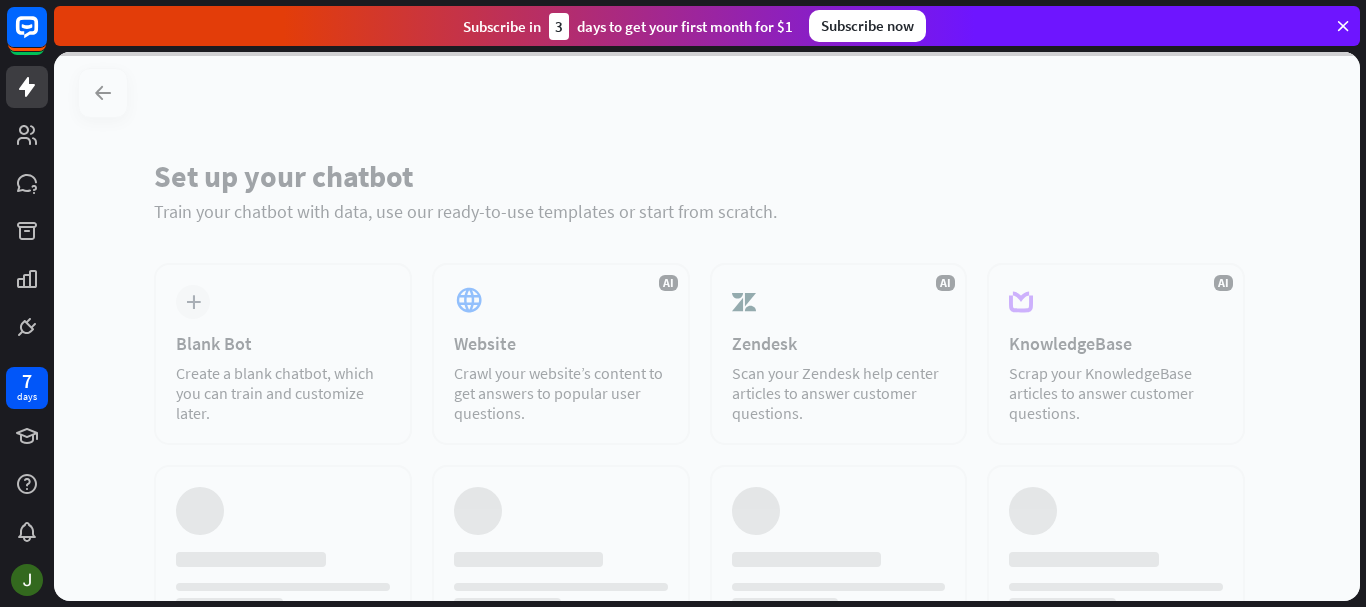 scroll, scrollTop: 0, scrollLeft: 0, axis: both 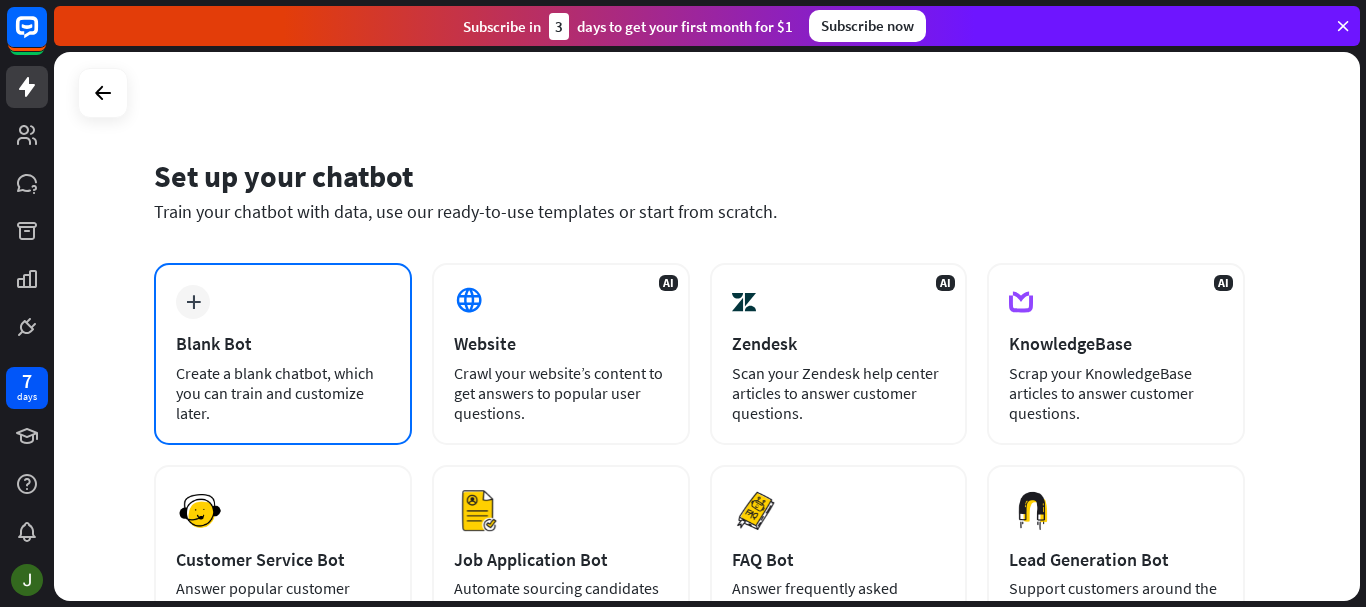click on "Create a blank chatbot, which you can train and
customize later." at bounding box center [283, 393] 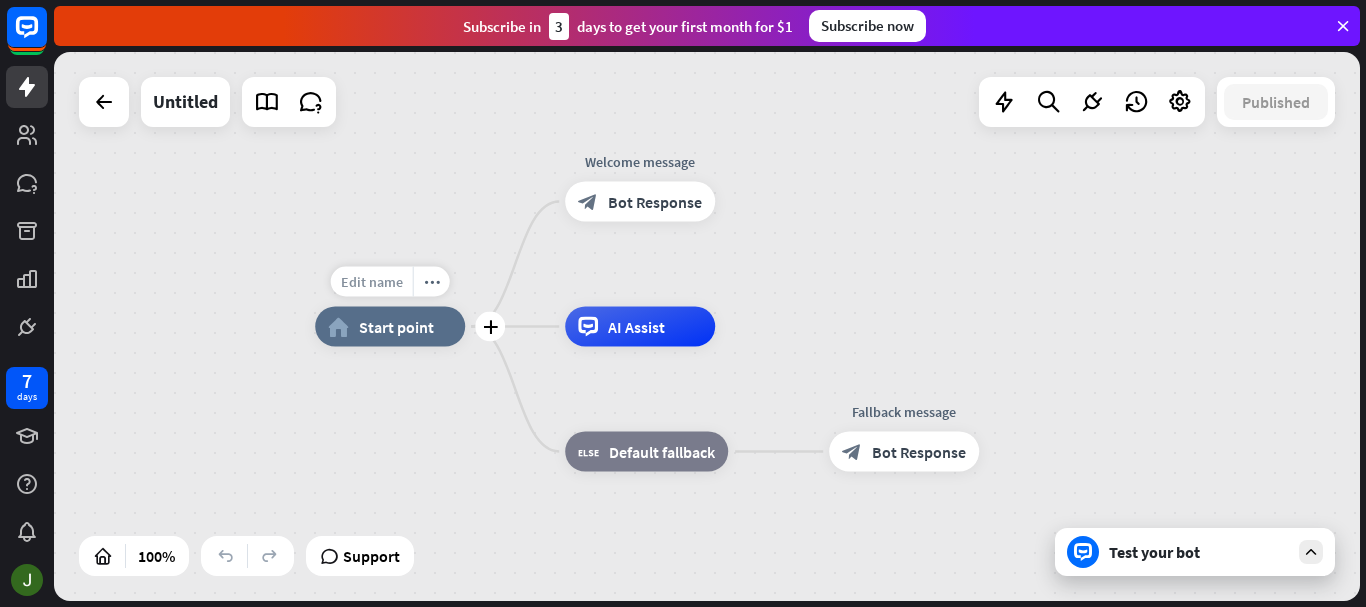 click on "Edit name" at bounding box center [372, 282] 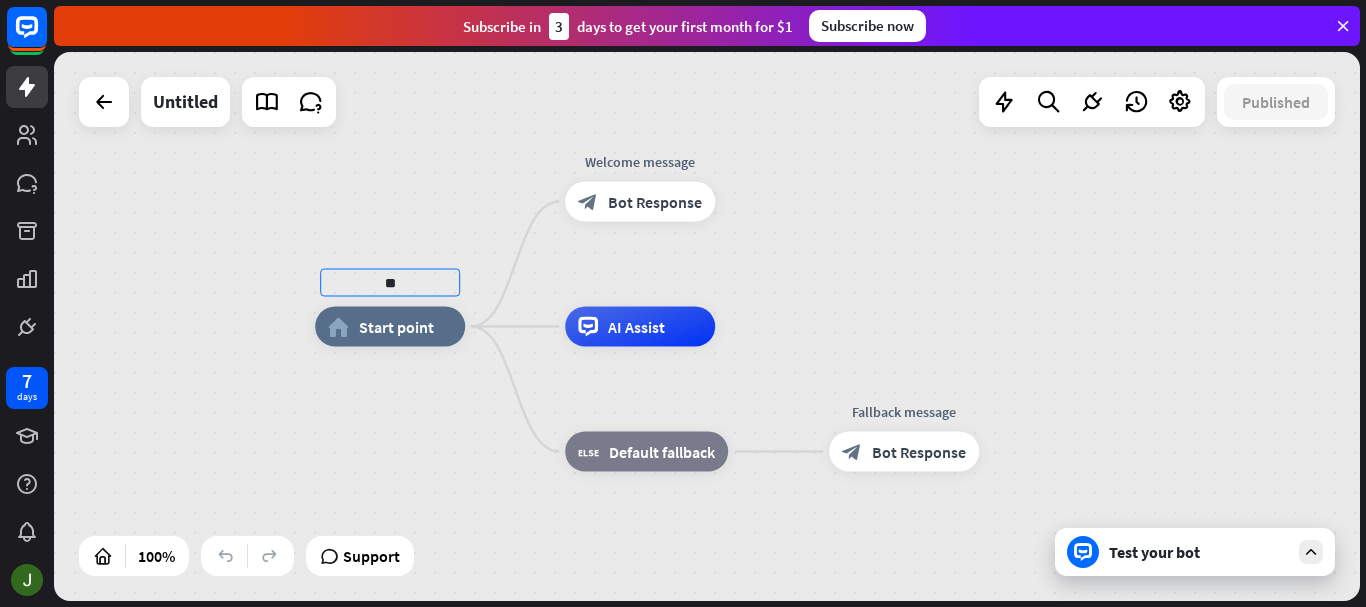 type on "*" 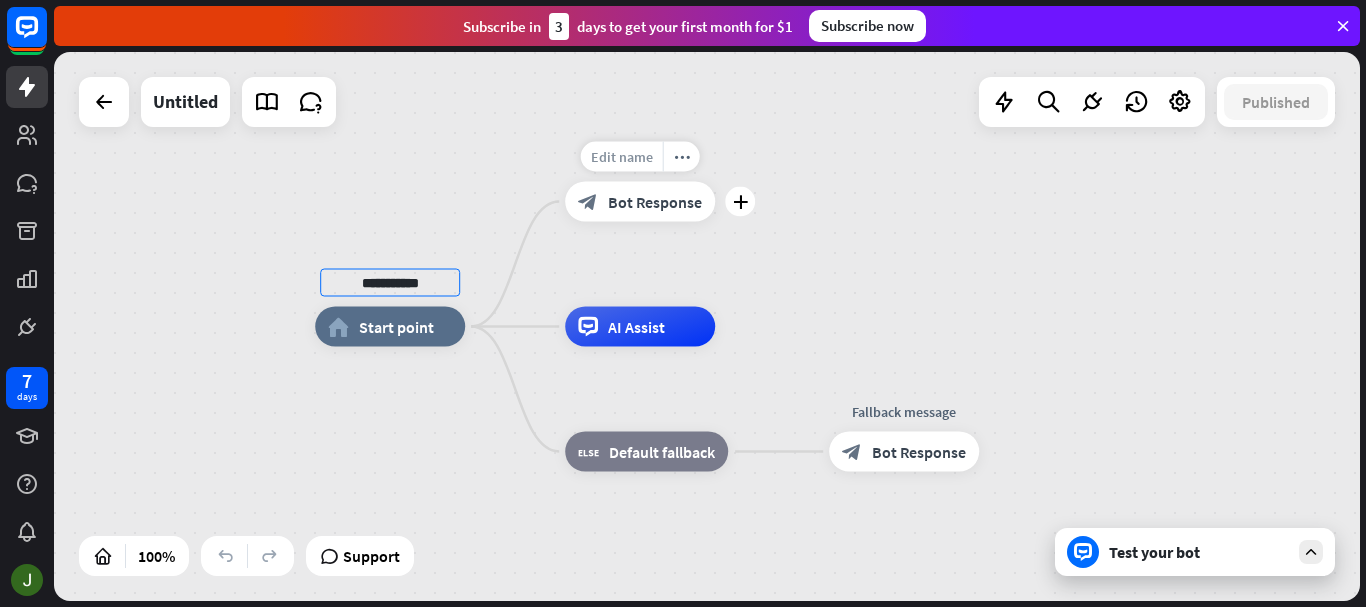 type on "**********" 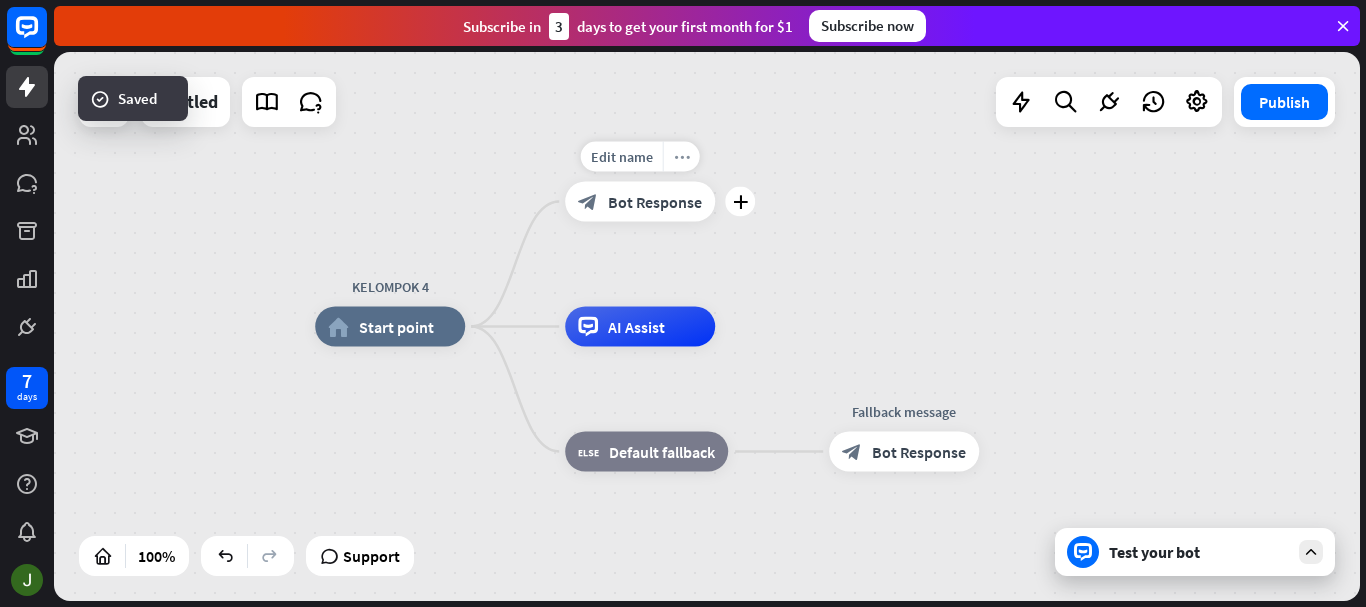 click on "more_horiz" at bounding box center [682, 156] 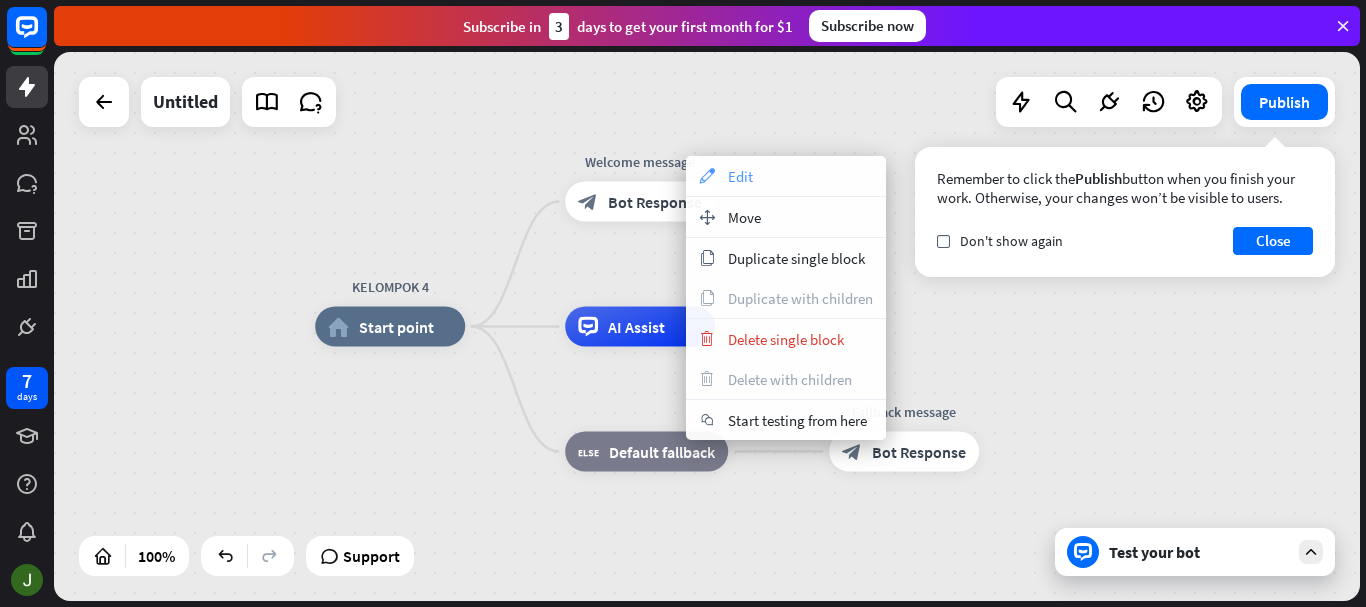 click on "Edit" at bounding box center (740, 176) 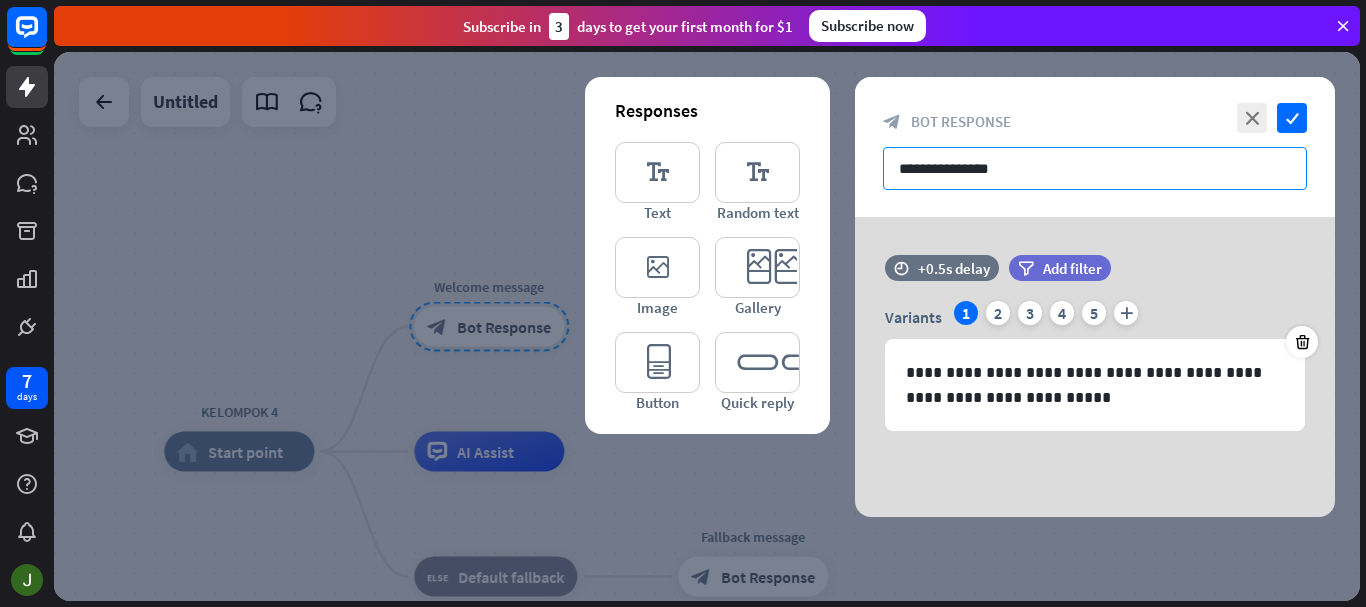 click on "**********" at bounding box center (1095, 168) 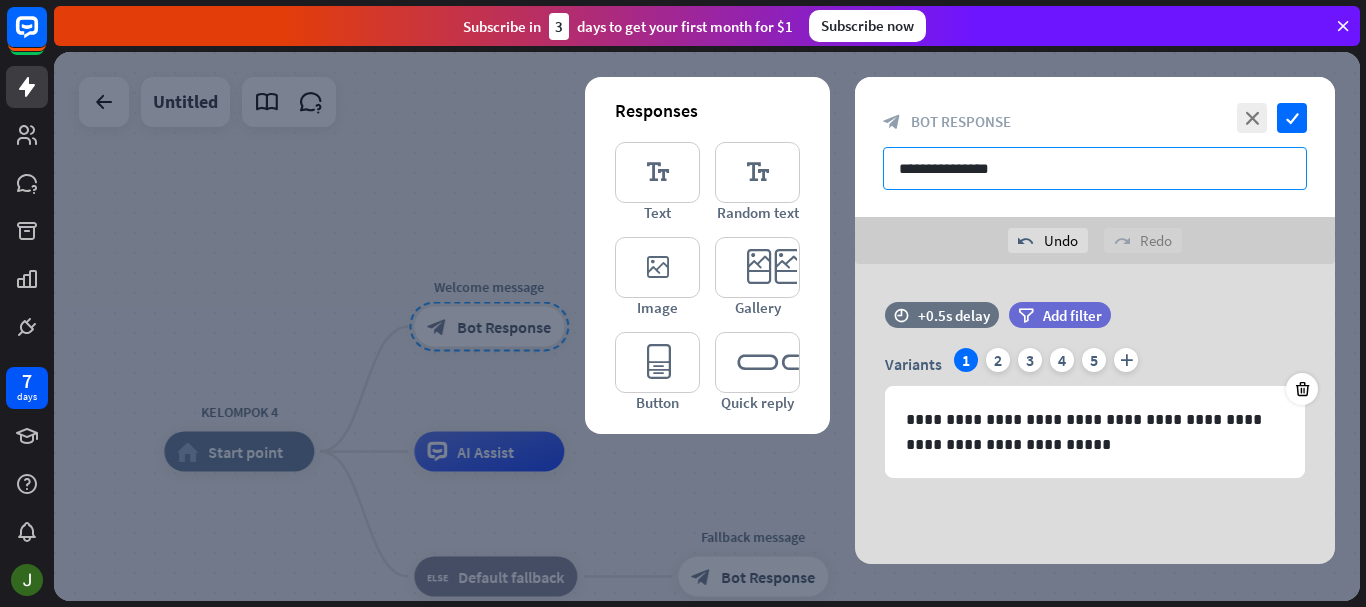 drag, startPoint x: 1017, startPoint y: 177, endPoint x: 881, endPoint y: 174, distance: 136.03308 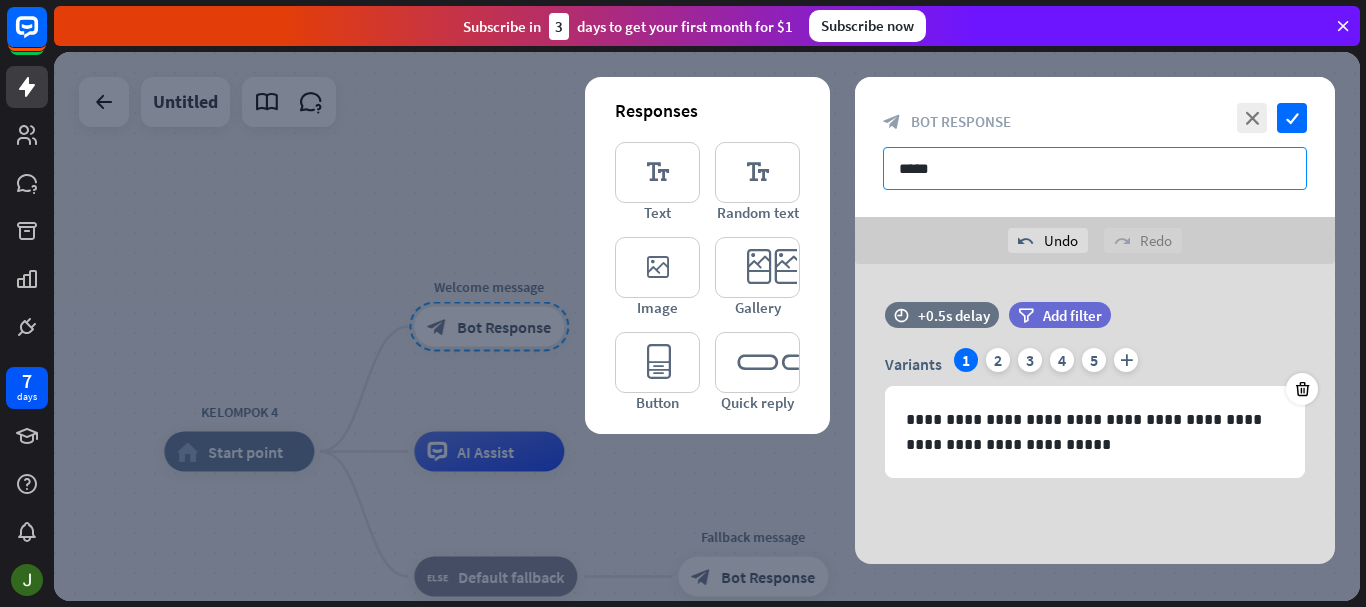 drag, startPoint x: 994, startPoint y: 173, endPoint x: 893, endPoint y: 170, distance: 101.04455 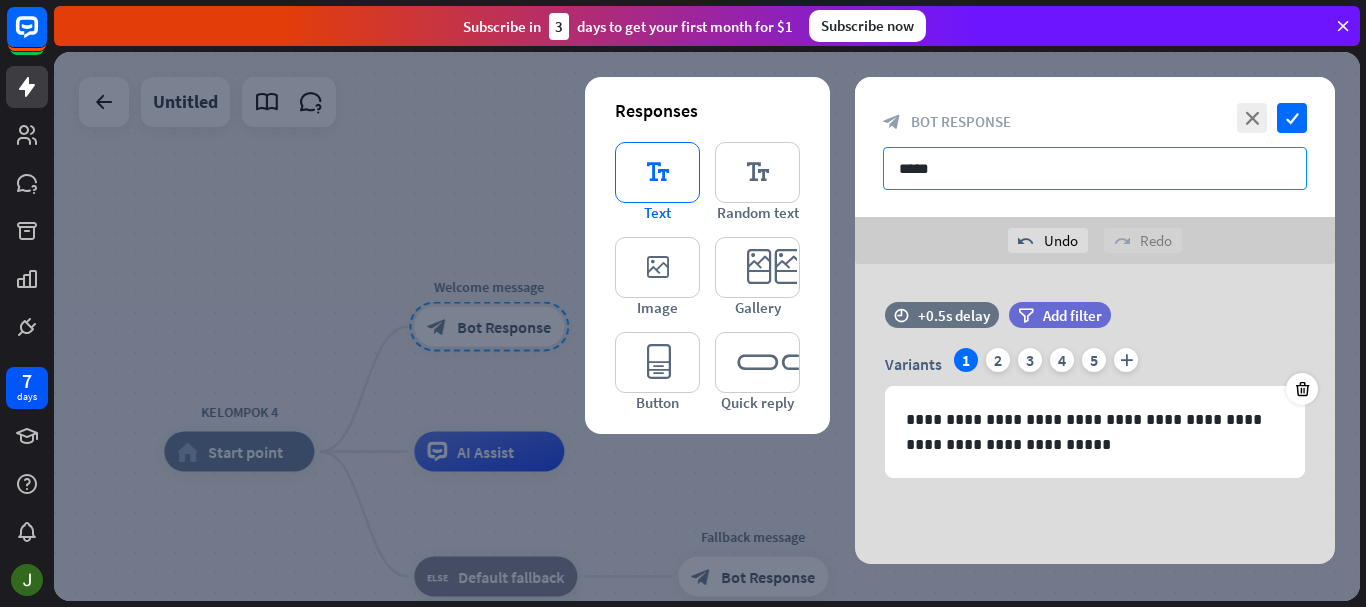 type on "*****" 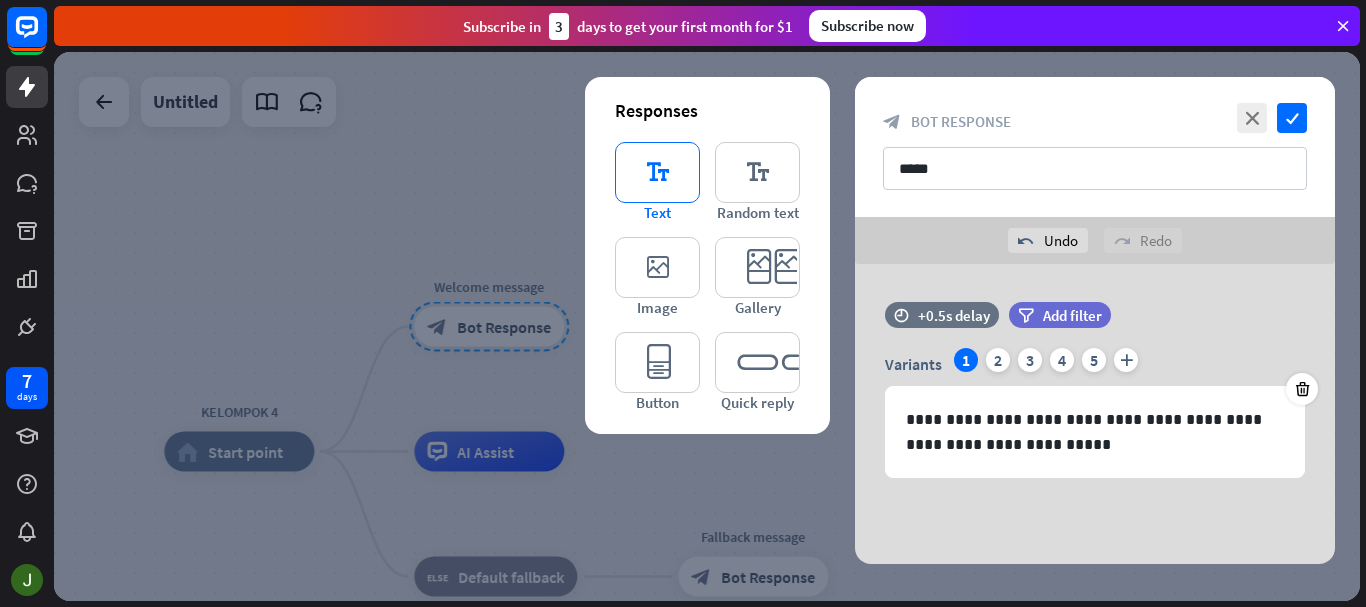 click on "editor_text" at bounding box center [657, 172] 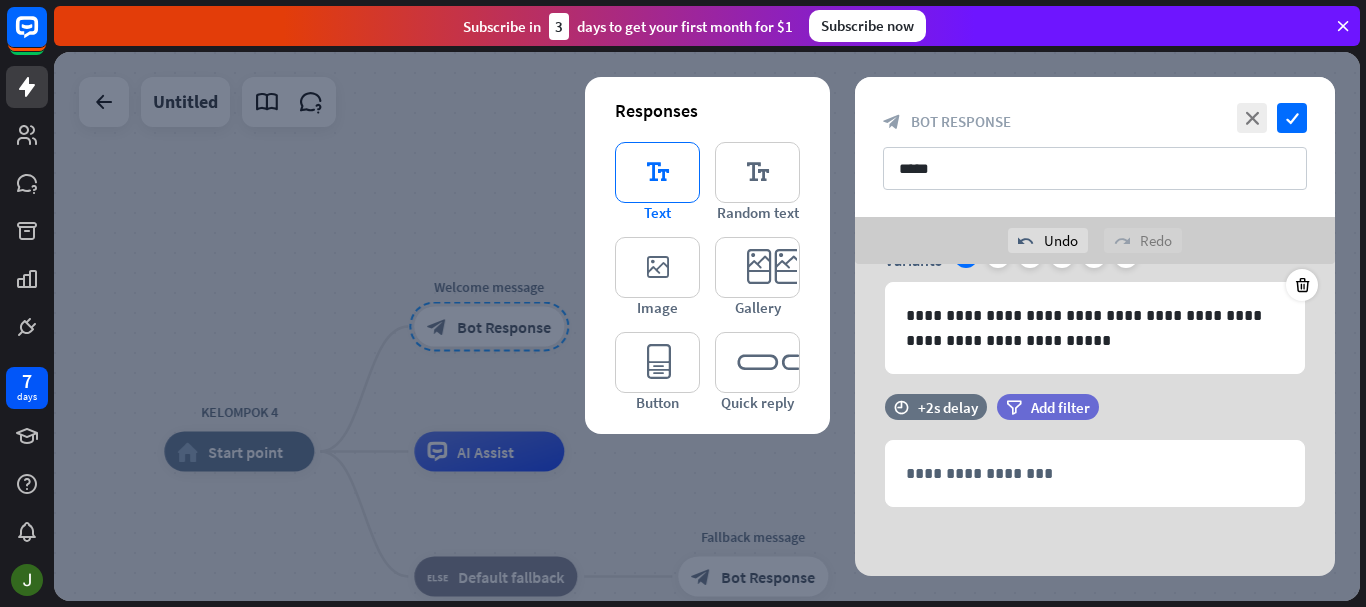 scroll, scrollTop: 105, scrollLeft: 0, axis: vertical 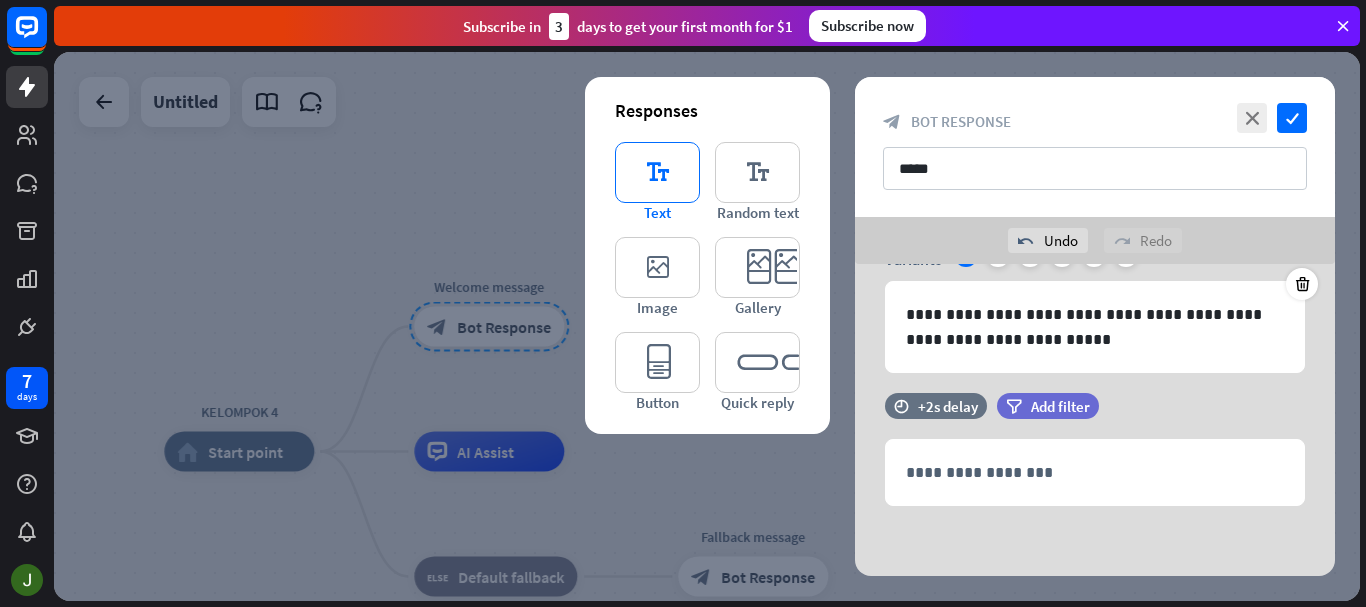 click on "editor_text" at bounding box center (657, 172) 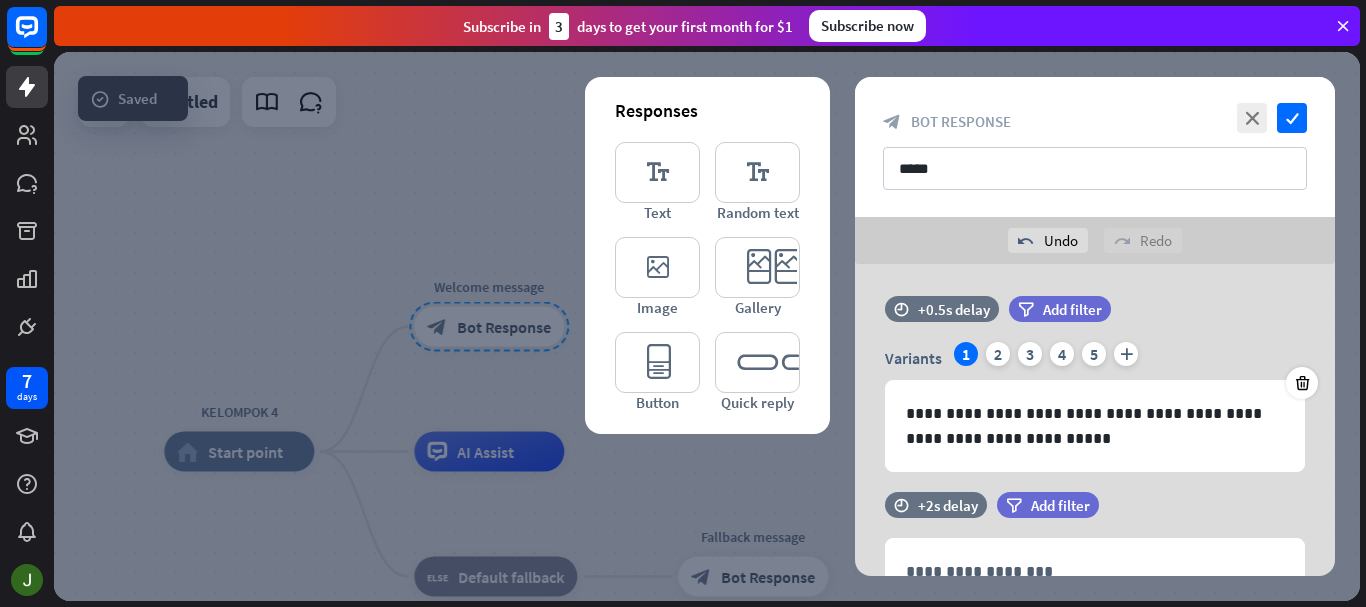 scroll, scrollTop: 0, scrollLeft: 0, axis: both 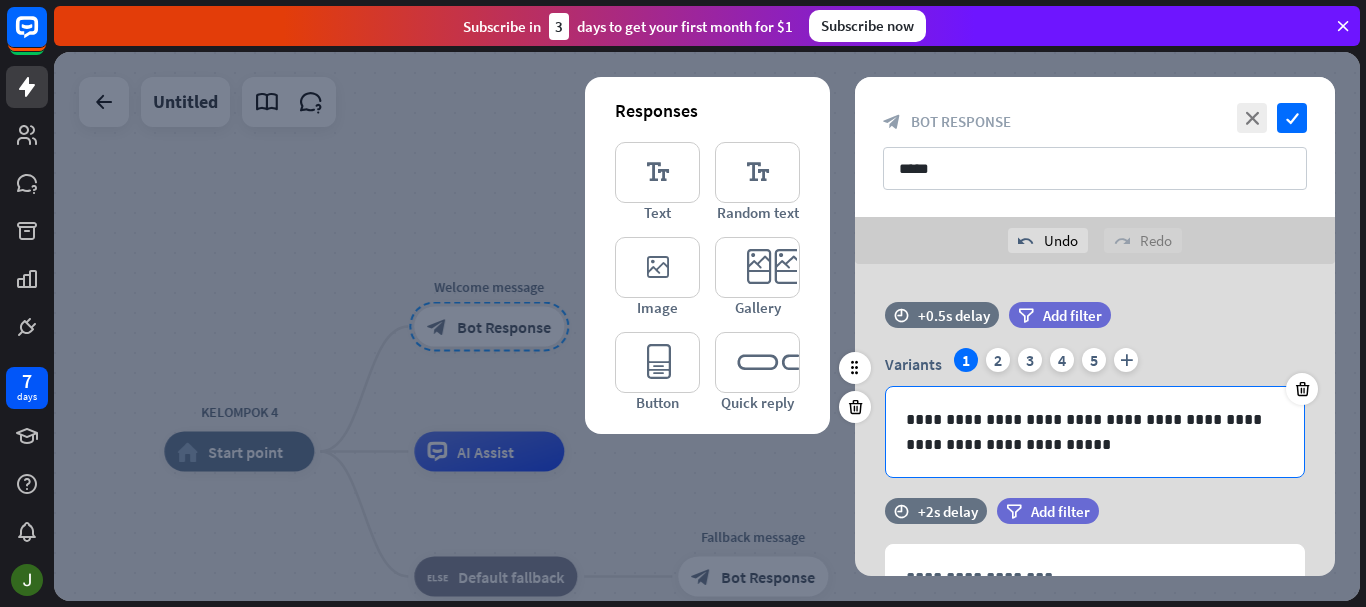 click on "**********" at bounding box center (1095, 432) 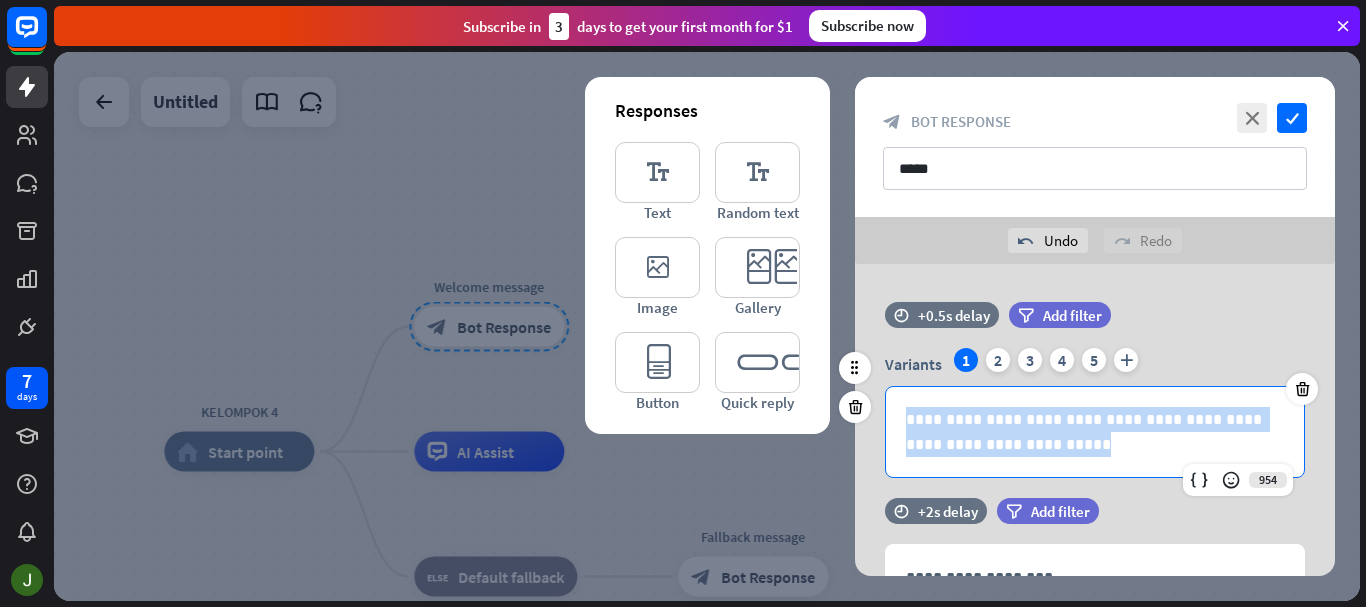 drag, startPoint x: 1041, startPoint y: 455, endPoint x: 897, endPoint y: 420, distance: 148.19244 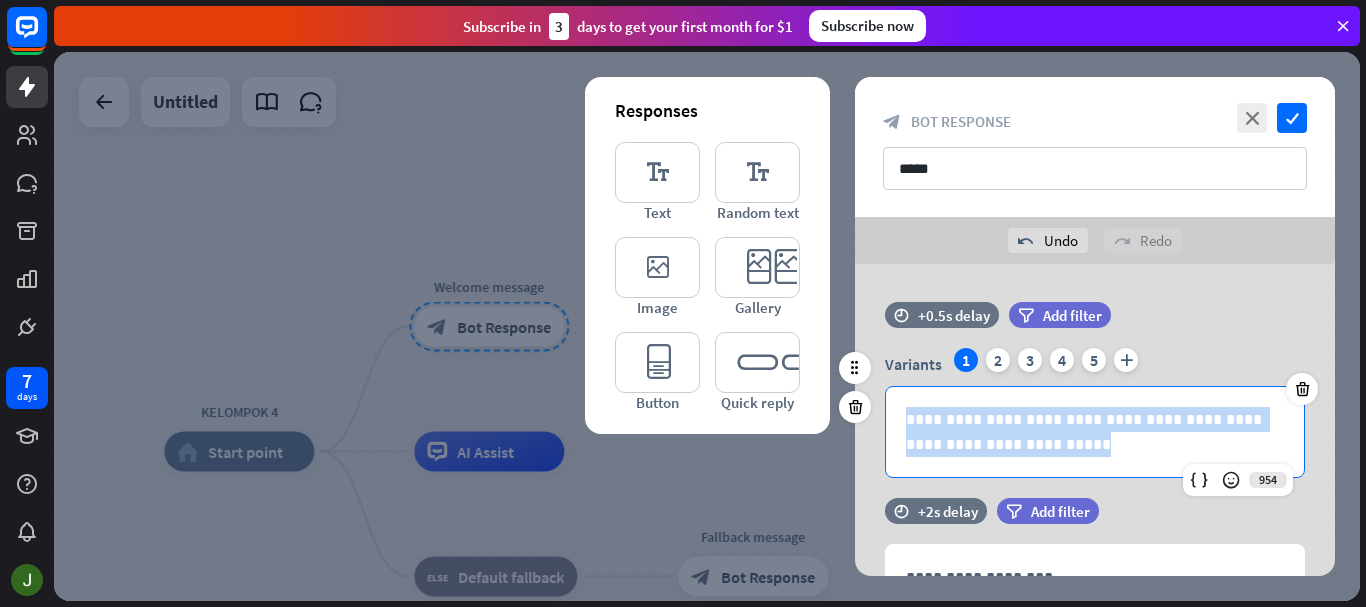 type 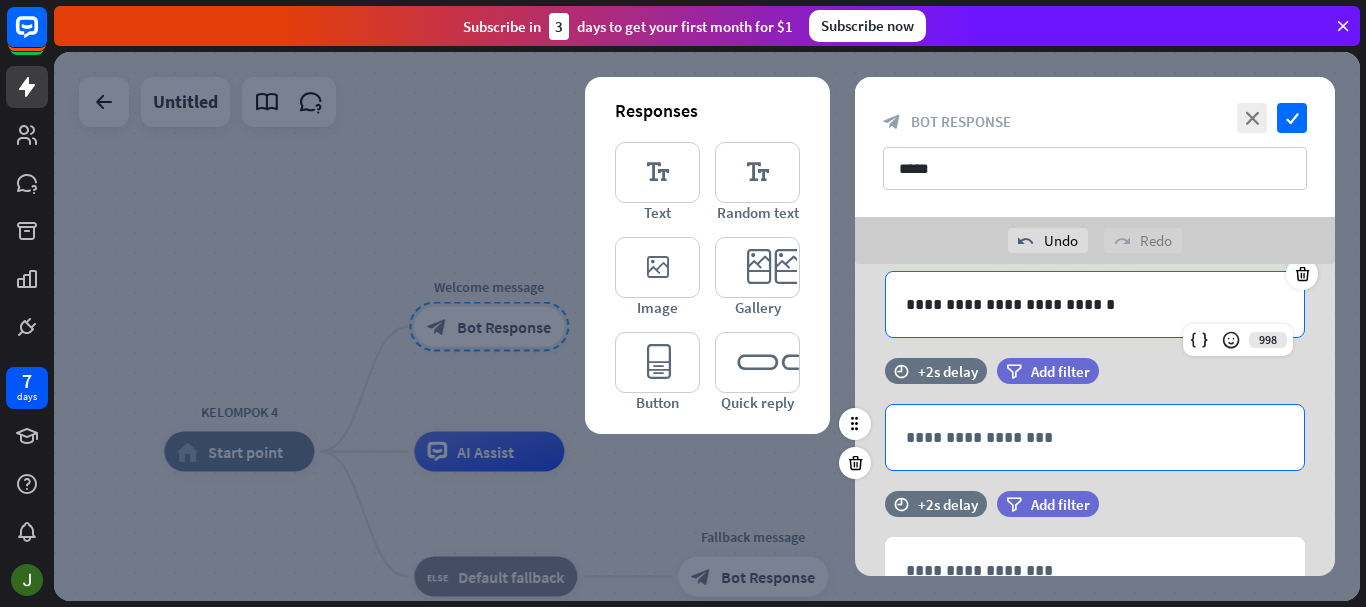 scroll, scrollTop: 167, scrollLeft: 0, axis: vertical 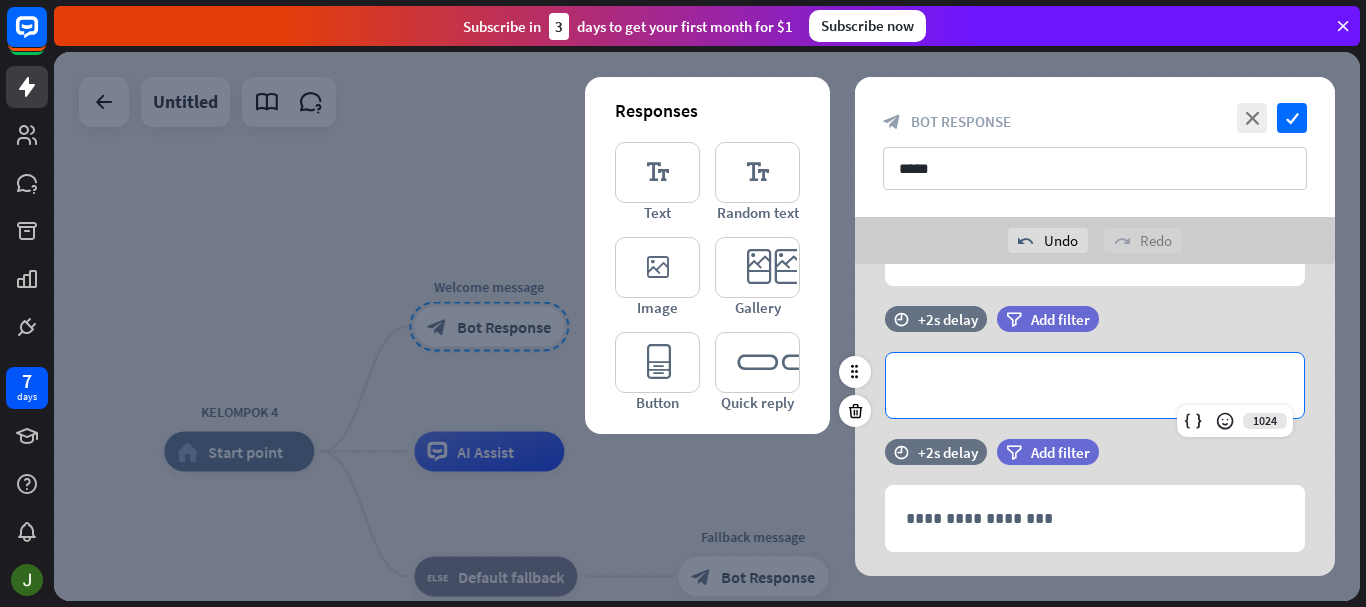 click on "**********" at bounding box center [1095, 385] 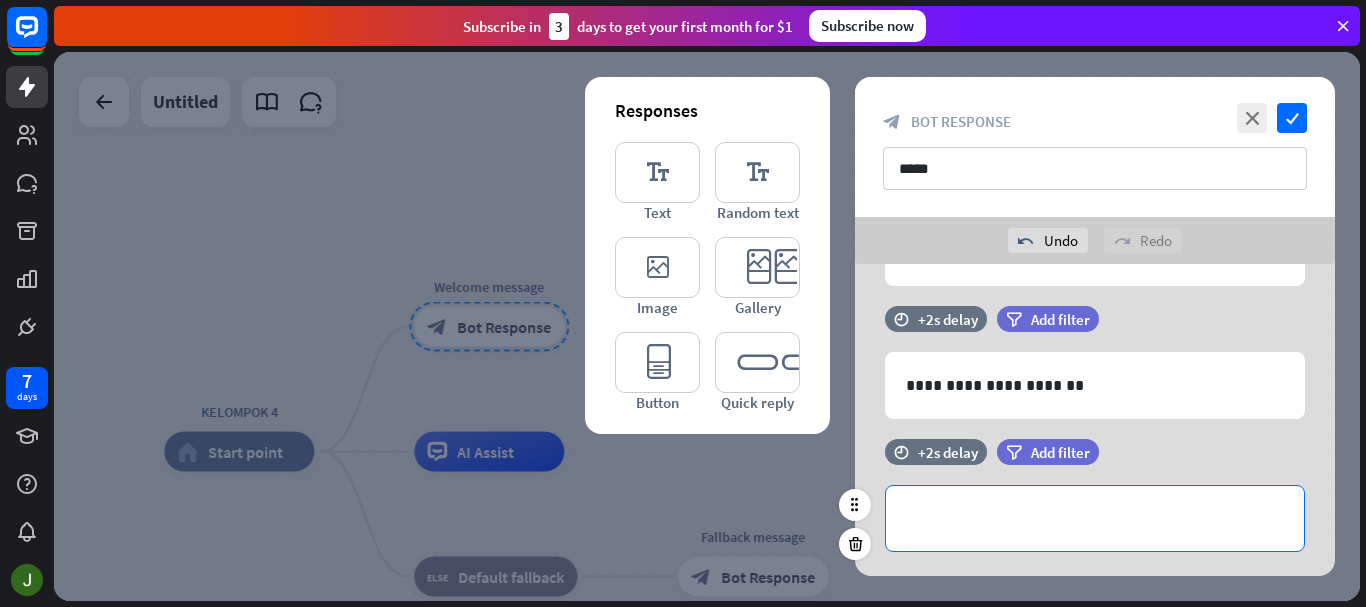 click on "**********" at bounding box center [1095, 518] 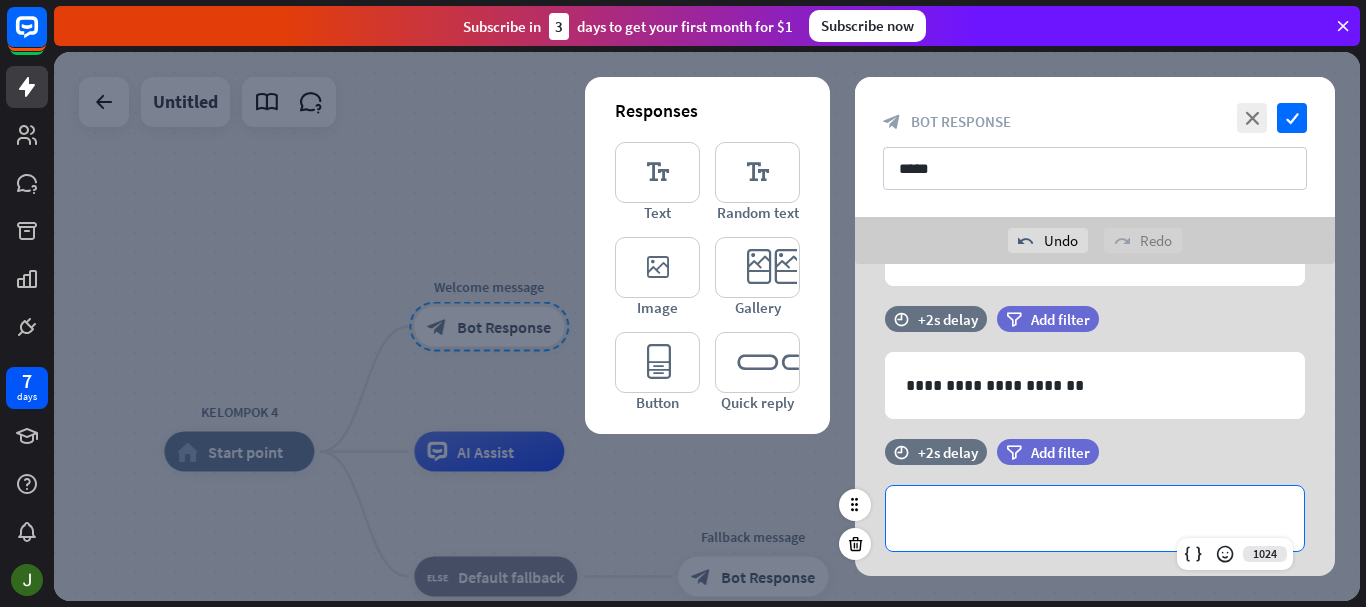 type 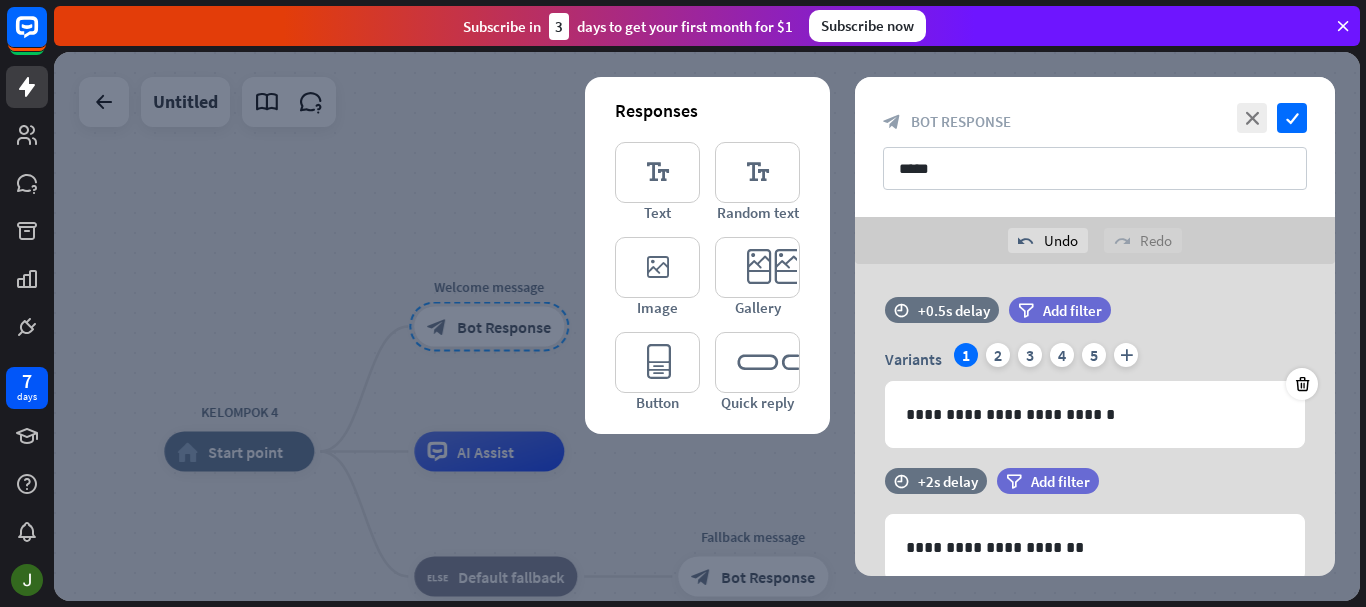 scroll, scrollTop: 0, scrollLeft: 0, axis: both 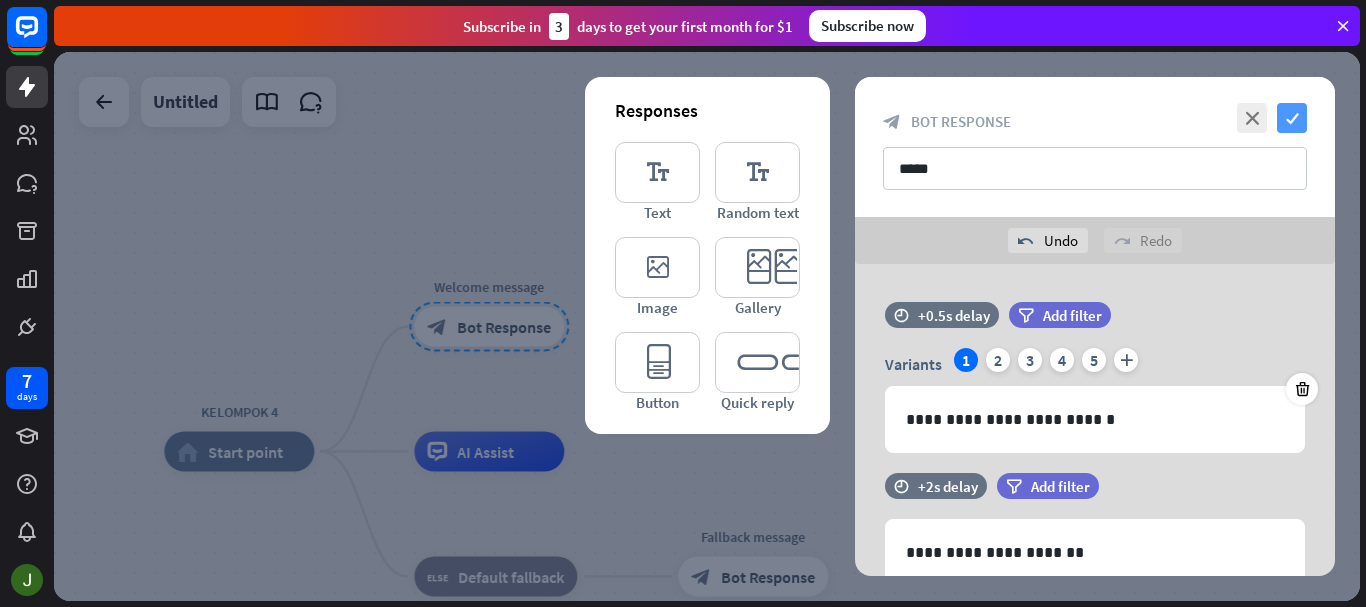 click on "check" at bounding box center [1292, 118] 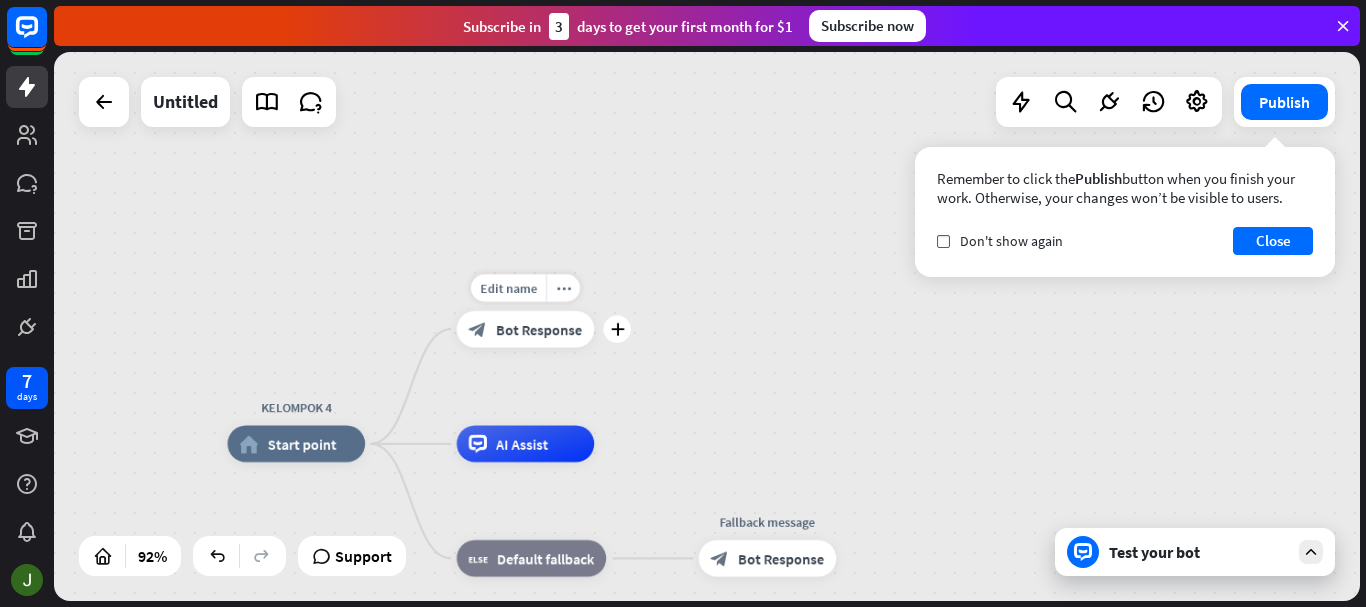 click on "Bot Response" at bounding box center [539, 329] 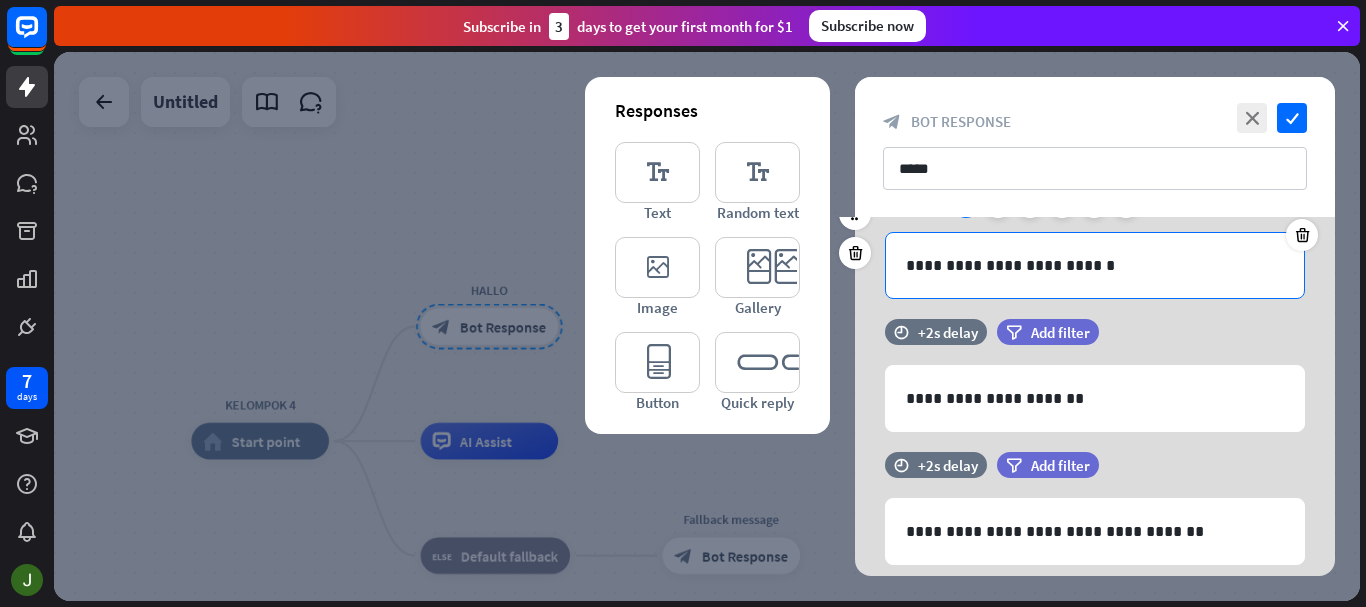 scroll, scrollTop: 166, scrollLeft: 0, axis: vertical 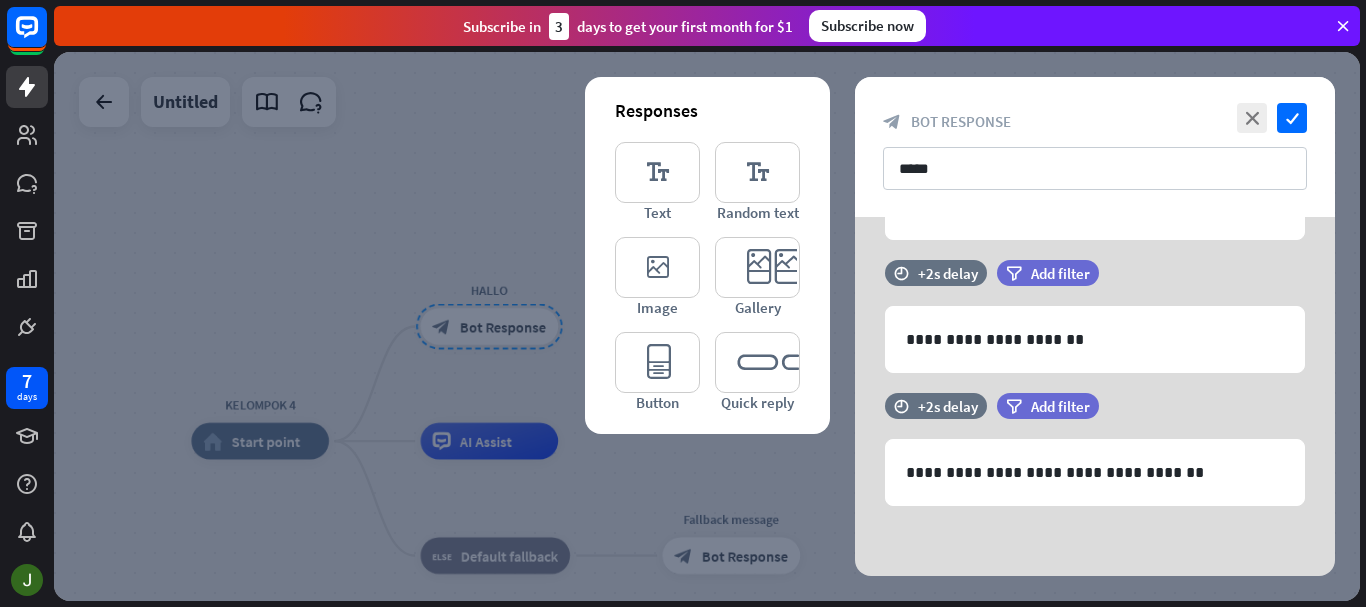 click at bounding box center [707, 326] 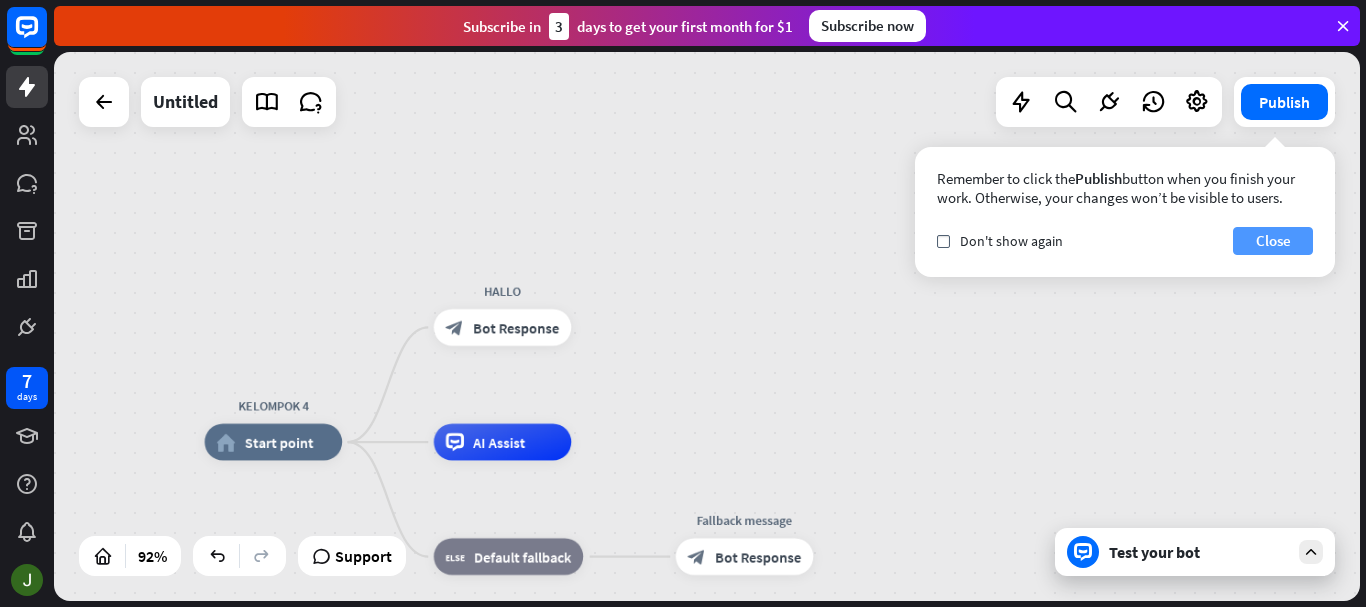 click on "Close" at bounding box center (1273, 241) 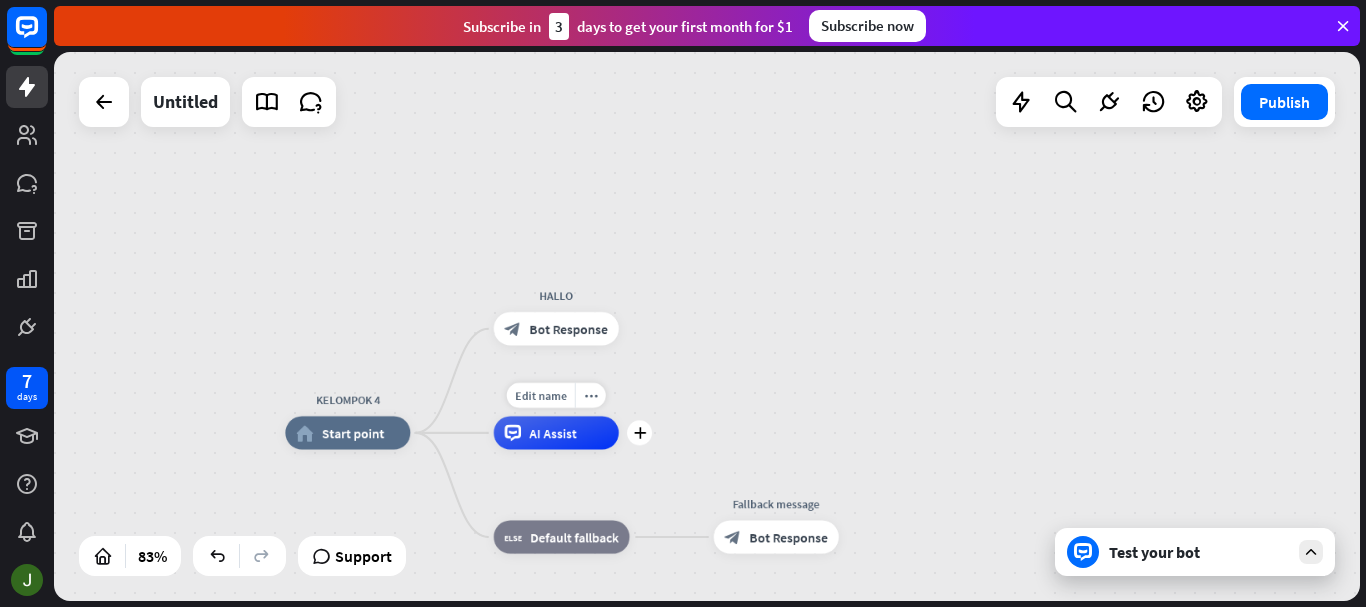 click on "AI Assist" at bounding box center [554, 433] 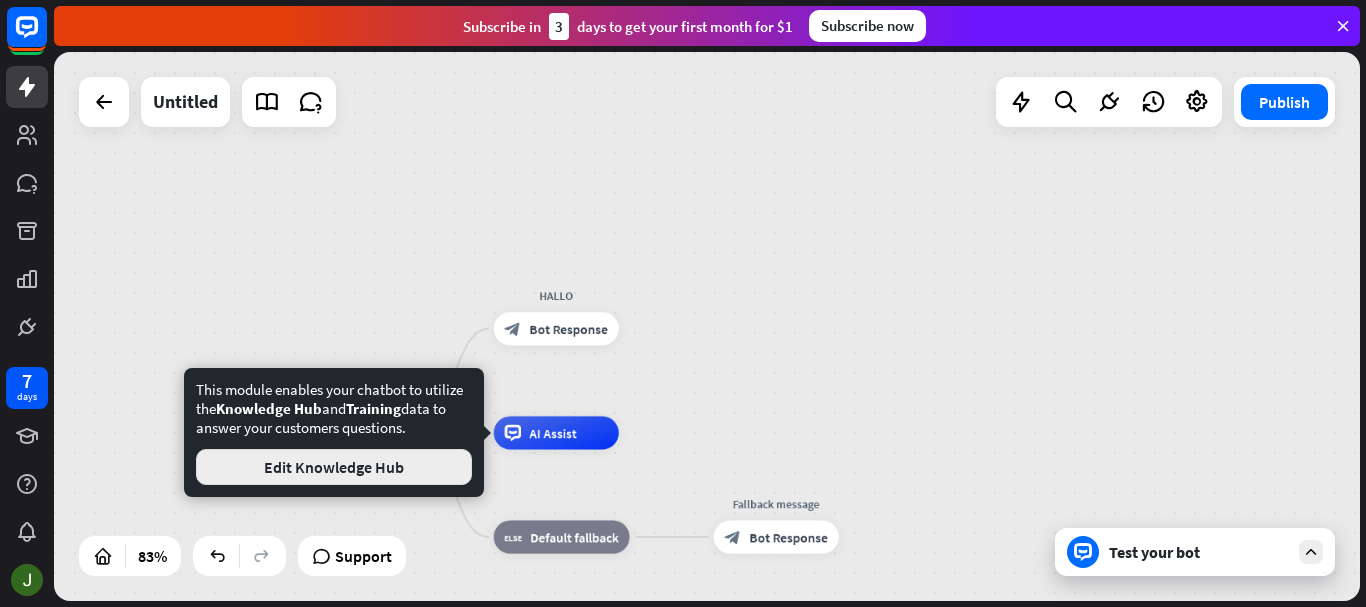 click on "Edit Knowledge Hub" at bounding box center (334, 467) 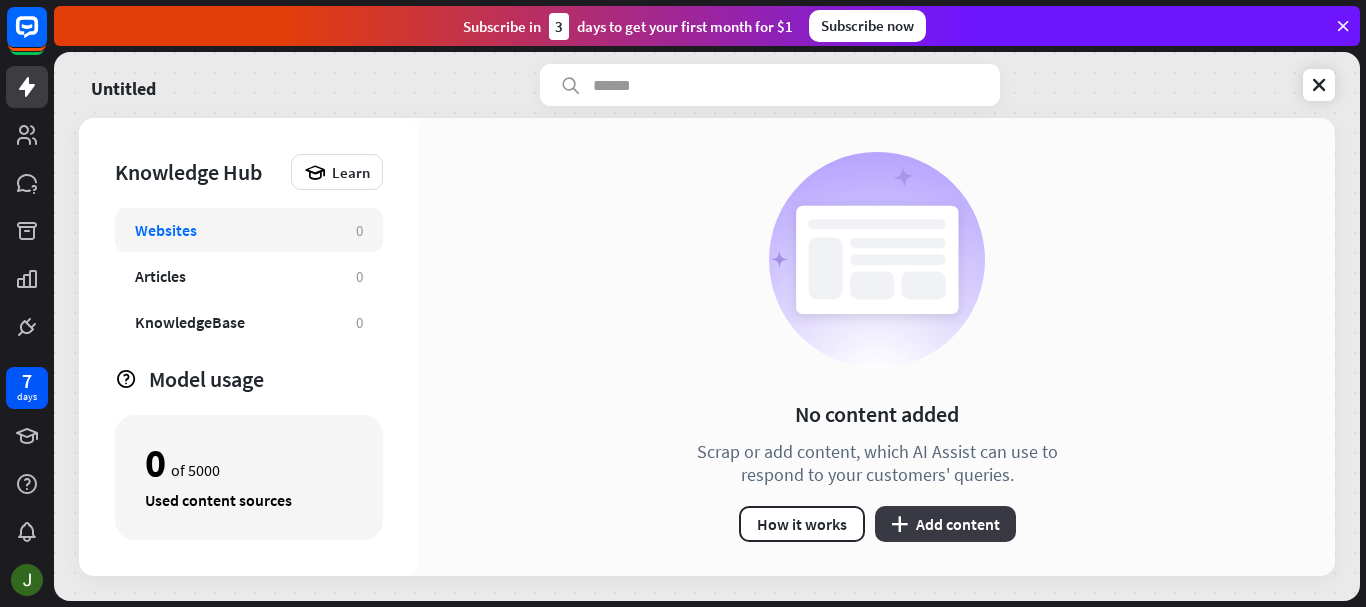 click on "plus
Add content" at bounding box center (945, 524) 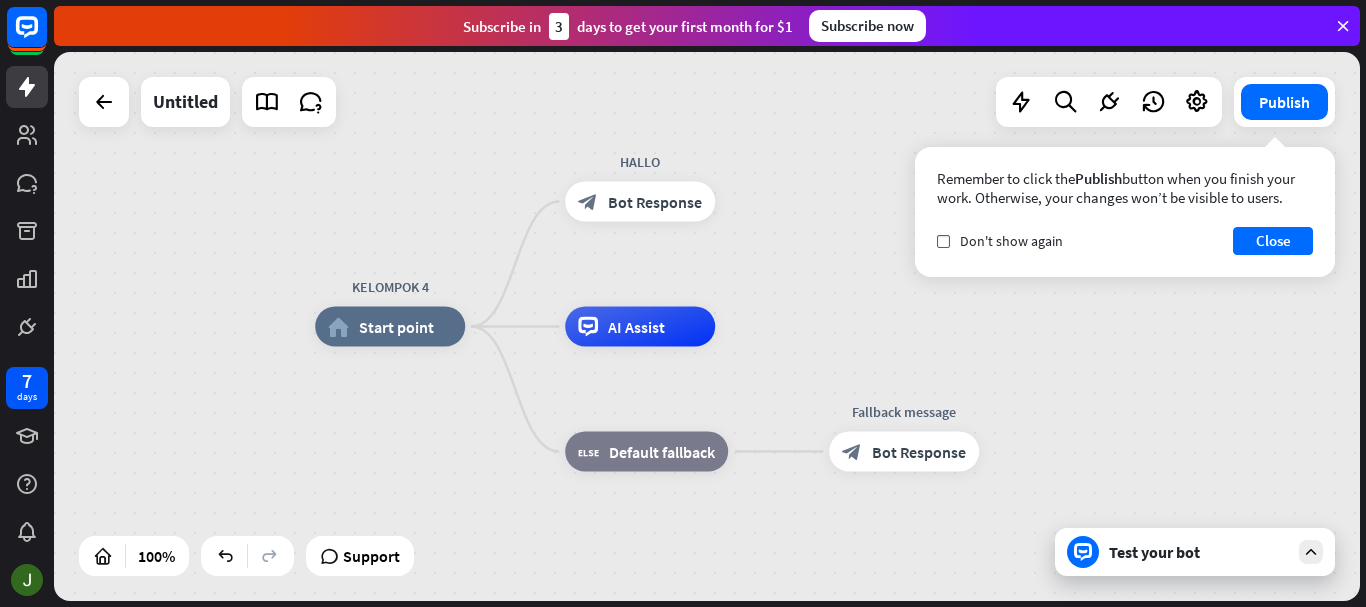click on "Test your bot" at bounding box center (1195, 552) 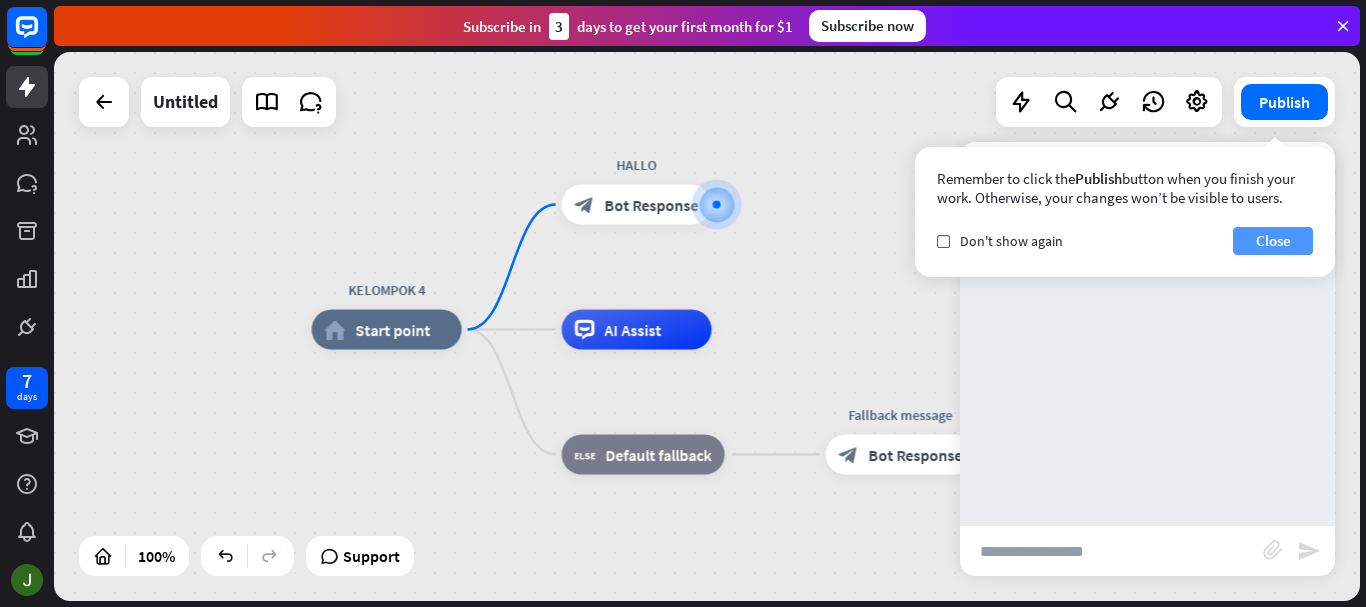 click on "Close" at bounding box center [1273, 241] 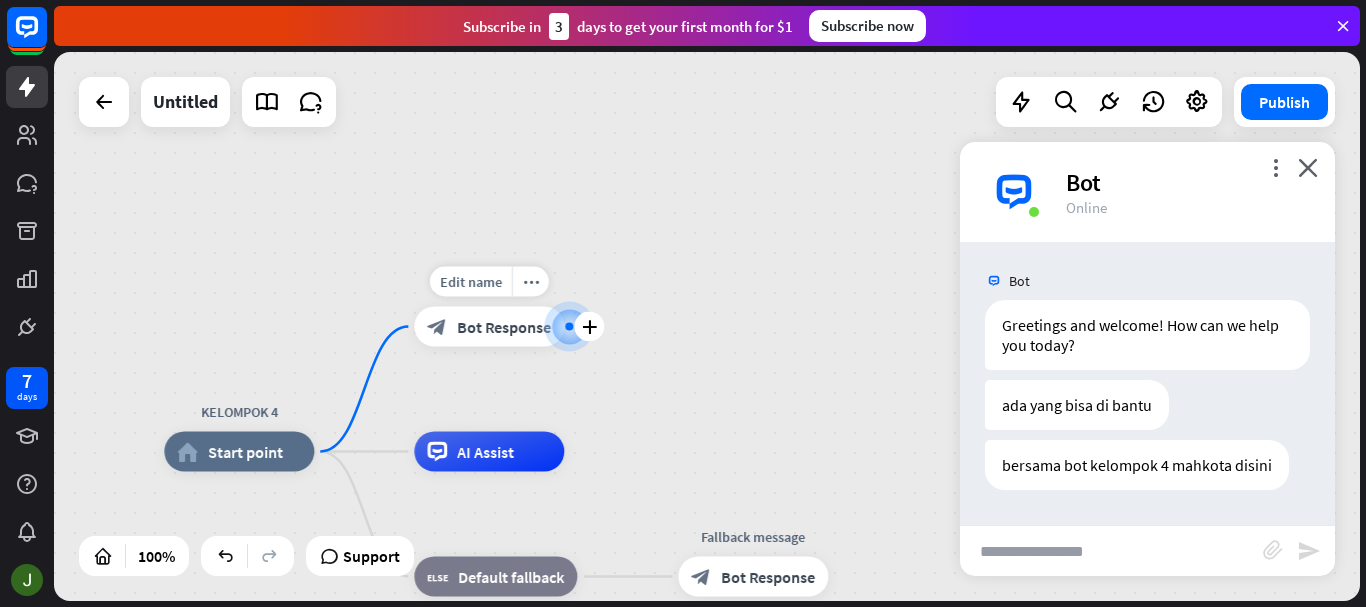 click on "block_bot_response   Bot Response" at bounding box center (489, 327) 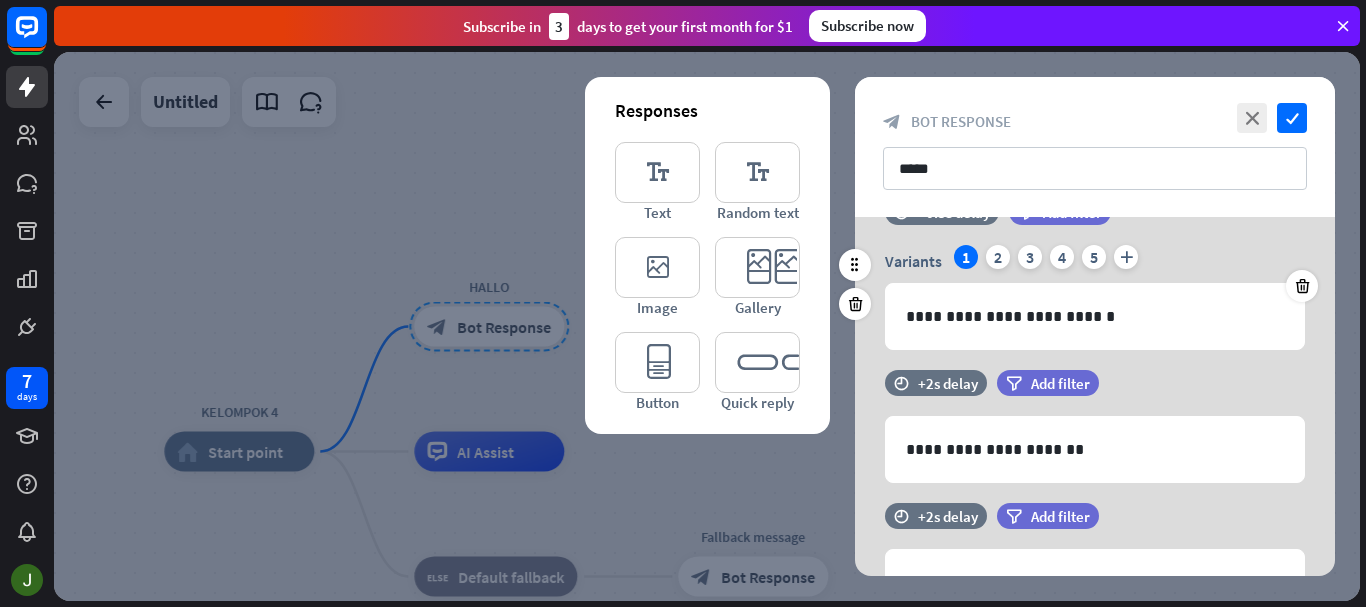 scroll, scrollTop: 0, scrollLeft: 0, axis: both 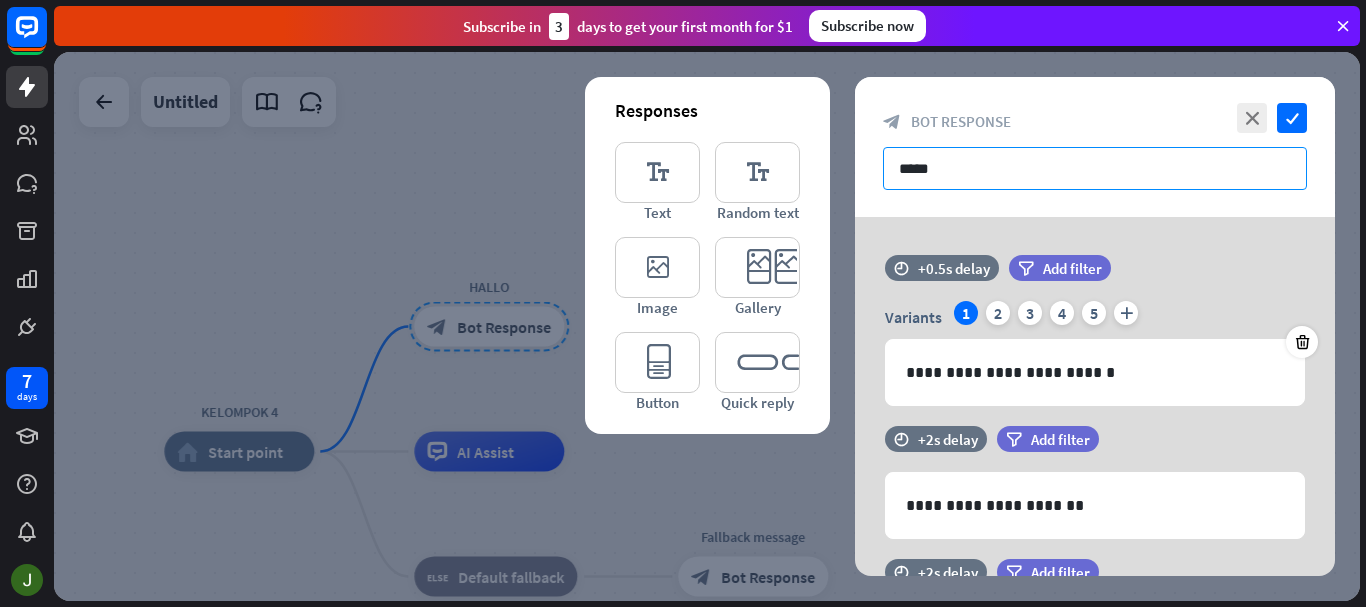 click on "*****" at bounding box center (1095, 168) 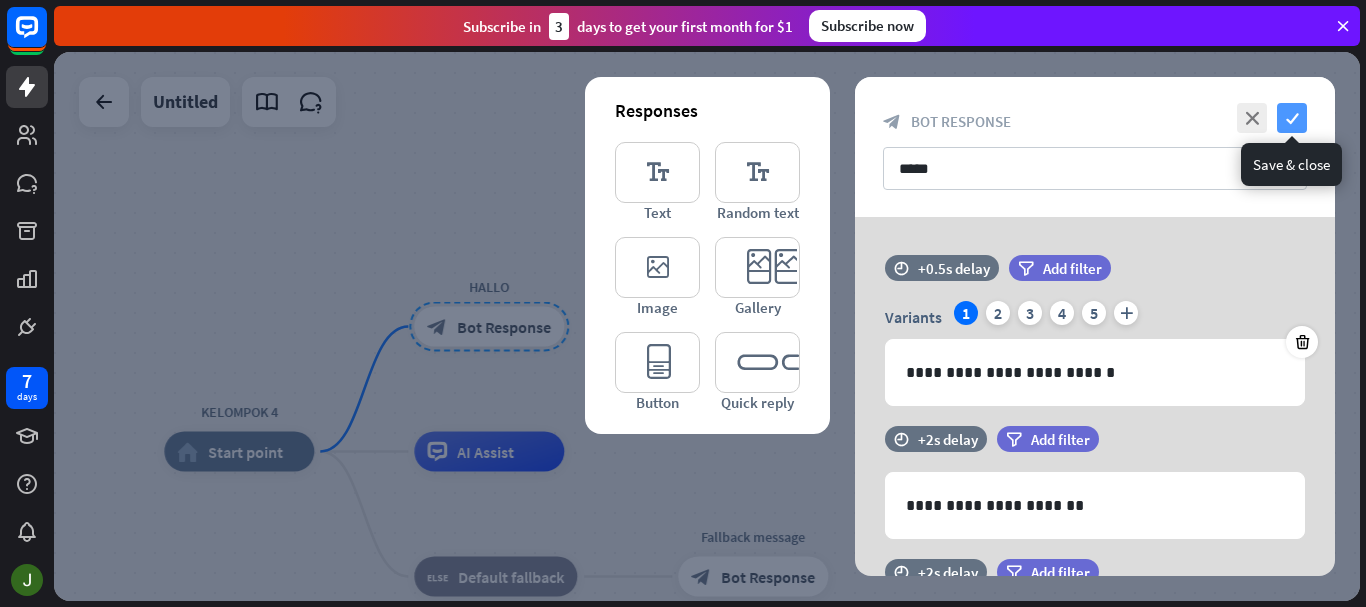 click on "check" at bounding box center (1292, 118) 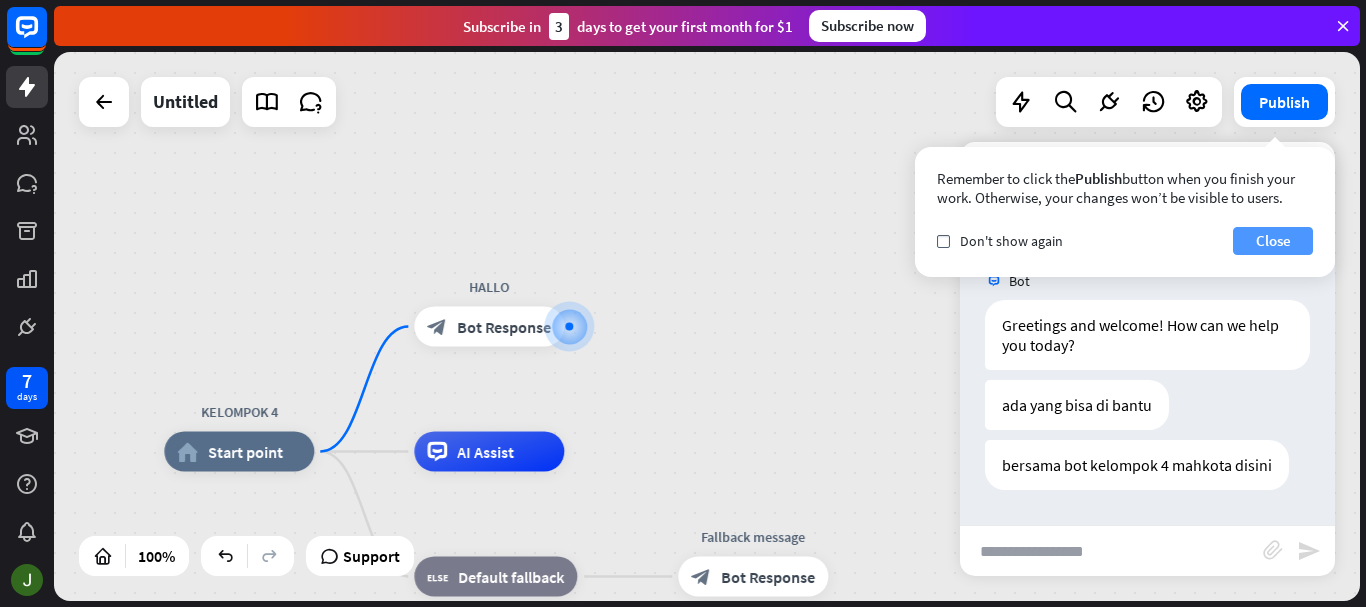 click on "Close" at bounding box center [1273, 241] 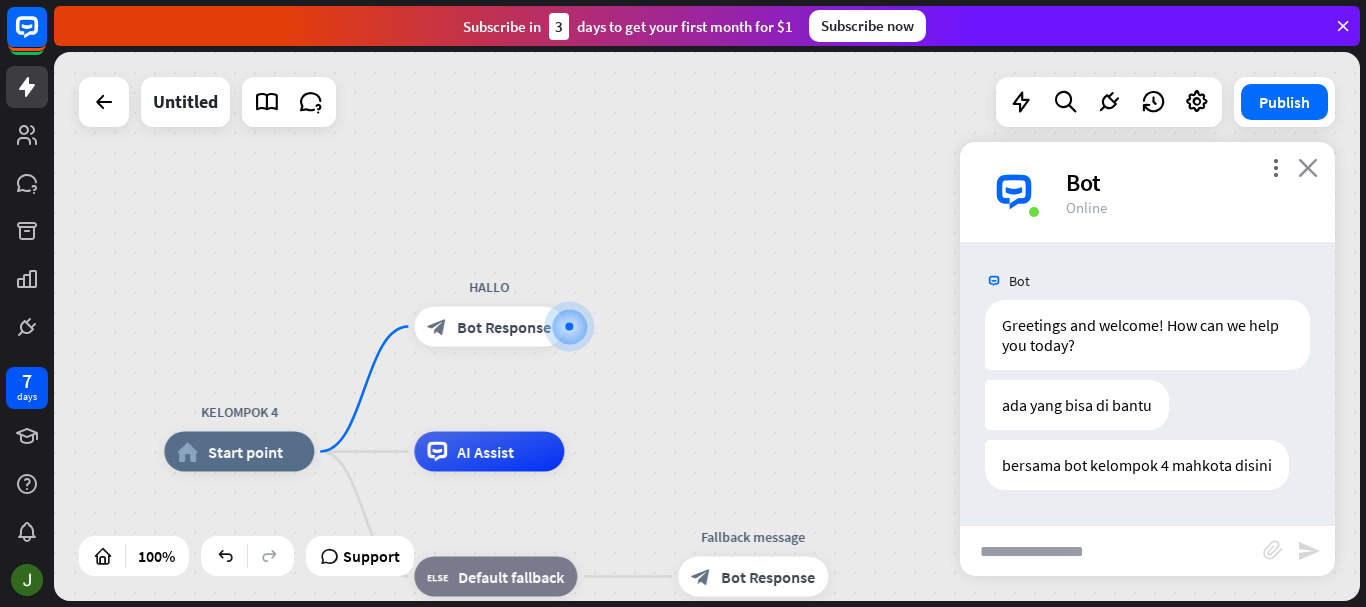 click on "close" at bounding box center [1308, 167] 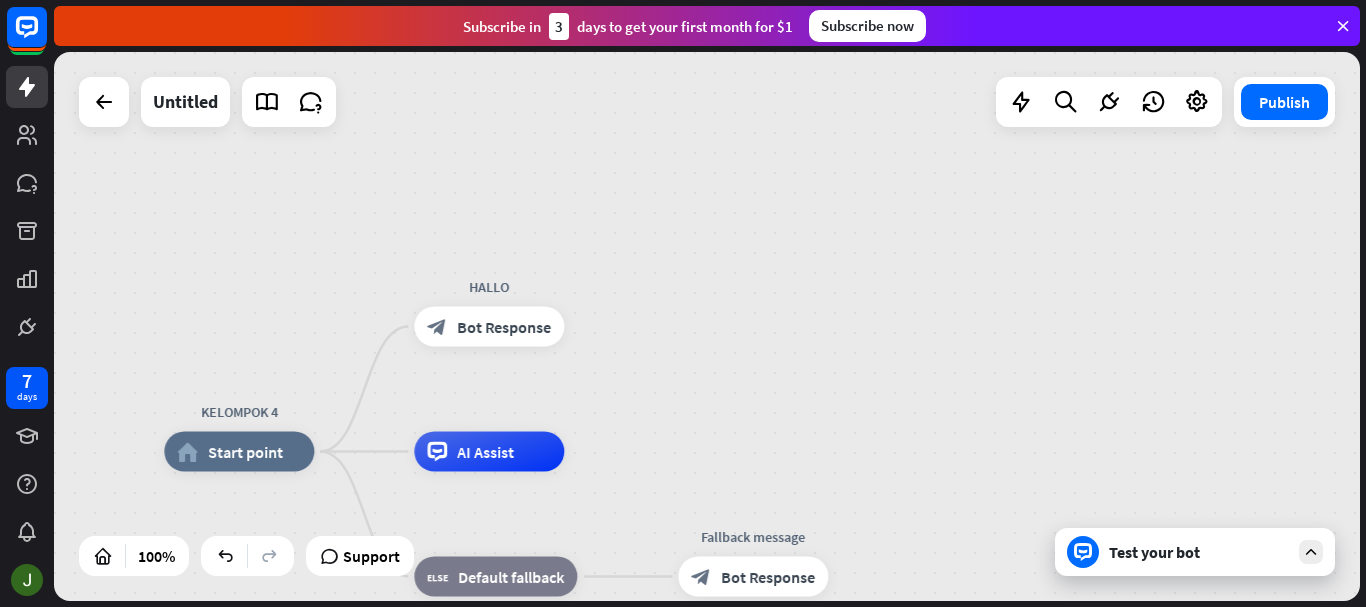 click on "Test your bot" at bounding box center [1199, 552] 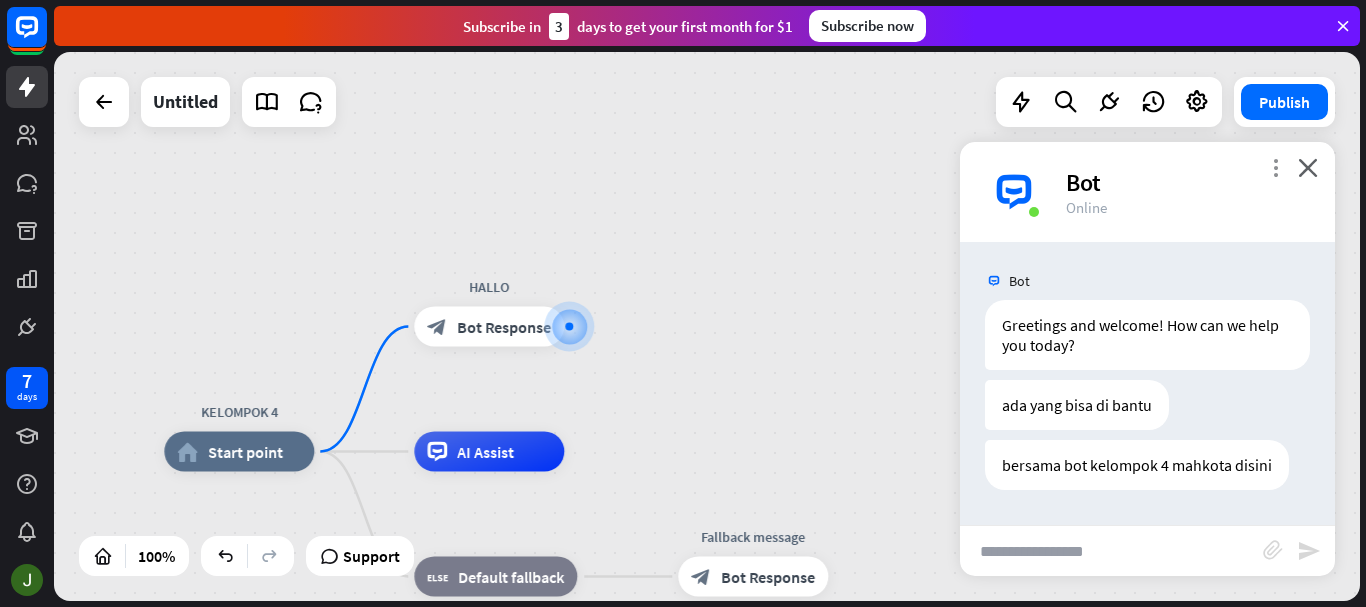 click on "more_vert" at bounding box center [1275, 167] 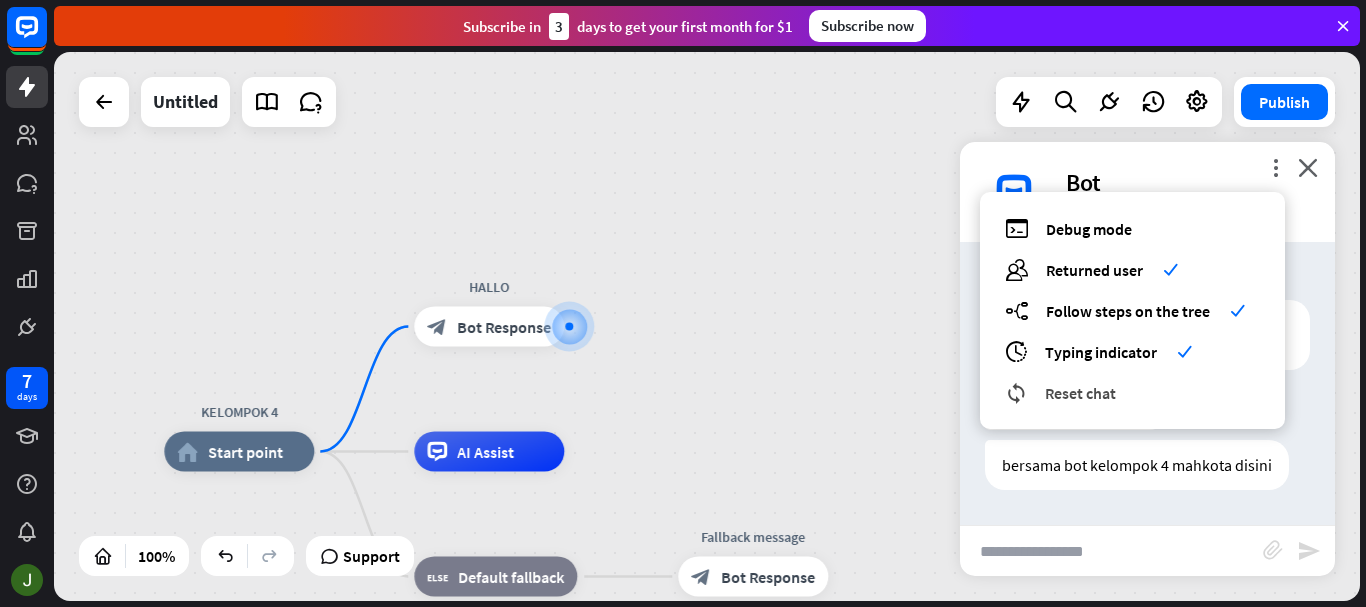 click on "Reset chat" at bounding box center (1080, 393) 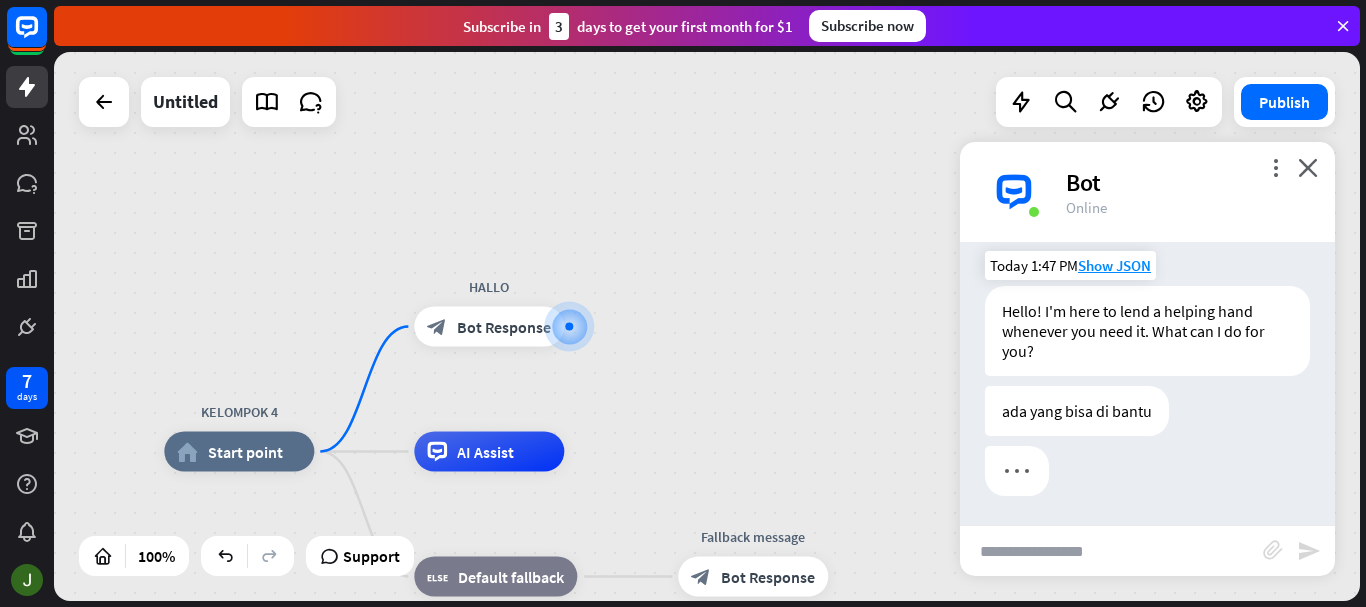 scroll, scrollTop: 15, scrollLeft: 0, axis: vertical 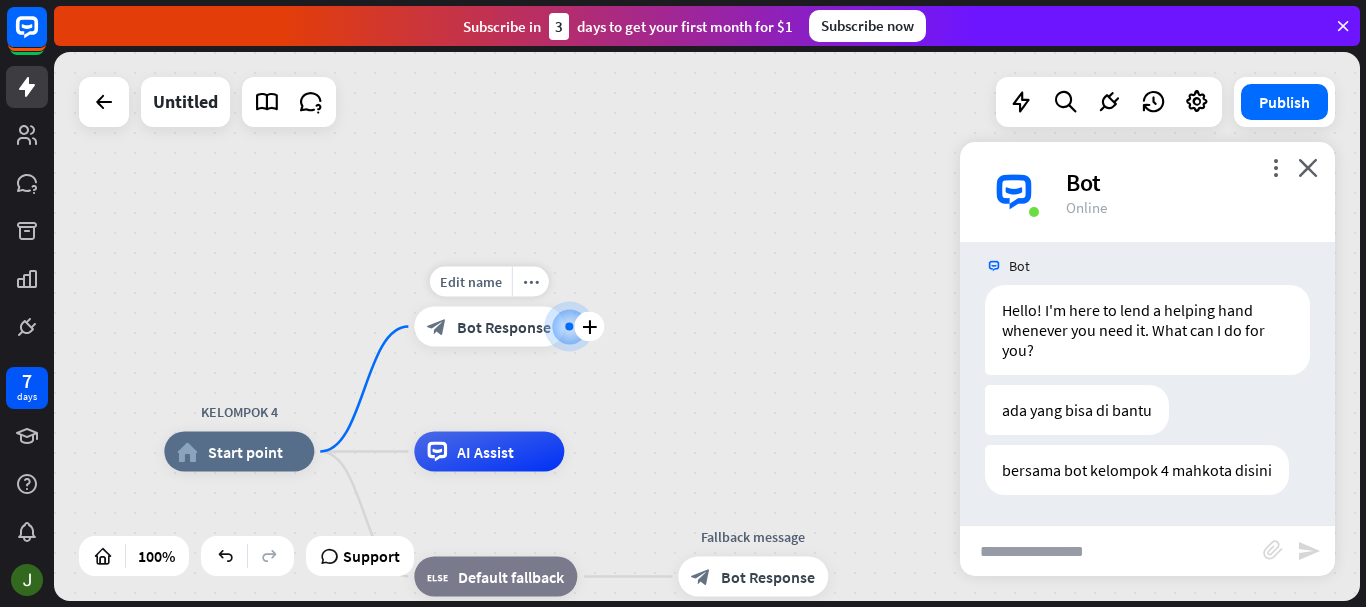 click on "block_bot_response   Bot Response" at bounding box center (489, 327) 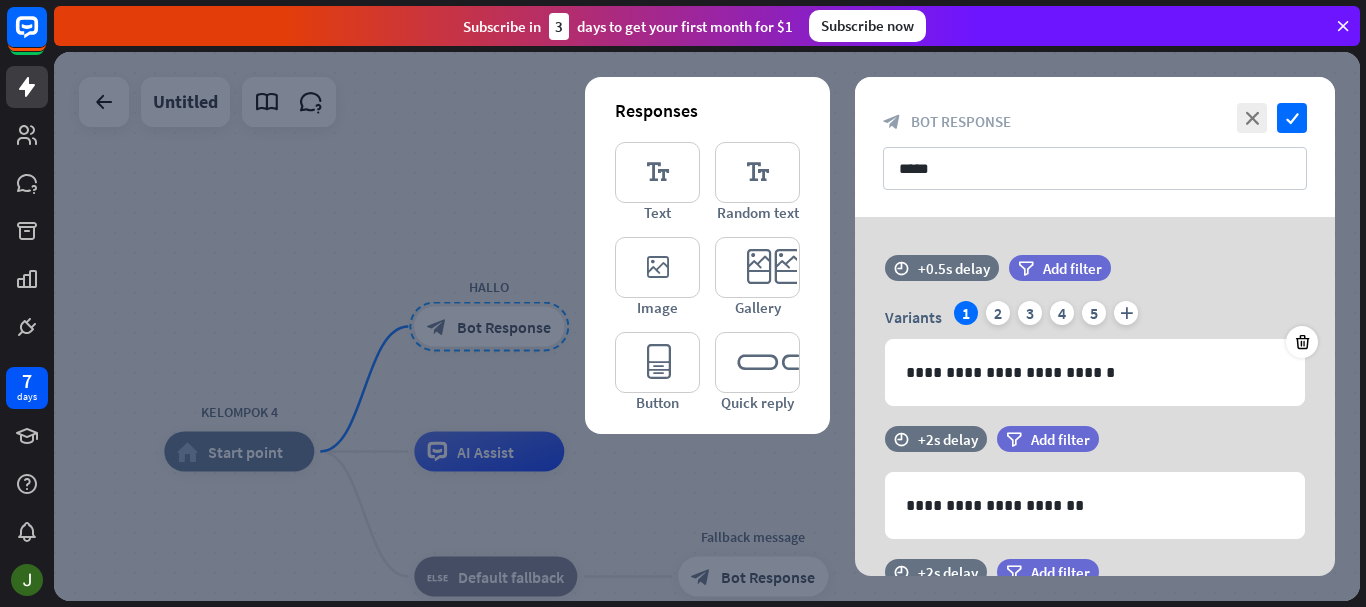 click at bounding box center (707, 326) 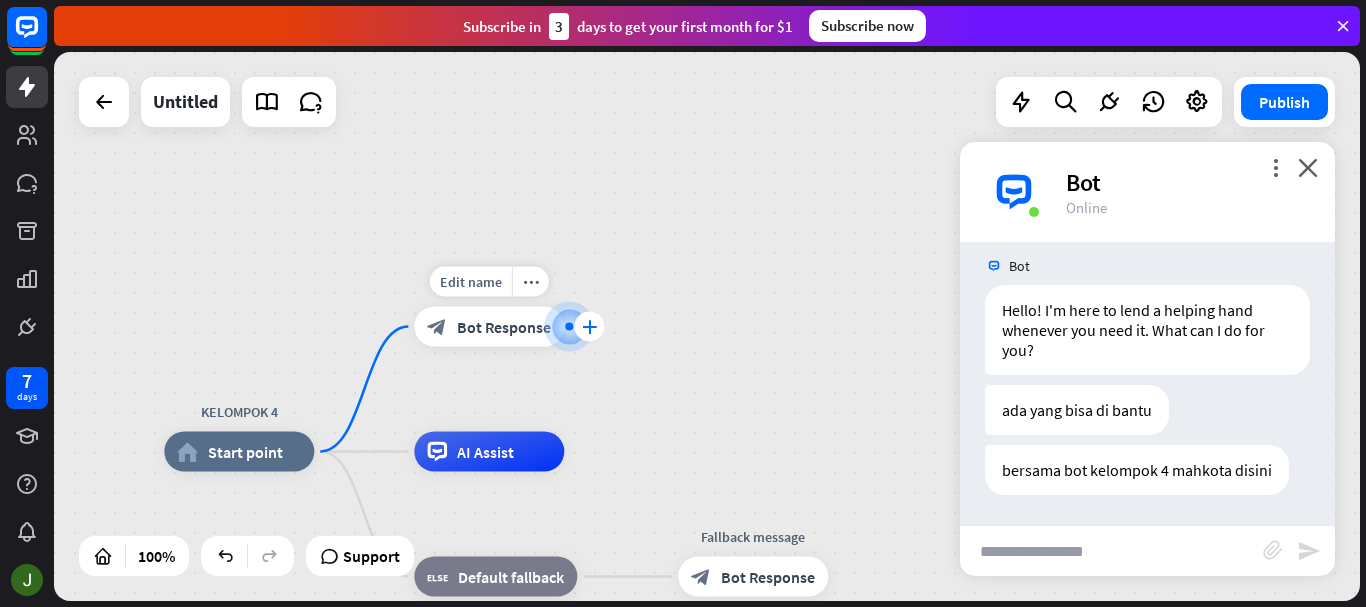 click on "plus" at bounding box center [589, 327] 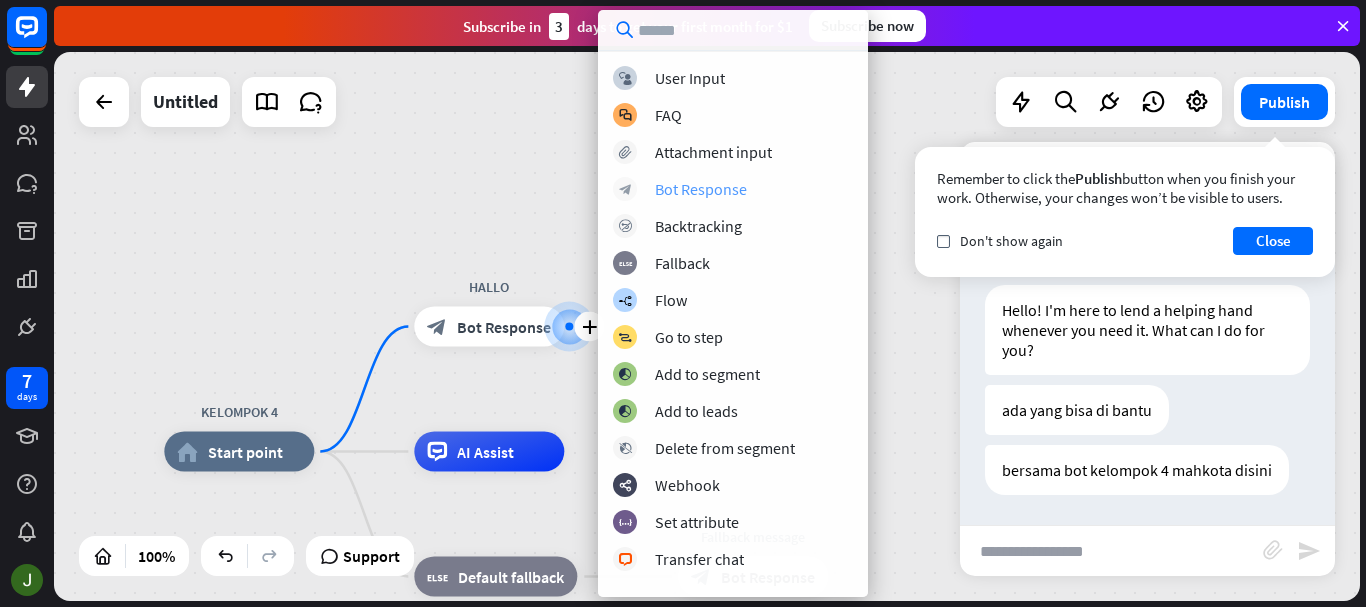 click on "block_bot_response
Bot Response" at bounding box center (733, 189) 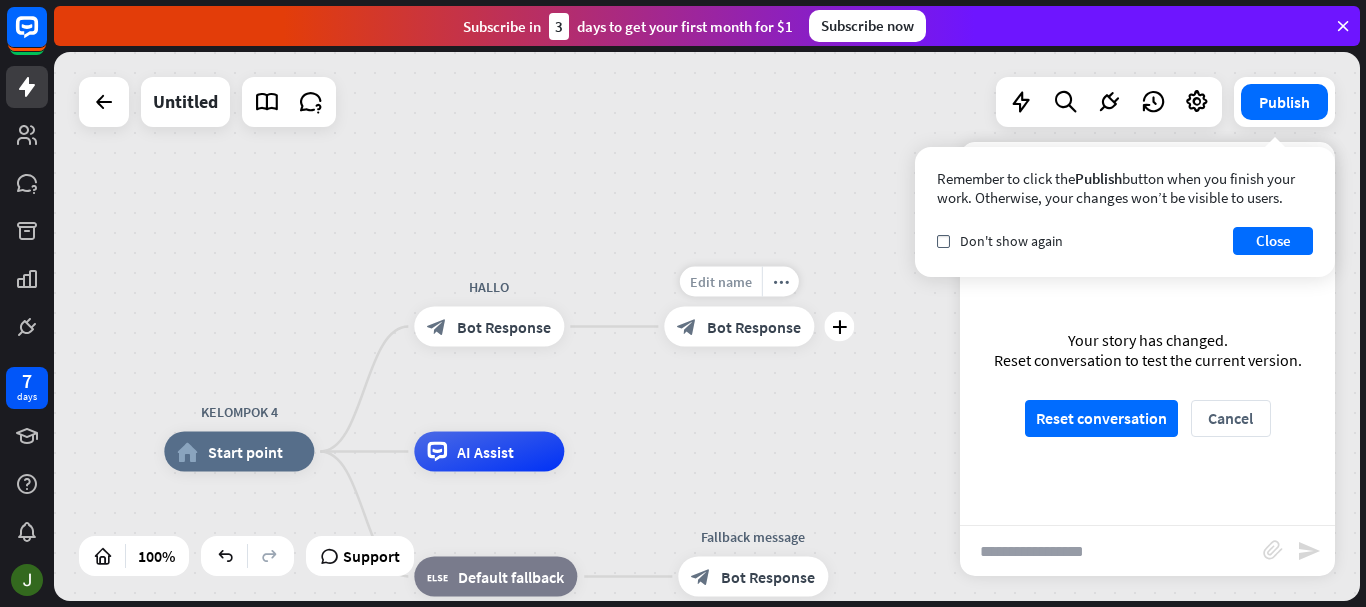 click on "Edit name" at bounding box center (721, 282) 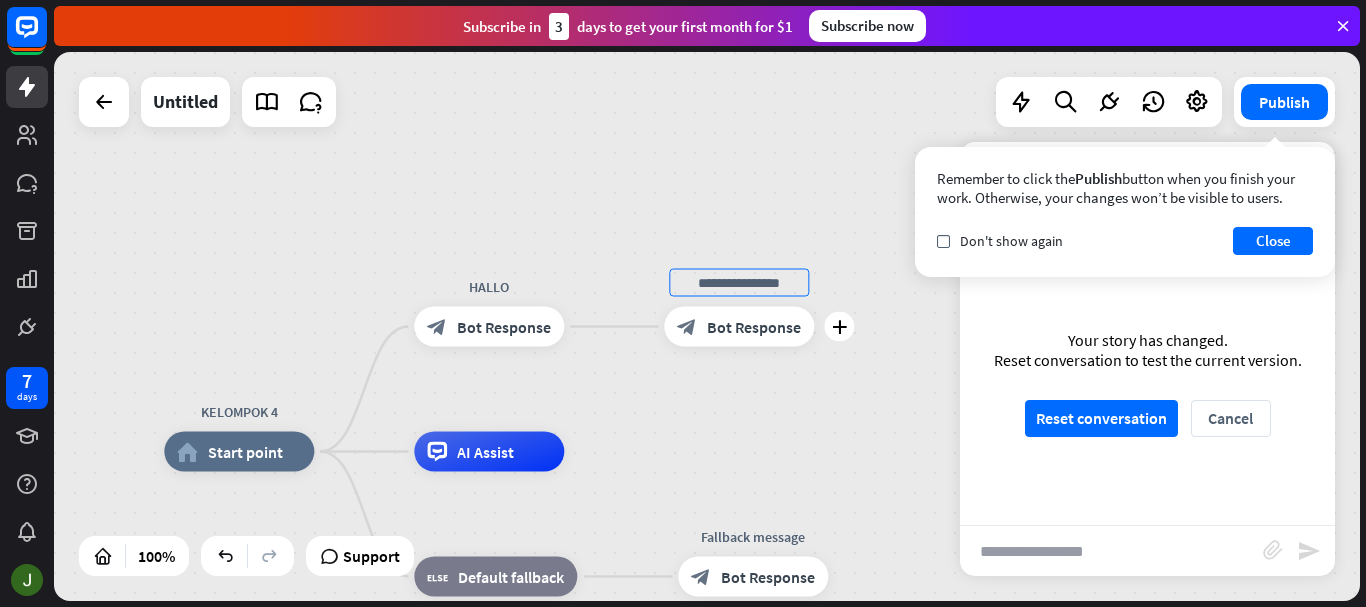 click at bounding box center [739, 283] 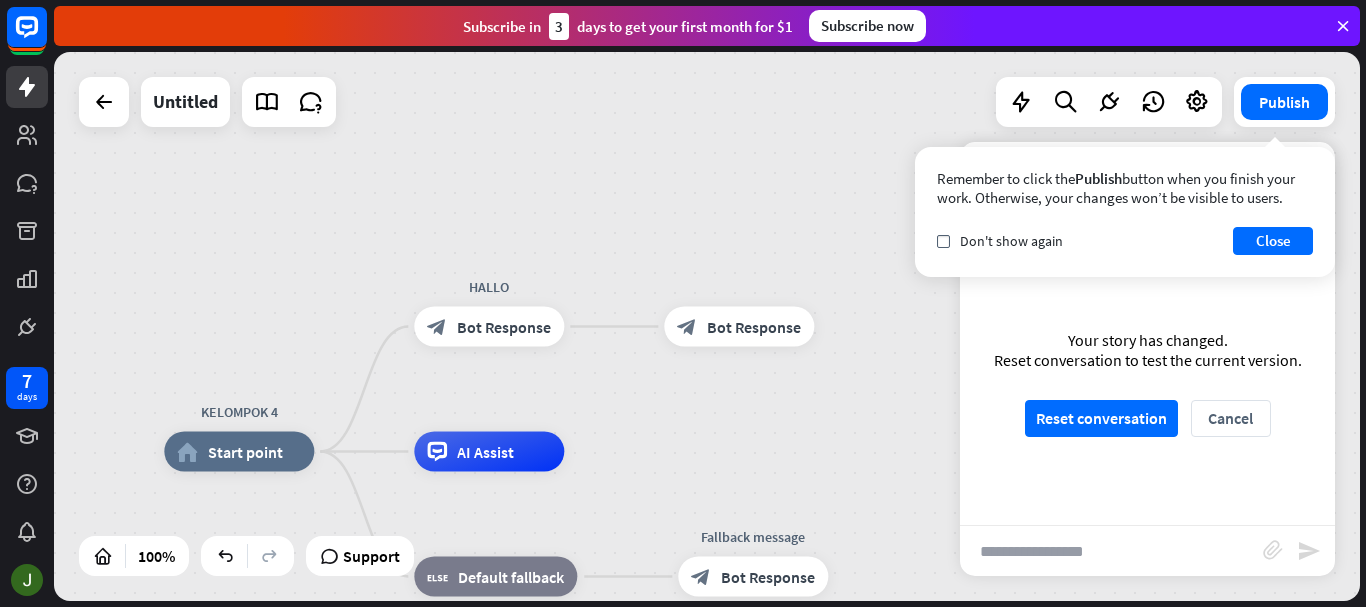 click on "KELOMPOK 4   home_2   Start point                 HALLO   block_bot_response   Bot Response                   block_bot_response   Bot Response                     AI Assist                   block_fallback   Default fallback                 Fallback message   block_bot_response   Bot Response" at bounding box center (707, 326) 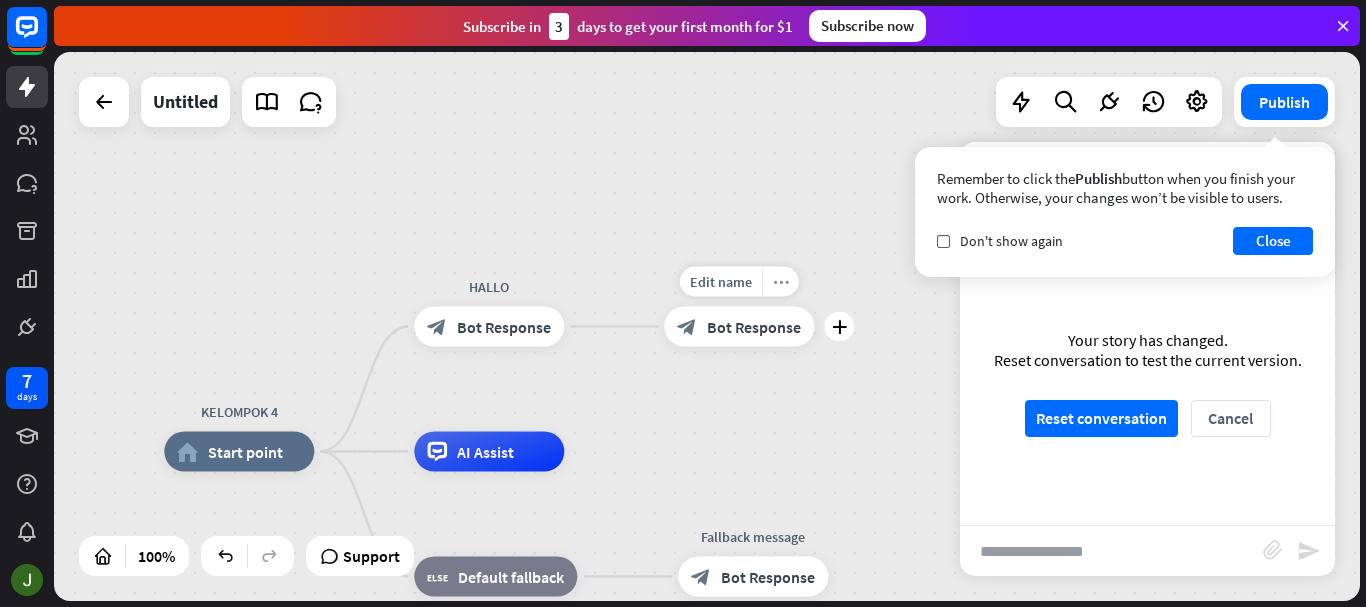 click on "more_horiz" at bounding box center [780, 282] 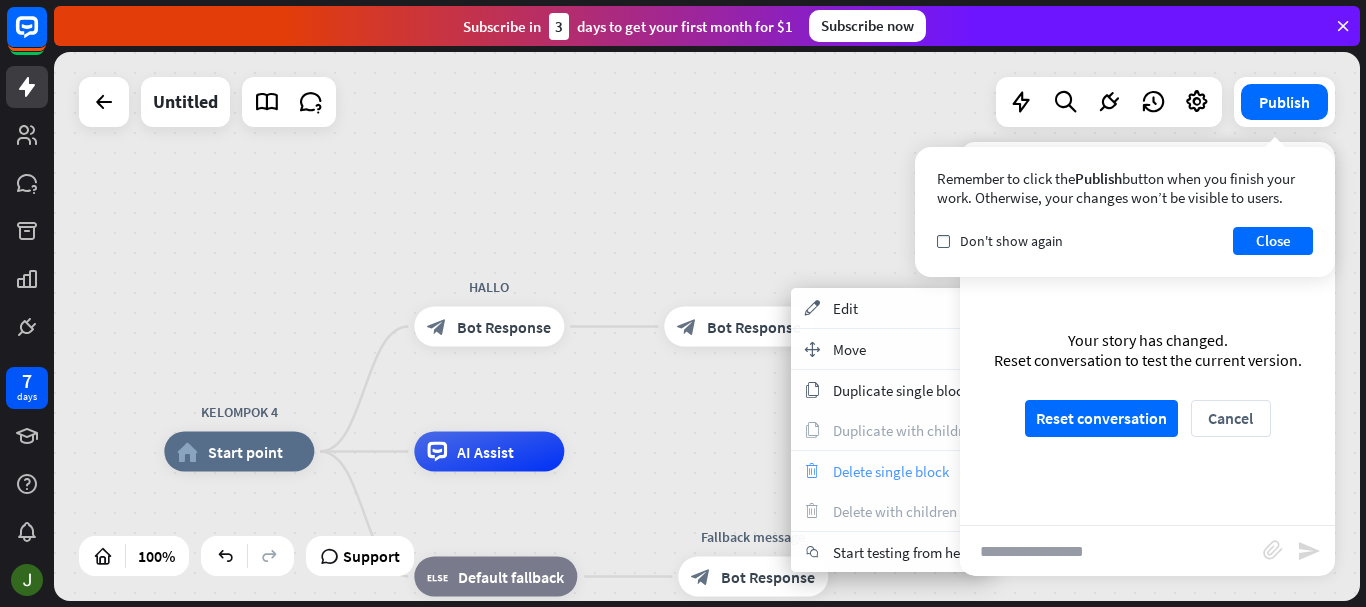 click on "Delete single block" at bounding box center [891, 471] 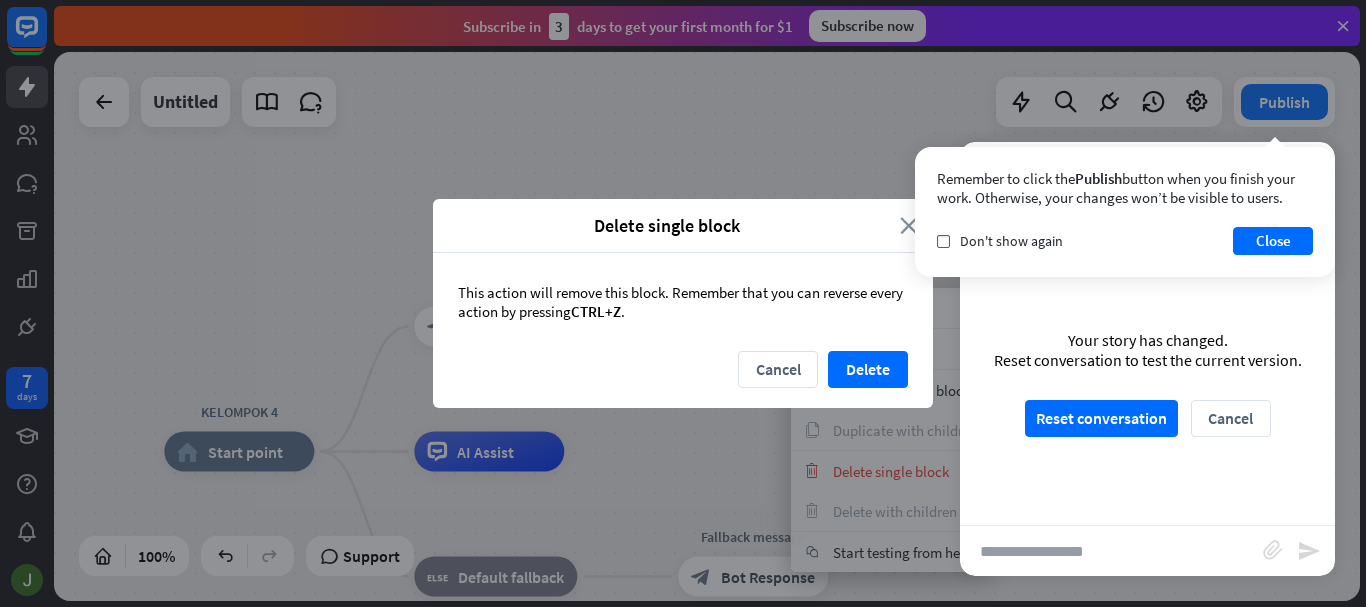 click on "close" at bounding box center [909, 225] 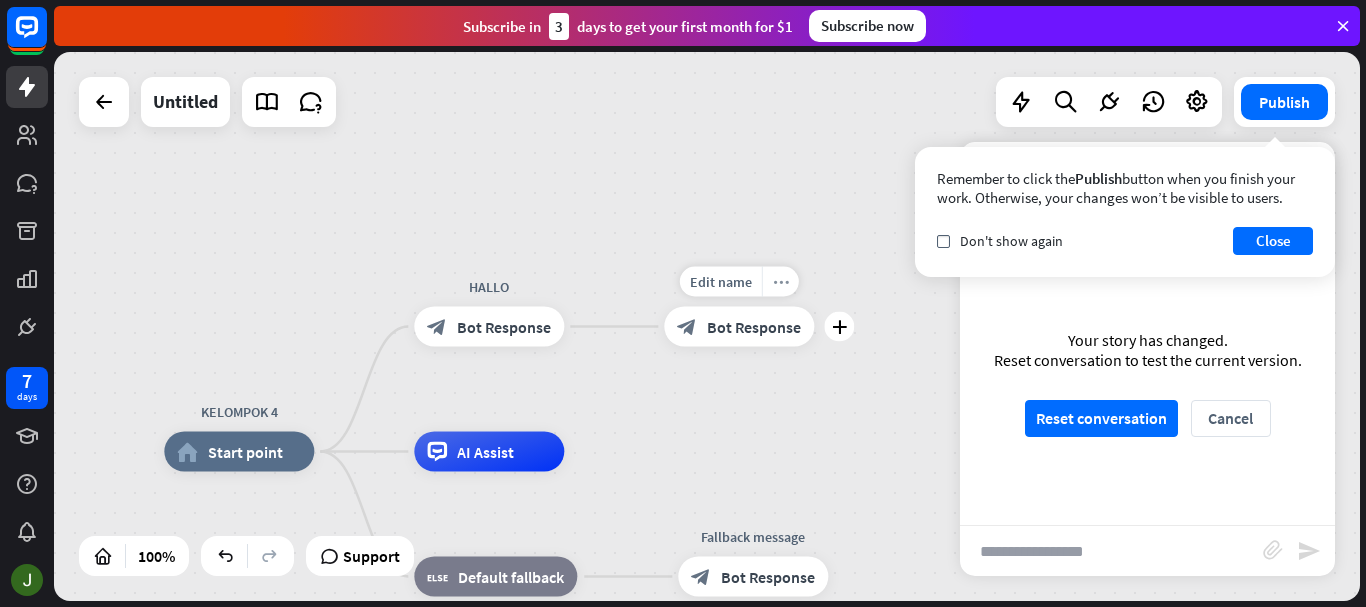 click on "more_horiz" at bounding box center (781, 281) 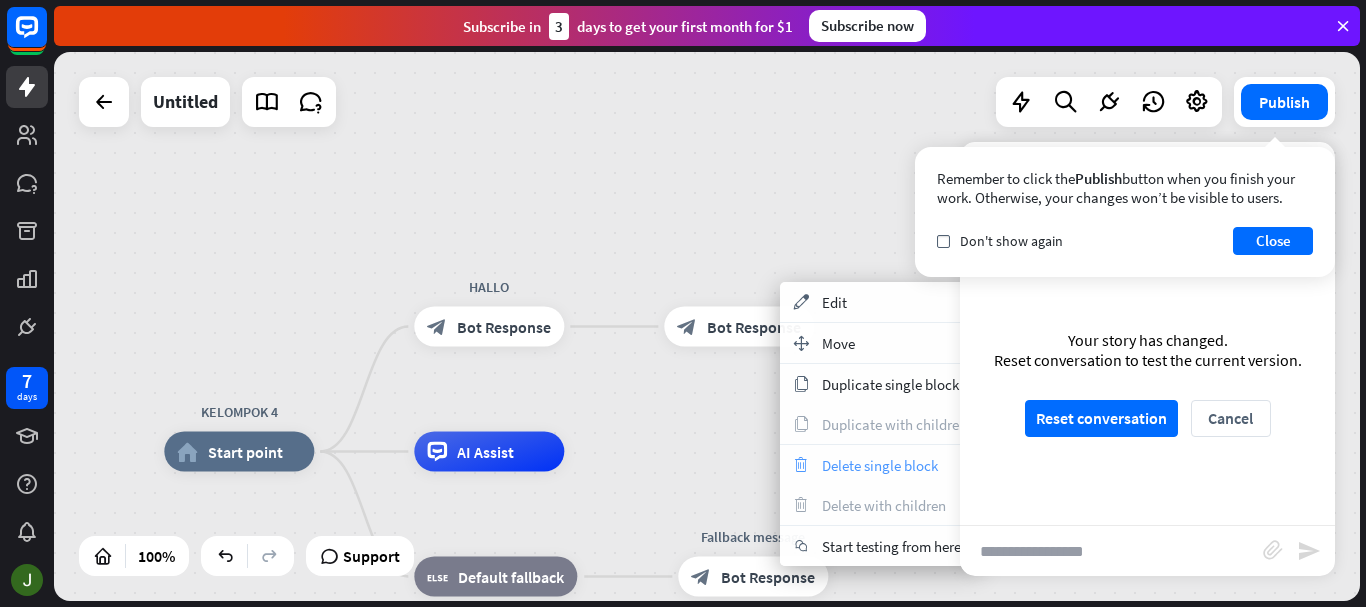 click on "trash   Delete single block" at bounding box center (880, 465) 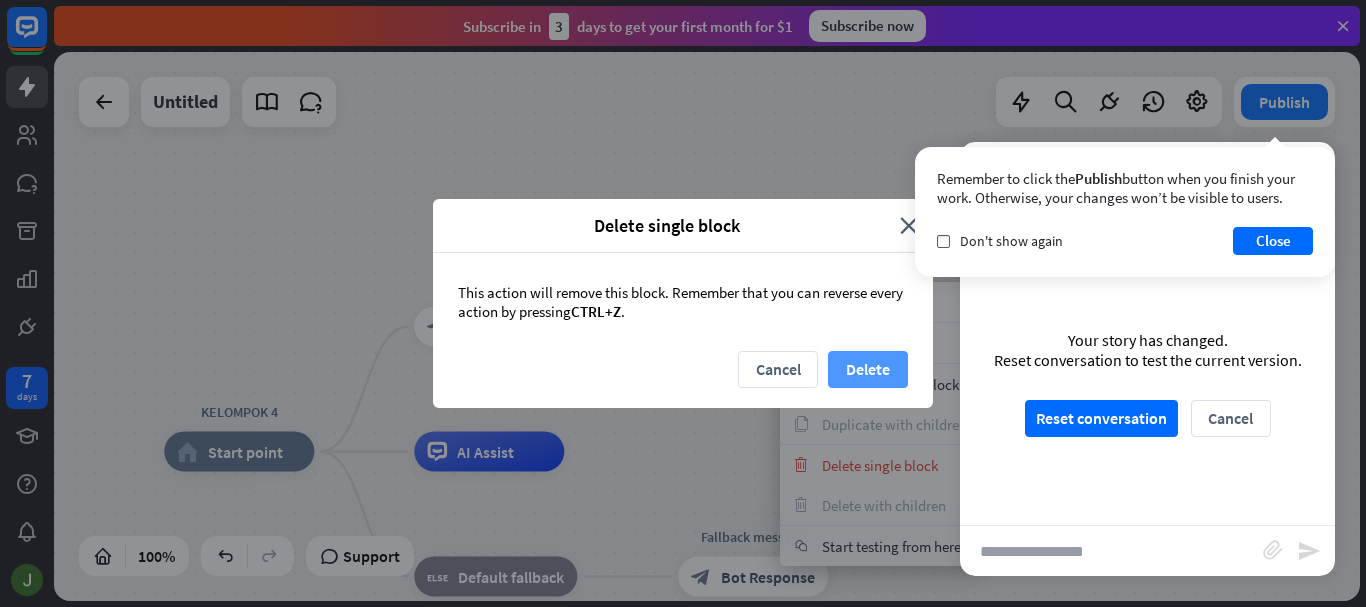 click on "Delete" at bounding box center [868, 369] 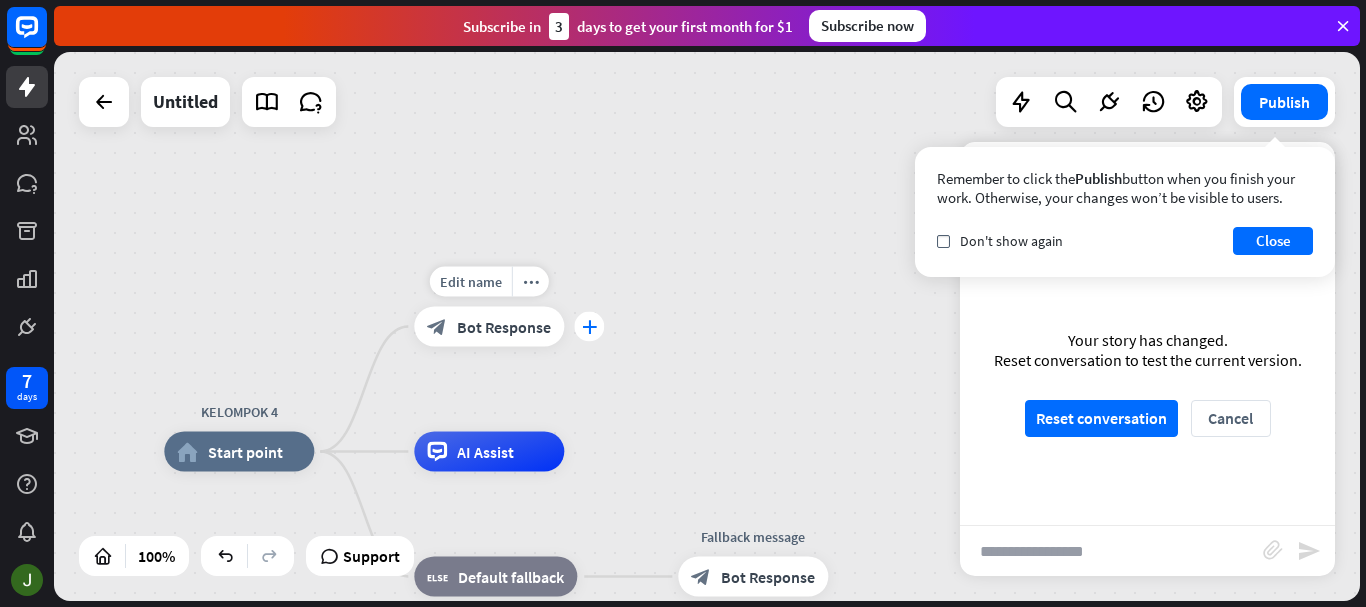 click on "plus" at bounding box center (589, 327) 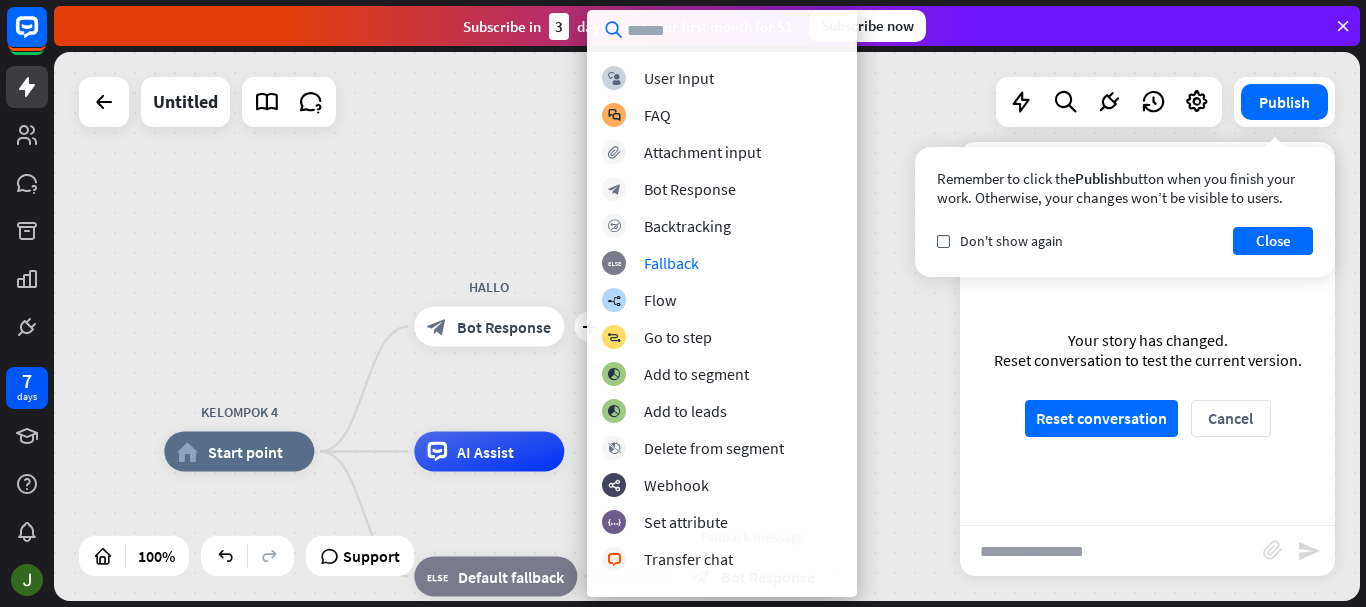 click on "KELOMPOK 4   home_2   Start point               plus   HALLO   block_bot_response   Bot Response                     AI Assist                   block_fallback   Default fallback                 Fallback message   block_bot_response   Bot Response" at bounding box center (707, 326) 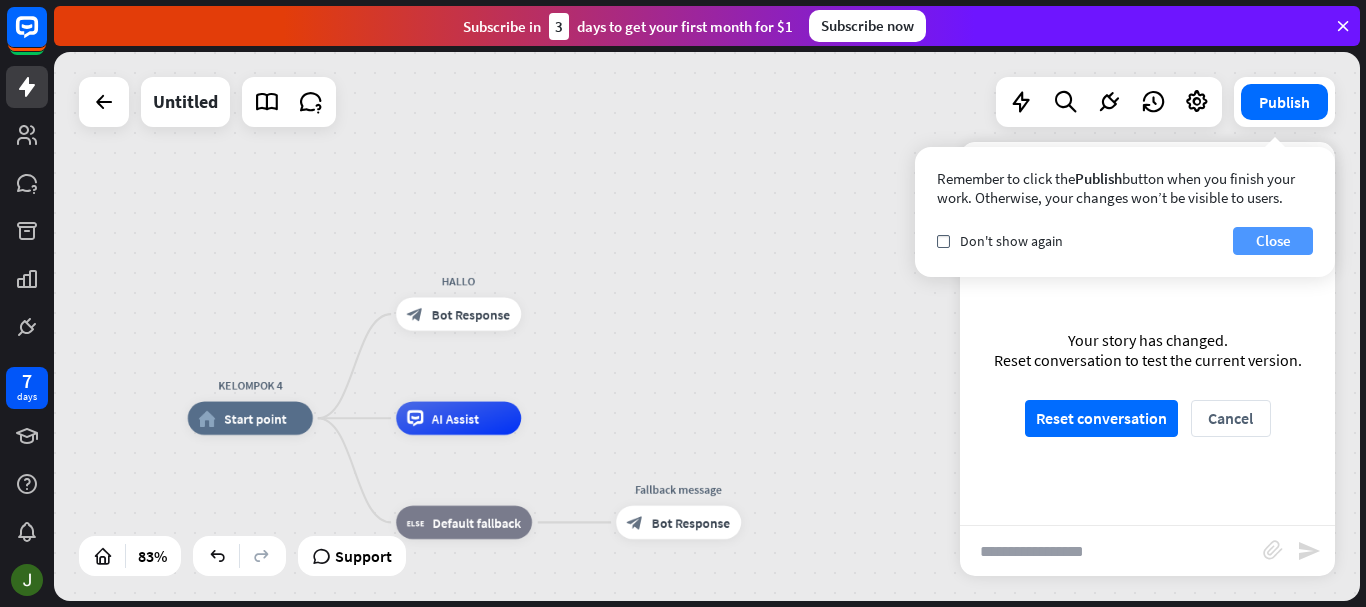 click on "Close" at bounding box center [1273, 241] 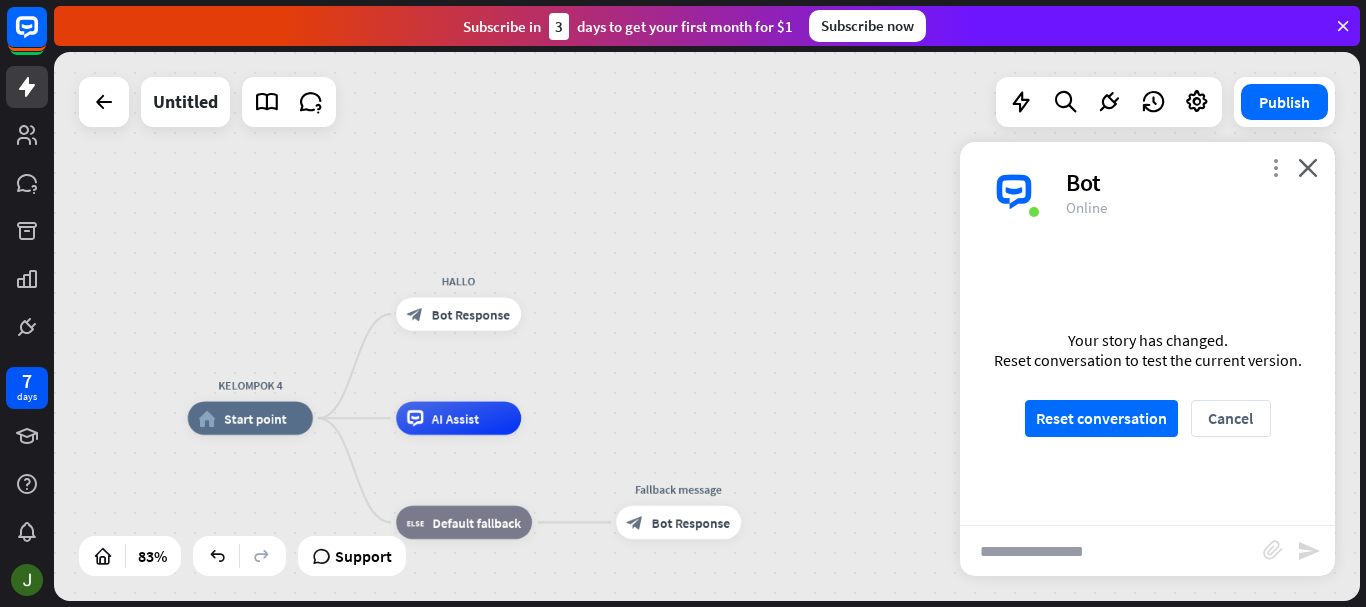 click on "more_vert" at bounding box center [1275, 167] 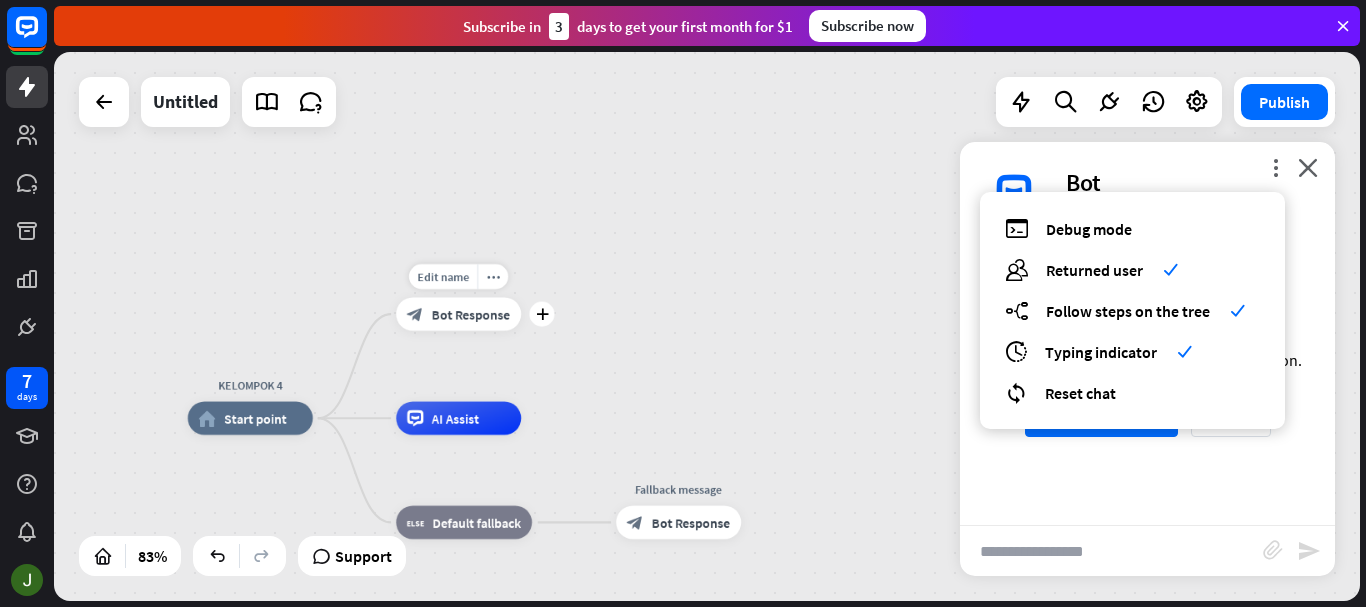 click on "KELOMPOK 4   home_2   Start point       Edit name   more_horiz         plus   HALLO   block_bot_response   Bot Response                     AI Assist                   block_fallback   Default fallback                 Fallback message   block_bot_response   Bot Response" at bounding box center (707, 326) 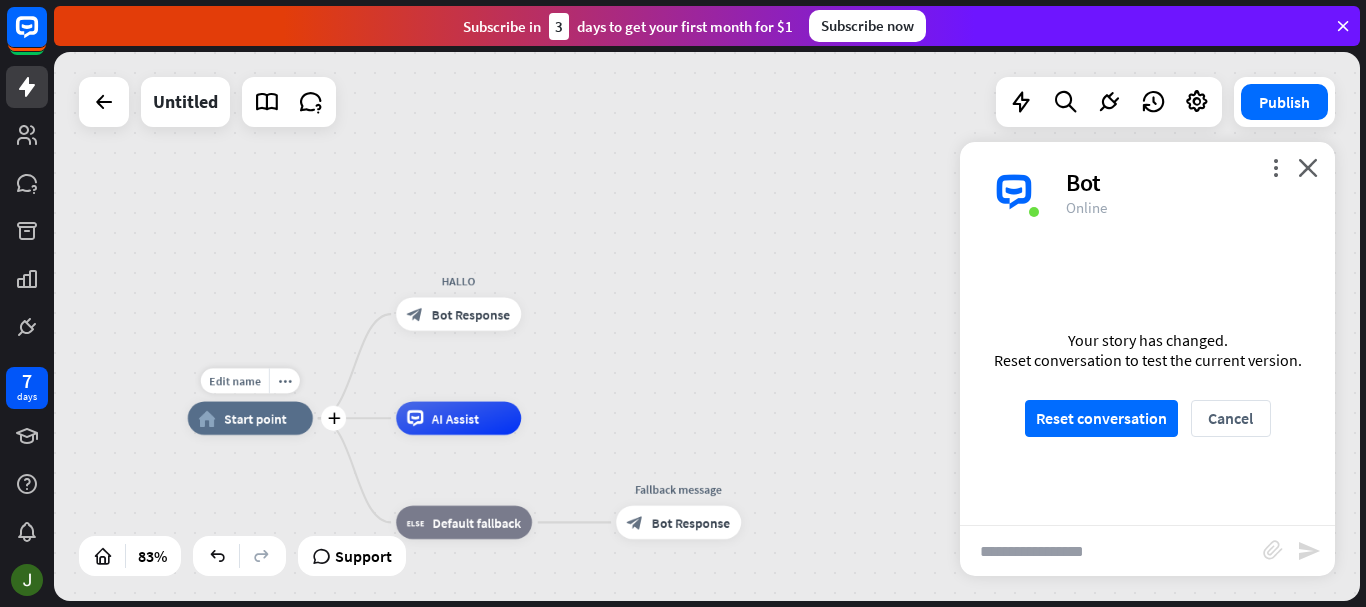 click on "Start point" at bounding box center [255, 418] 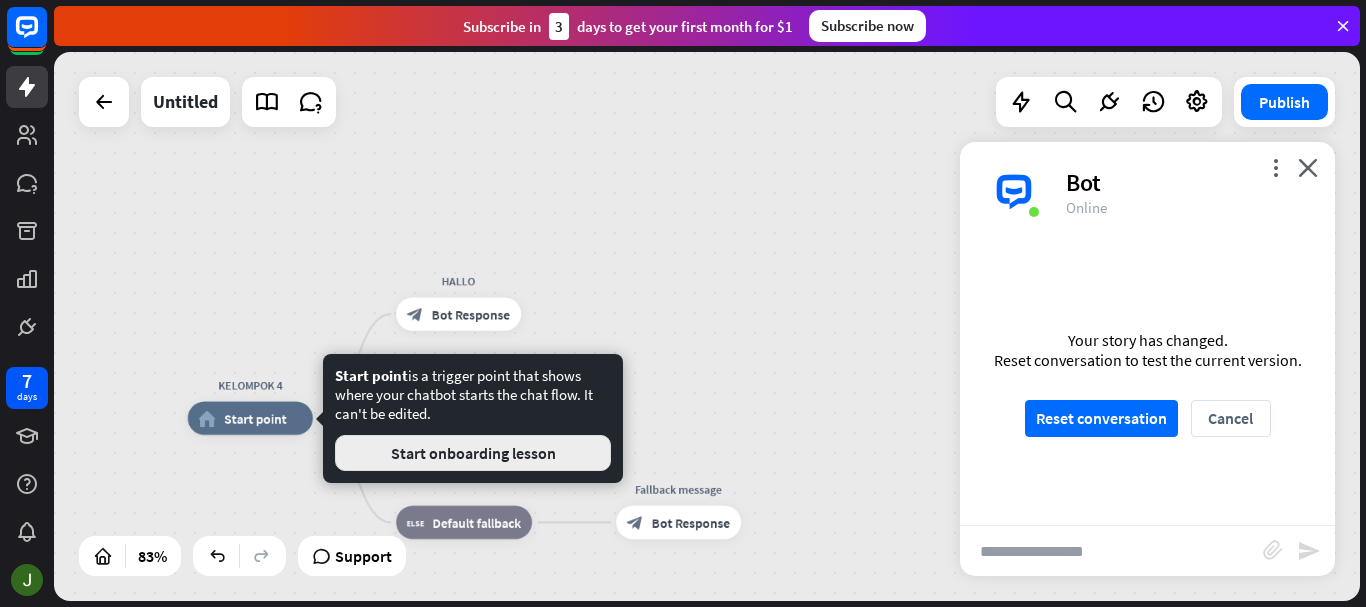 click on "Start onboarding lesson" at bounding box center (473, 453) 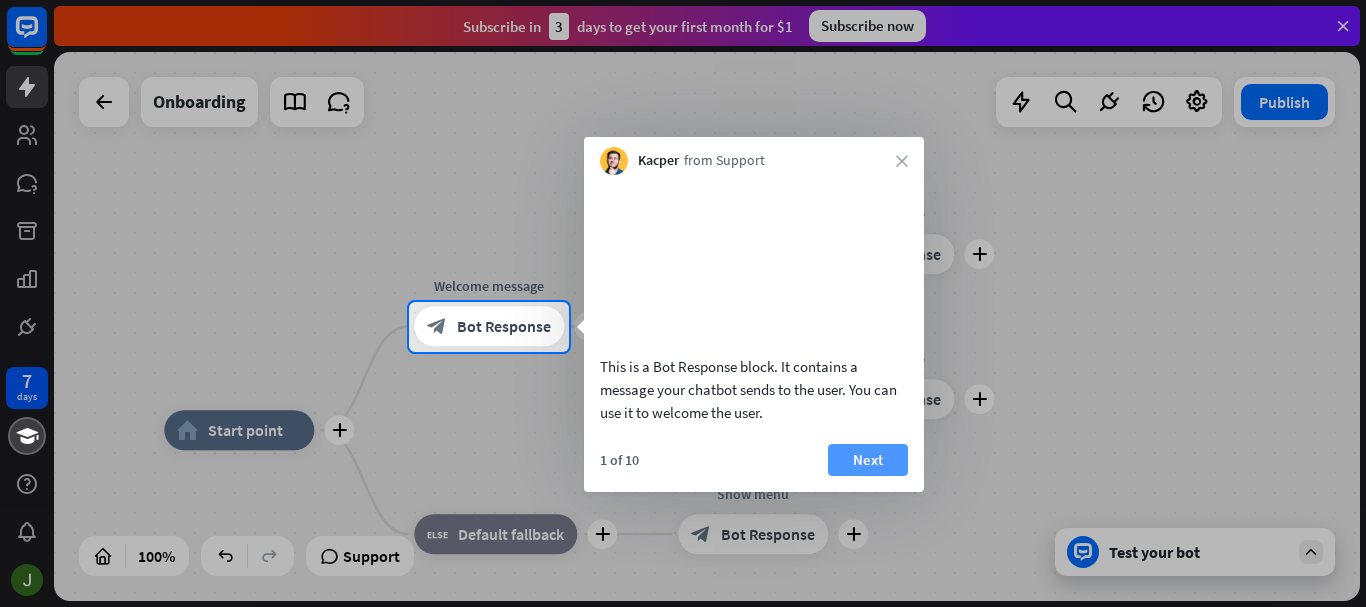 click on "Next" at bounding box center [868, 460] 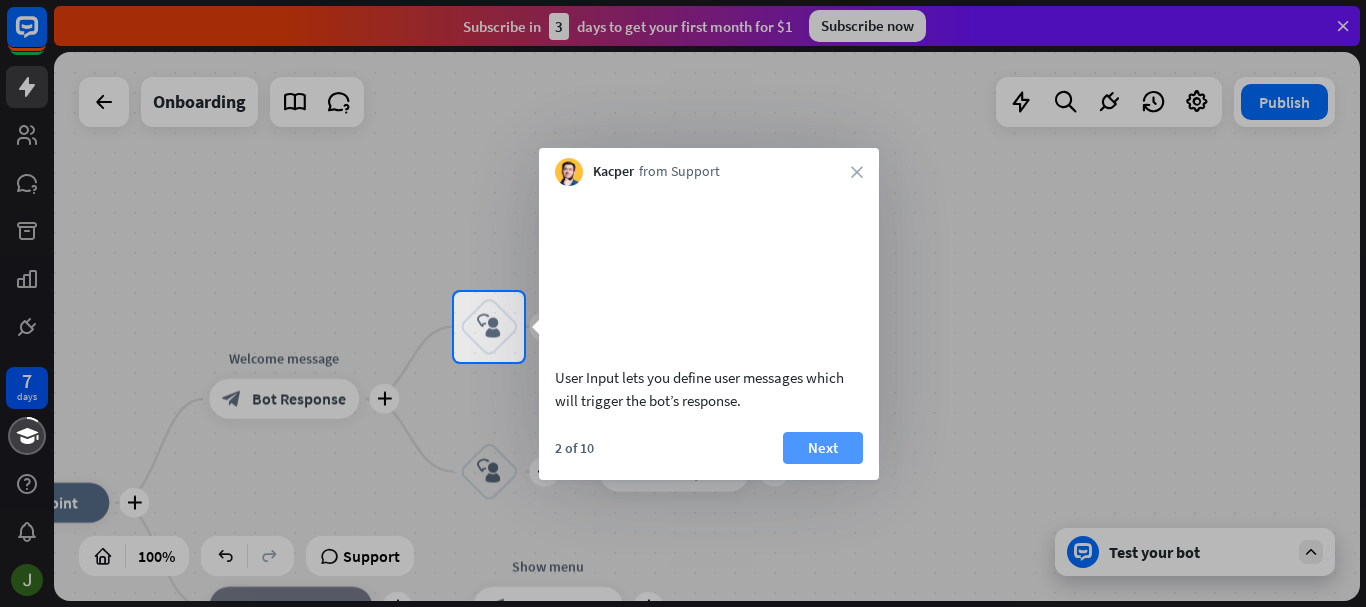 click on "Next" at bounding box center [823, 448] 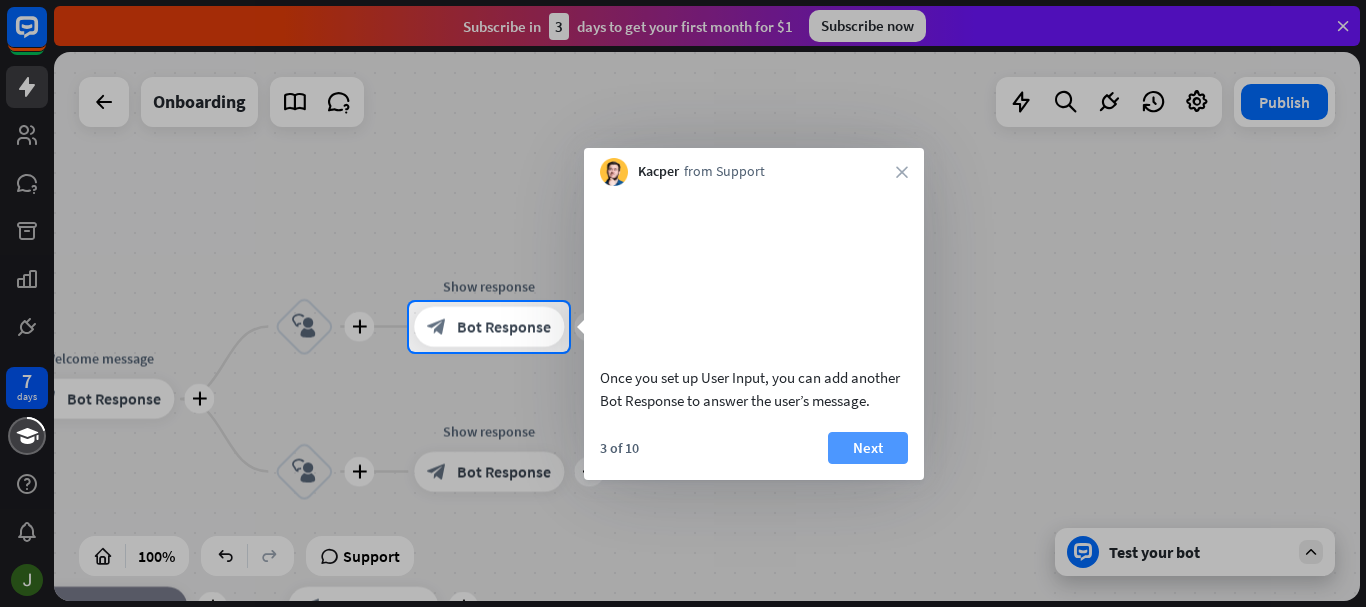 click on "Next" at bounding box center (868, 448) 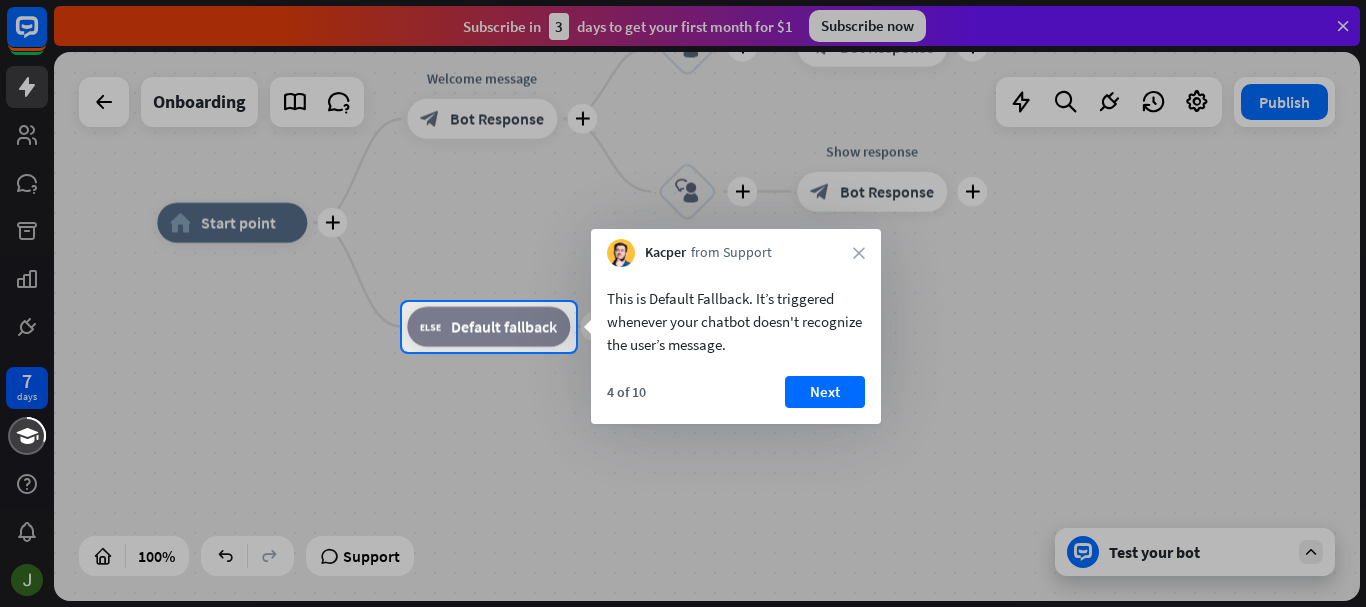 click on "Next" at bounding box center [825, 392] 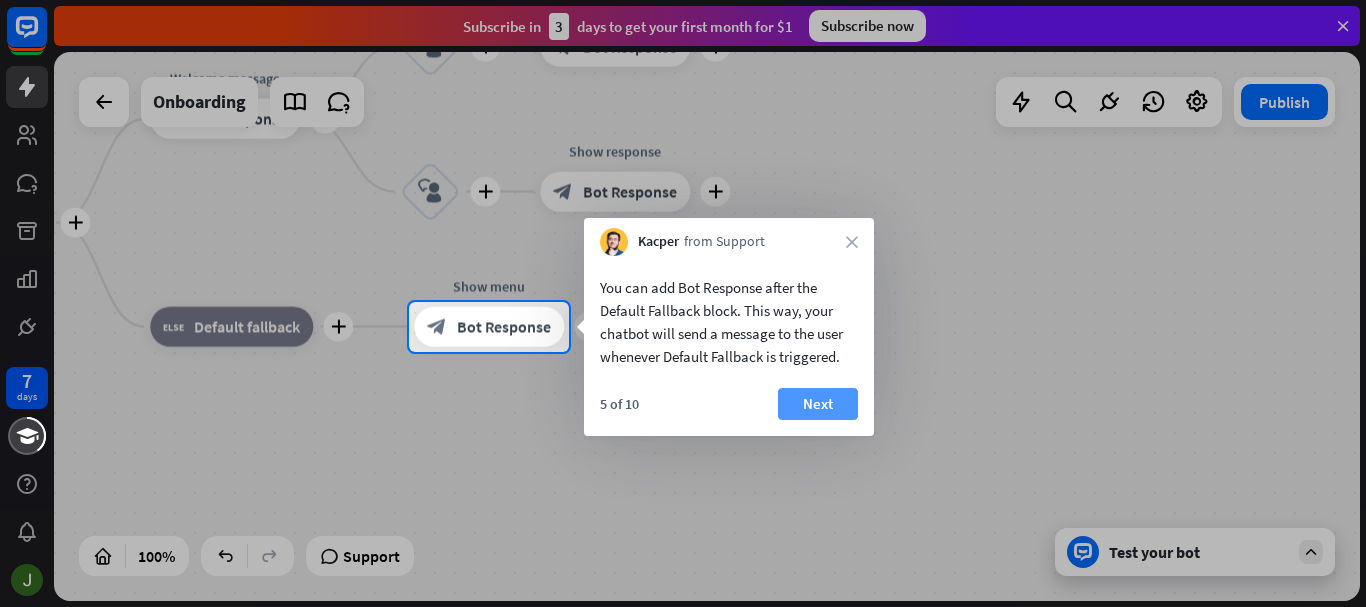 click on "Next" at bounding box center (818, 404) 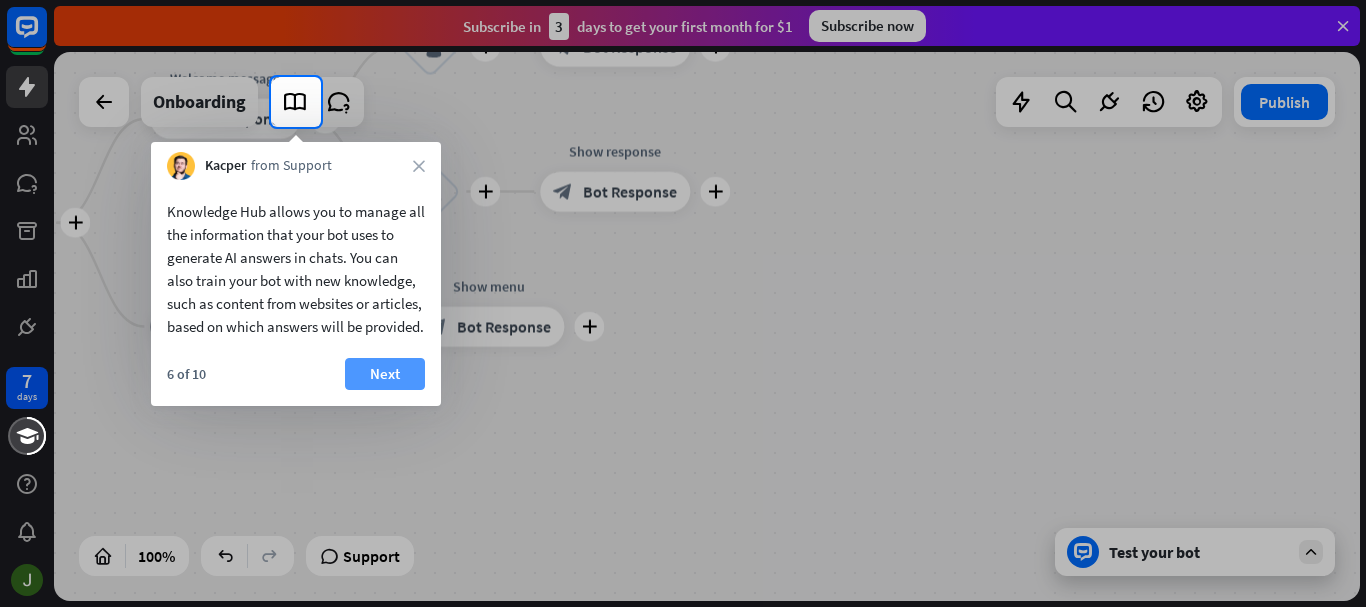 click on "Next" at bounding box center (385, 374) 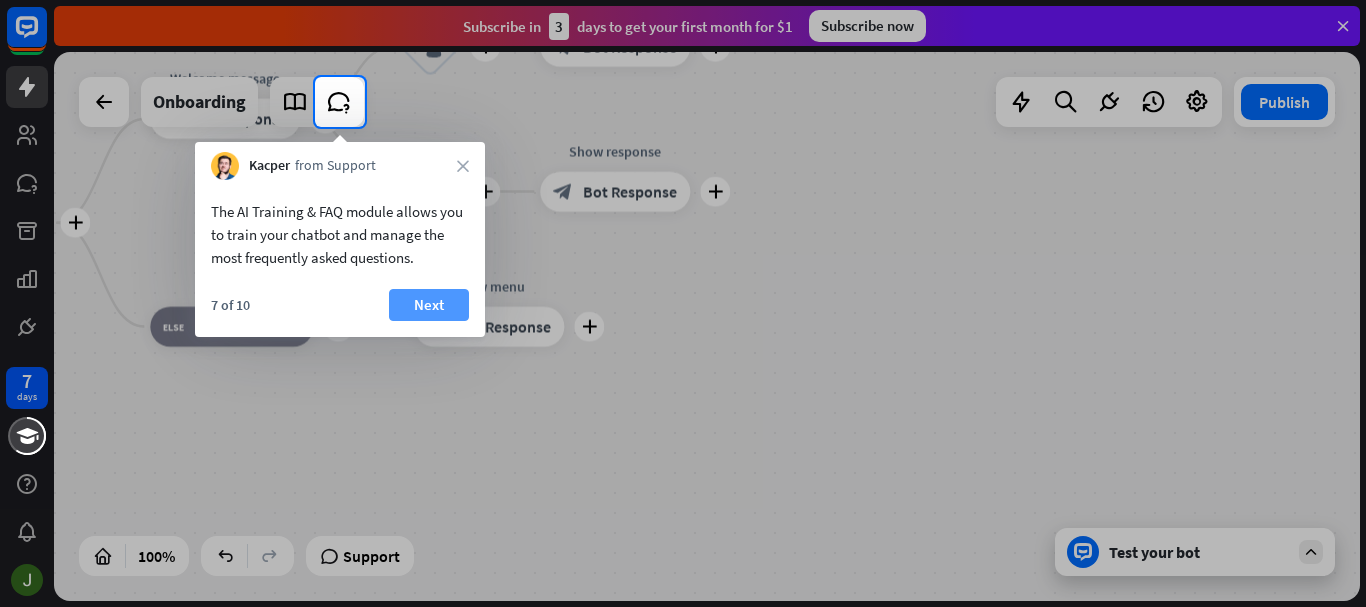 click on "Next" at bounding box center (429, 305) 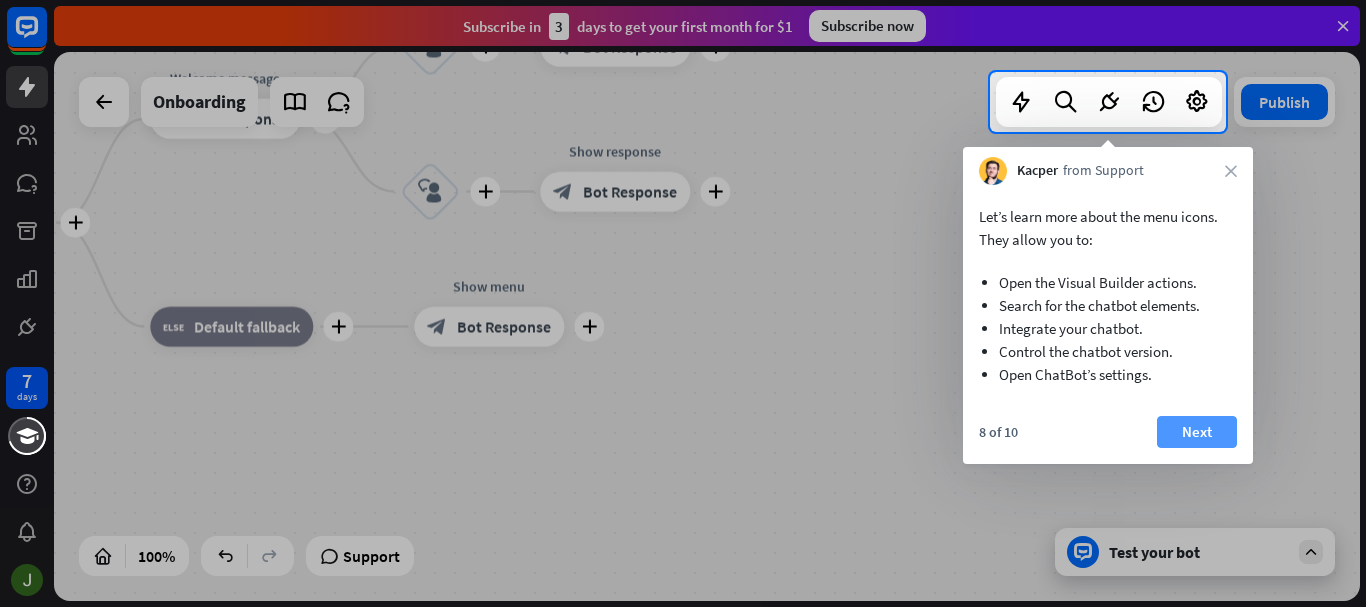 click on "Next" at bounding box center (1197, 432) 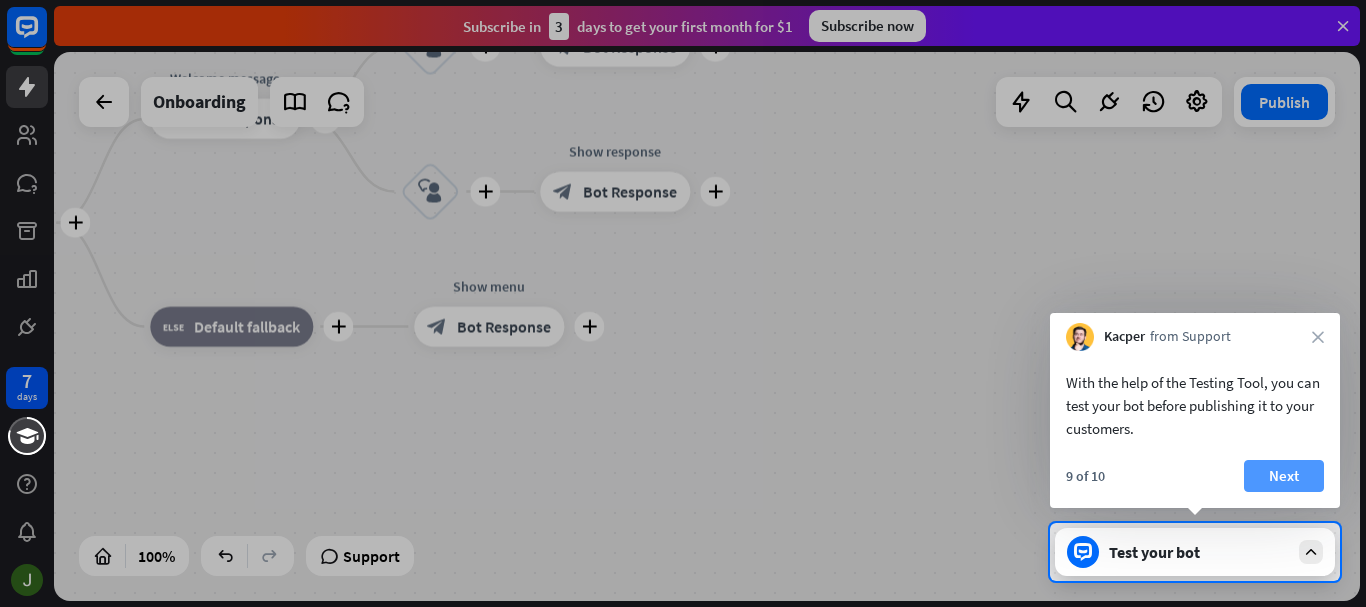 click on "Next" at bounding box center (1284, 476) 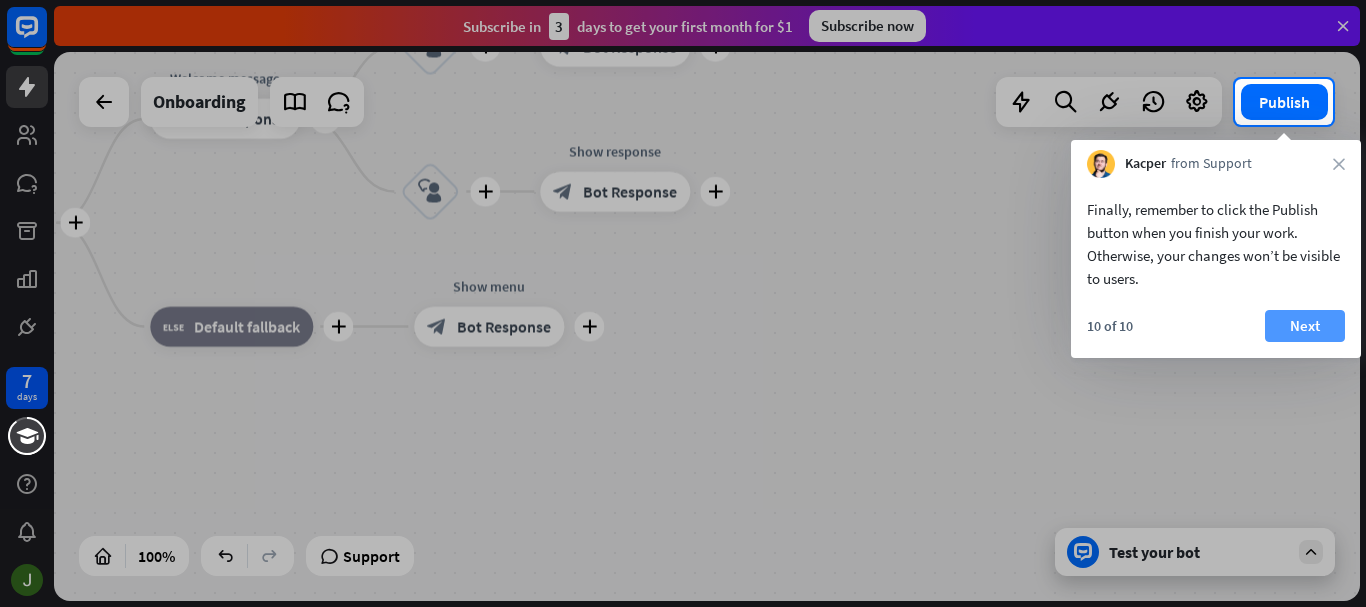 click on "Next" at bounding box center [1305, 326] 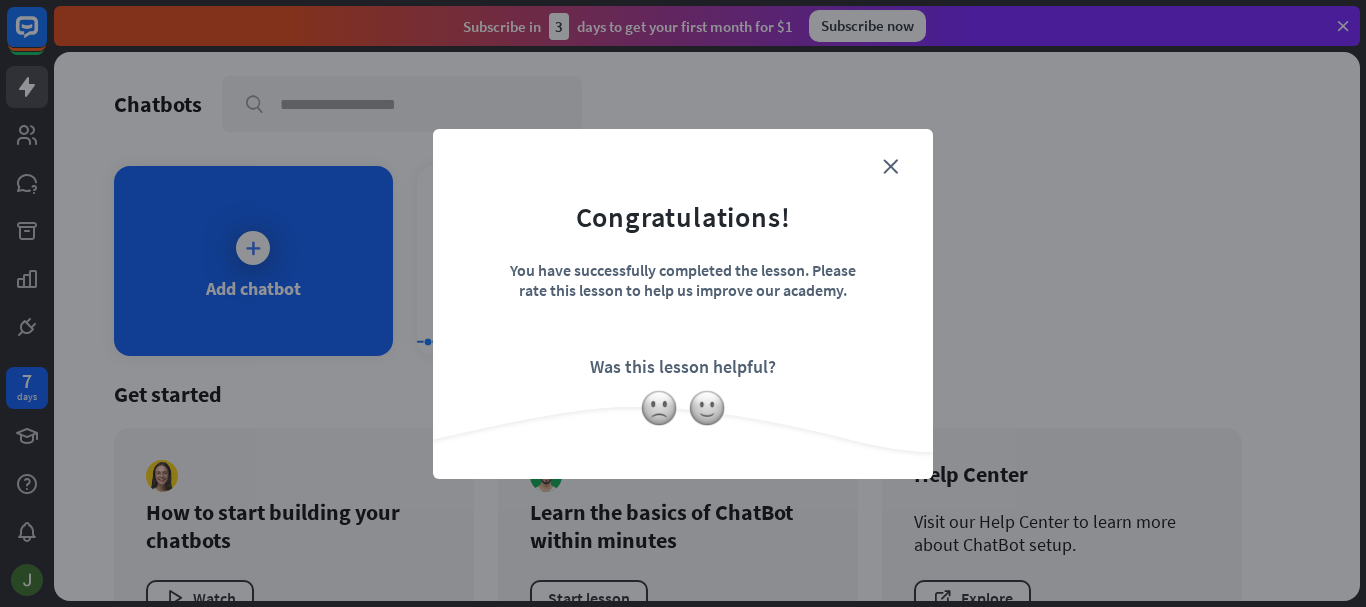 click on "Congratulations!
You have successfully completed the lesson.
Please rate this lesson to help us improve our
academy.
Was this lesson helpful?" at bounding box center (683, 273) 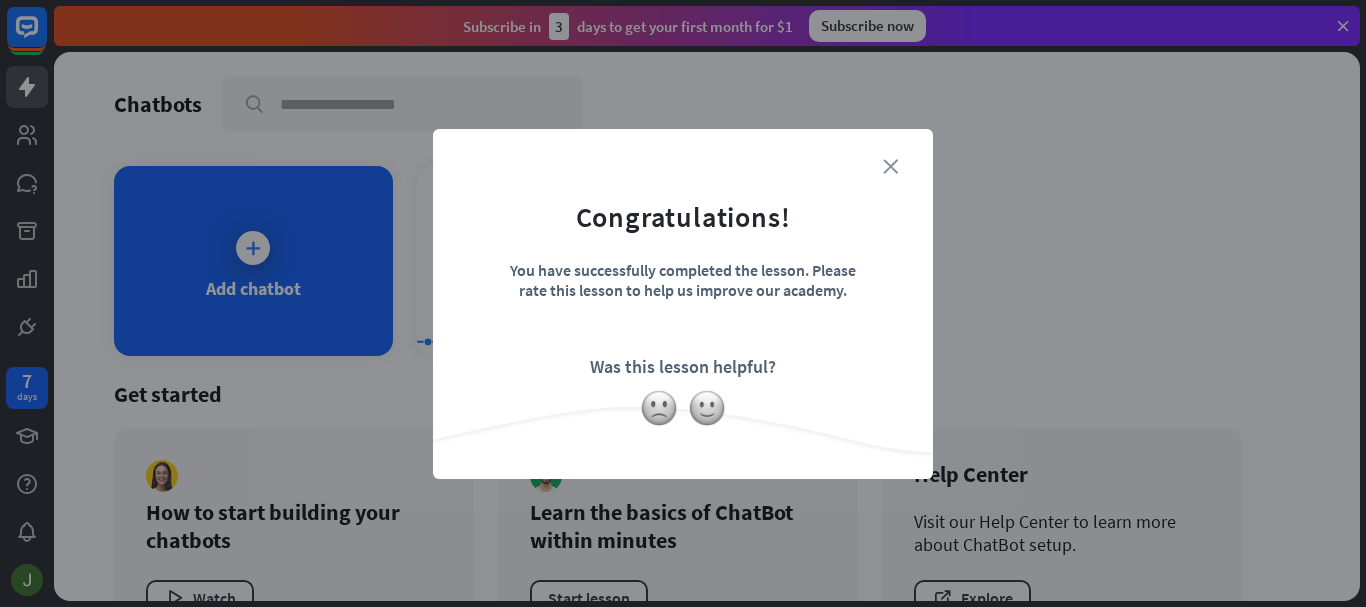 click on "close" at bounding box center (890, 166) 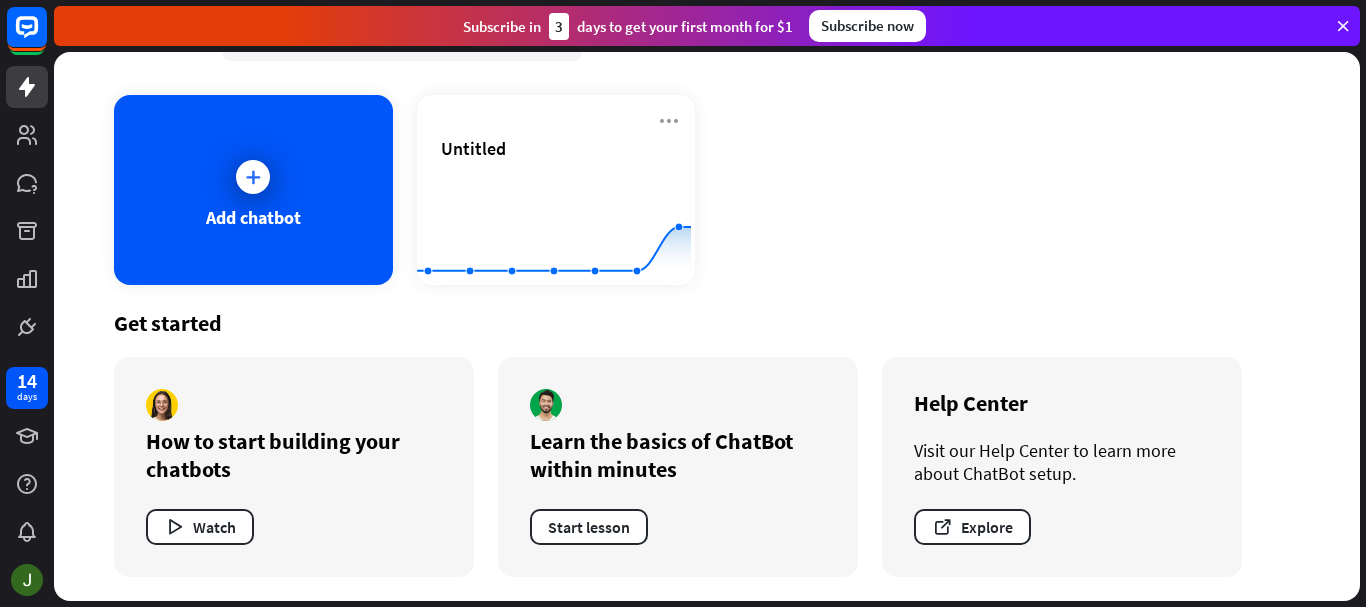 scroll, scrollTop: 0, scrollLeft: 0, axis: both 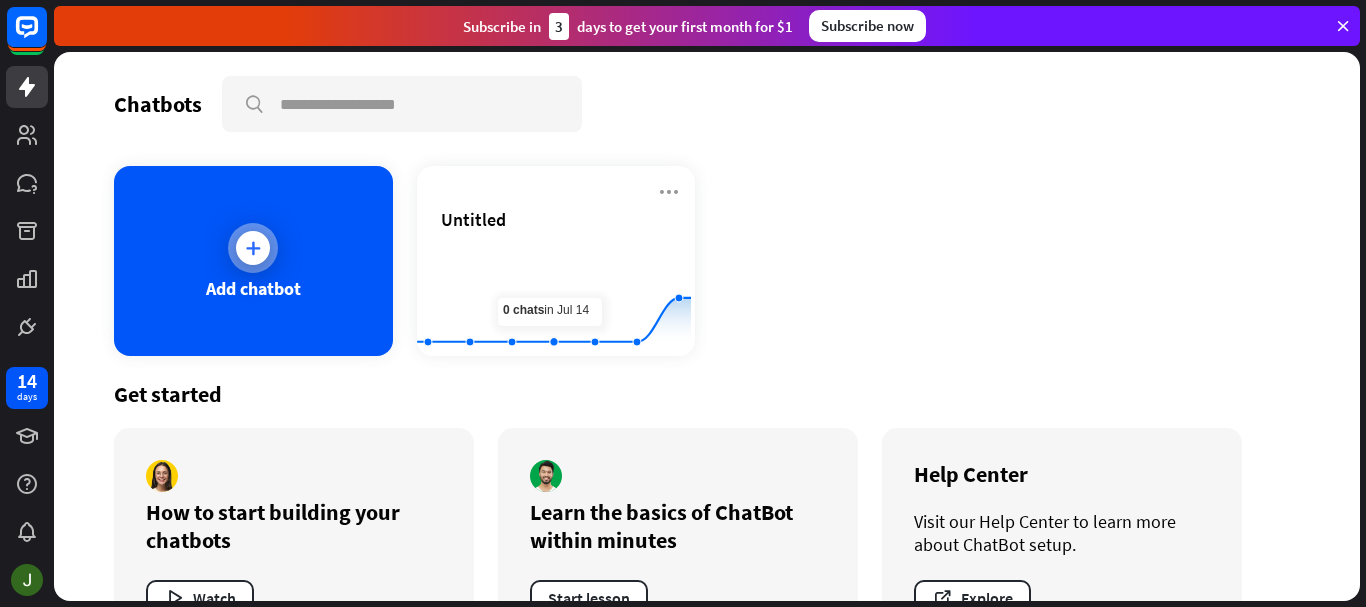 click at bounding box center [253, 248] 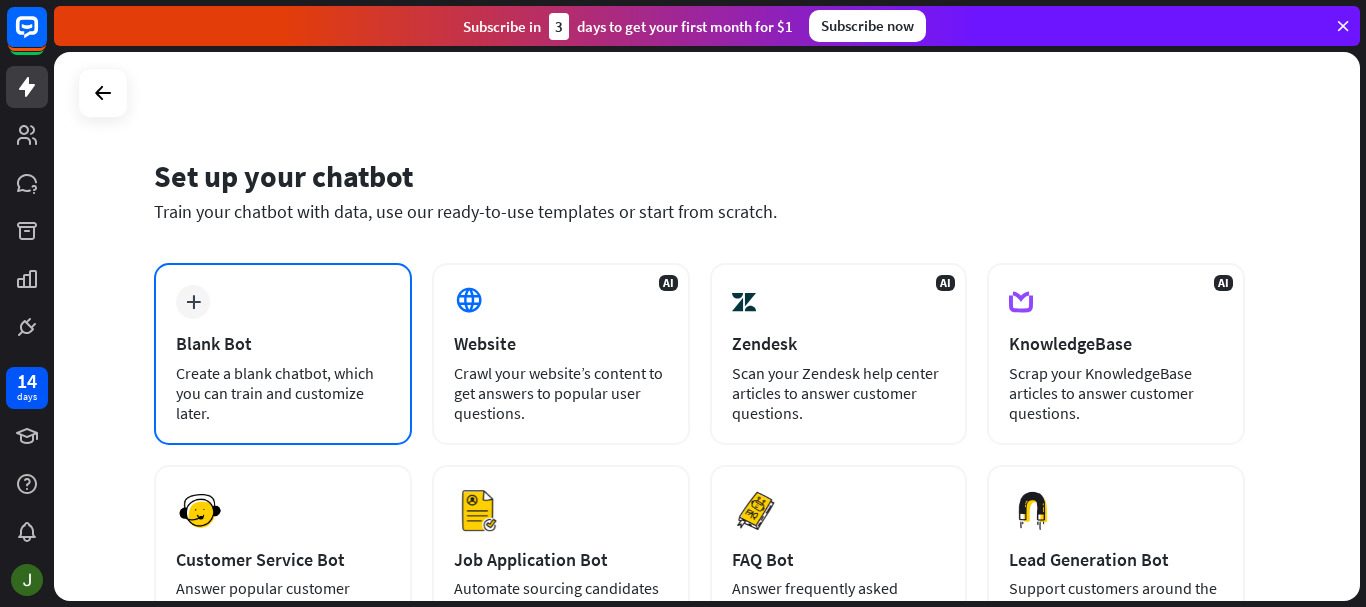 click on "plus   Blank Bot
Create a blank chatbot, which you can train and
customize later." at bounding box center [283, 354] 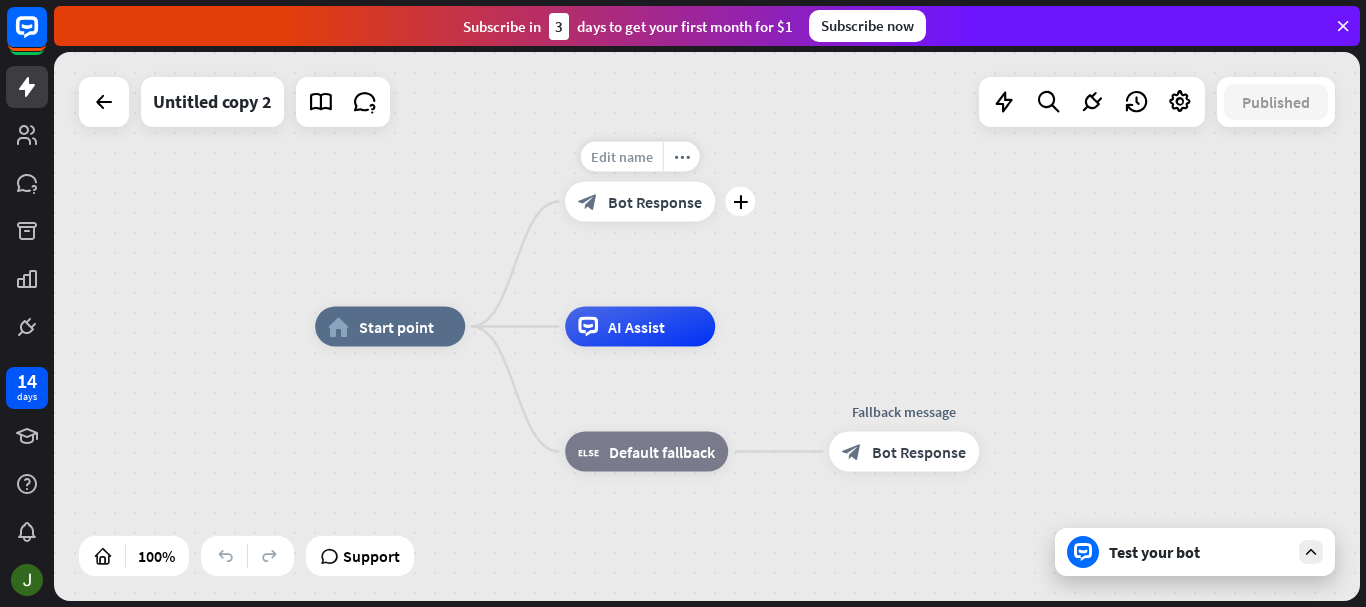 click on "Edit name" at bounding box center (622, 157) 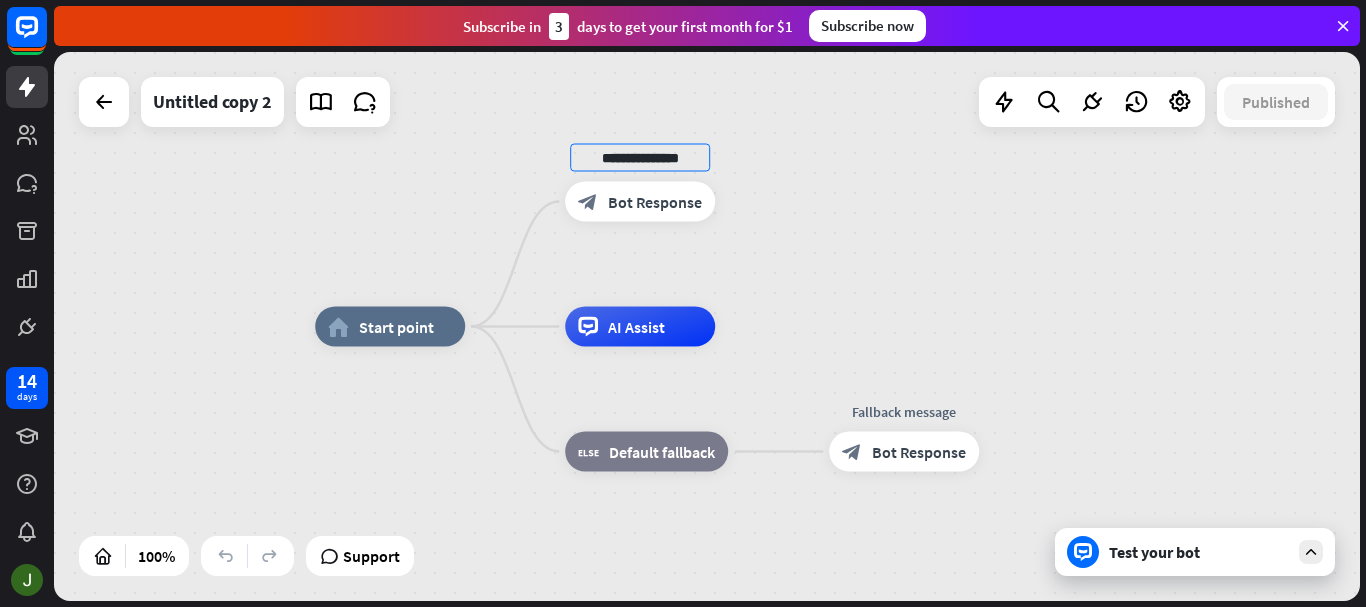click on "**********" at bounding box center (707, 326) 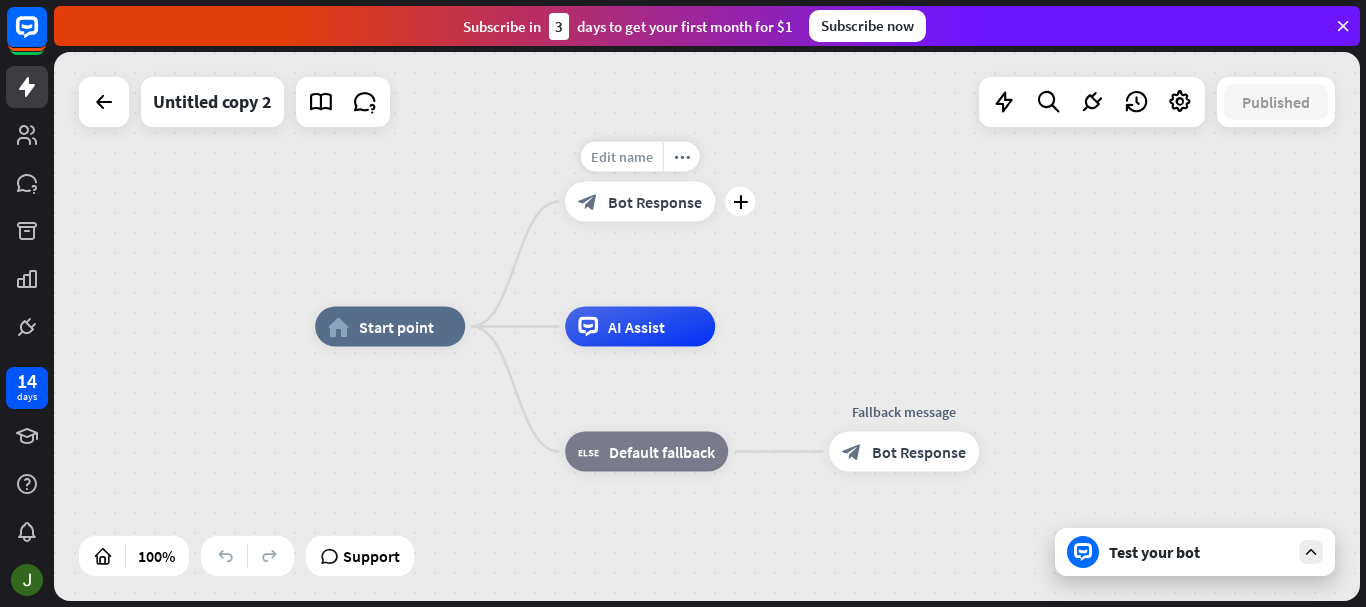 click on "Edit name" at bounding box center (622, 157) 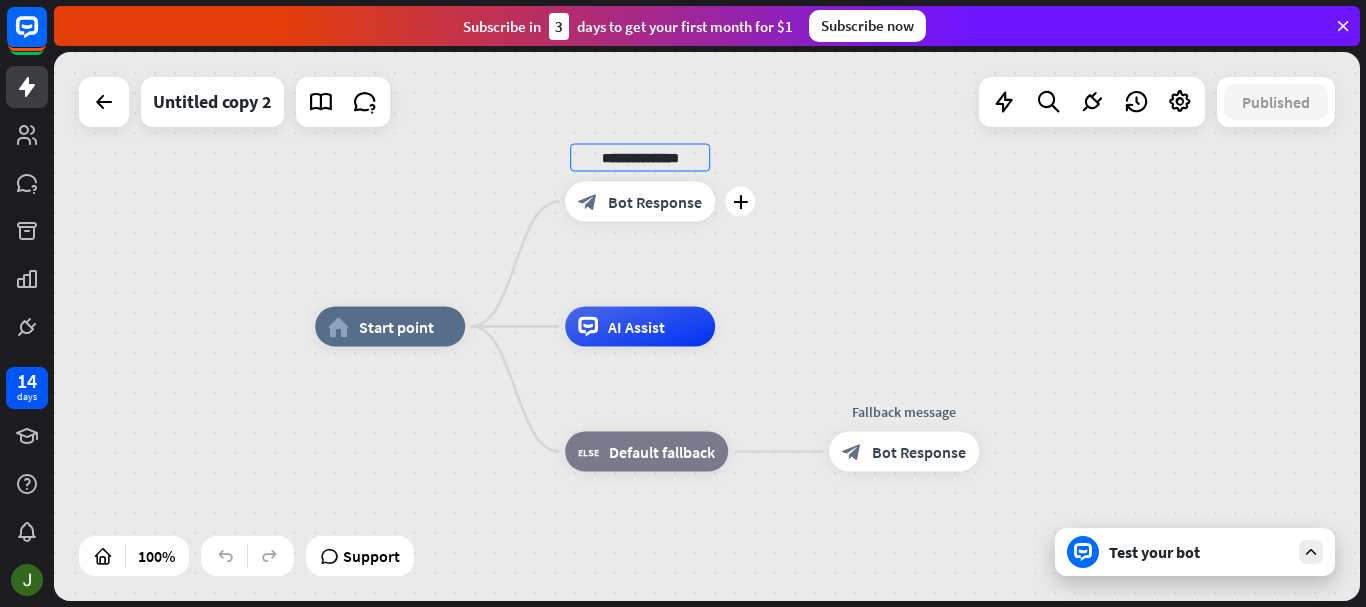 drag, startPoint x: 705, startPoint y: 162, endPoint x: 588, endPoint y: 158, distance: 117.06836 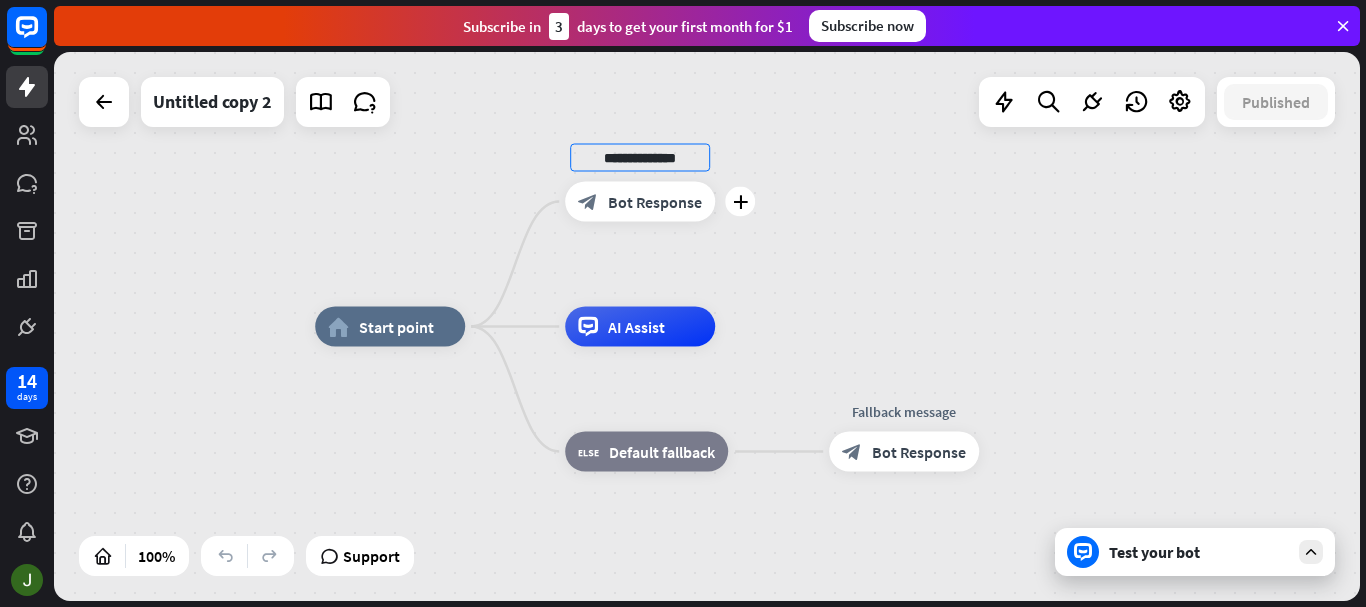 type on "**********" 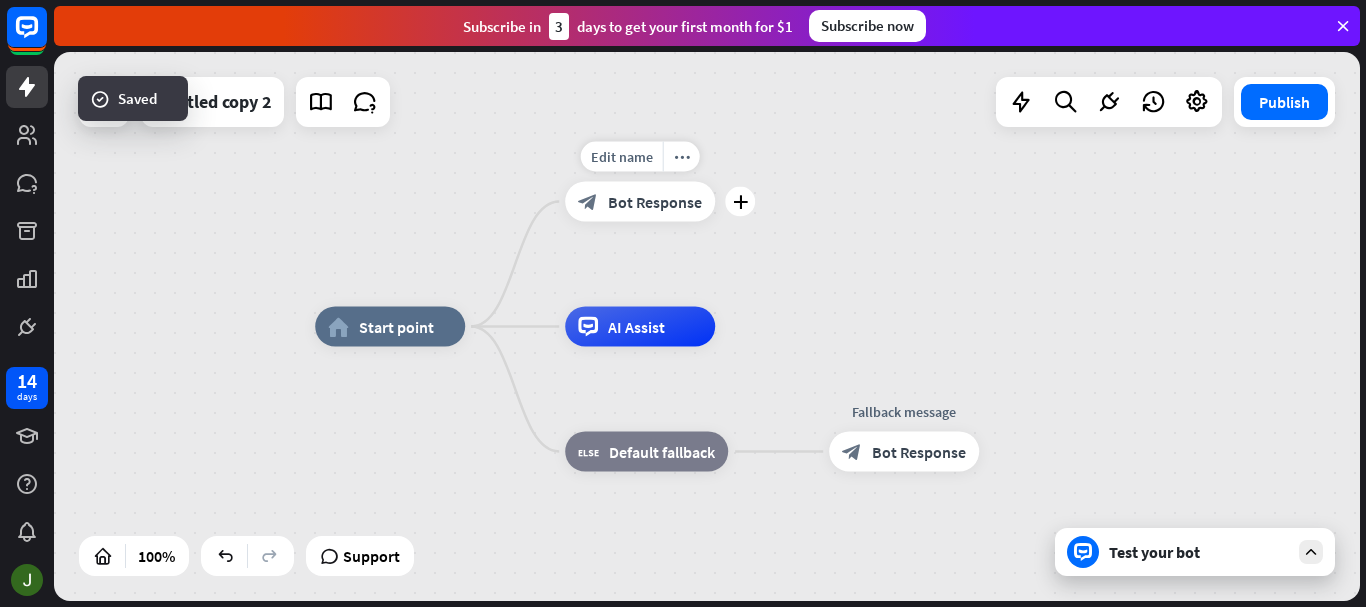 click on "Bot Response" at bounding box center [655, 202] 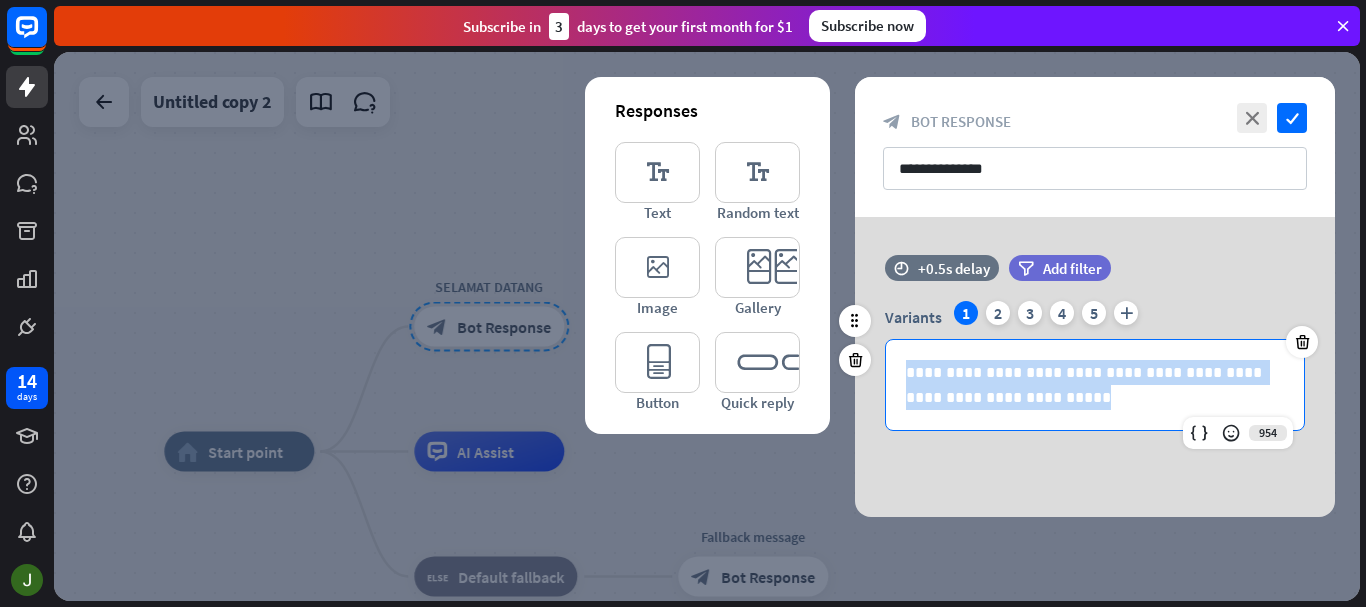 drag, startPoint x: 1026, startPoint y: 396, endPoint x: 871, endPoint y: 349, distance: 161.96913 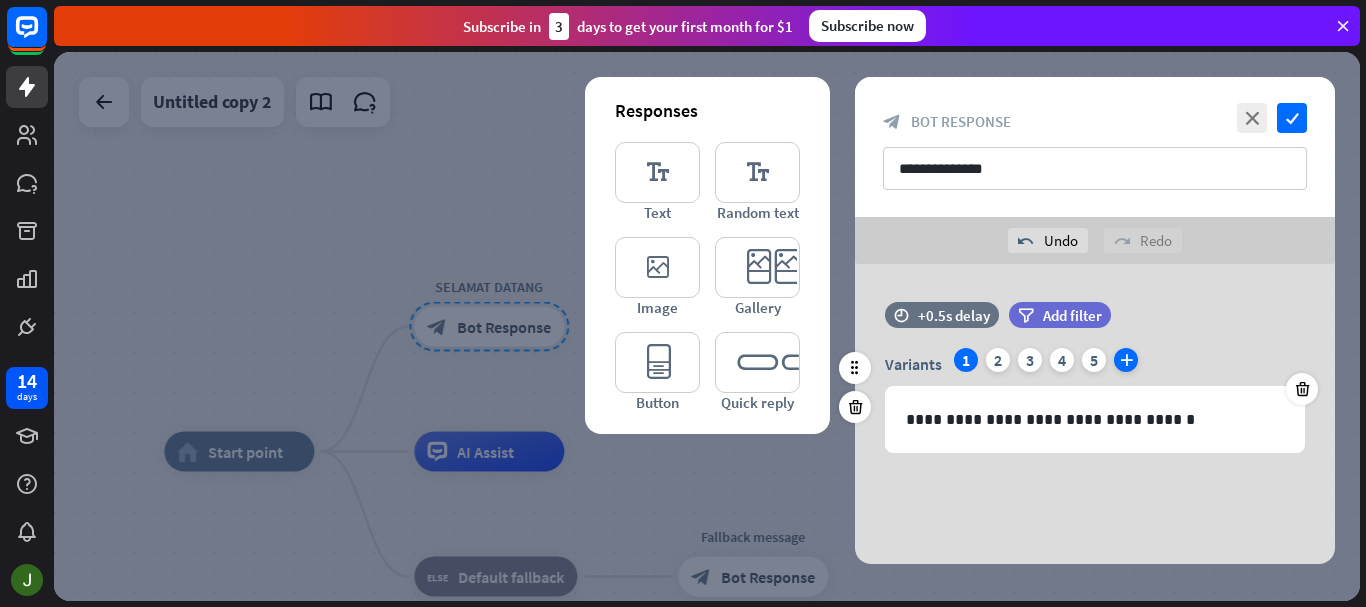 click on "plus" at bounding box center (1126, 360) 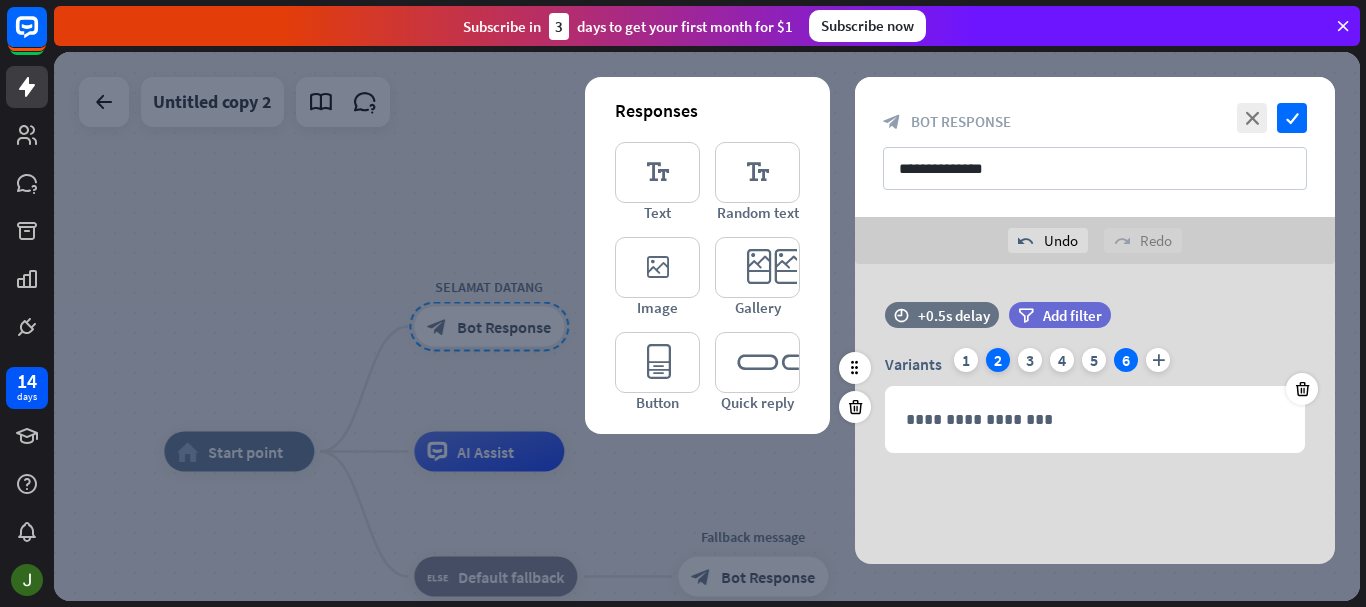 click on "2" at bounding box center (998, 360) 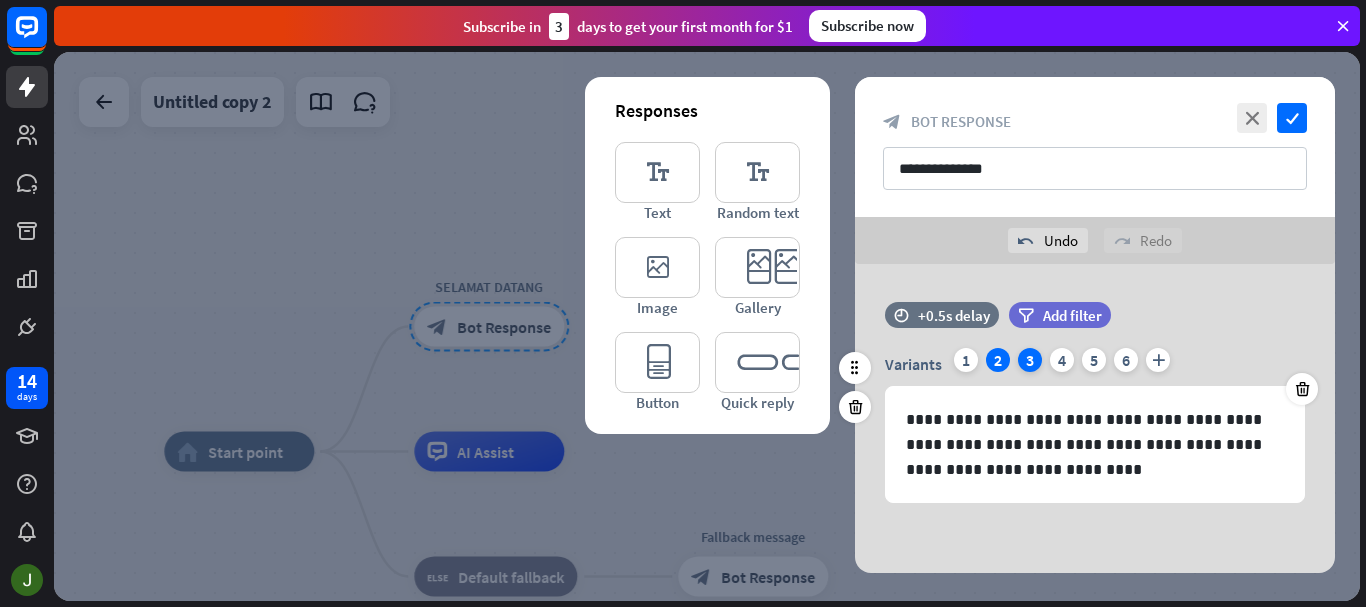 click on "3" at bounding box center [1030, 360] 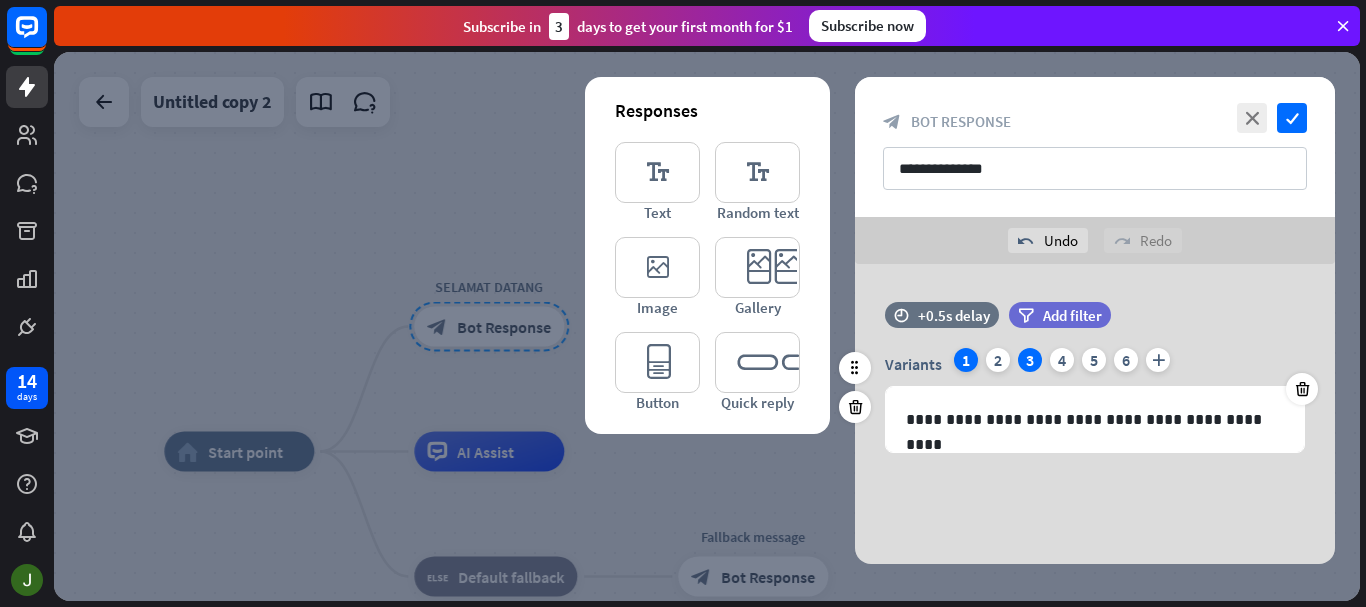 click on "1" at bounding box center [966, 360] 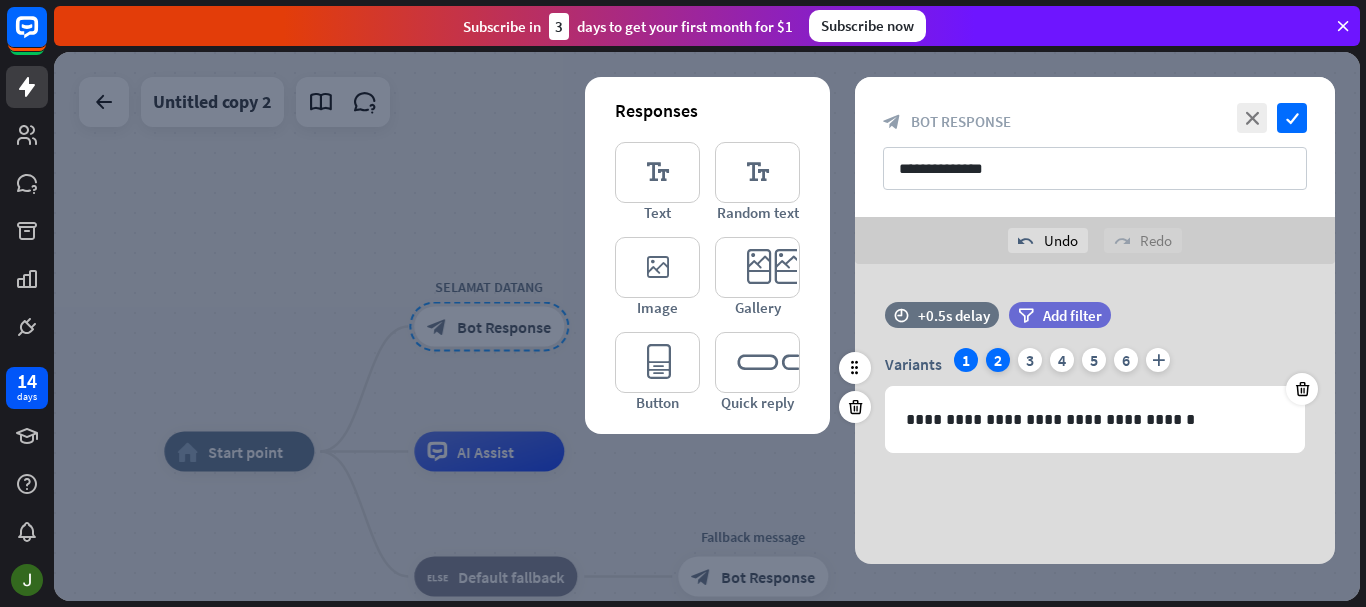 click on "2" at bounding box center [998, 360] 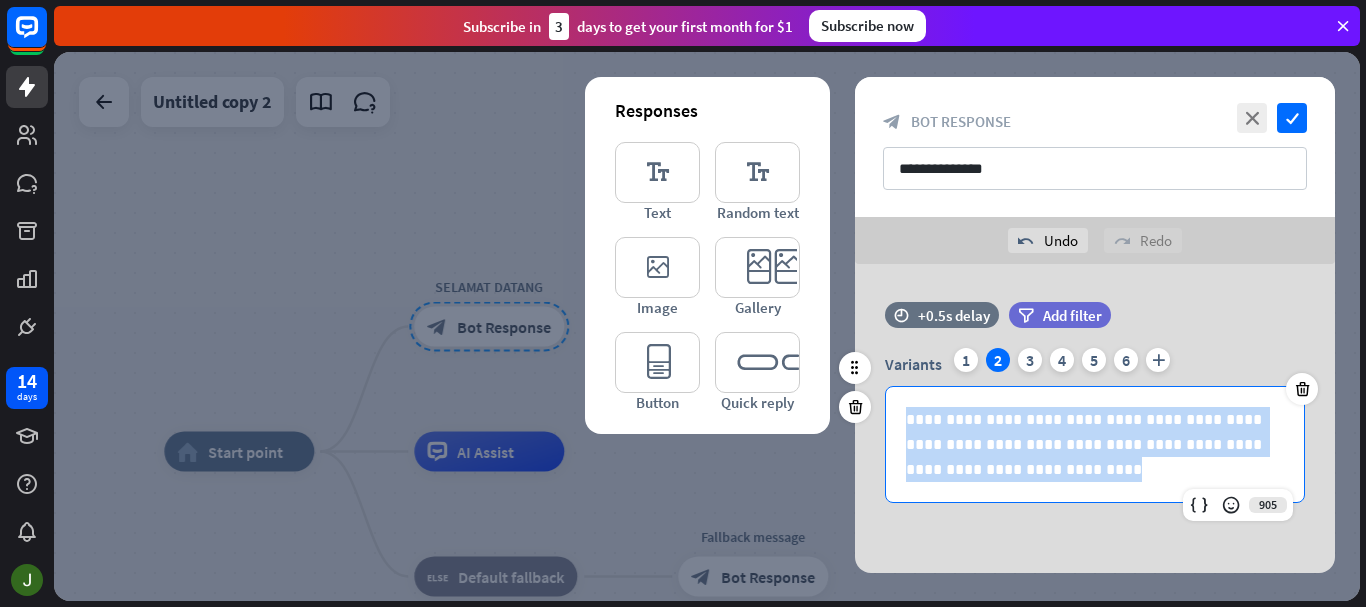 drag, startPoint x: 1040, startPoint y: 469, endPoint x: 895, endPoint y: 429, distance: 150.41609 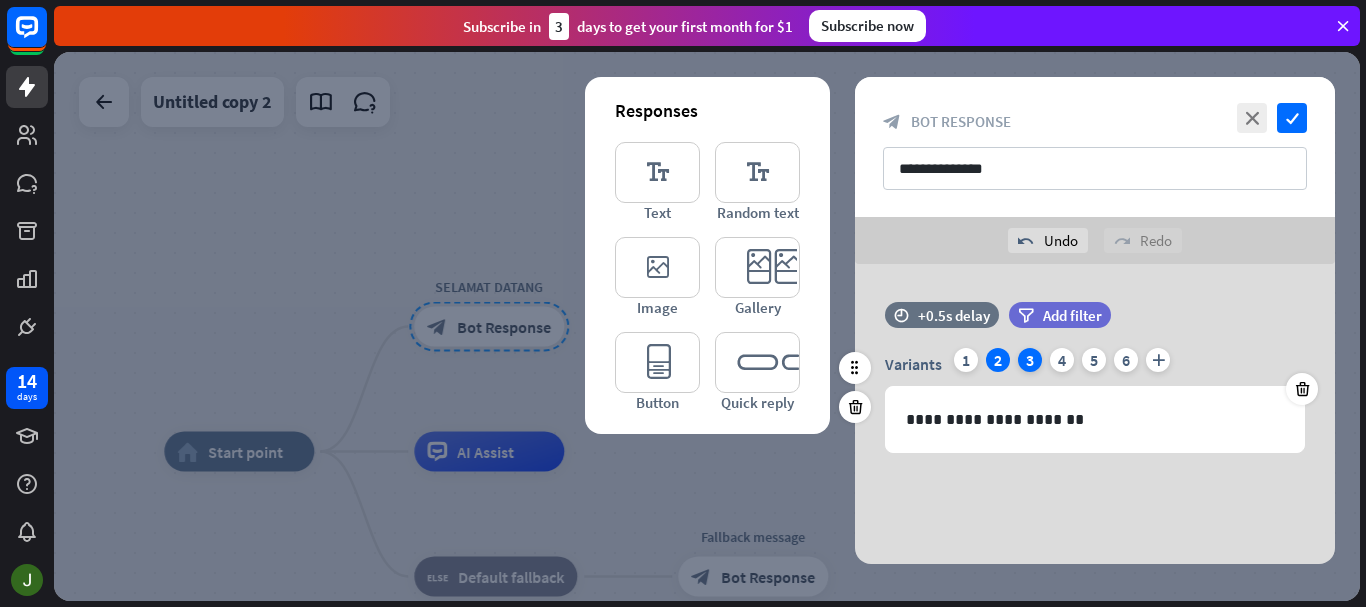 click on "3" at bounding box center [1030, 360] 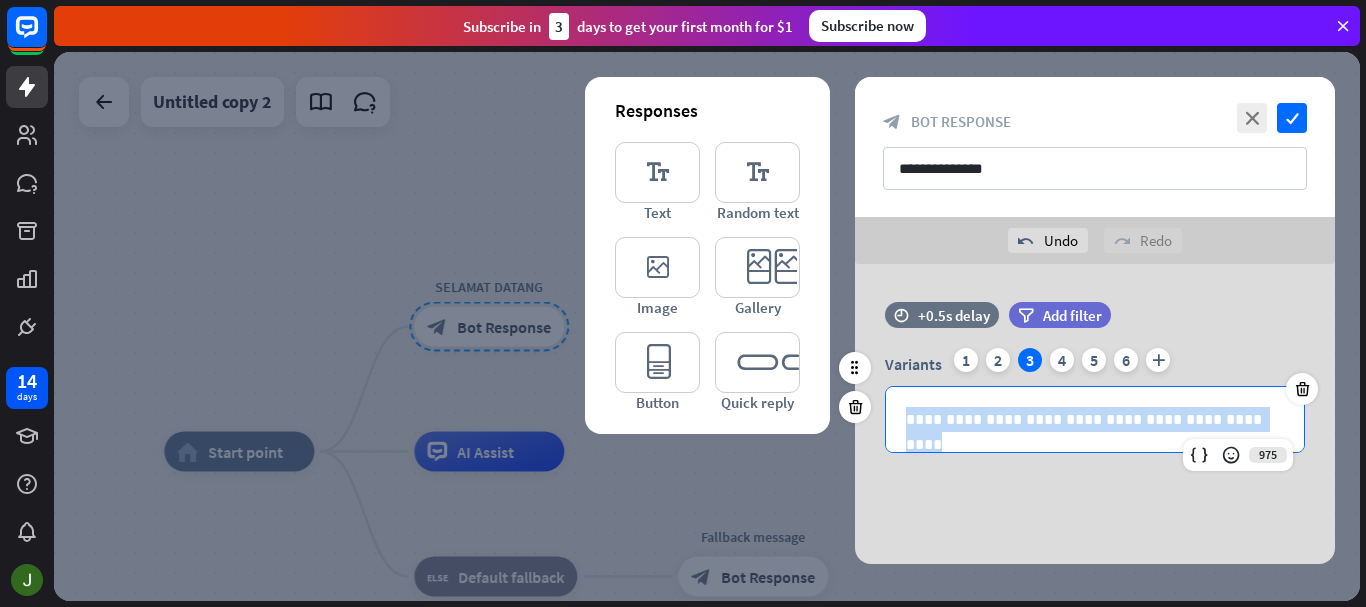 drag, startPoint x: 1264, startPoint y: 416, endPoint x: 910, endPoint y: 428, distance: 354.20334 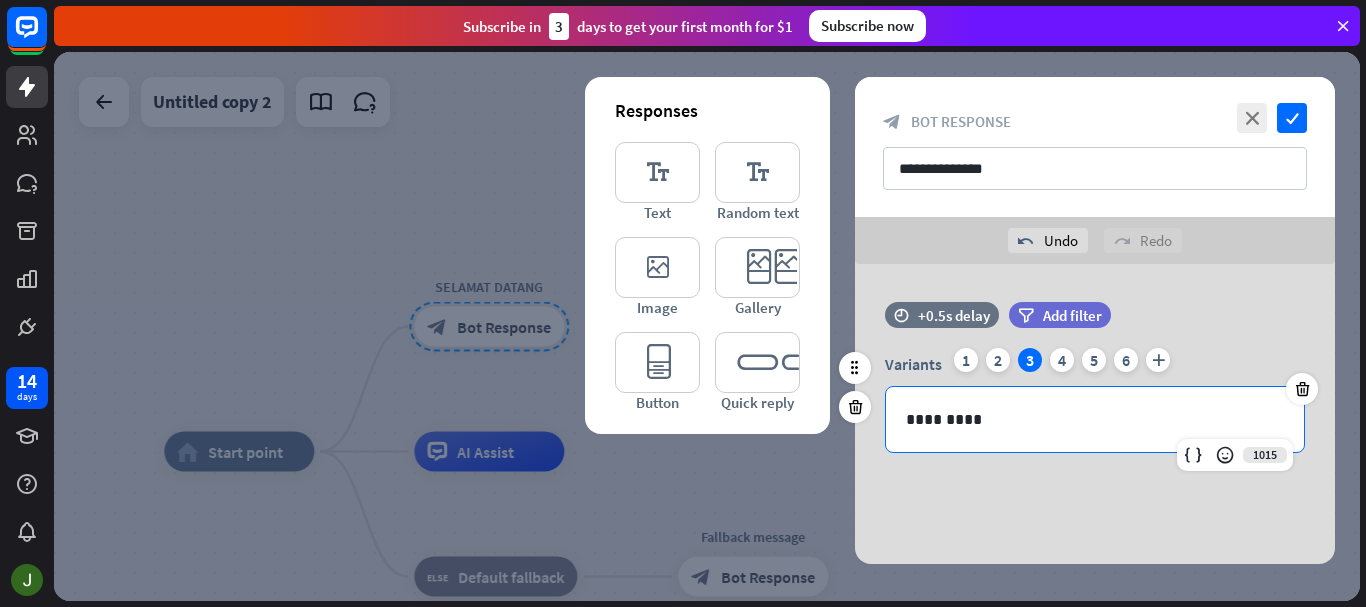 click on "*********" at bounding box center (1095, 419) 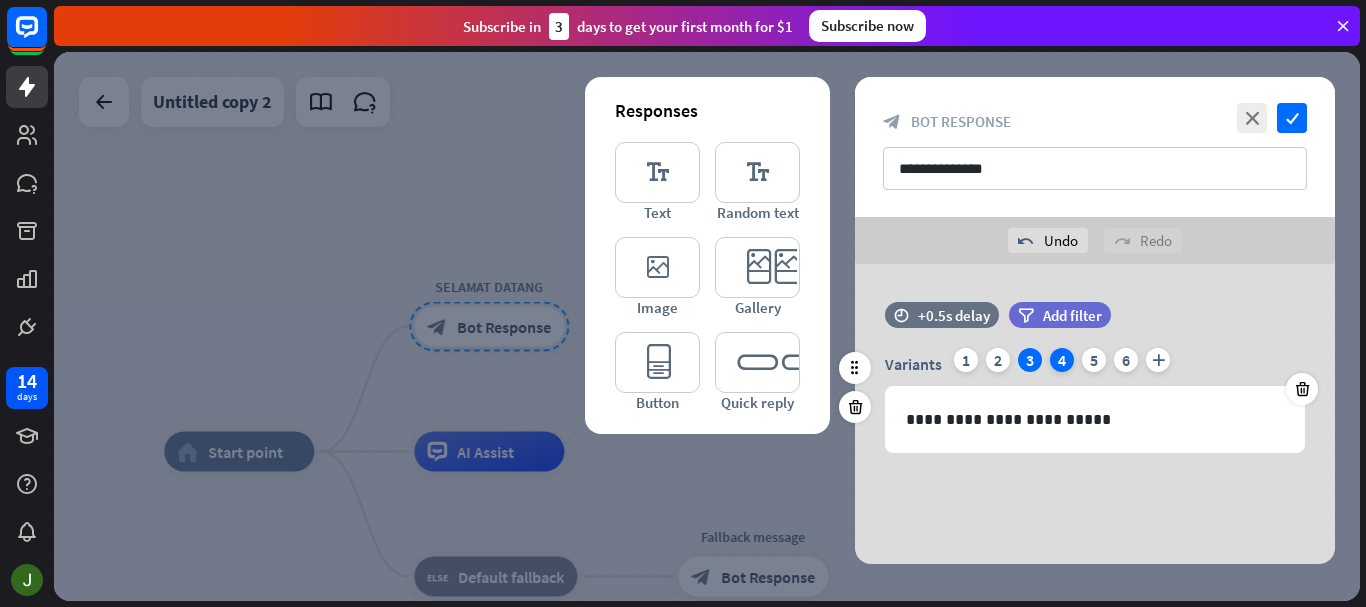 click on "4" at bounding box center (1062, 360) 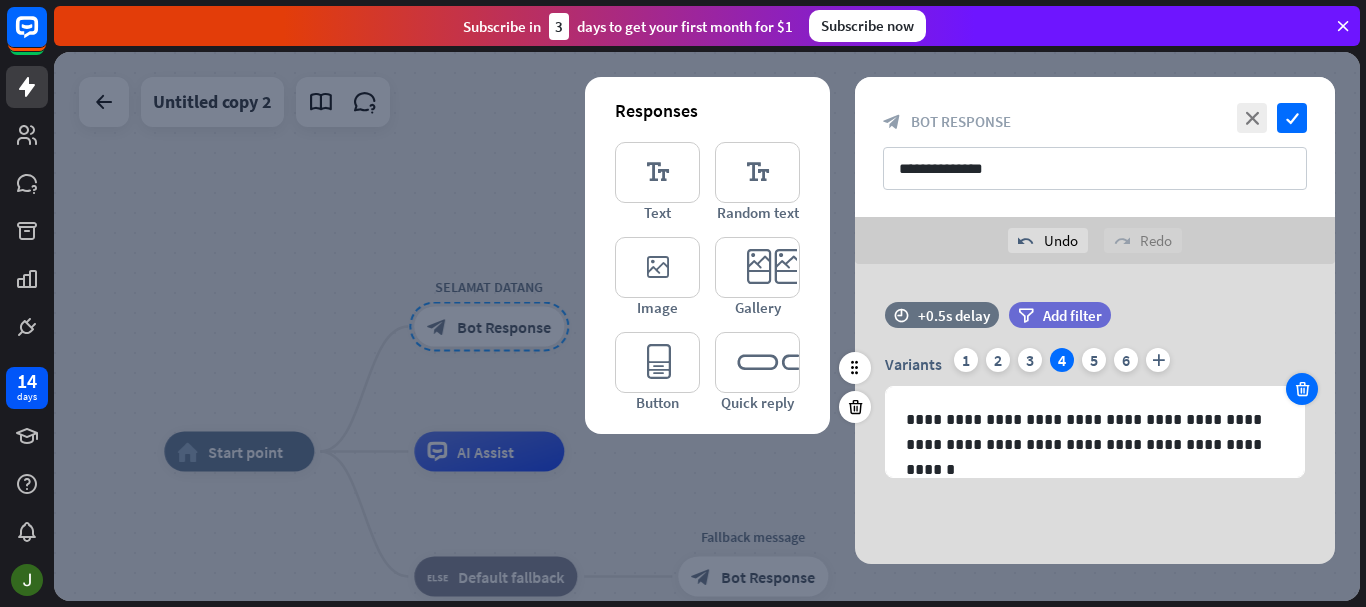 click at bounding box center (1302, 389) 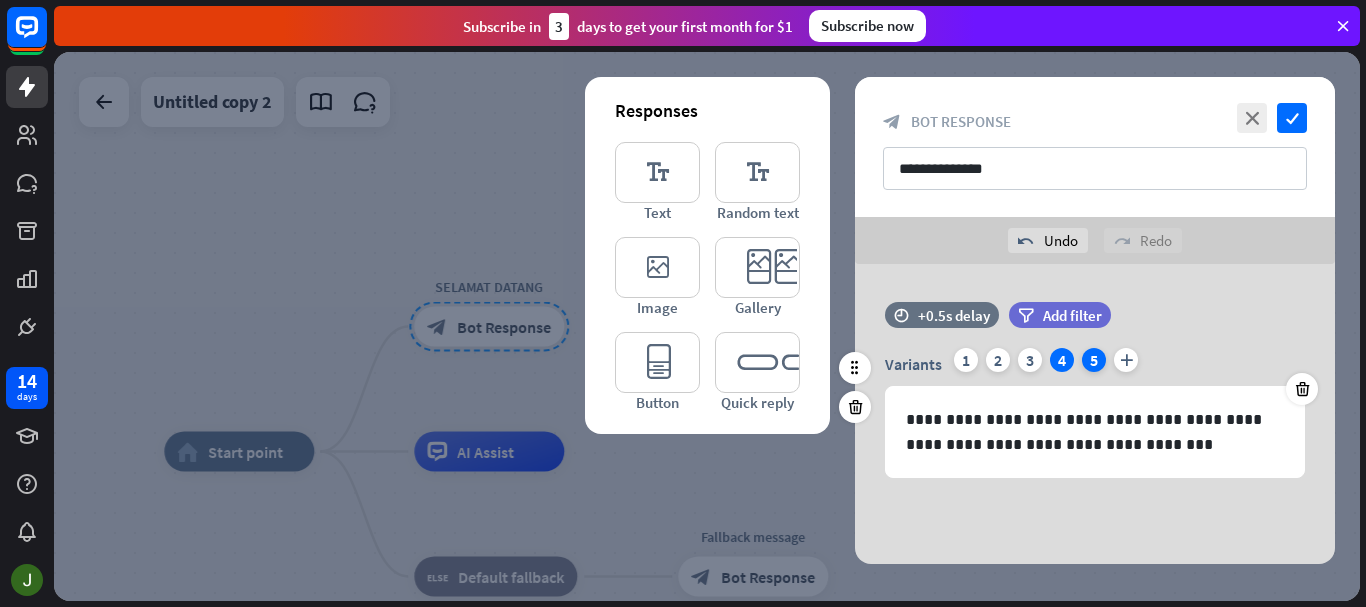 click on "5" at bounding box center [1094, 360] 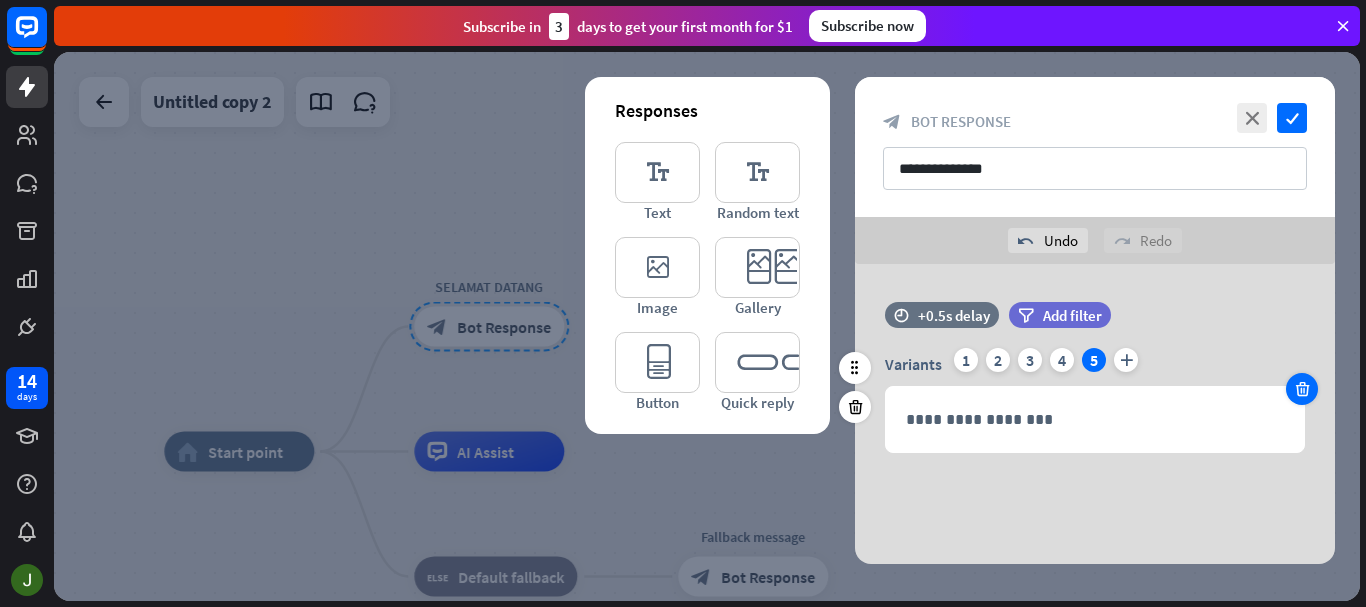 click at bounding box center [1302, 389] 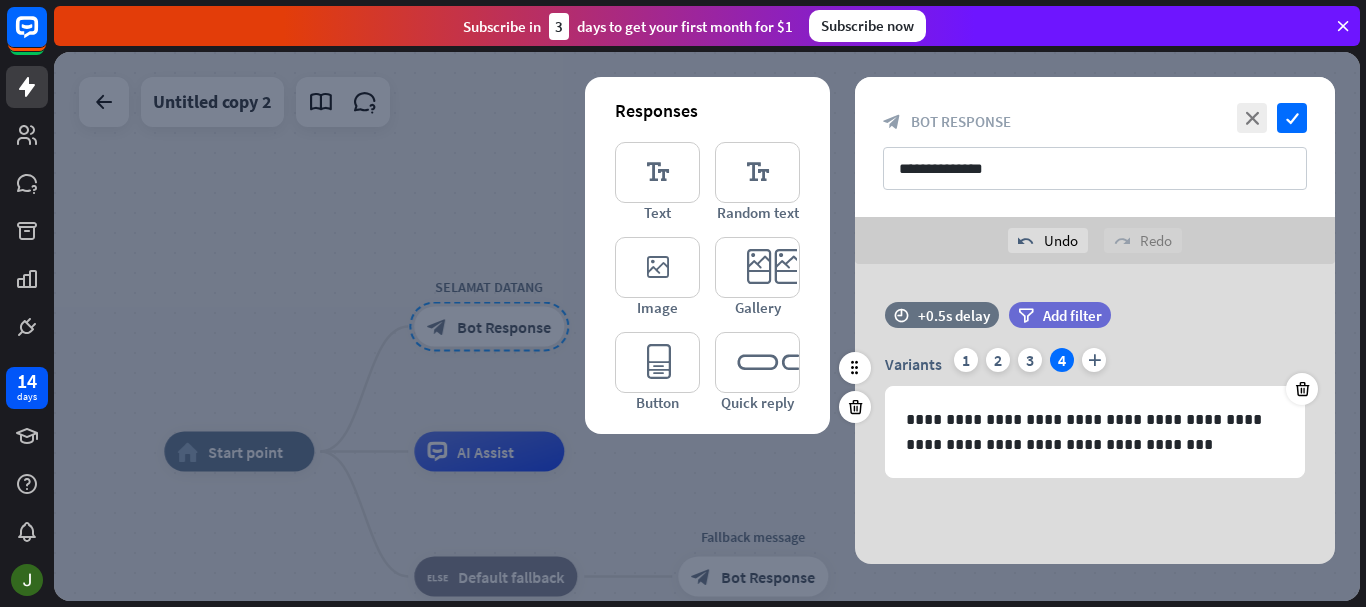 click on "4" at bounding box center [1062, 360] 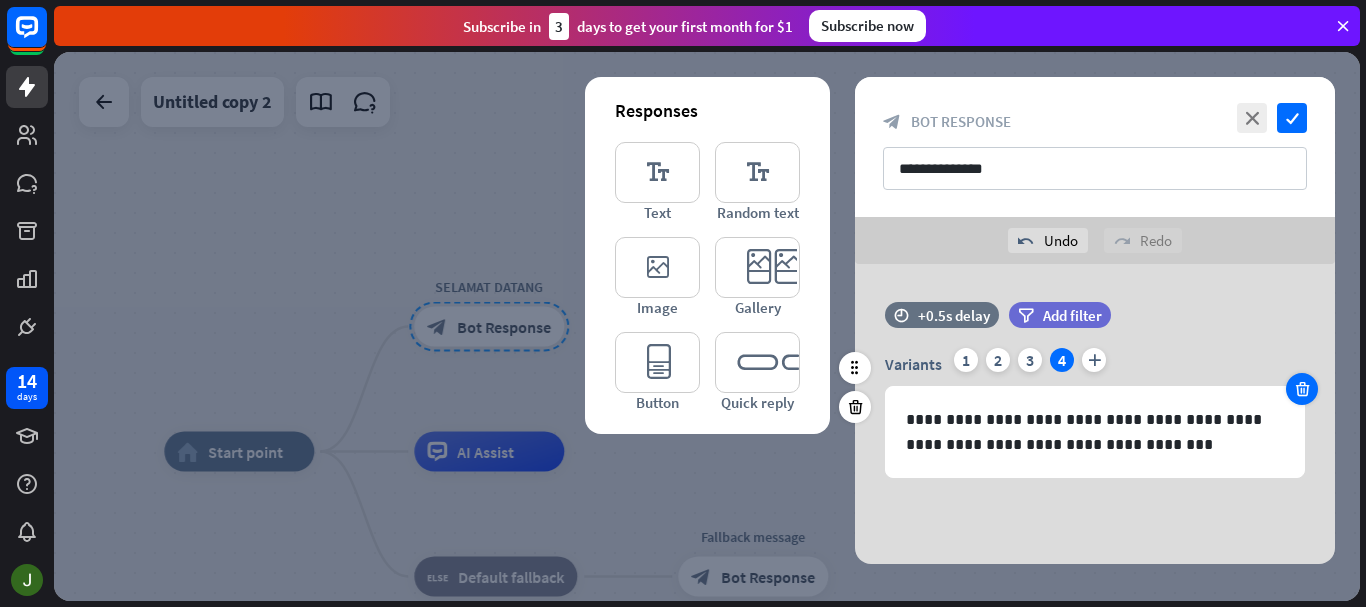click at bounding box center [1302, 389] 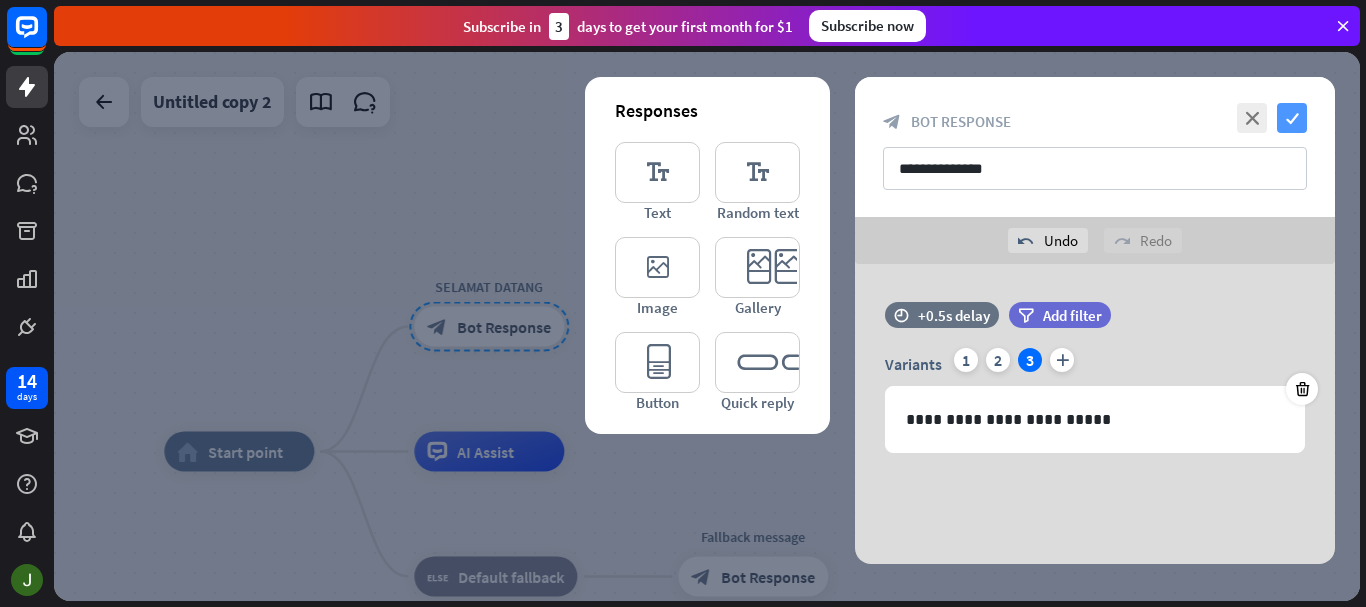 click on "check" at bounding box center [1292, 118] 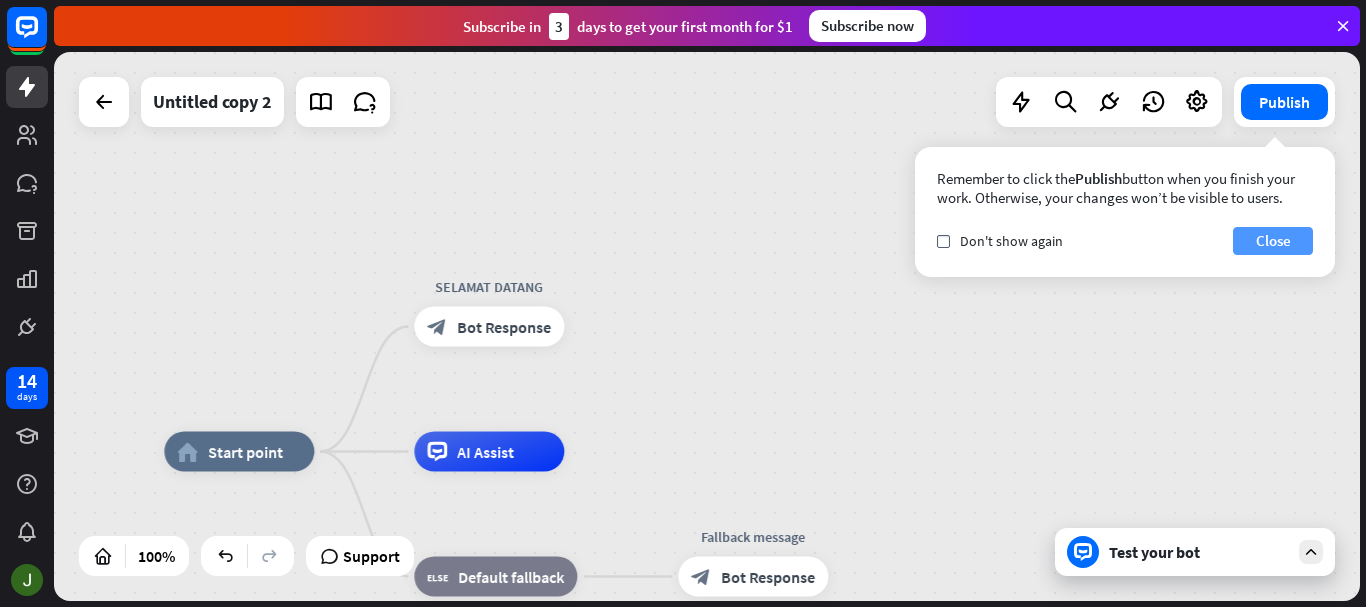 click on "Close" at bounding box center [1273, 241] 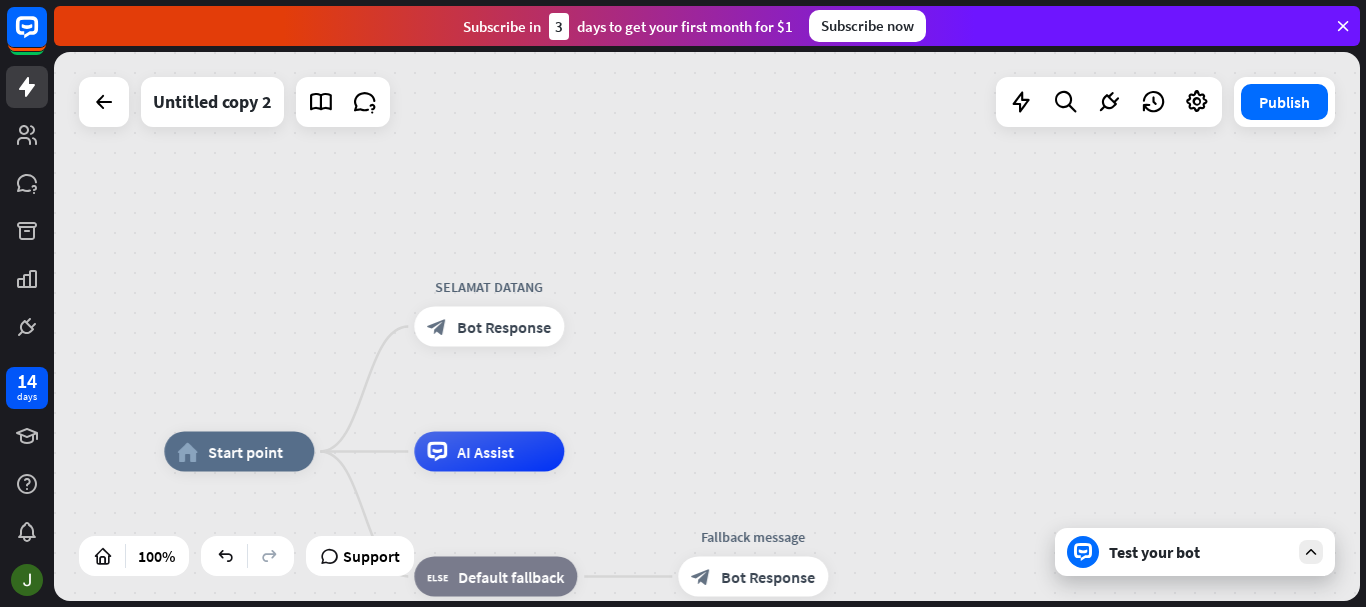 click on "Test your bot" at bounding box center [1199, 552] 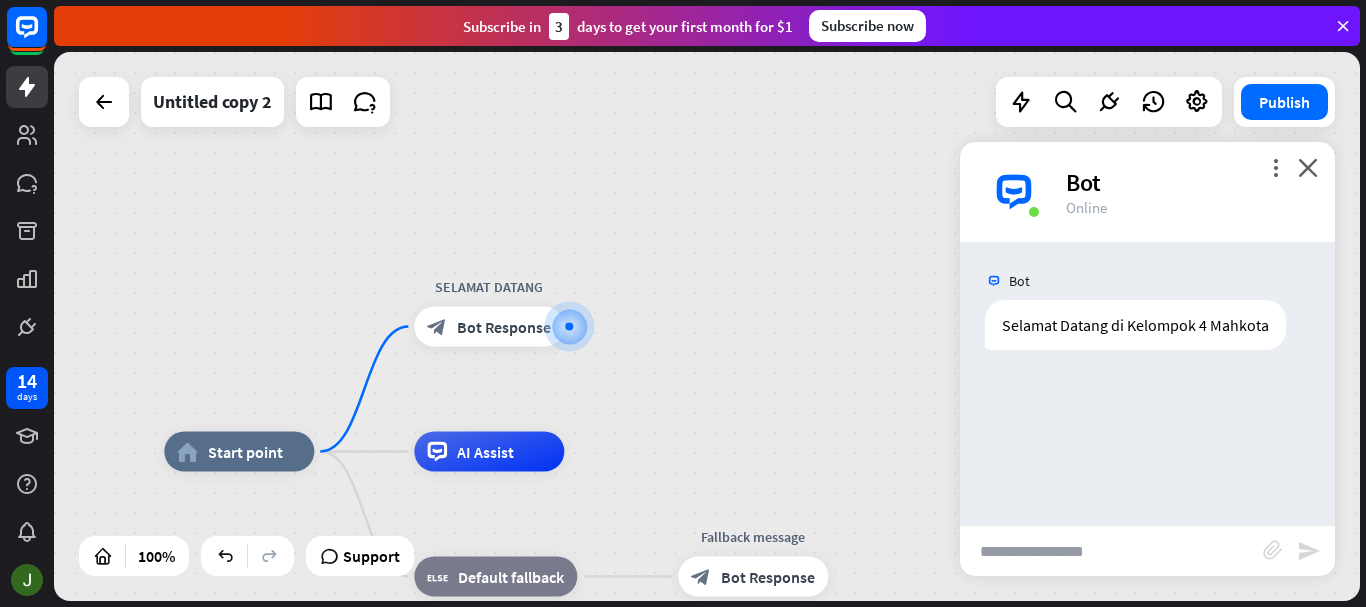 click at bounding box center [1111, 551] 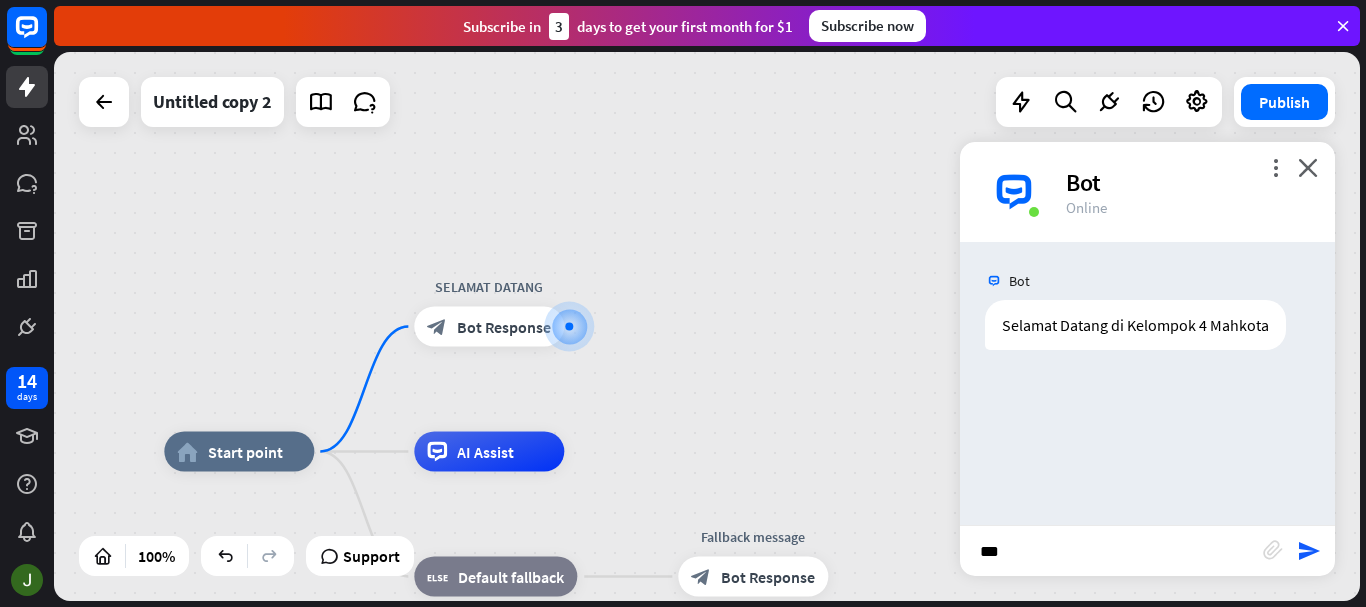 type on "****" 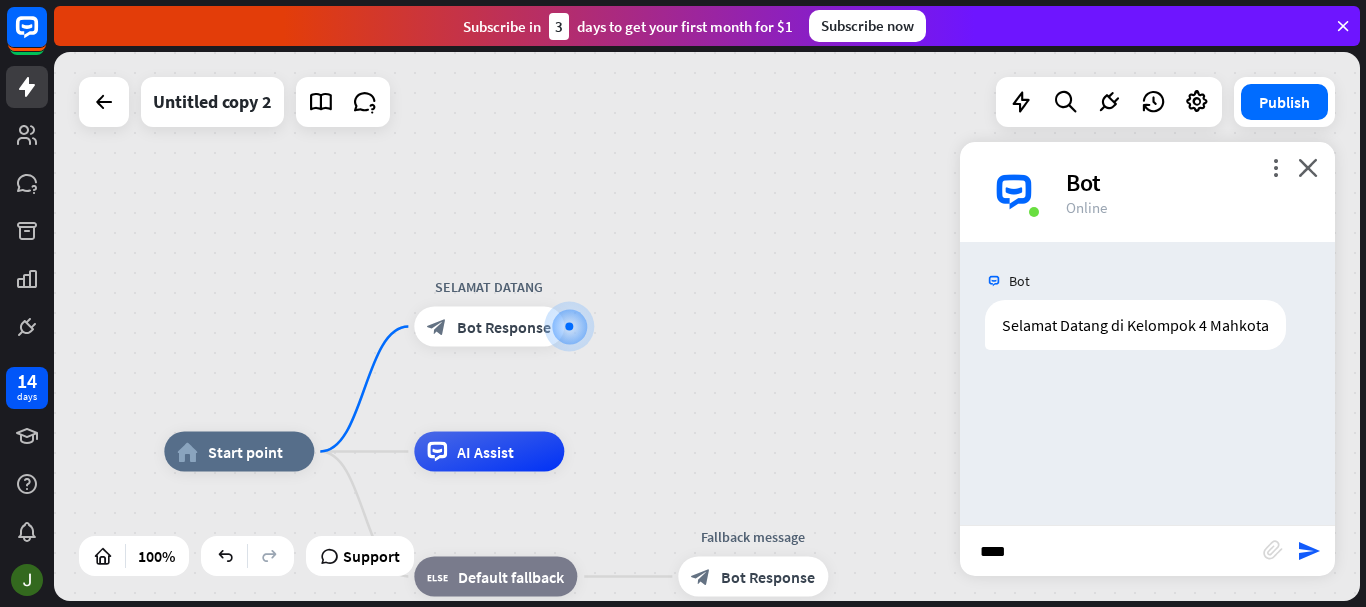 type 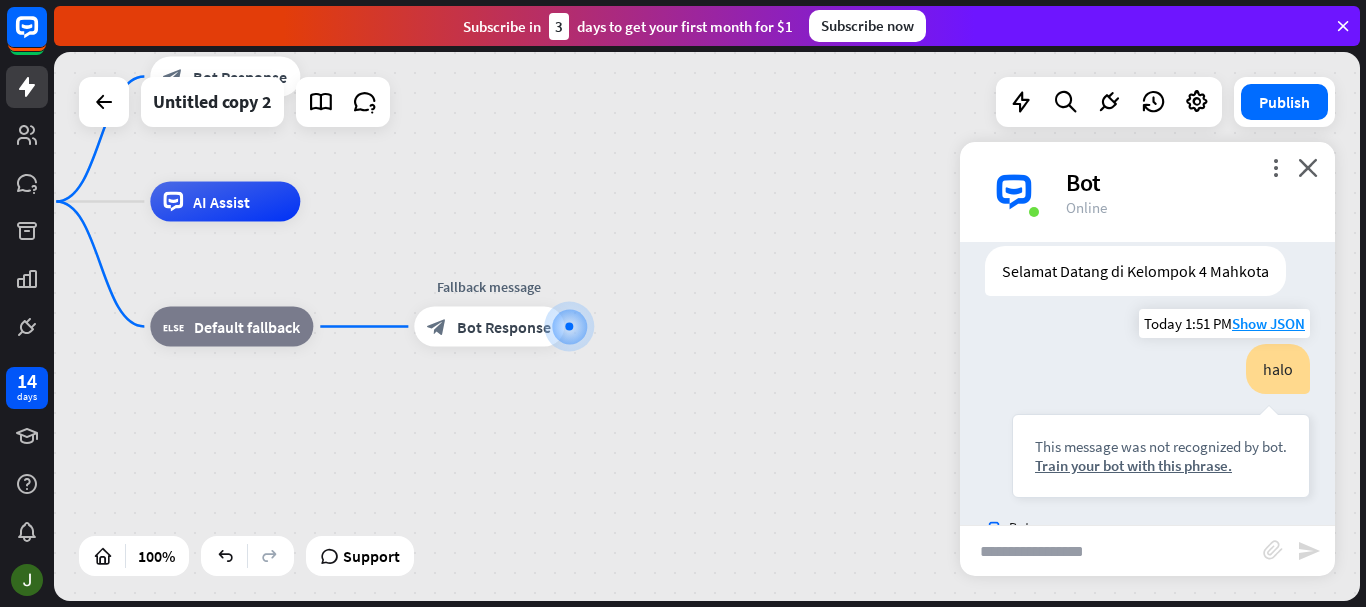 scroll, scrollTop: 8, scrollLeft: 0, axis: vertical 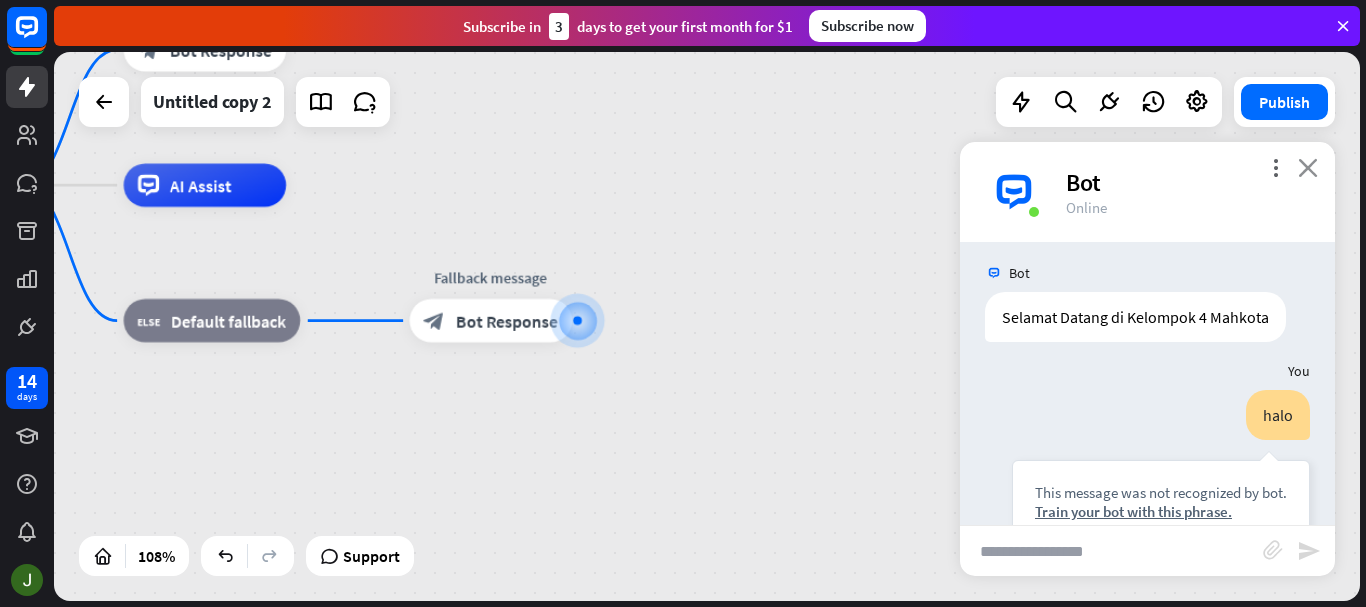 click on "close" at bounding box center (1308, 167) 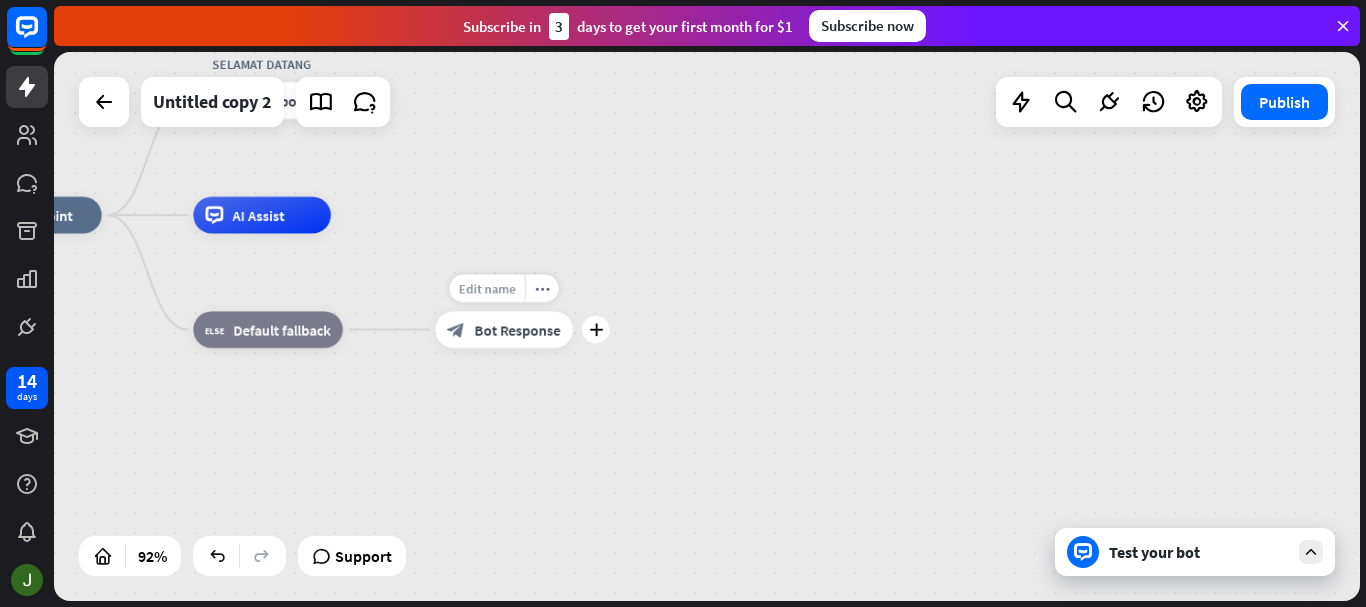 click on "Edit name" at bounding box center [487, 289] 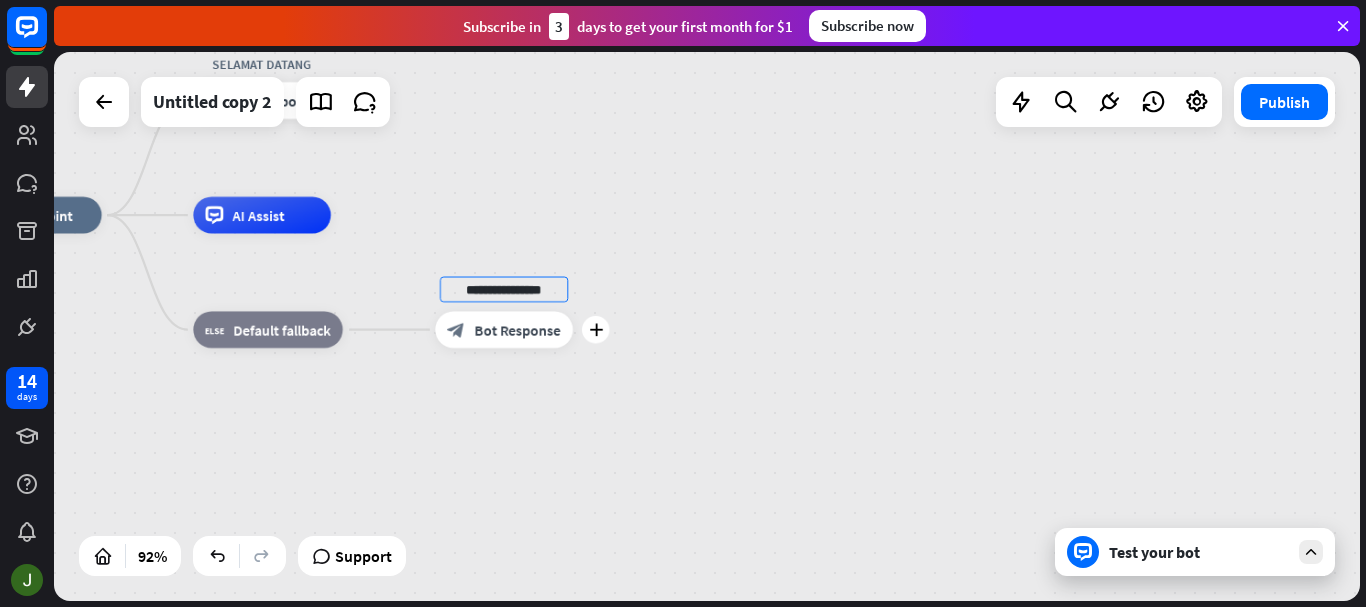 click on "block_bot_response   Bot Response" at bounding box center (504, 329) 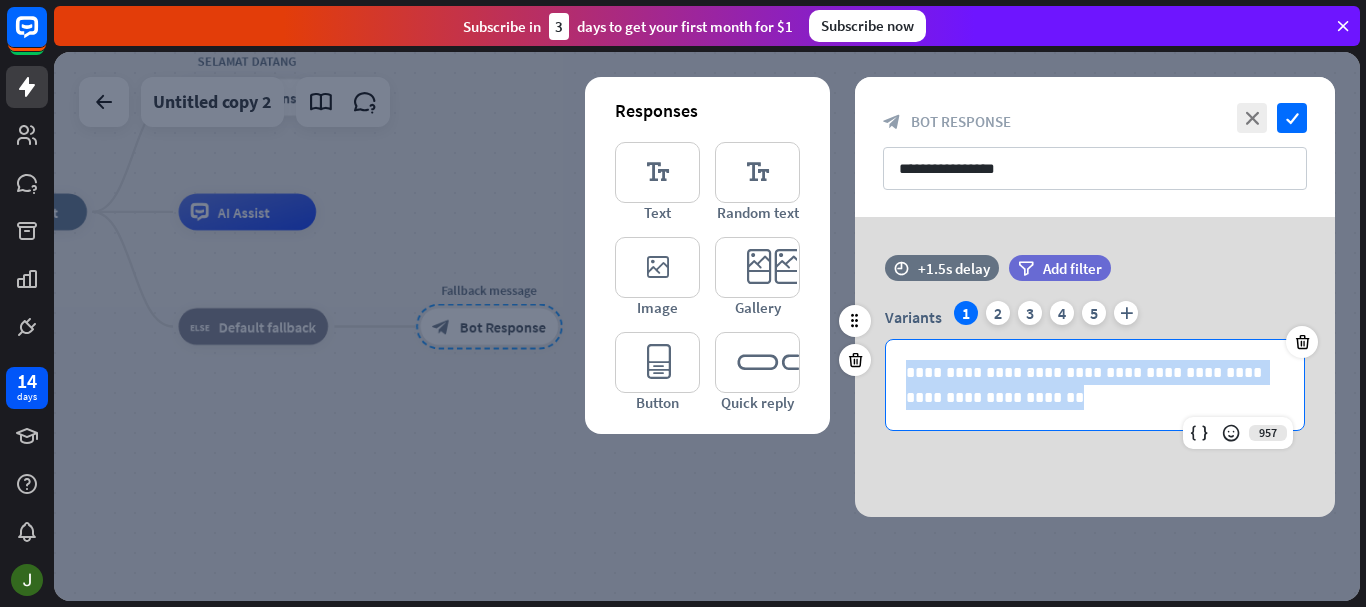 drag, startPoint x: 1030, startPoint y: 396, endPoint x: 884, endPoint y: 366, distance: 149.05032 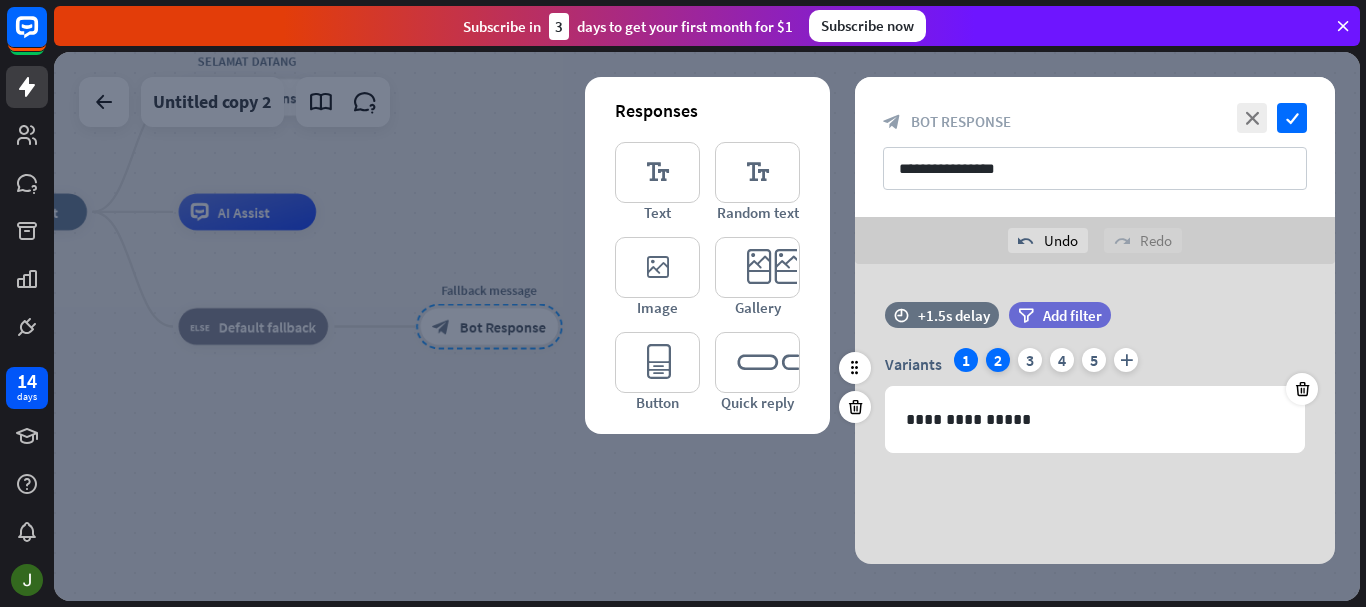 click on "2" at bounding box center (998, 360) 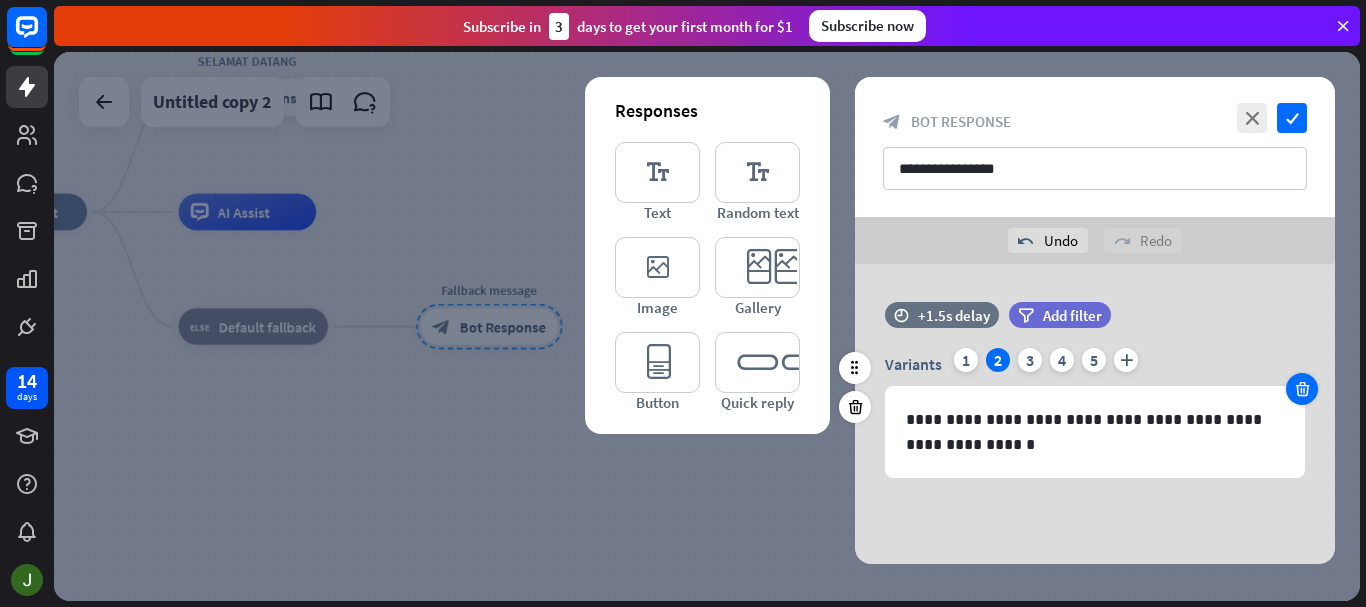 click at bounding box center (1302, 389) 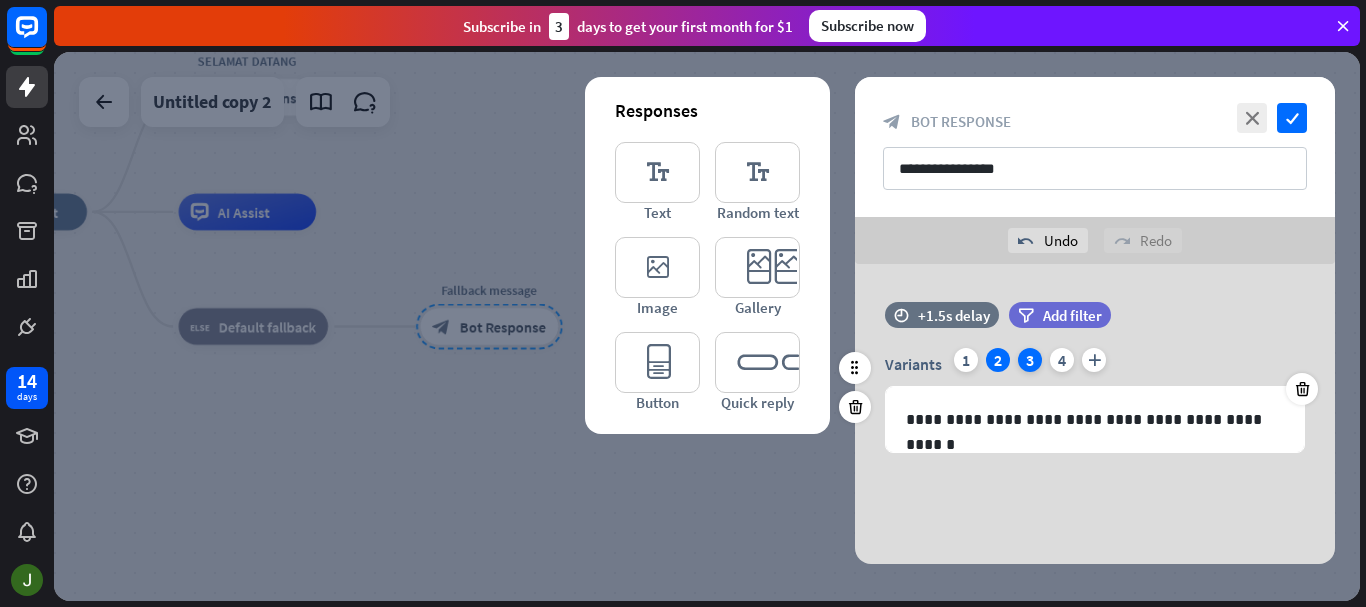 click on "3" at bounding box center [1030, 360] 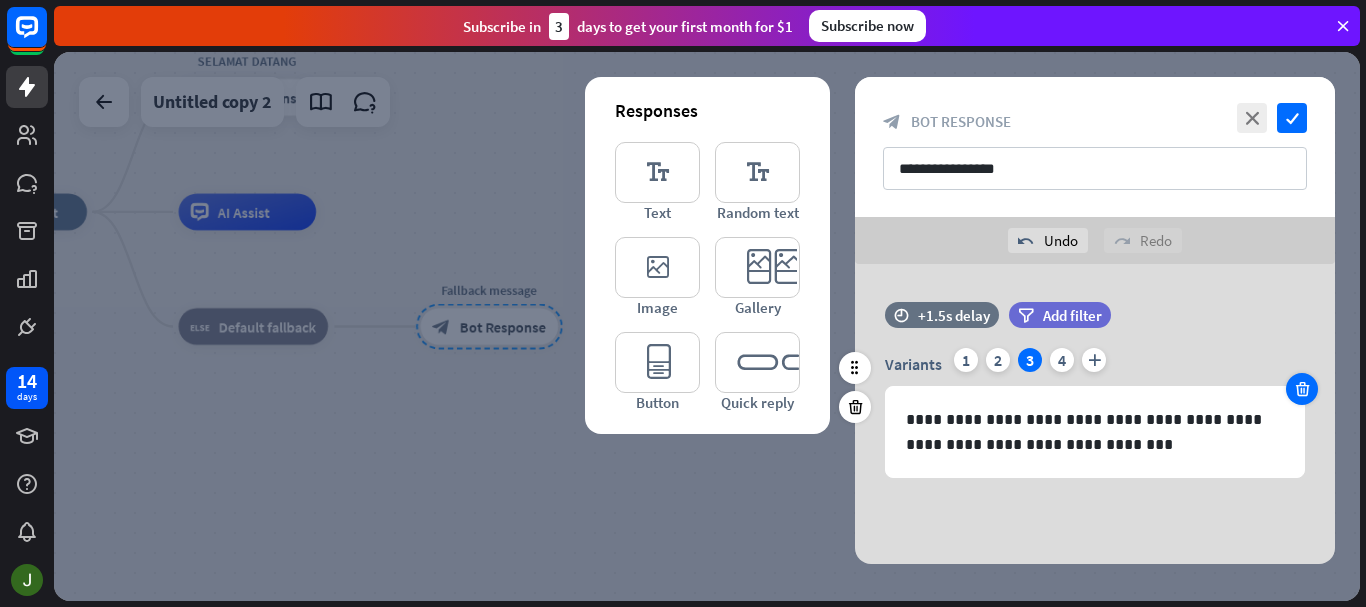 click at bounding box center (1302, 389) 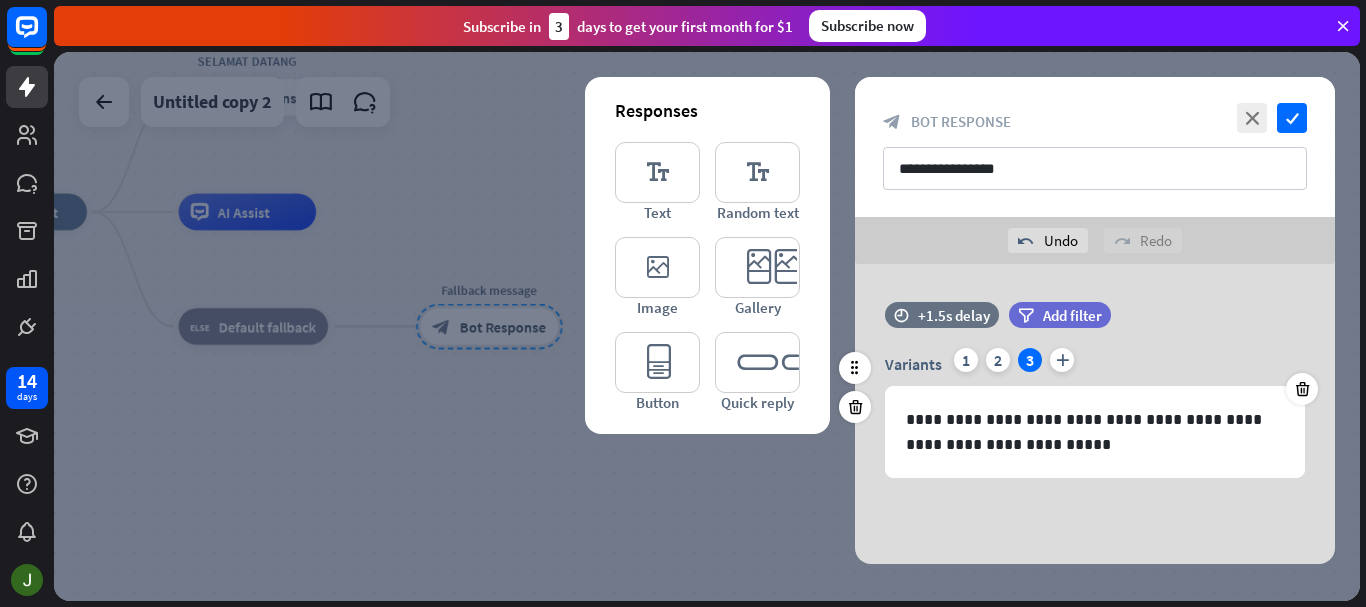 click on "3" at bounding box center (1030, 360) 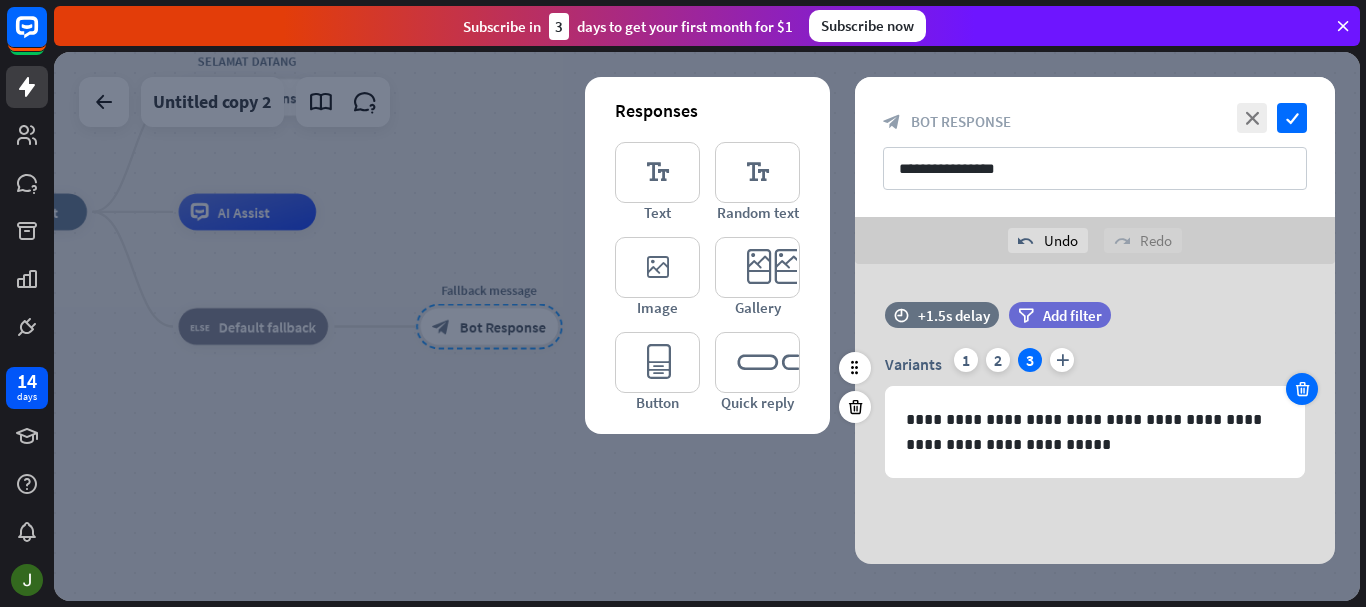 click at bounding box center [1302, 389] 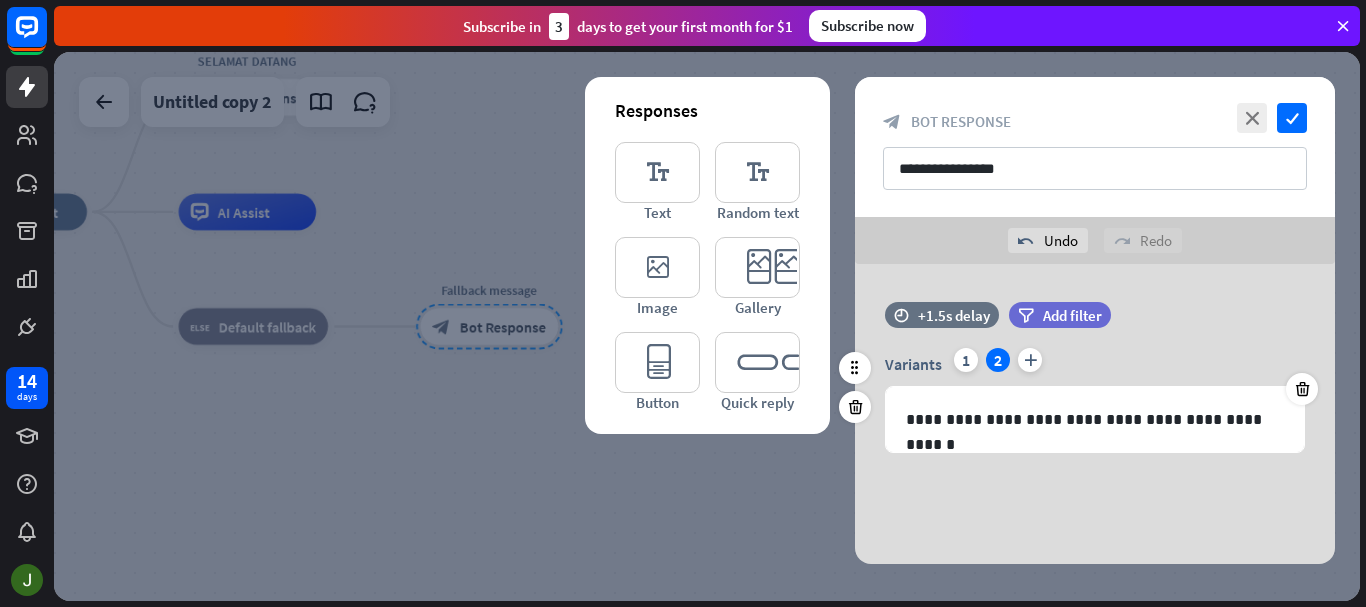 click on "2" at bounding box center [998, 360] 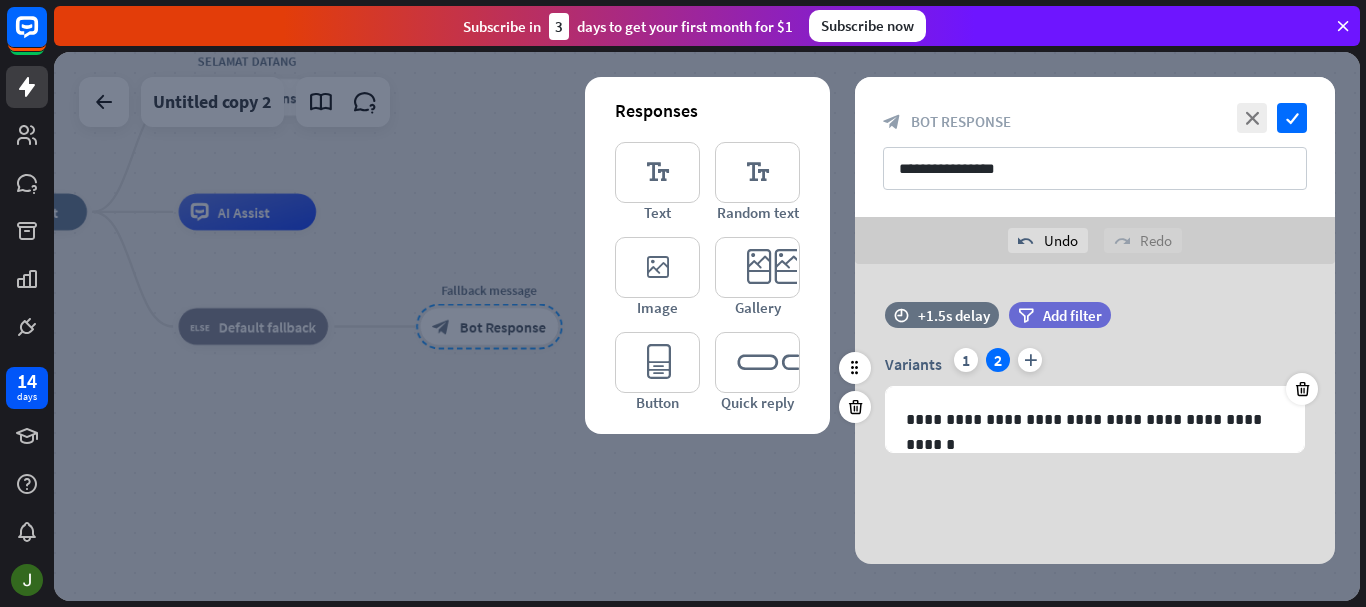 click at bounding box center [1302, 389] 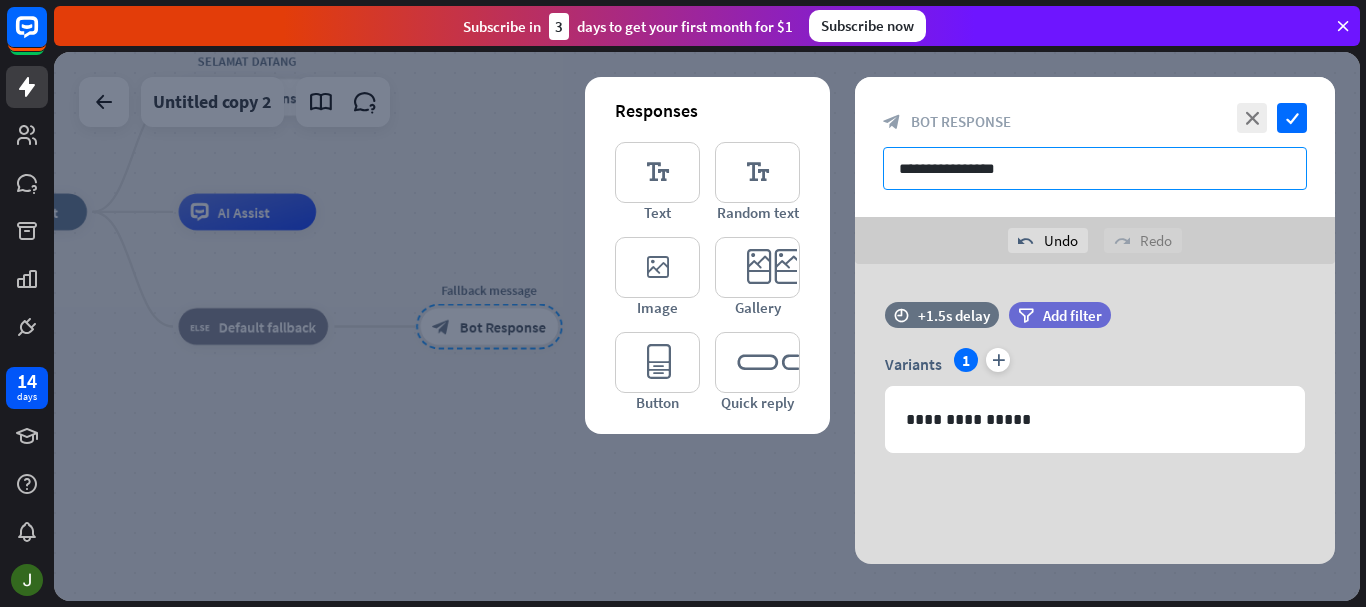 drag, startPoint x: 1024, startPoint y: 173, endPoint x: 872, endPoint y: 171, distance: 152.01315 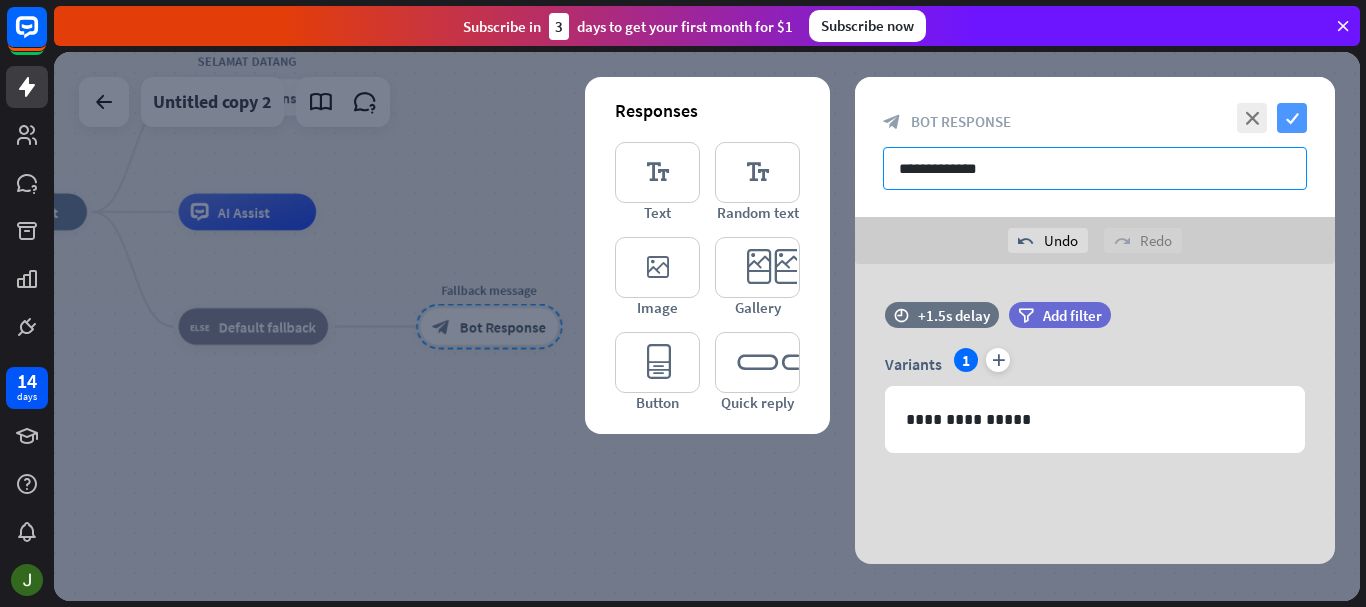 type on "**********" 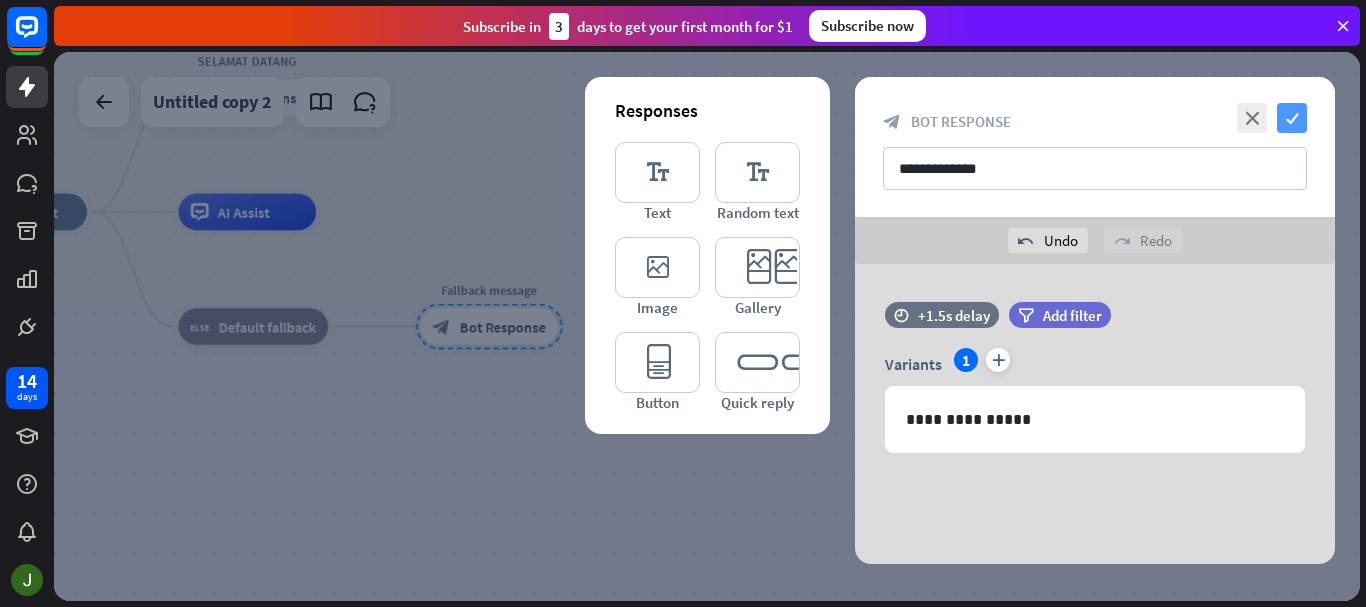 click on "check" at bounding box center (1292, 118) 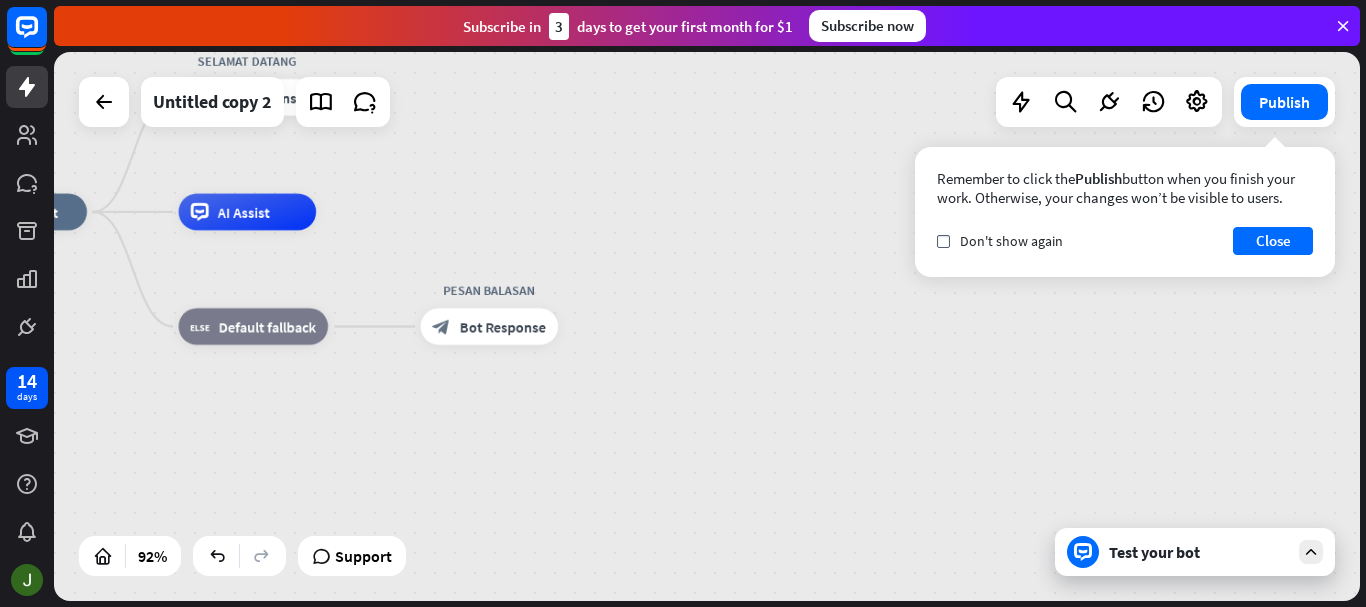 click on "Test your bot" at bounding box center [1199, 552] 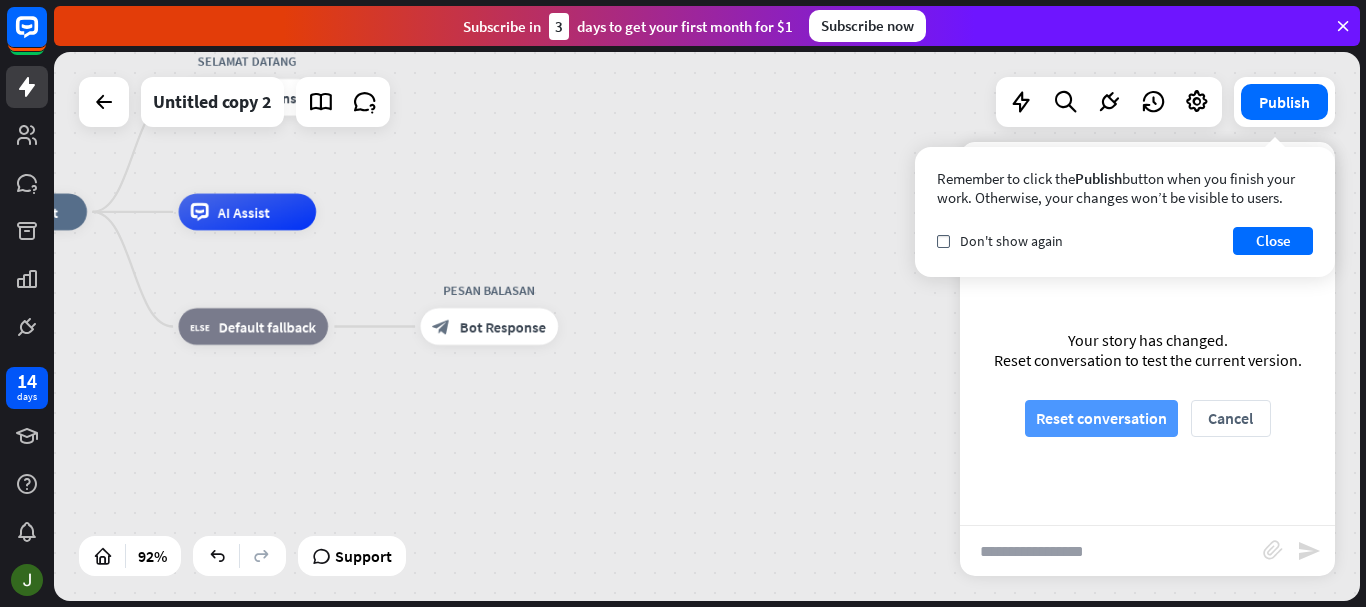 click on "Reset conversation" at bounding box center (1101, 418) 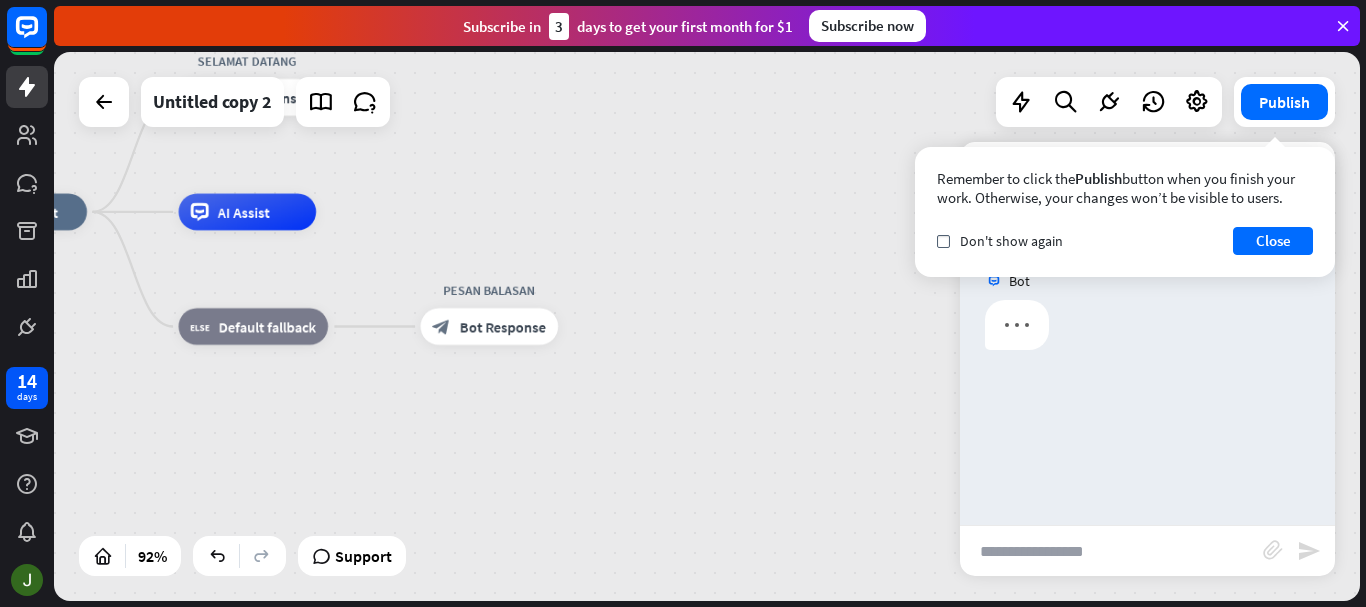 scroll, scrollTop: 0, scrollLeft: 0, axis: both 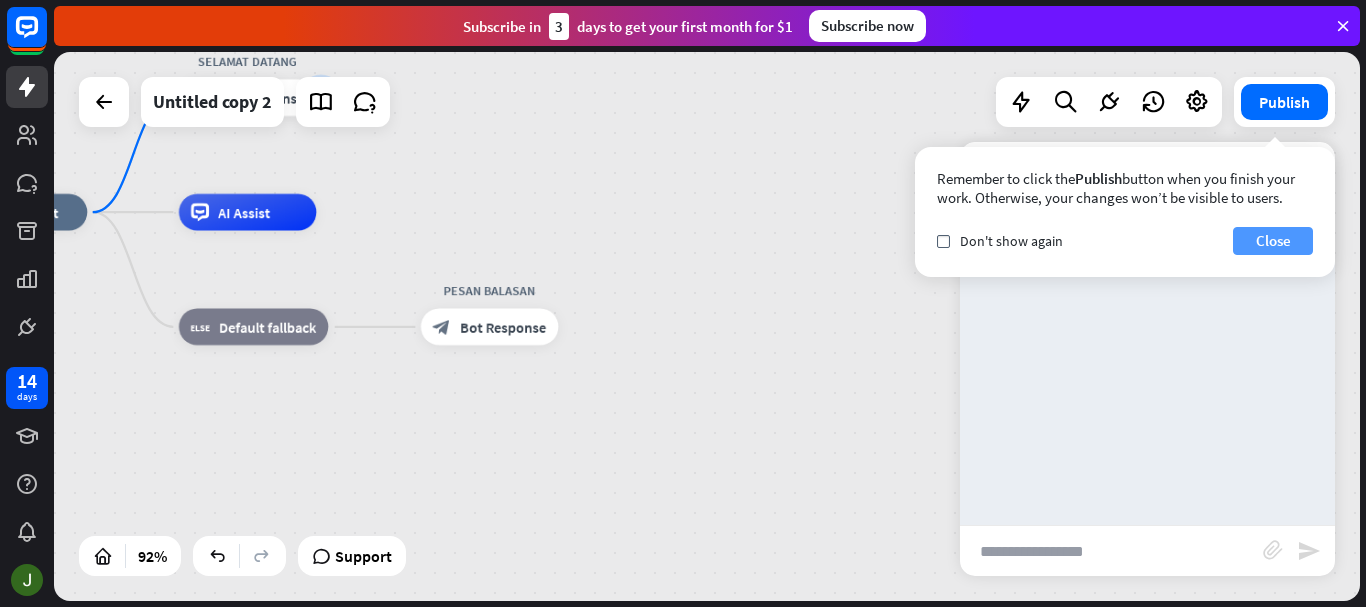 click on "Close" at bounding box center (1273, 241) 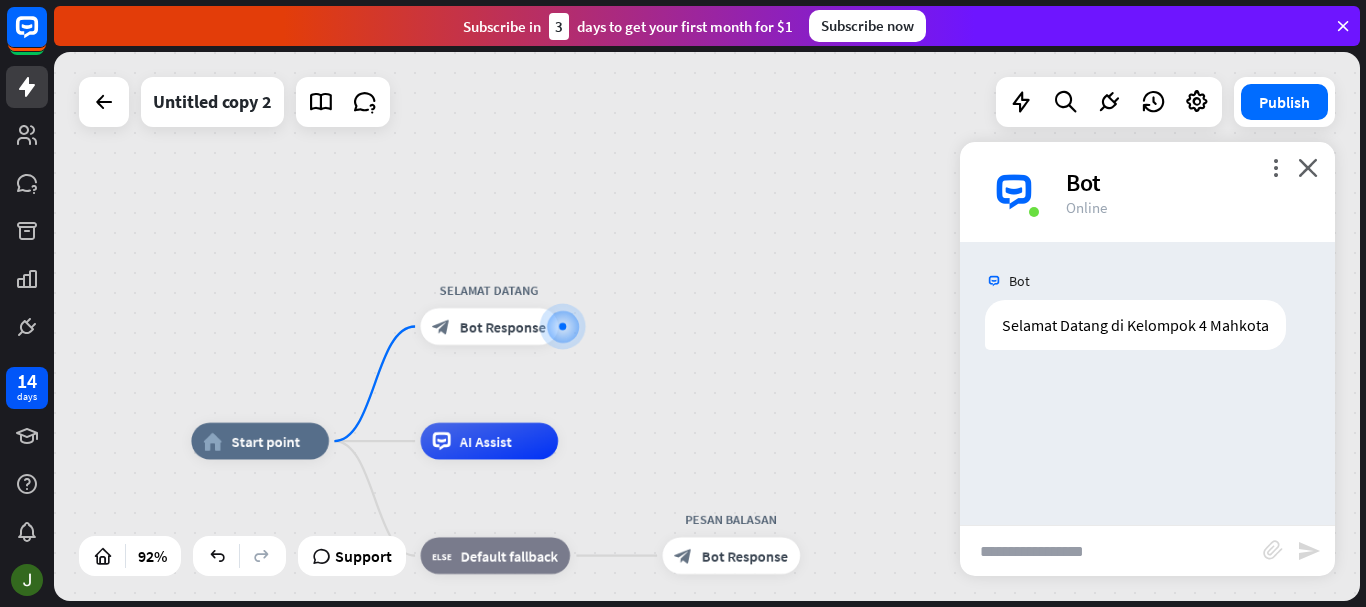 click at bounding box center [1111, 551] 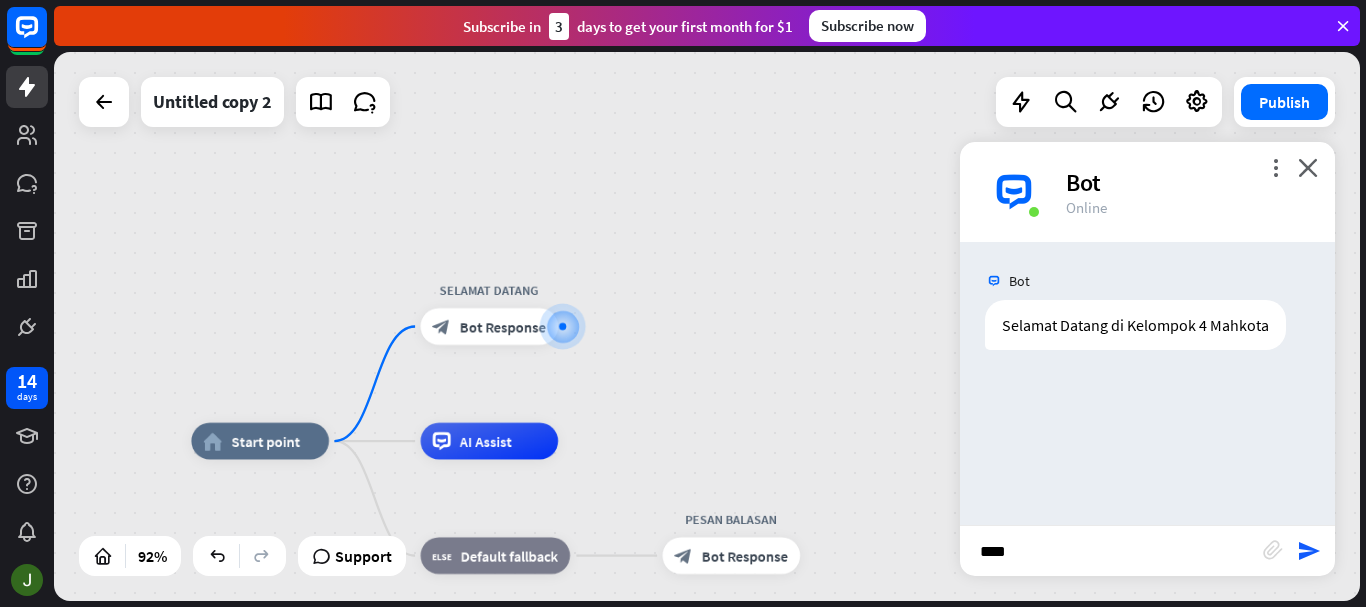 type on "*****" 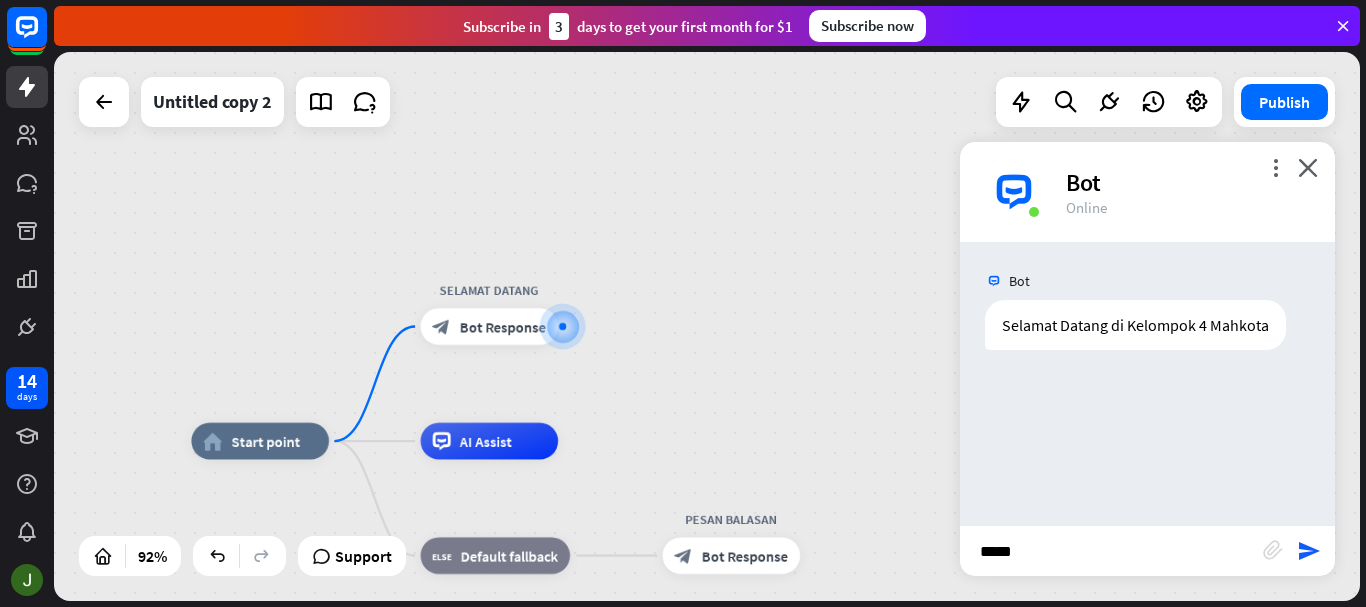 type 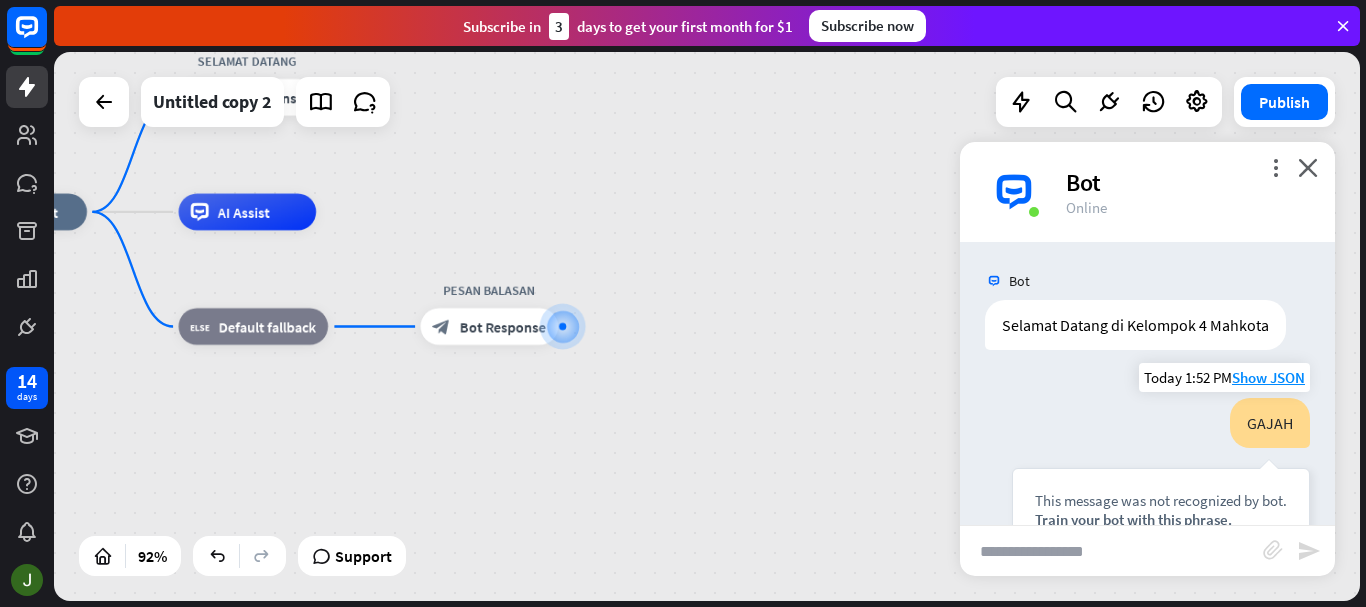 scroll, scrollTop: 155, scrollLeft: 0, axis: vertical 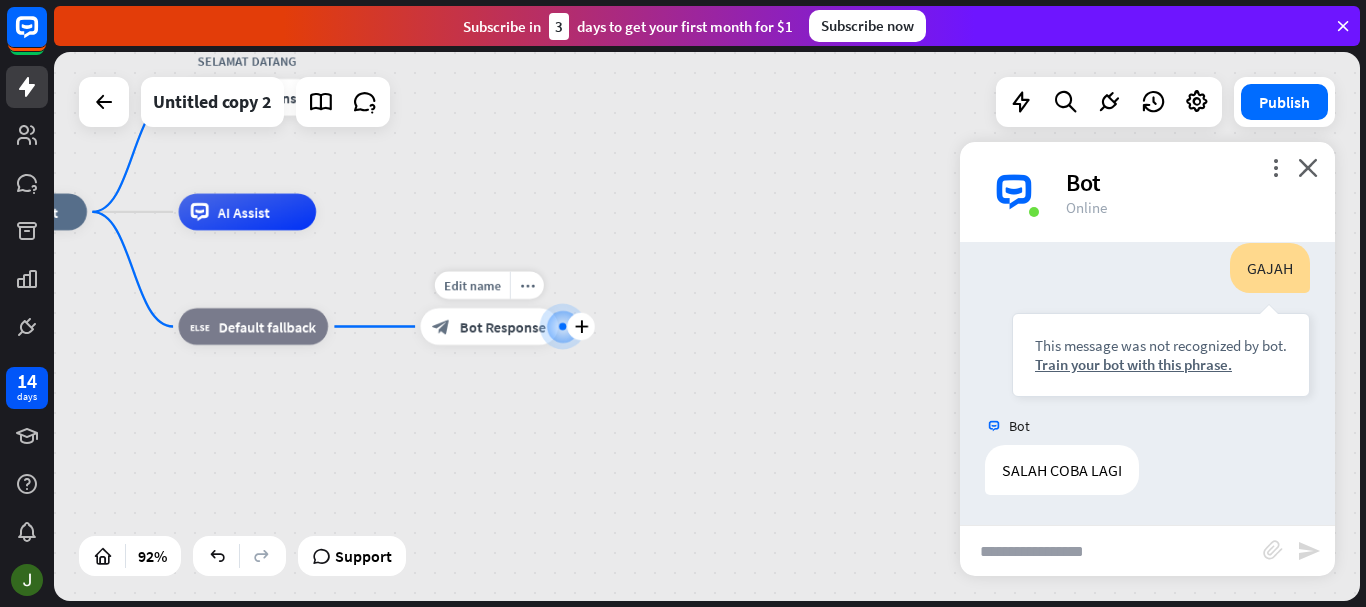 click on "Bot Response" at bounding box center [503, 326] 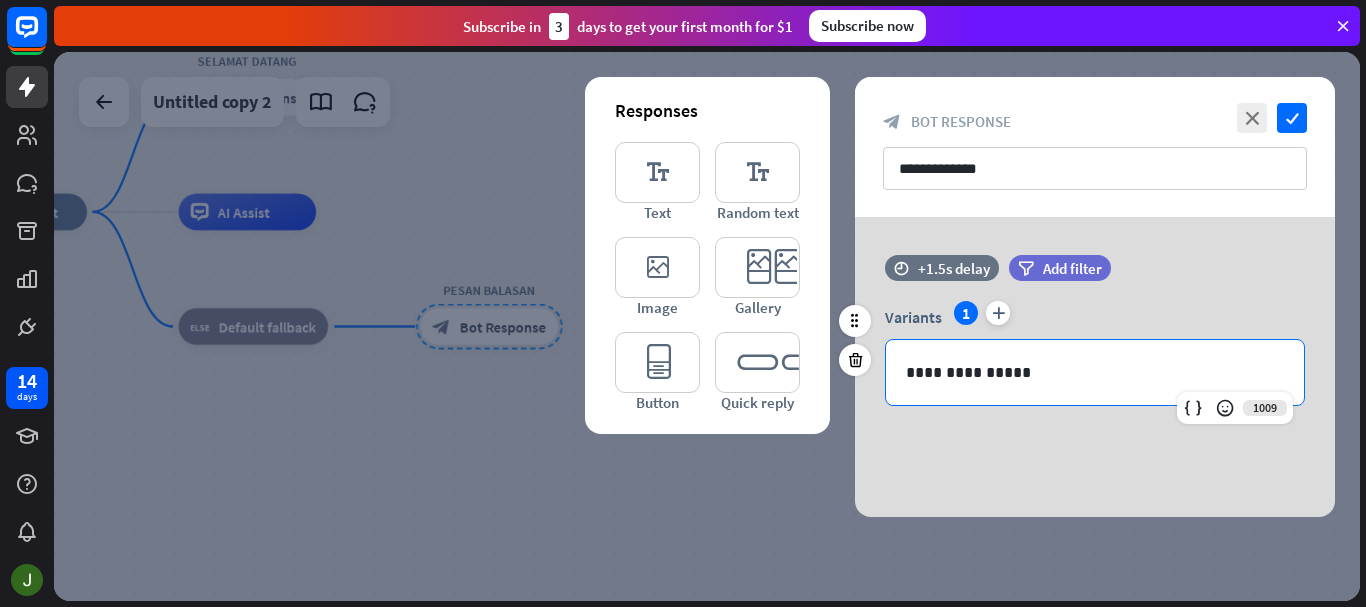click on "**********" at bounding box center [1095, 372] 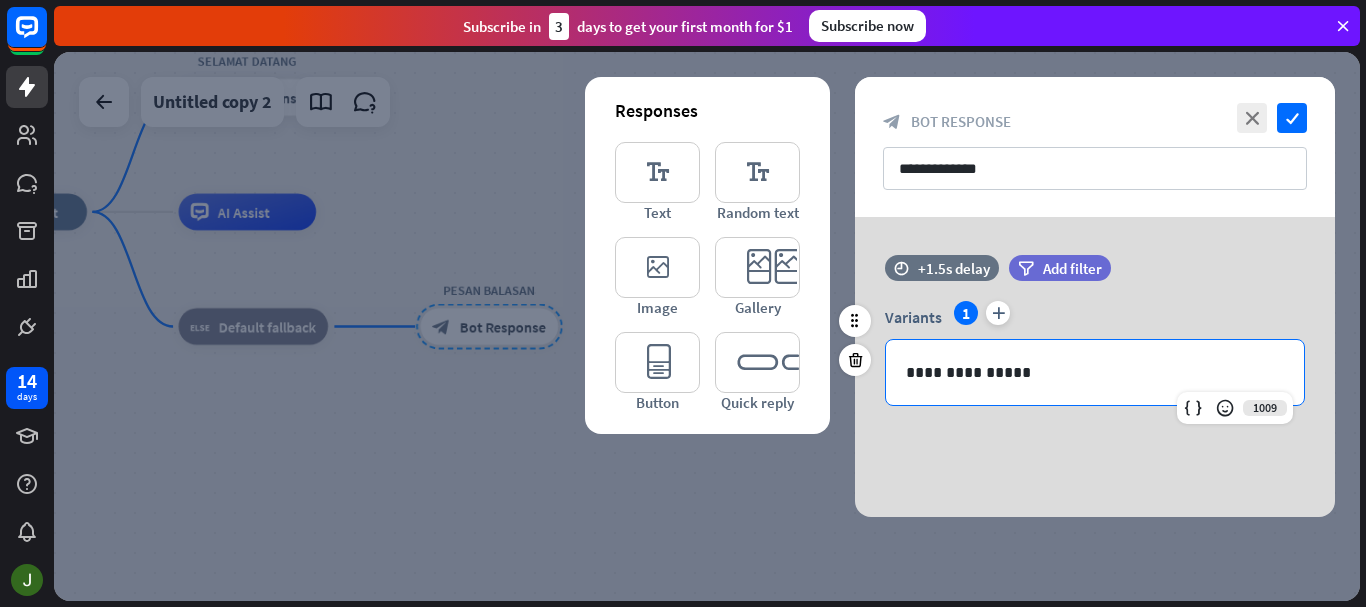 type 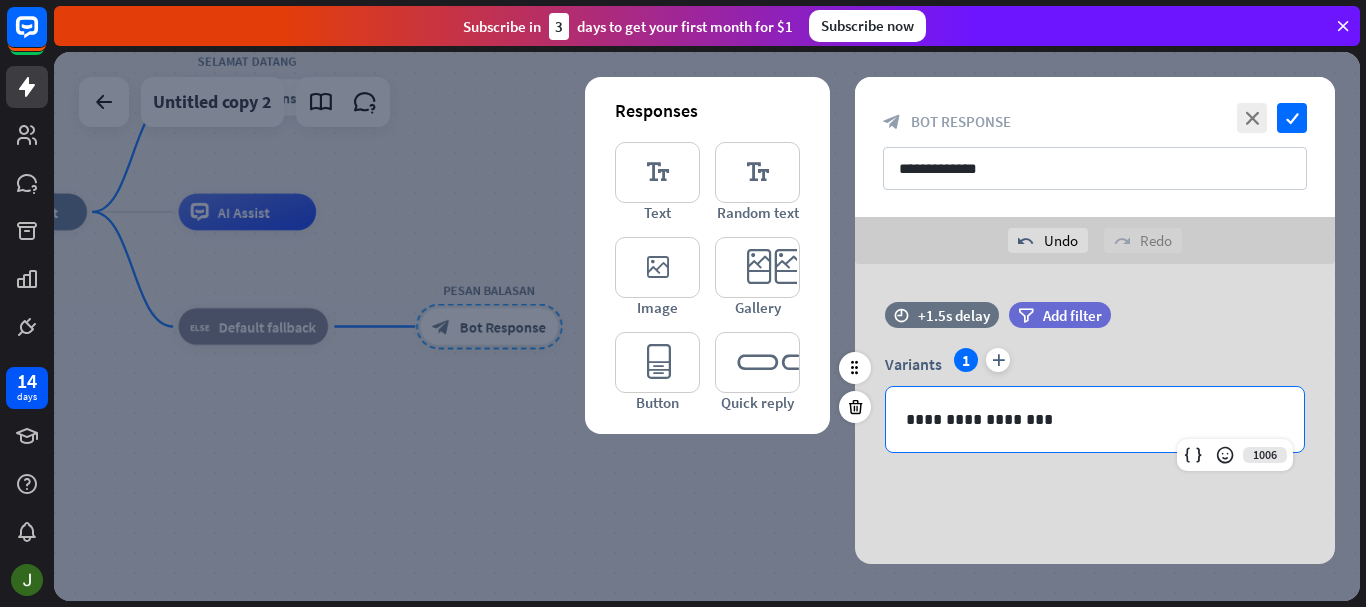 click on "**********" at bounding box center (1095, 419) 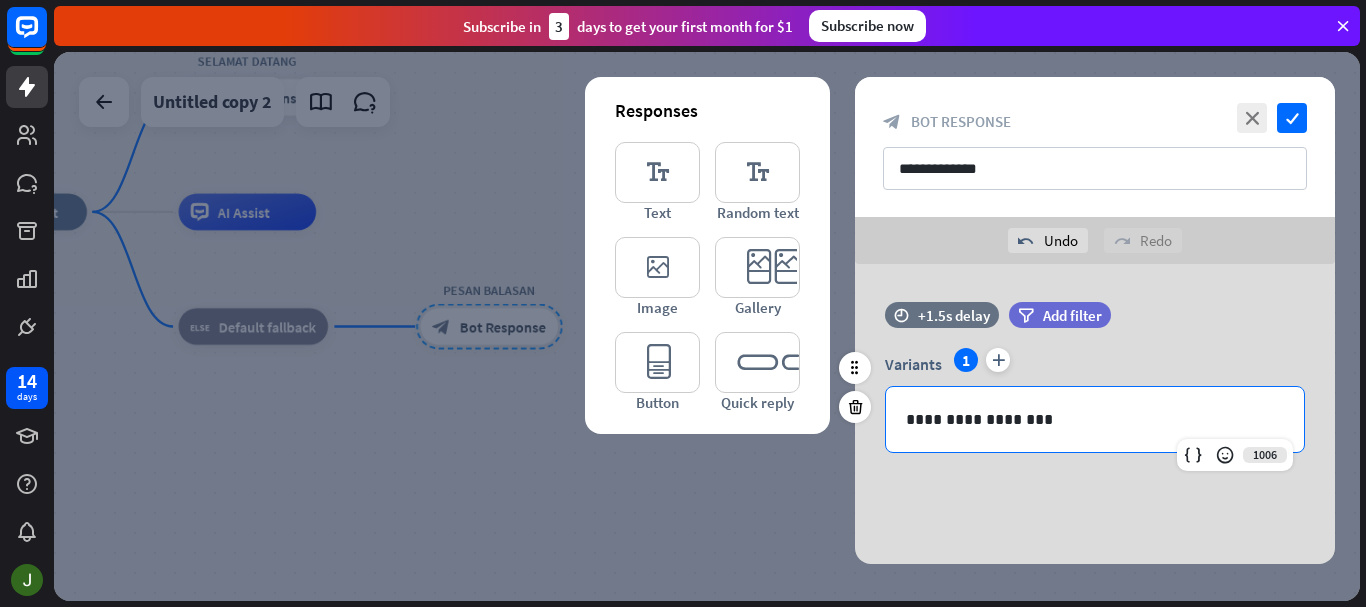 click on "**********" at bounding box center [1095, 419] 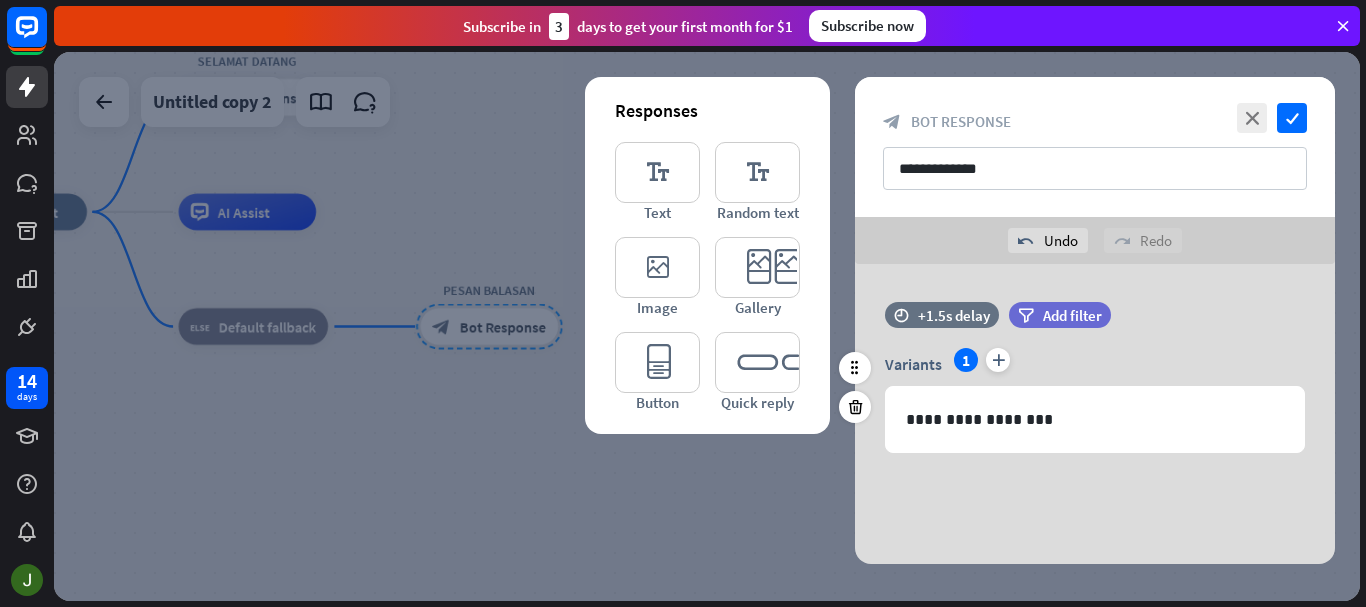 click on "Variants
1
plus" at bounding box center [1095, 364] 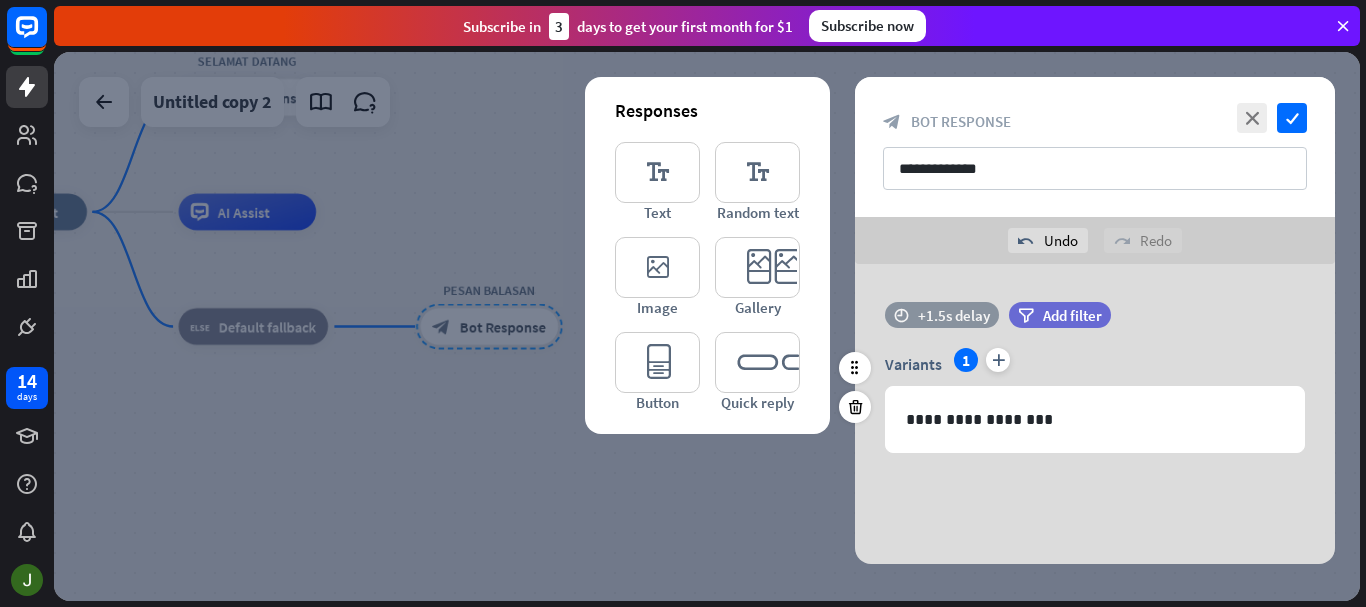 click on "+1.5s delay" at bounding box center [954, 315] 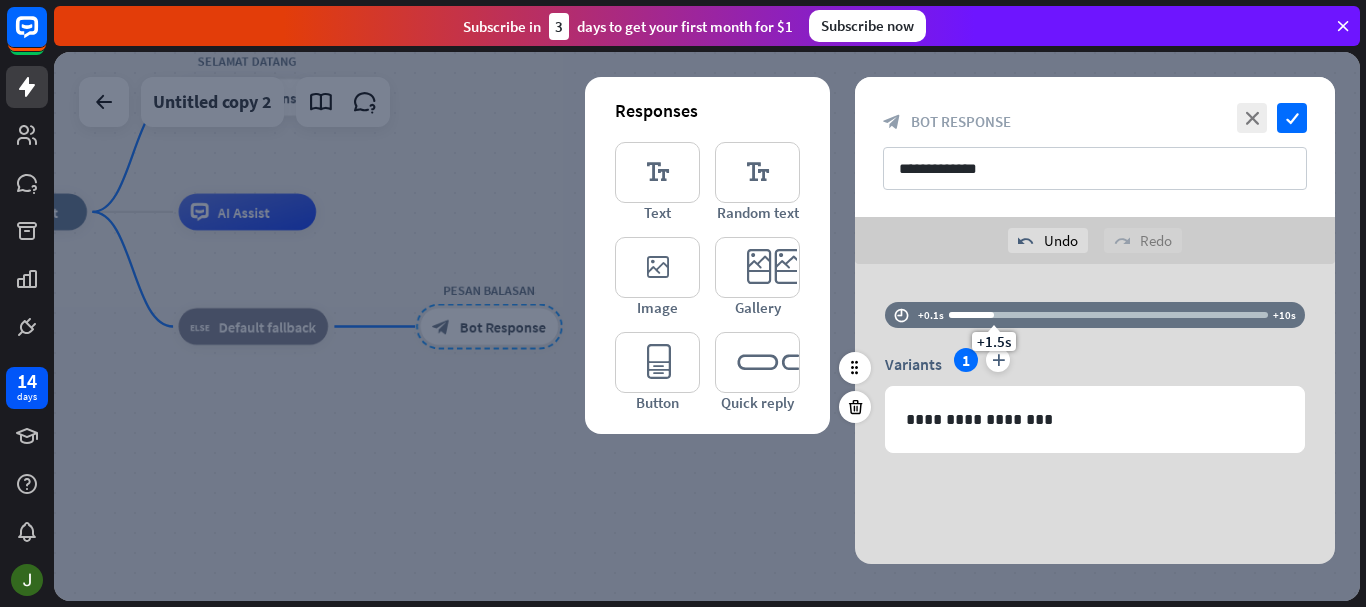 click on "Variants
1
plus" at bounding box center (1095, 364) 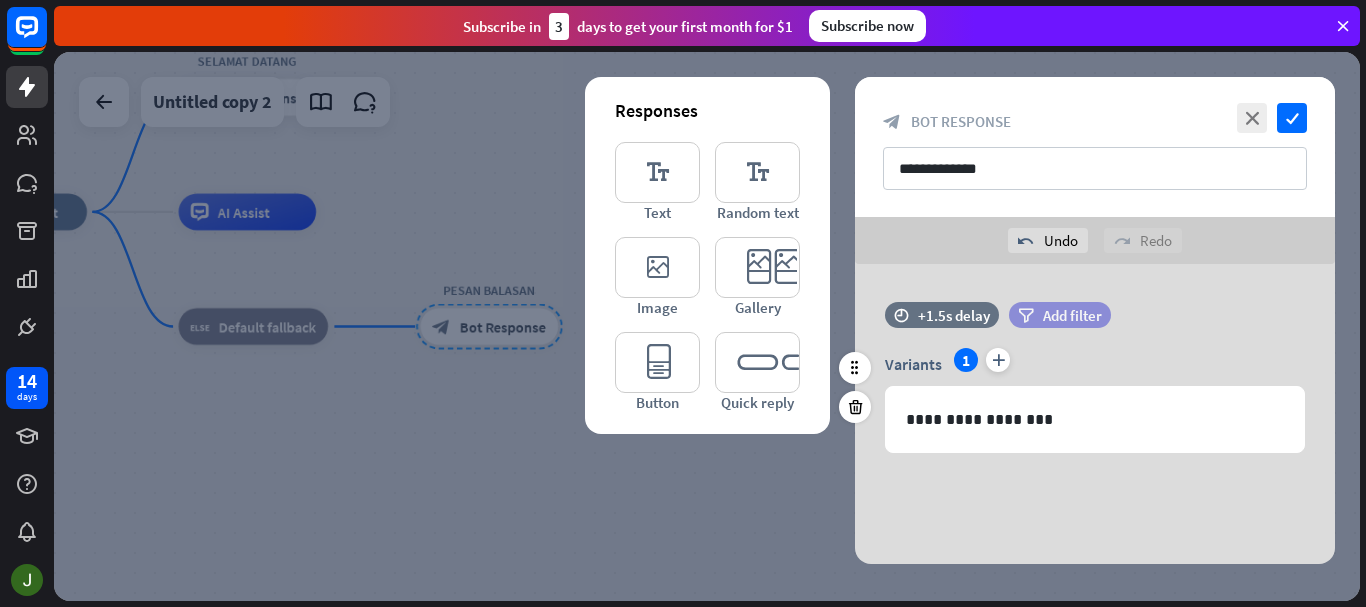 click on "Add filter" at bounding box center (1072, 315) 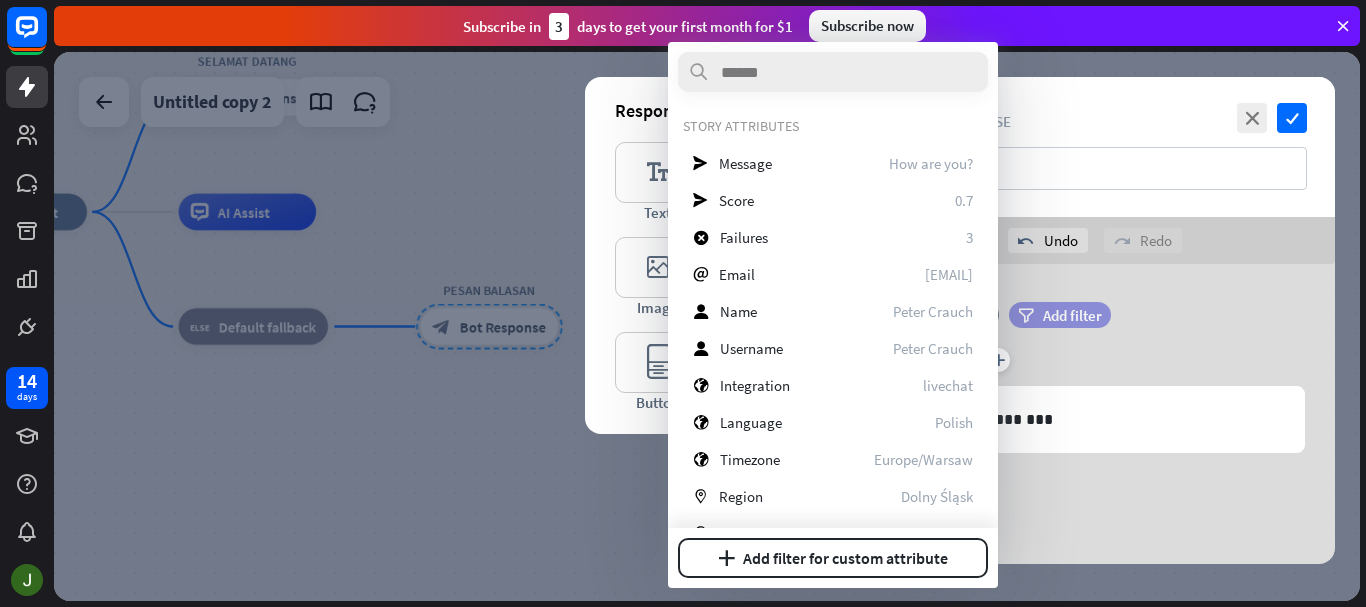click on "Add filter" at bounding box center [1072, 315] 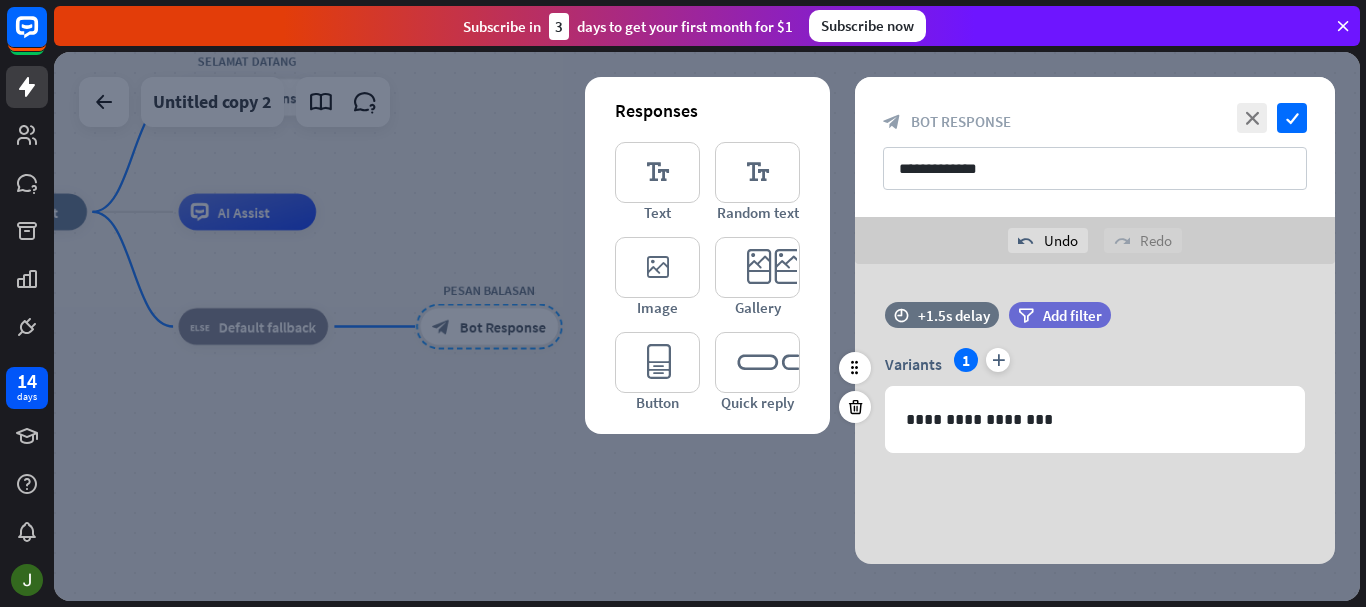click on "filter   Add filter" at bounding box center [1110, 325] 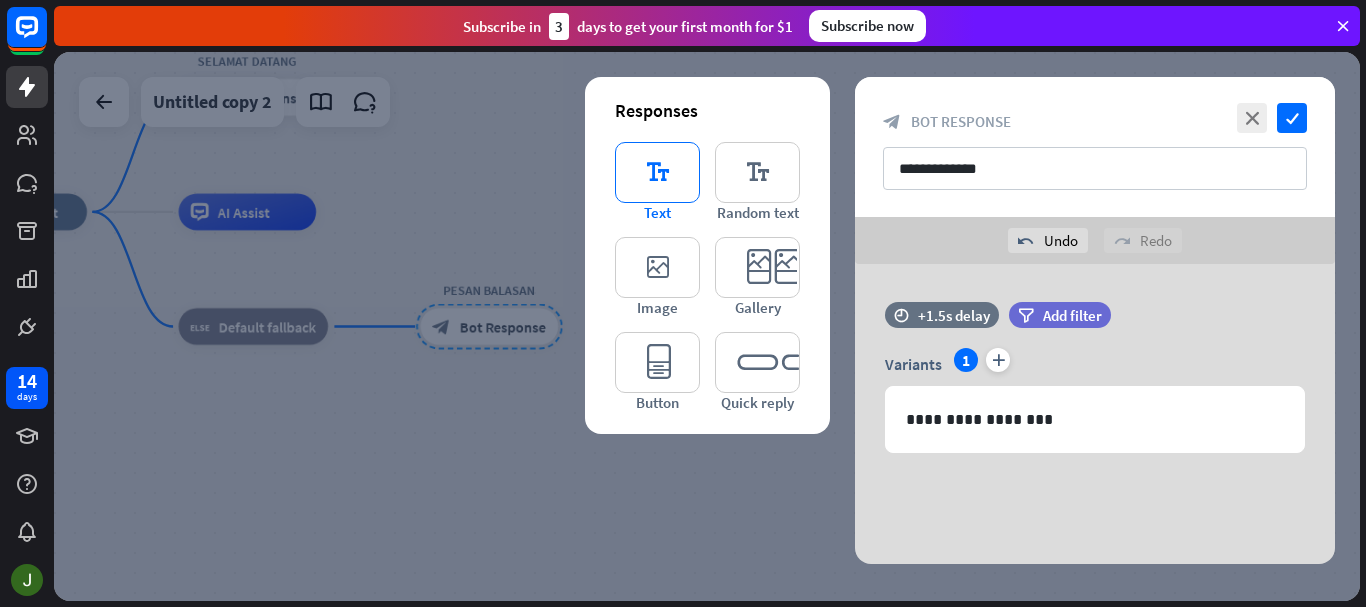 click on "editor_text" at bounding box center (657, 172) 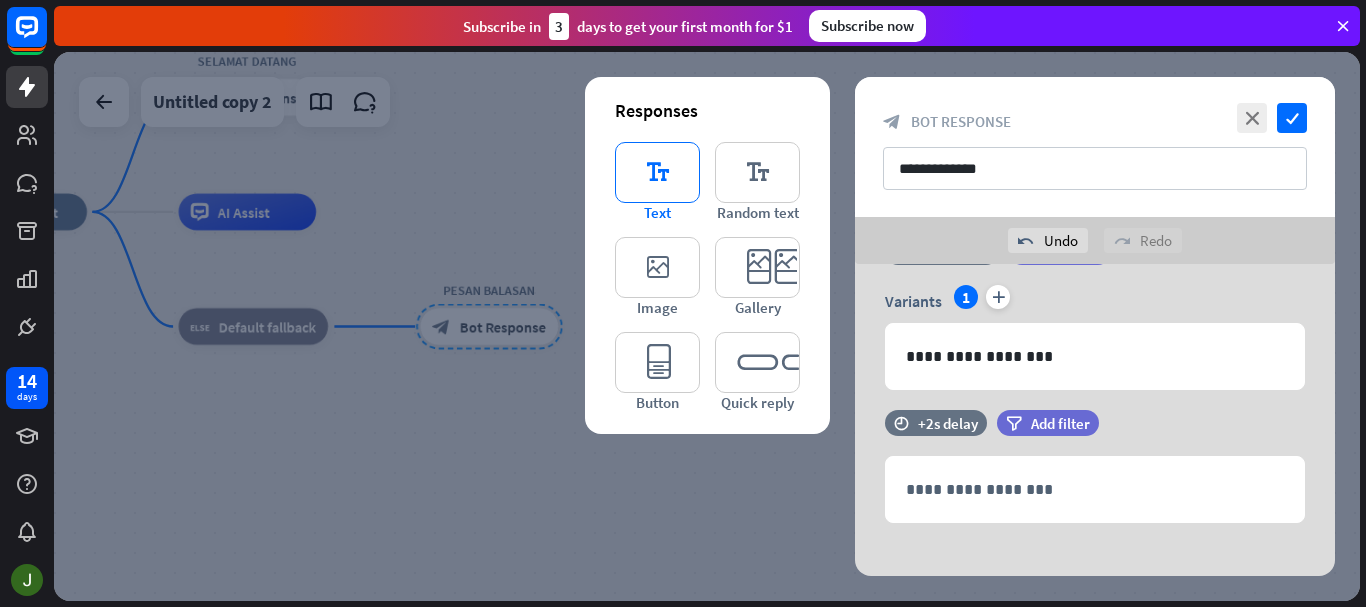 scroll, scrollTop: 80, scrollLeft: 0, axis: vertical 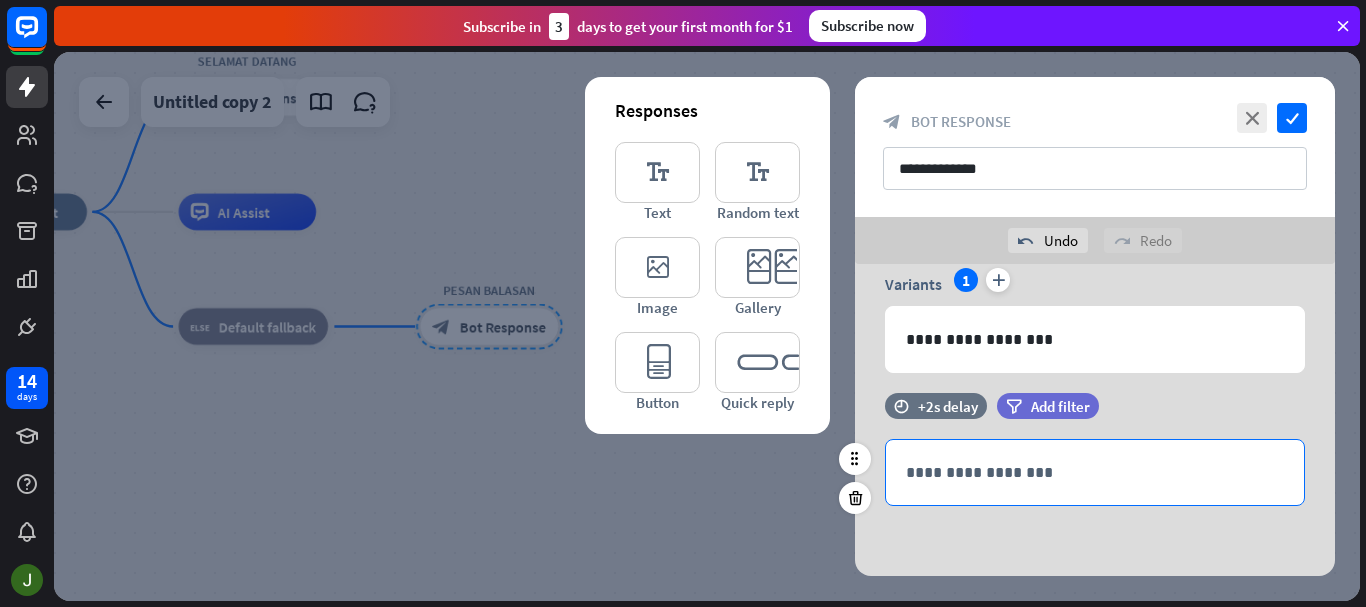 click on "**********" at bounding box center [1095, 472] 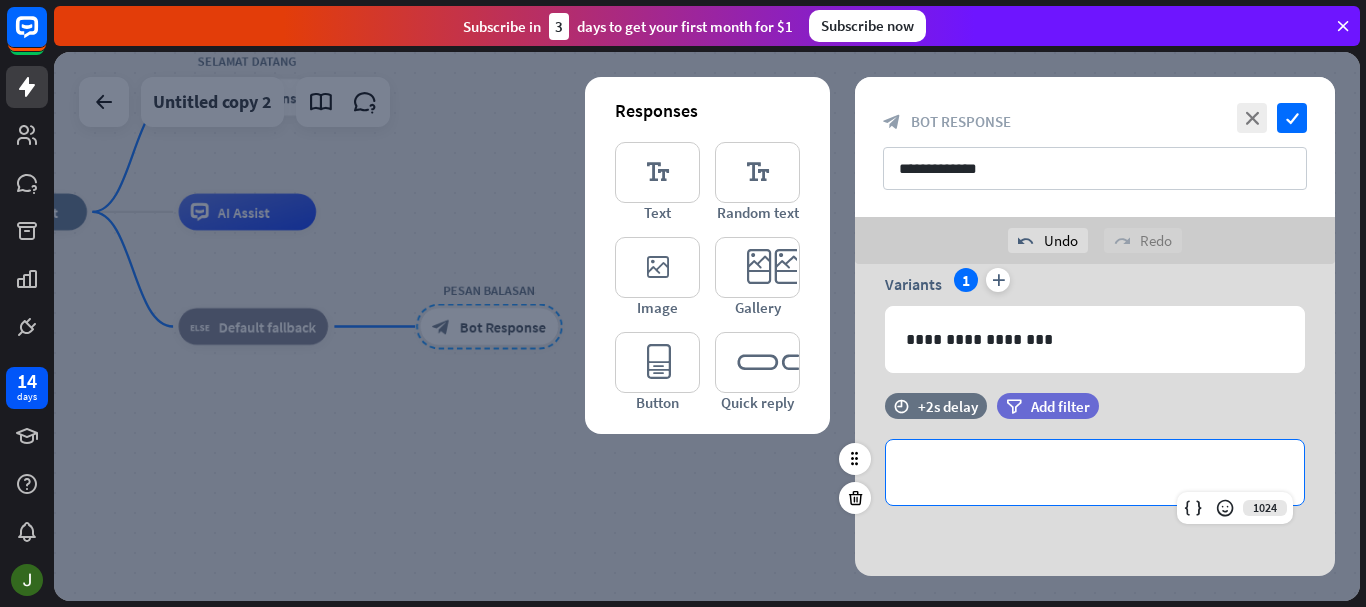 type 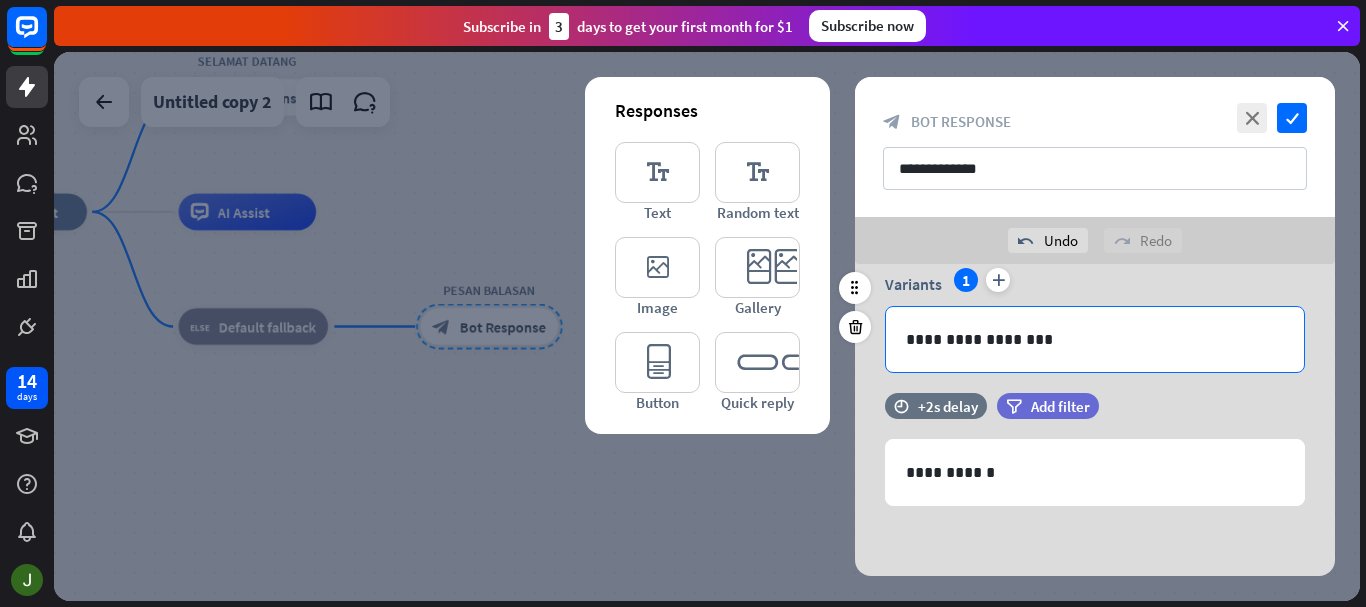 click on "**********" at bounding box center [1095, 339] 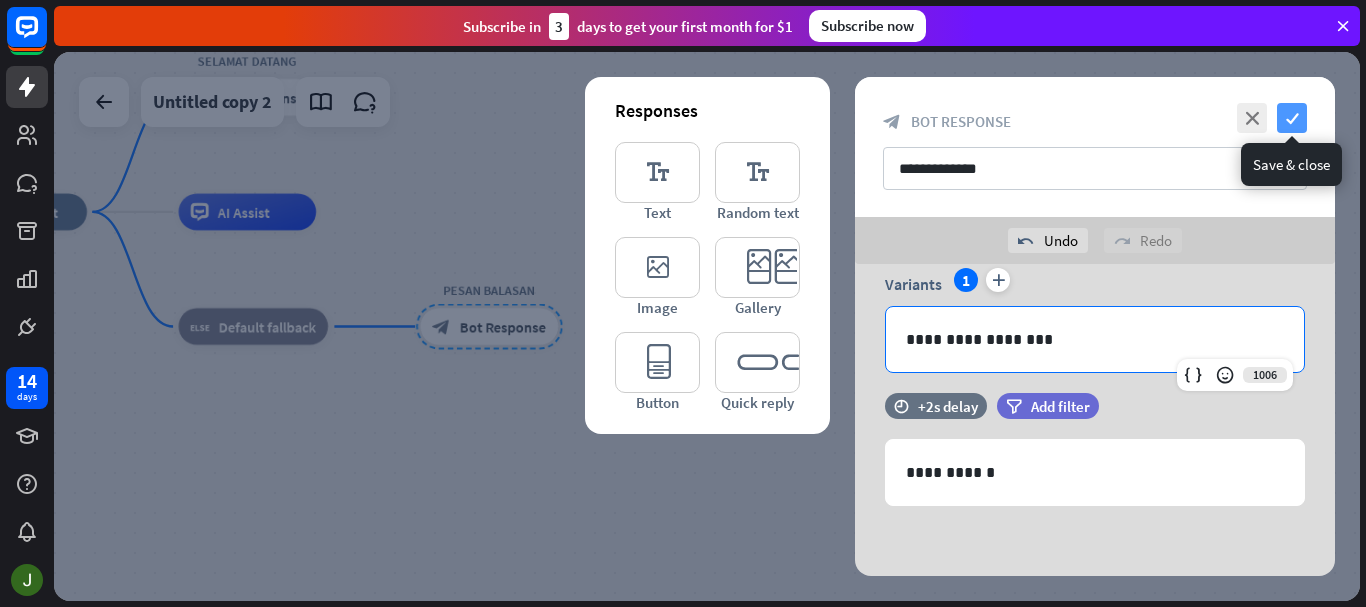 click on "check" at bounding box center [1292, 118] 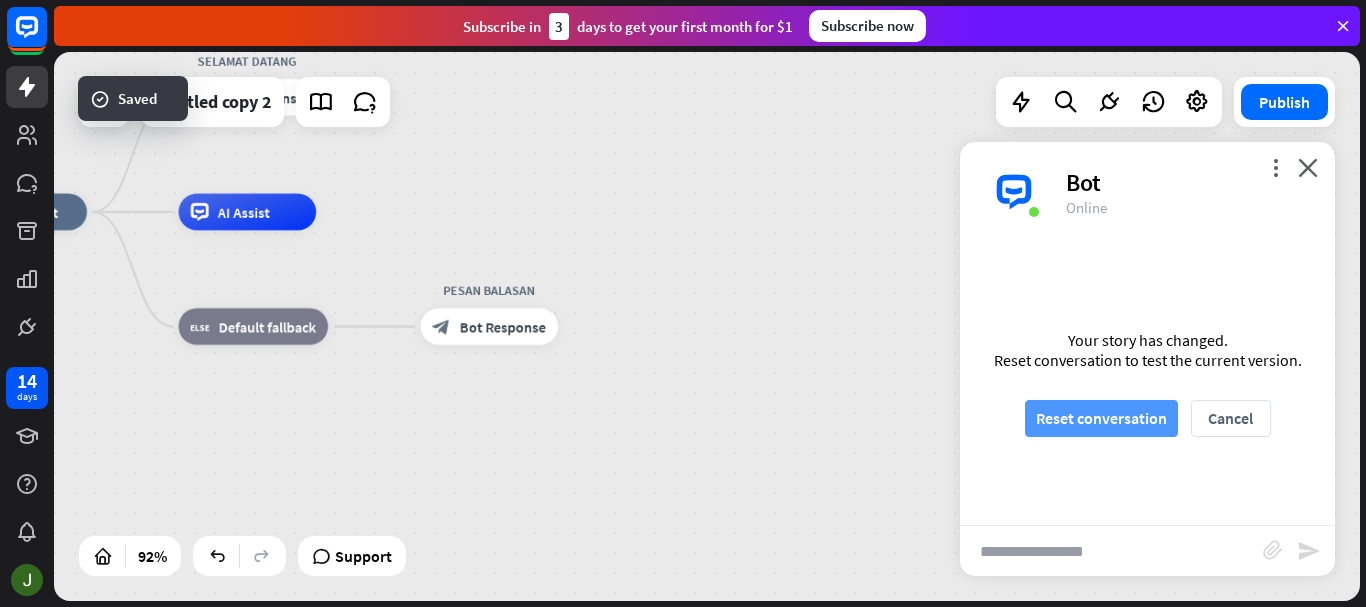 click on "Reset conversation" at bounding box center (1101, 418) 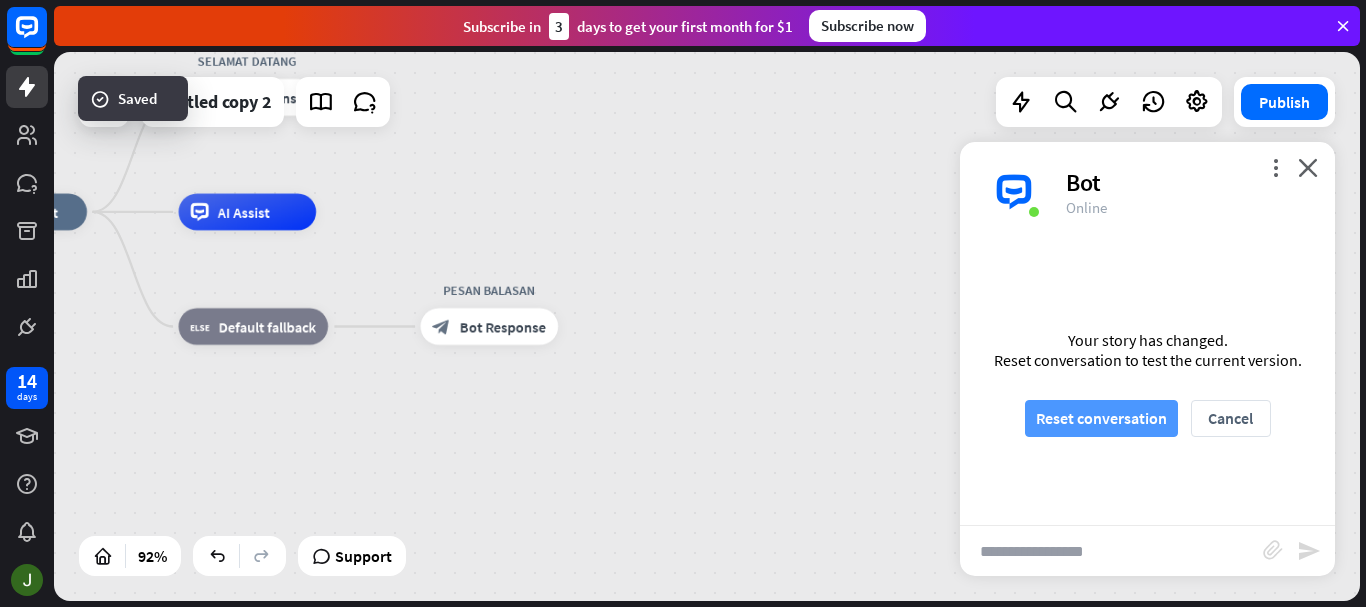scroll, scrollTop: 0, scrollLeft: 0, axis: both 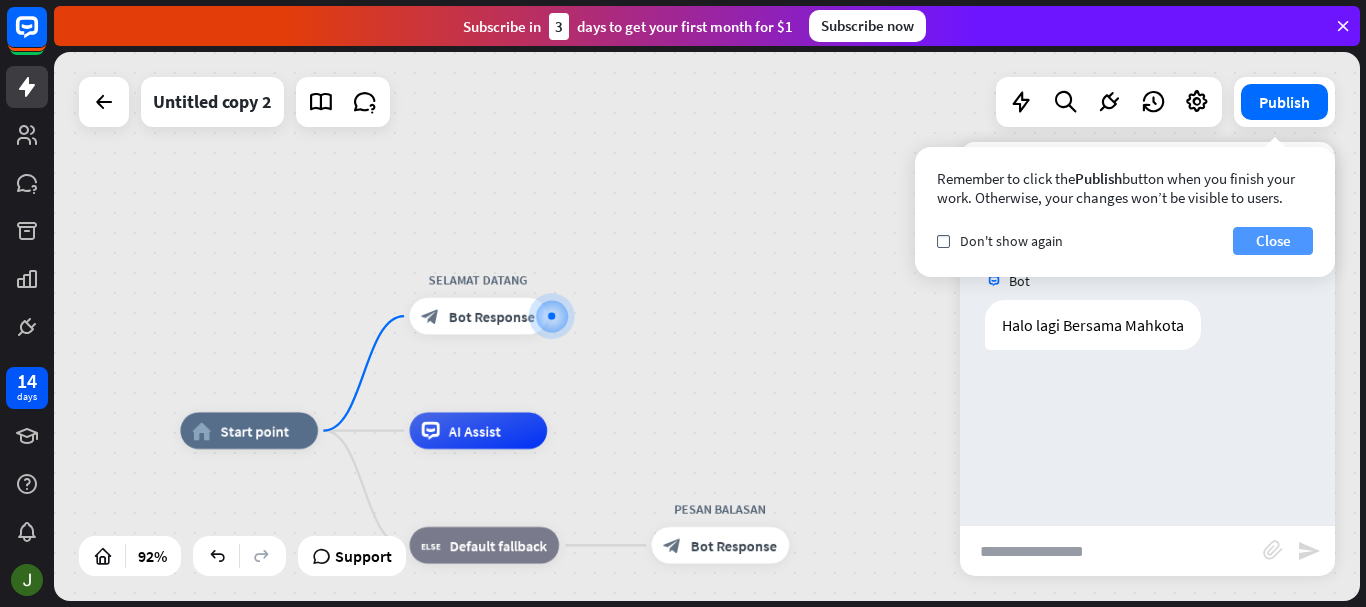 click on "Close" at bounding box center [1273, 241] 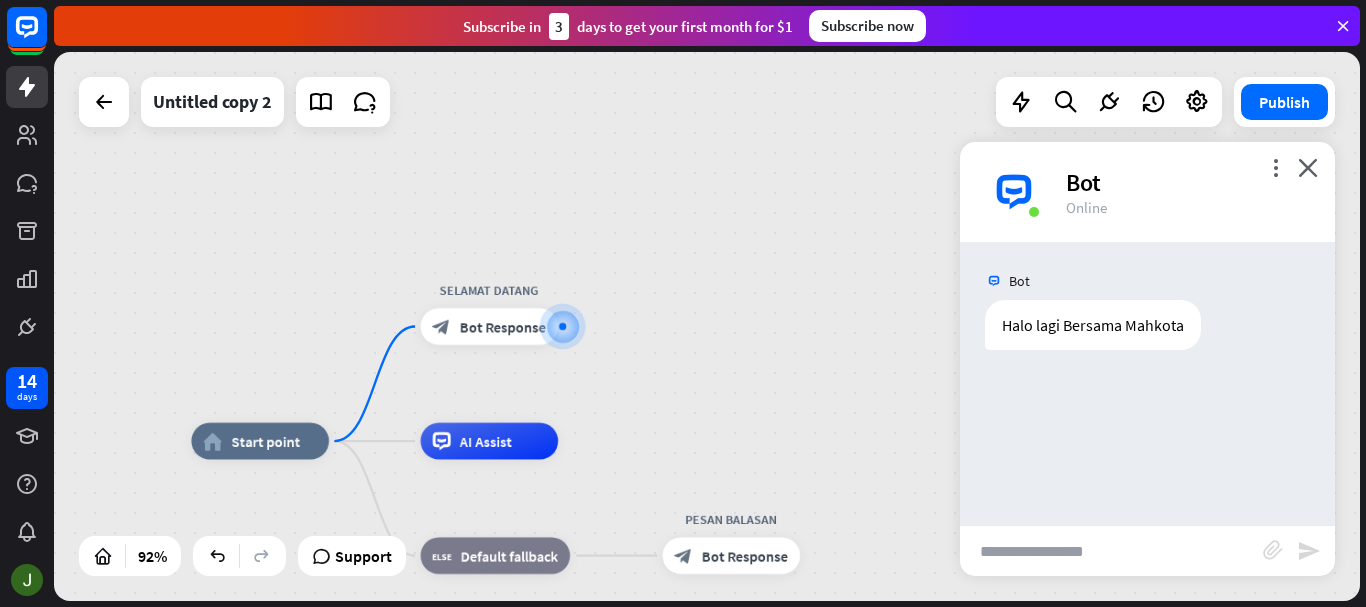 click at bounding box center (1111, 551) 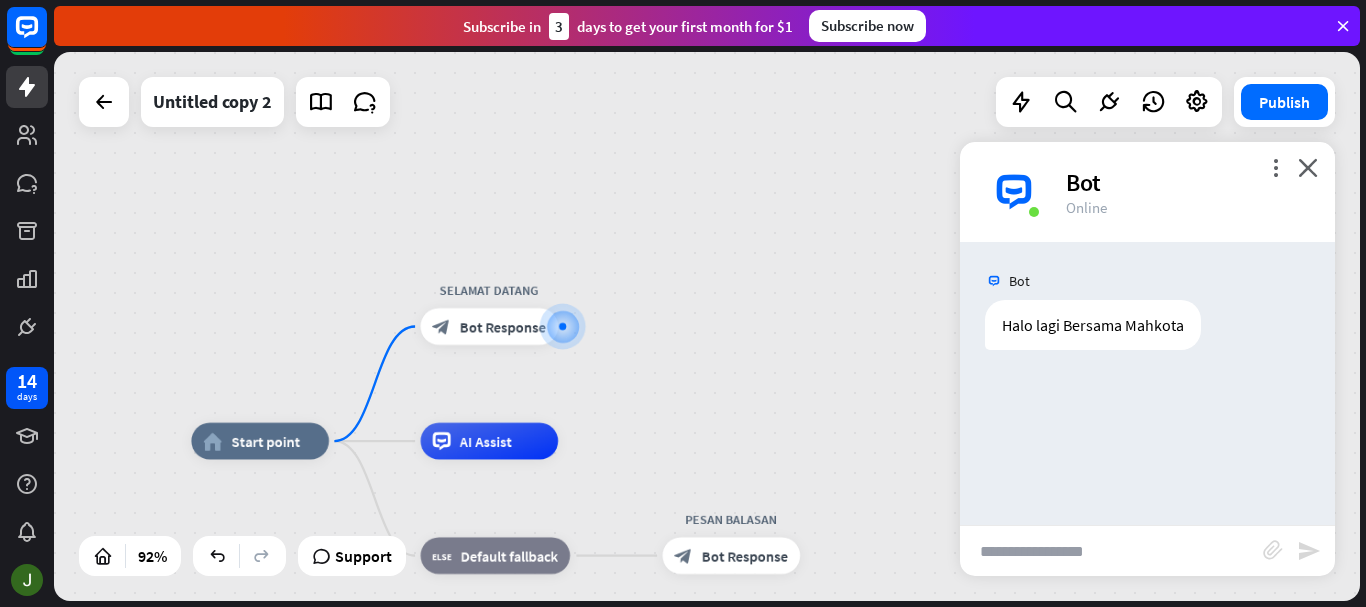 click at bounding box center (1111, 551) 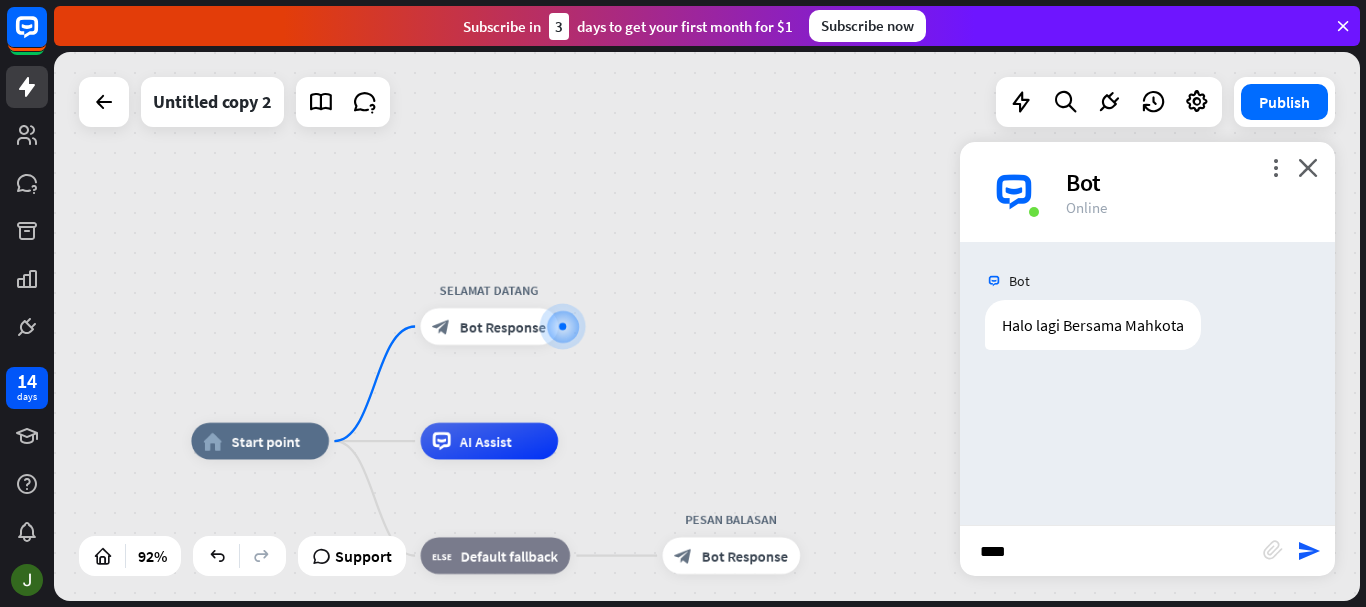 type on "*****" 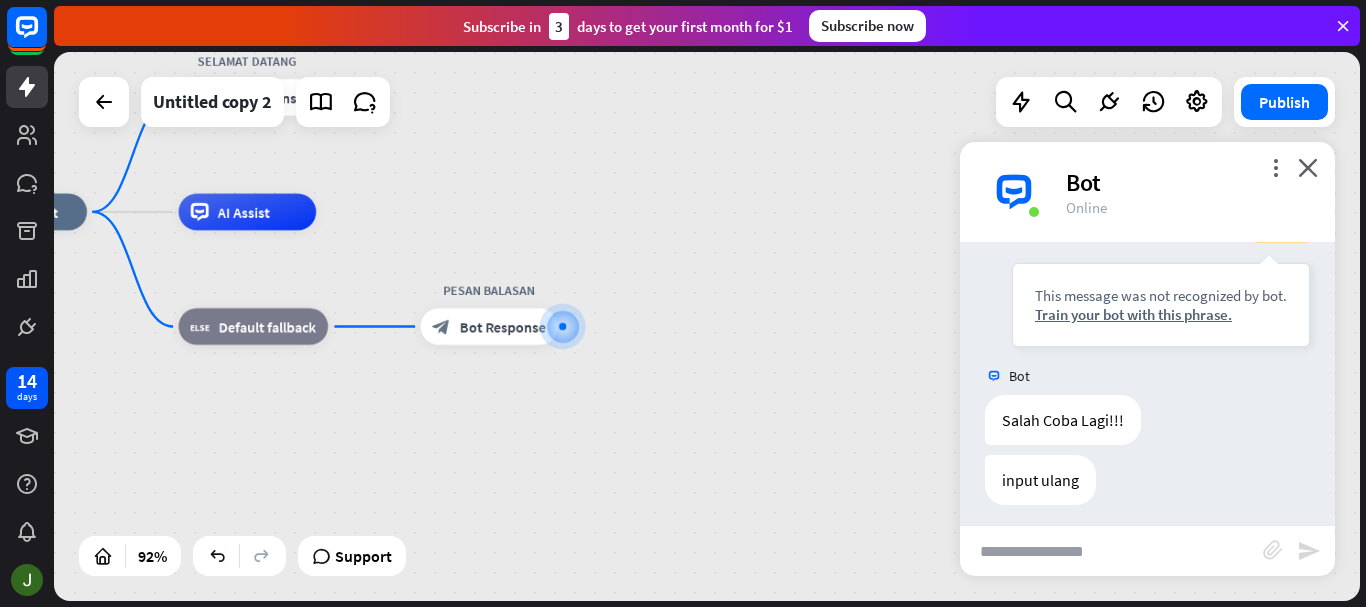 scroll, scrollTop: 215, scrollLeft: 0, axis: vertical 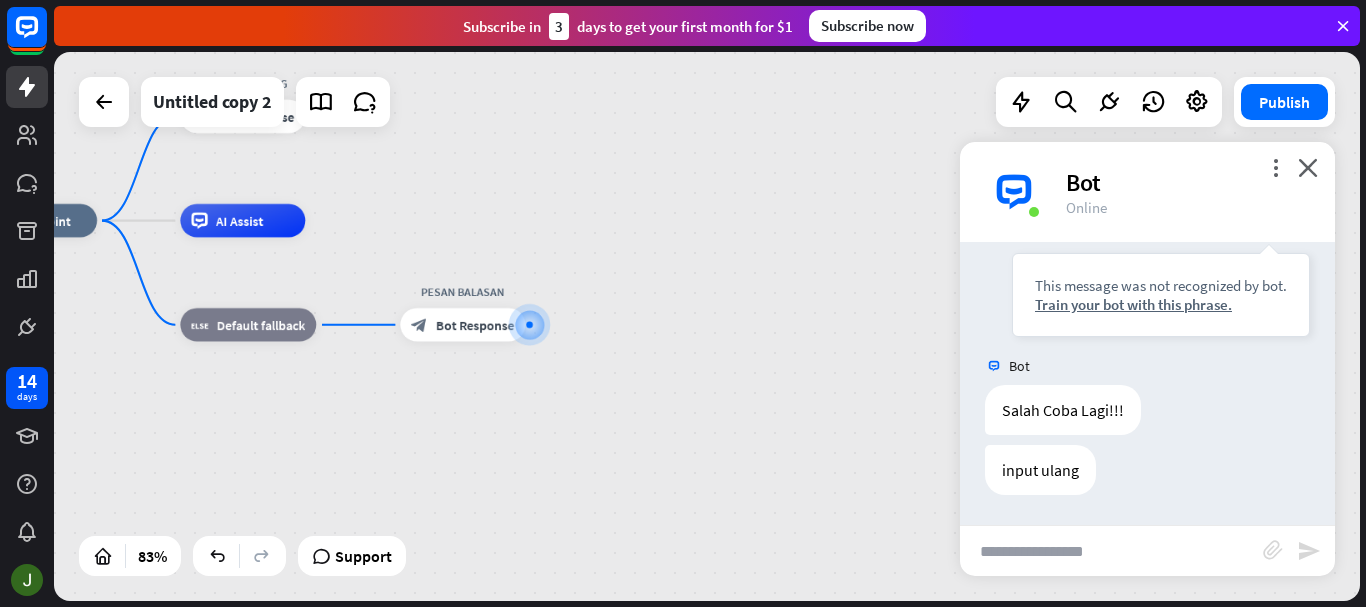 click at bounding box center (1111, 551) 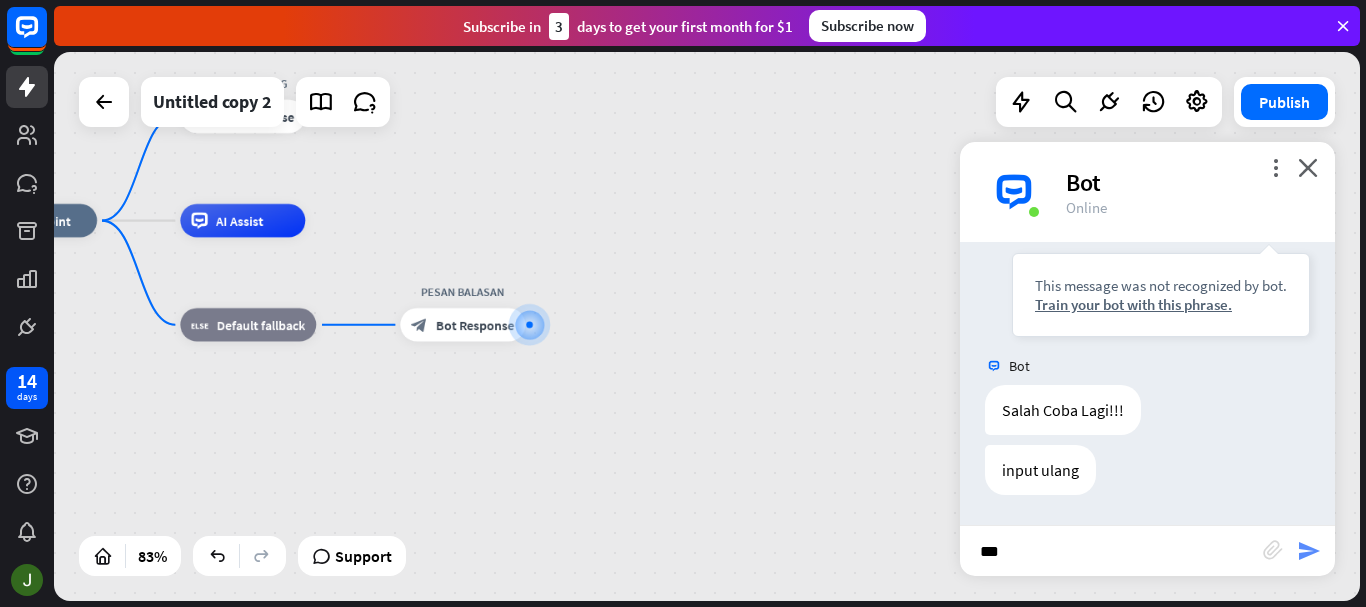 type on "***" 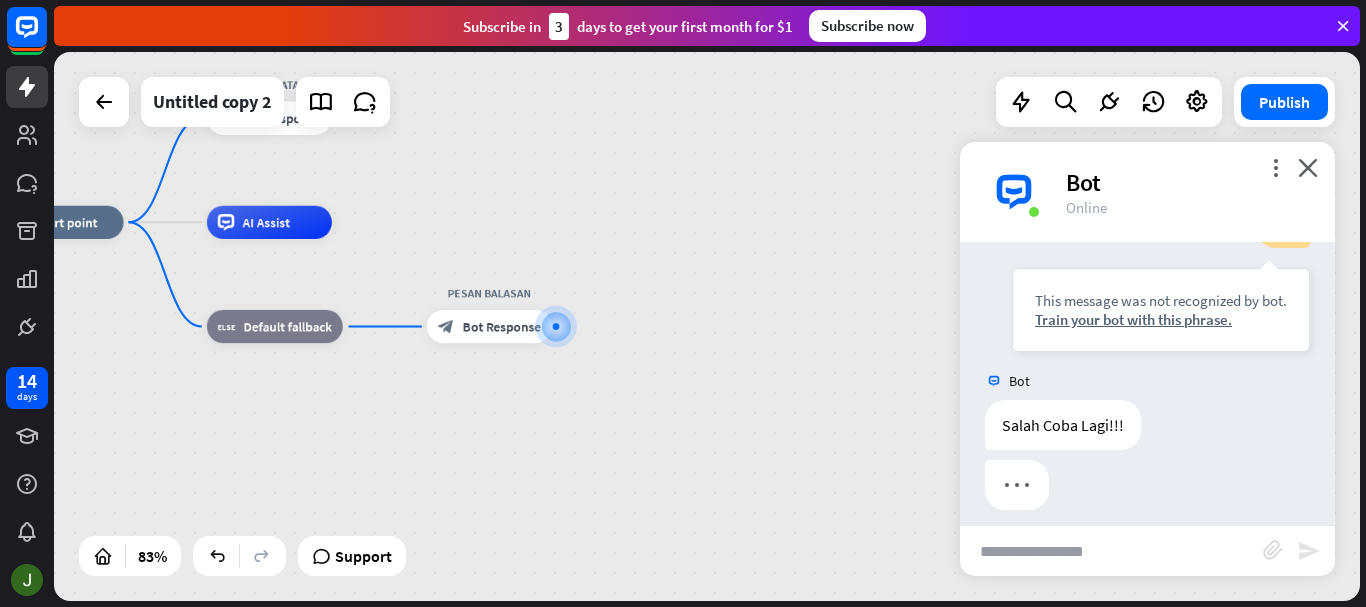 scroll, scrollTop: 575, scrollLeft: 0, axis: vertical 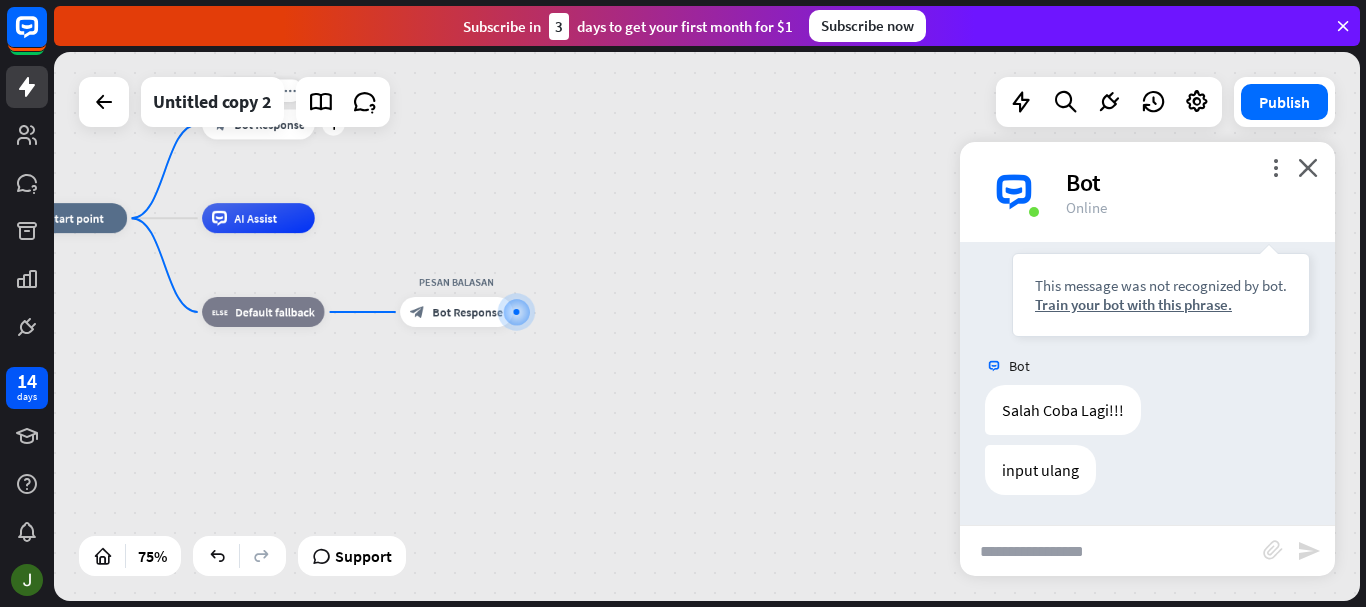 click on "Edit name   more_horiz         plus     block_bot_response   Bot Response" at bounding box center (258, 124) 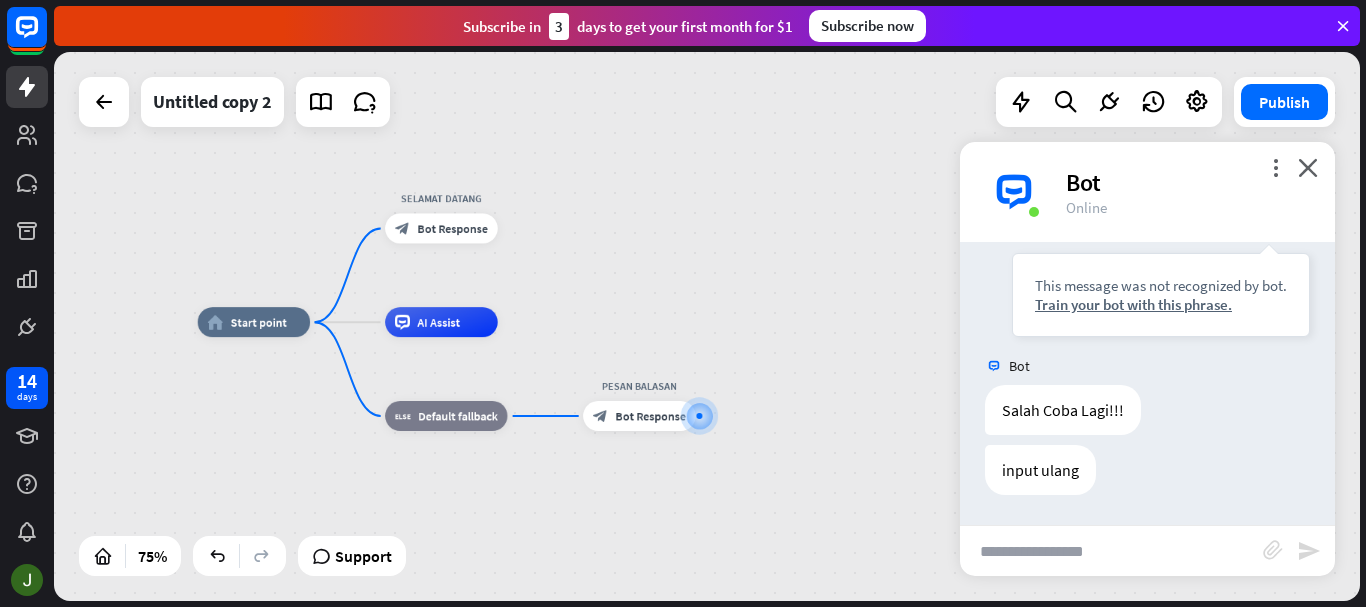 drag, startPoint x: 419, startPoint y: 215, endPoint x: 601, endPoint y: 320, distance: 210.11664 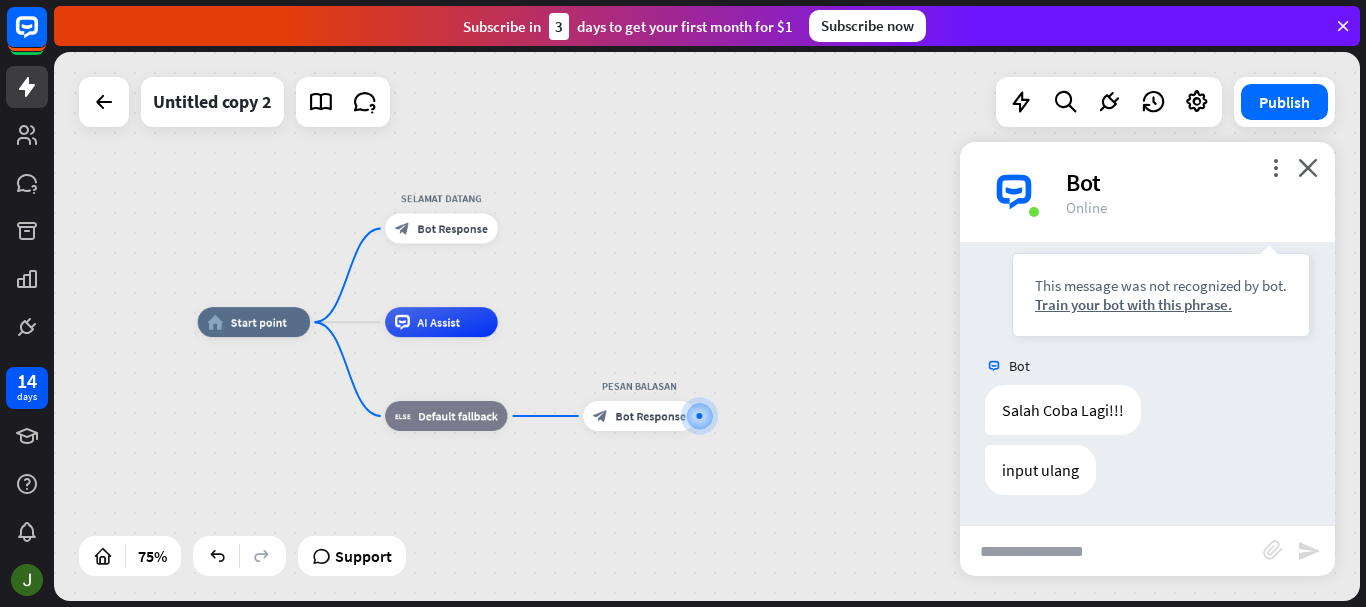 click on "home_2   Start point                 SELAMAT DATANG   block_bot_response   Bot Response                     AI Assist                   block_fallback   Default fallback                 PESAN BALASAN   block_bot_response   Bot Response" at bounding box center [707, 326] 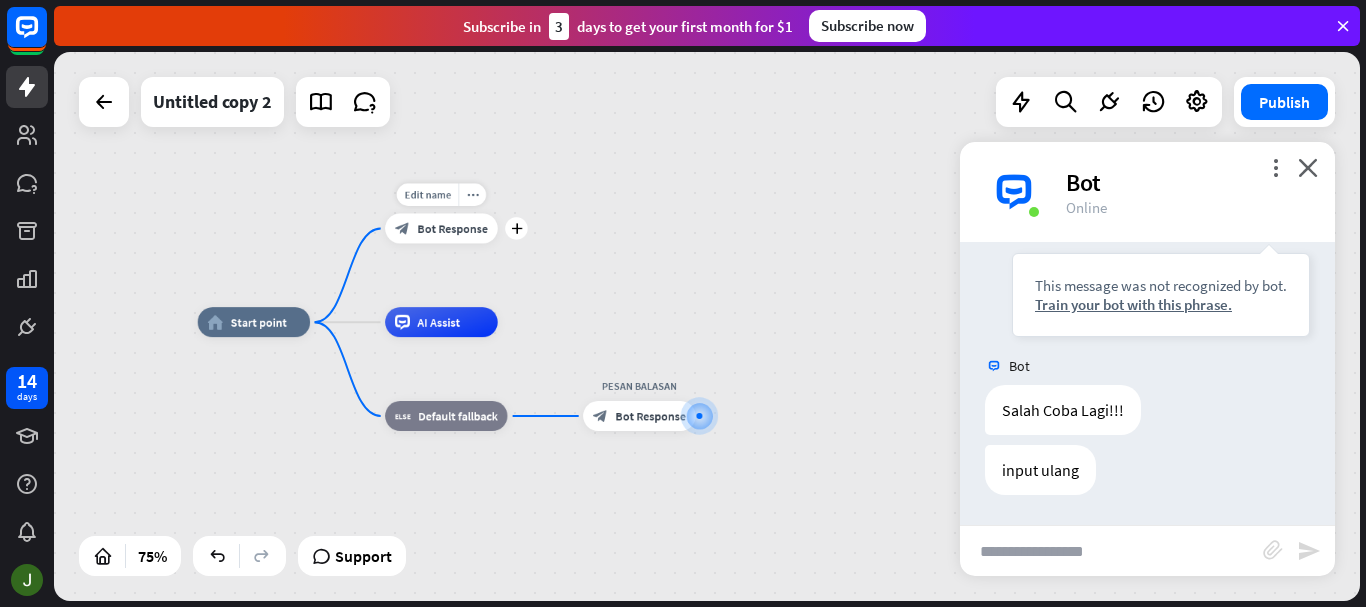 click on "block_bot_response   Bot Response" at bounding box center [441, 228] 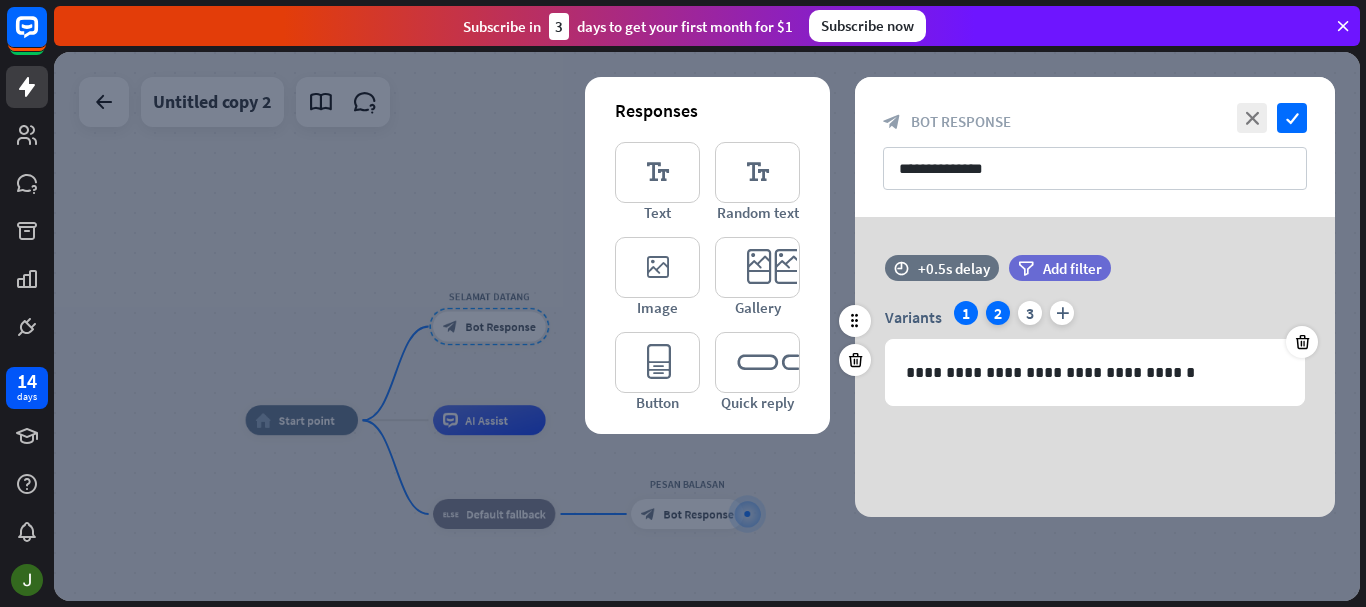 click on "2" at bounding box center [998, 313] 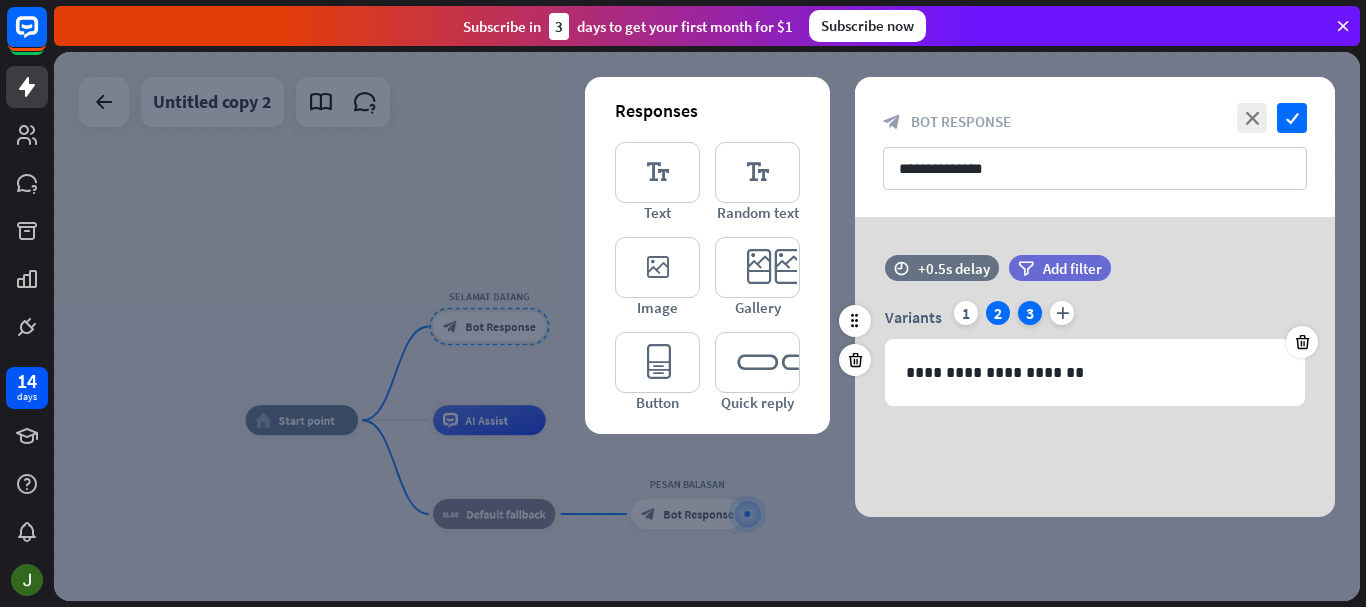click on "3" at bounding box center [1030, 313] 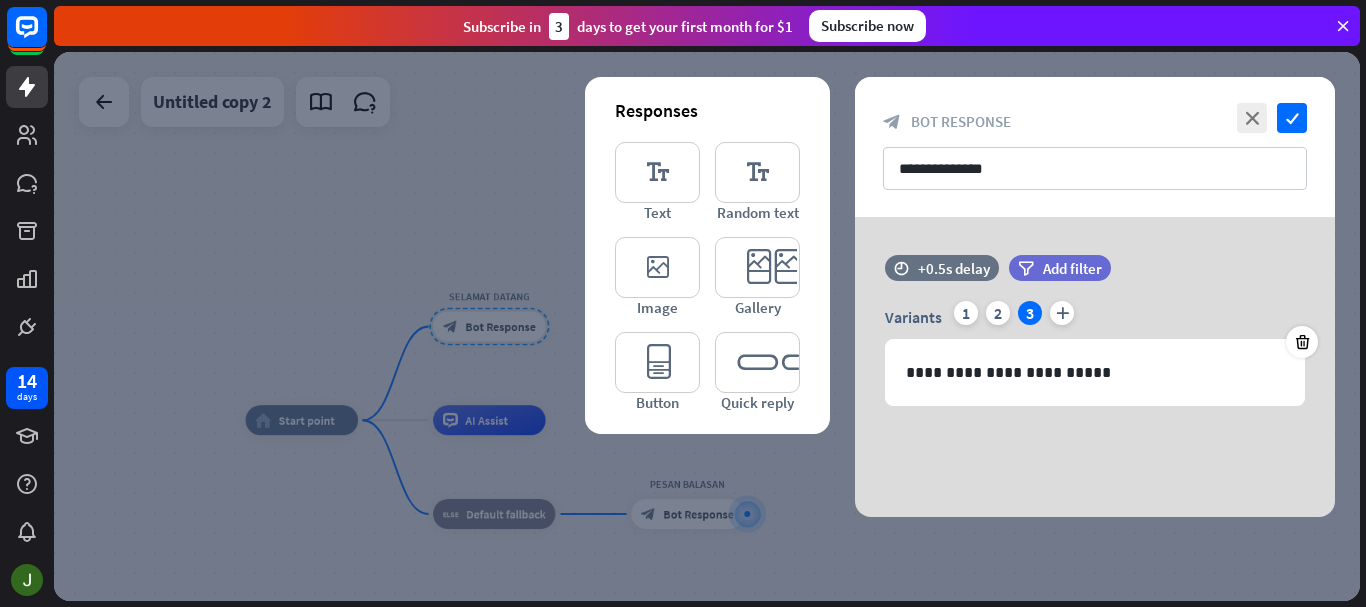 click at bounding box center [707, 326] 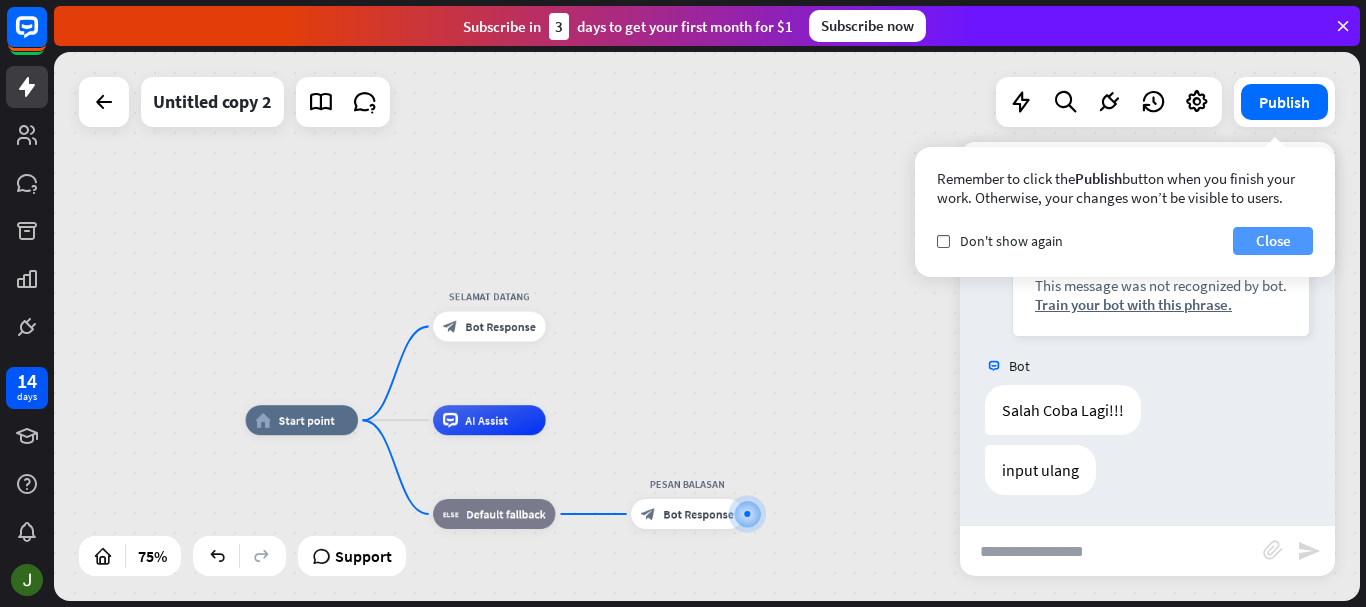 click on "Close" at bounding box center (1273, 241) 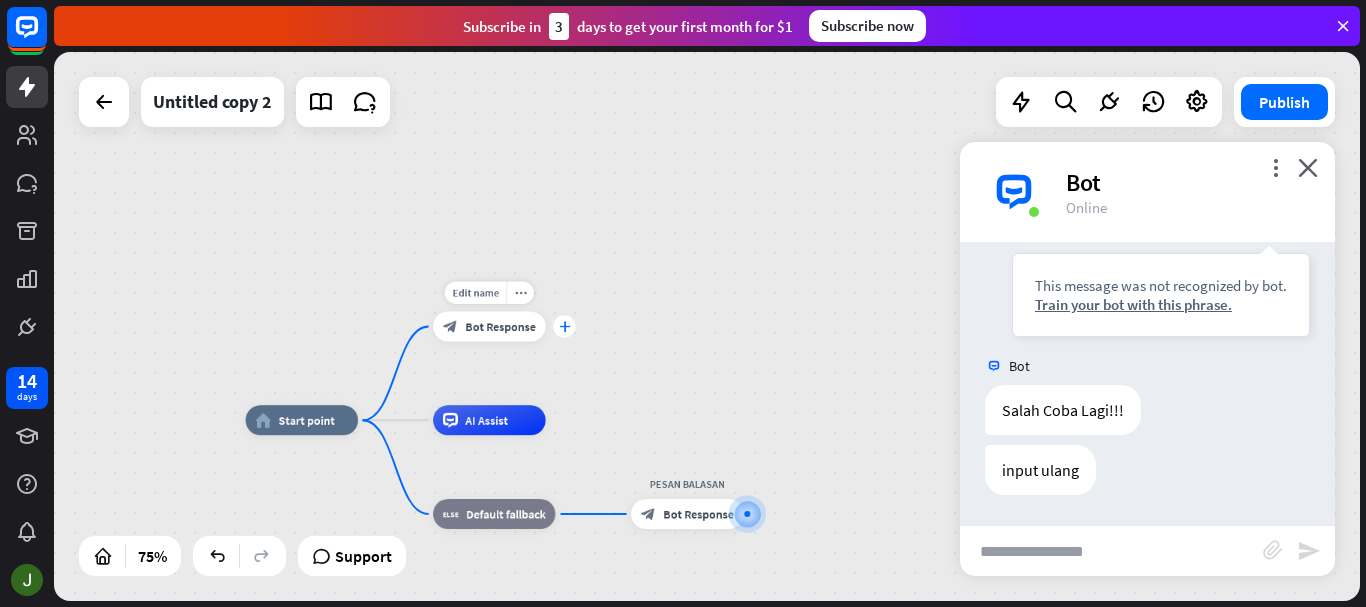 click on "plus" at bounding box center (564, 326) 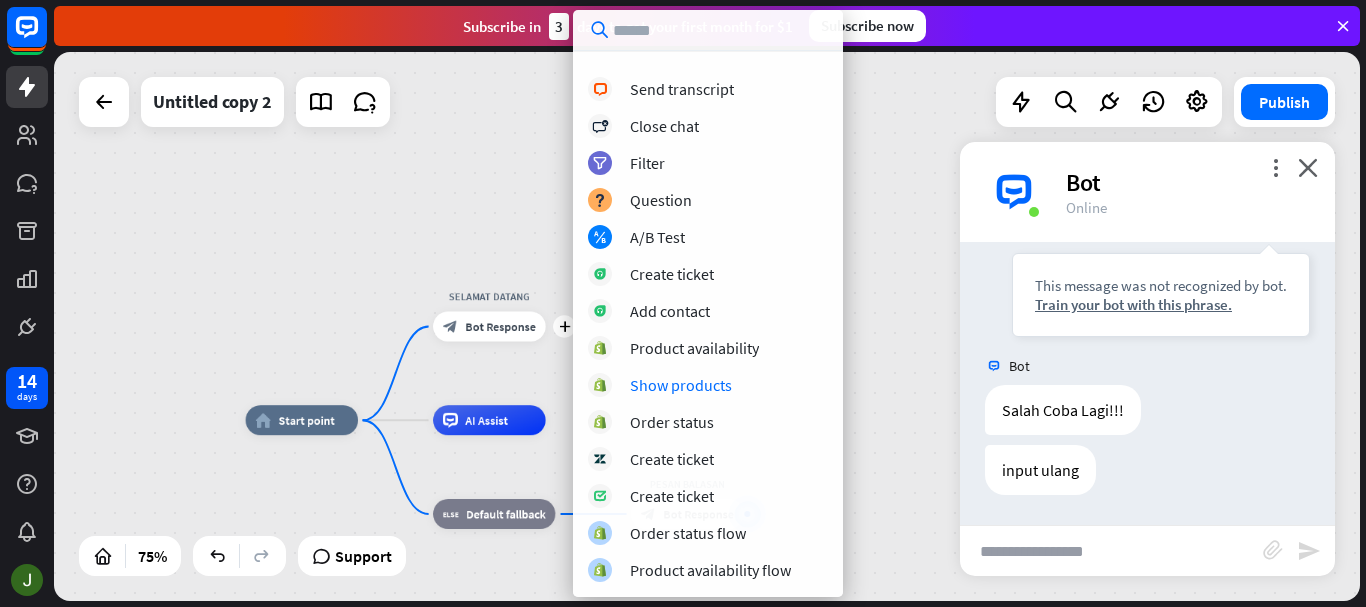 scroll, scrollTop: 0, scrollLeft: 0, axis: both 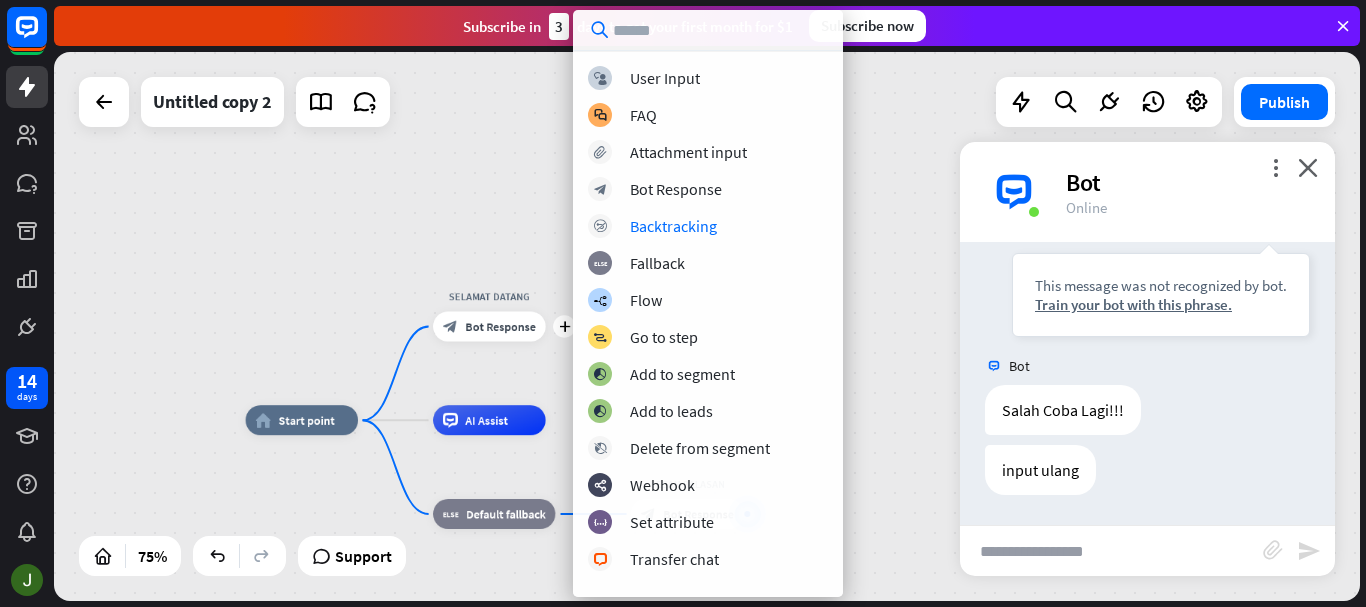 click on "home_2   Start point               plus   SELAMAT DATANG   block_bot_response   Bot Response                     AI Assist                   block_fallback   Default fallback                 PESAN BALASAN   block_bot_response   Bot Response" at bounding box center [707, 326] 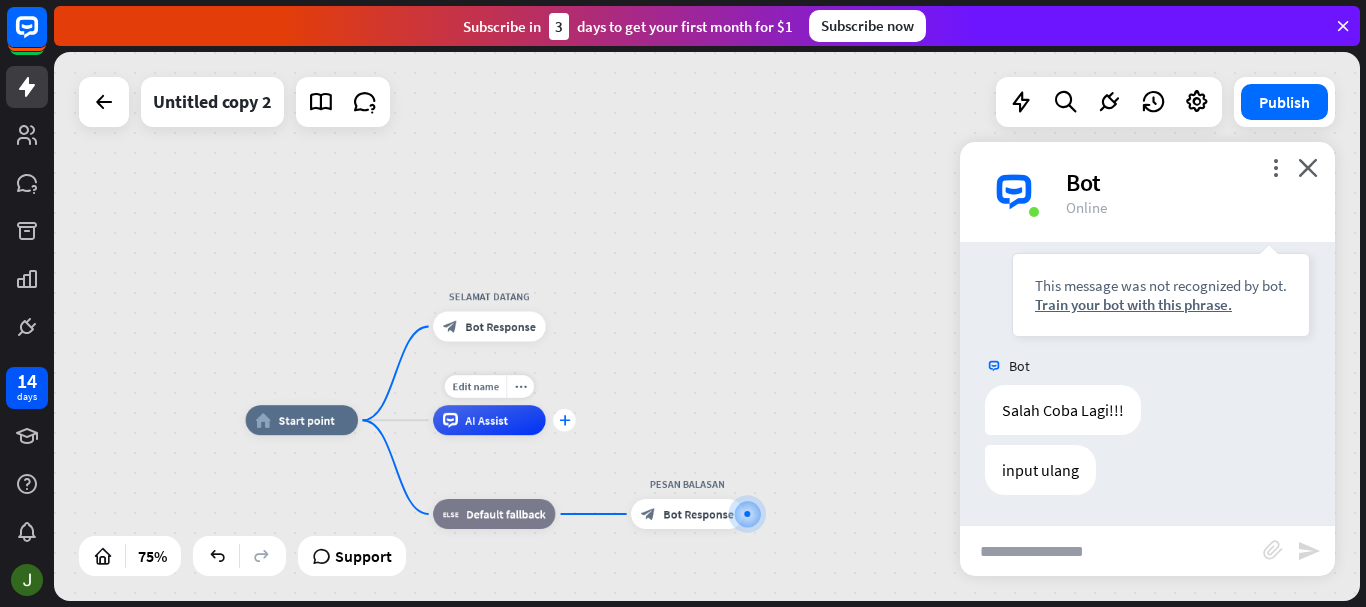 click on "plus" at bounding box center (564, 420) 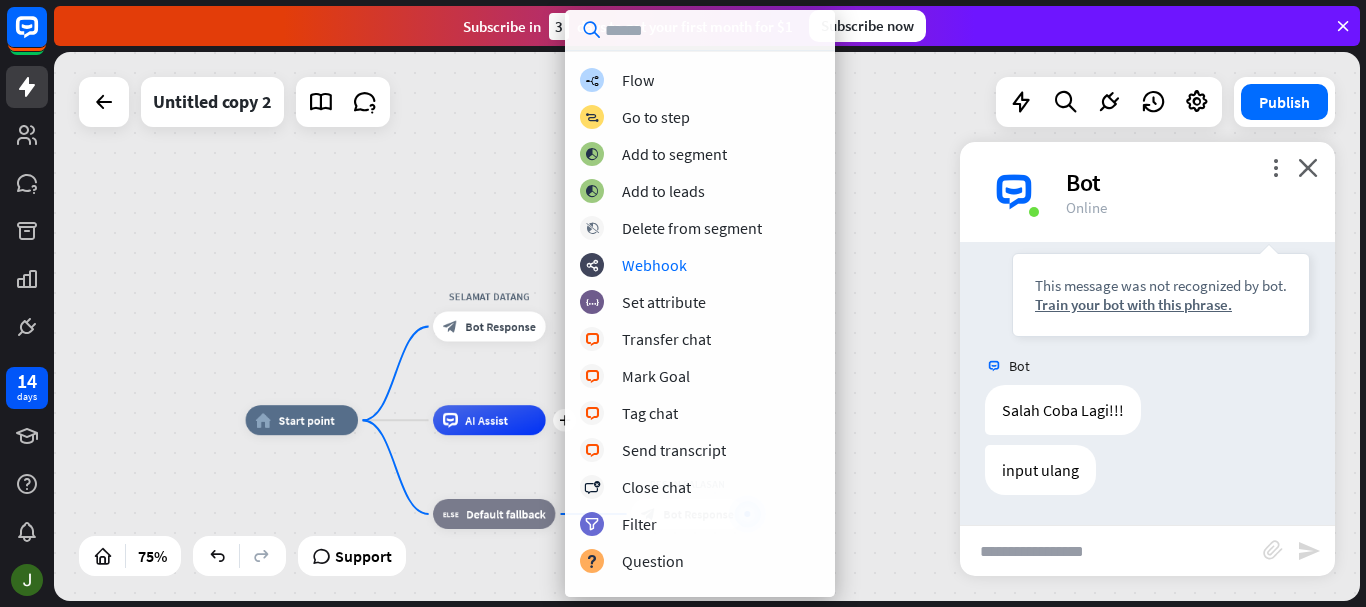 scroll, scrollTop: 167, scrollLeft: 0, axis: vertical 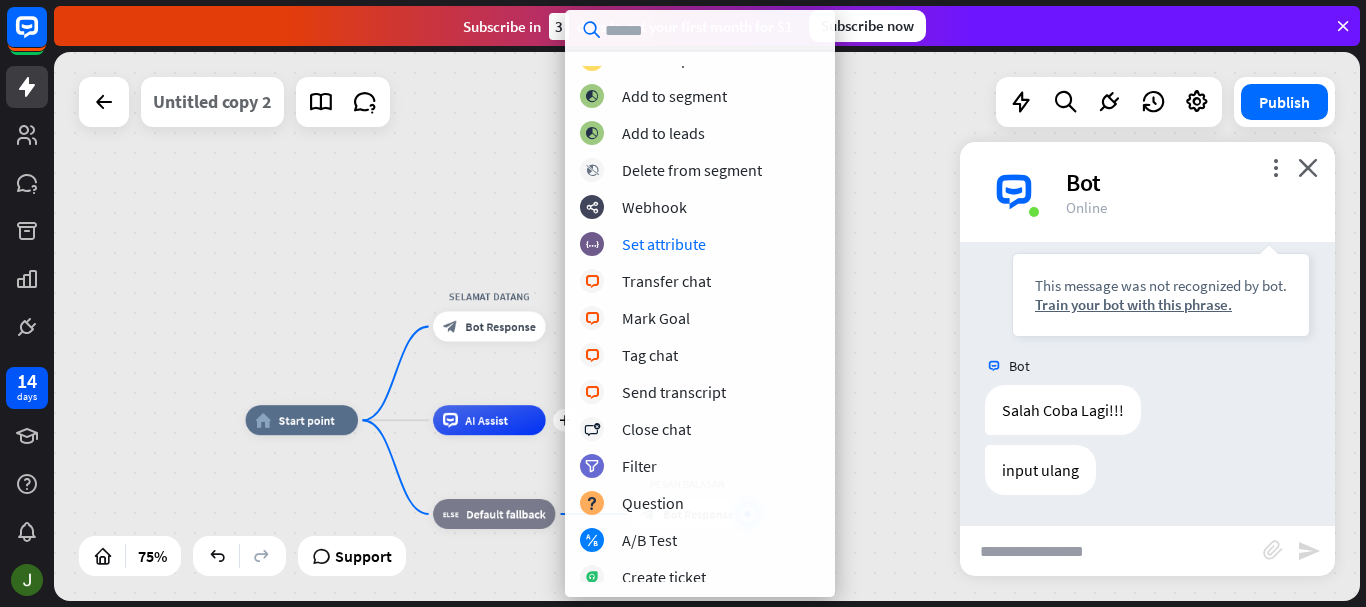 click on "Untitled copy 2" at bounding box center (212, 102) 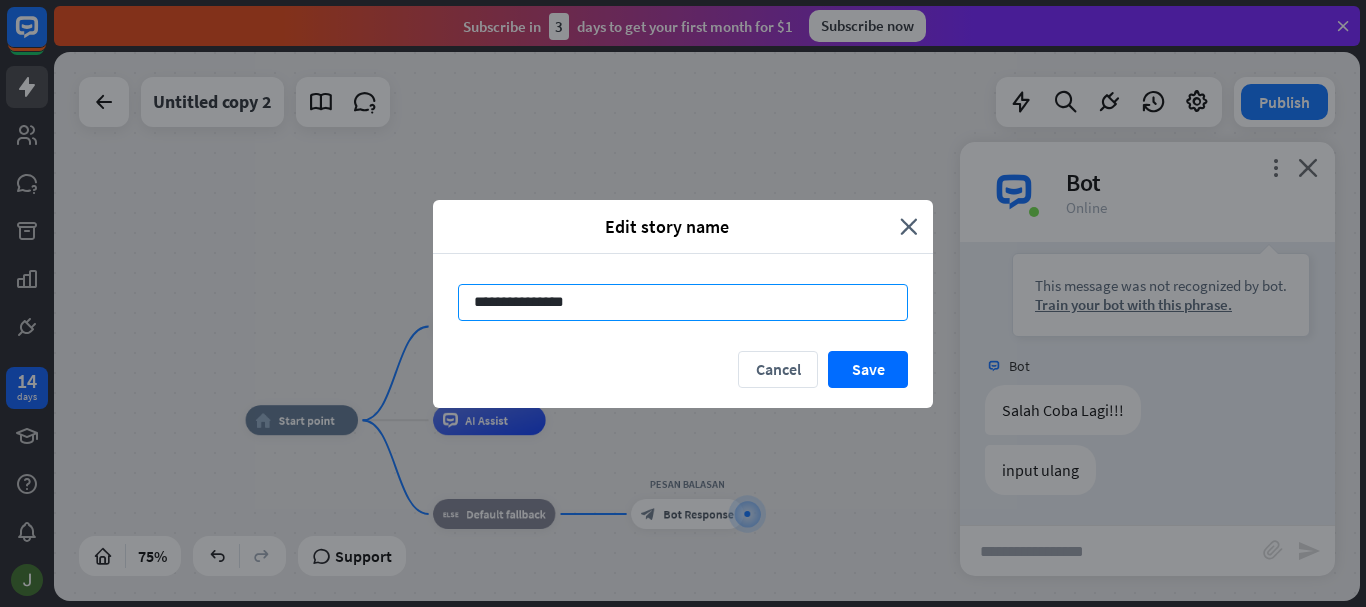 click on "**********" at bounding box center [683, 302] 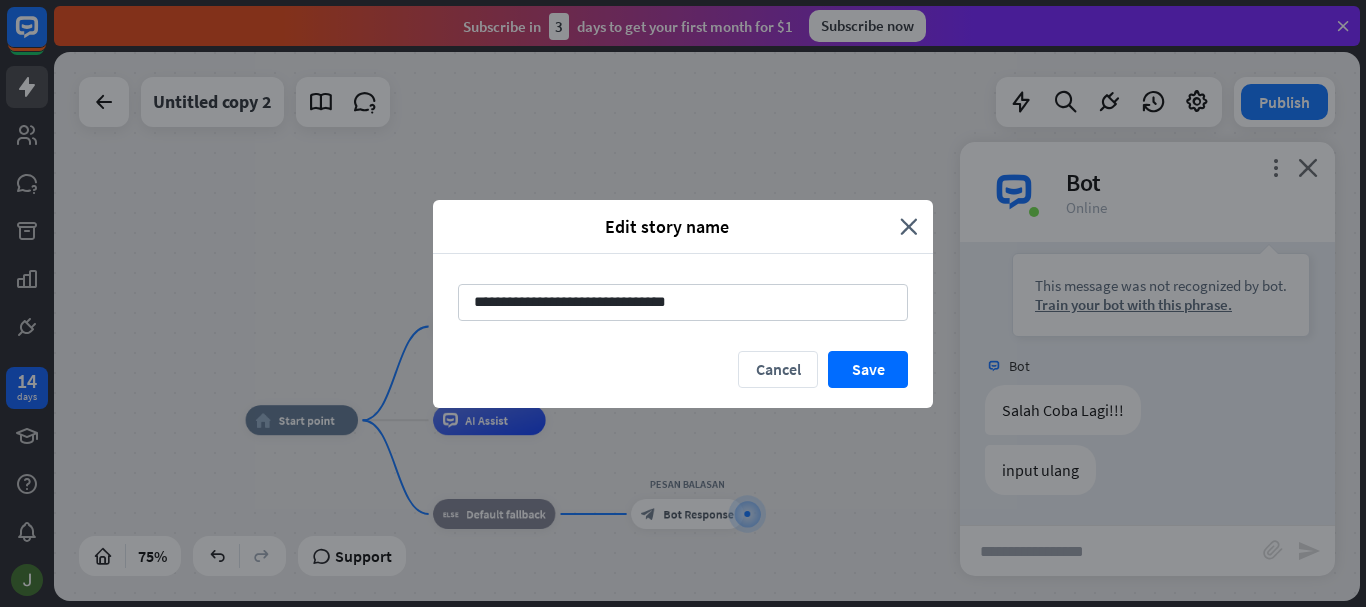 drag, startPoint x: 571, startPoint y: 304, endPoint x: 421, endPoint y: 300, distance: 150.05333 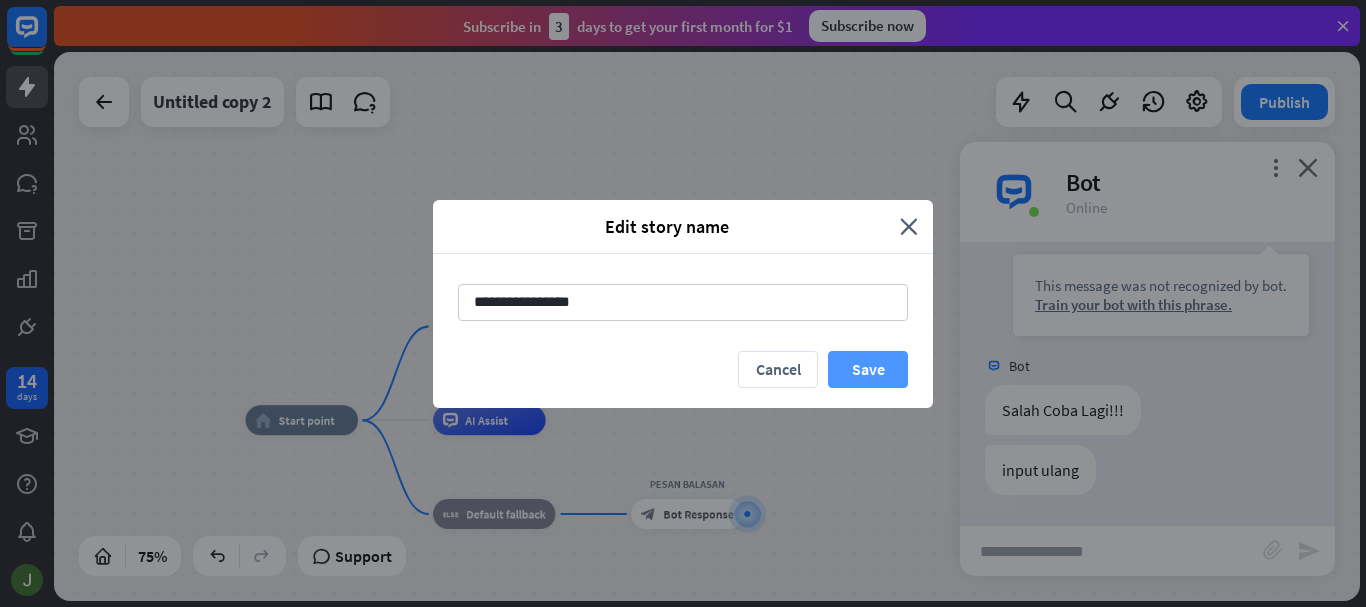 type on "**********" 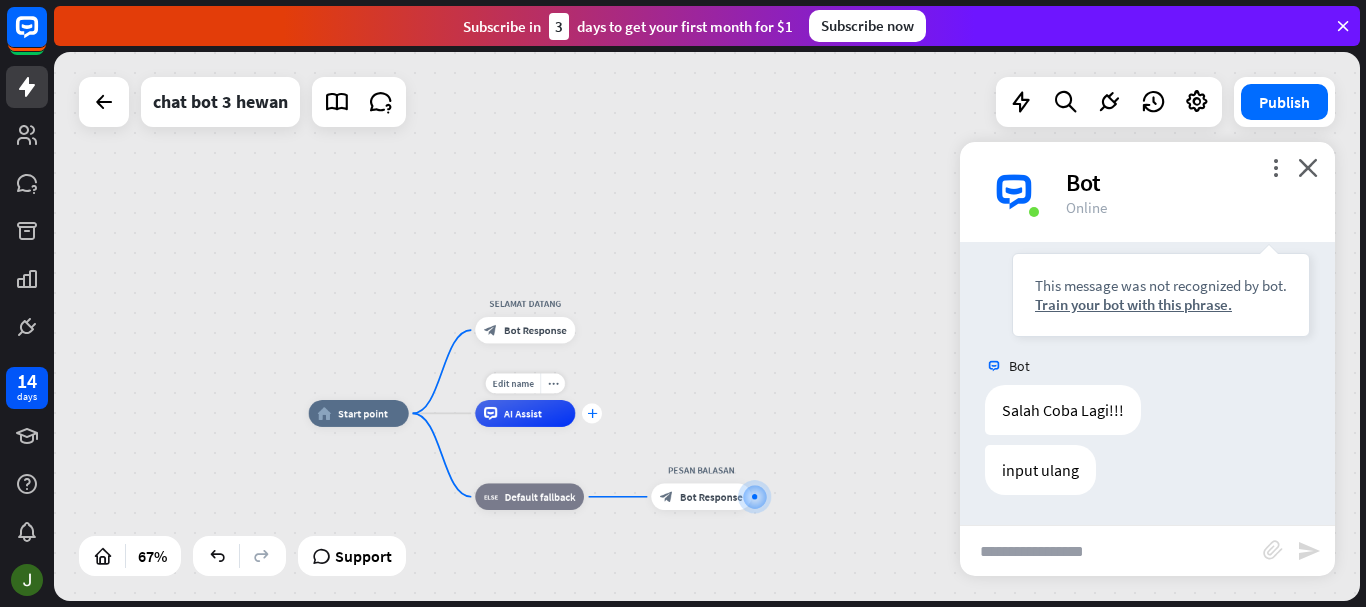 click on "plus" at bounding box center [592, 413] 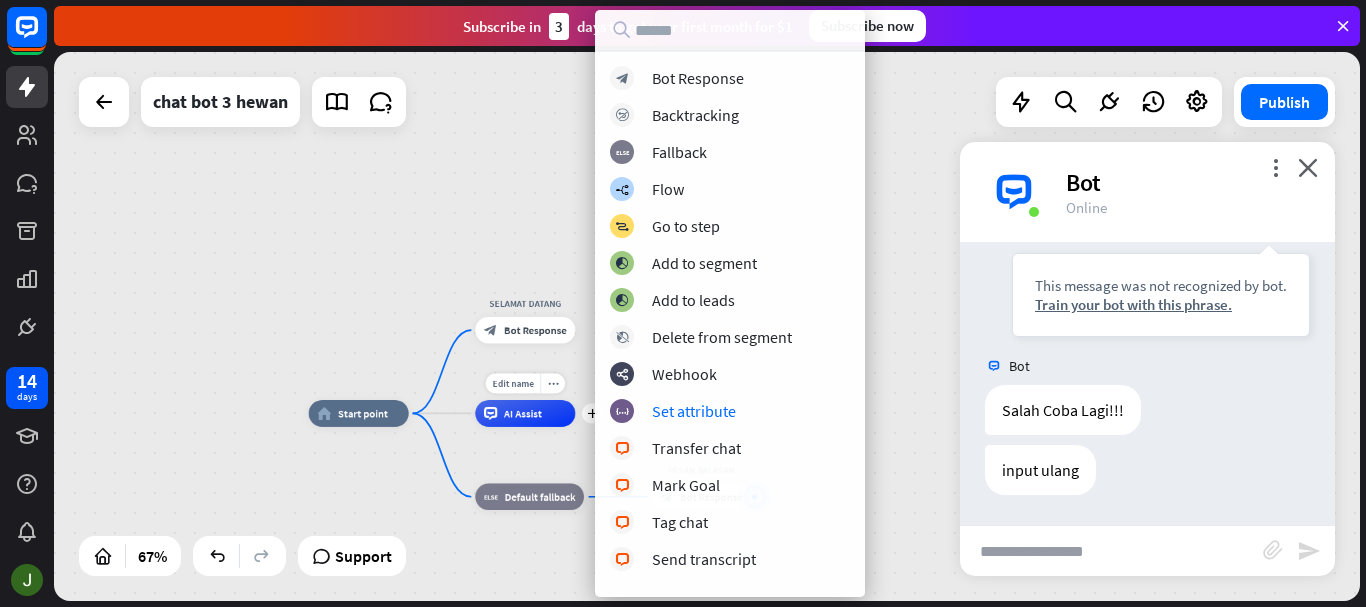 click on "AI Assist" at bounding box center [525, 413] 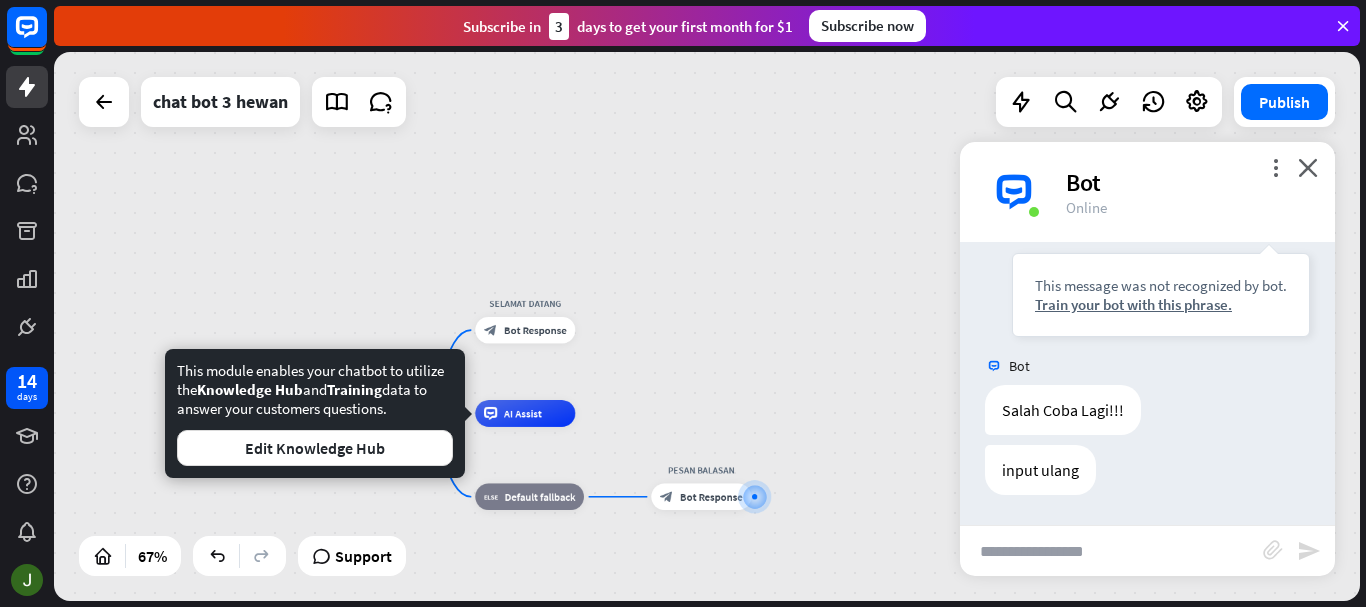 click on "home_2   Start point                 SELAMAT DATANG   block_bot_response   Bot Response                     AI Assist                   block_fallback   Default fallback                 PESAN BALASAN   block_bot_response   Bot Response" at bounding box center (707, 326) 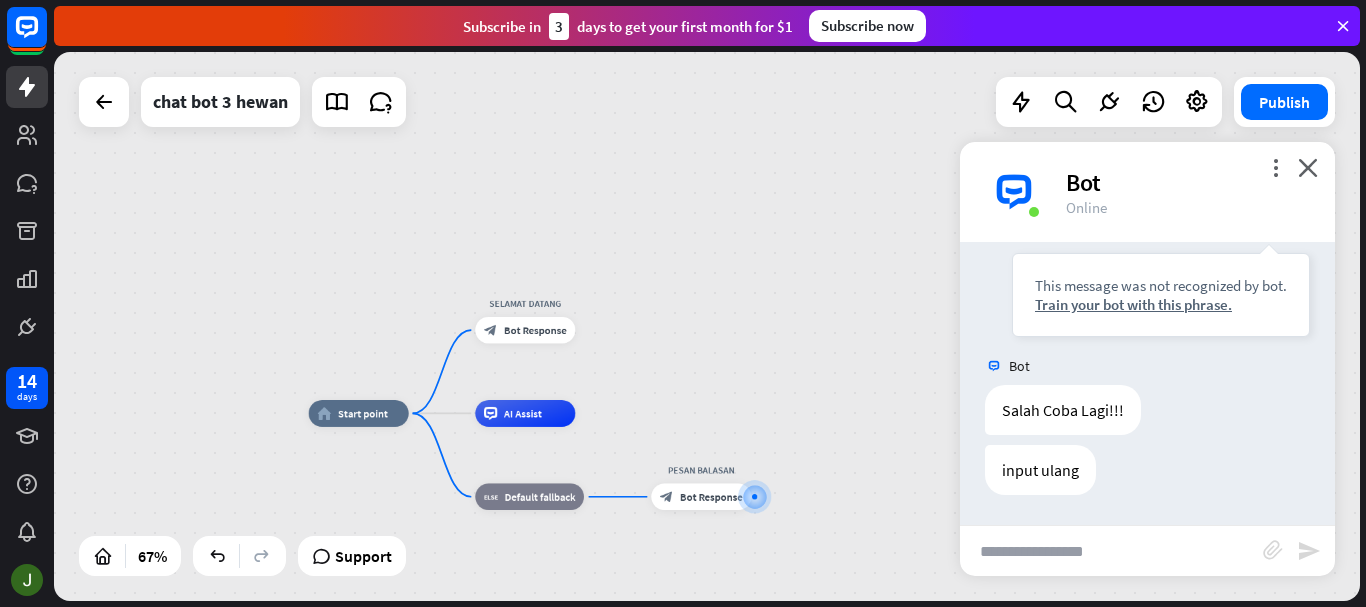 click at bounding box center (1111, 551) 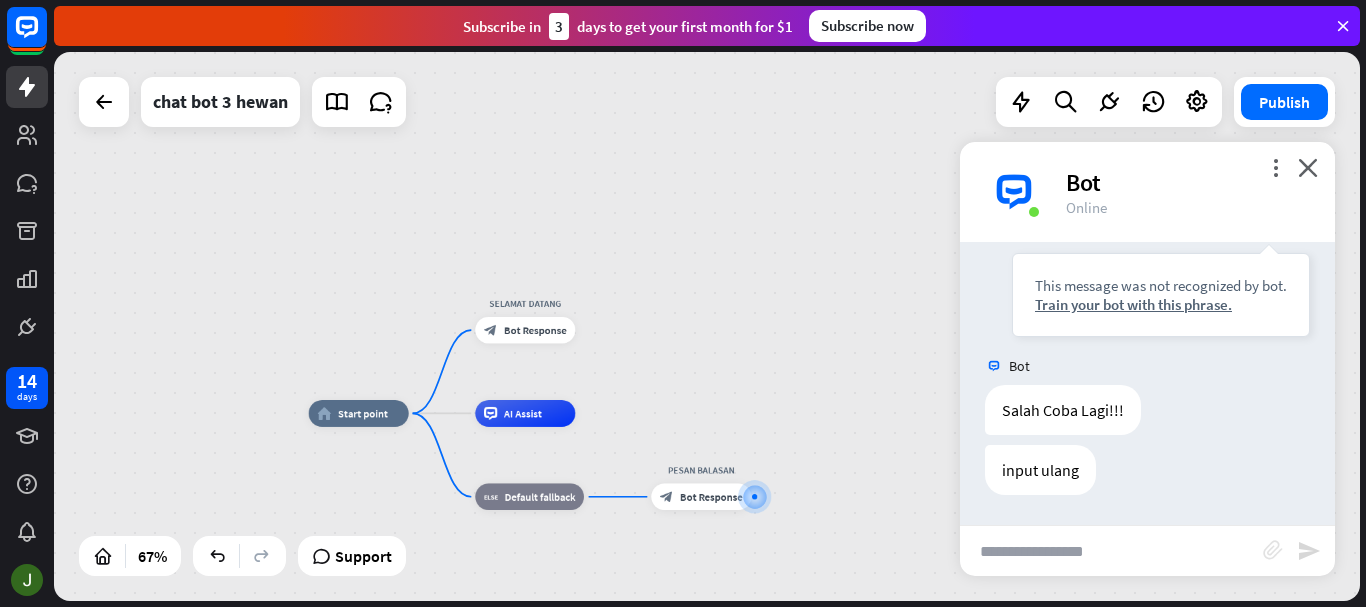 click on "block_attachment" at bounding box center [1273, 550] 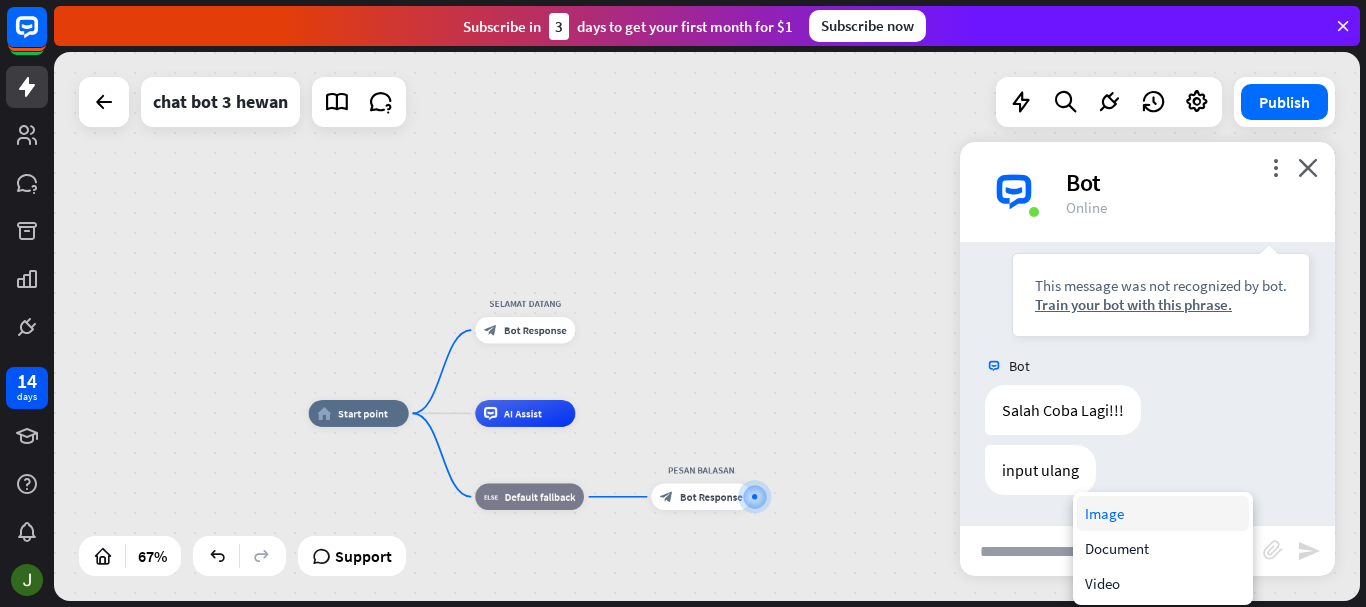 click on "Image" at bounding box center (1163, 513) 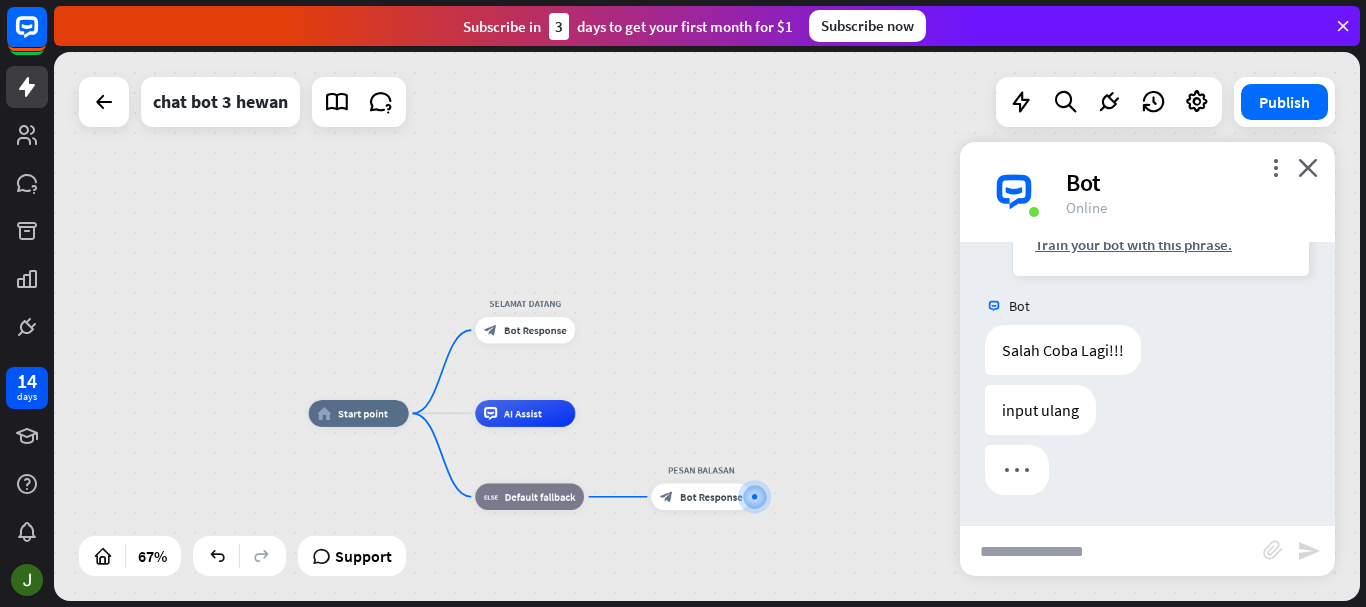 scroll, scrollTop: 575, scrollLeft: 0, axis: vertical 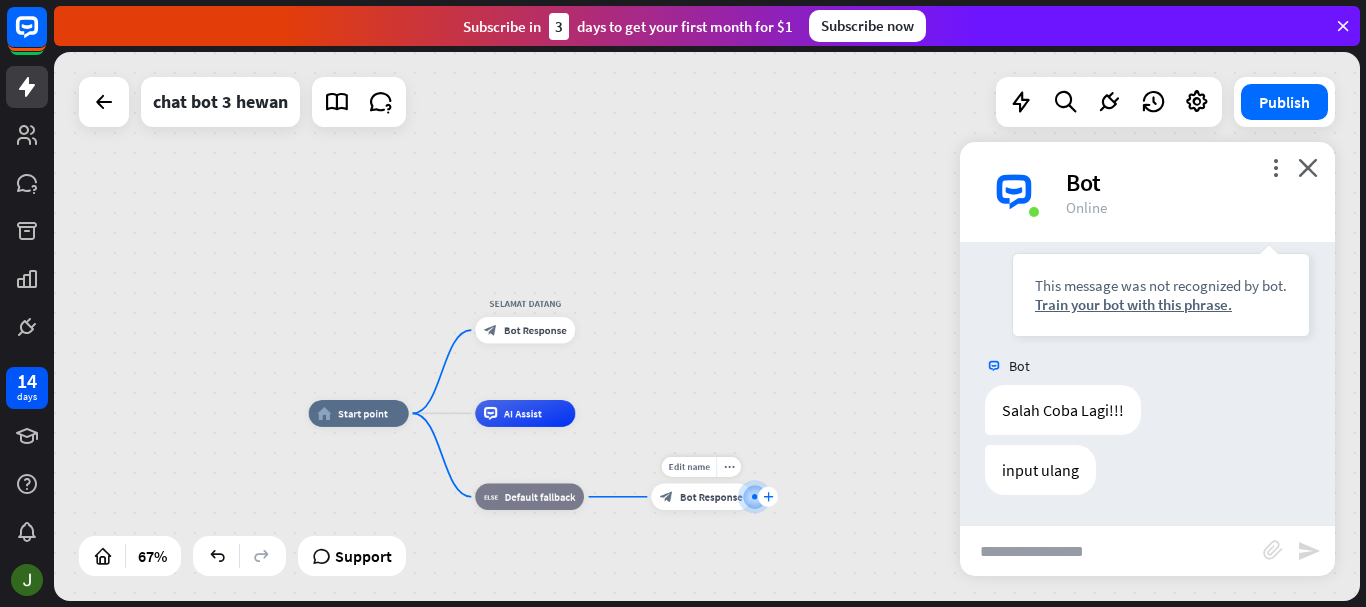 click on "plus" at bounding box center (768, 496) 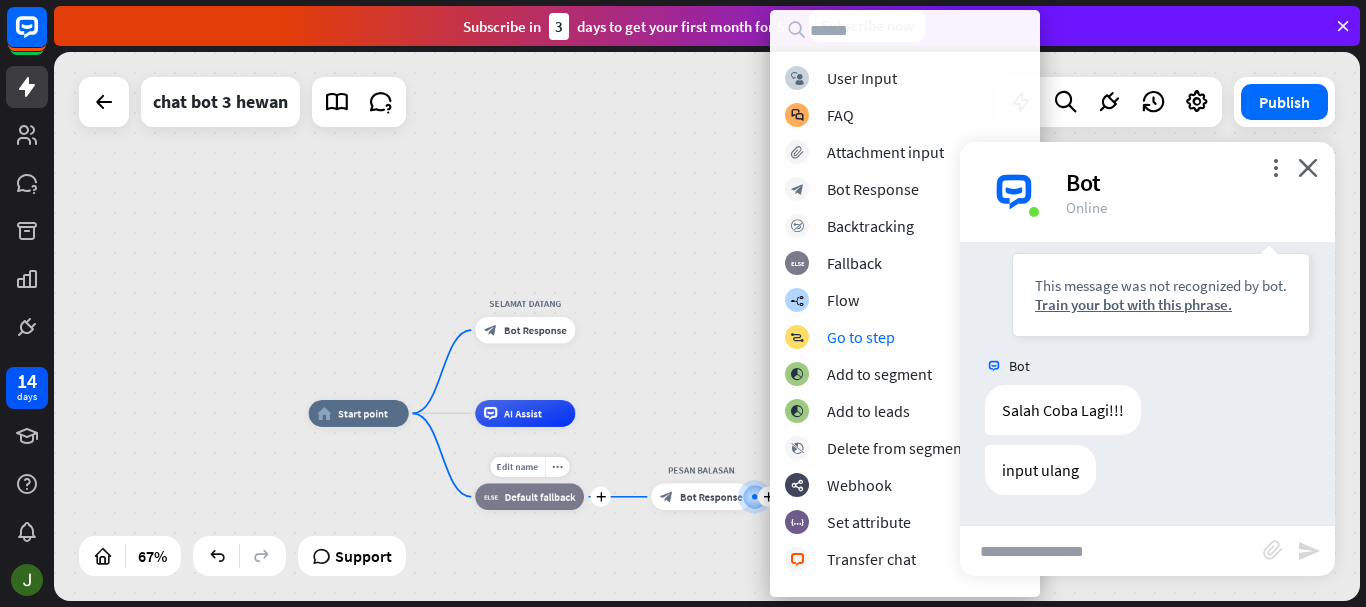 click on "Edit name   more_horiz         plus     block_fallback   Default fallback" at bounding box center [529, 496] 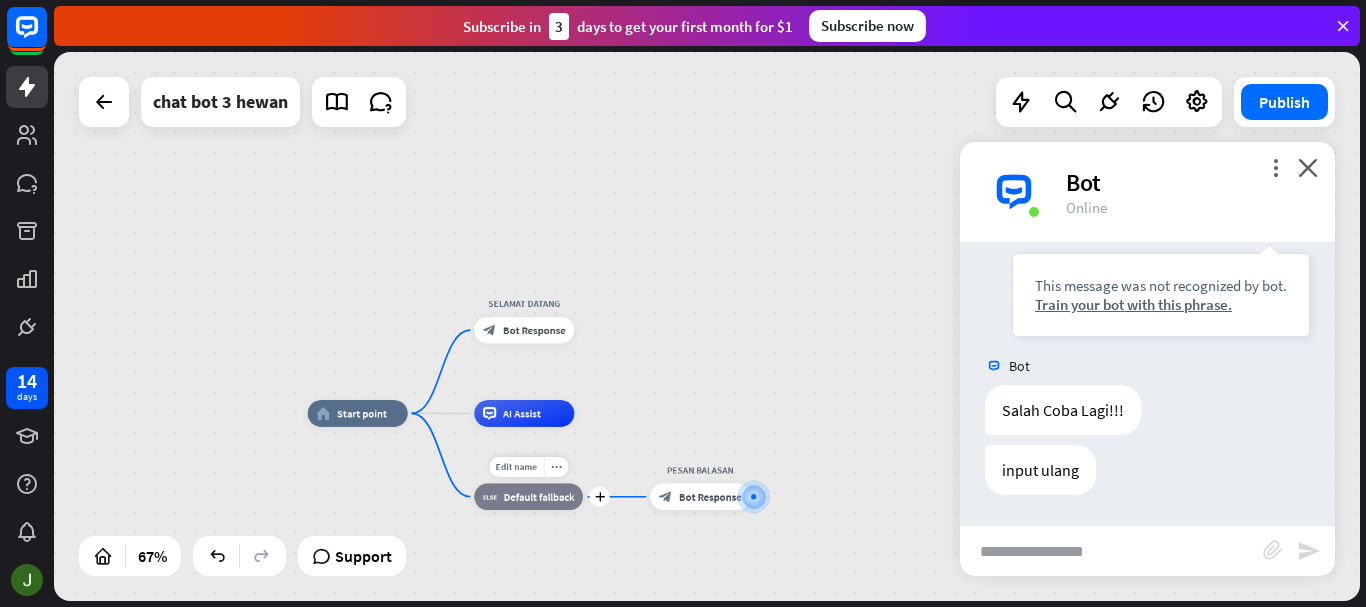 click on "block_fallback   Default fallback" at bounding box center (528, 496) 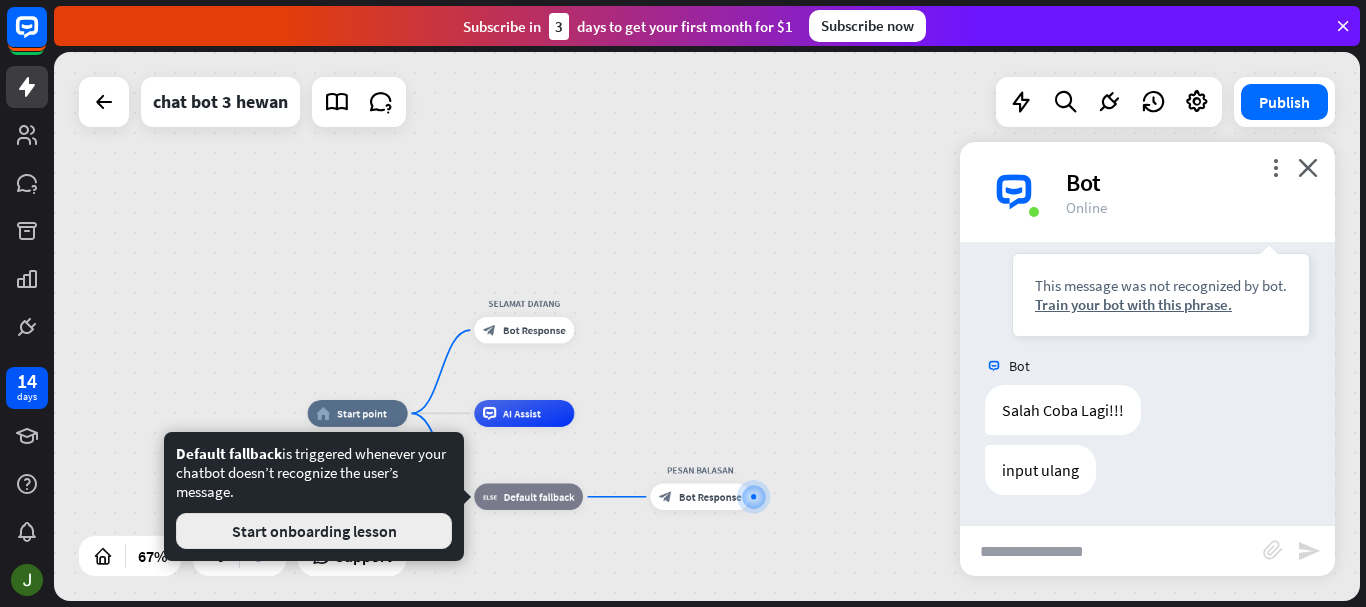 click on "Start onboarding lesson" at bounding box center [314, 531] 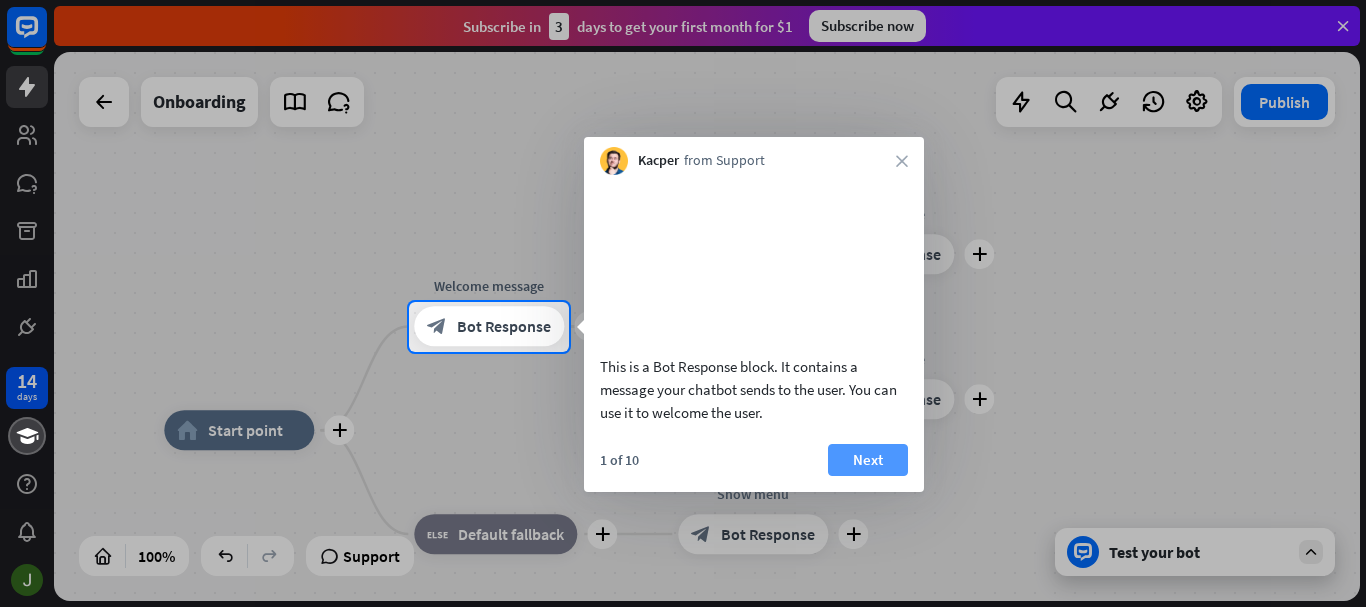 click on "Next" at bounding box center (868, 460) 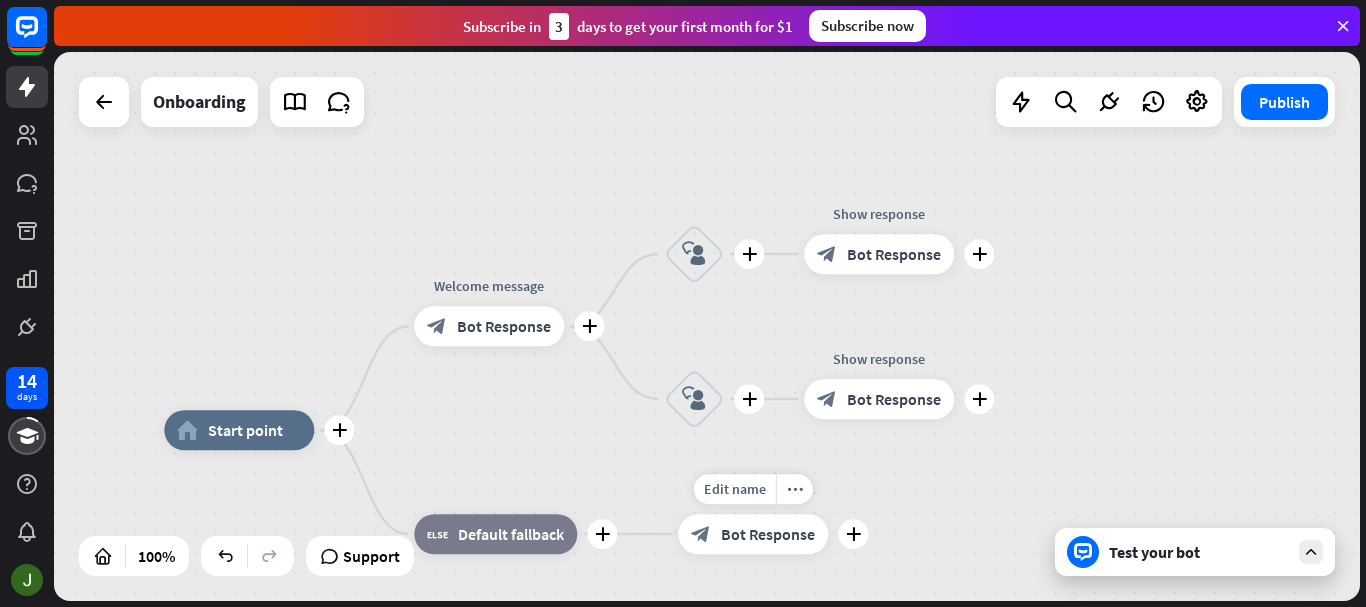 click on "Edit name   more_horiz         plus   Show menu   block_bot_response   Bot Response" at bounding box center [753, 534] 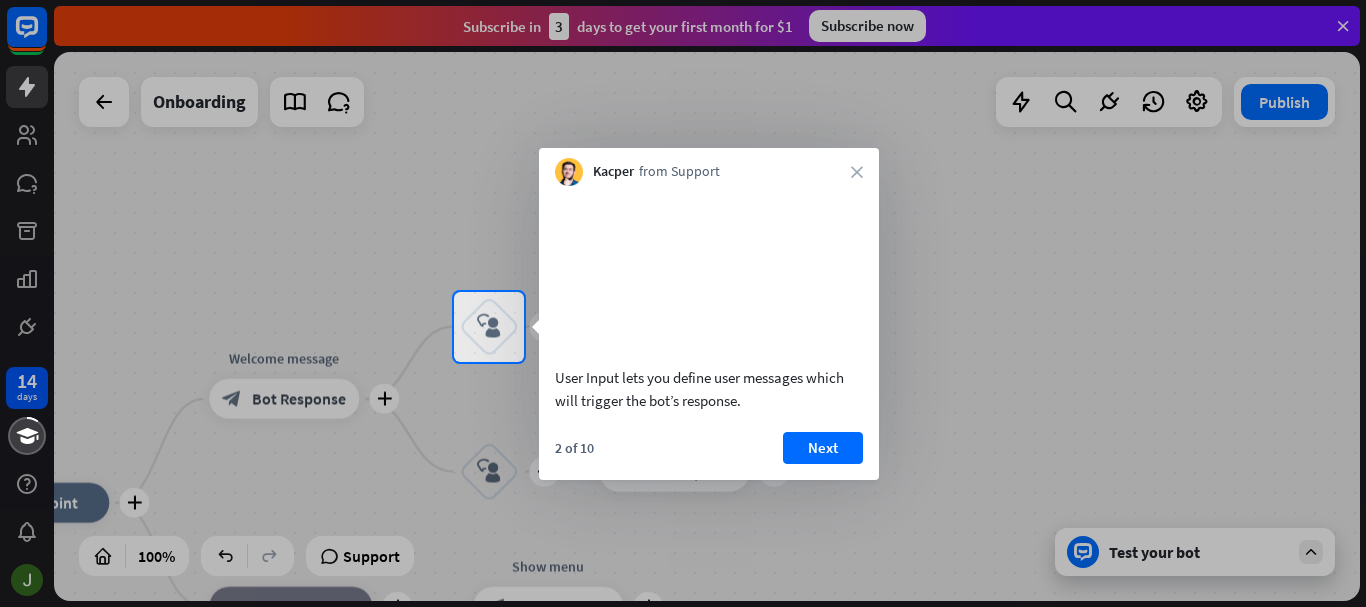 click on "close" at bounding box center [857, 172] 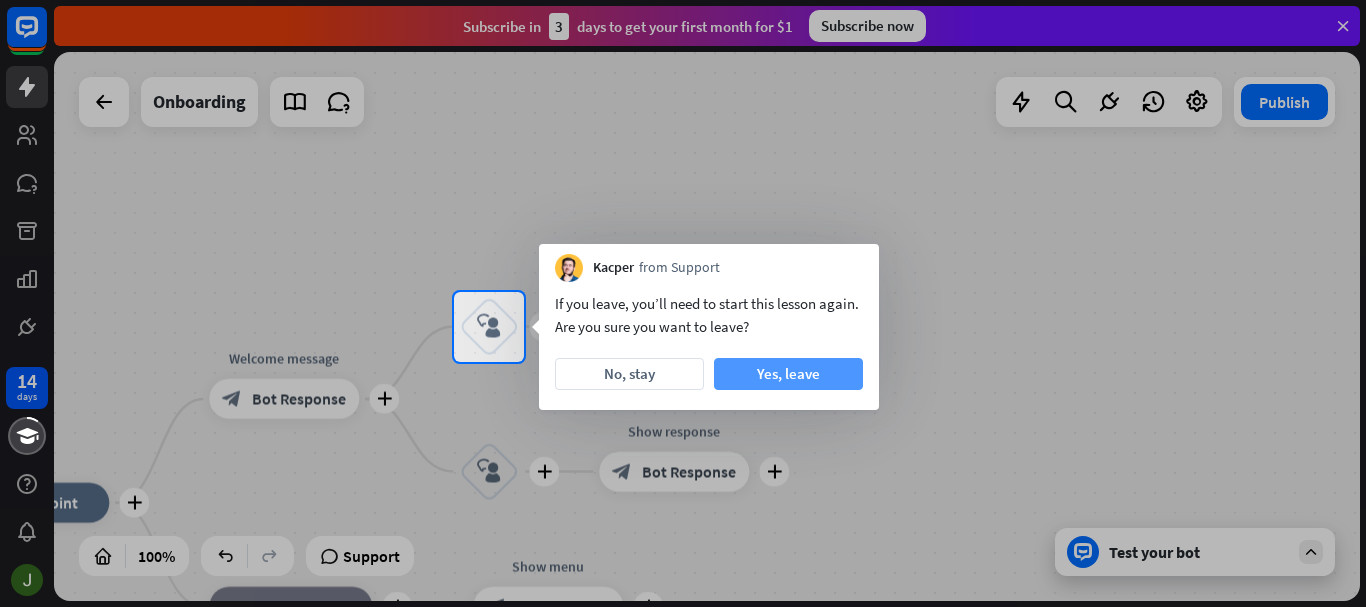 click on "Yes, leave" at bounding box center [788, 374] 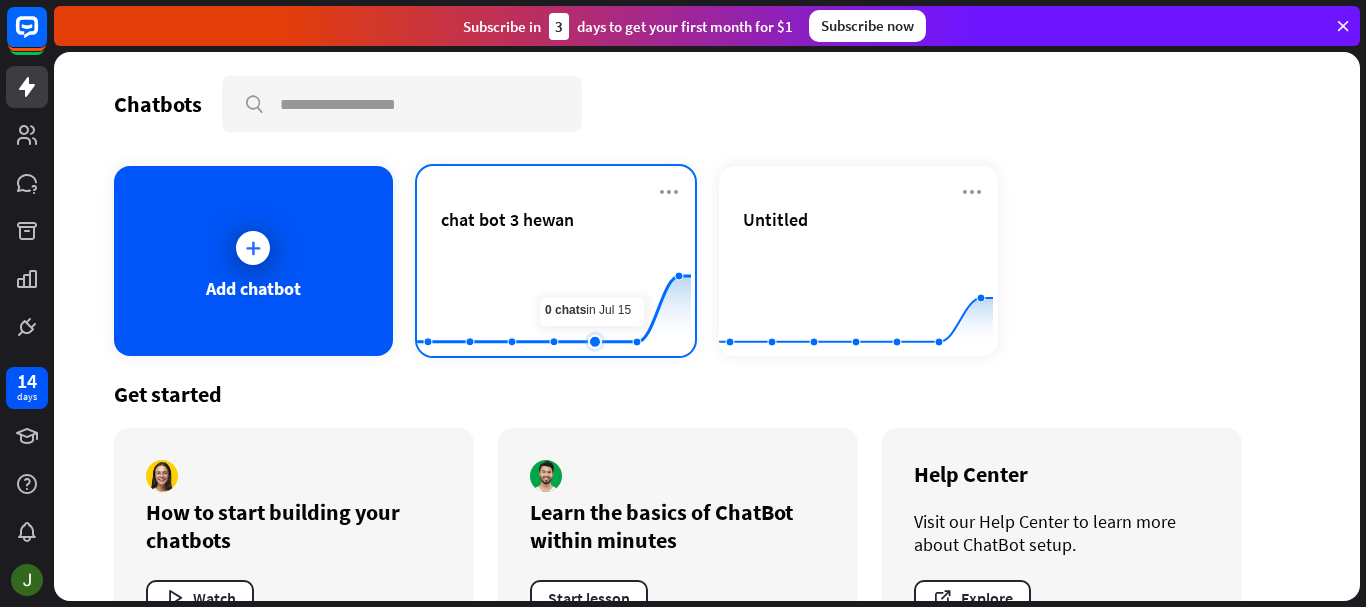 click 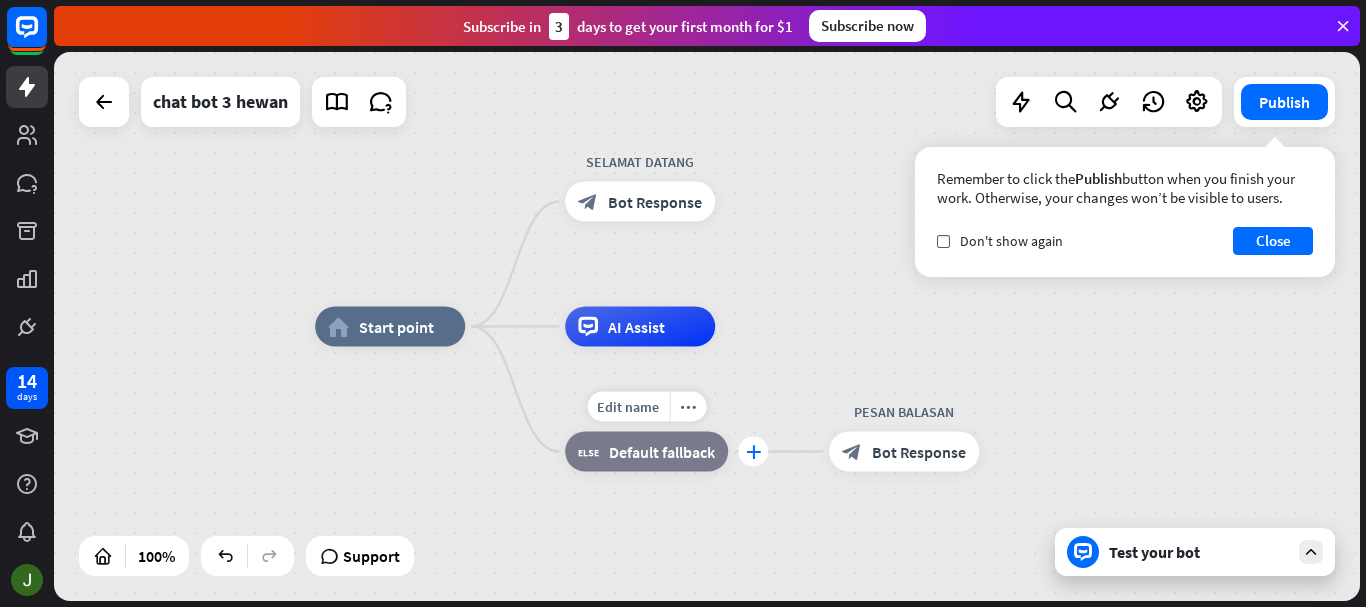 click on "plus" at bounding box center [753, 452] 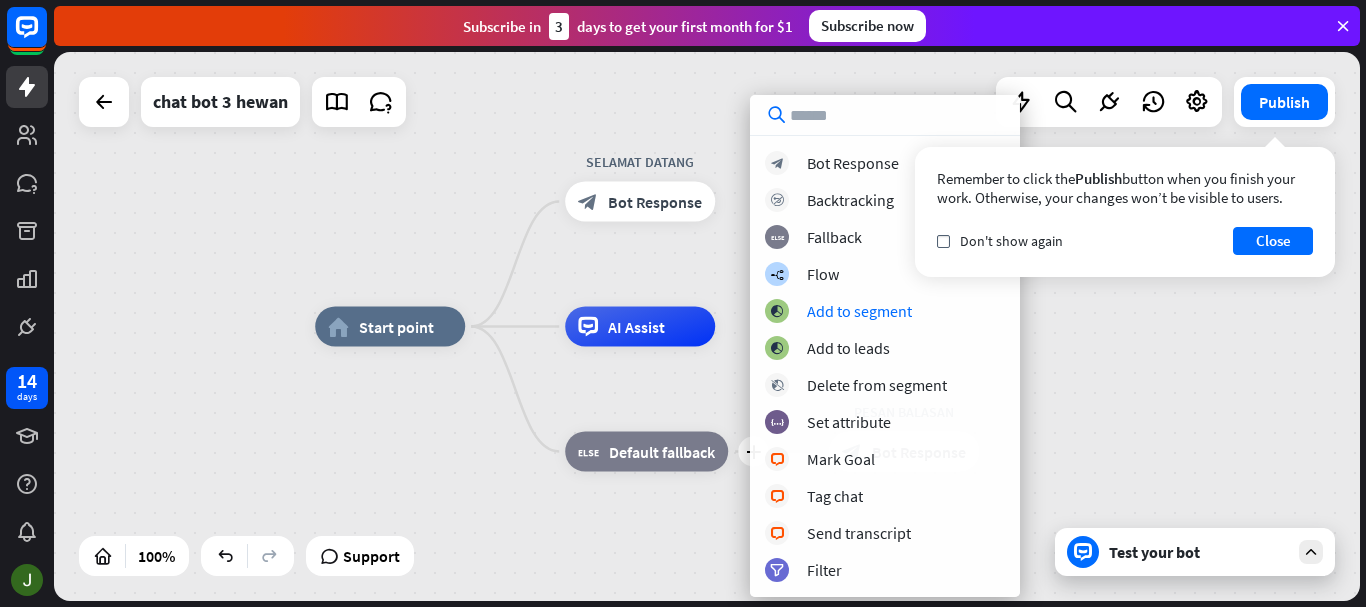 click on "home_2   Start point                 SELAMAT DATANG   block_bot_response   Bot Response                     AI Assist               plus     block_fallback   Default fallback                 PESAN BALASAN   block_bot_response   Bot Response" at bounding box center [968, 601] 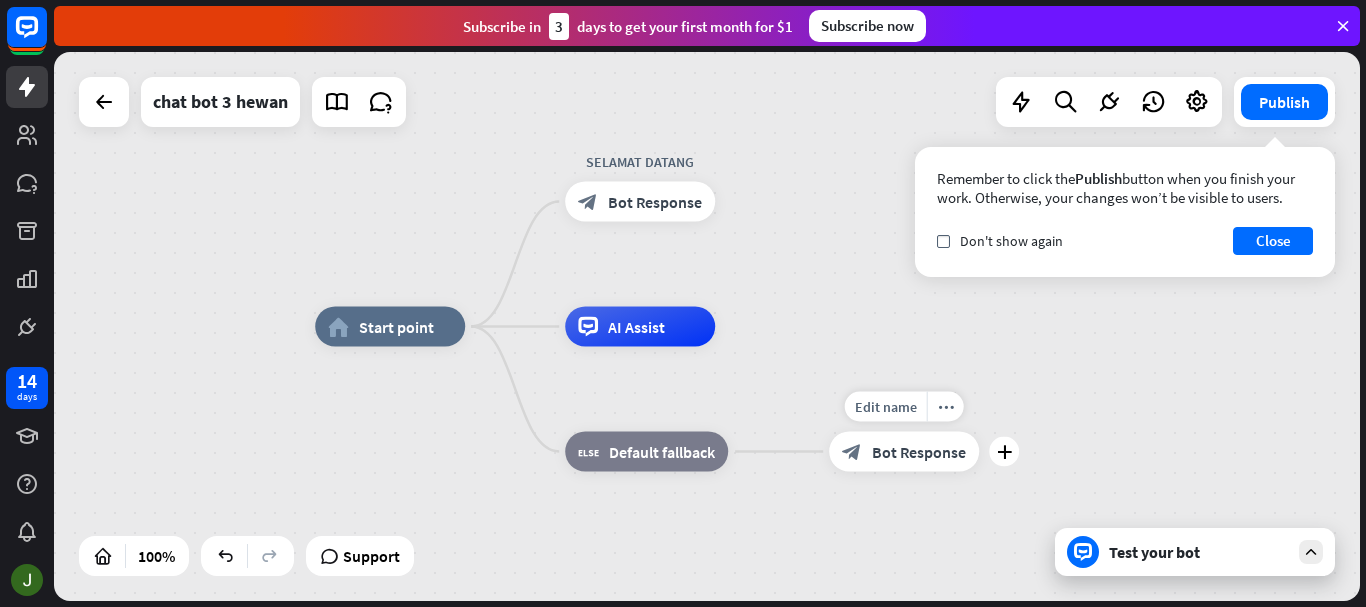 click on "Bot Response" at bounding box center [919, 452] 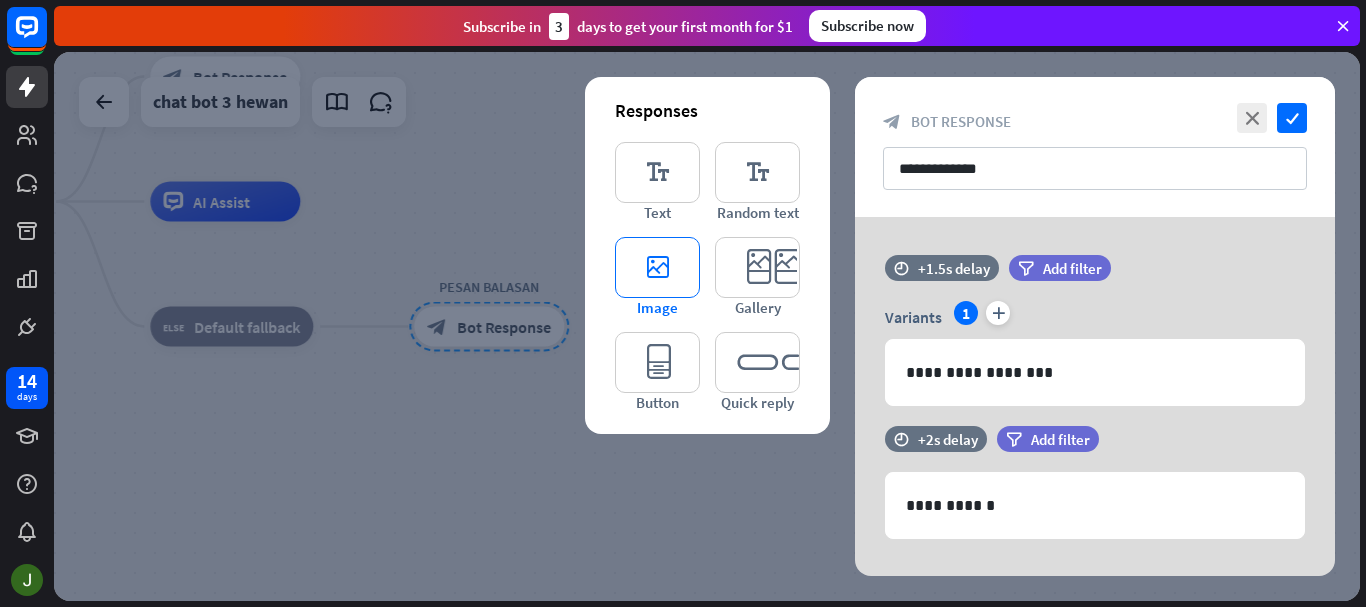 click on "editor_image" at bounding box center (657, 267) 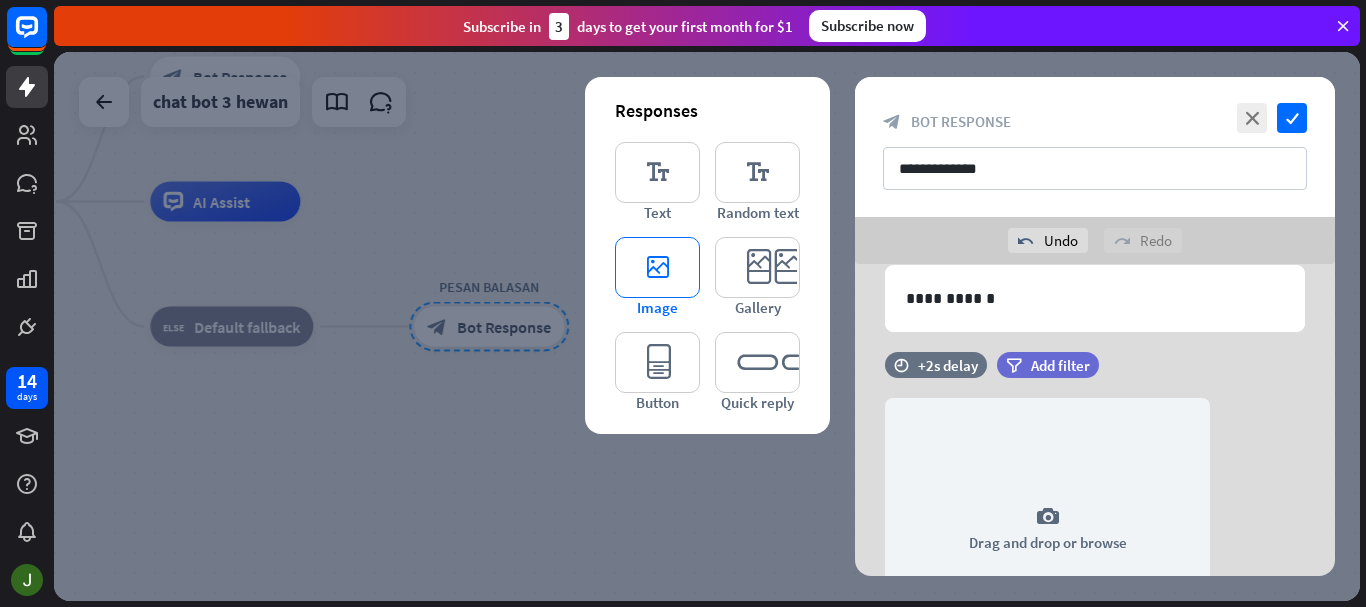scroll, scrollTop: 342, scrollLeft: 0, axis: vertical 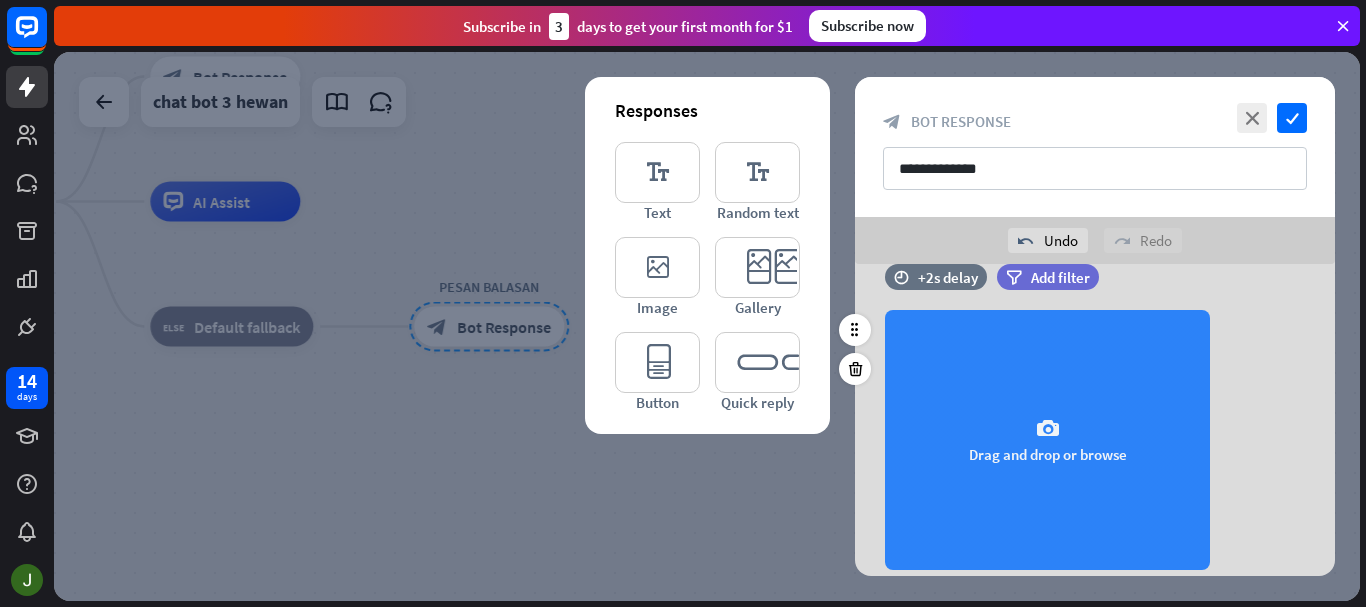 click on "camera
Drag and drop or browse" at bounding box center (1047, 440) 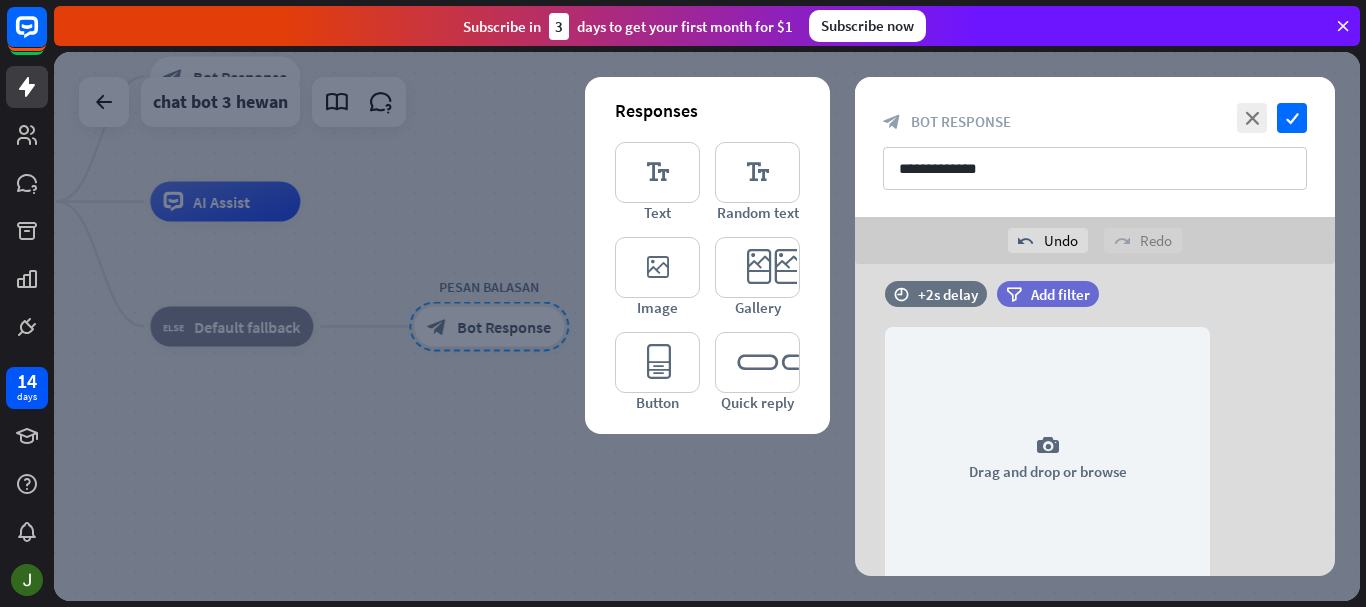 scroll, scrollTop: 333, scrollLeft: 0, axis: vertical 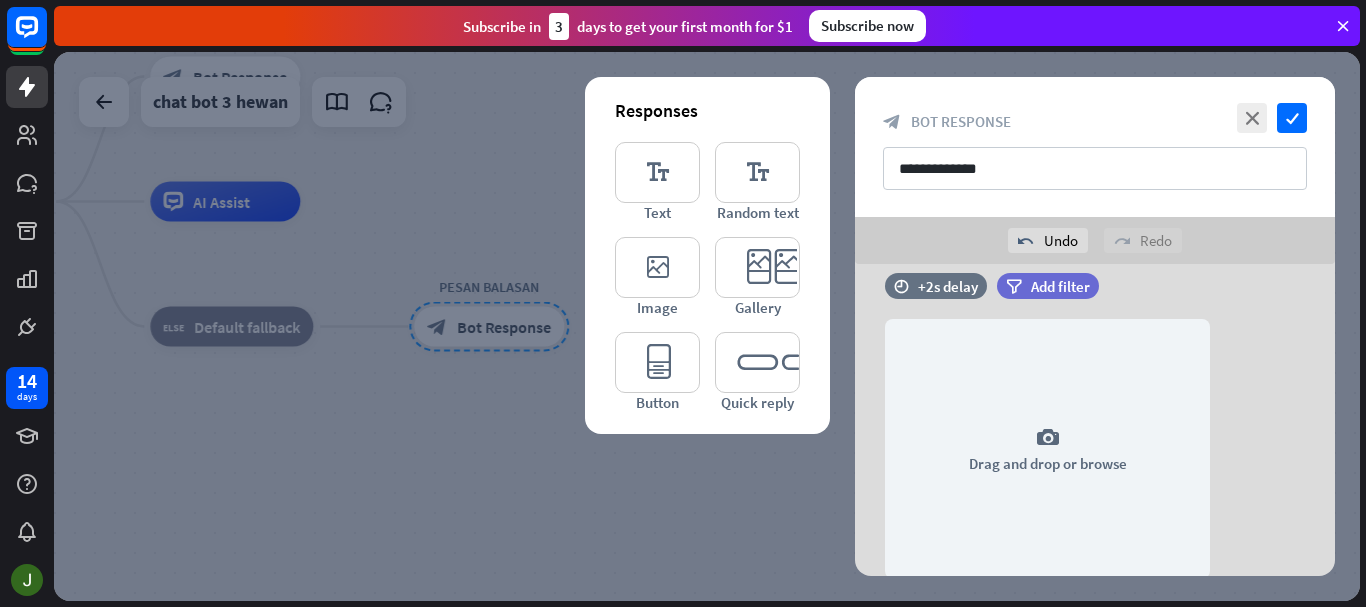 click at bounding box center (707, 326) 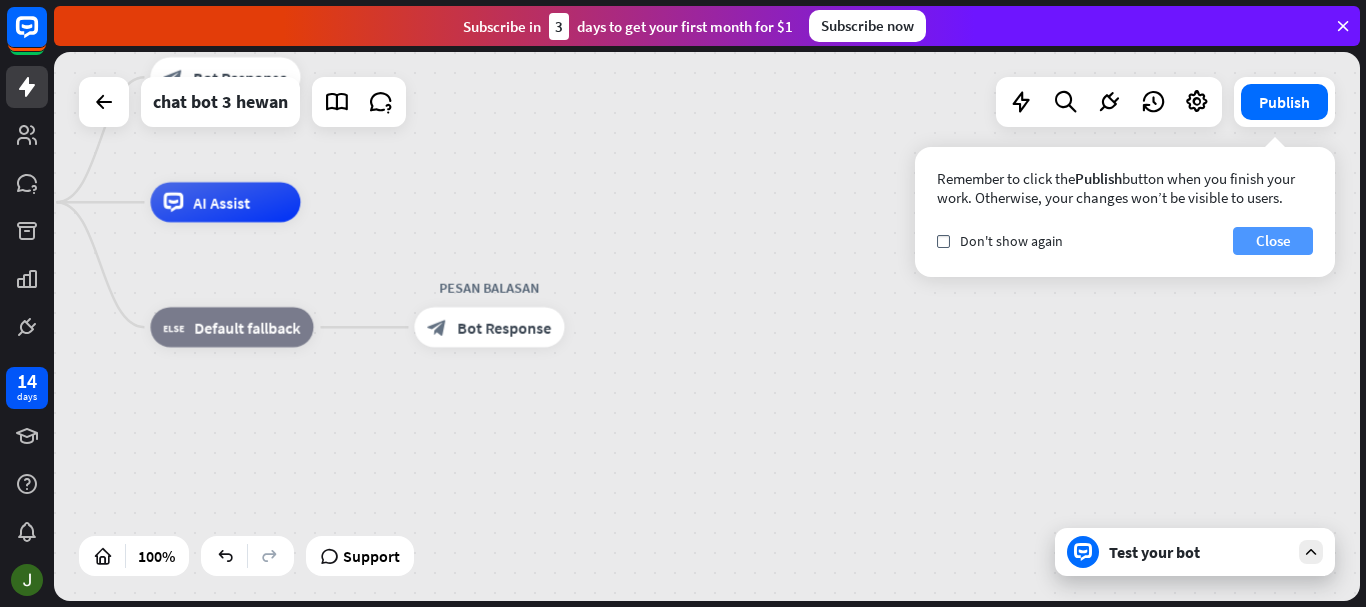 click on "Close" at bounding box center [1273, 241] 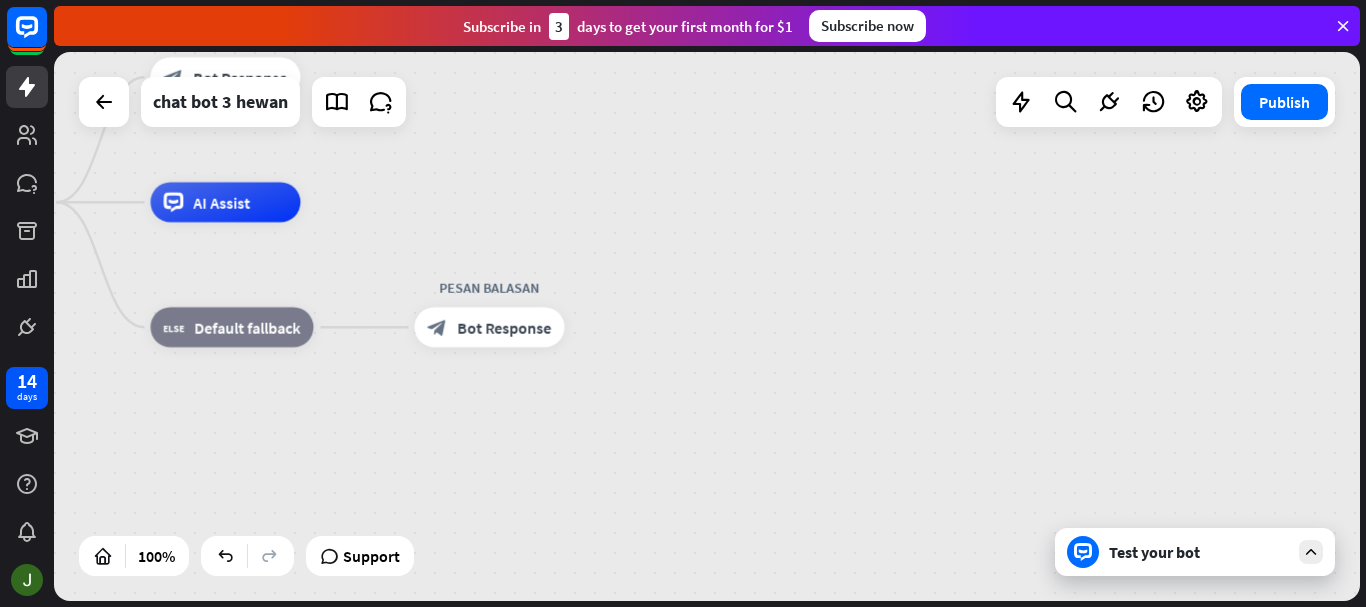 click on "Test your bot" at bounding box center [1199, 552] 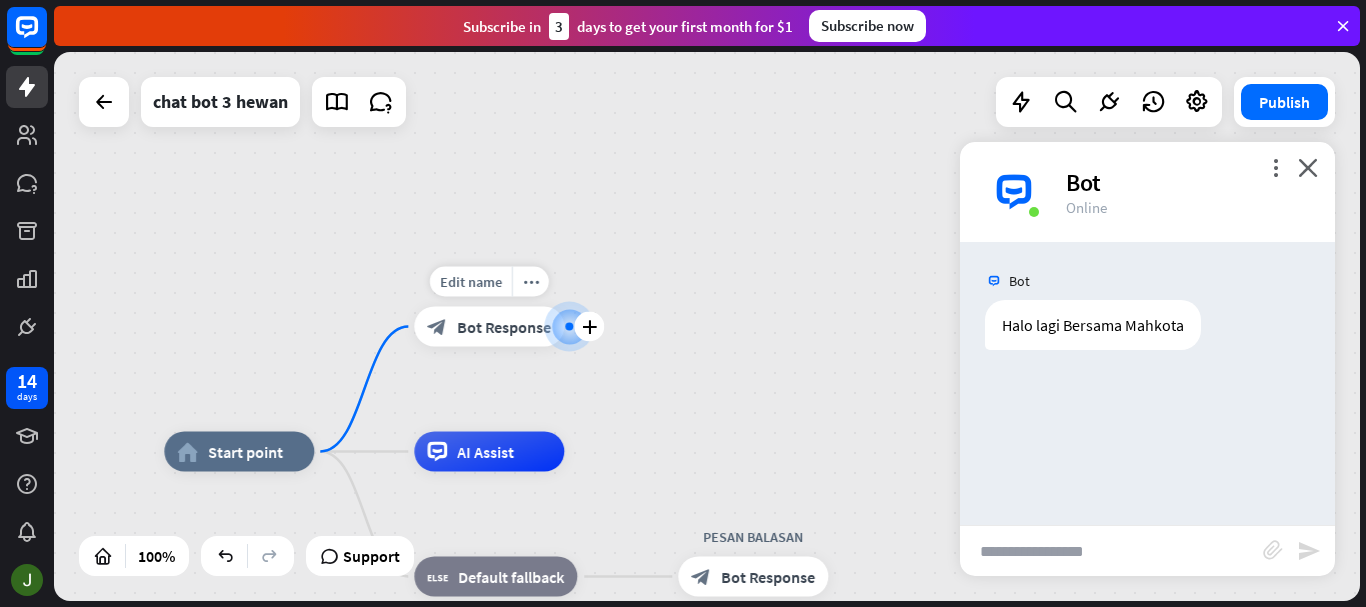click on "block_bot_response   Bot Response" at bounding box center (489, 327) 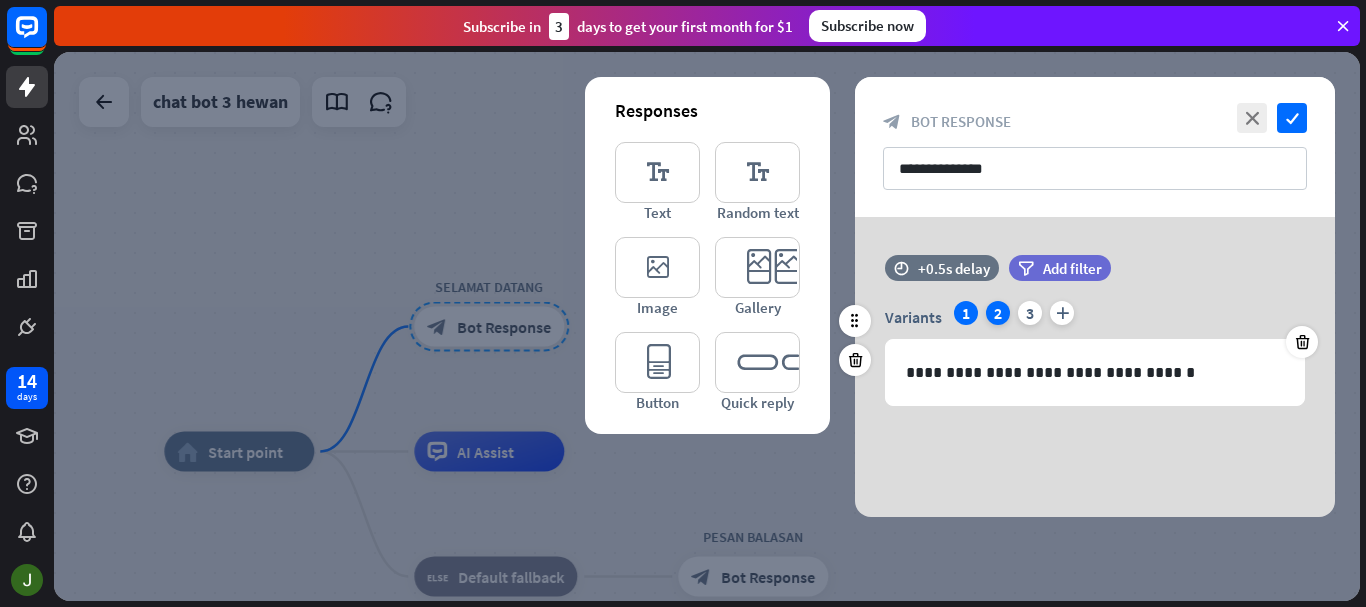 click on "2" at bounding box center [998, 313] 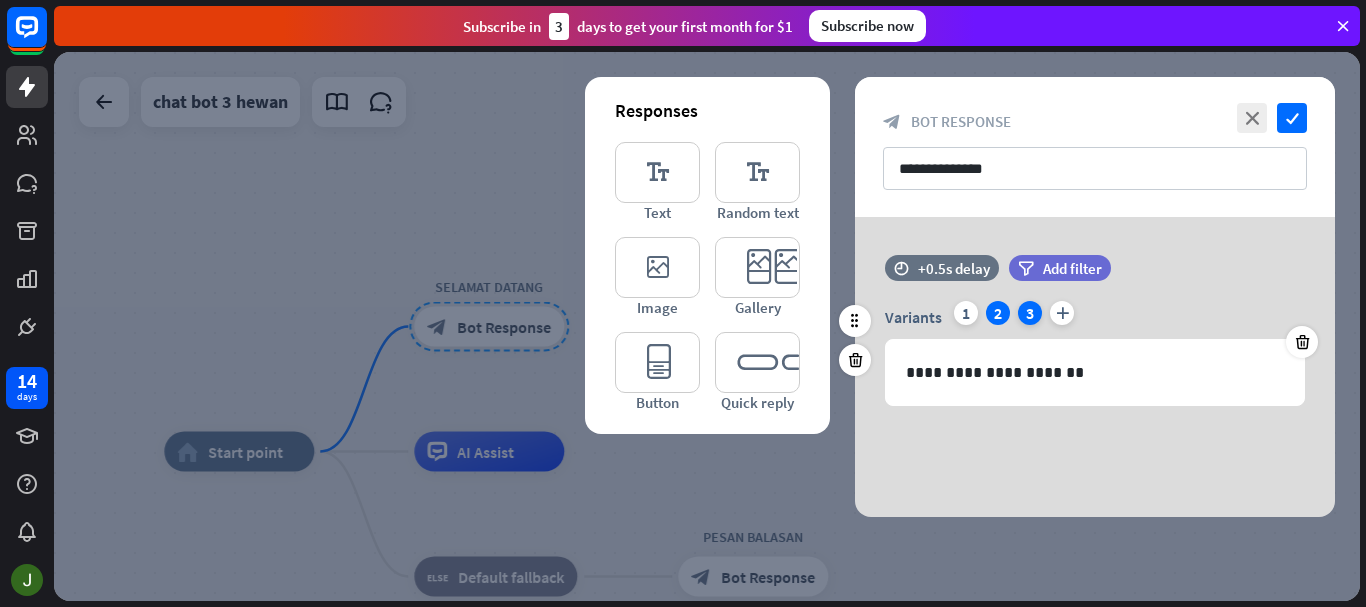 click on "3" at bounding box center [1030, 313] 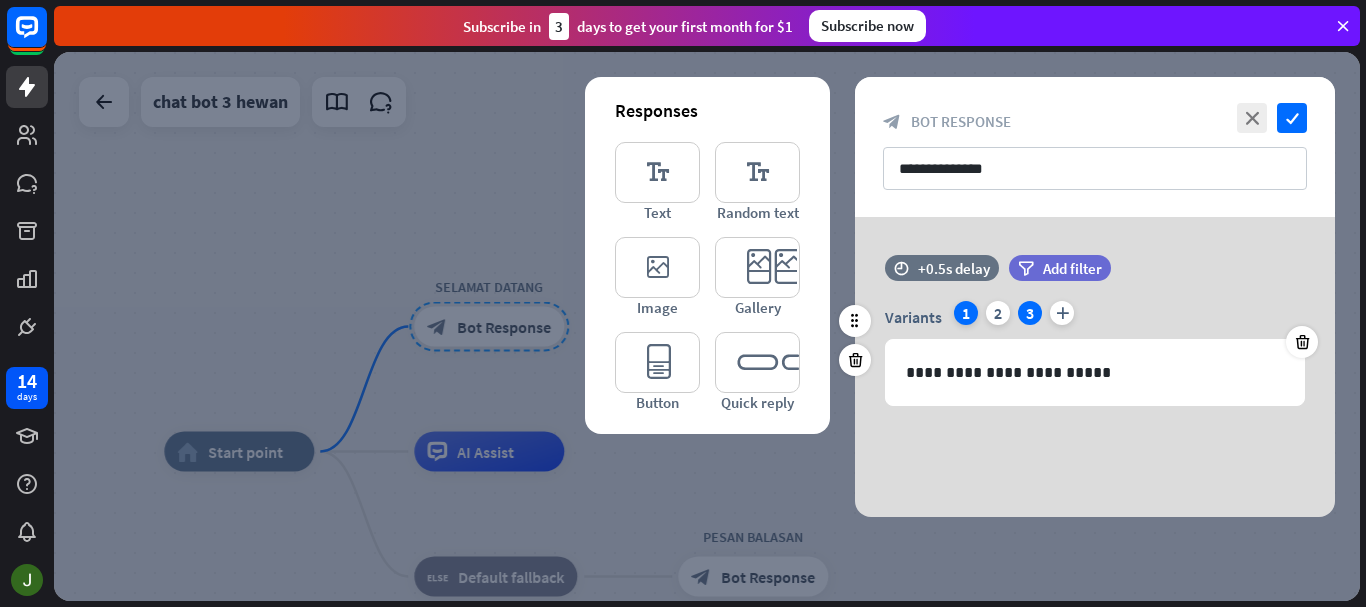 click on "1" at bounding box center [966, 313] 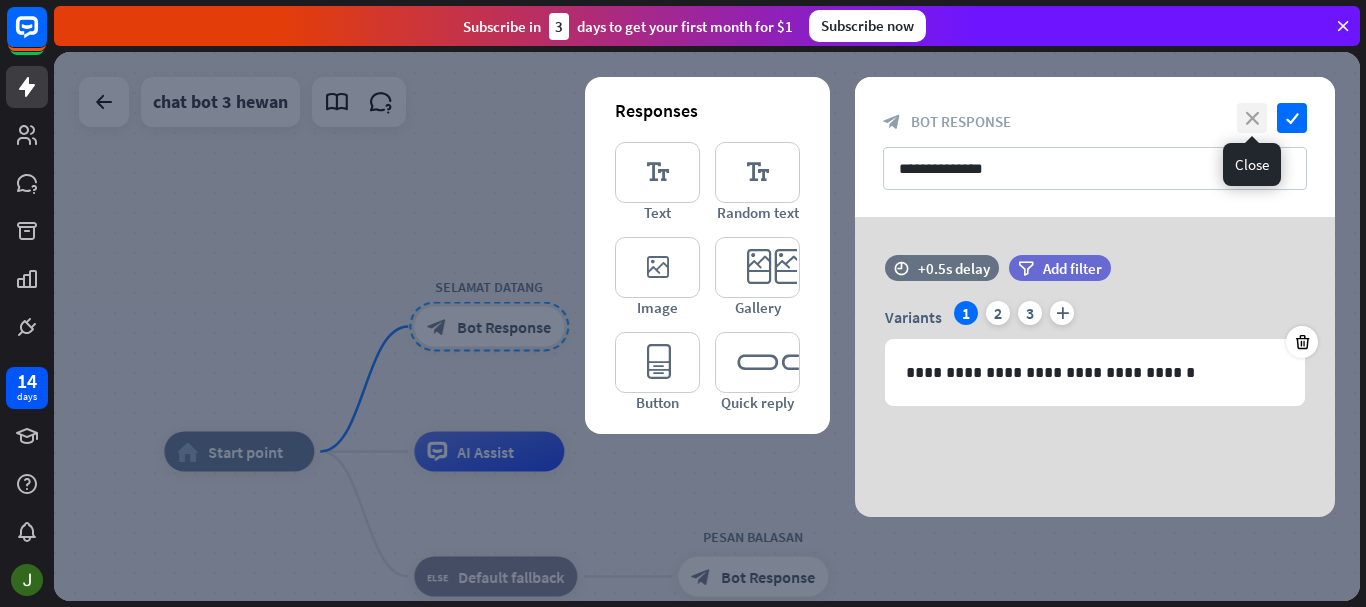 click on "close" at bounding box center (1252, 118) 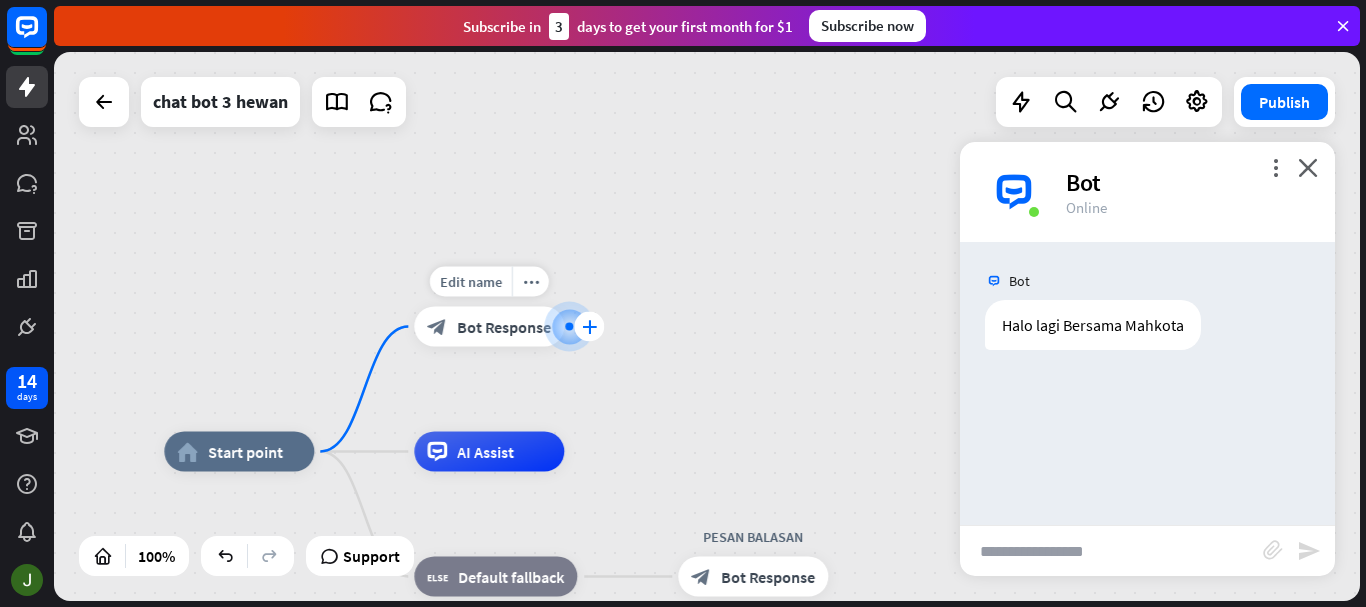 click on "plus" at bounding box center (589, 327) 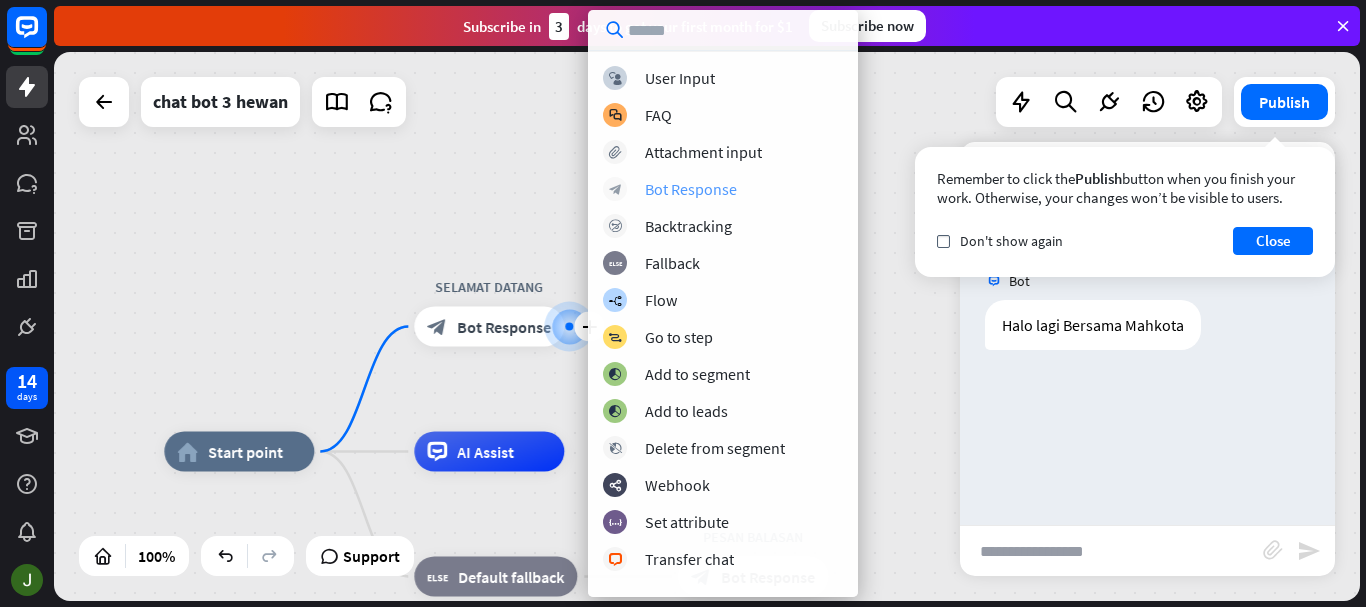 click on "Bot Response" at bounding box center (691, 189) 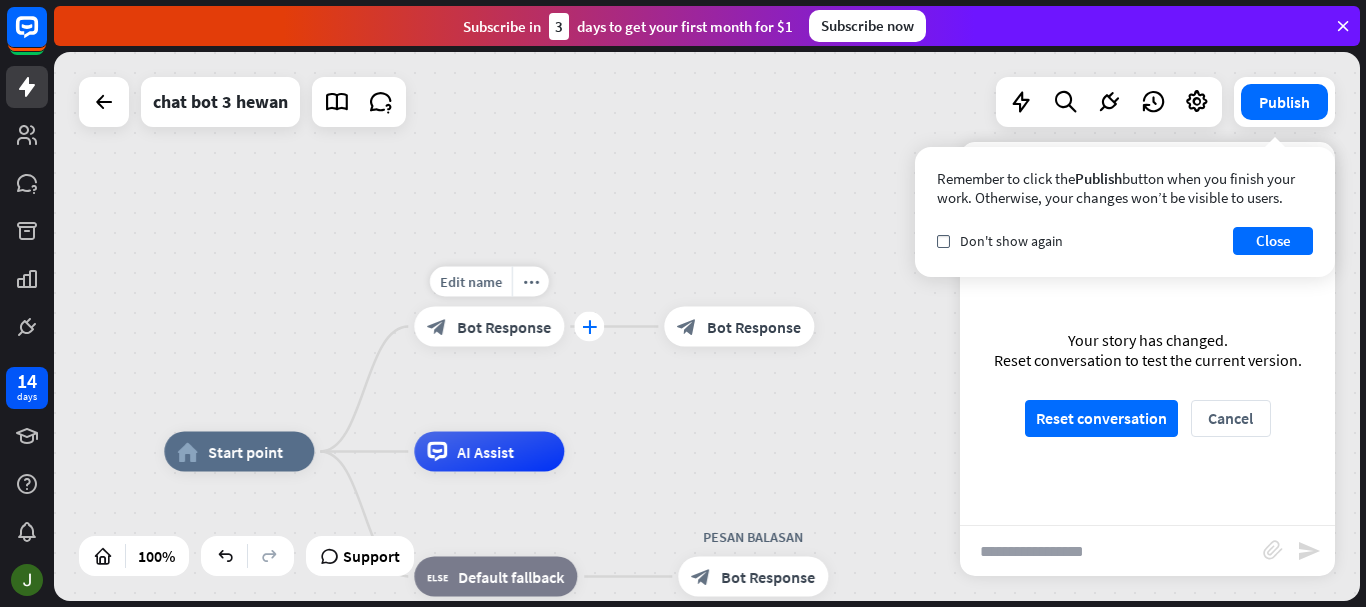 click on "plus" at bounding box center [589, 327] 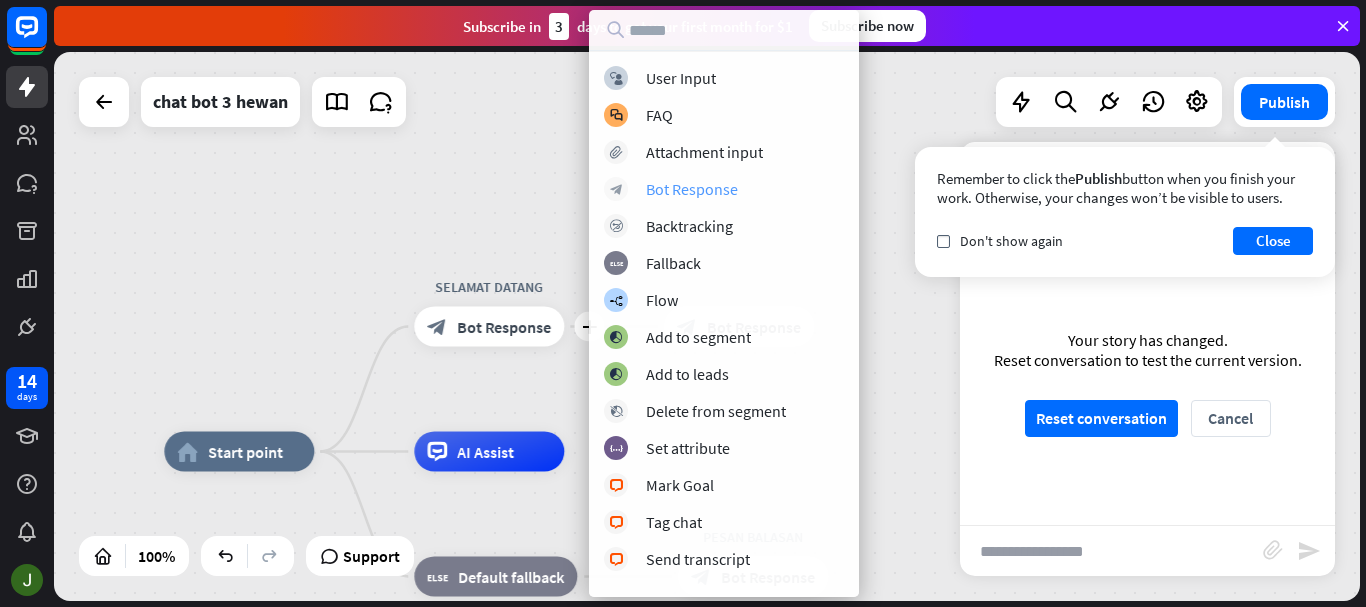 click on "Bot Response" at bounding box center [692, 189] 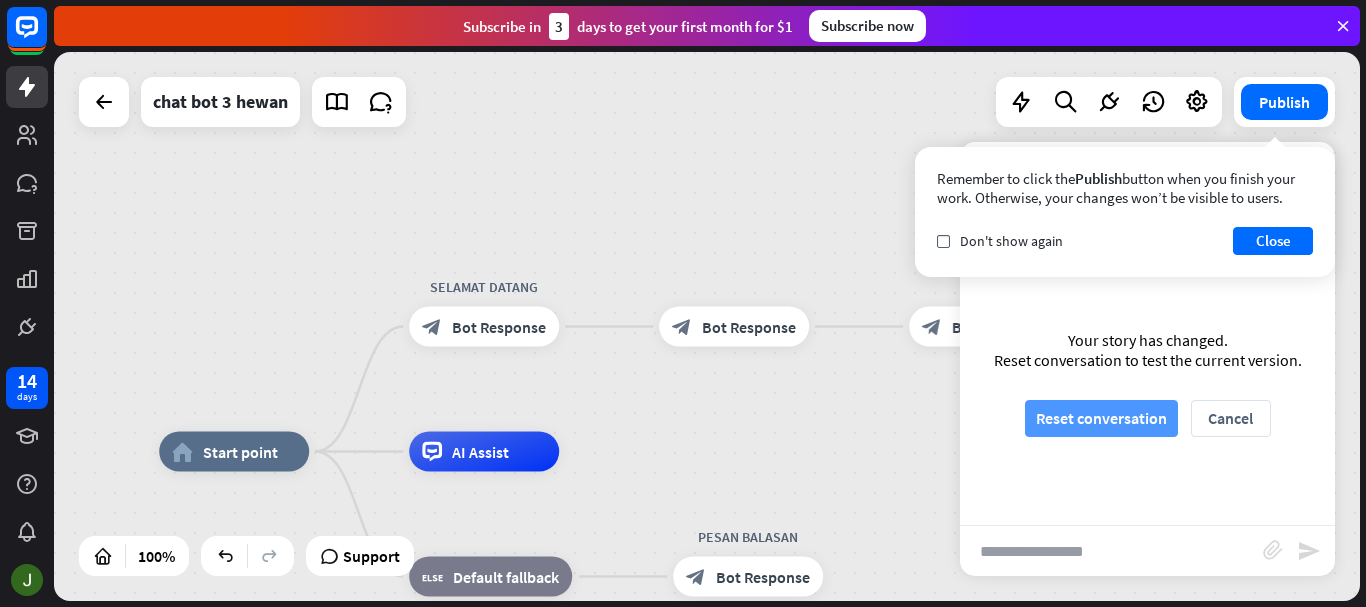 click on "Reset conversation" at bounding box center [1101, 418] 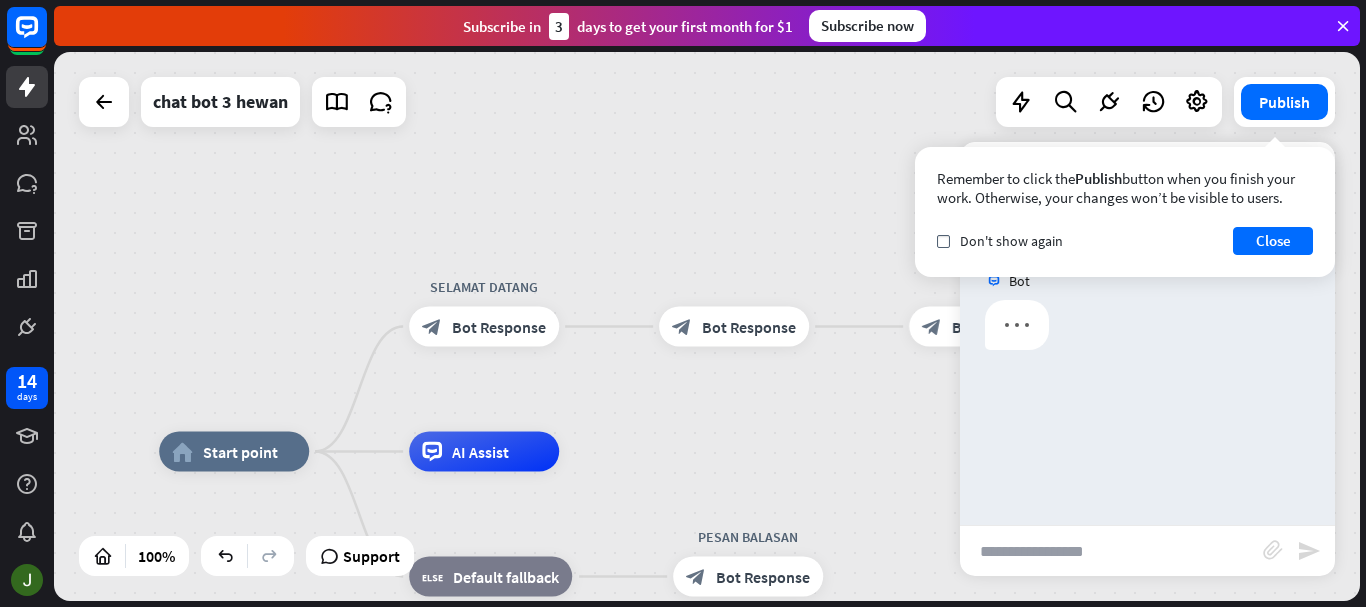 click at bounding box center (1111, 551) 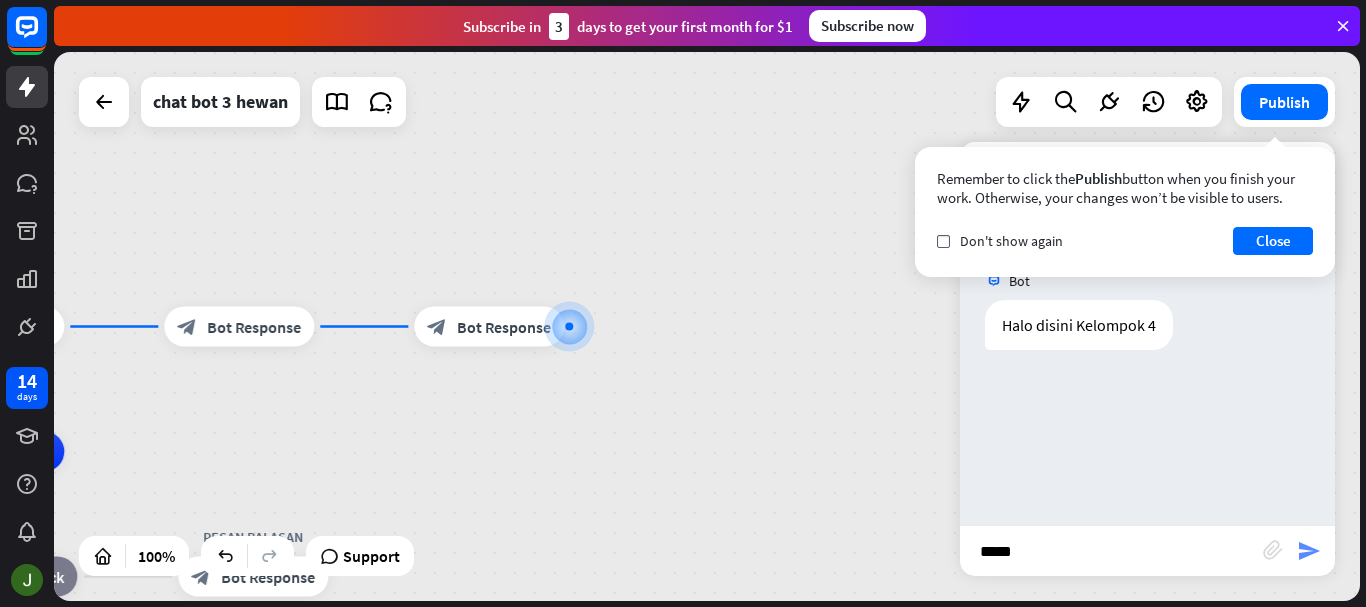 type on "*****" 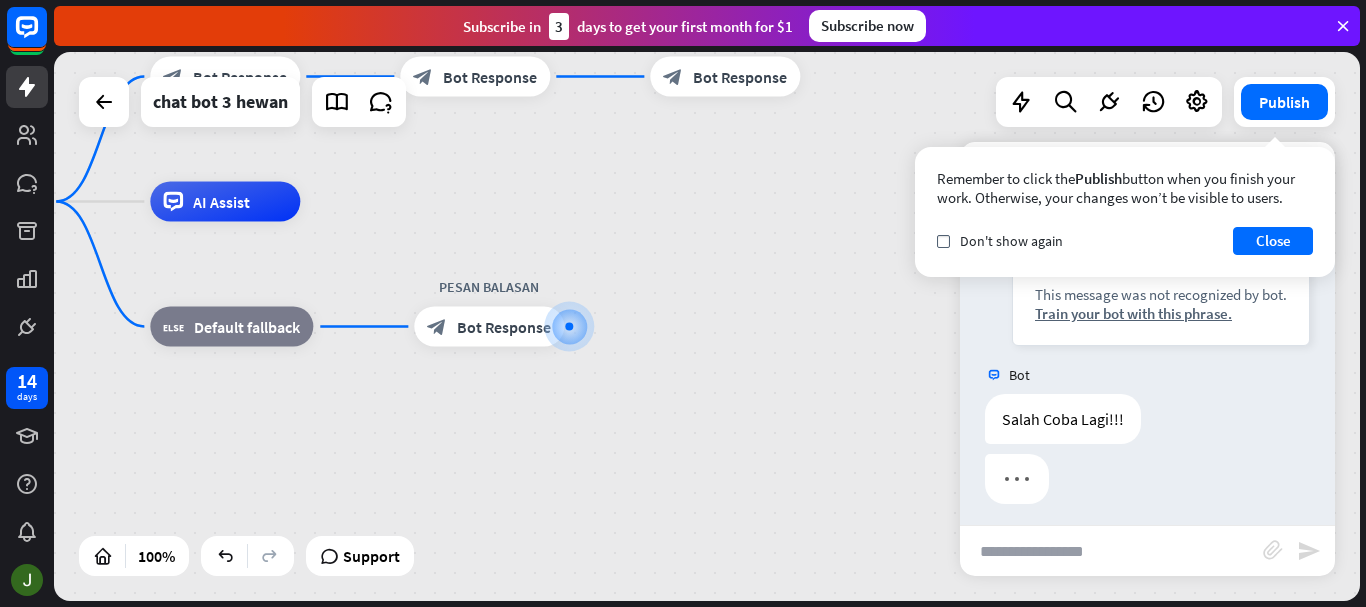 scroll, scrollTop: 215, scrollLeft: 0, axis: vertical 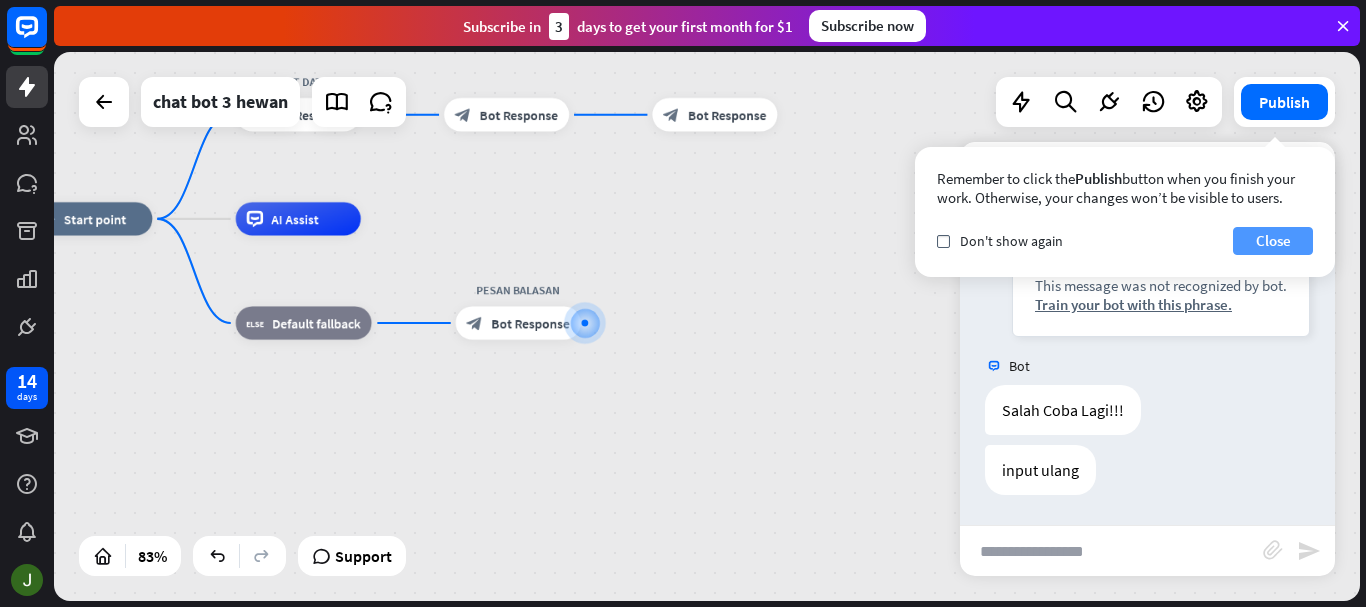 click on "Close" at bounding box center (1273, 241) 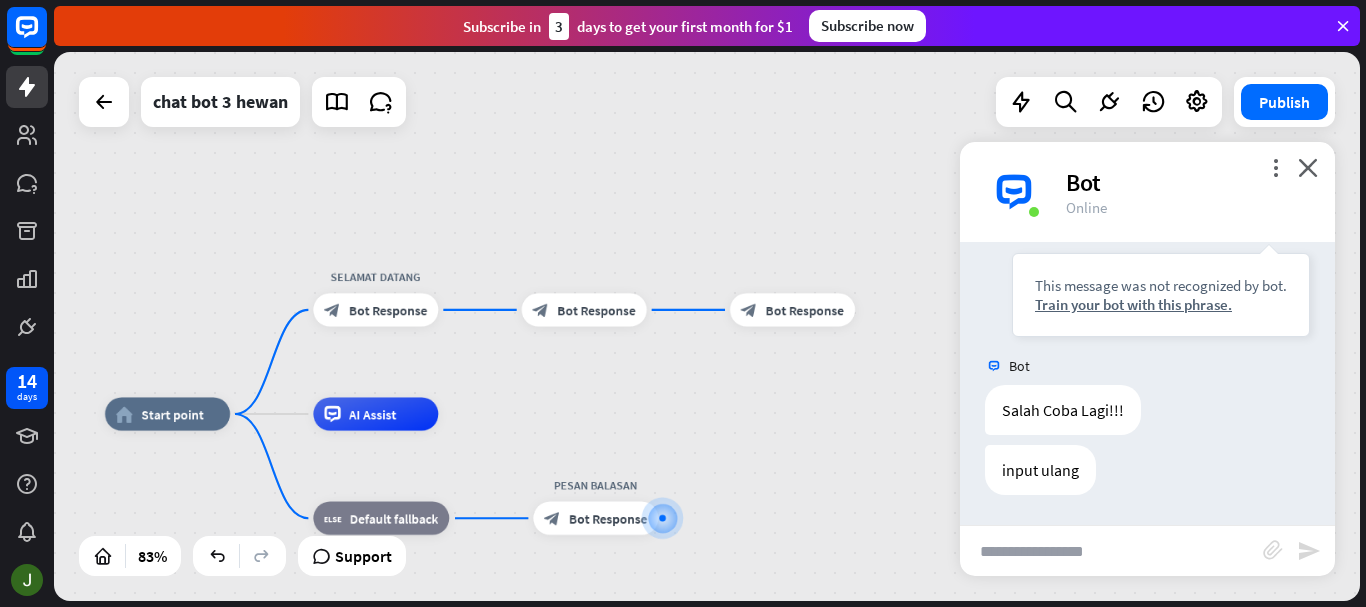 drag, startPoint x: 653, startPoint y: 204, endPoint x: 729, endPoint y: 399, distance: 209.28688 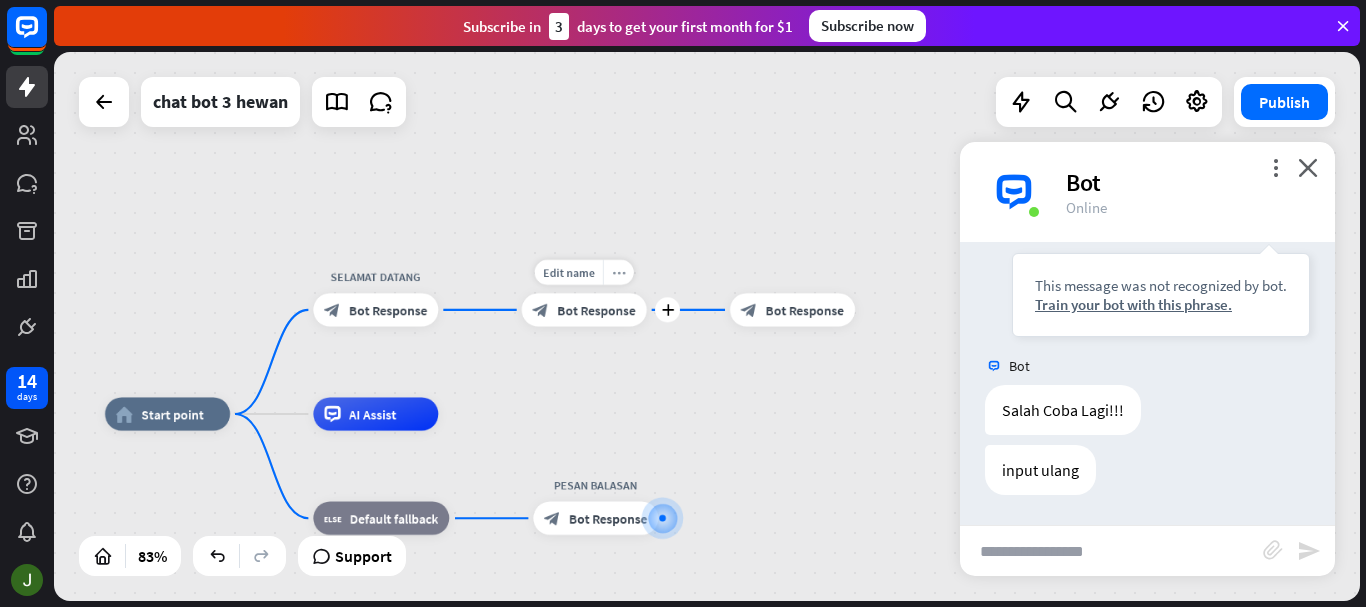click on "more_horiz" at bounding box center [618, 272] 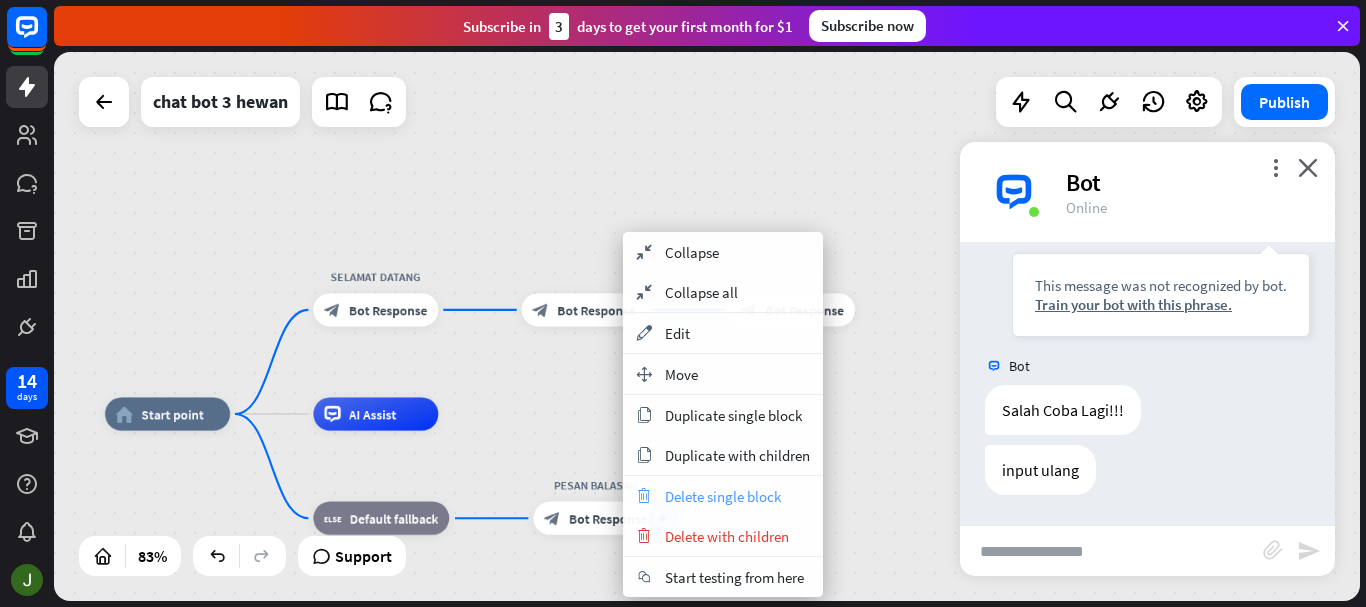click on "trash   Delete single block" at bounding box center (723, 496) 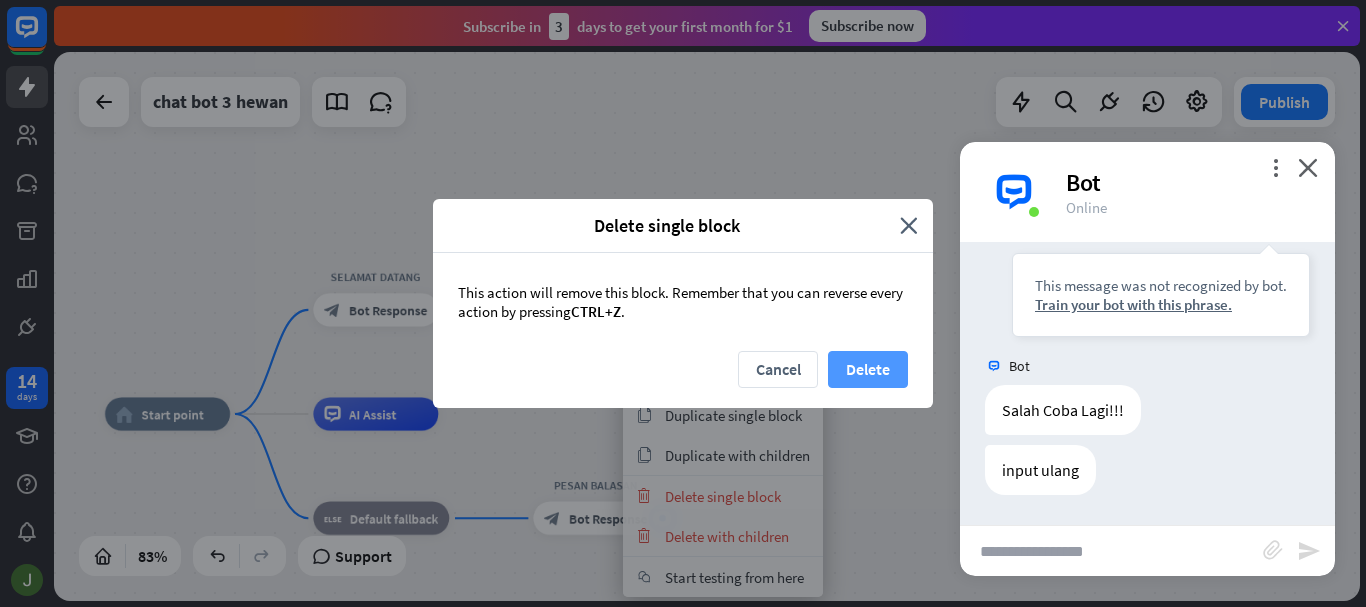 click on "Delete" at bounding box center [868, 369] 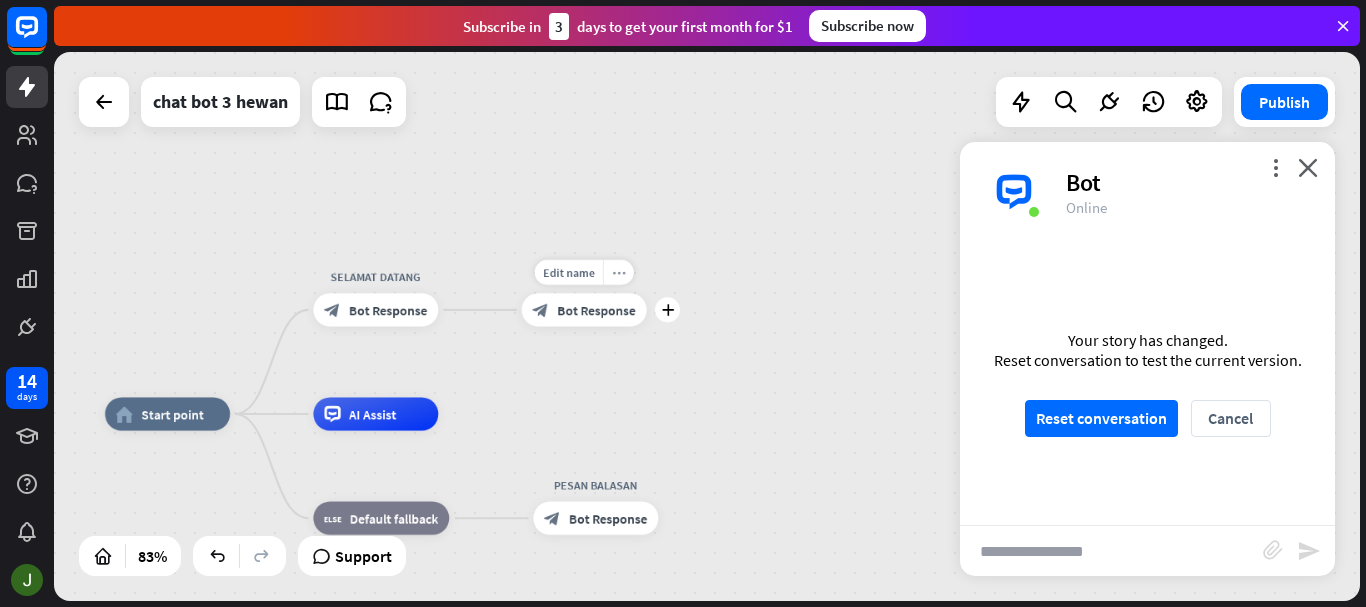 click on "more_horiz" at bounding box center (618, 272) 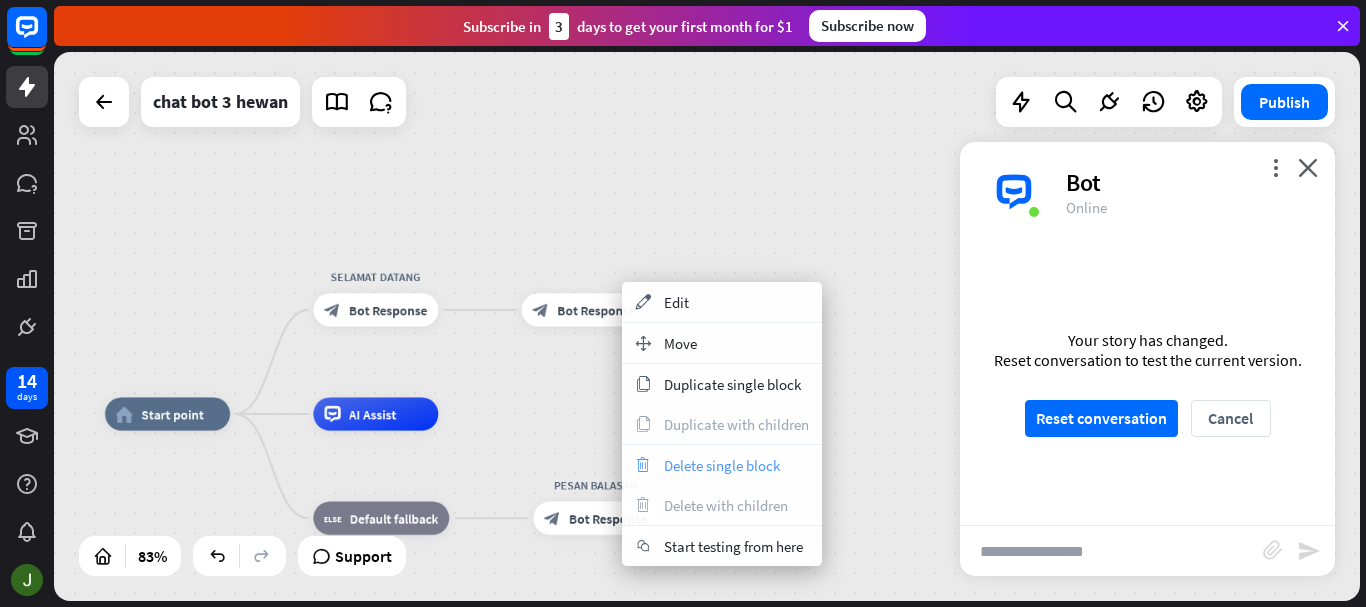 click on "Delete single block" at bounding box center [722, 465] 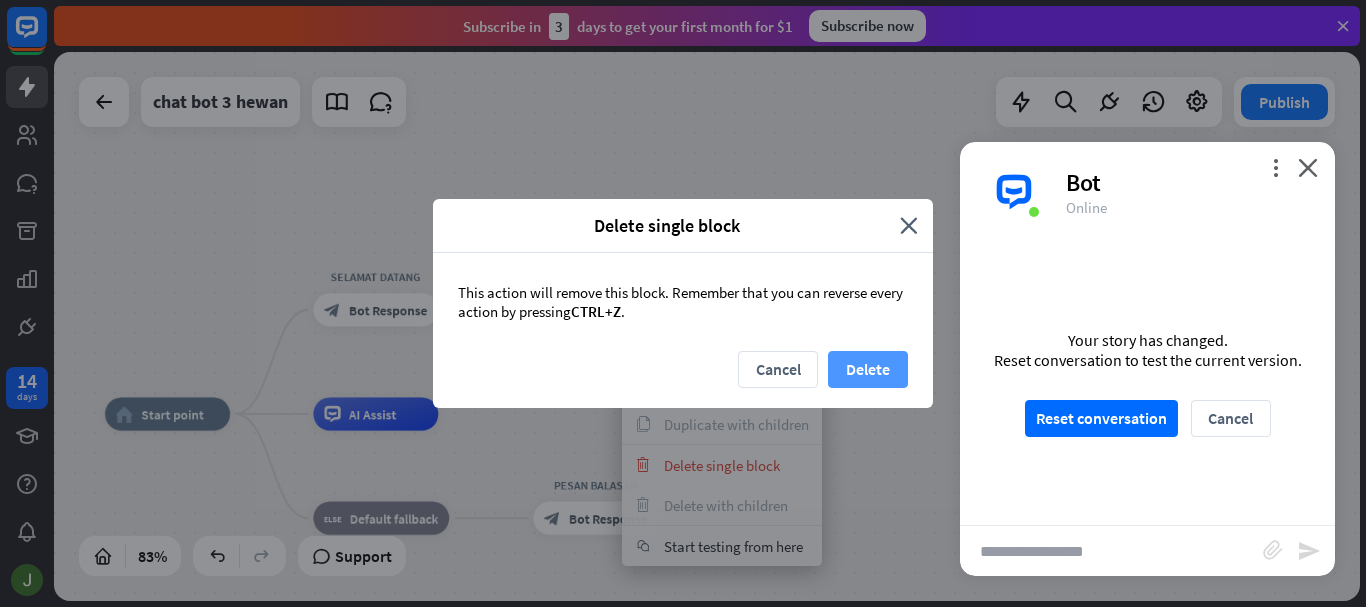click on "Delete" at bounding box center [868, 369] 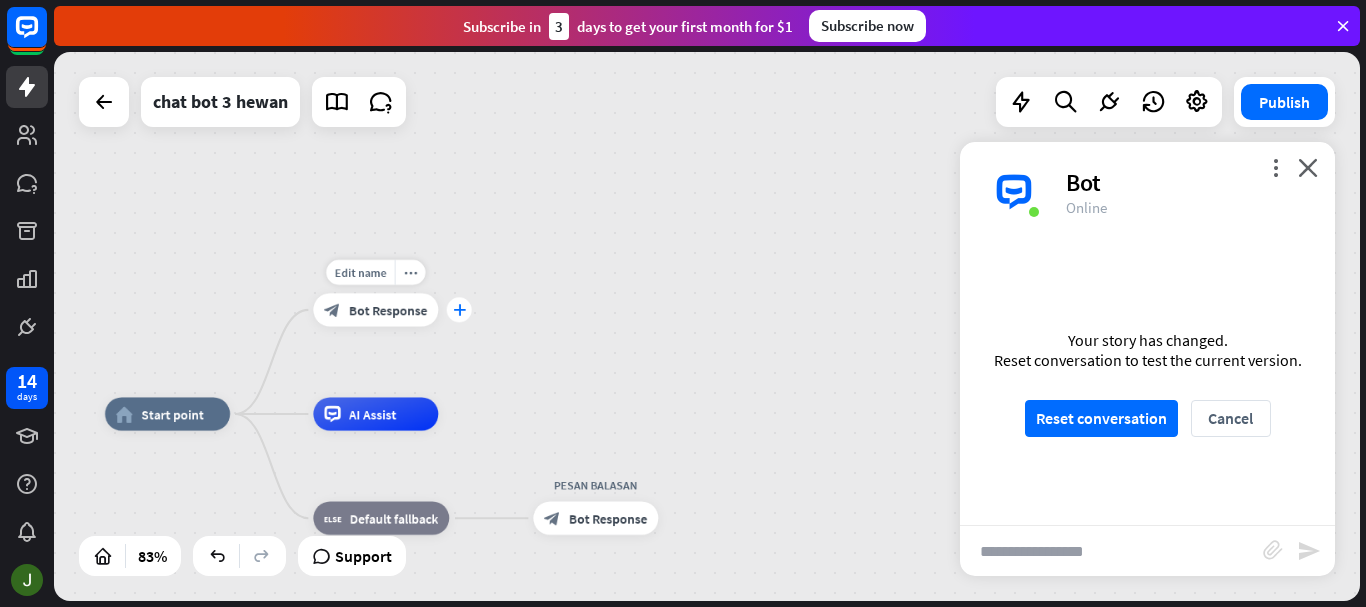 click on "plus" at bounding box center (459, 310) 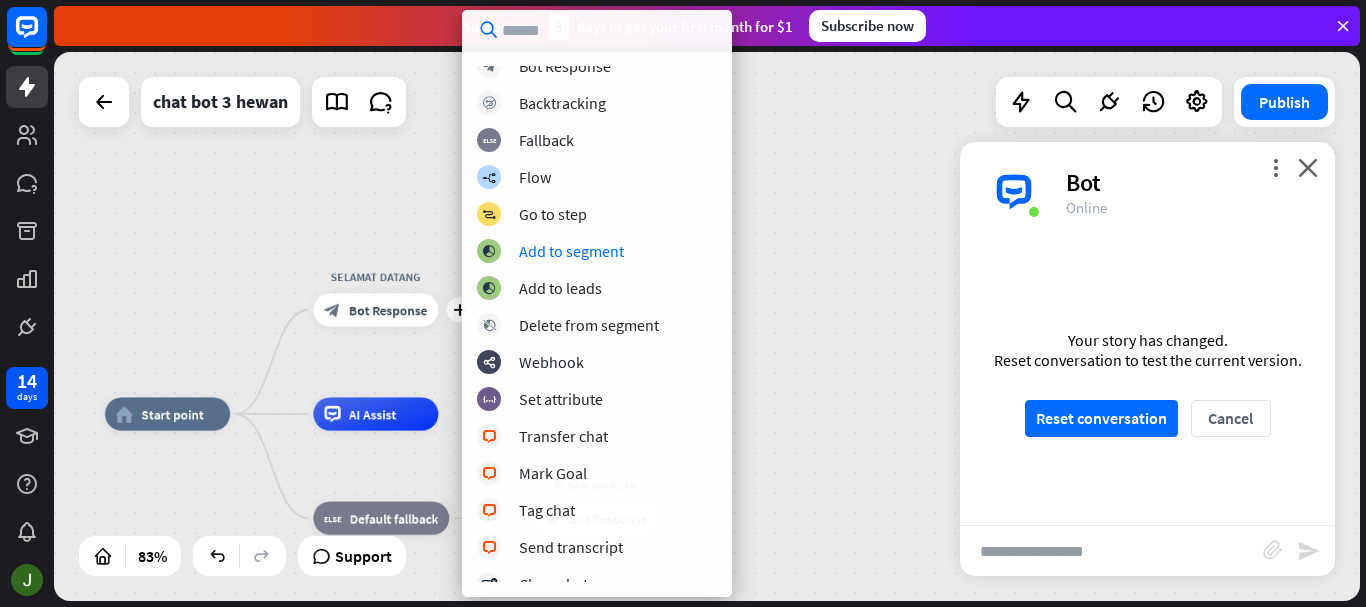 scroll, scrollTop: 167, scrollLeft: 0, axis: vertical 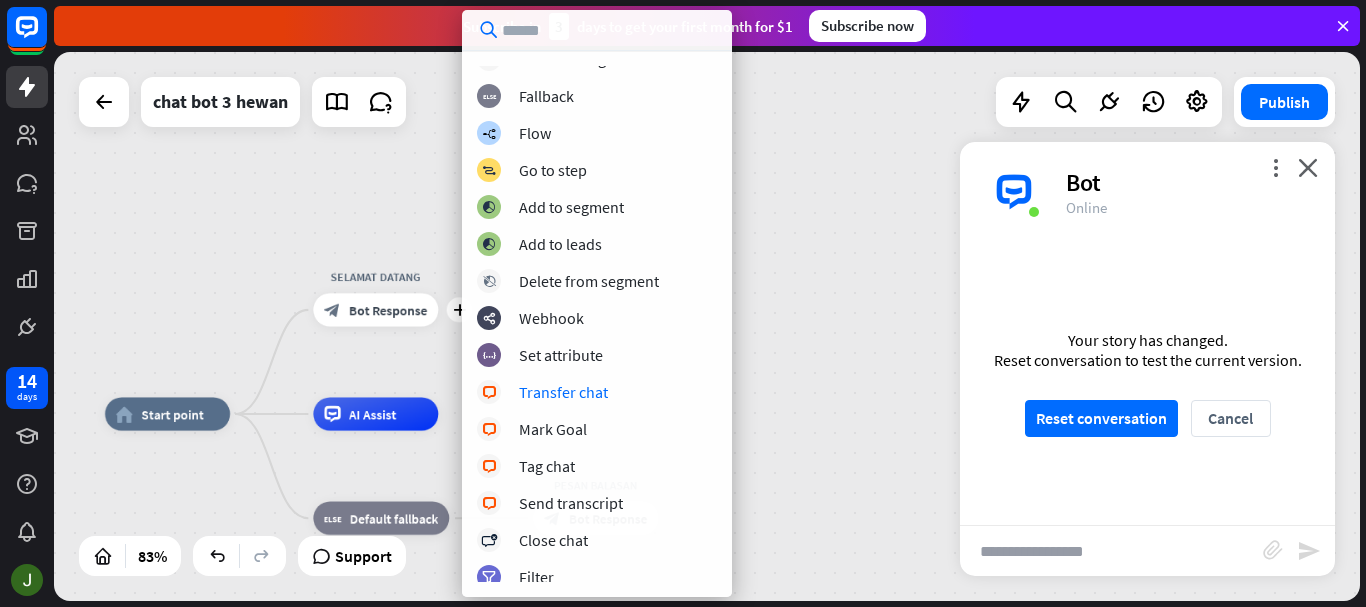 click on "home_2   Start point               plus   SELAMAT DATANG   block_bot_response   Bot Response                     AI Assist                   block_fallback   Default fallback                 PESAN BALASAN   block_bot_response   Bot Response" at bounding box center (707, 326) 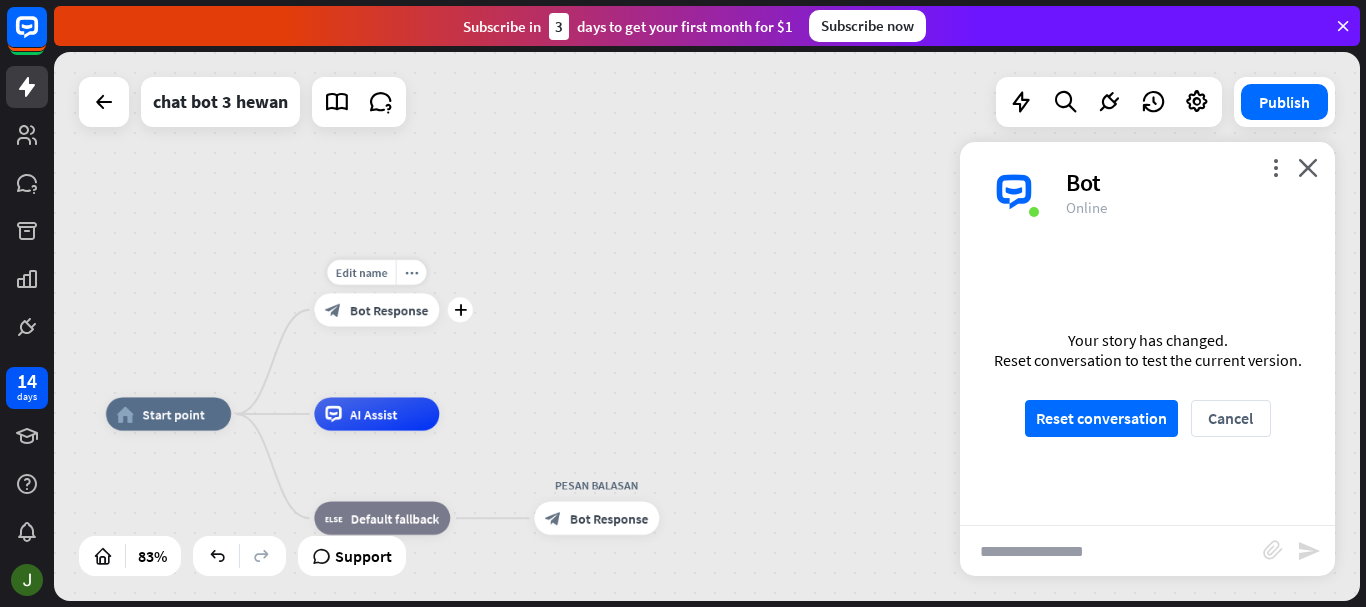 click on "Bot Response" at bounding box center (389, 310) 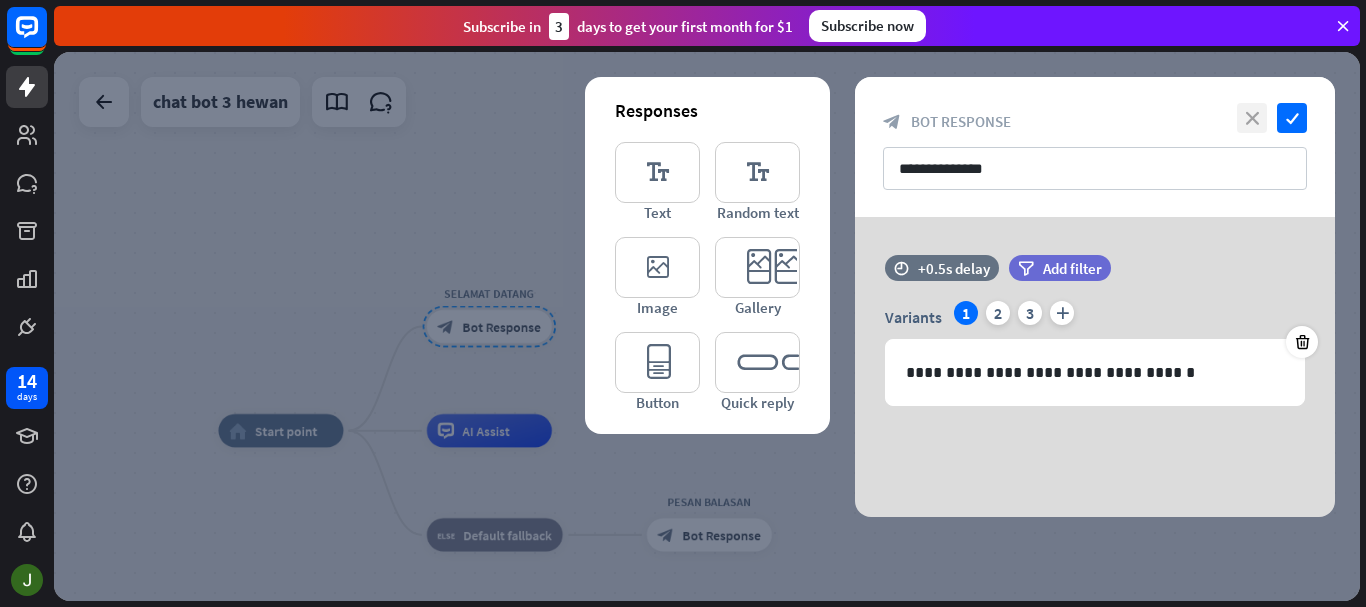 click on "close" at bounding box center [1252, 118] 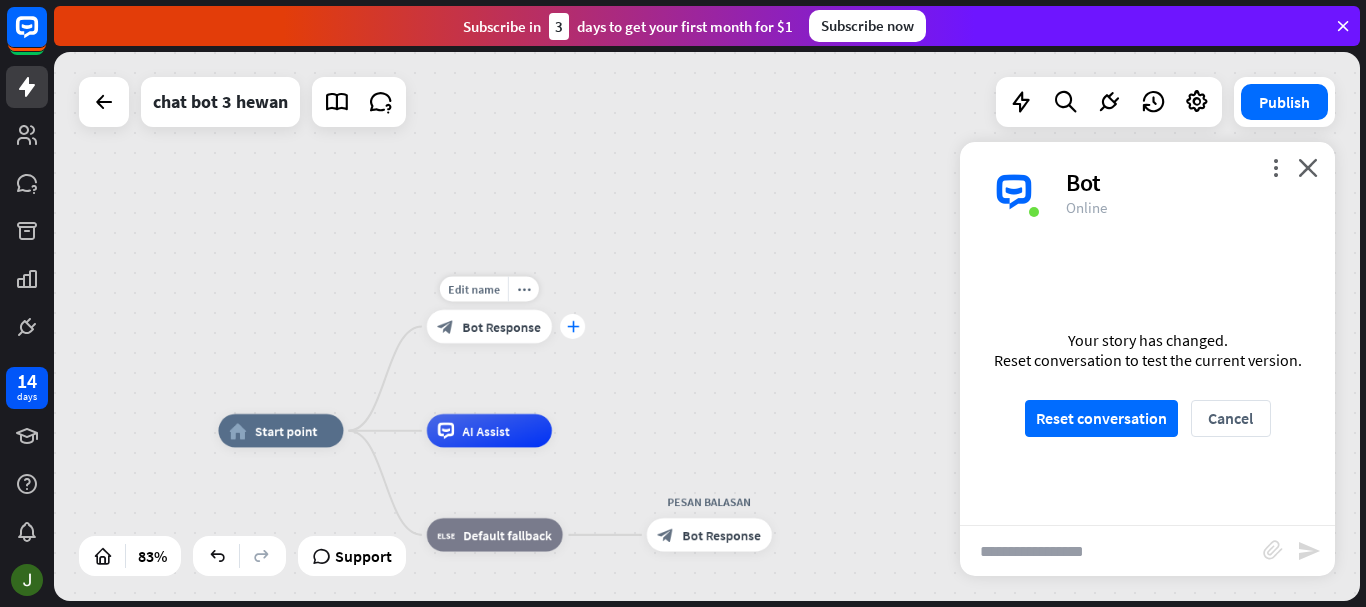 click on "plus" at bounding box center (572, 327) 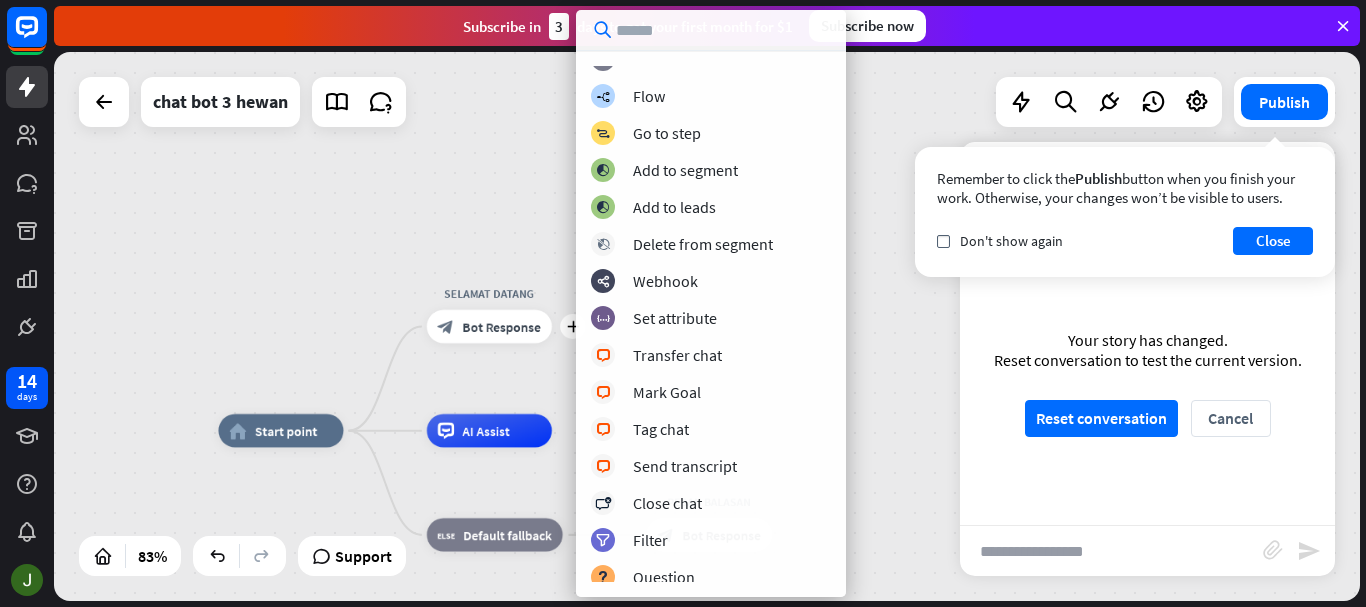 scroll, scrollTop: 0, scrollLeft: 0, axis: both 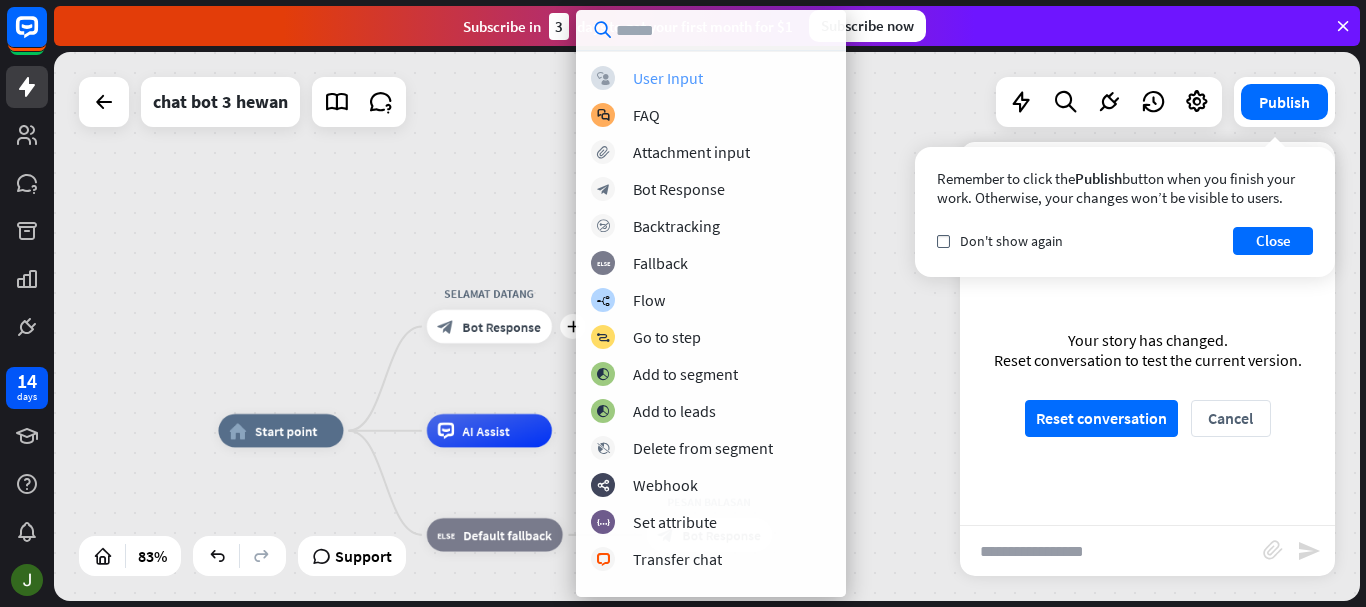 click on "User Input" at bounding box center [668, 78] 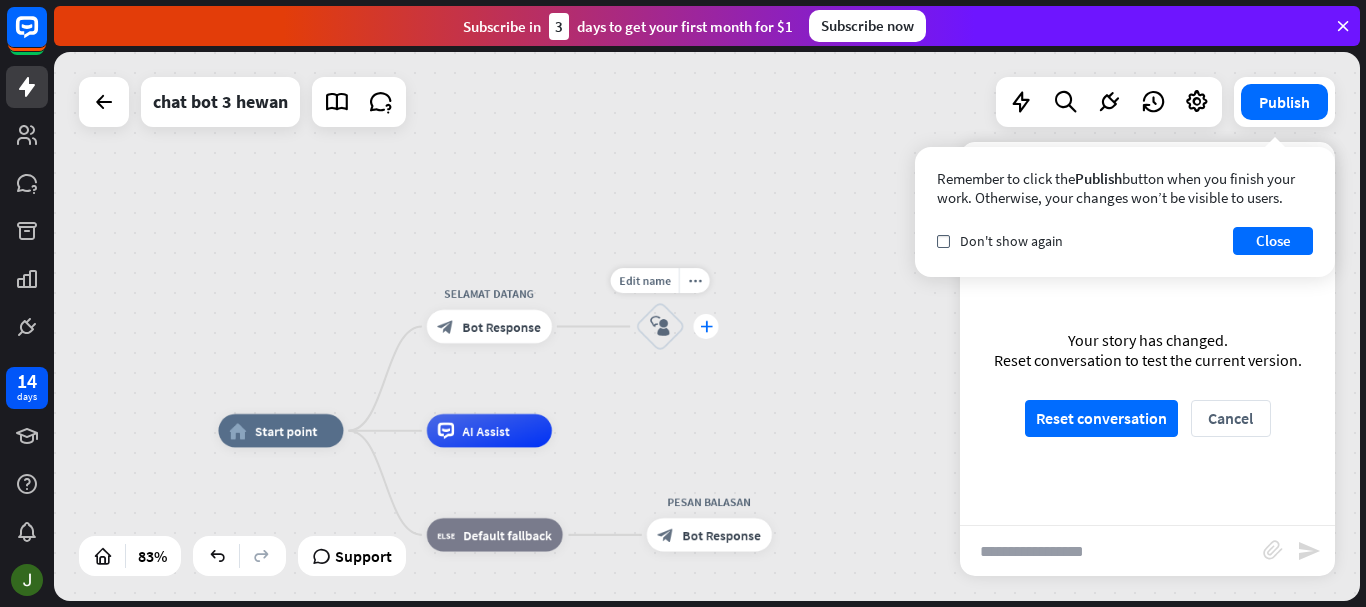 click on "plus" at bounding box center [706, 327] 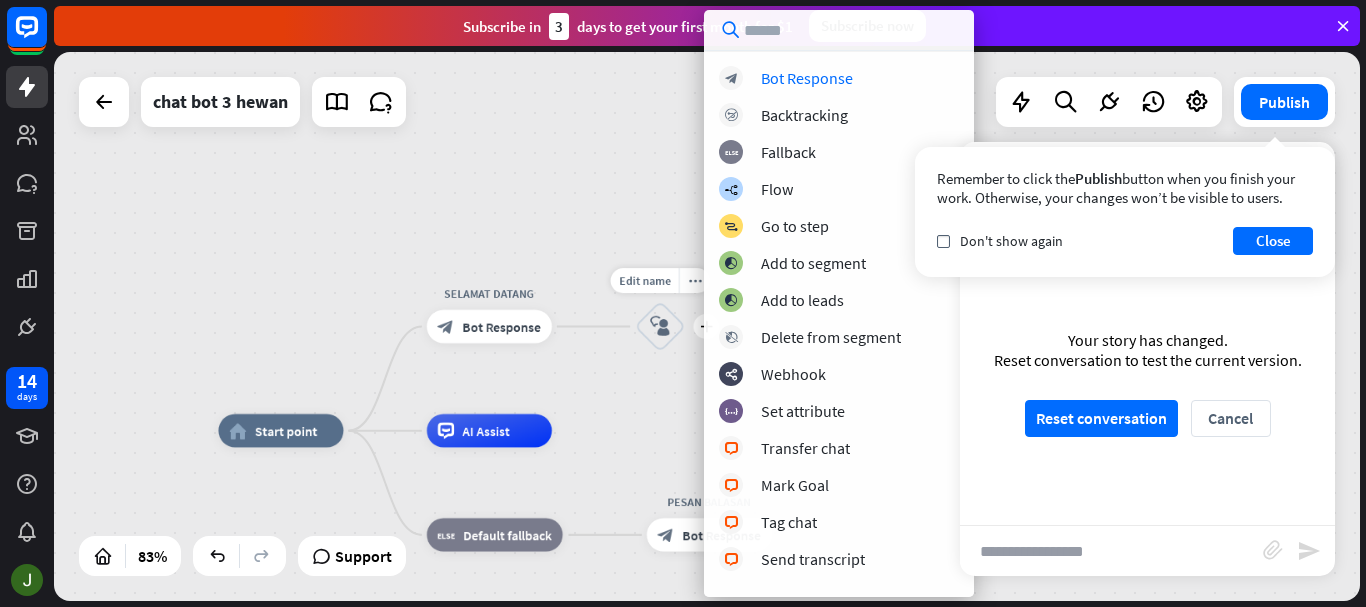 click on "block_user_input" at bounding box center (660, 327) 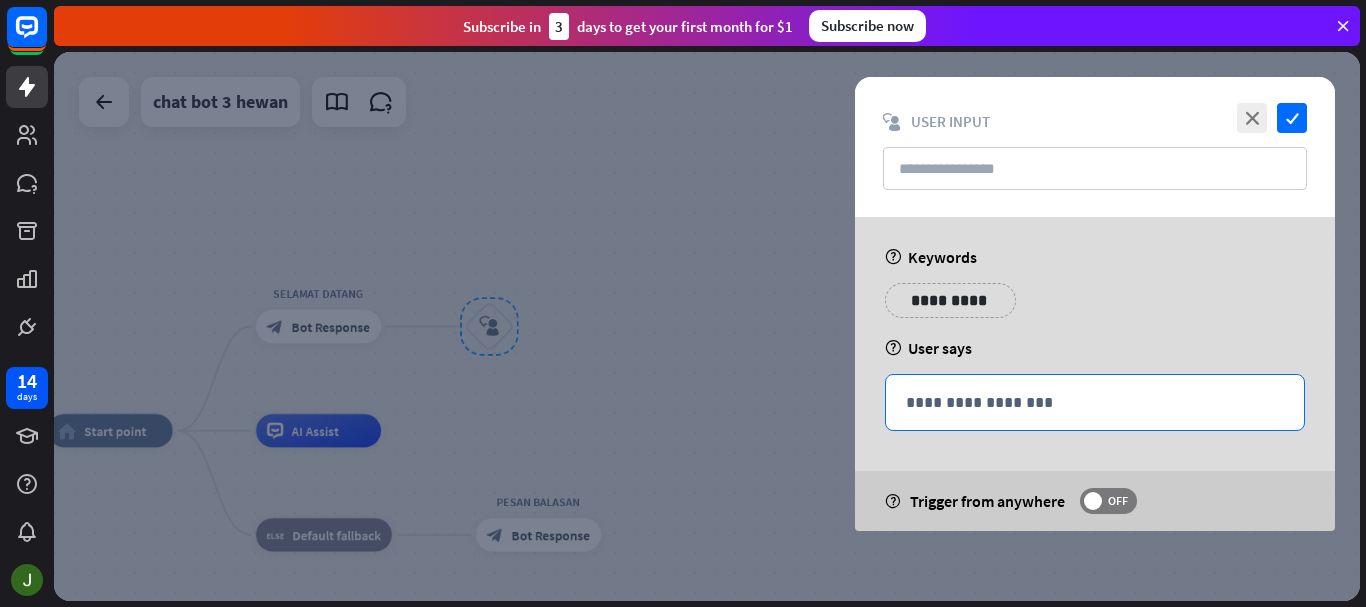 click on "**********" at bounding box center (1095, 402) 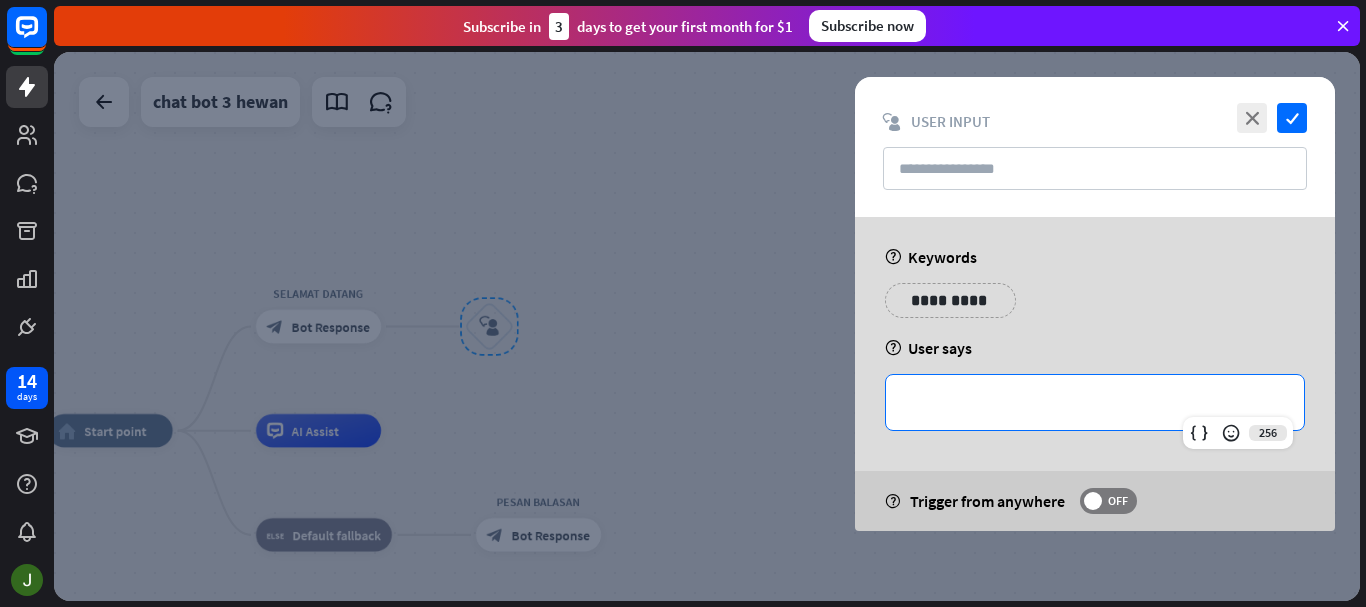 type 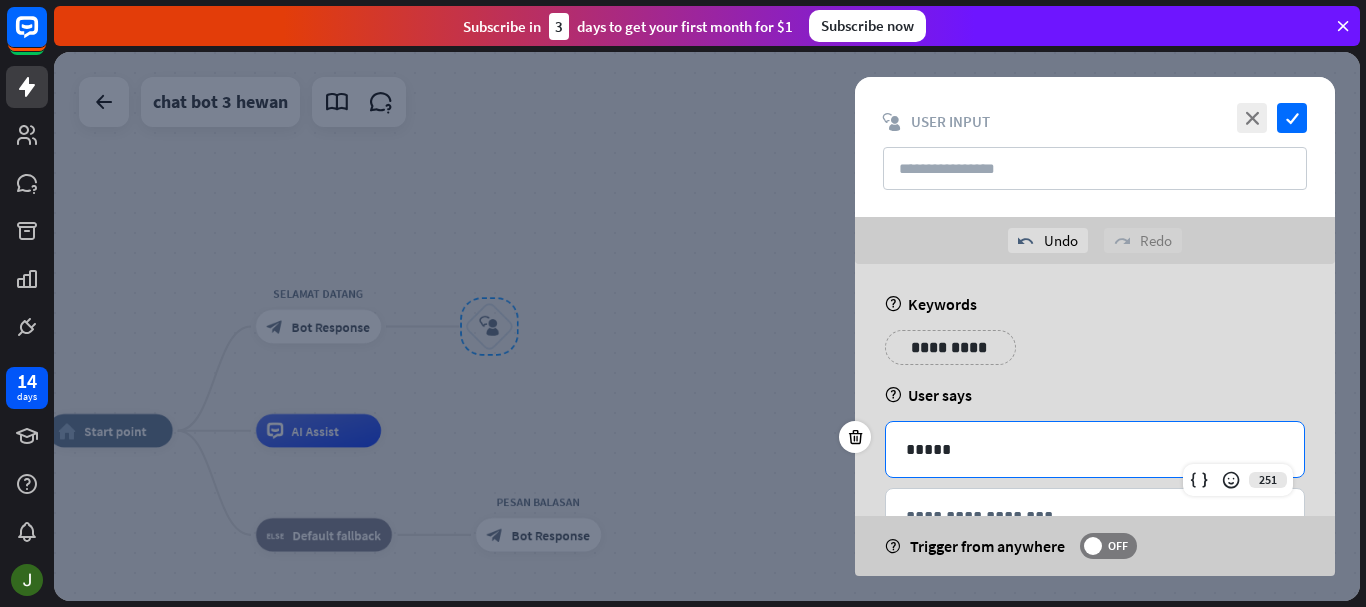 scroll, scrollTop: 69, scrollLeft: 0, axis: vertical 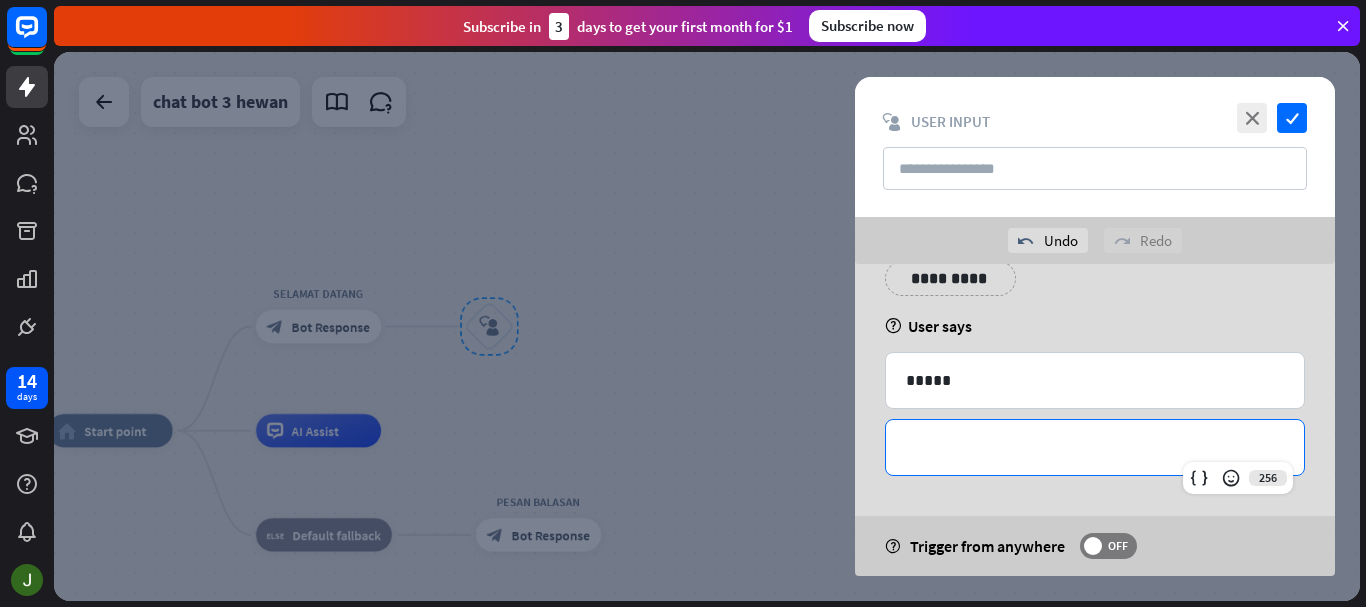 click on "**********" at bounding box center [1095, 447] 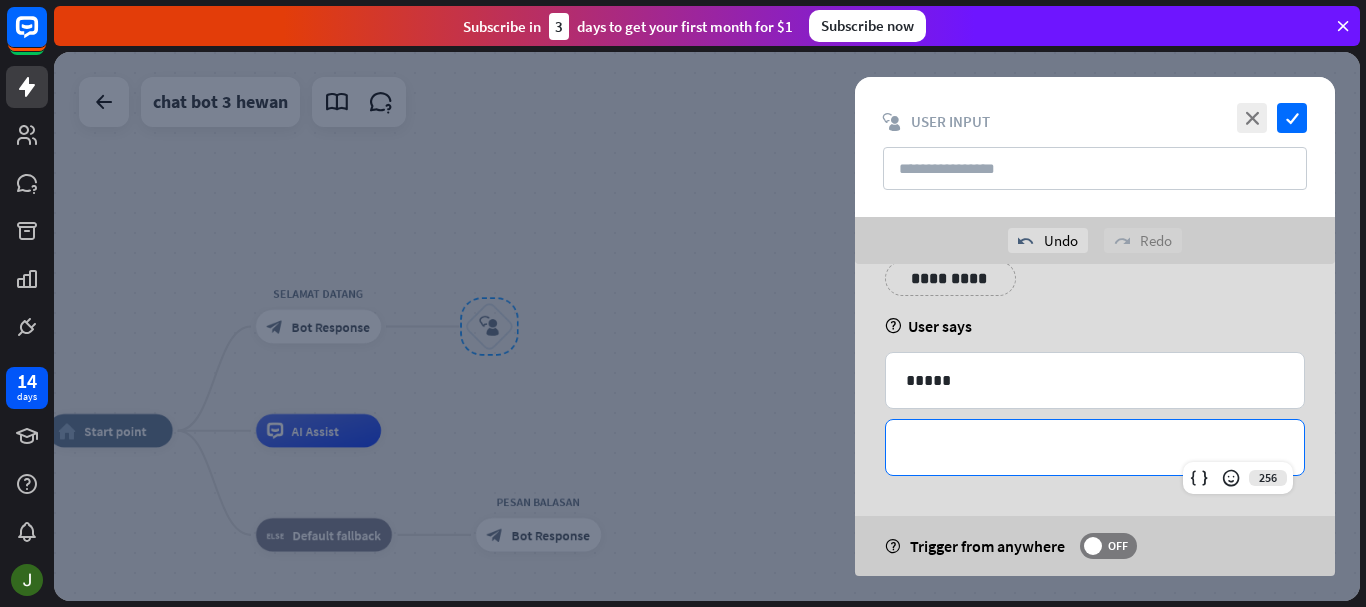 type 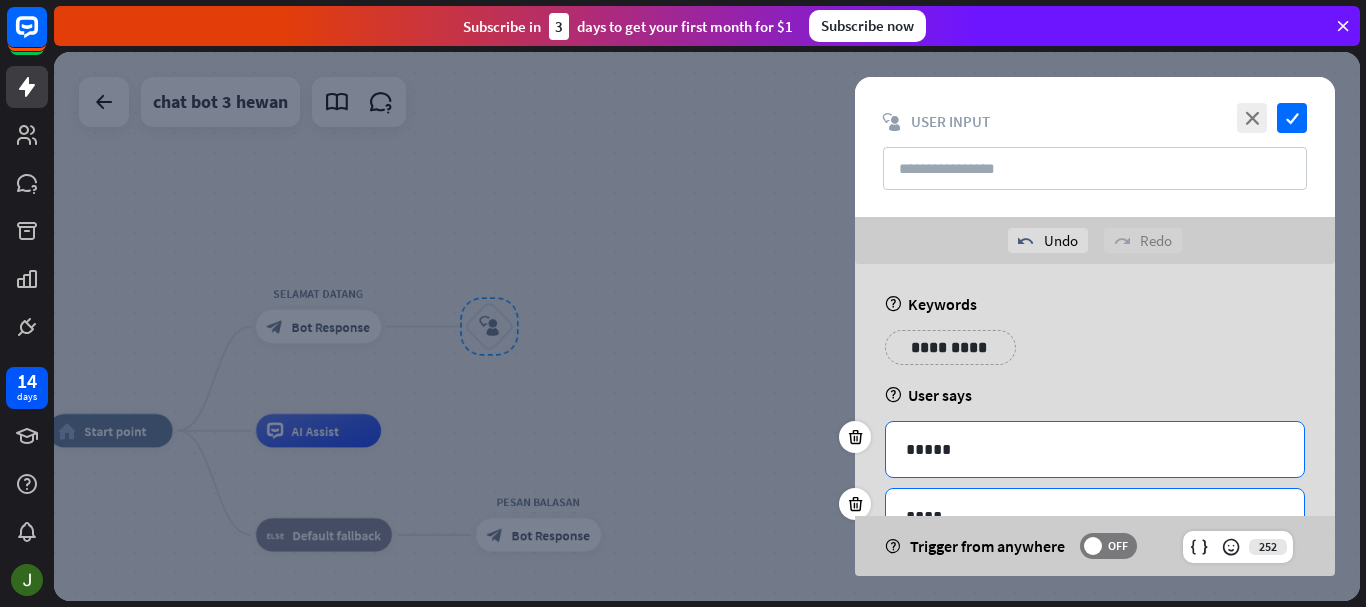 scroll, scrollTop: 136, scrollLeft: 0, axis: vertical 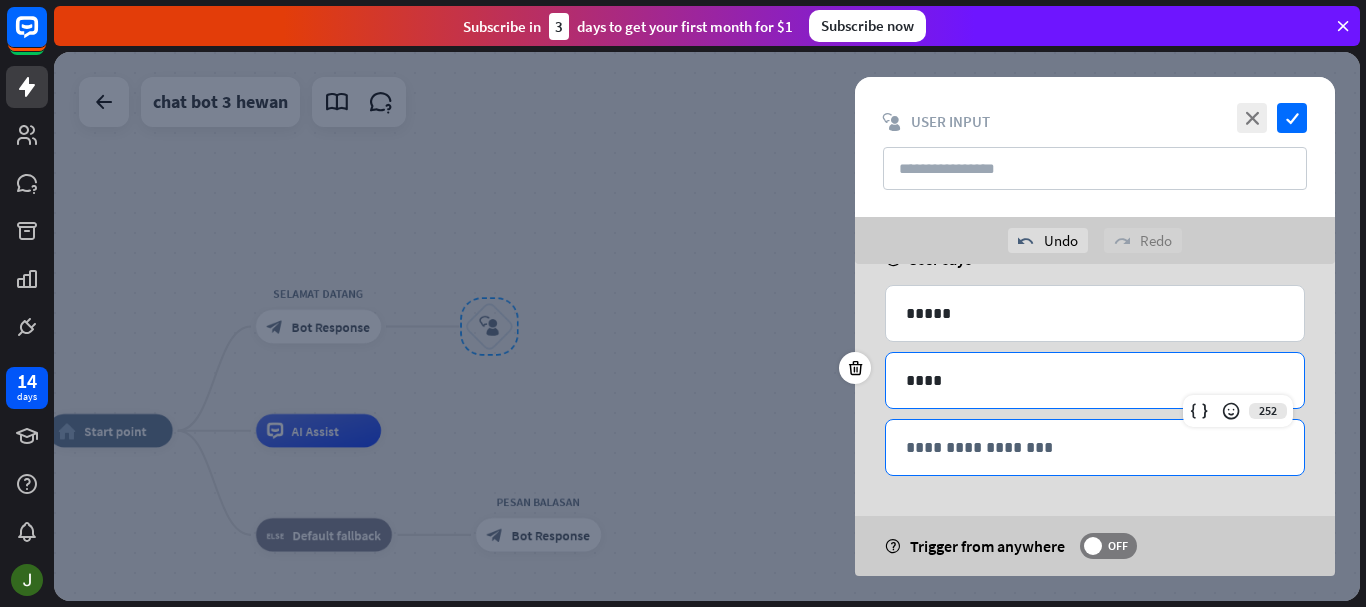 click on "**********" at bounding box center (1095, 447) 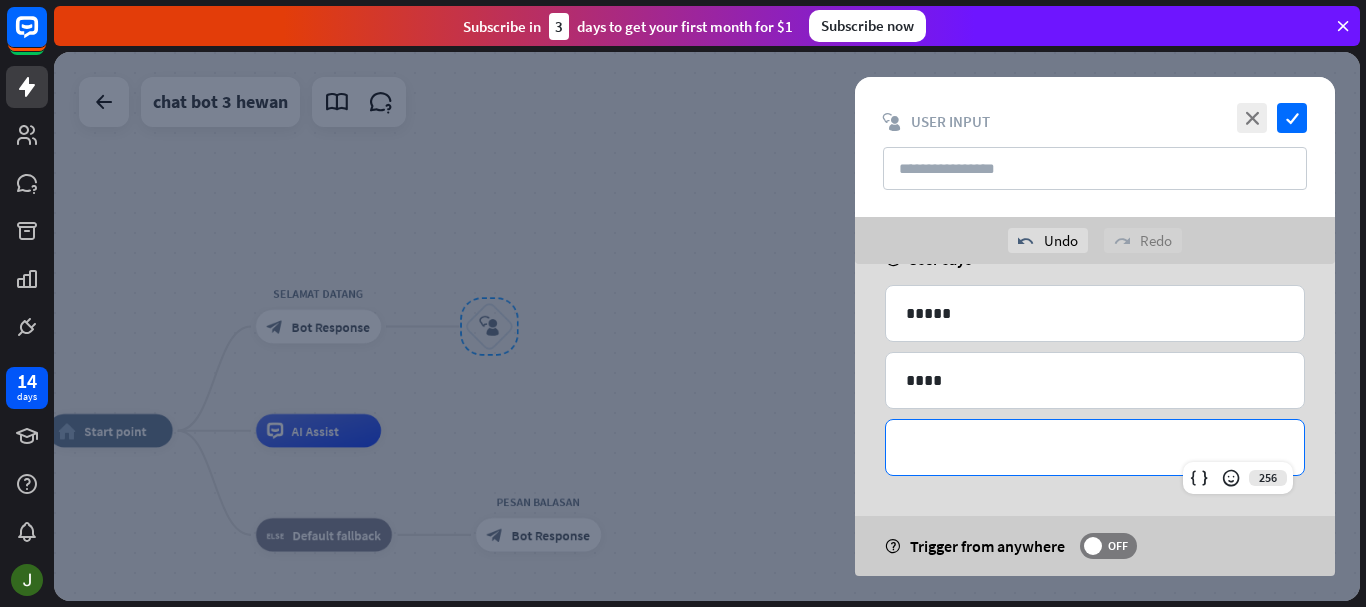 type 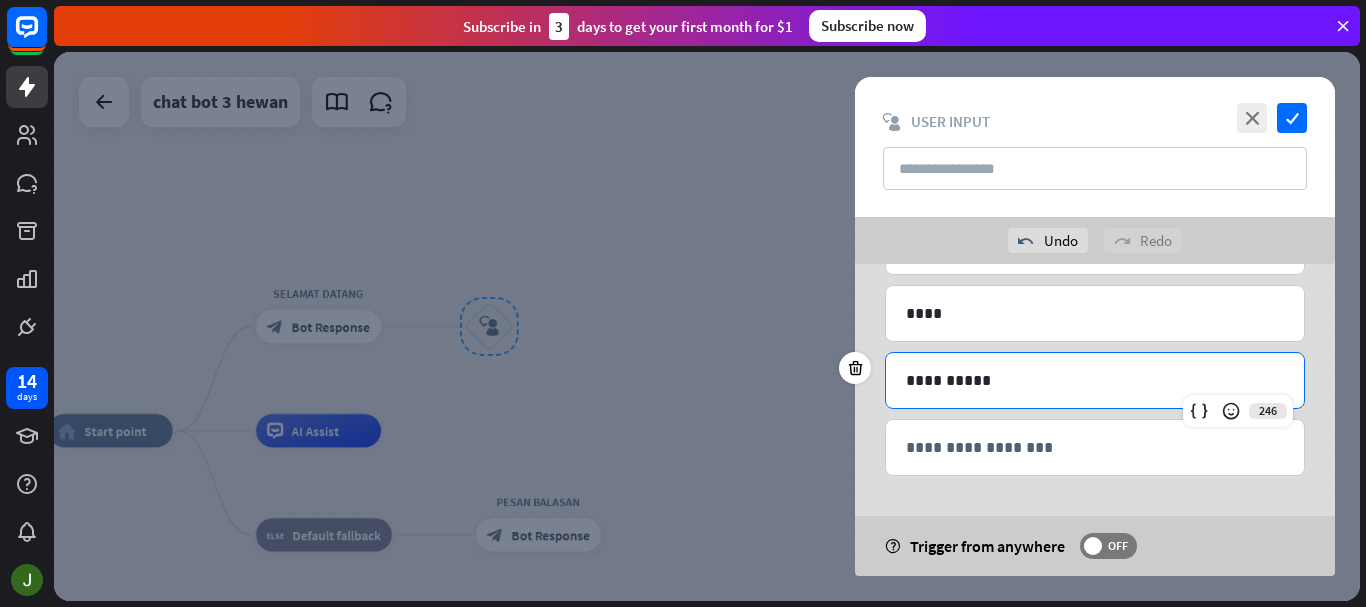 scroll, scrollTop: 0, scrollLeft: 0, axis: both 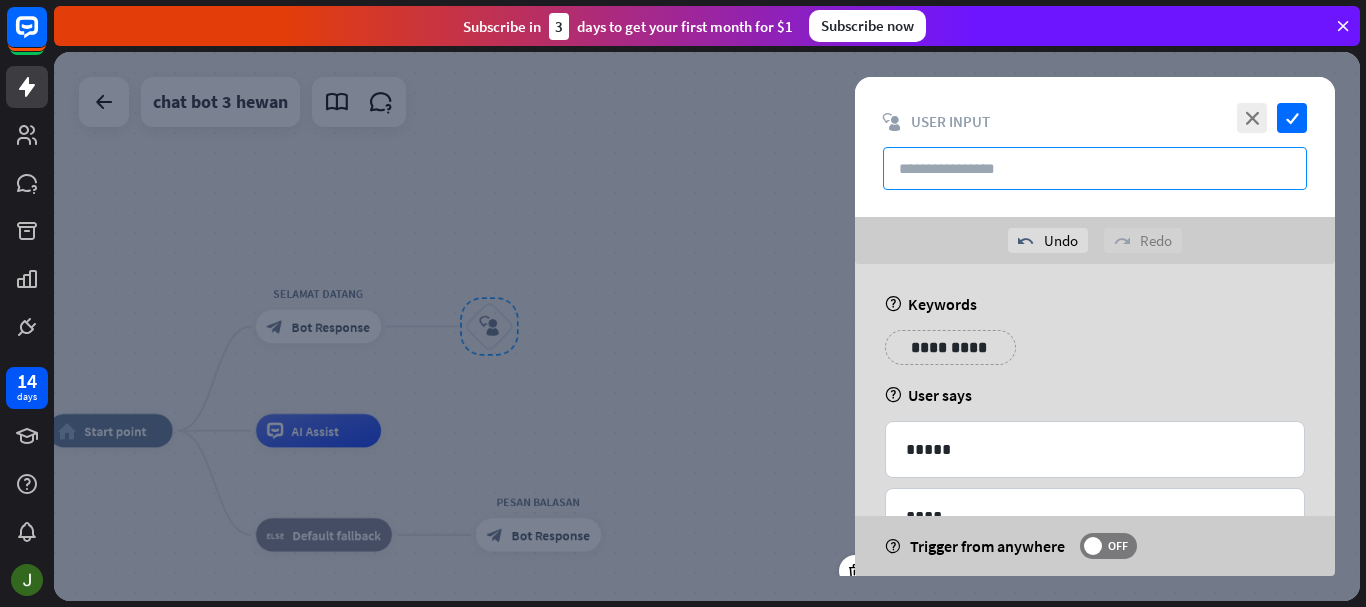 click at bounding box center [1095, 168] 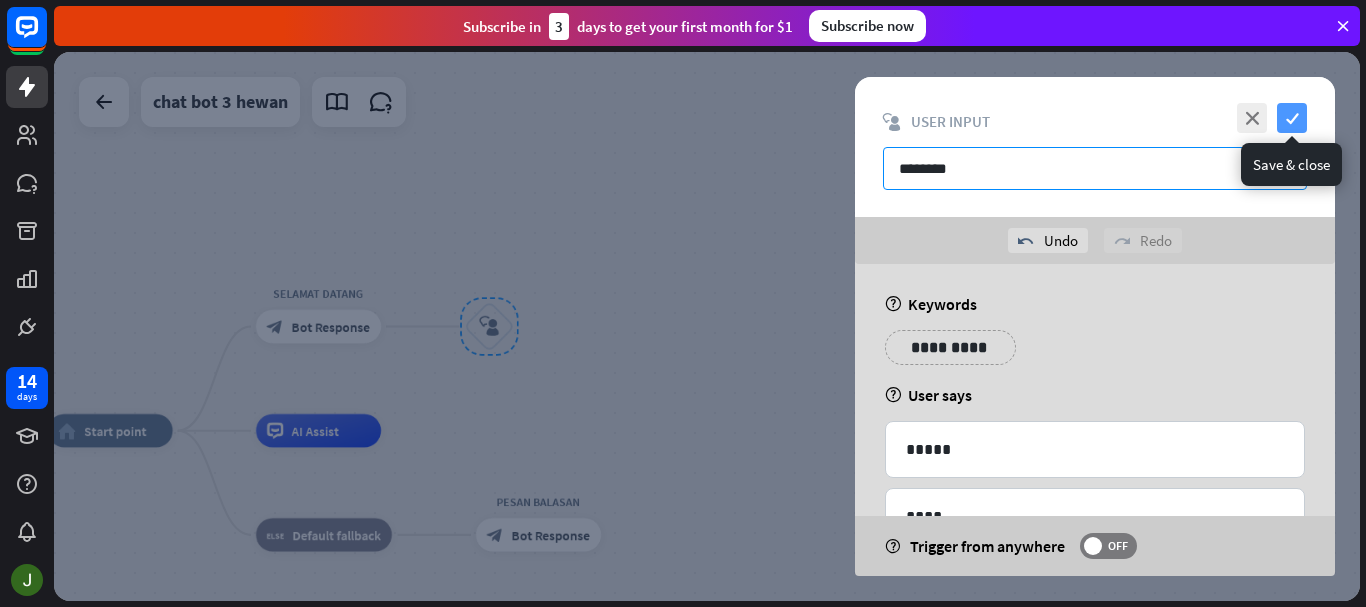 type on "********" 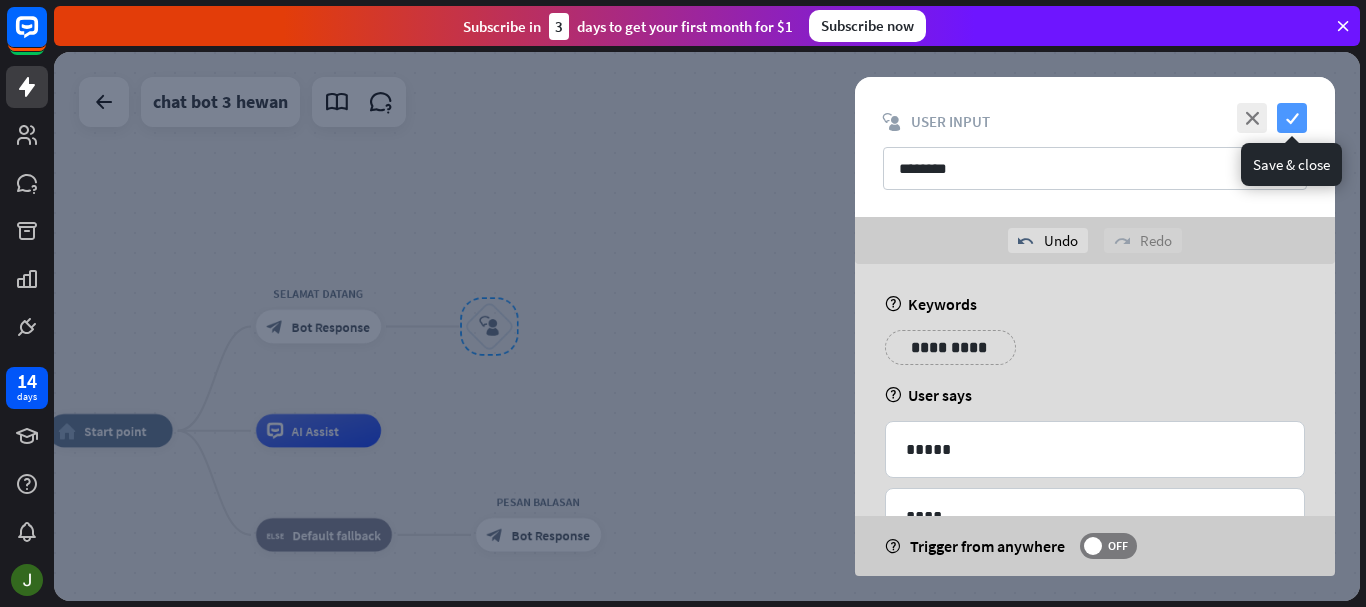 click on "check" at bounding box center [1292, 118] 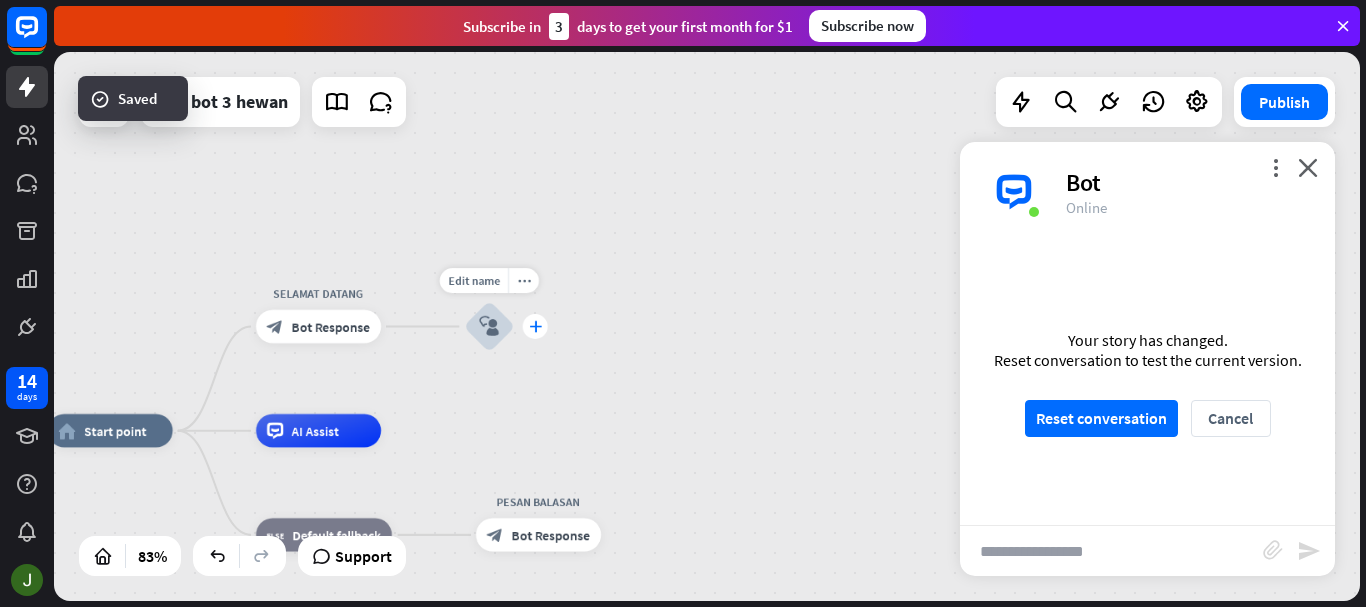click on "plus" at bounding box center (535, 327) 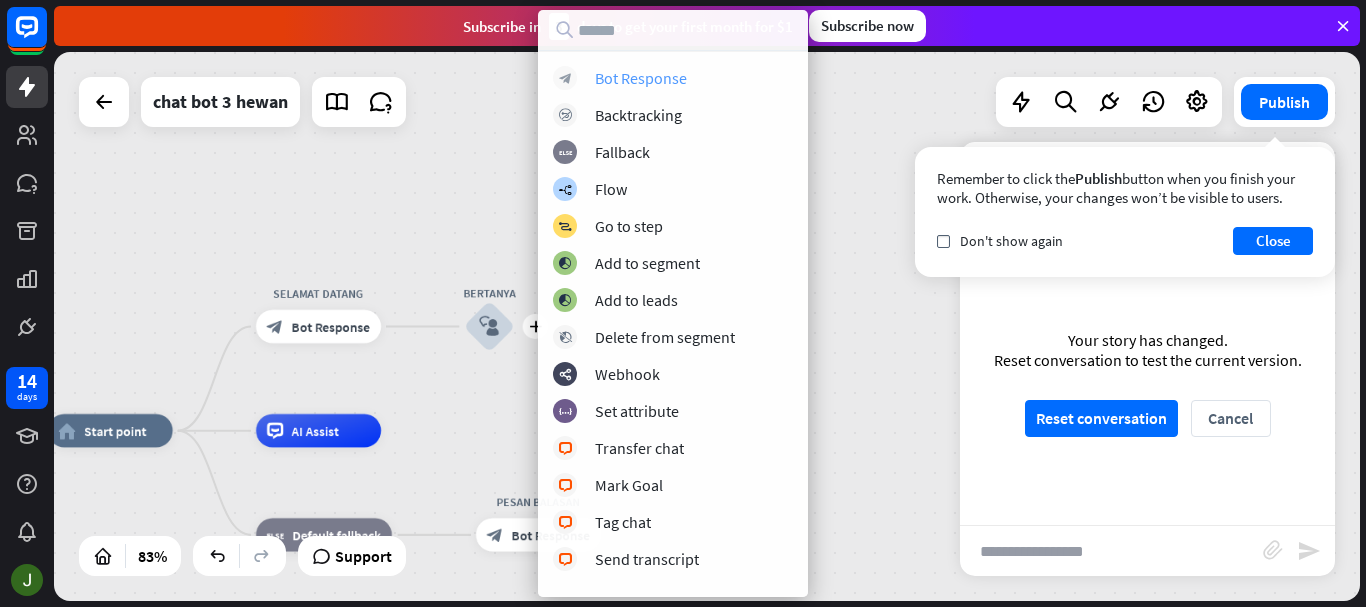 click on "Bot Response" at bounding box center (641, 78) 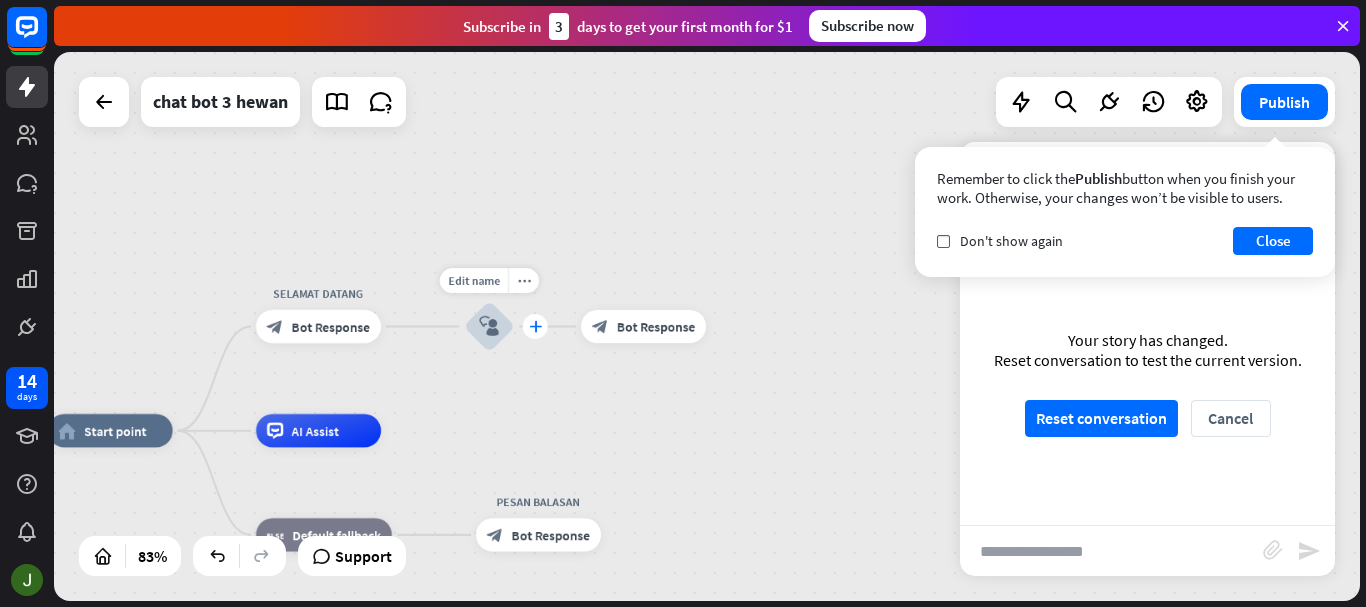 click on "plus" at bounding box center [535, 326] 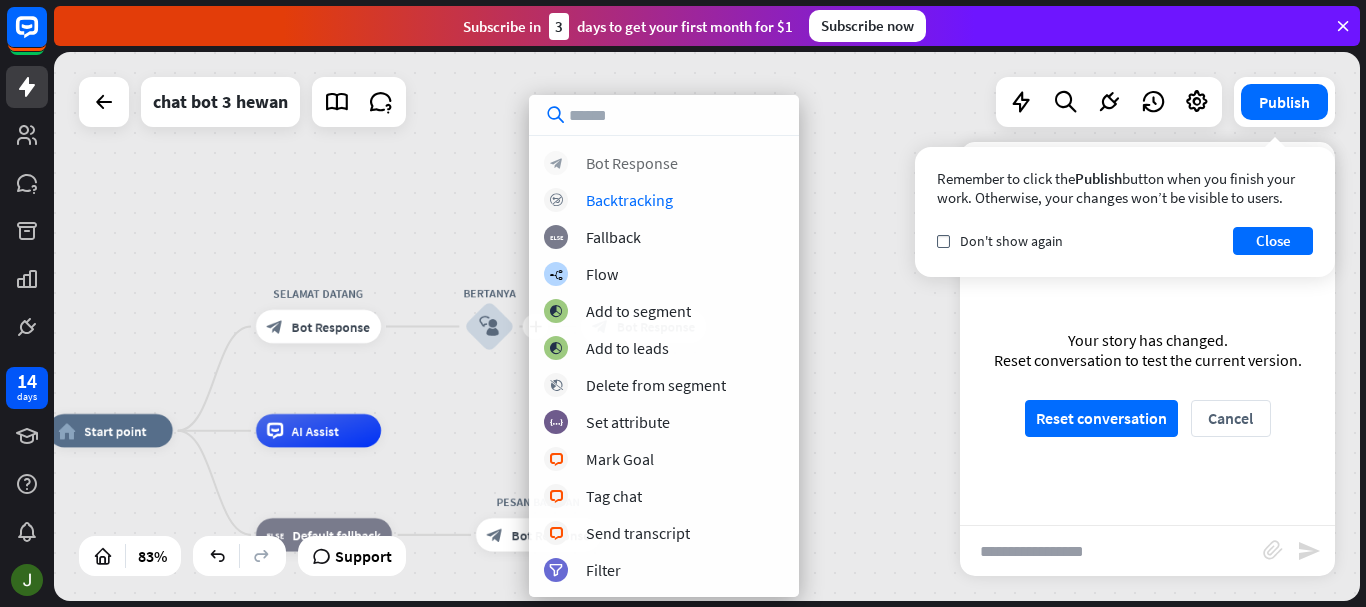 click on "Bot Response" at bounding box center (632, 163) 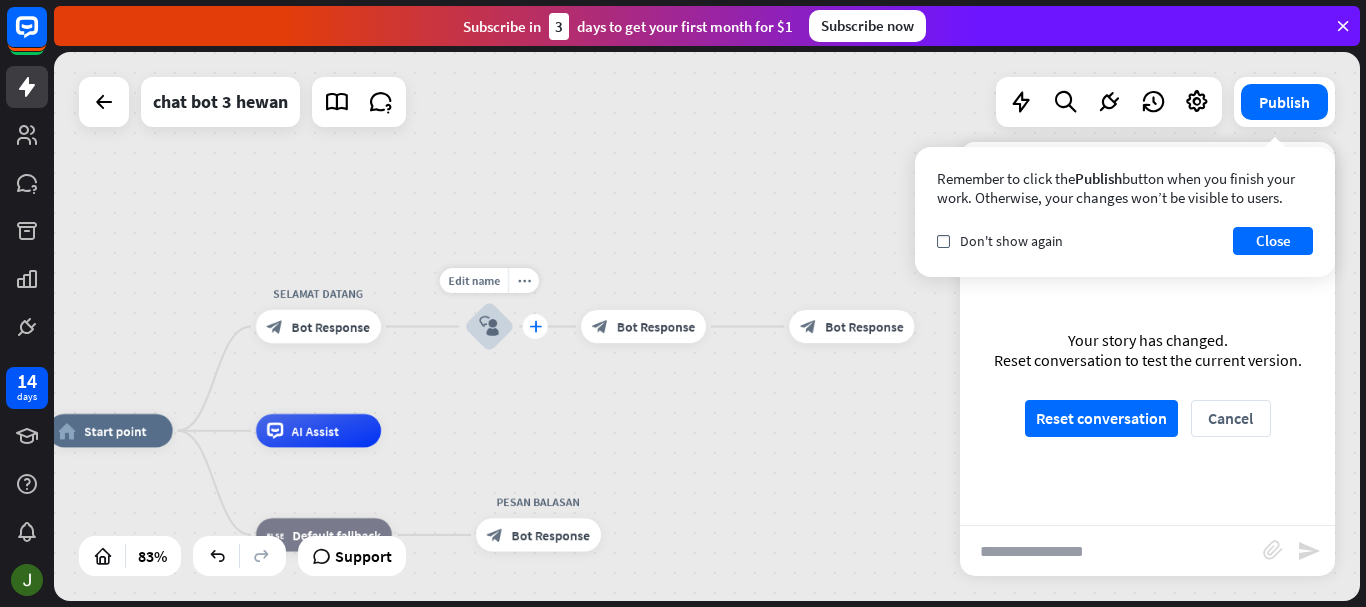 click on "plus" at bounding box center [535, 326] 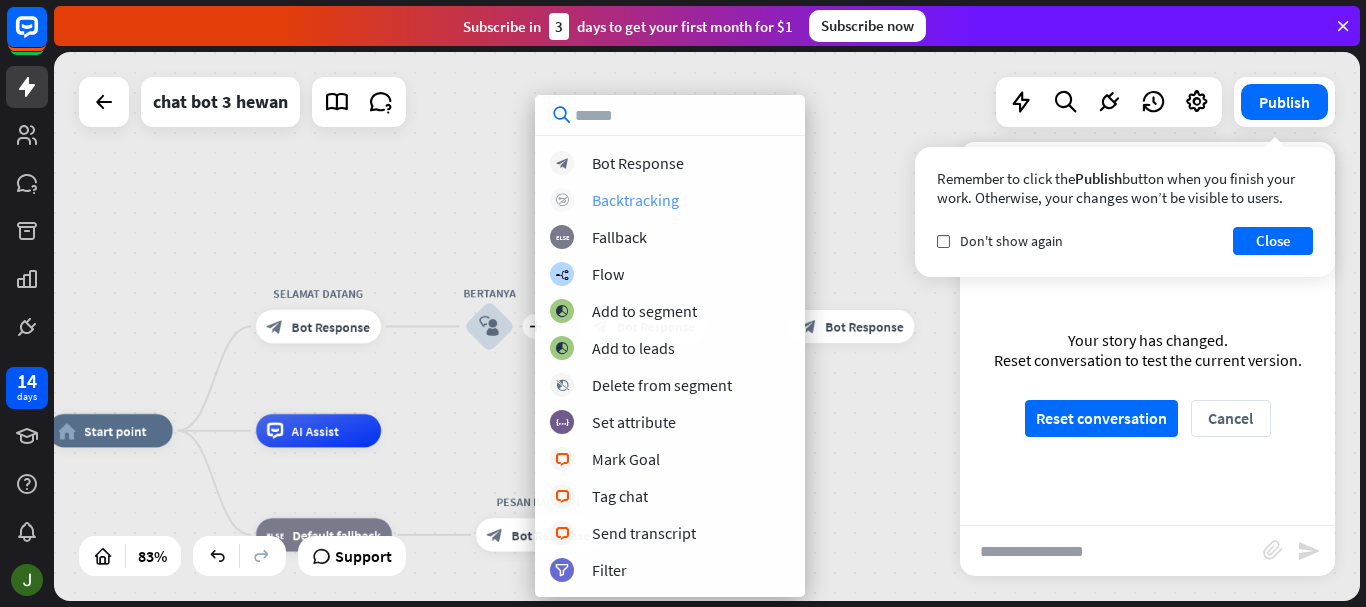 click on "Backtracking" at bounding box center [635, 200] 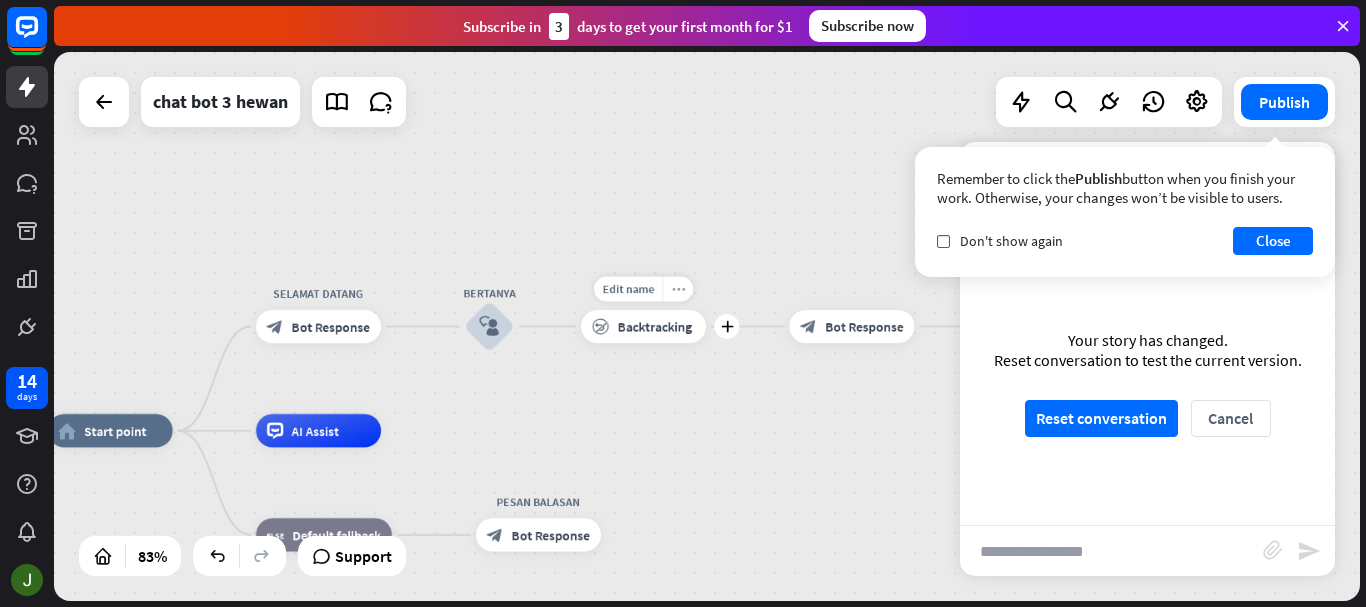 click on "more_horiz" at bounding box center [677, 289] 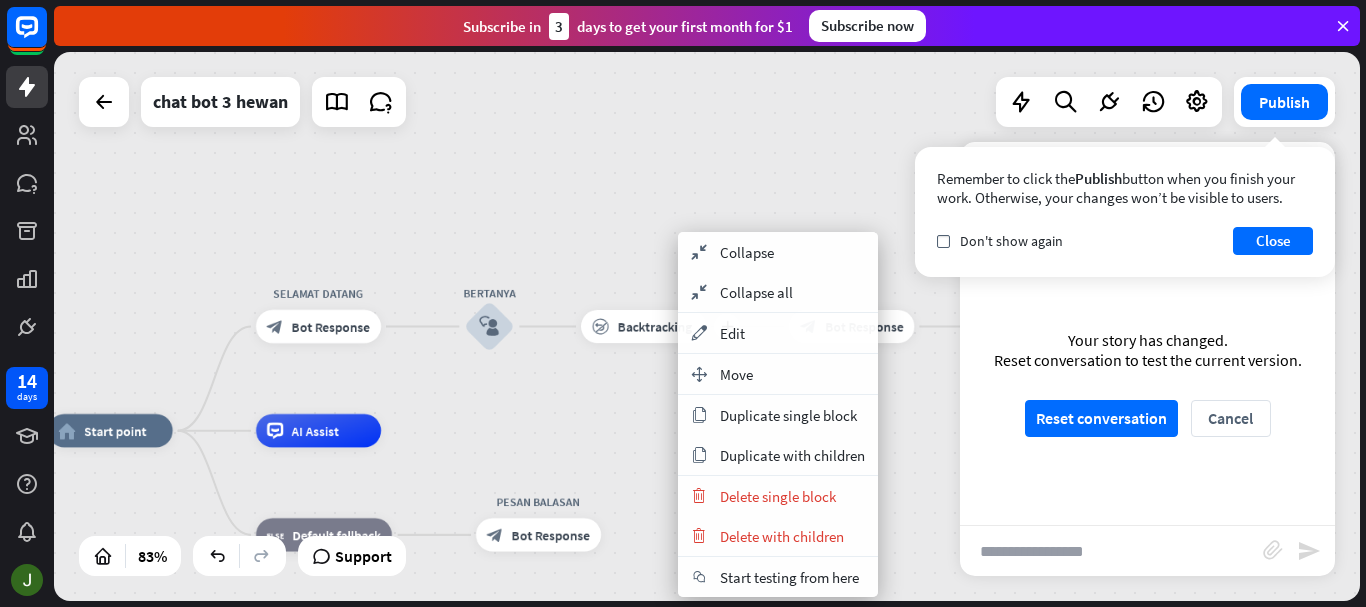 click on "Backtracking" at bounding box center [655, 326] 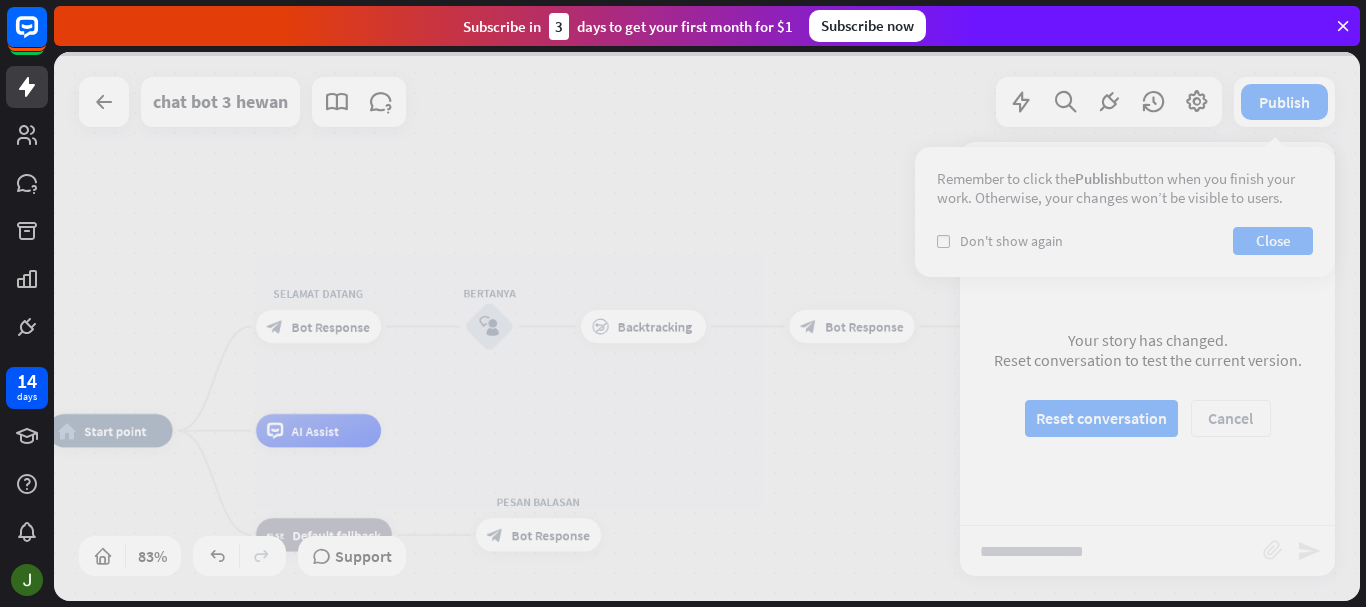 click at bounding box center [707, 326] 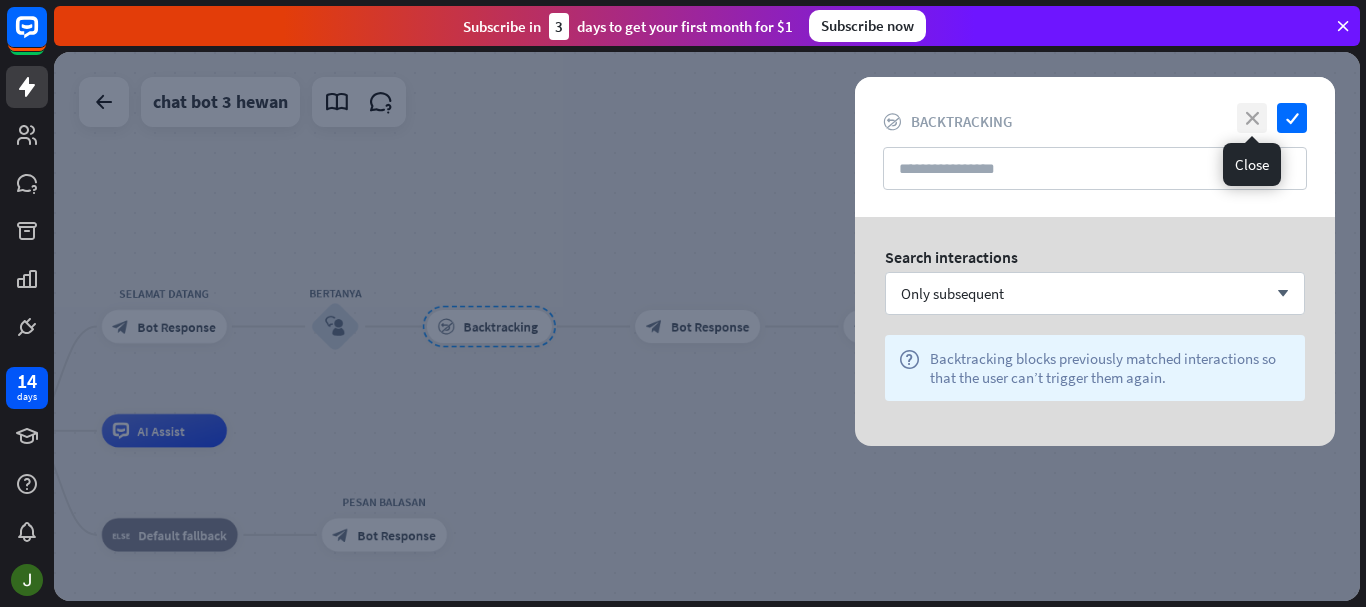 click on "close" at bounding box center (1252, 118) 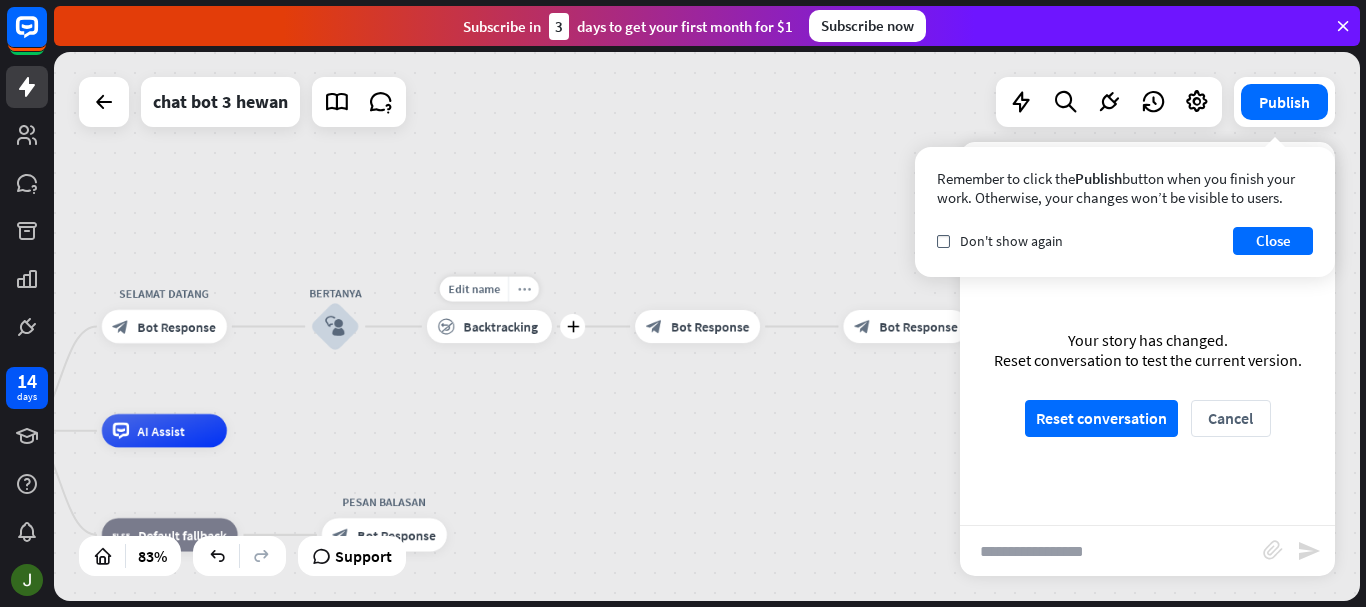 click on "more_horiz" at bounding box center [523, 289] 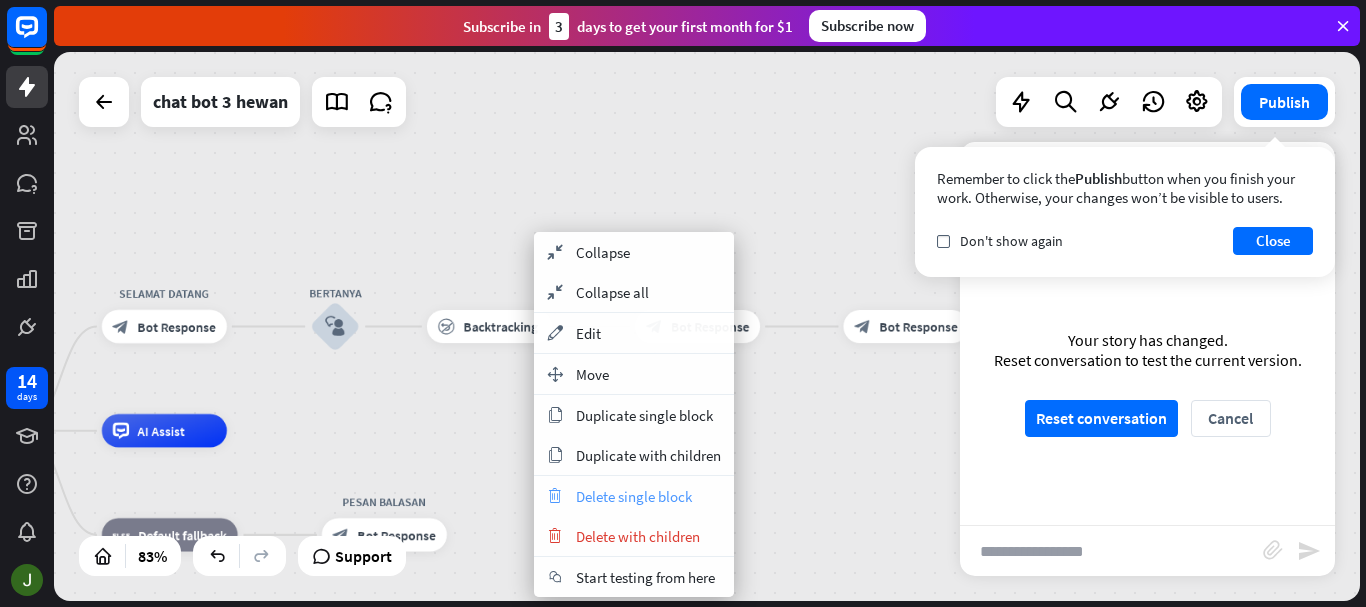 click on "Delete single block" at bounding box center [634, 496] 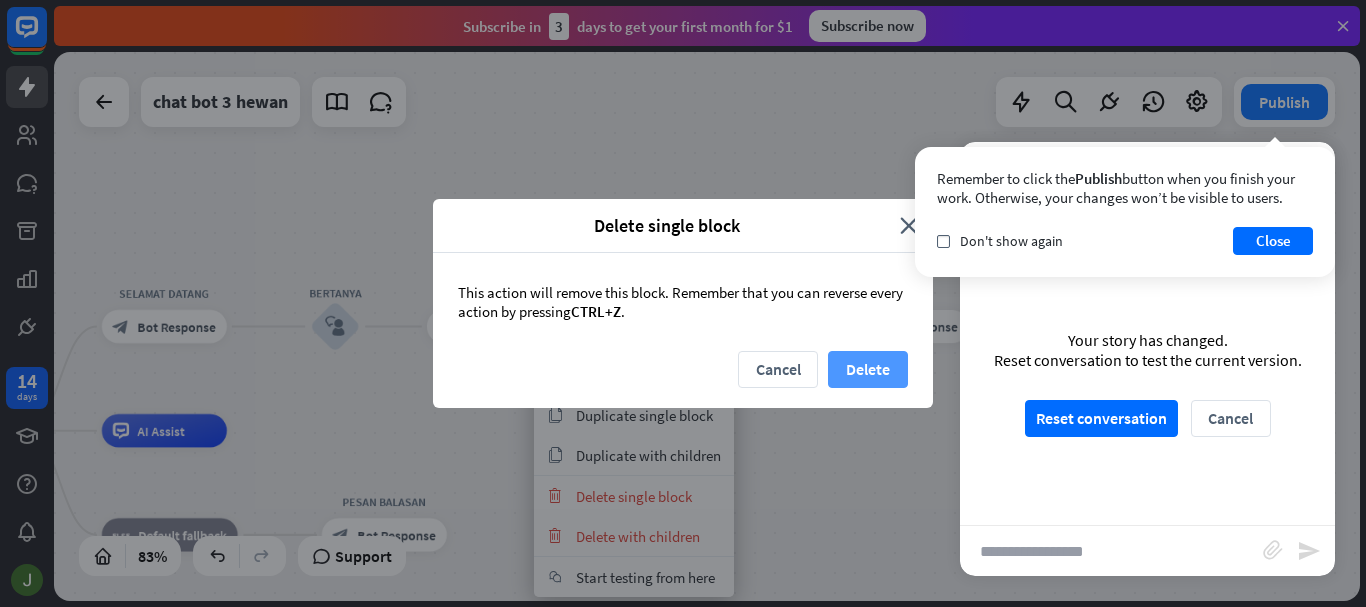 click on "Delete" at bounding box center (868, 369) 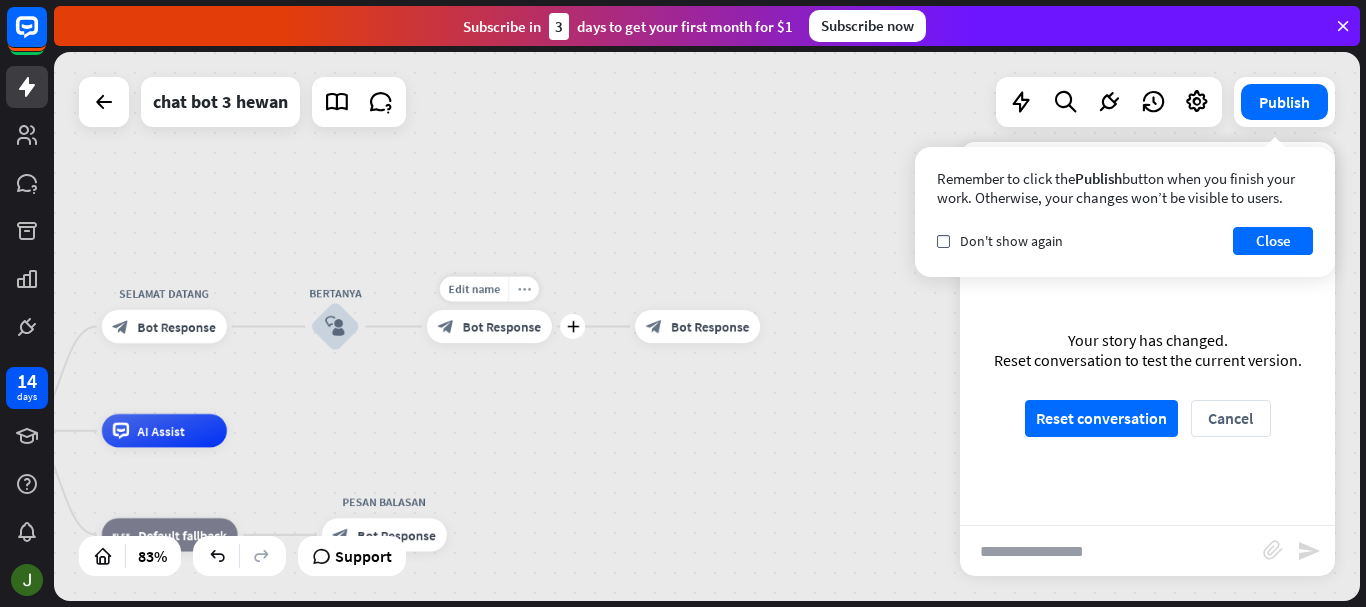 click on "more_horiz" at bounding box center [523, 289] 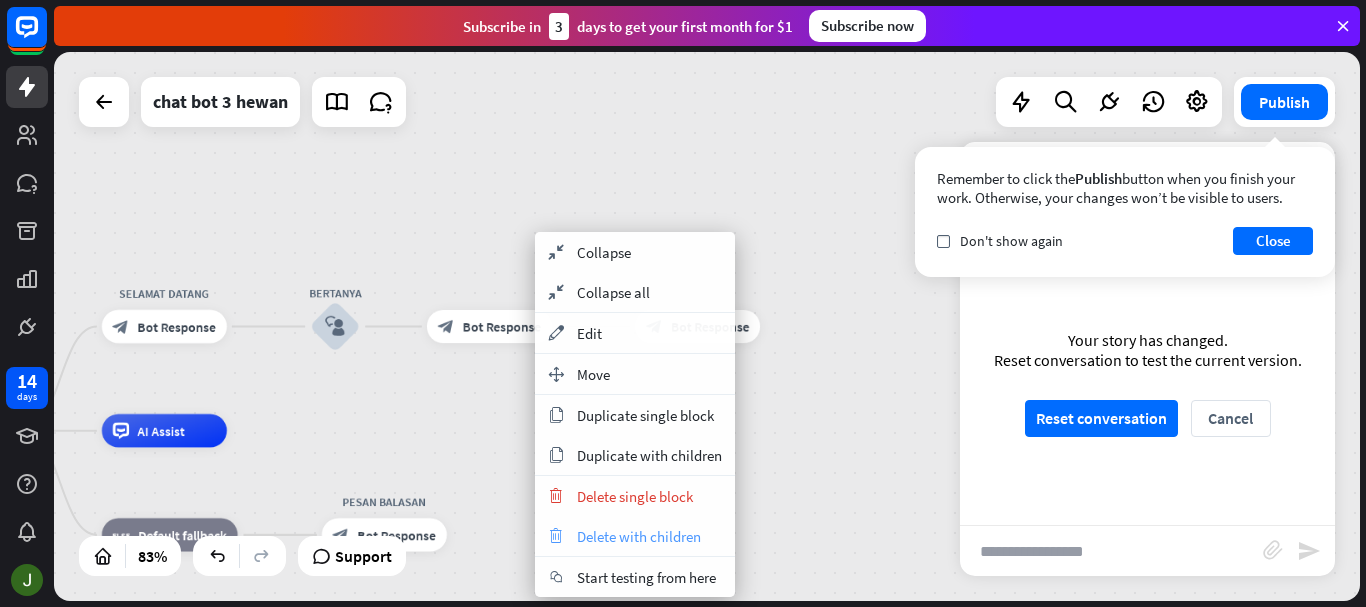click on "Delete with children" at bounding box center (639, 536) 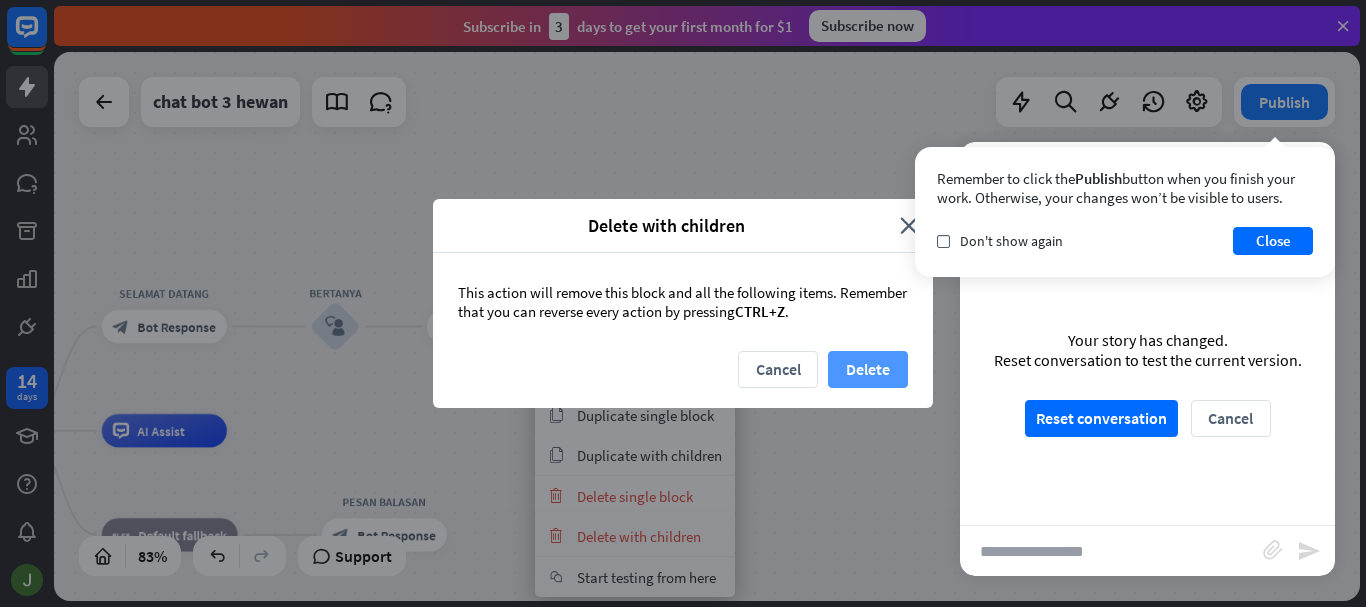 click on "Delete" at bounding box center (868, 369) 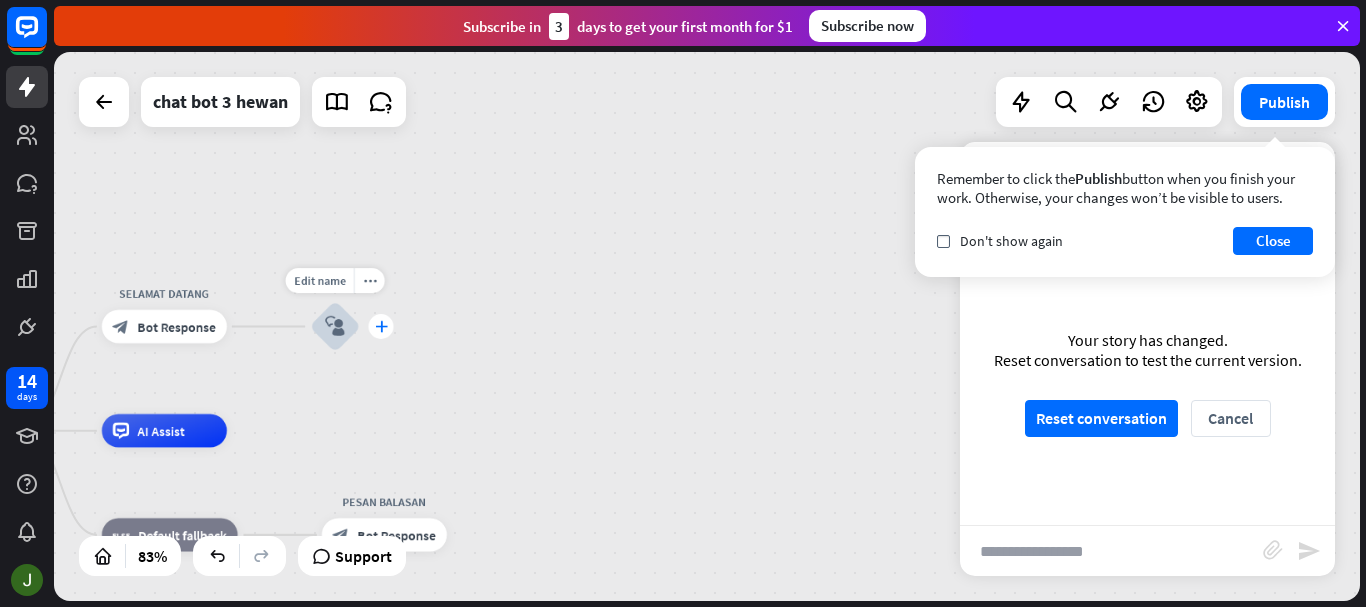 click on "plus" at bounding box center [380, 326] 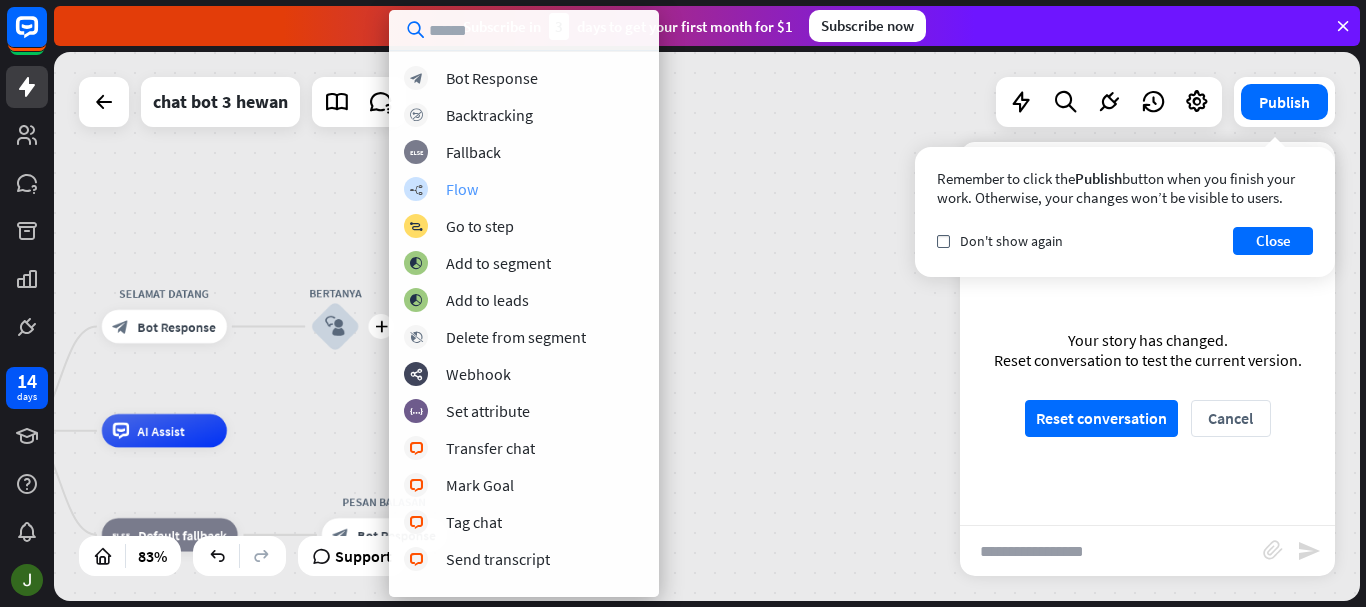 click on "Flow" at bounding box center (462, 189) 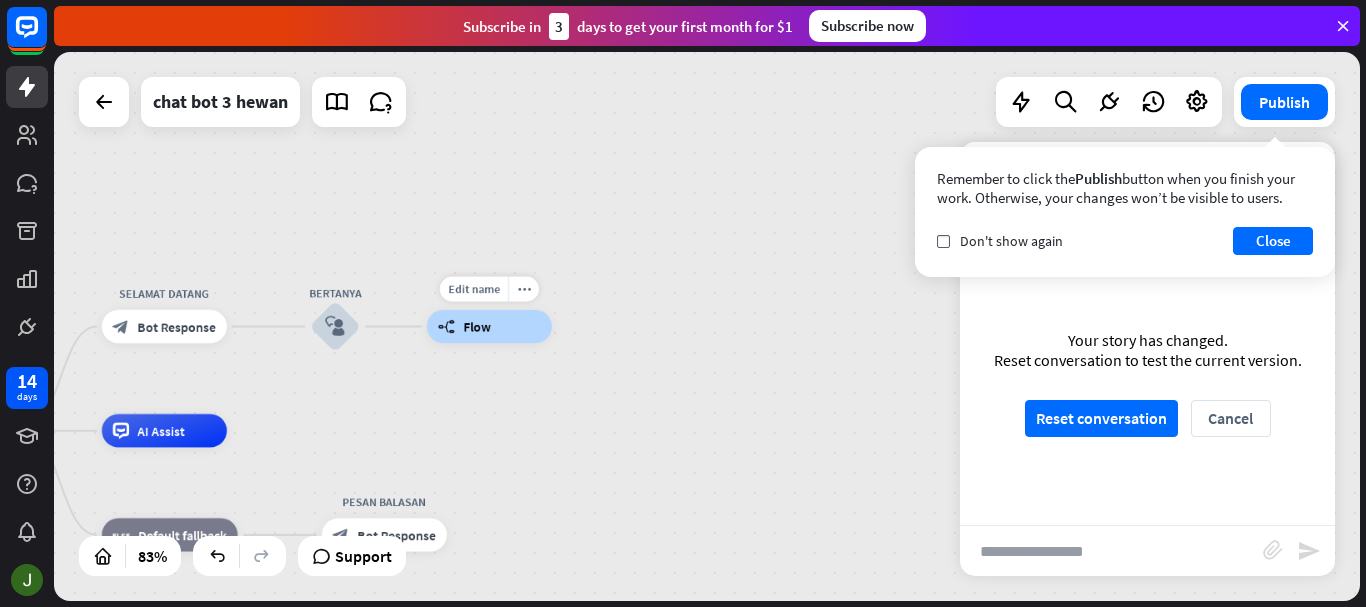 click on "Edit name   more_horiz             builder_tree   Flow" at bounding box center [489, 326] 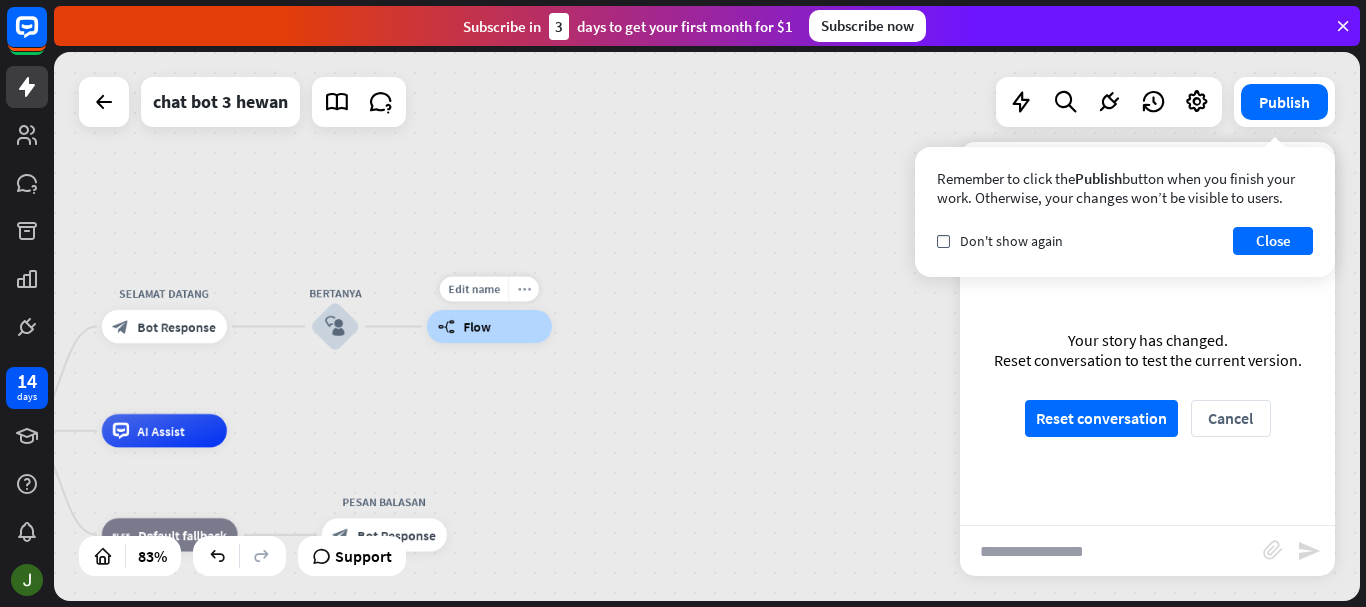 click on "more_horiz" at bounding box center (523, 289) 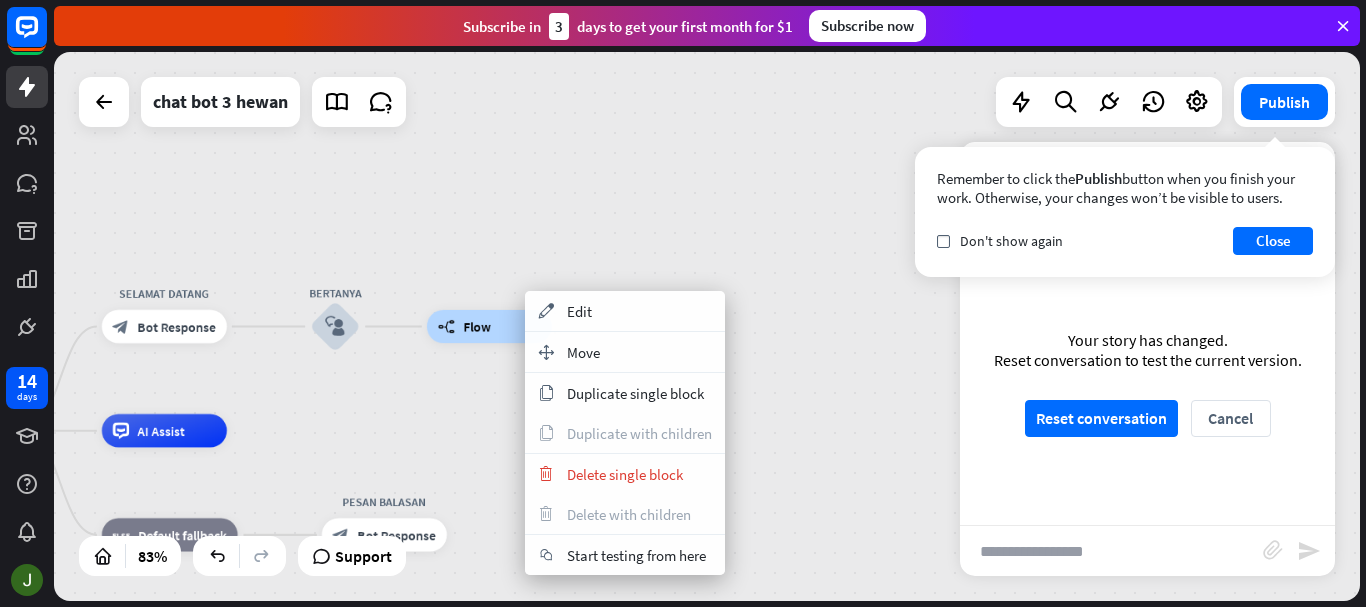 click on "builder_tree   Flow" at bounding box center [489, 326] 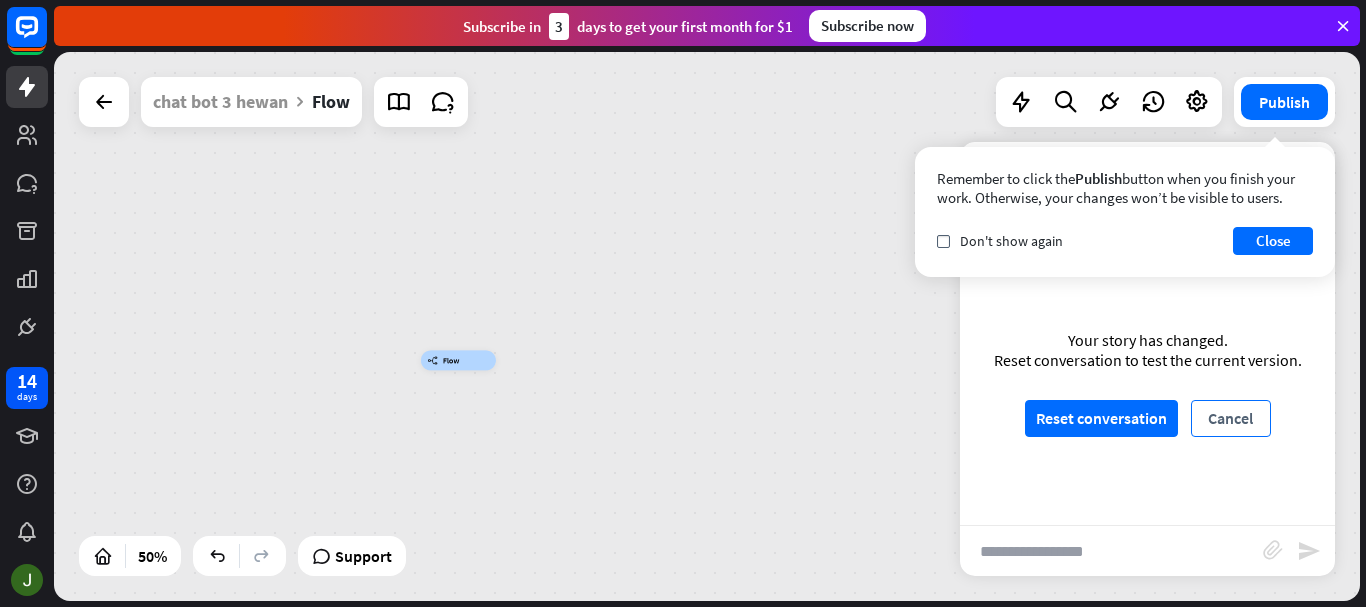 click on "Cancel" at bounding box center (1231, 418) 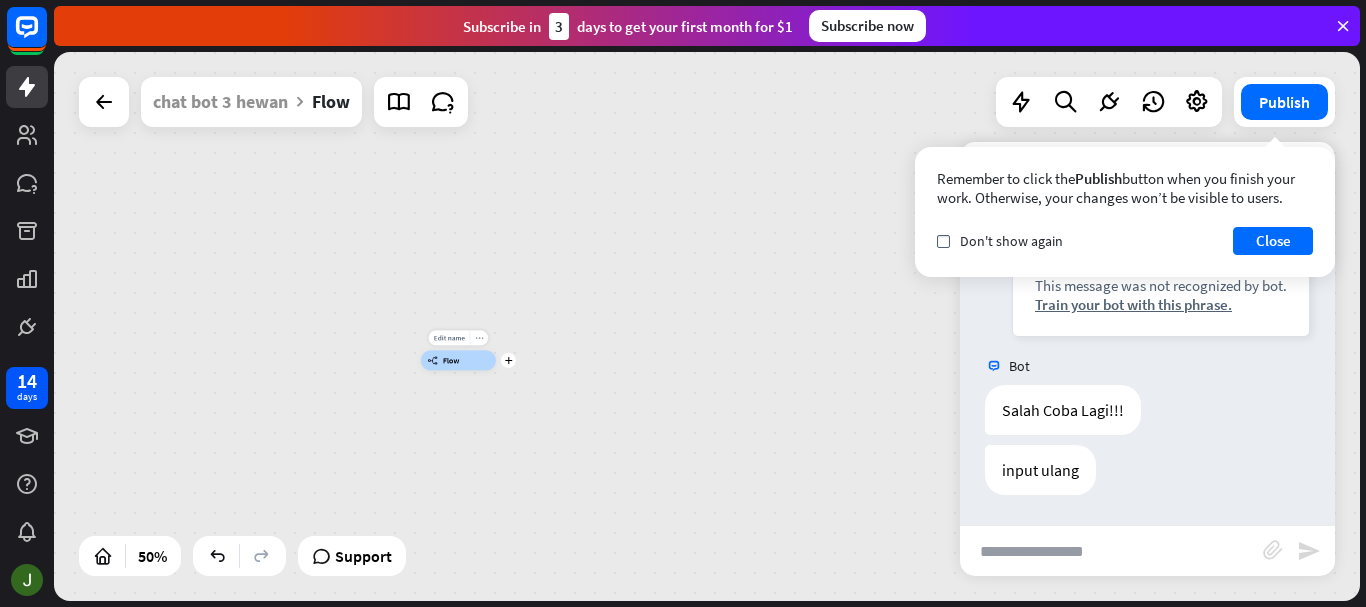 click on "more_horiz" at bounding box center [479, 338] 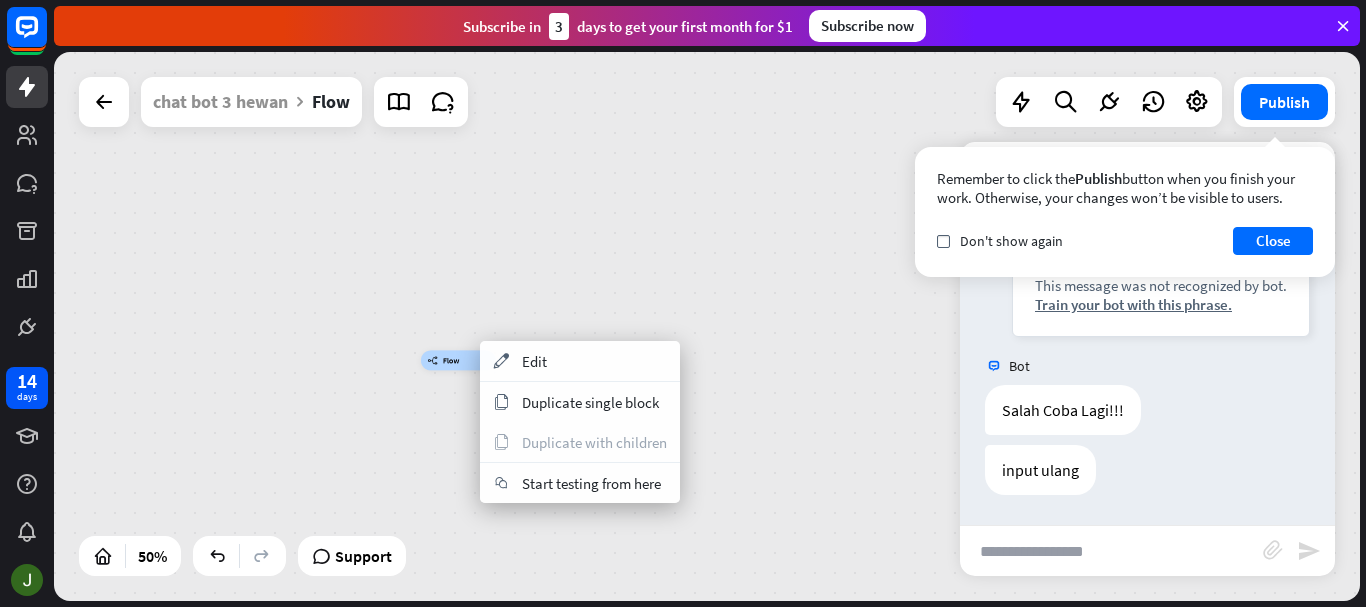 drag, startPoint x: 574, startPoint y: 285, endPoint x: 724, endPoint y: 292, distance: 150.16324 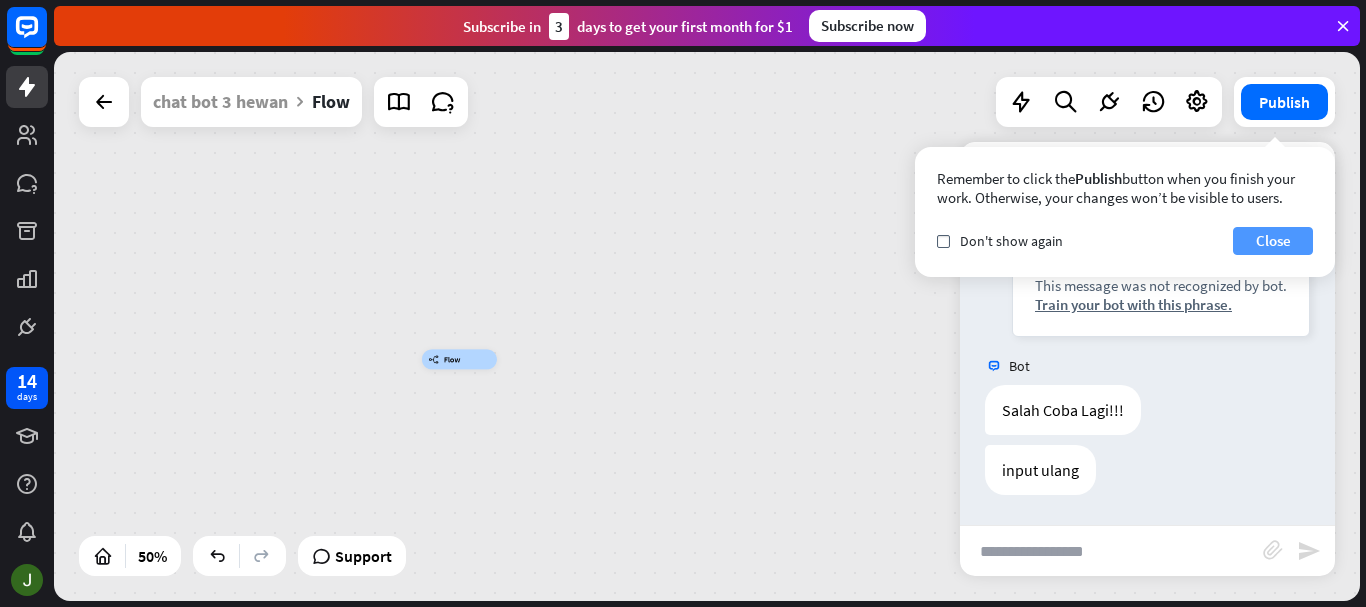 click on "Close" at bounding box center [1273, 241] 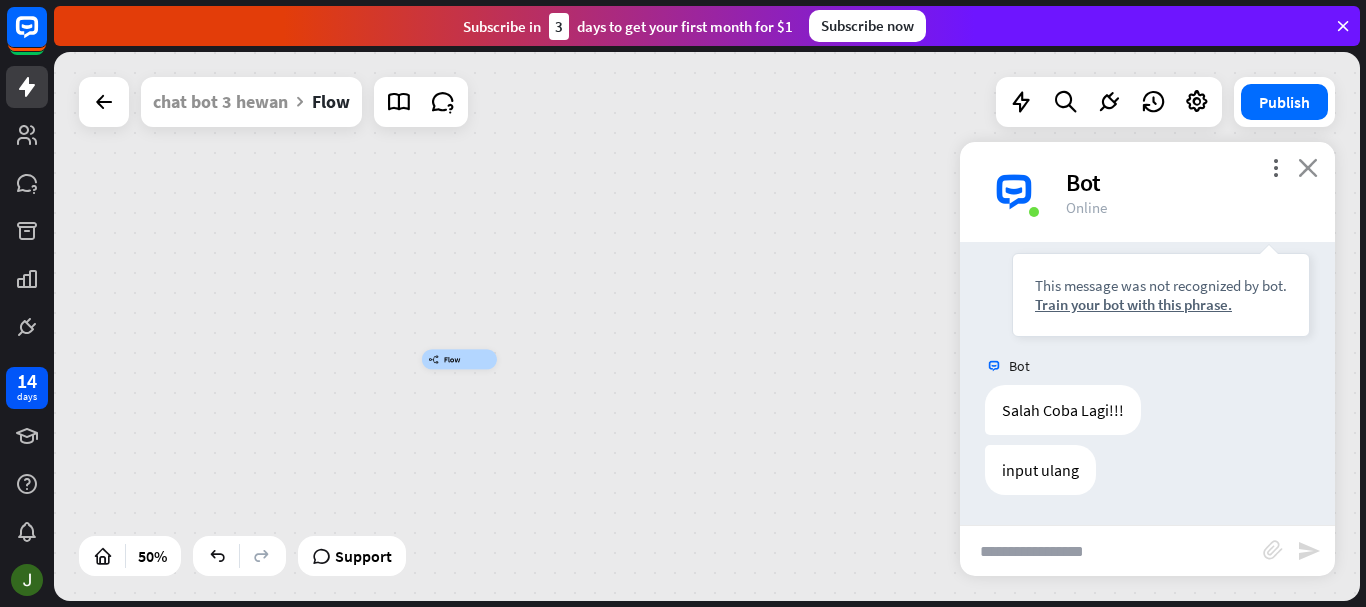 click on "close" at bounding box center (1308, 167) 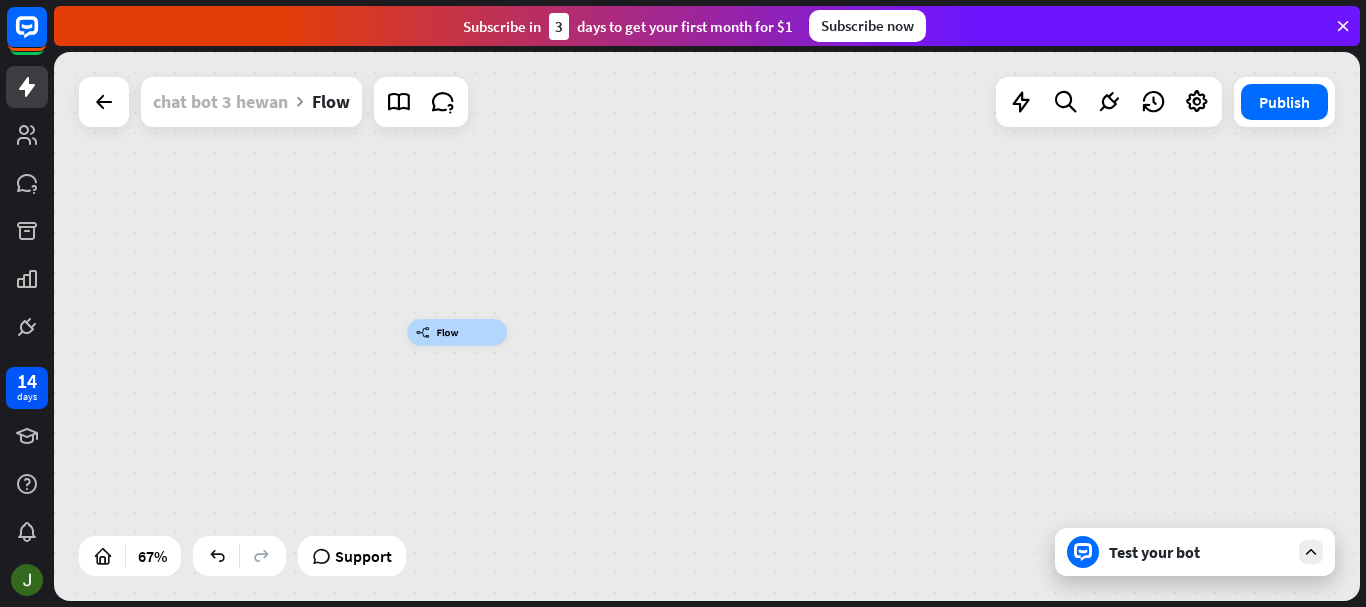 click on "chat bot 3 hewan" at bounding box center (220, 102) 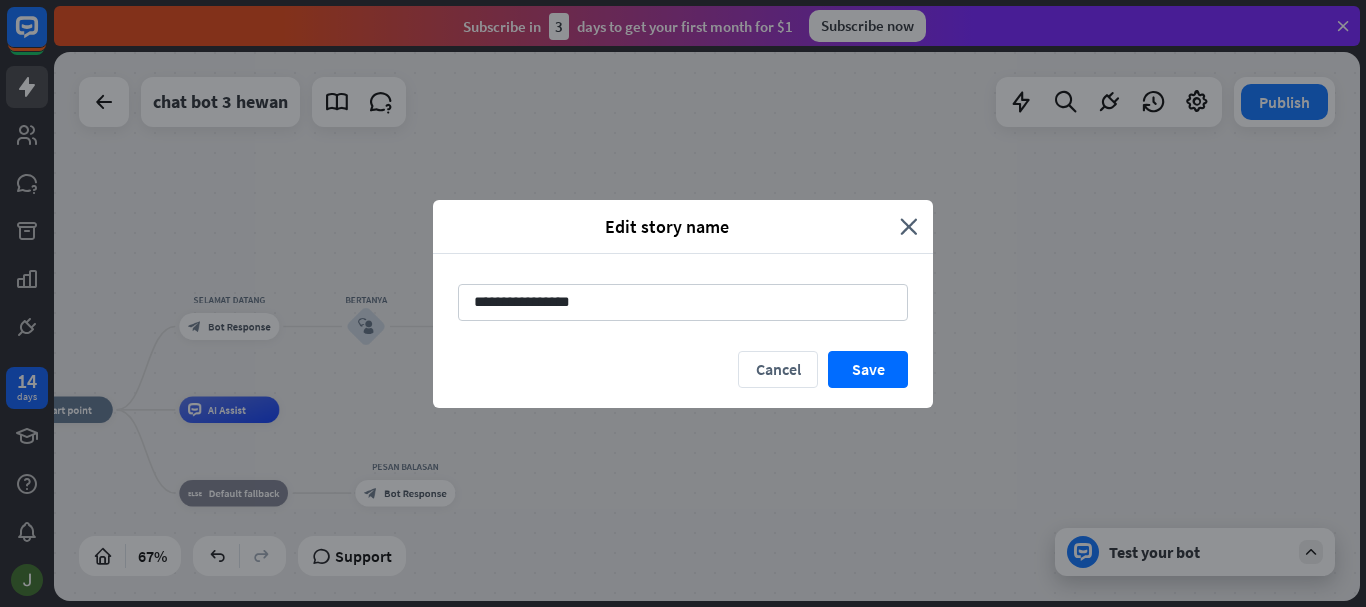 click on "Edit story name
close" at bounding box center (683, 227) 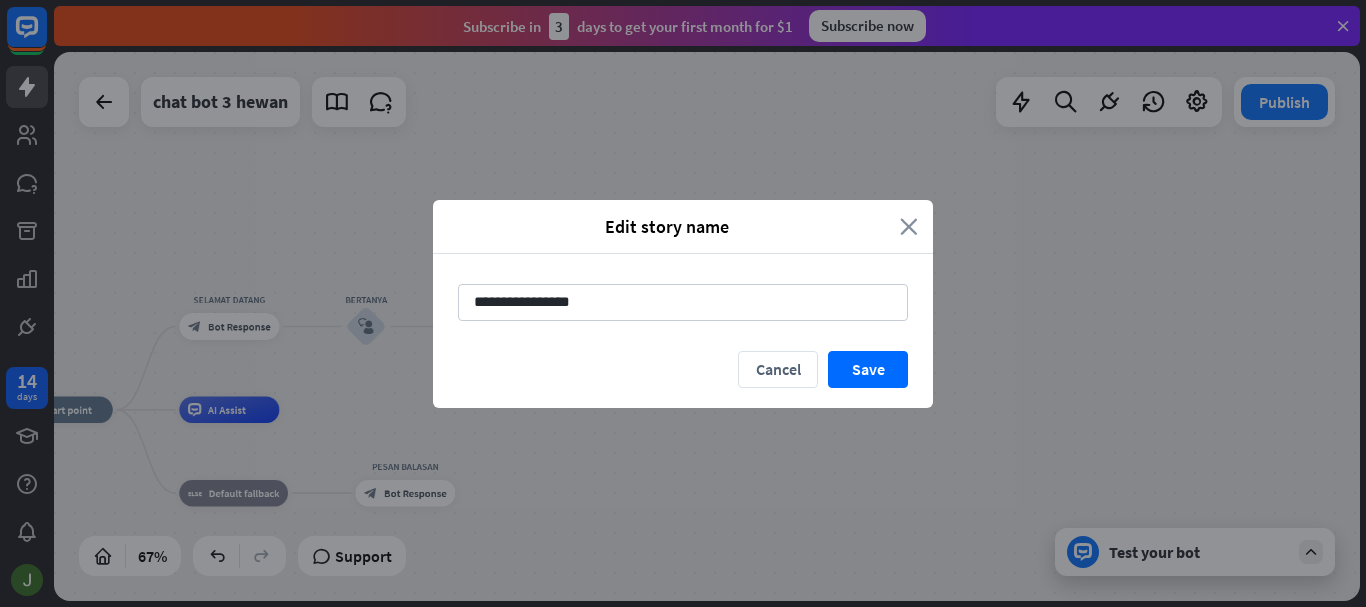 click on "close" at bounding box center (909, 226) 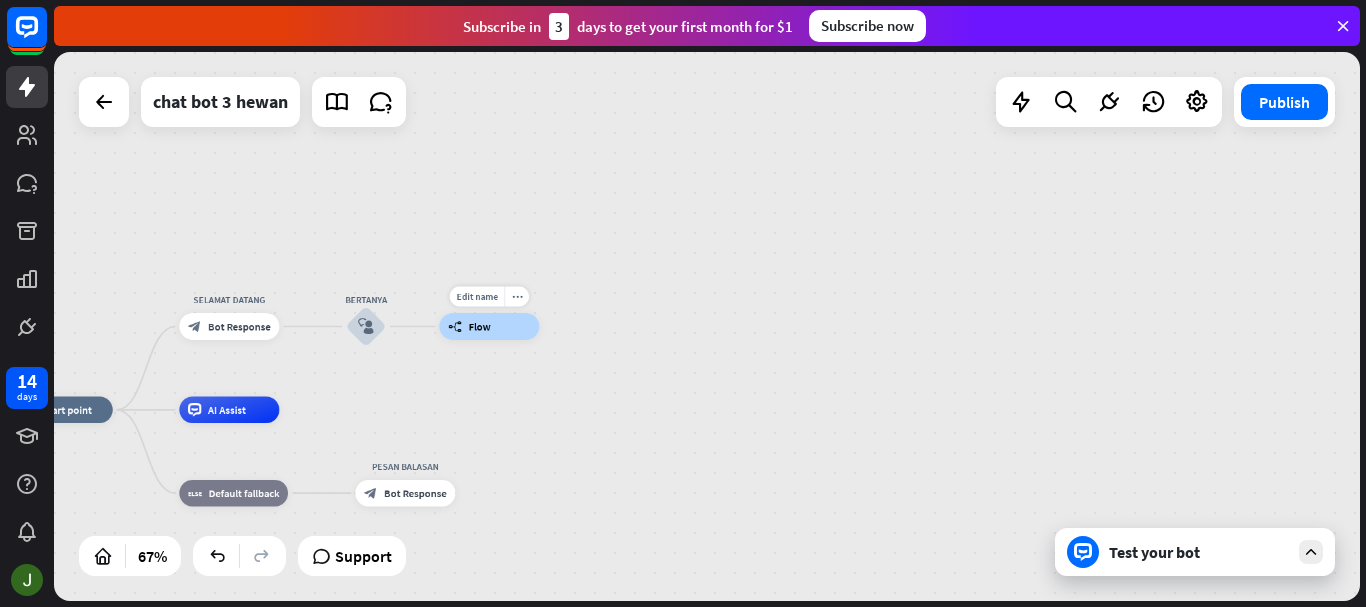click on "builder_tree   Flow" at bounding box center (489, 326) 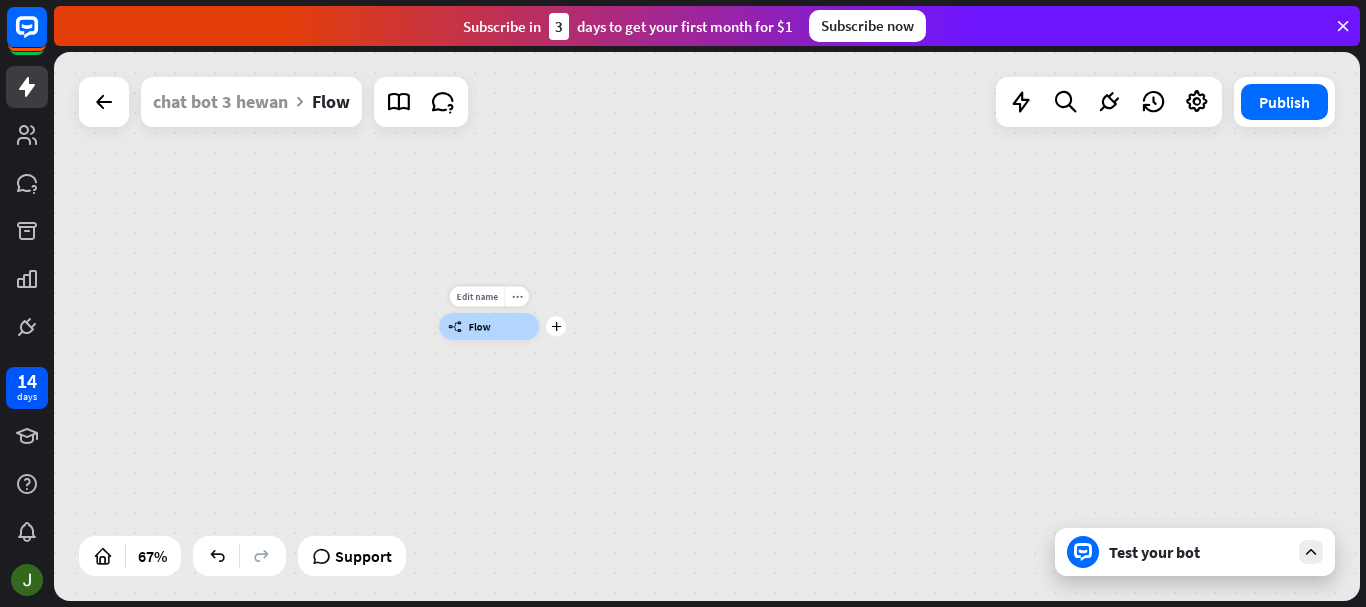 click on "builder_tree   Flow" at bounding box center (489, 326) 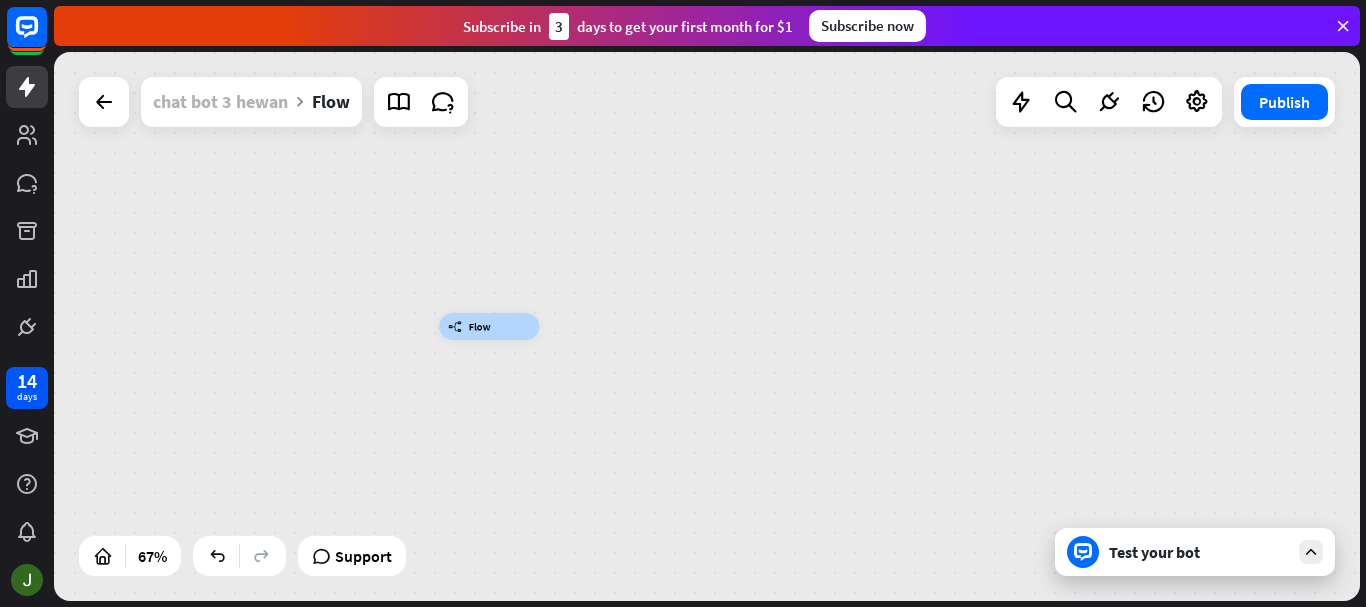 click on "chat bot 3 hewan" at bounding box center [220, 102] 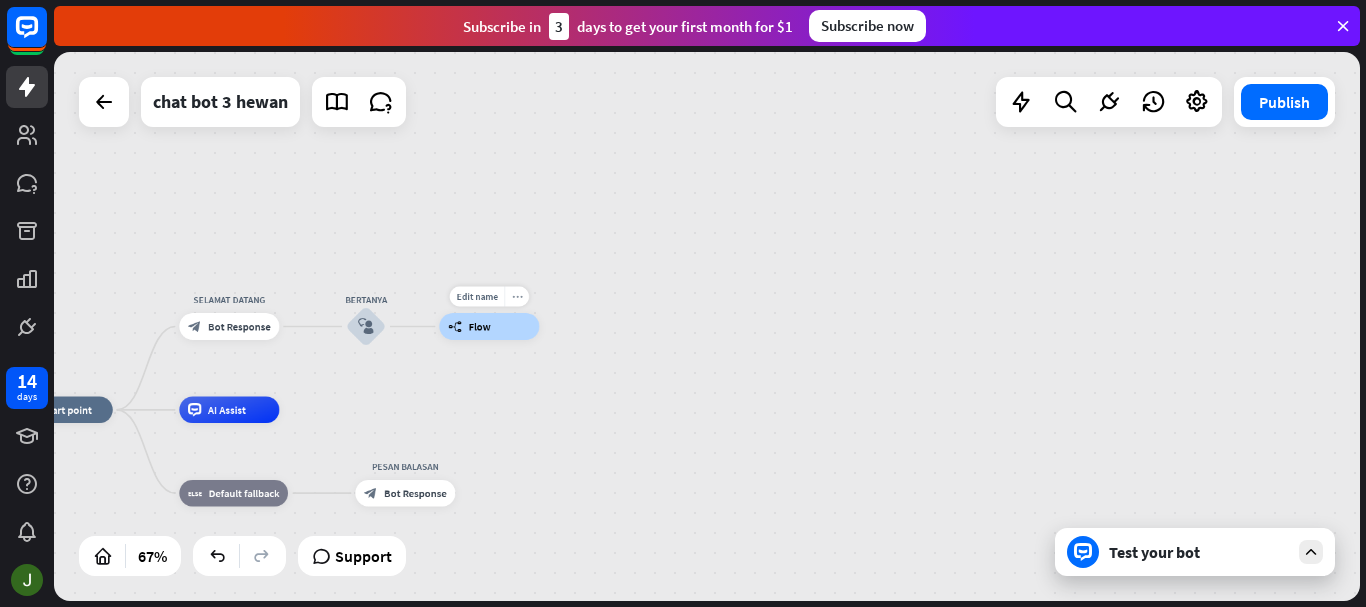 click on "more_horiz" at bounding box center [517, 296] 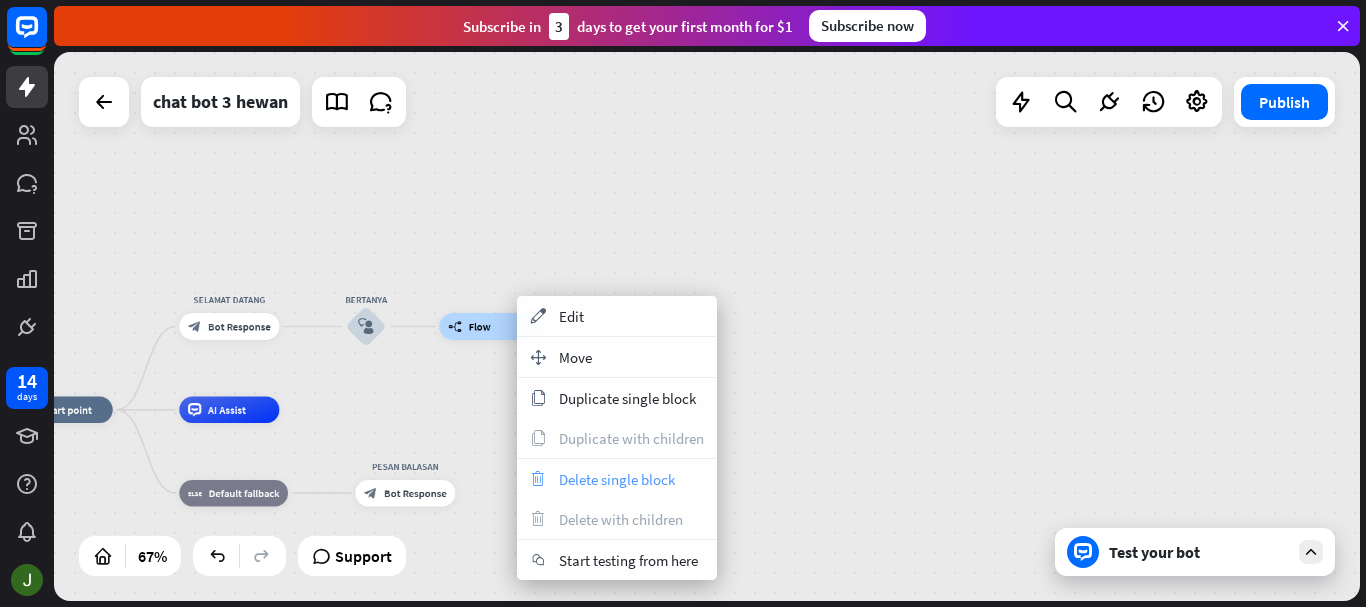 click on "Delete single block" at bounding box center (617, 479) 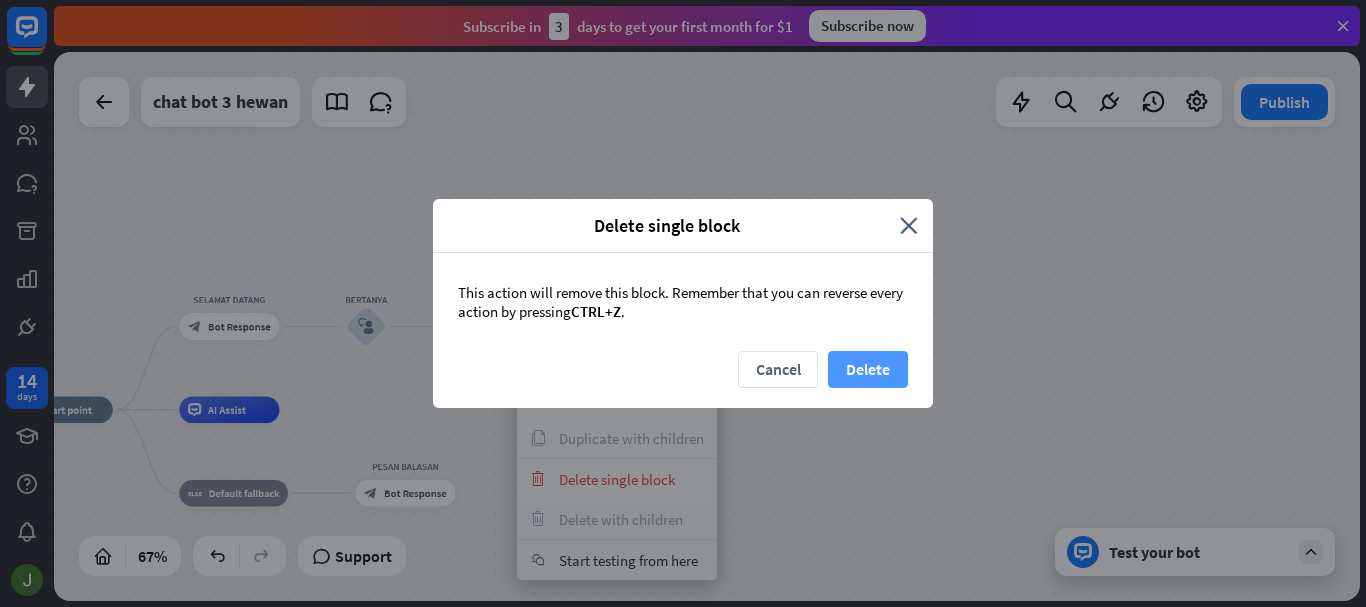 click on "Delete" at bounding box center (868, 369) 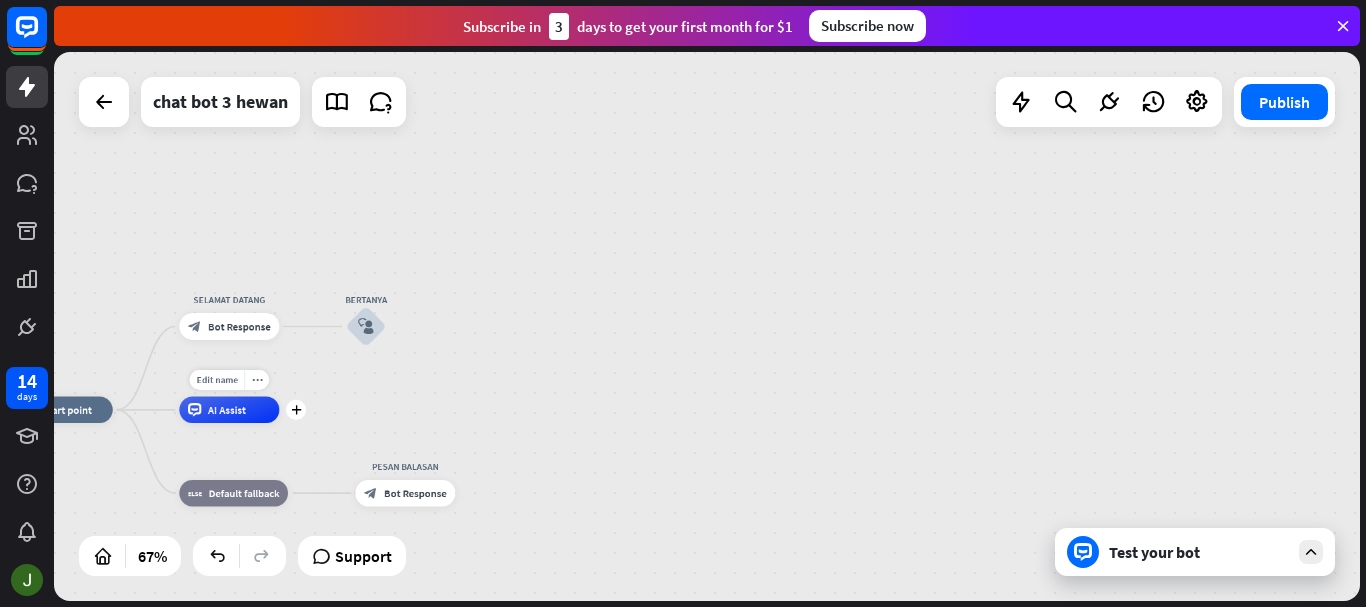 click on "Edit name   more_horiz         plus       AI Assist" at bounding box center (229, 409) 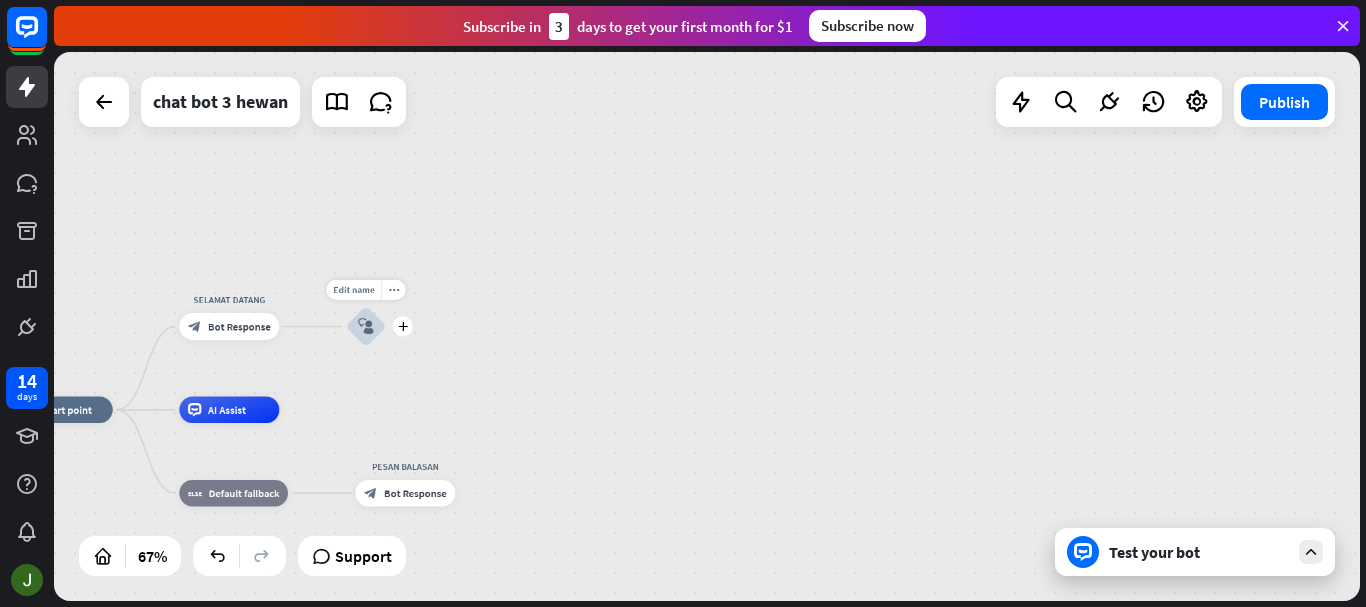 click on "block_user_input" at bounding box center (366, 326) 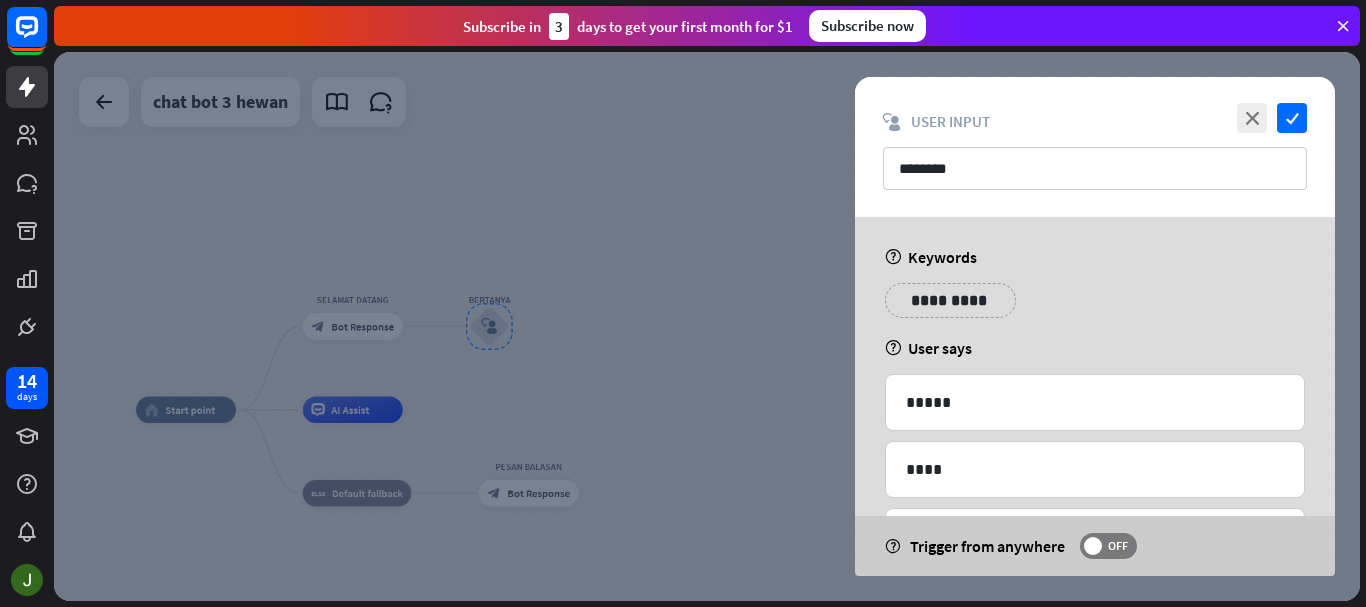 scroll, scrollTop: 156, scrollLeft: 0, axis: vertical 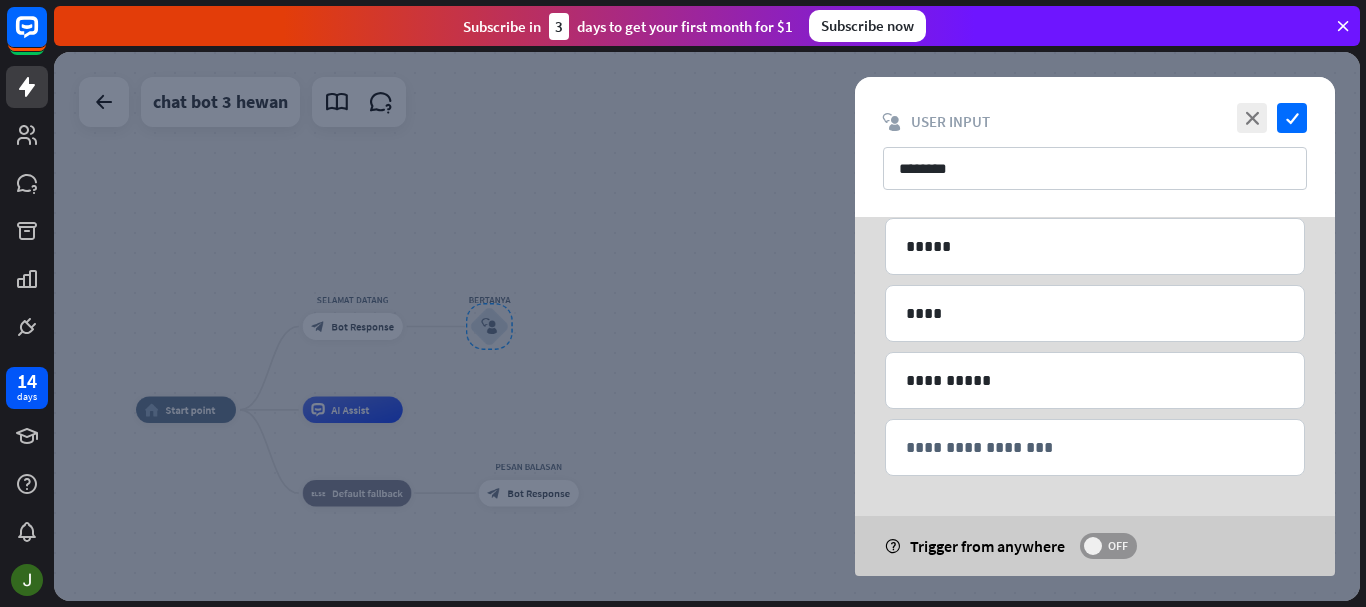 click on "OFF" at bounding box center (1117, 546) 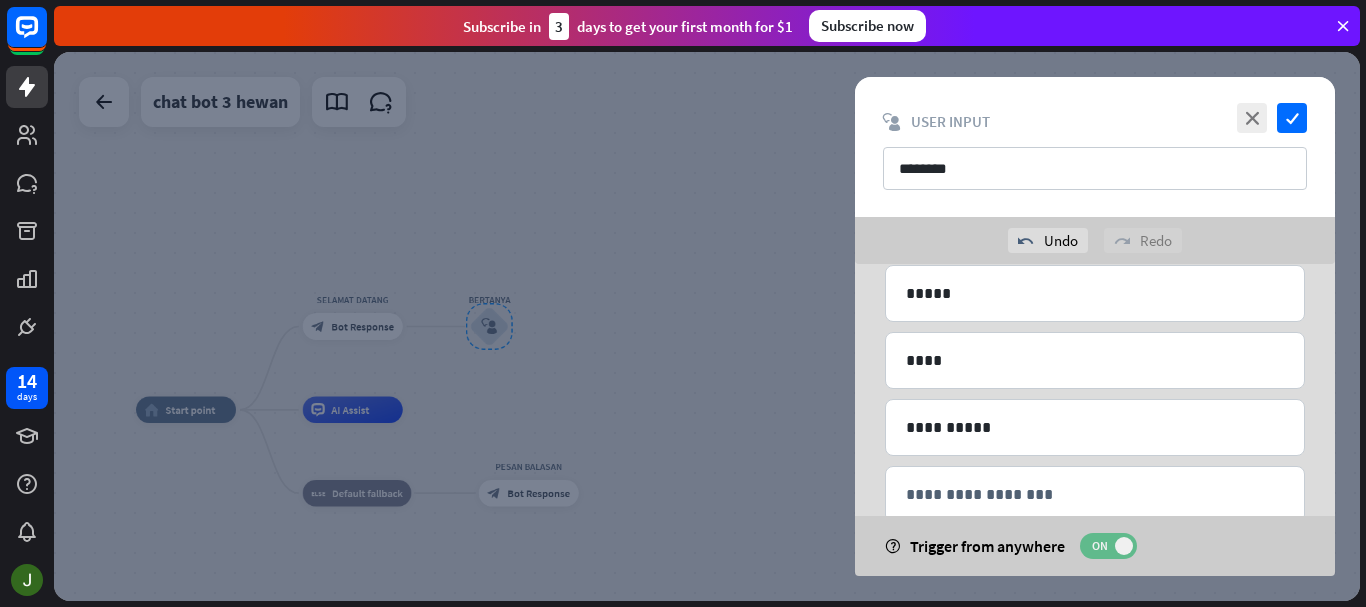 click at bounding box center [1124, 546] 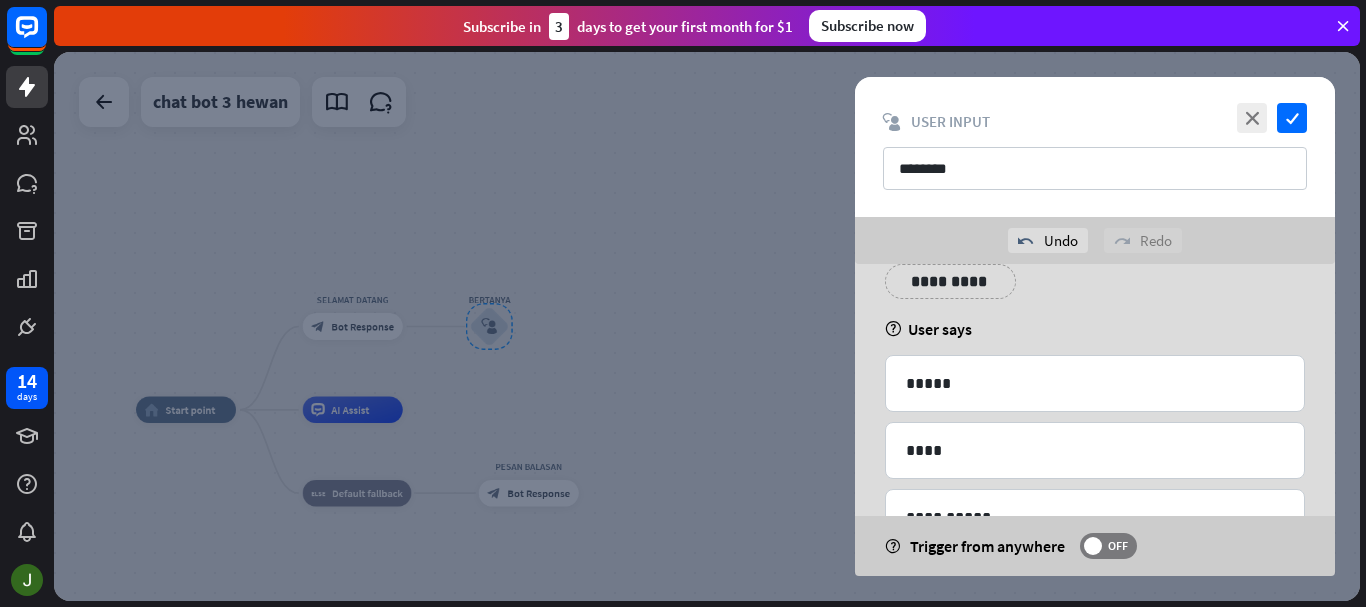 scroll, scrollTop: 0, scrollLeft: 0, axis: both 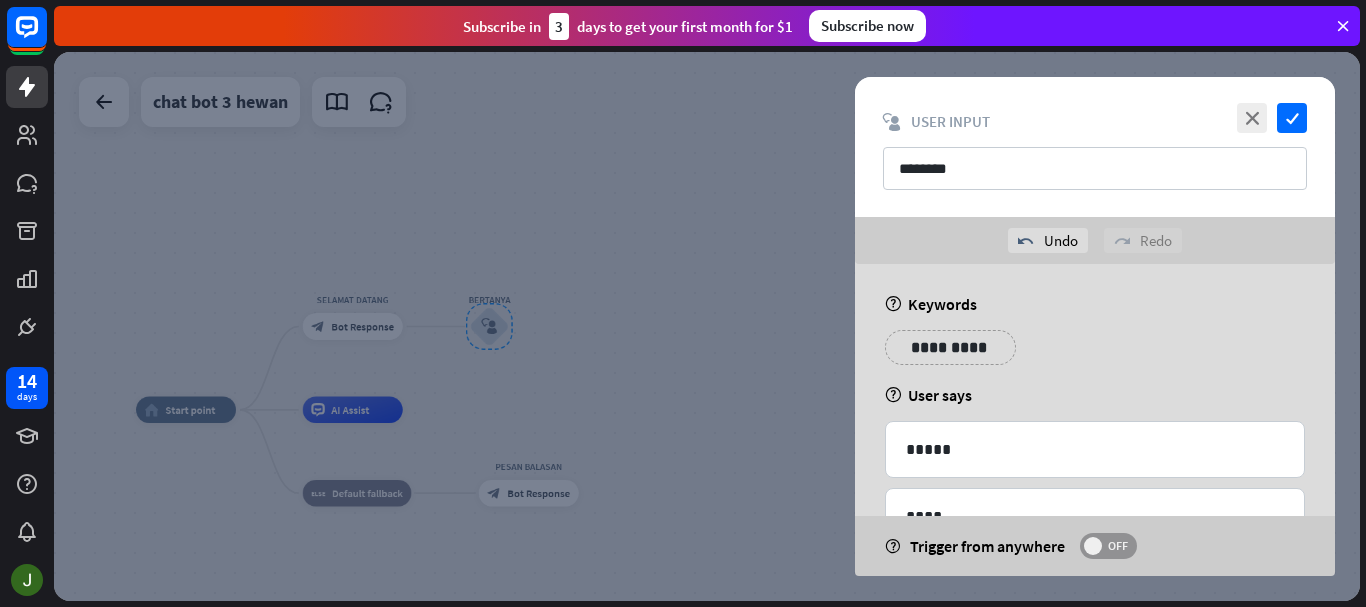 click on "OFF" at bounding box center (1117, 546) 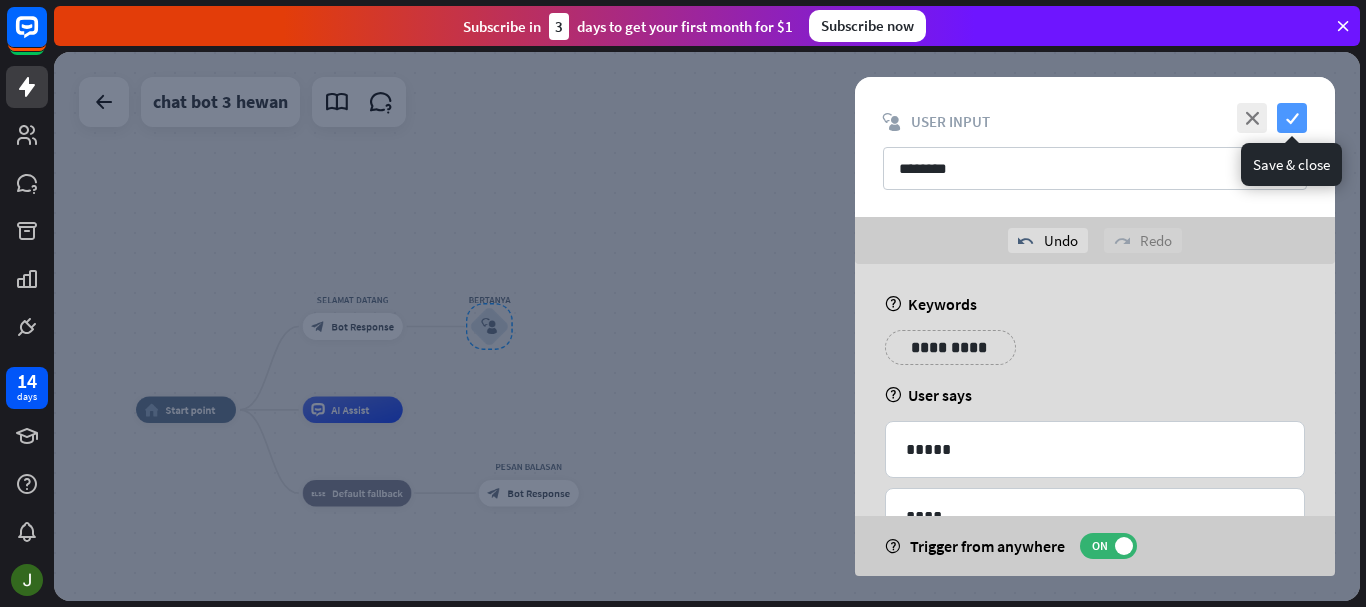 click on "check" at bounding box center [1292, 118] 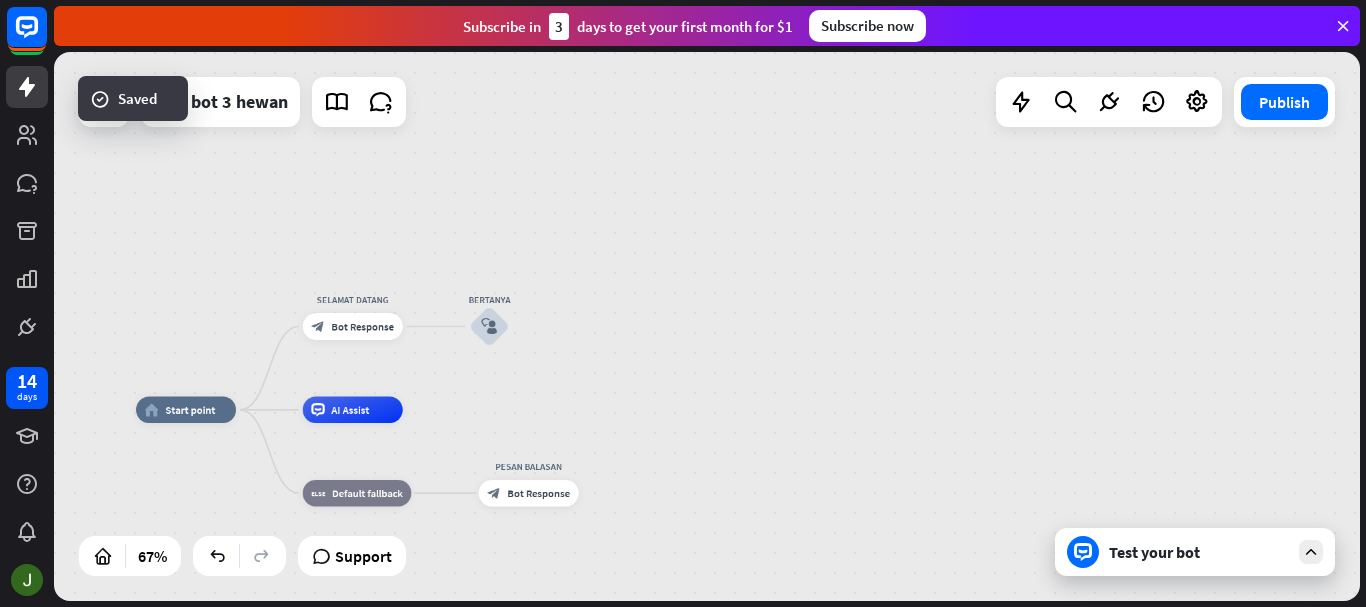 click on "Test your bot" at bounding box center [1199, 552] 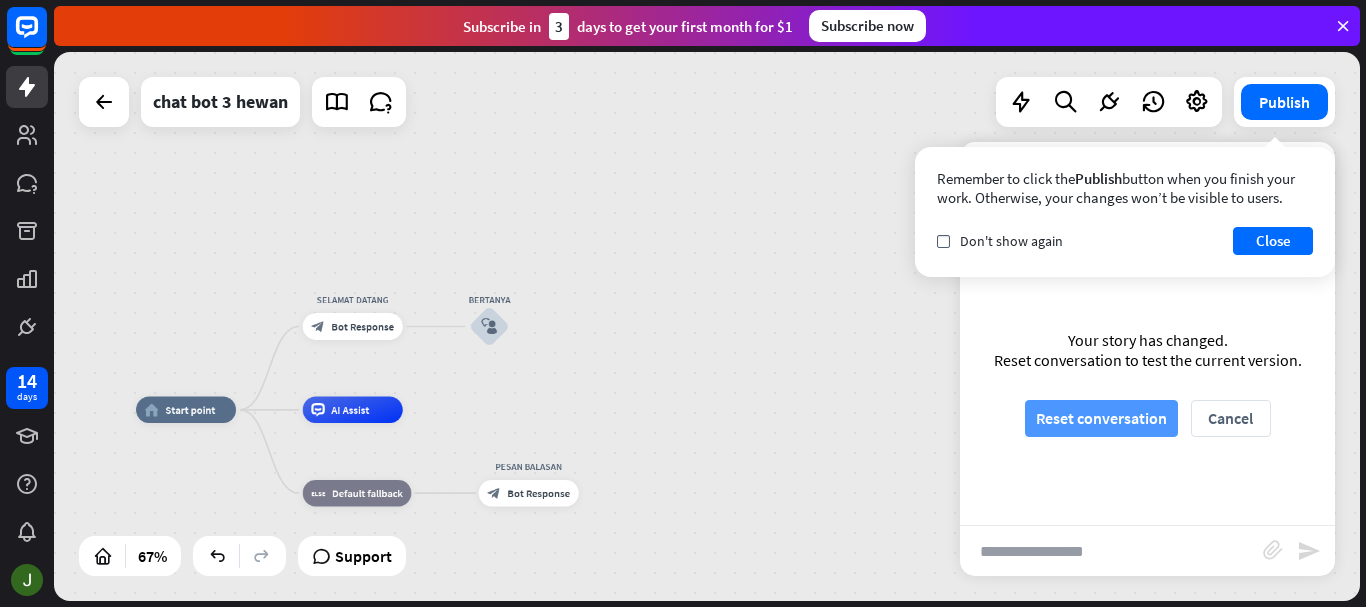 click on "Reset conversation" at bounding box center (1101, 418) 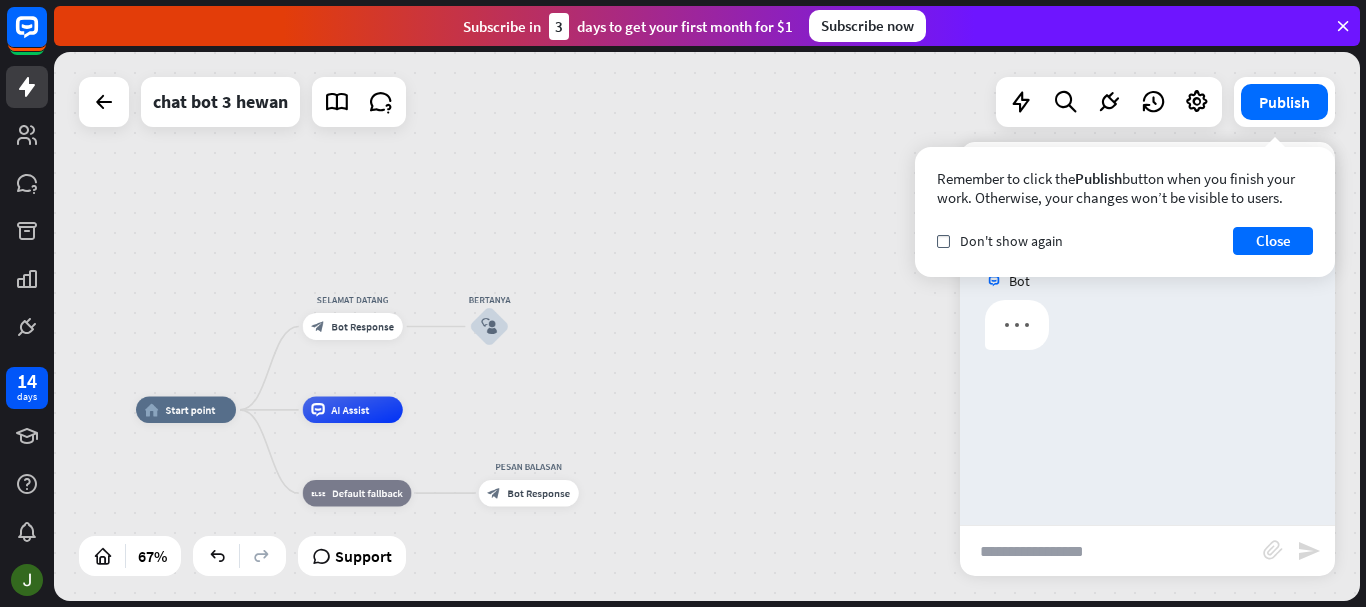 scroll, scrollTop: 0, scrollLeft: 0, axis: both 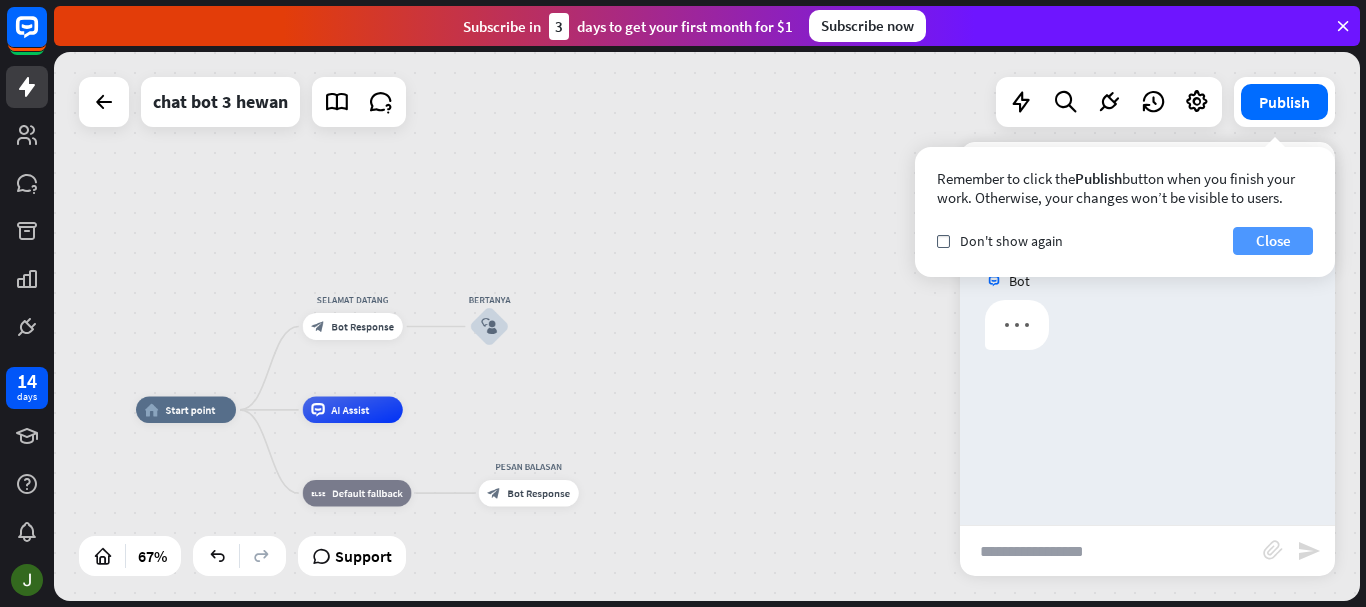 click on "Close" at bounding box center [1273, 241] 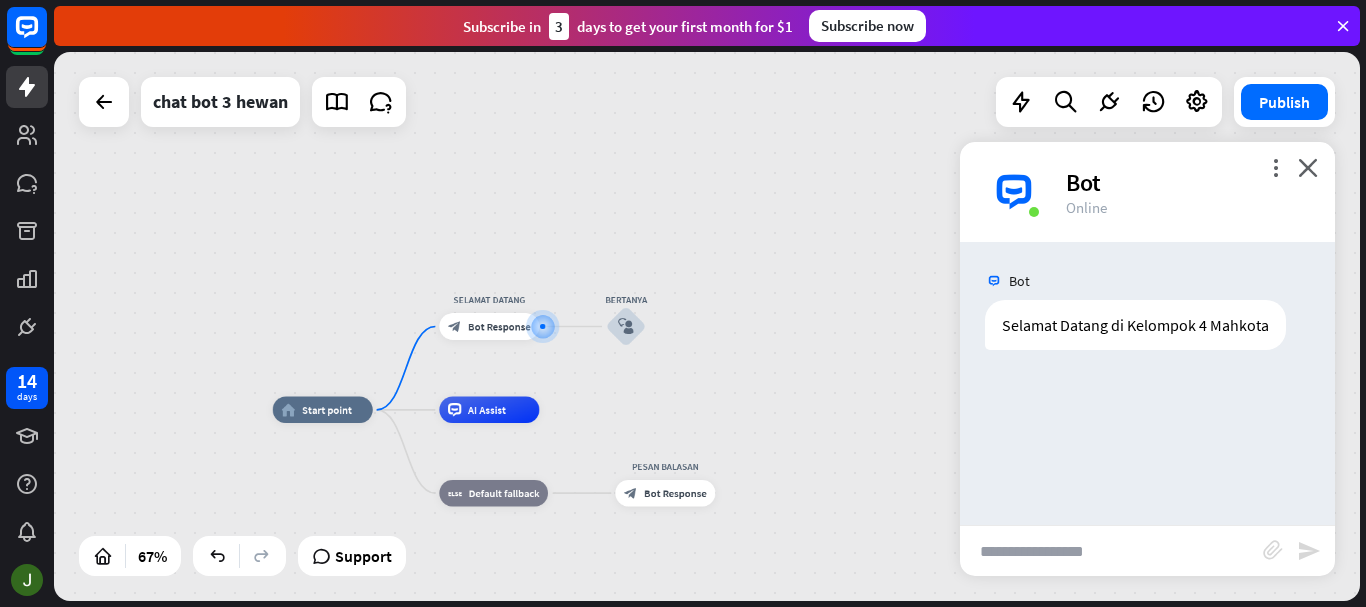 click at bounding box center [1111, 551] 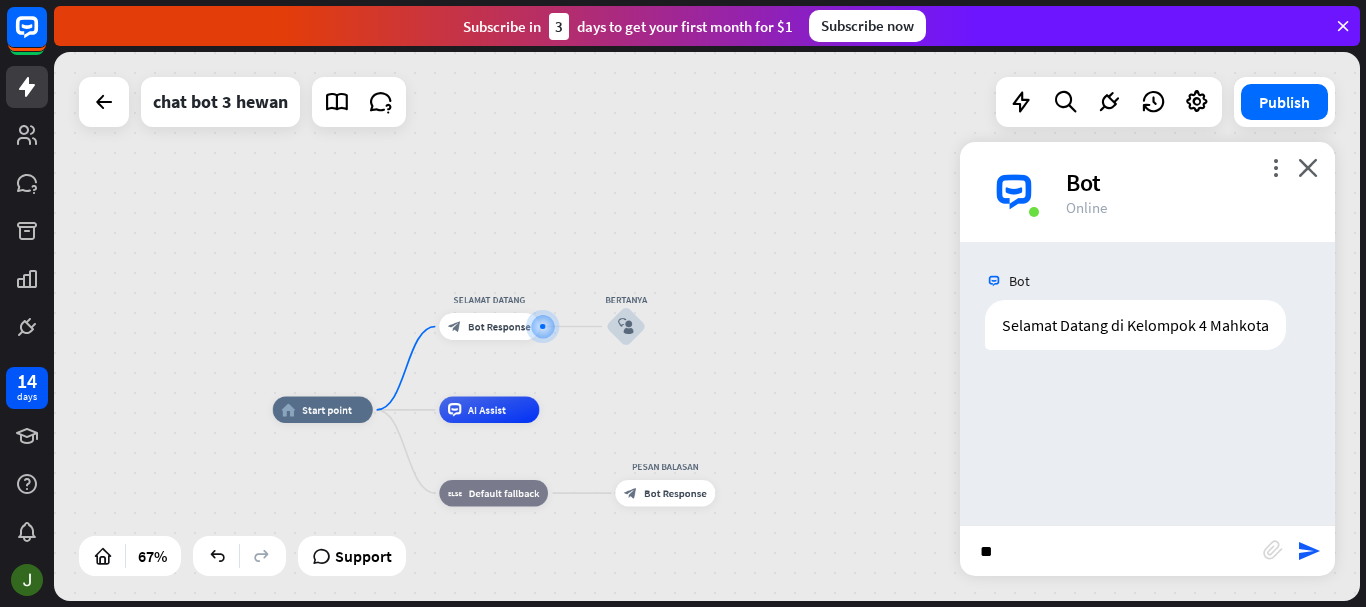 type on "*" 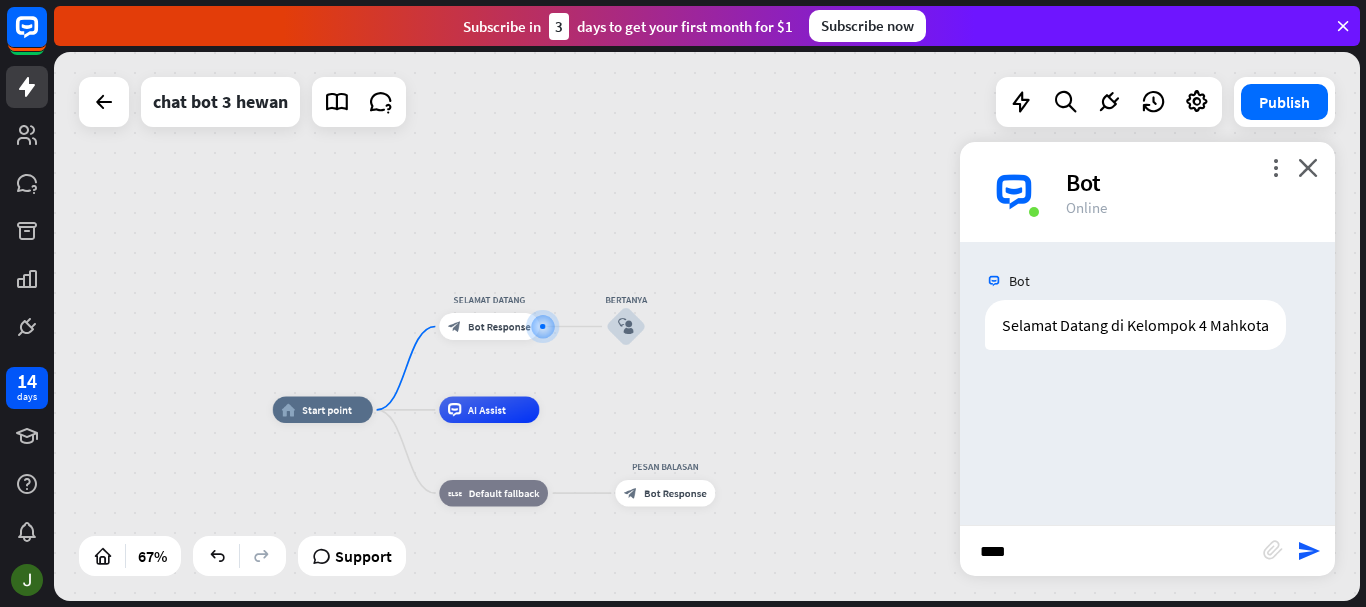 type on "*****" 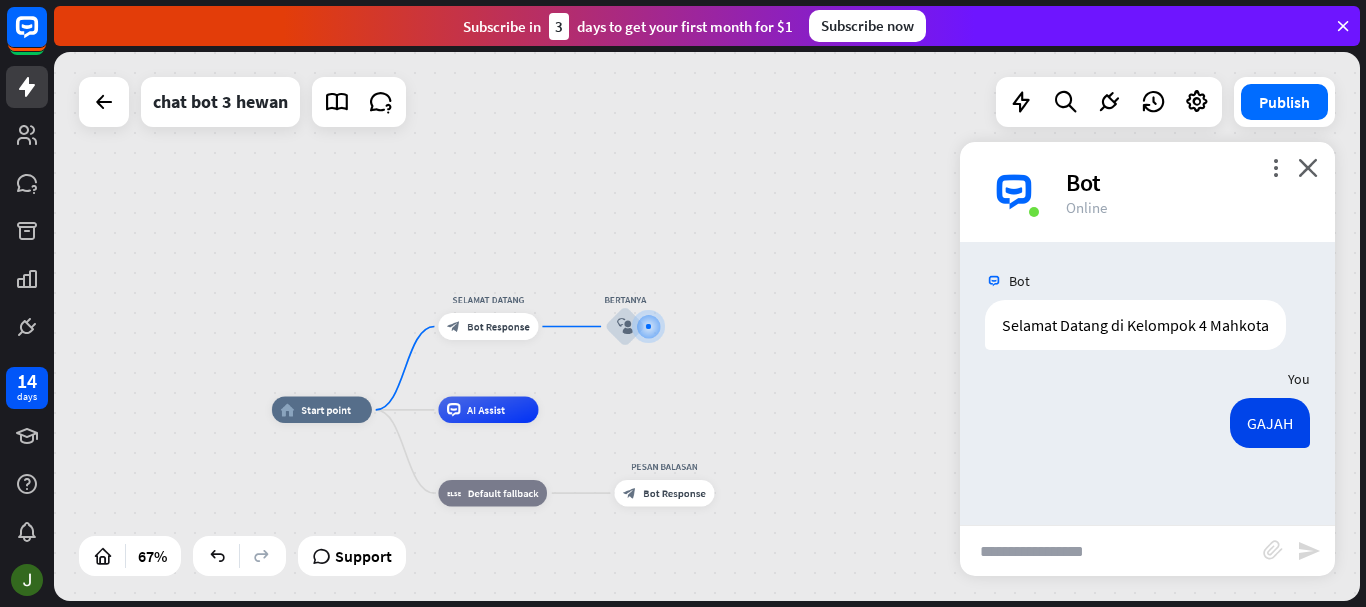 scroll, scrollTop: 0, scrollLeft: 0, axis: both 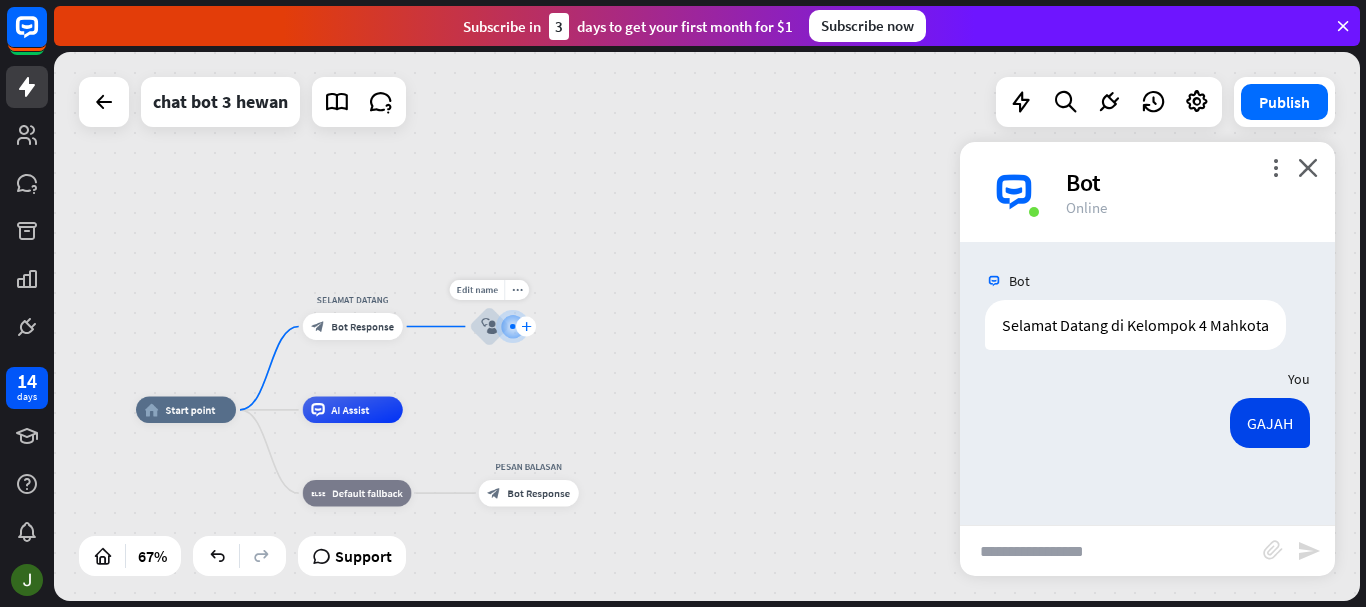 click on "plus" at bounding box center (526, 326) 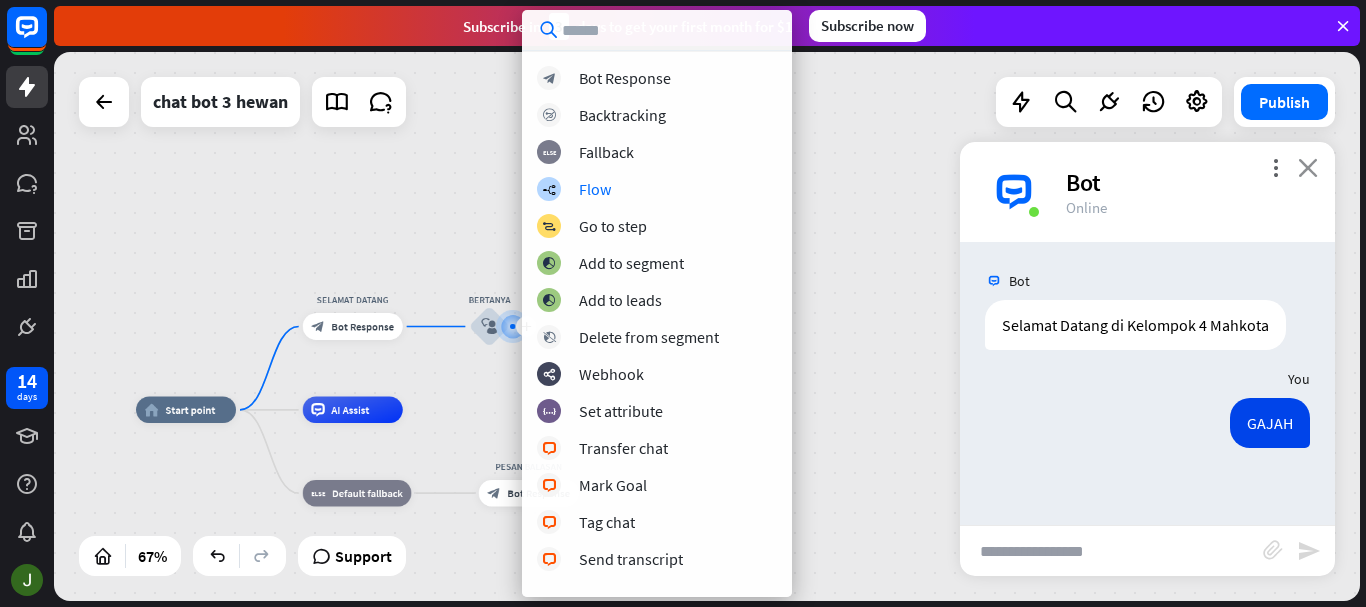 click on "close" at bounding box center (1308, 167) 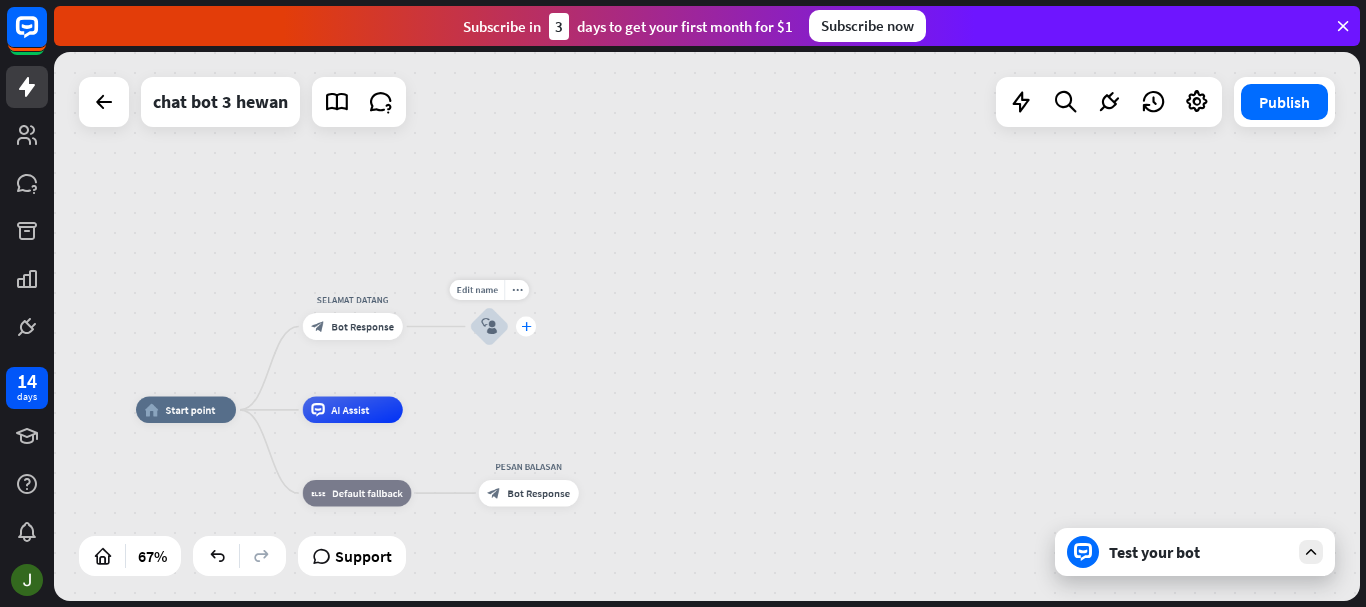 click on "plus" at bounding box center (526, 326) 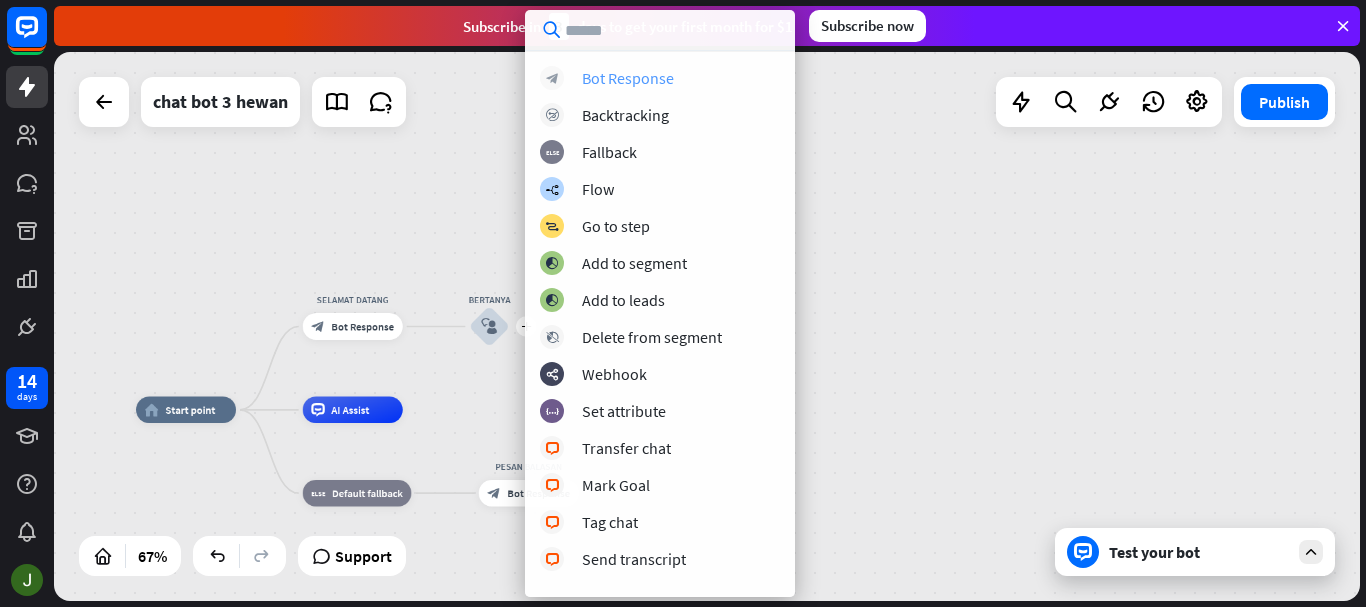 click on "Bot Response" at bounding box center (628, 78) 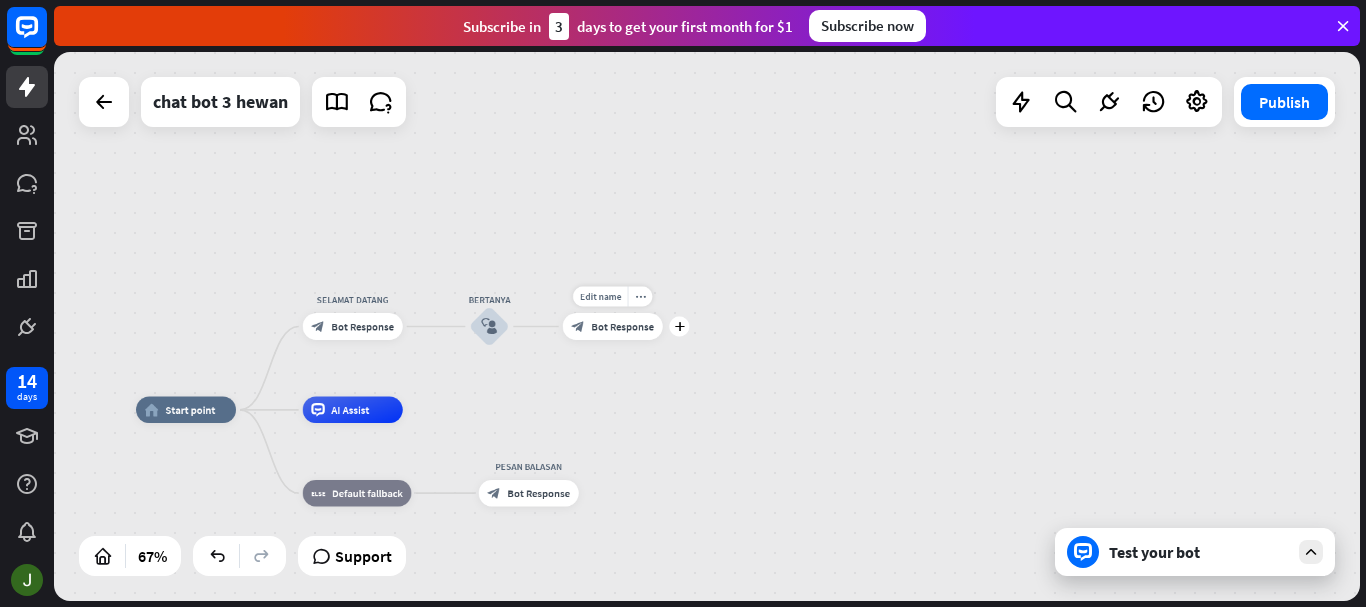 click on "Edit name   more_horiz         plus     block_bot_response   Bot Response" at bounding box center (613, 326) 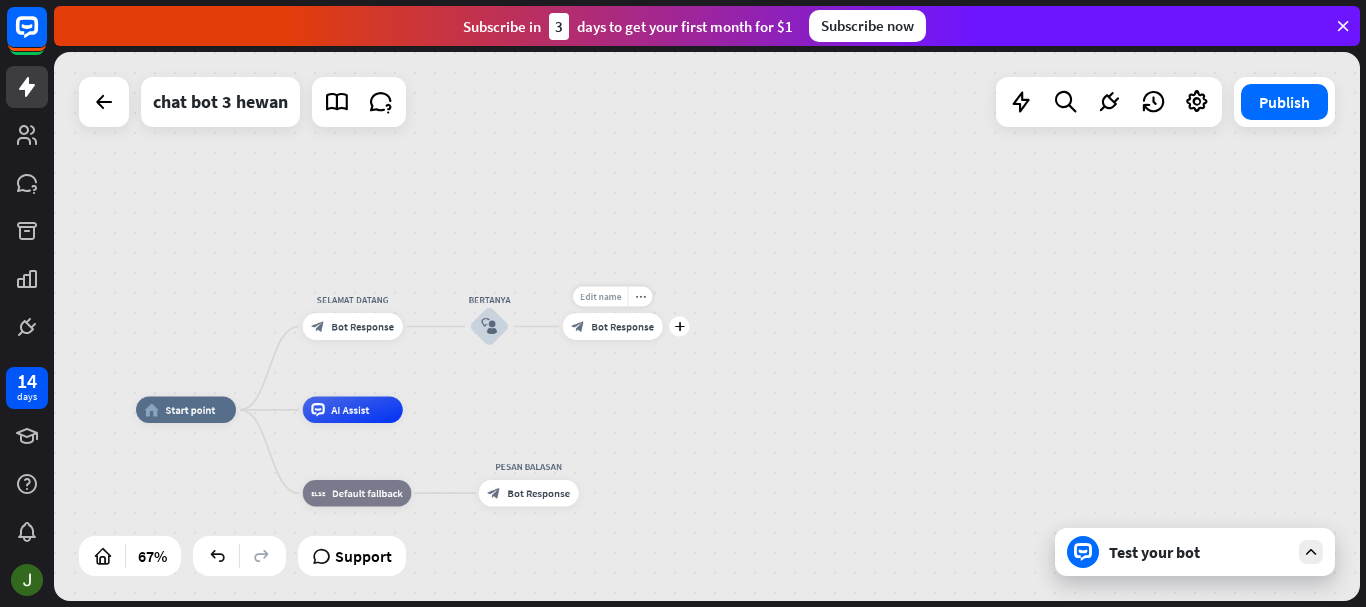 click on "Edit name" at bounding box center [600, 296] 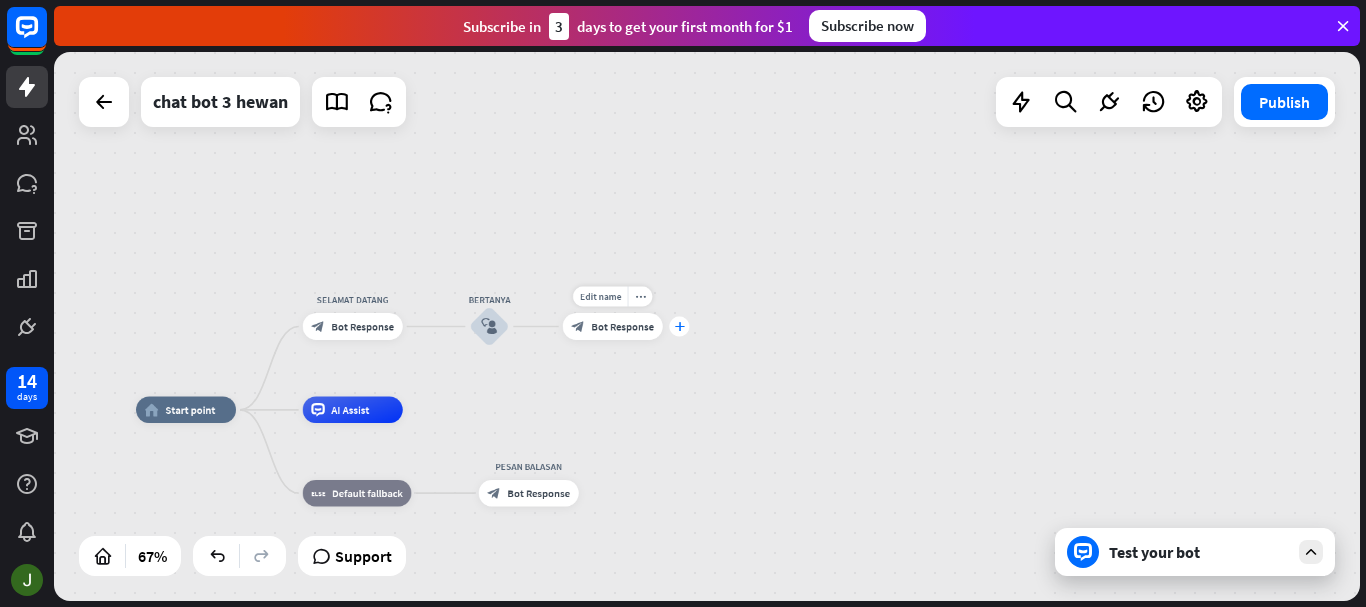 click on "plus" at bounding box center (679, 326) 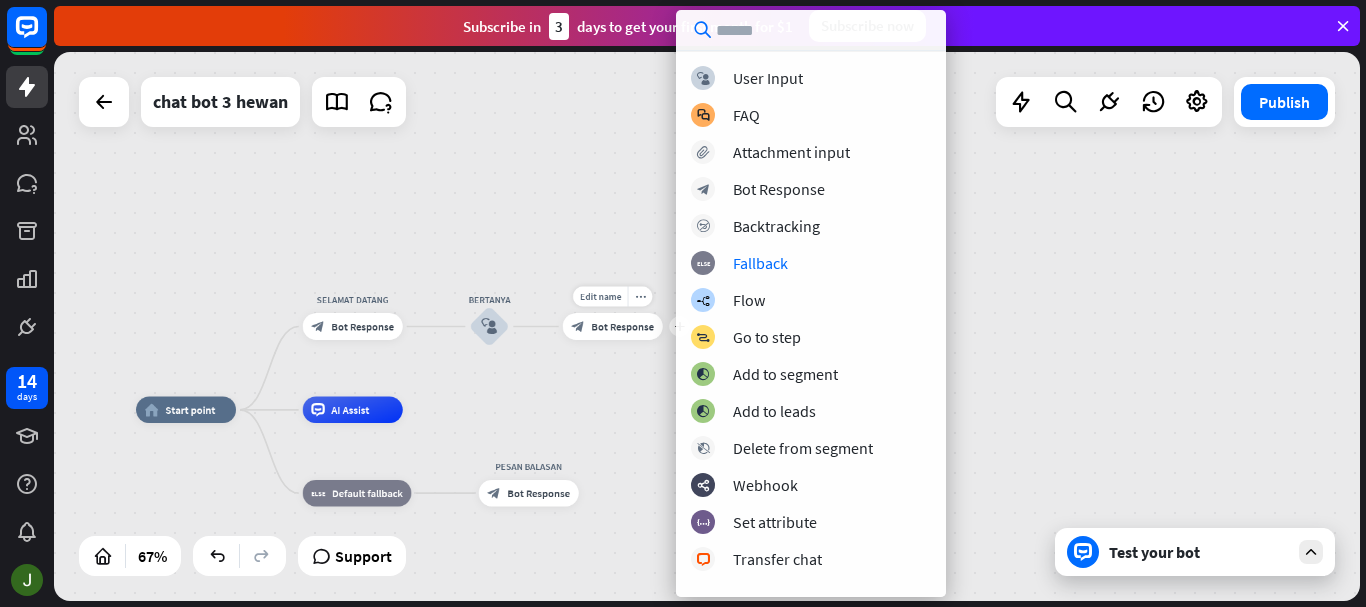 click on "Bot Response" at bounding box center (622, 326) 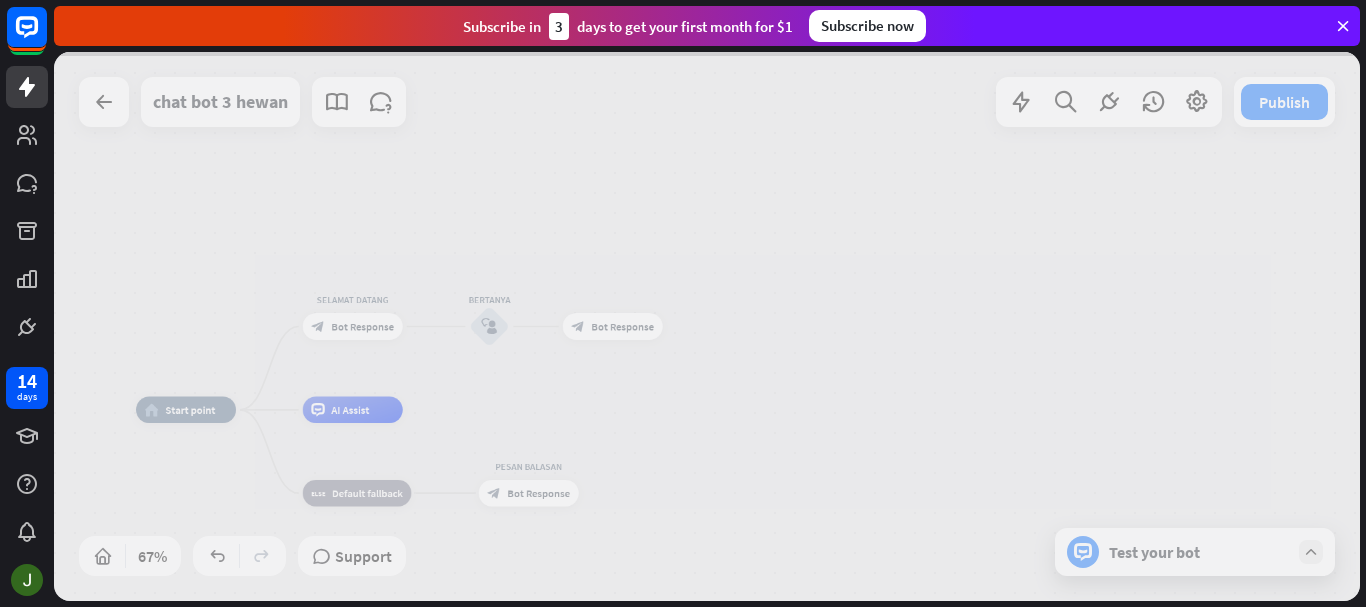 click at bounding box center (707, 326) 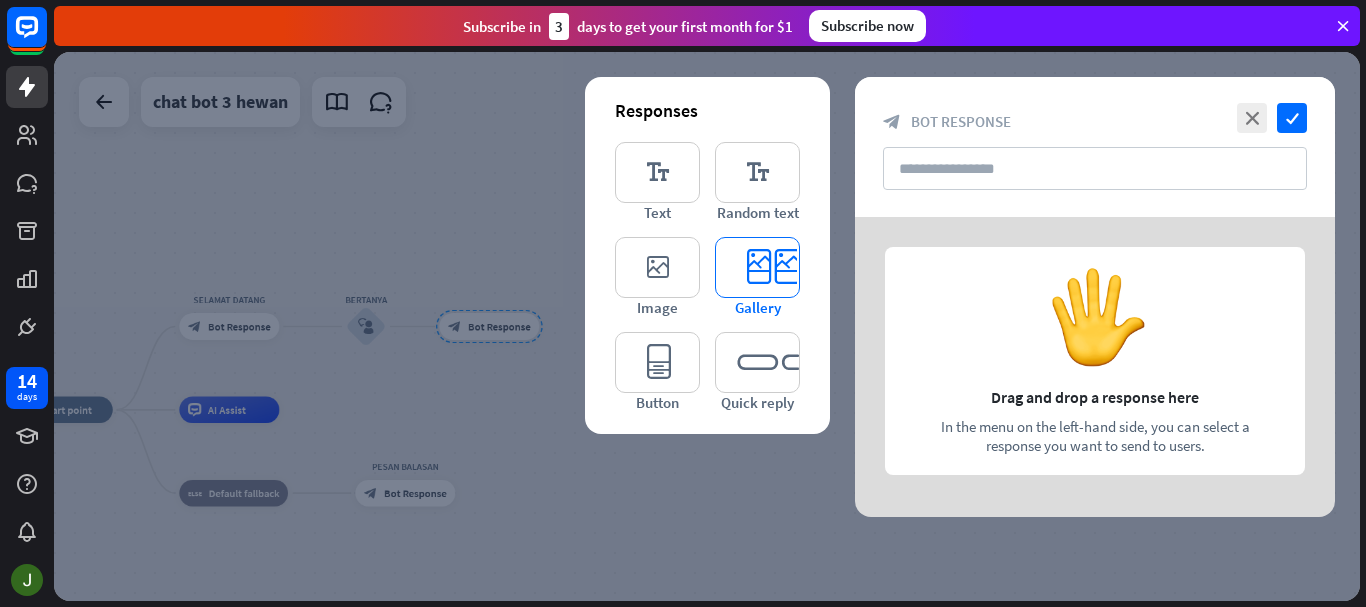 click on "editor_card" at bounding box center (757, 267) 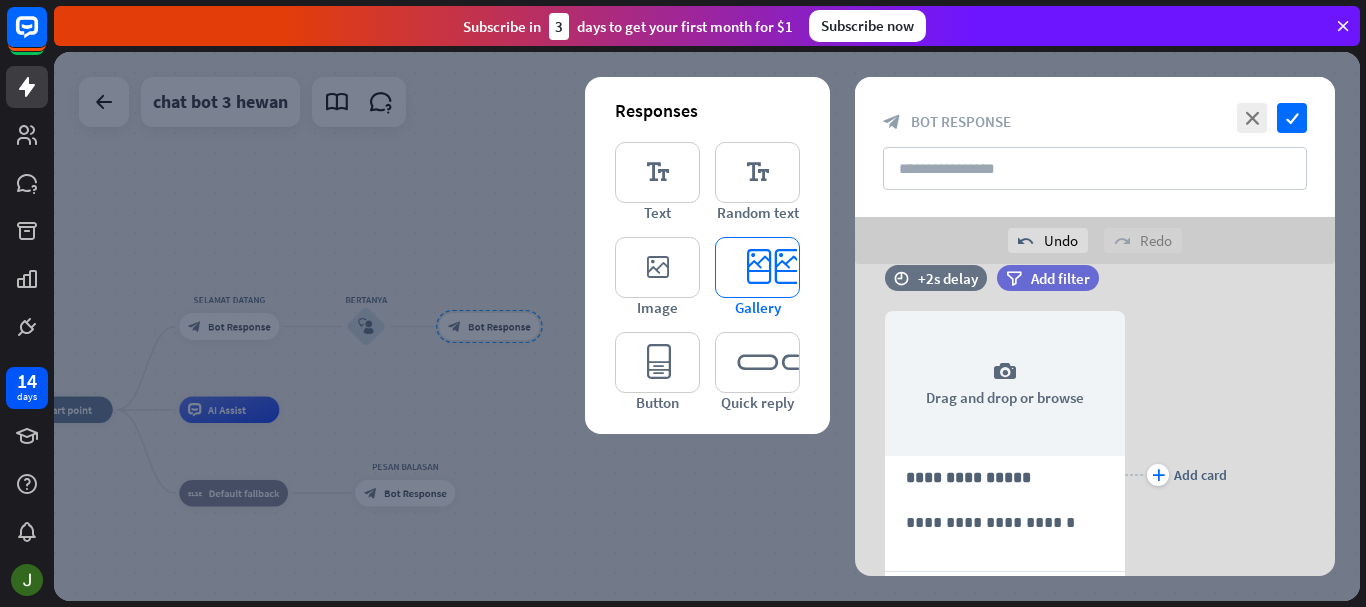 scroll, scrollTop: 38, scrollLeft: 0, axis: vertical 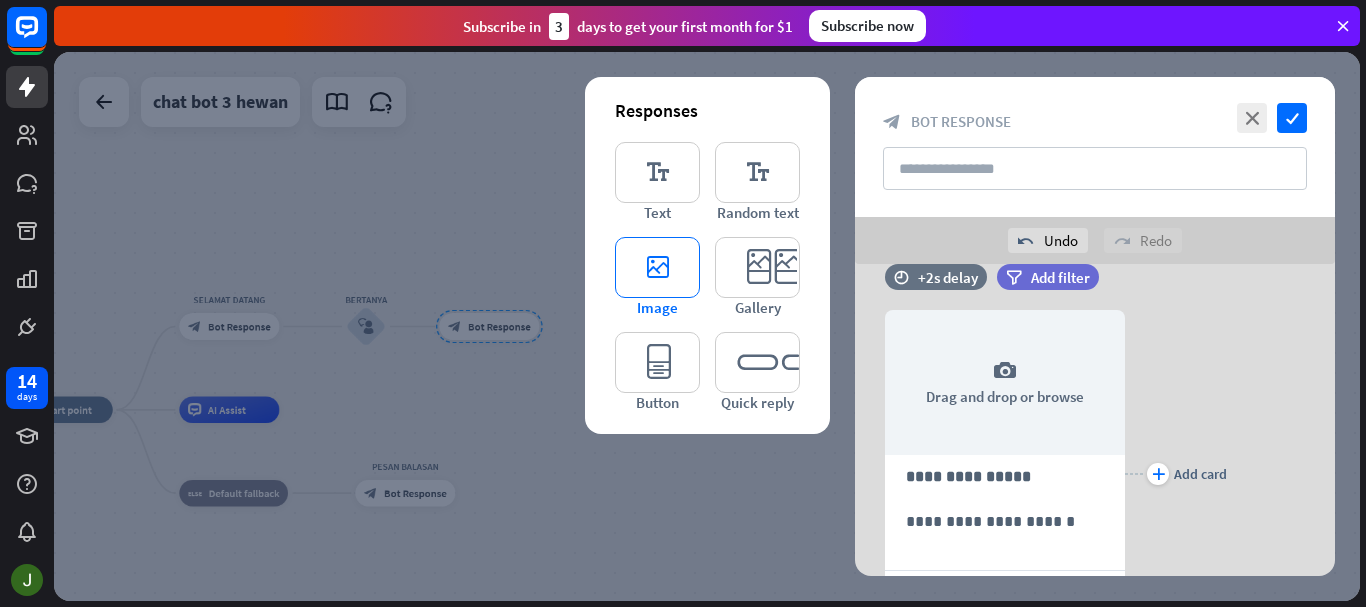 click on "editor_image" at bounding box center [657, 267] 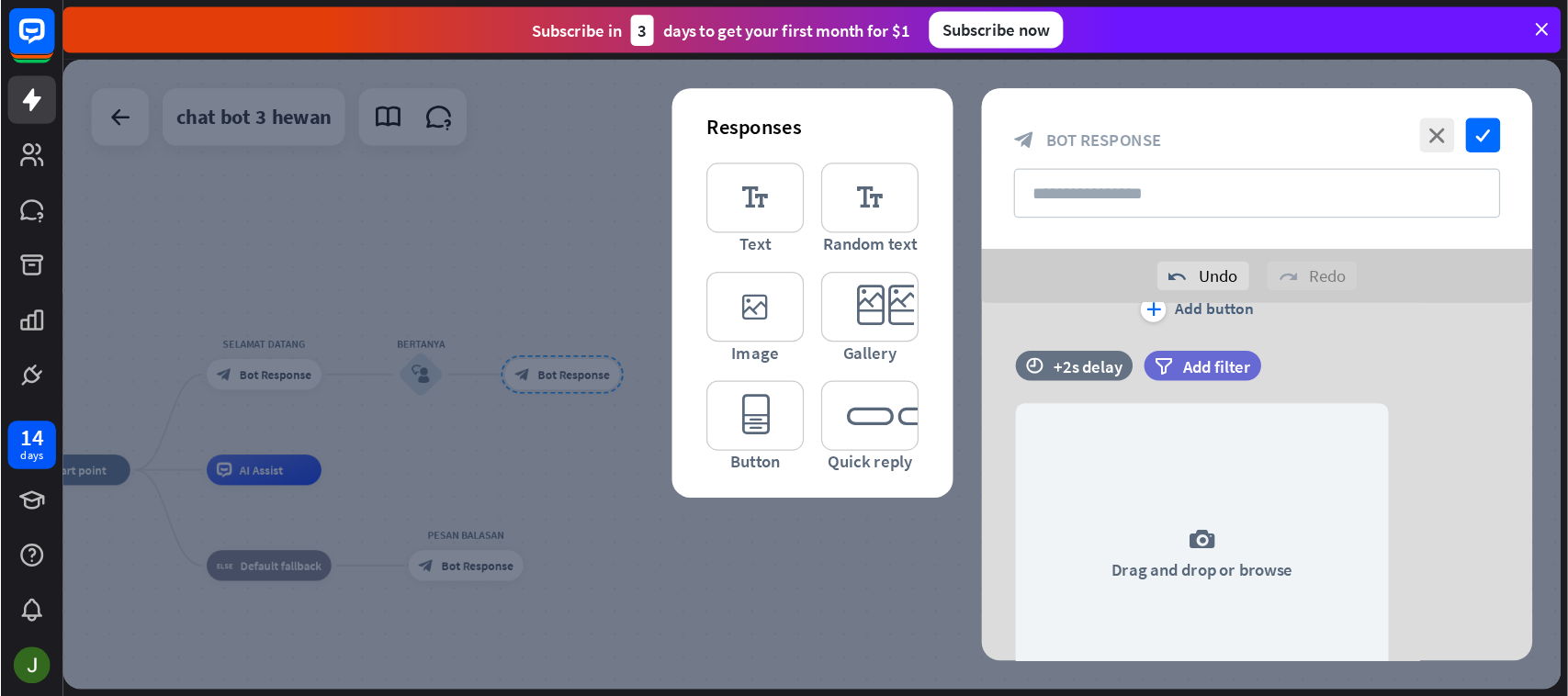 scroll, scrollTop: 424, scrollLeft: 0, axis: vertical 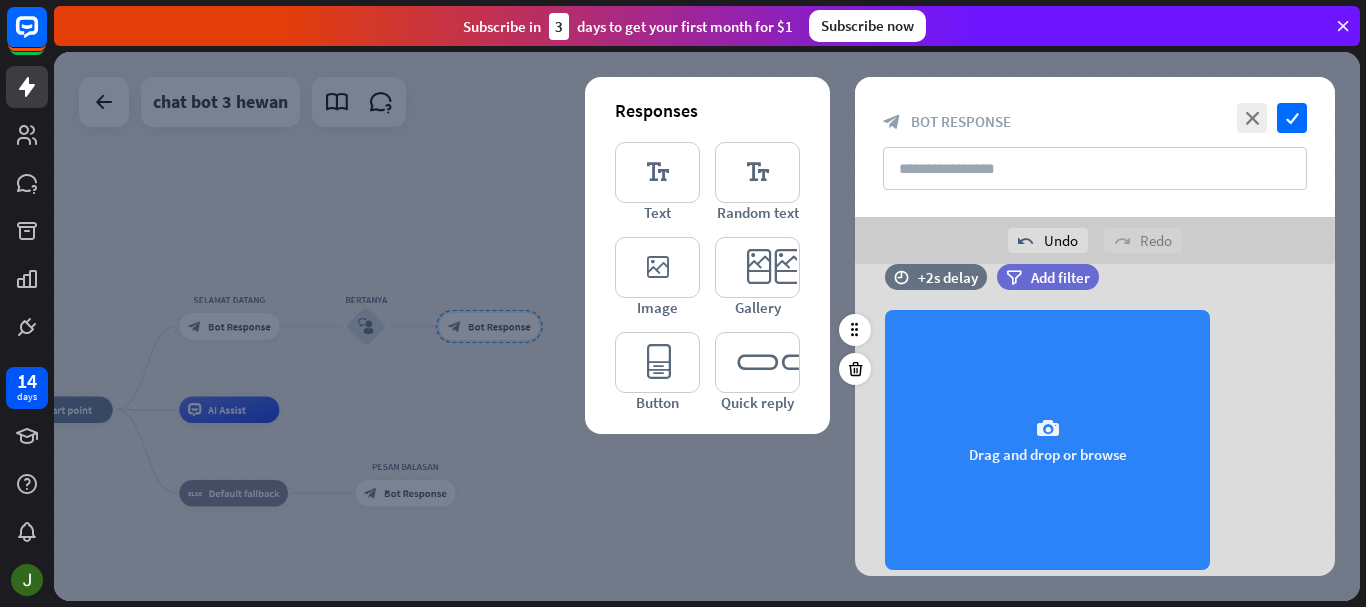 click on "camera" at bounding box center (1048, 429) 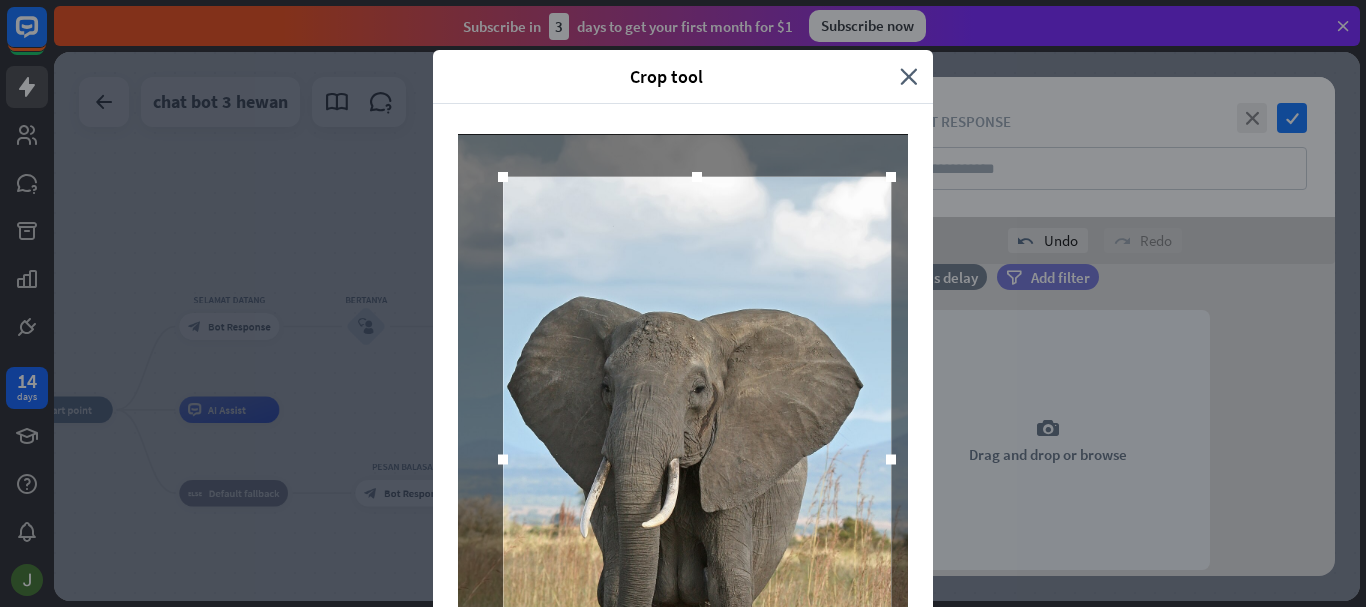 drag, startPoint x: 856, startPoint y: 203, endPoint x: 885, endPoint y: 177, distance: 38.948685 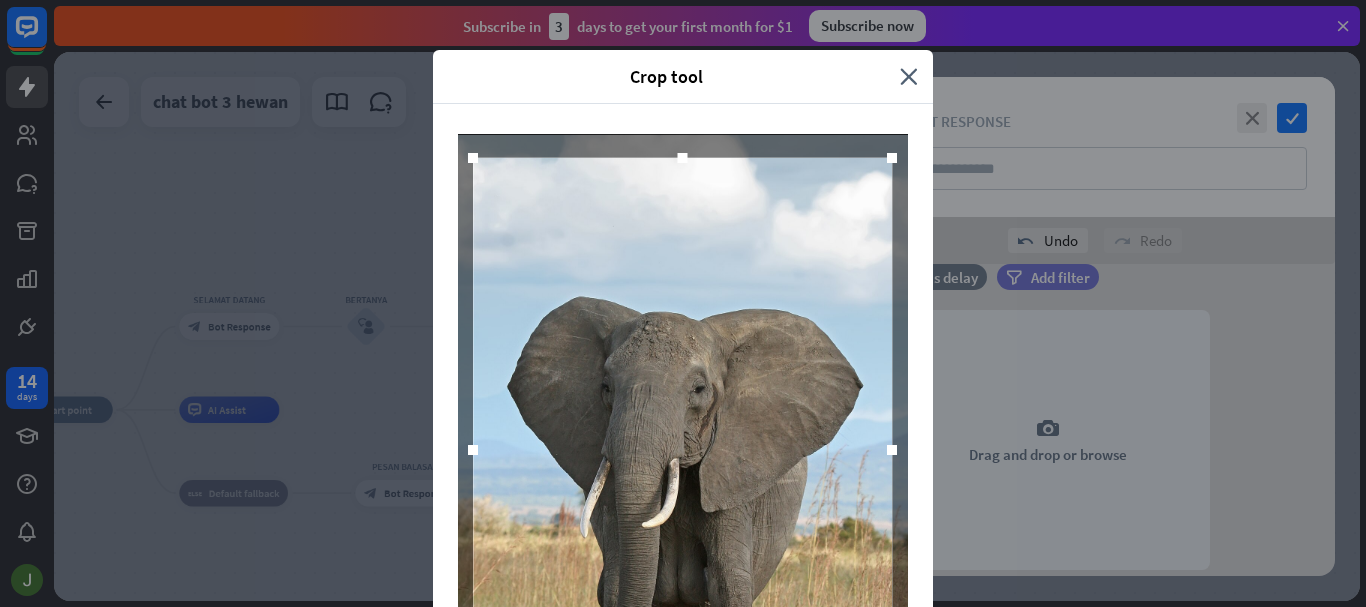 drag, startPoint x: 498, startPoint y: 175, endPoint x: 453, endPoint y: 146, distance: 53.535034 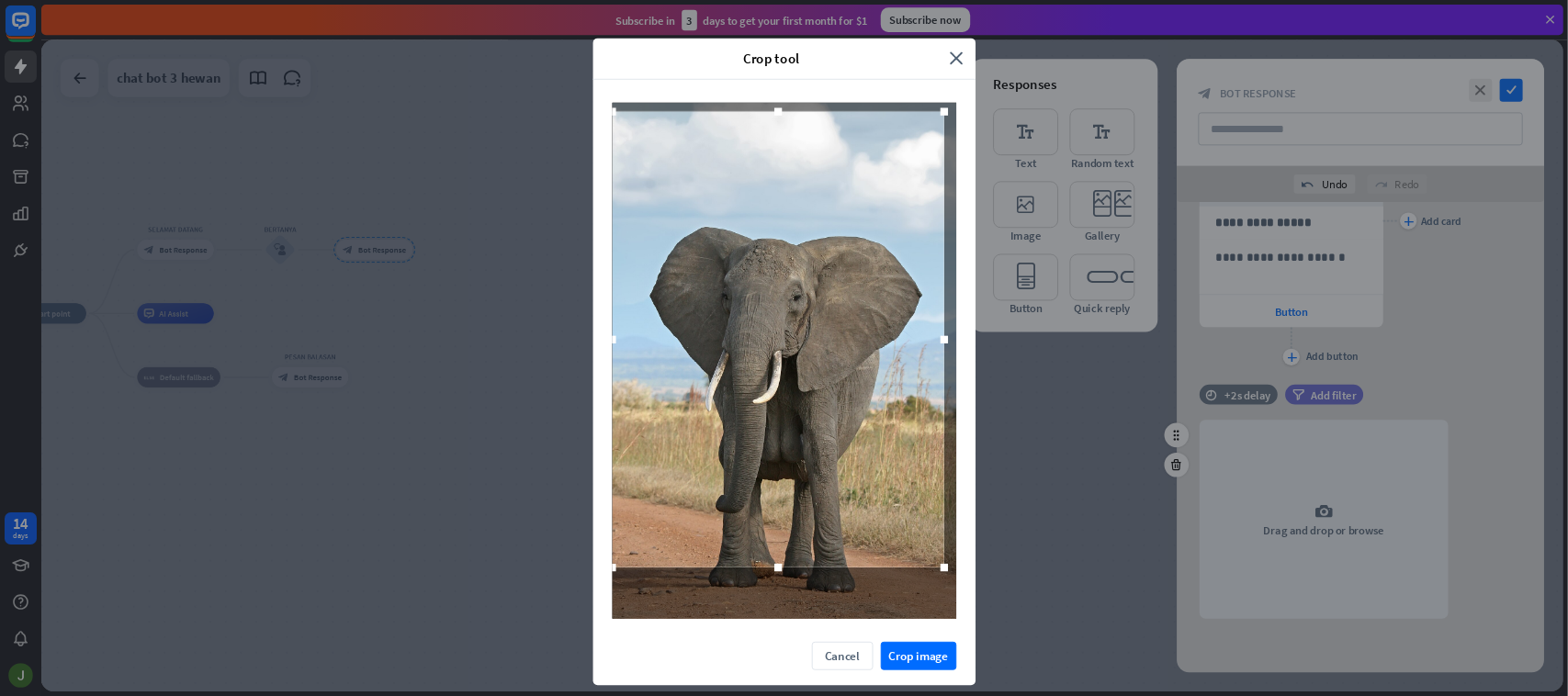 scroll, scrollTop: 0, scrollLeft: 0, axis: both 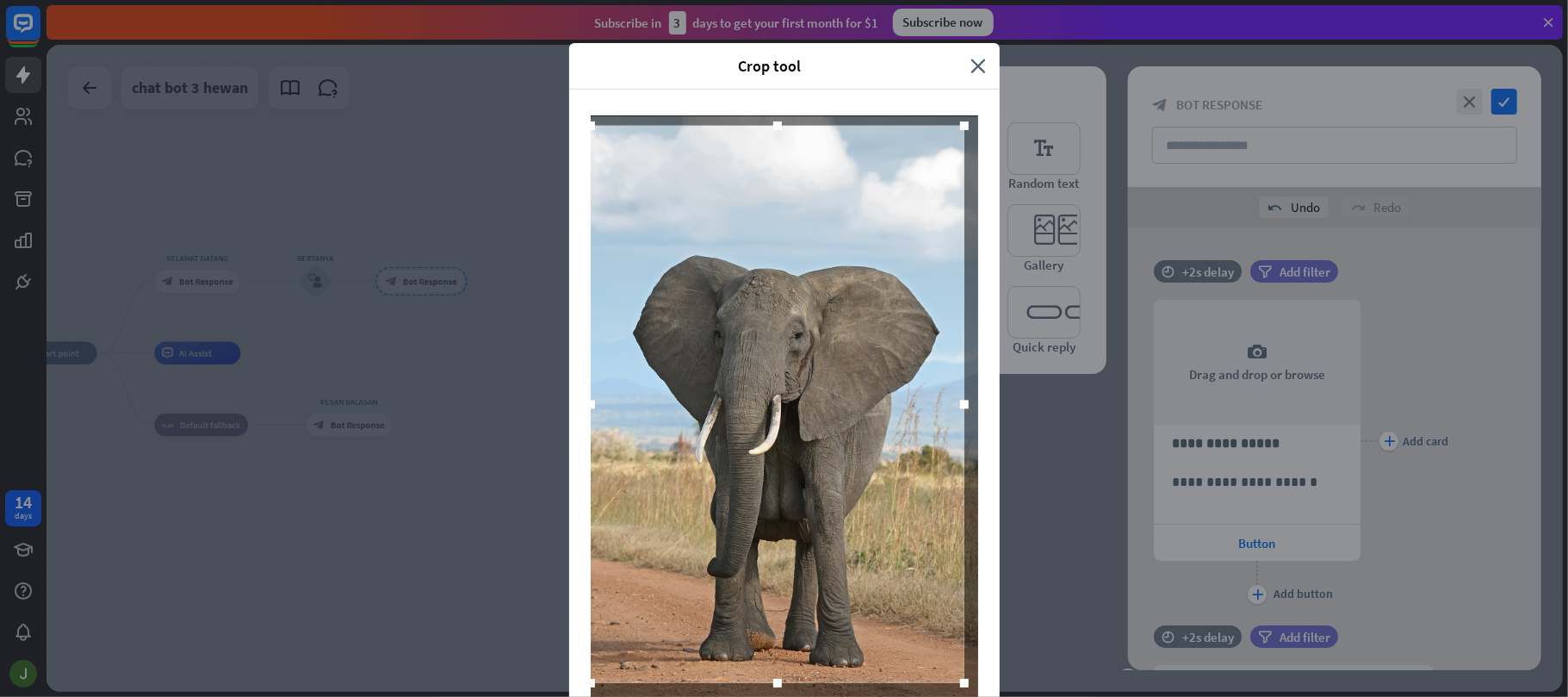 drag, startPoint x: 846, startPoint y: 638, endPoint x: 851, endPoint y: 682, distance: 44.28318 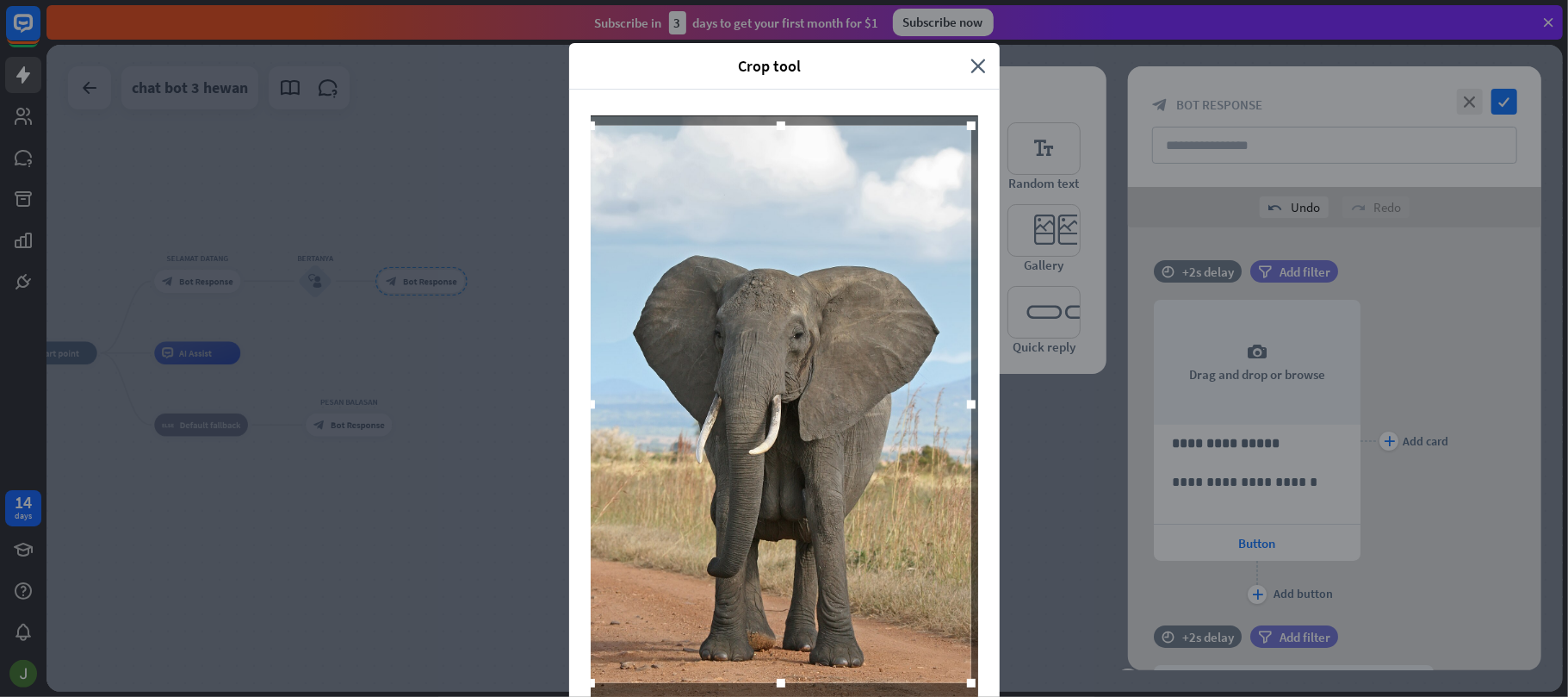click at bounding box center [971, 404] 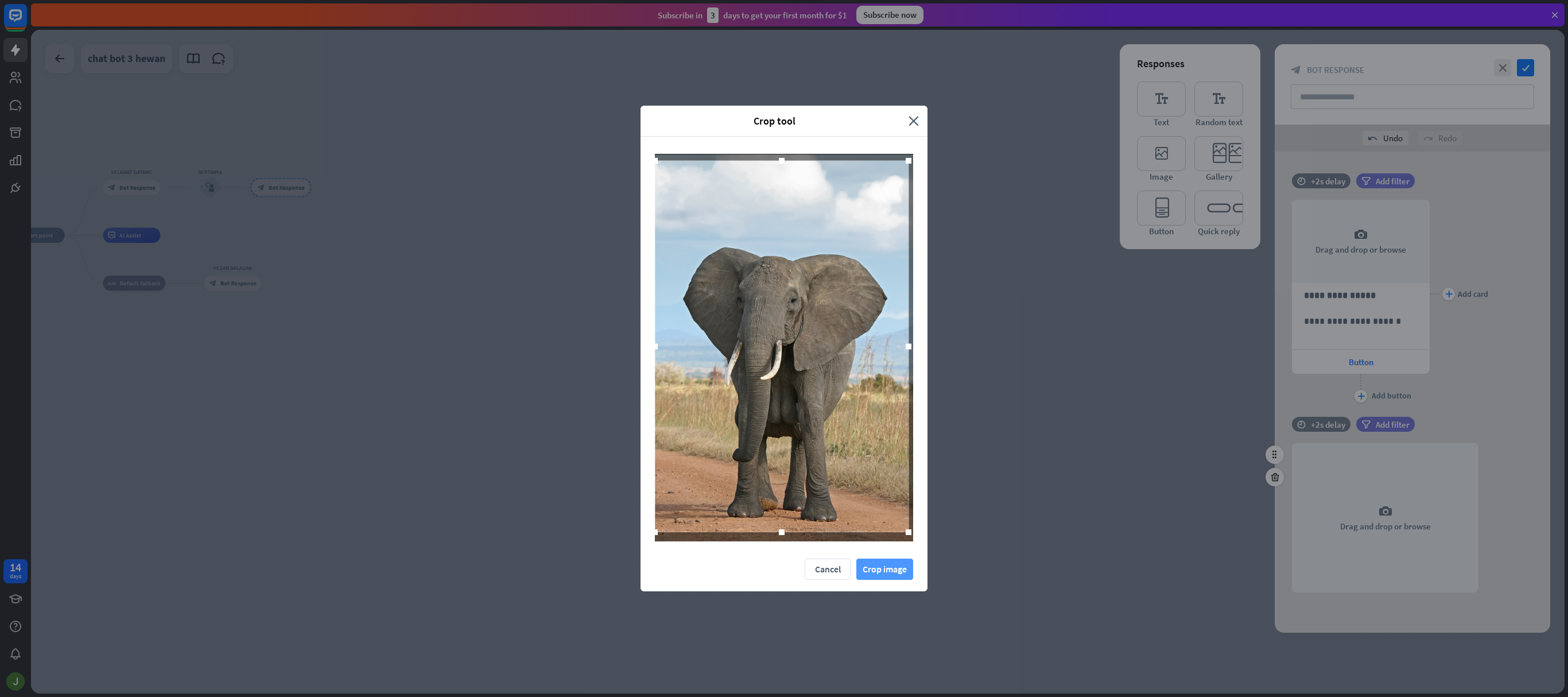 click on "Crop image" at bounding box center [884, 569] 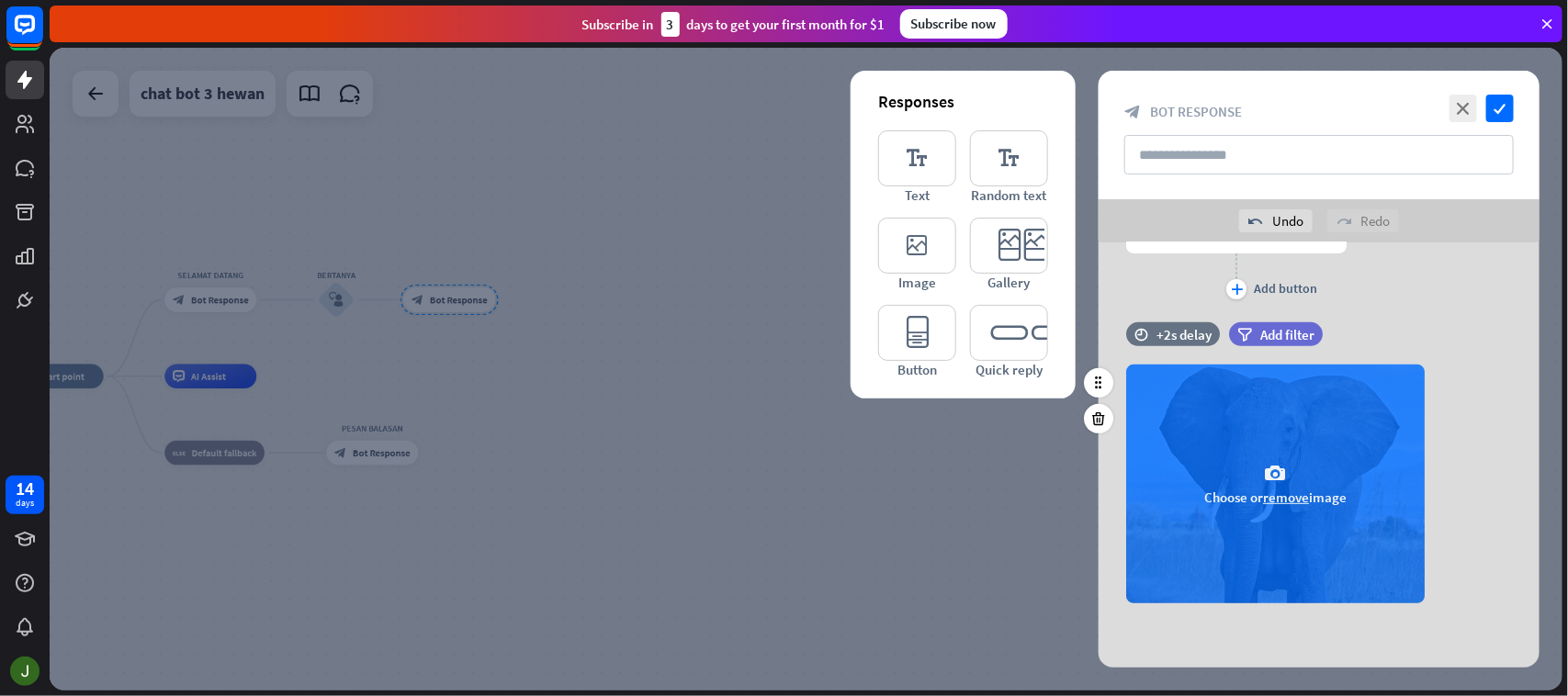 scroll, scrollTop: 152, scrollLeft: 0, axis: vertical 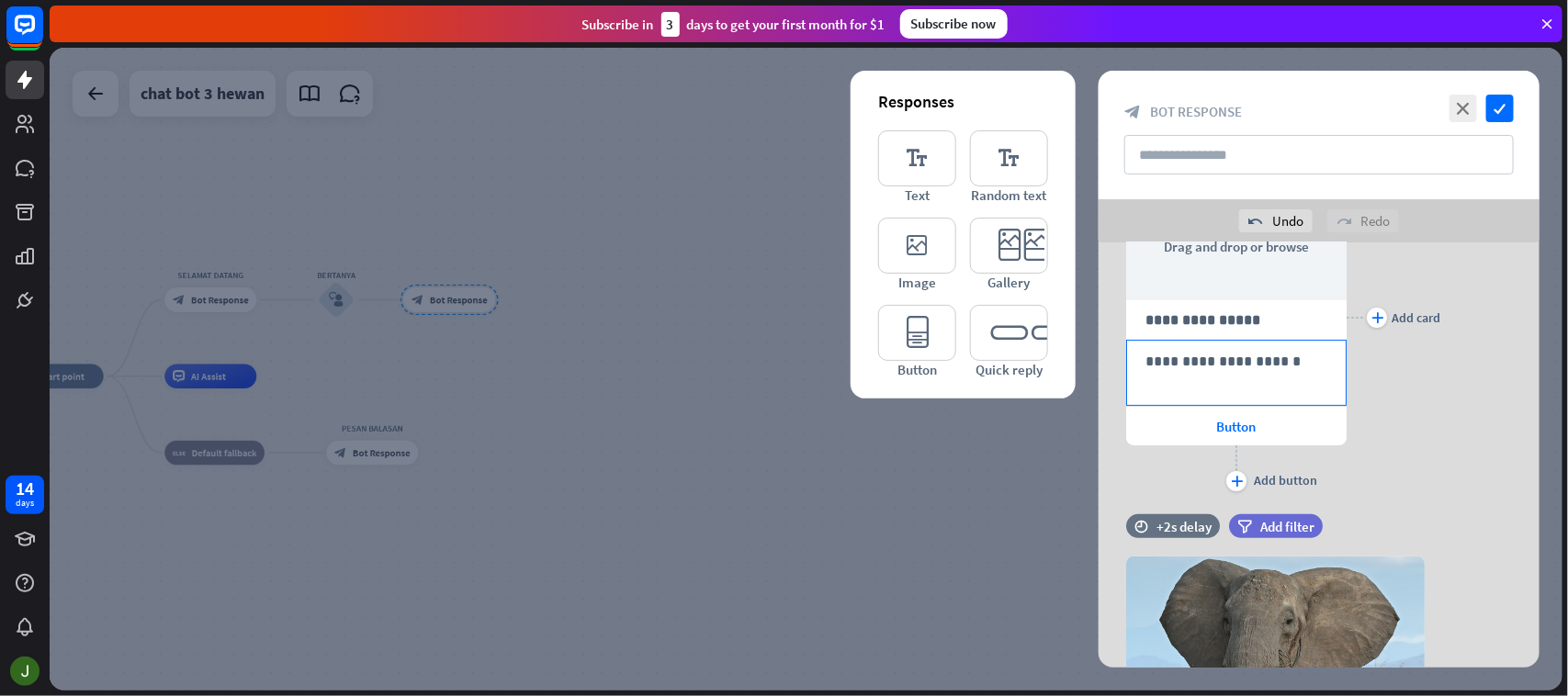 click on "**********" at bounding box center (1236, 361) 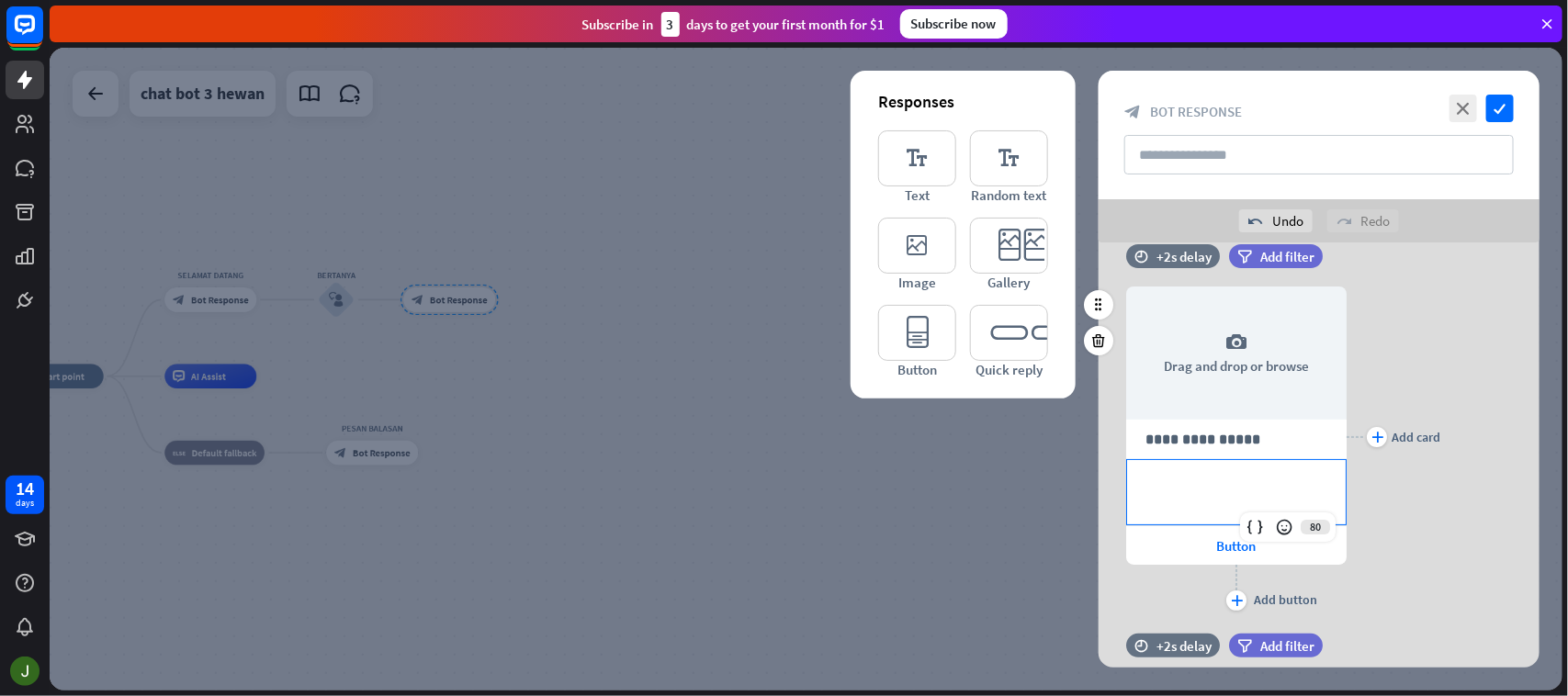 scroll, scrollTop: 0, scrollLeft: 0, axis: both 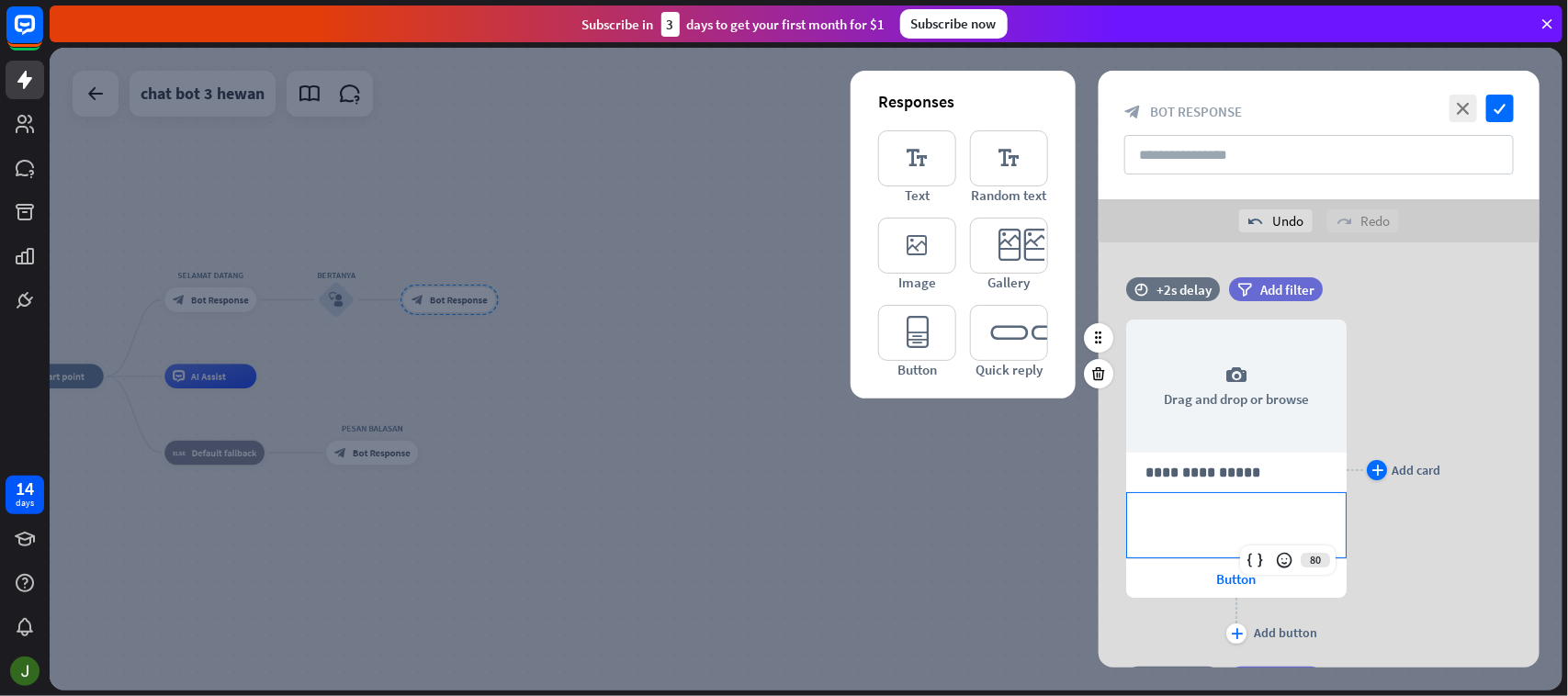 click on "plus" at bounding box center (1377, 470) 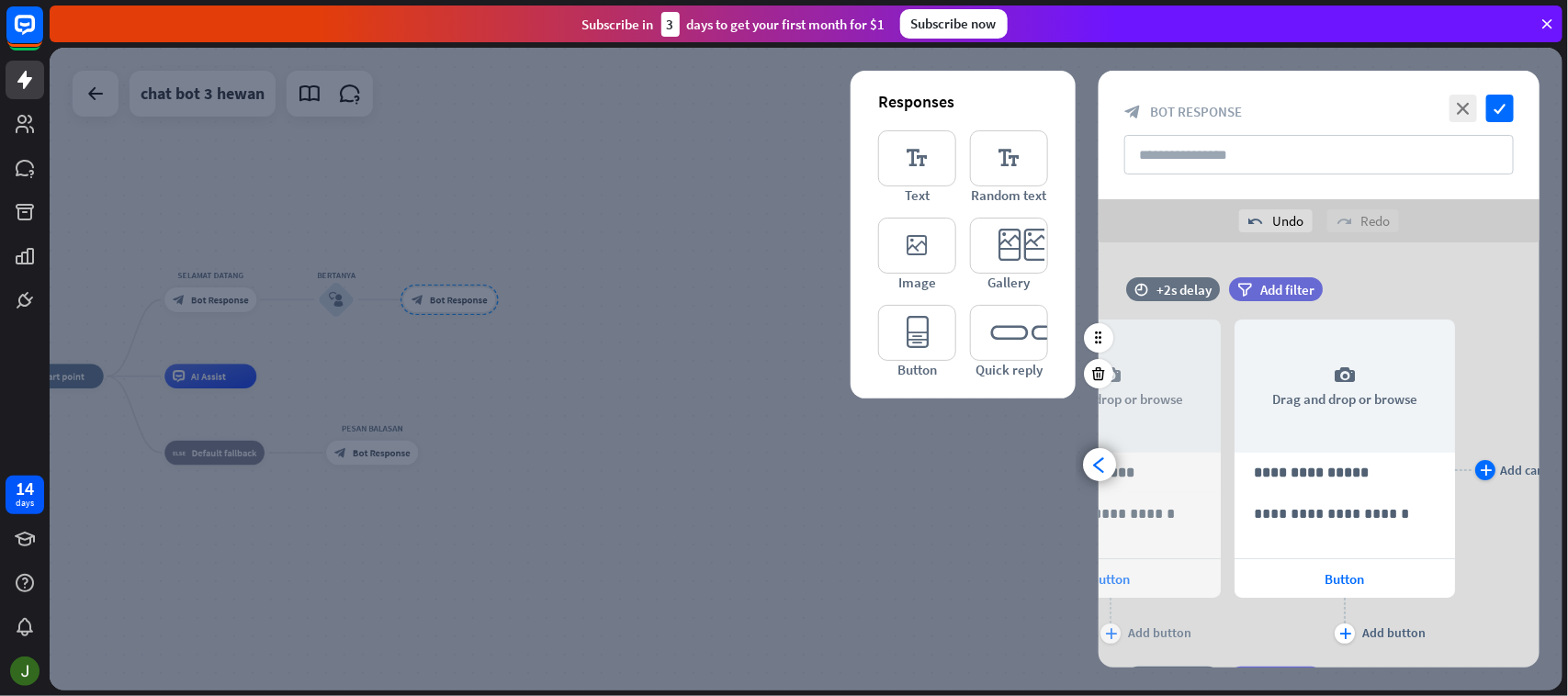 scroll, scrollTop: 0, scrollLeft: 152, axis: horizontal 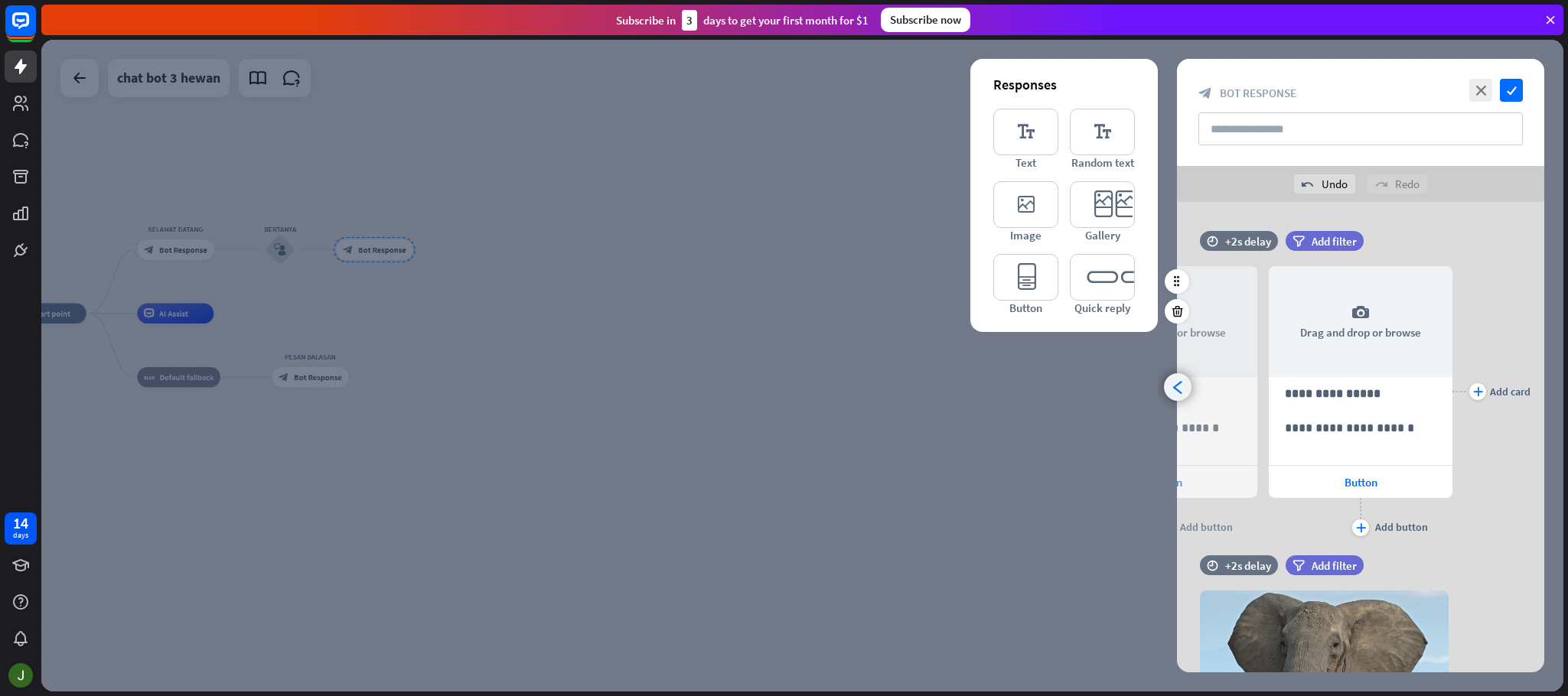 click on "arrowhead_left" at bounding box center (1178, 387) 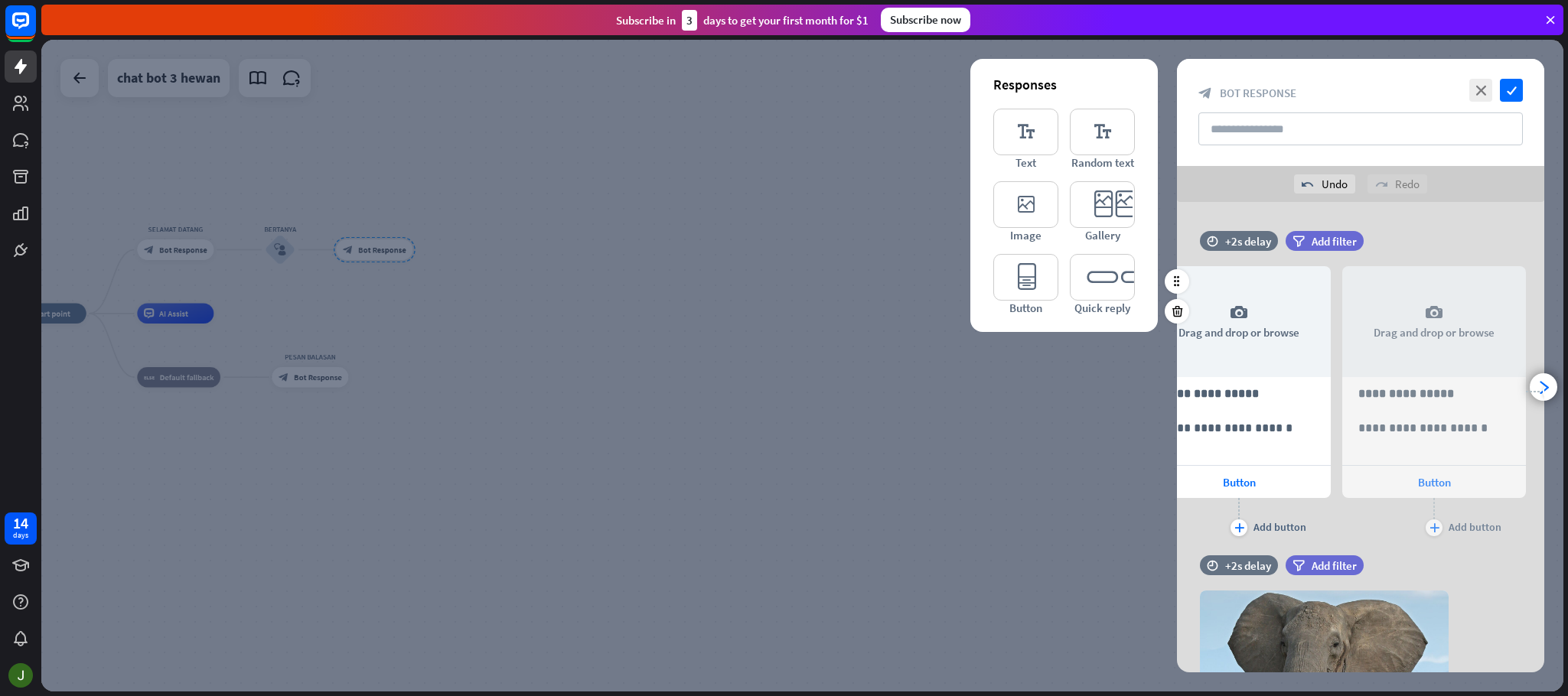 scroll, scrollTop: 0, scrollLeft: 0, axis: both 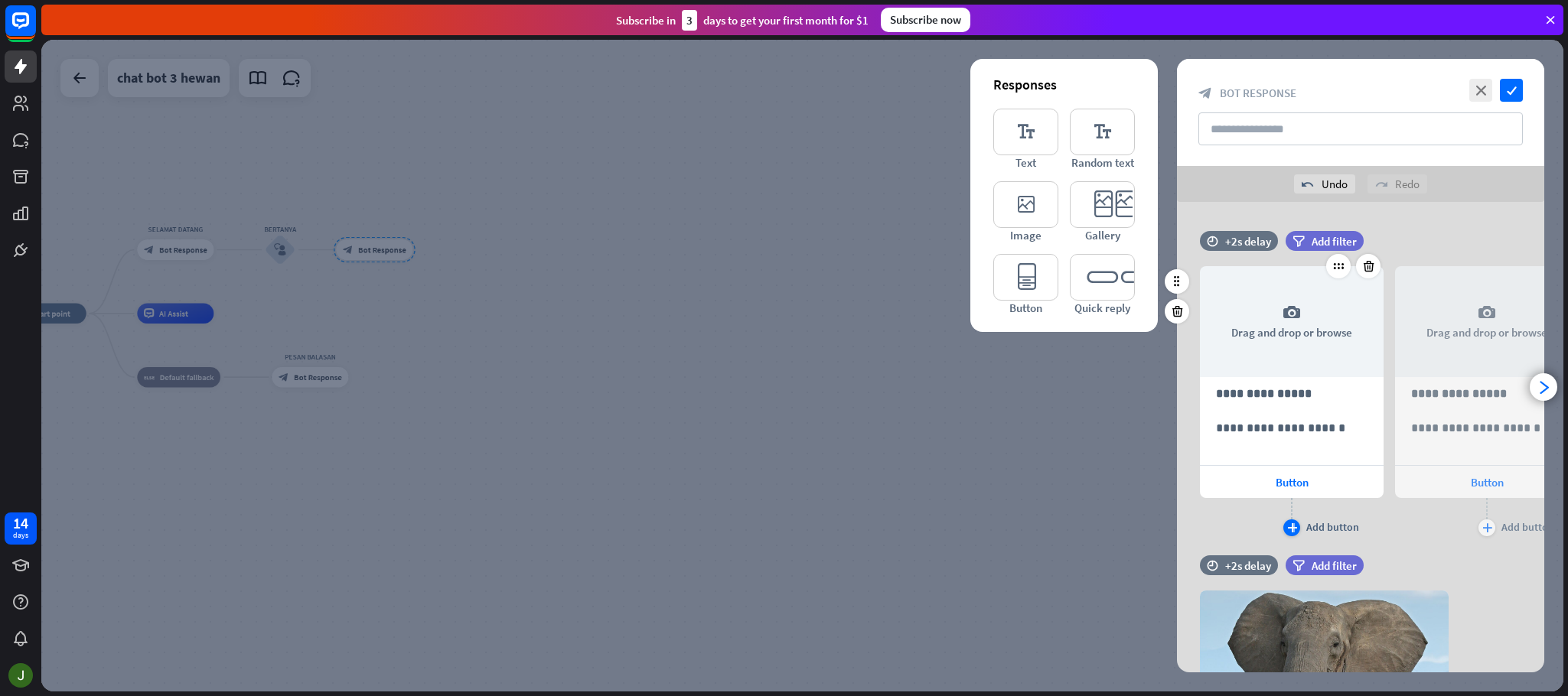 click on "plus" at bounding box center (1292, 528) 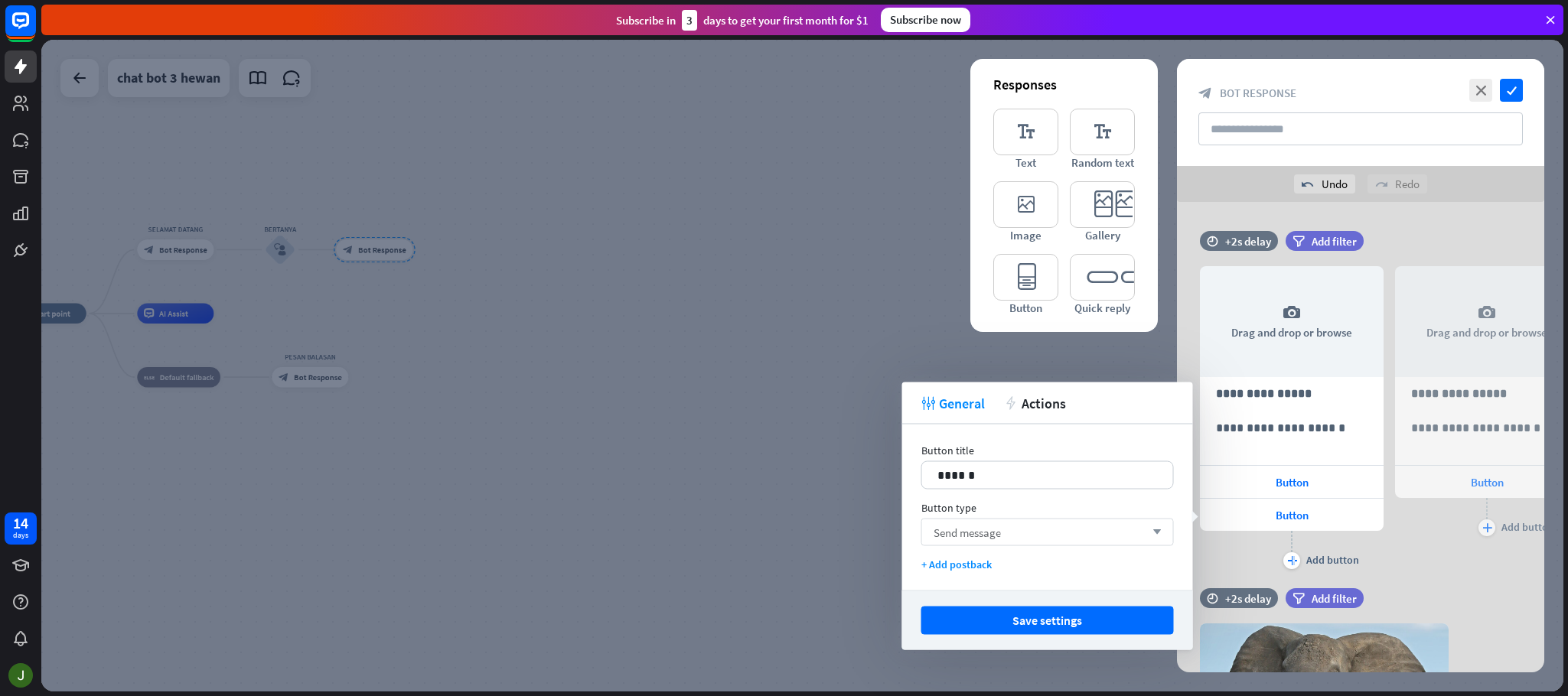 click on "Send message
arrow_down" at bounding box center (1048, 532) 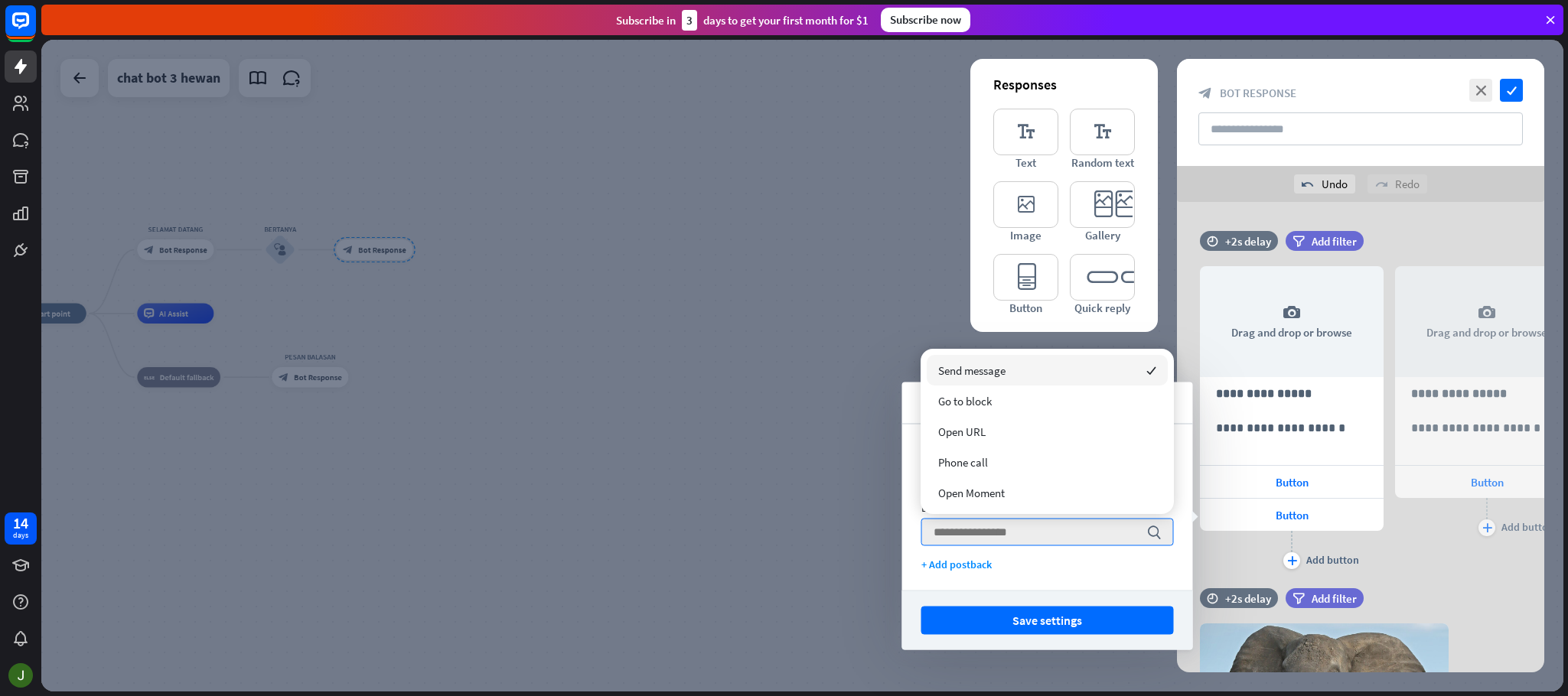 click on "Send message" at bounding box center [972, 370] 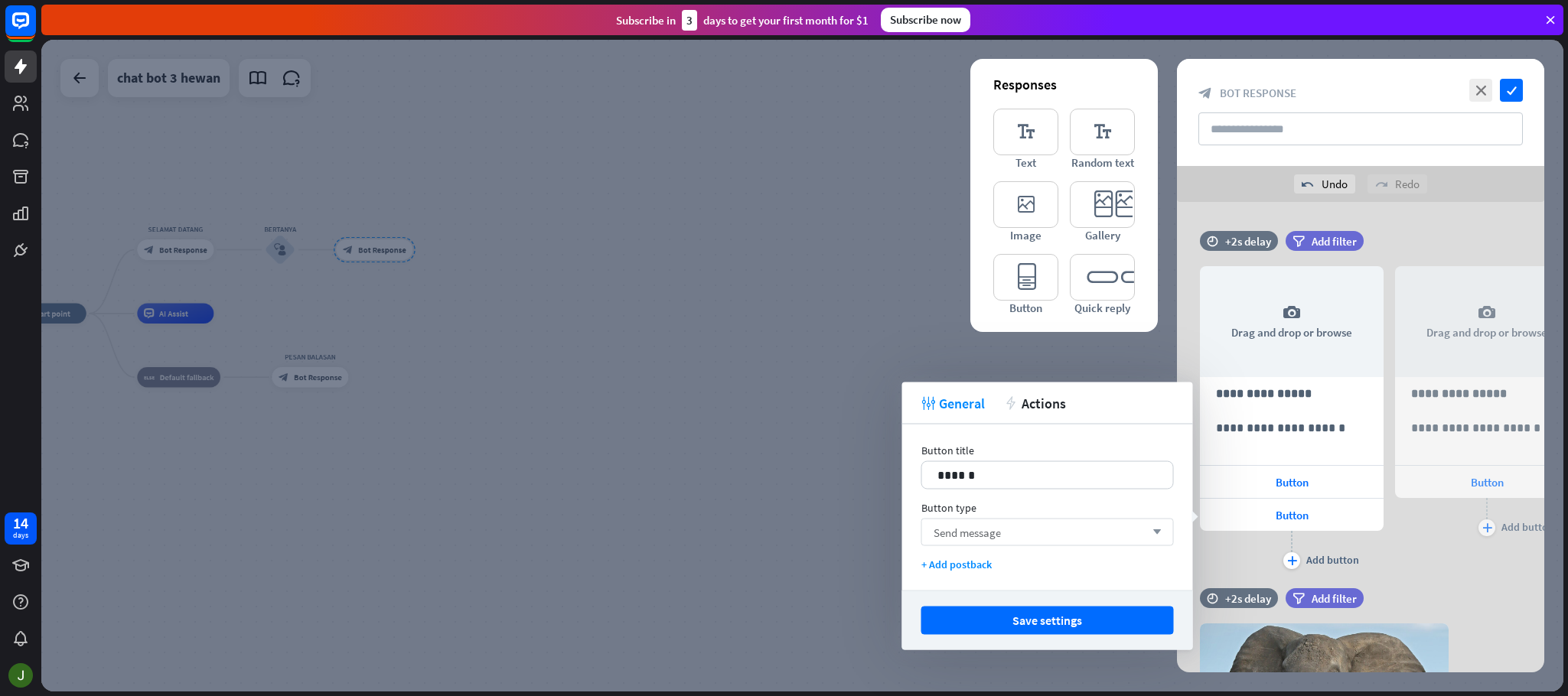 click on "Send message
arrow_down" at bounding box center (1048, 532) 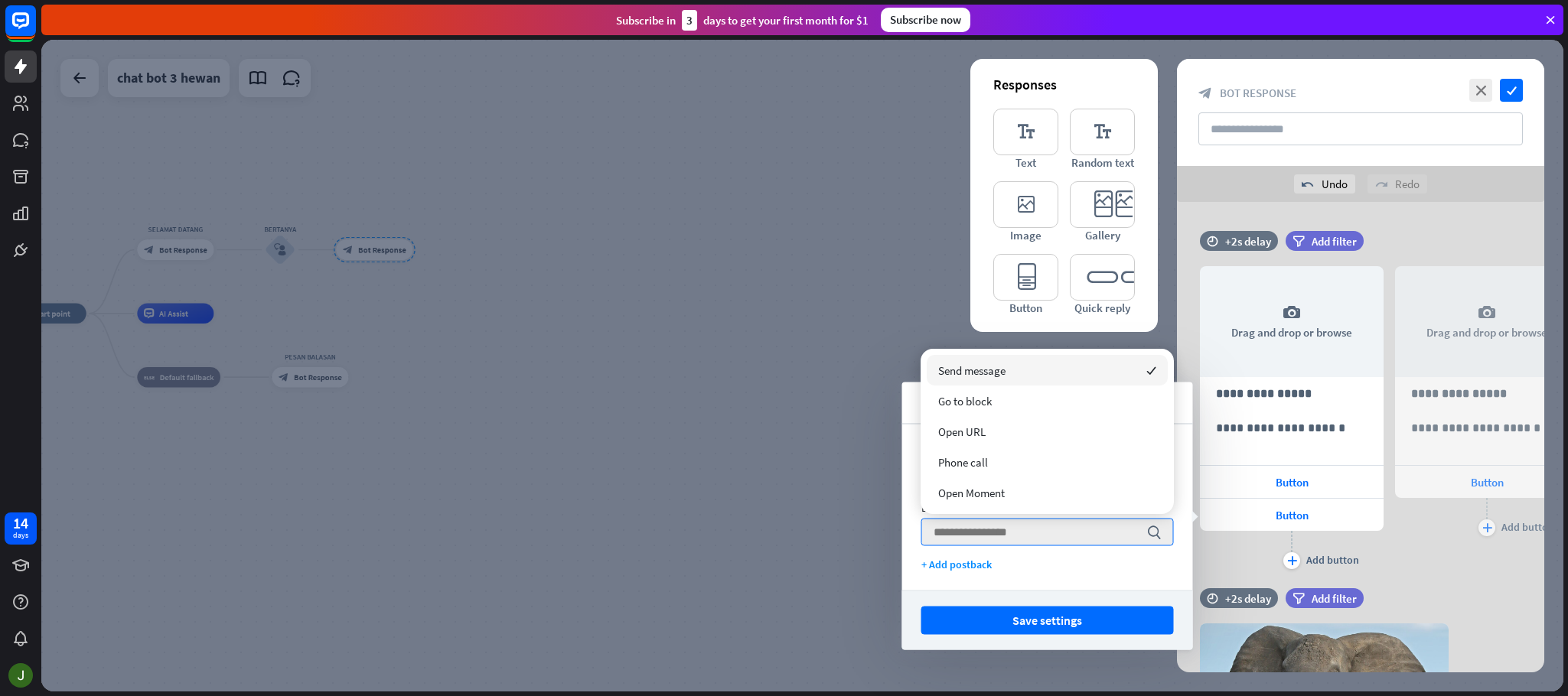 click on "Send message" at bounding box center [972, 370] 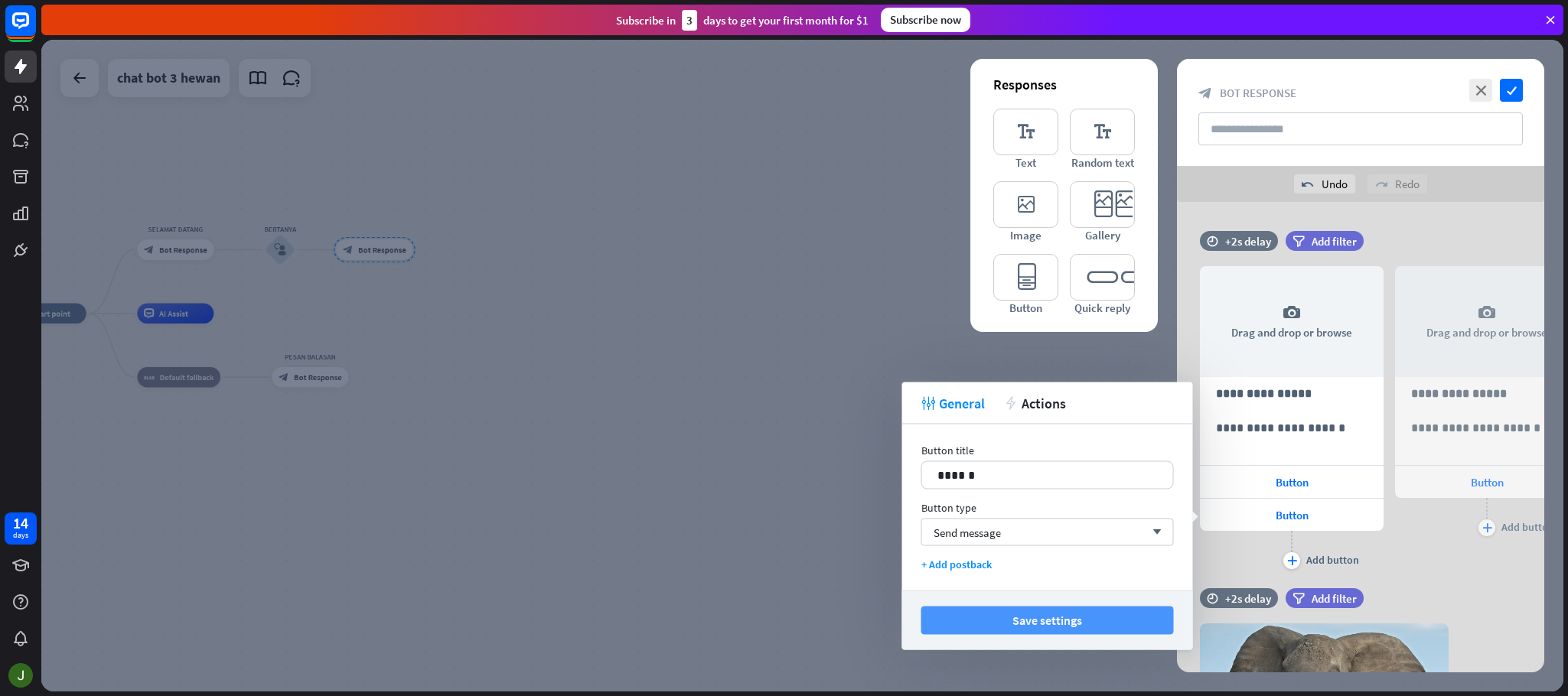 click on "Save settings" at bounding box center (1048, 620) 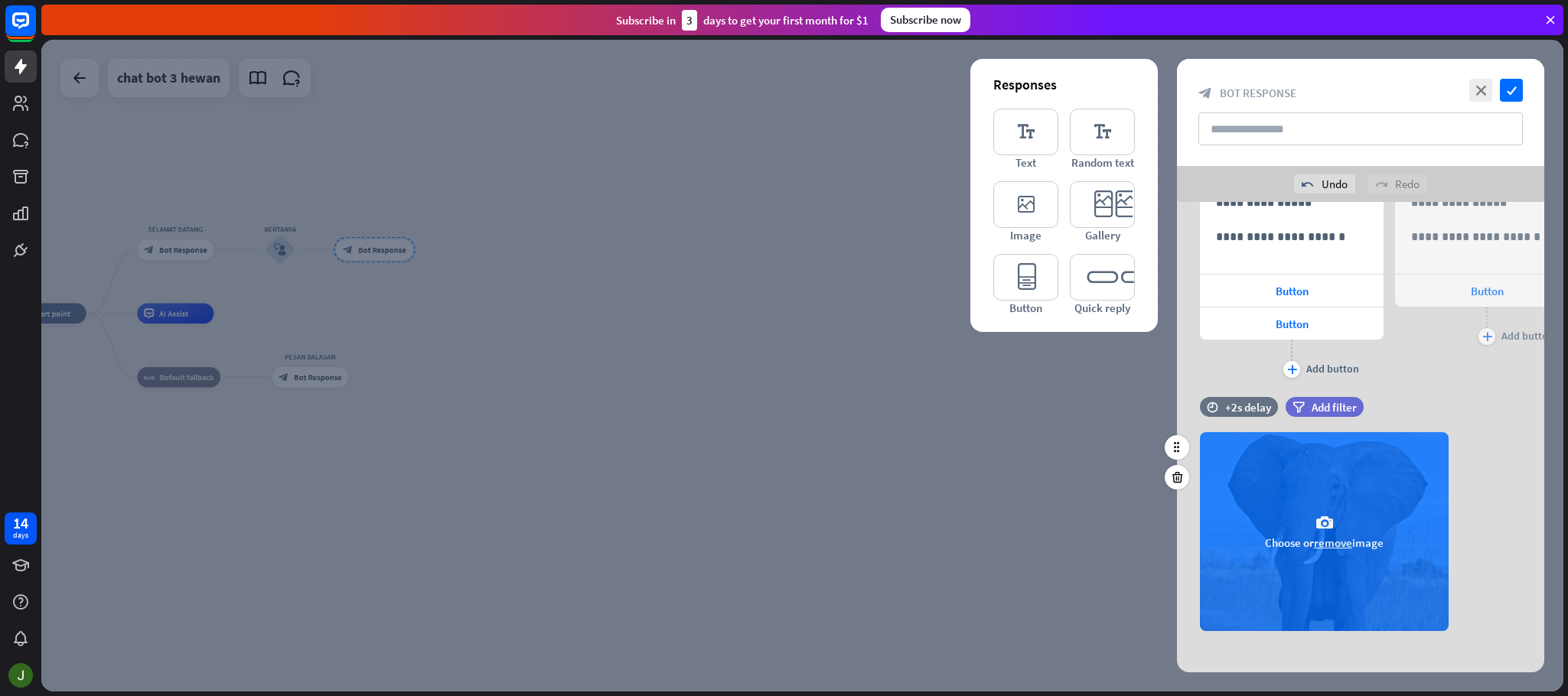 scroll, scrollTop: 0, scrollLeft: 0, axis: both 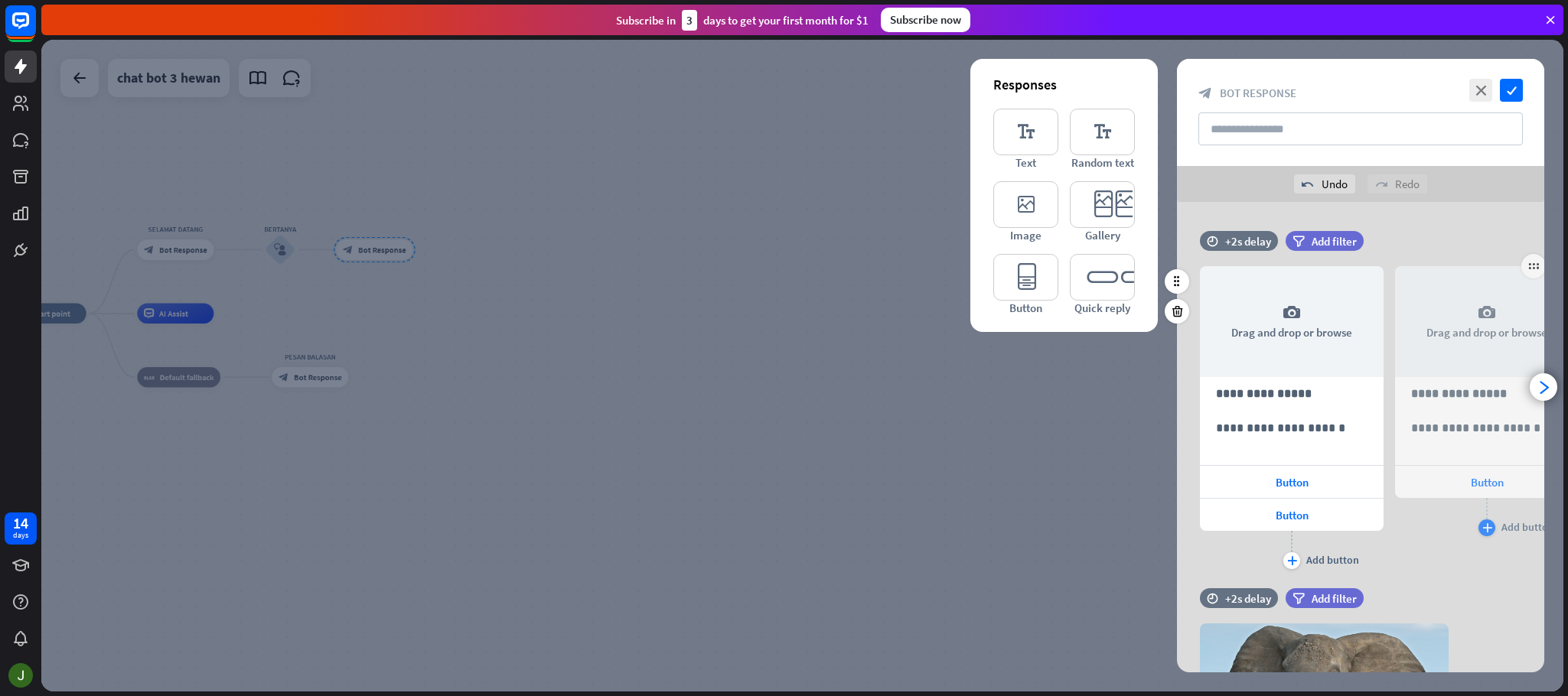 click on "plus" at bounding box center (1487, 528) 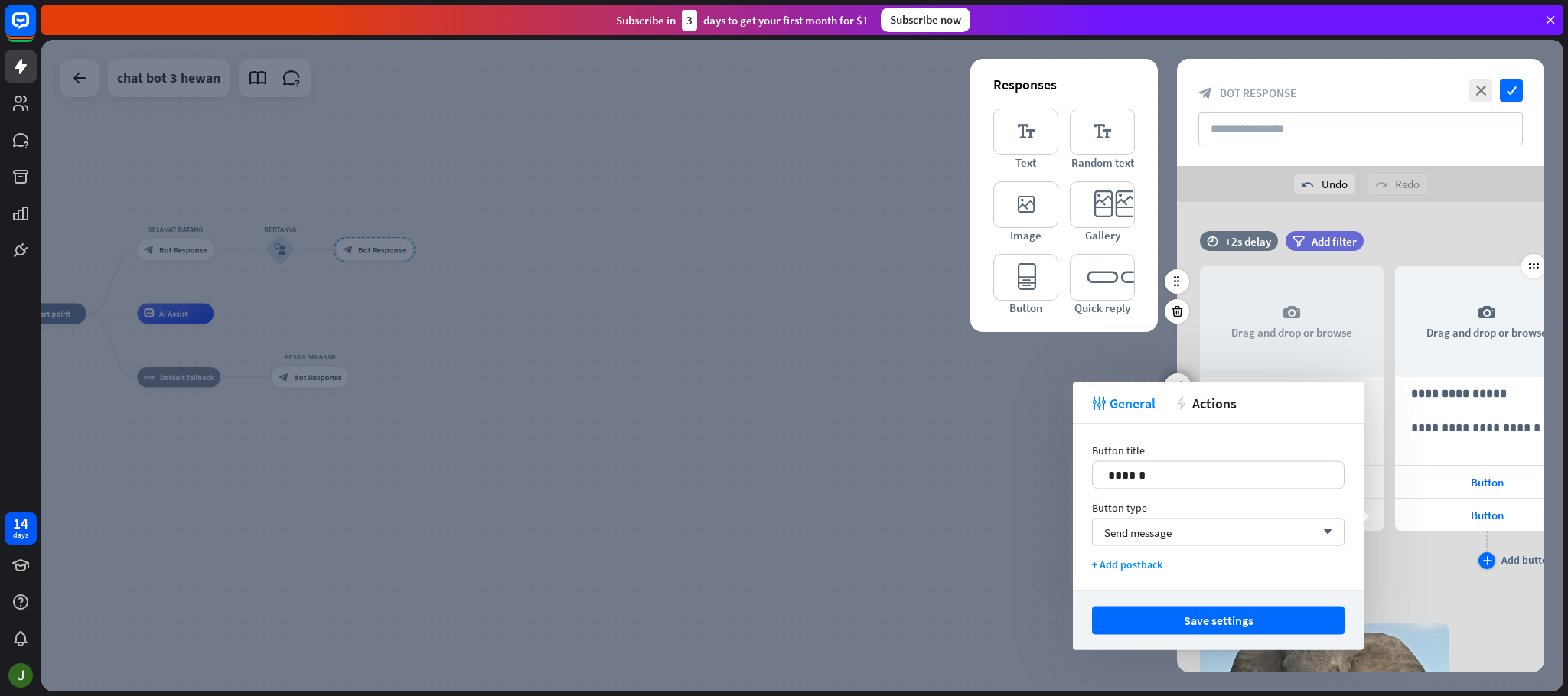 scroll, scrollTop: 0, scrollLeft: 126, axis: horizontal 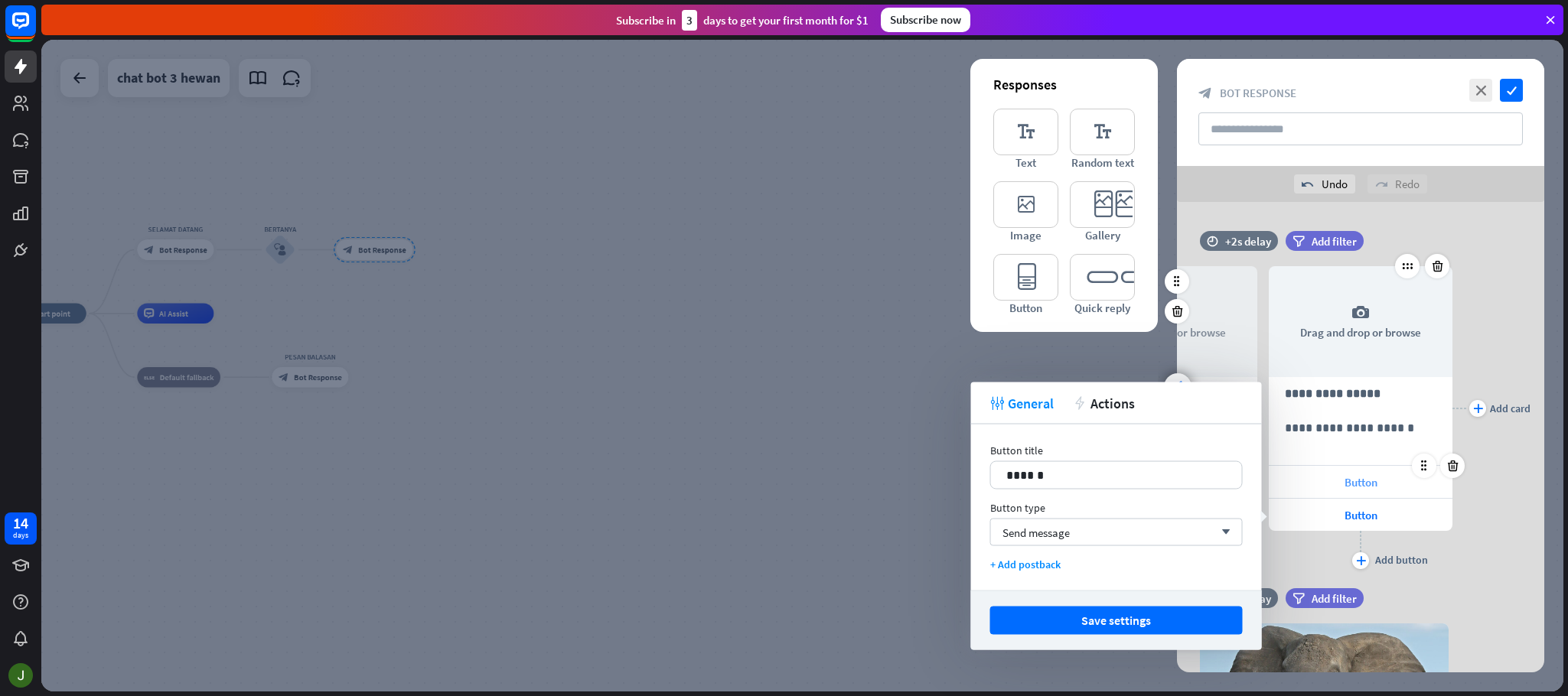 click on "Button" at bounding box center [1361, 482] 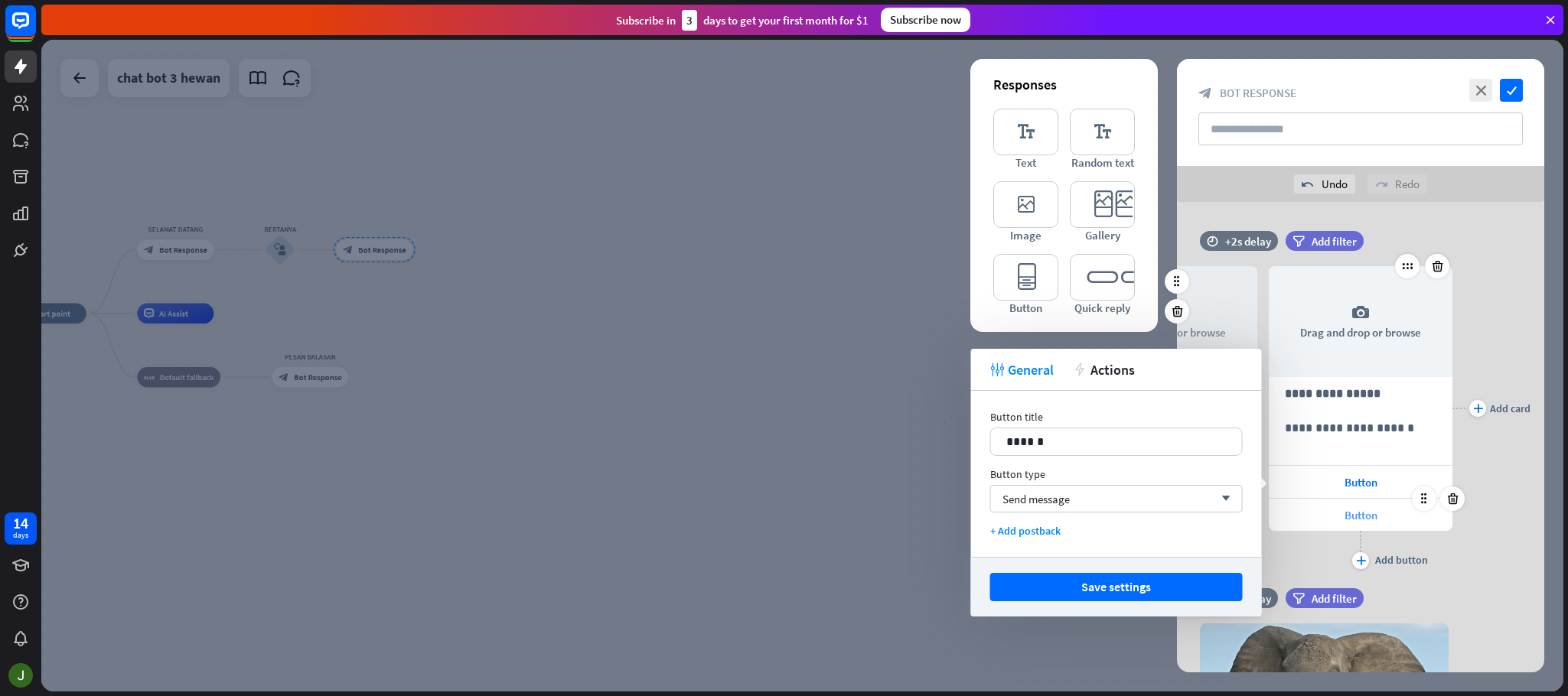 click on "Button" at bounding box center [1361, 515] 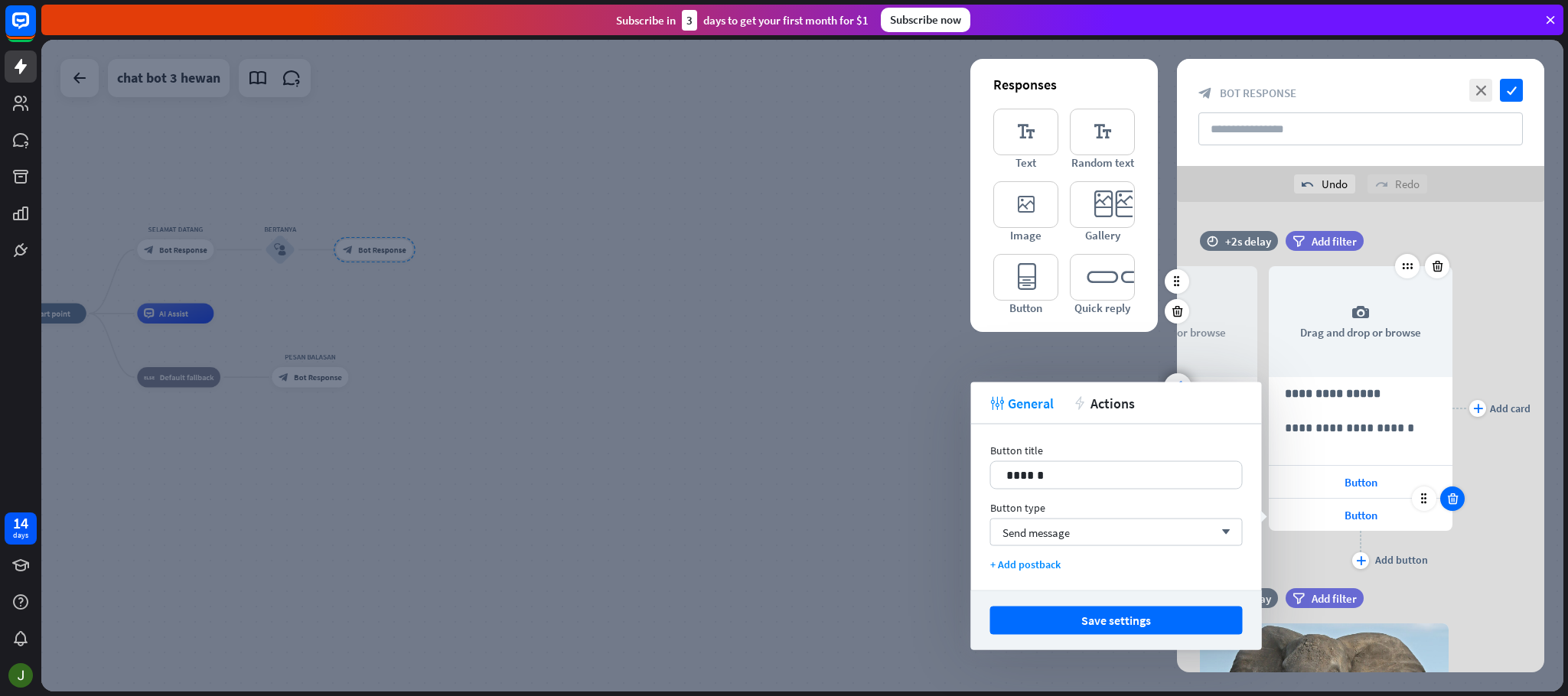 click at bounding box center [1452, 499] 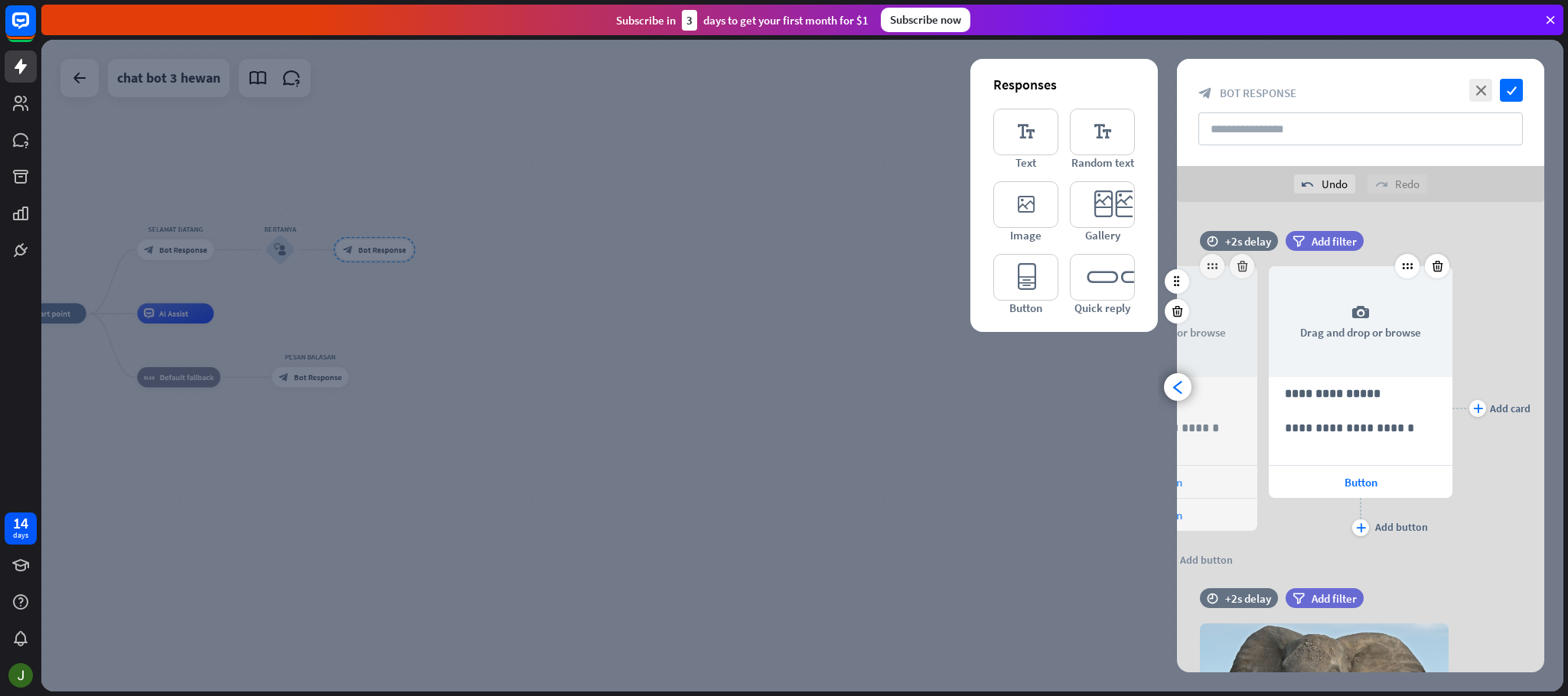 click on "plus   Add button" at bounding box center (1165, 550) 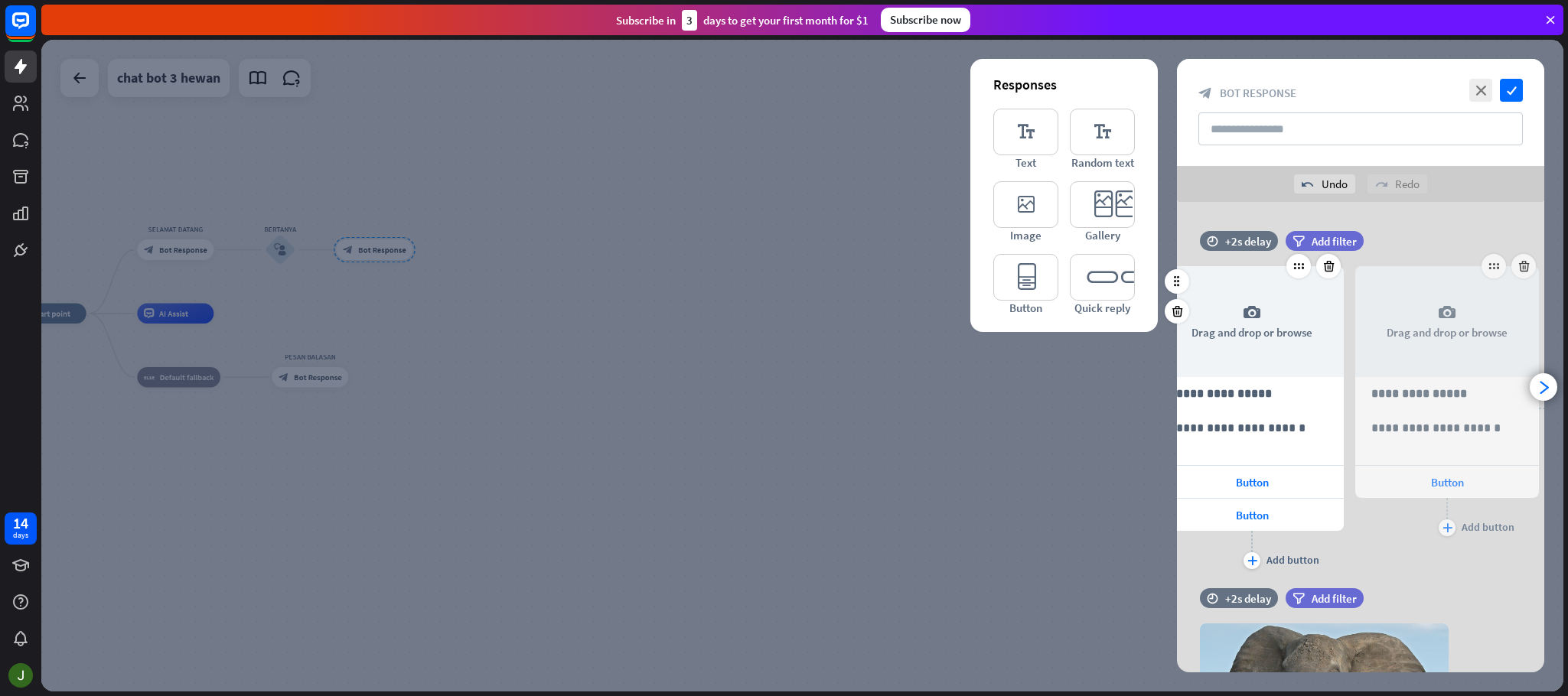 scroll, scrollTop: 0, scrollLeft: 0, axis: both 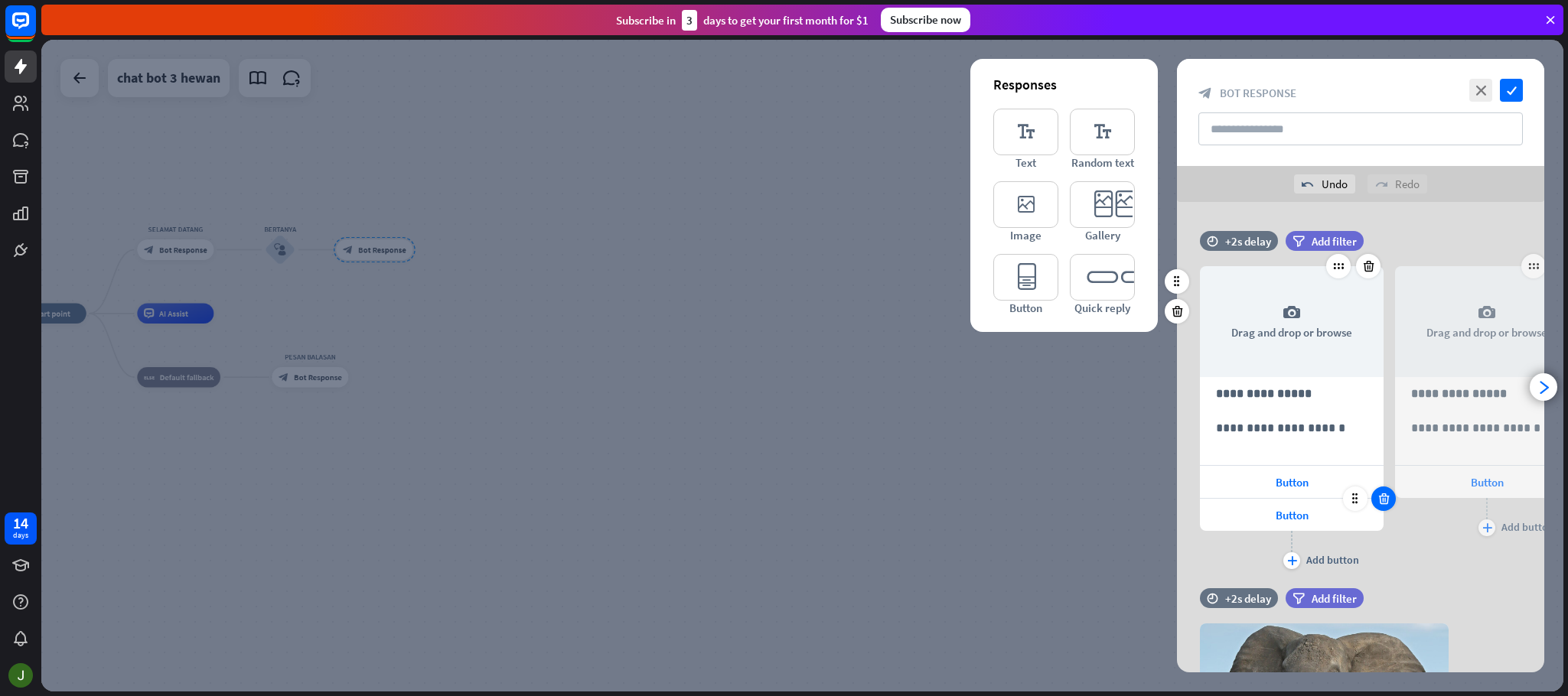 click at bounding box center [1384, 499] 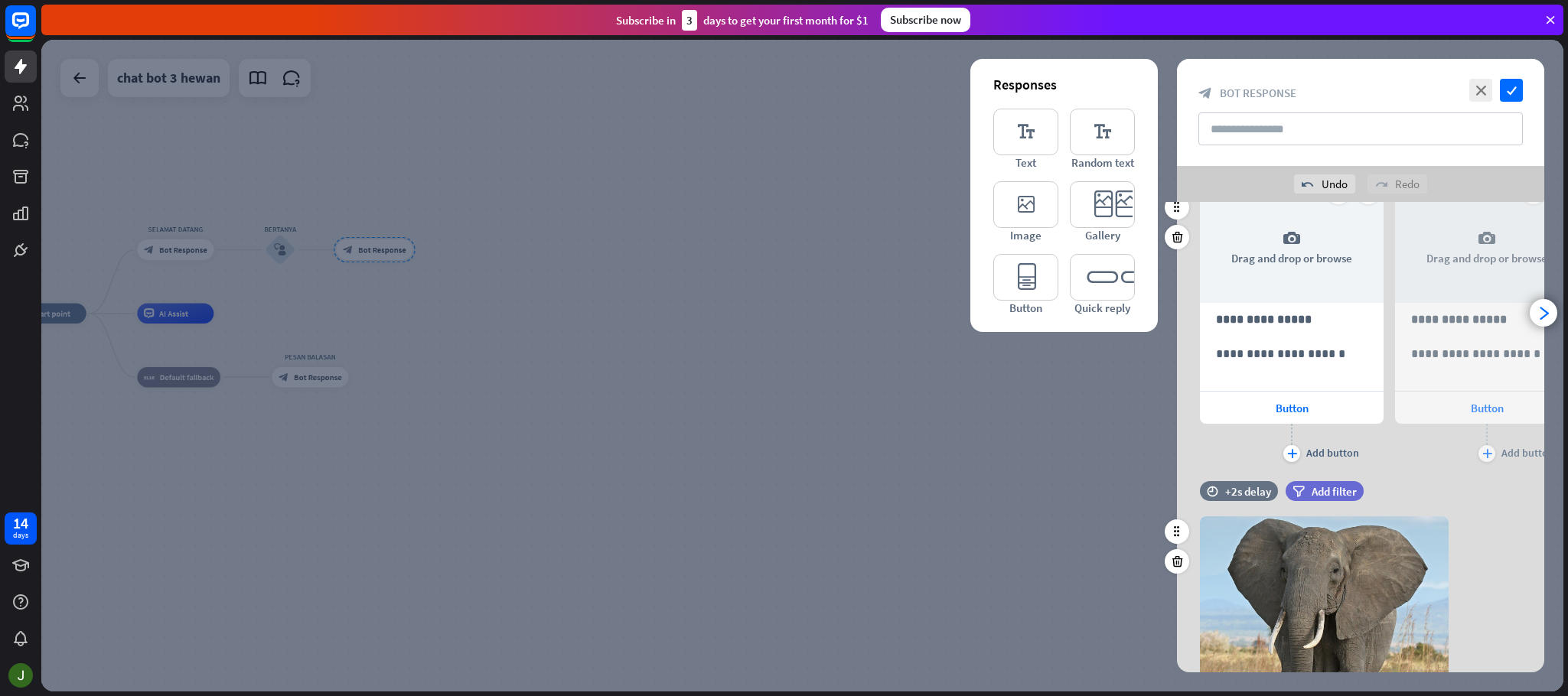 scroll, scrollTop: 0, scrollLeft: 0, axis: both 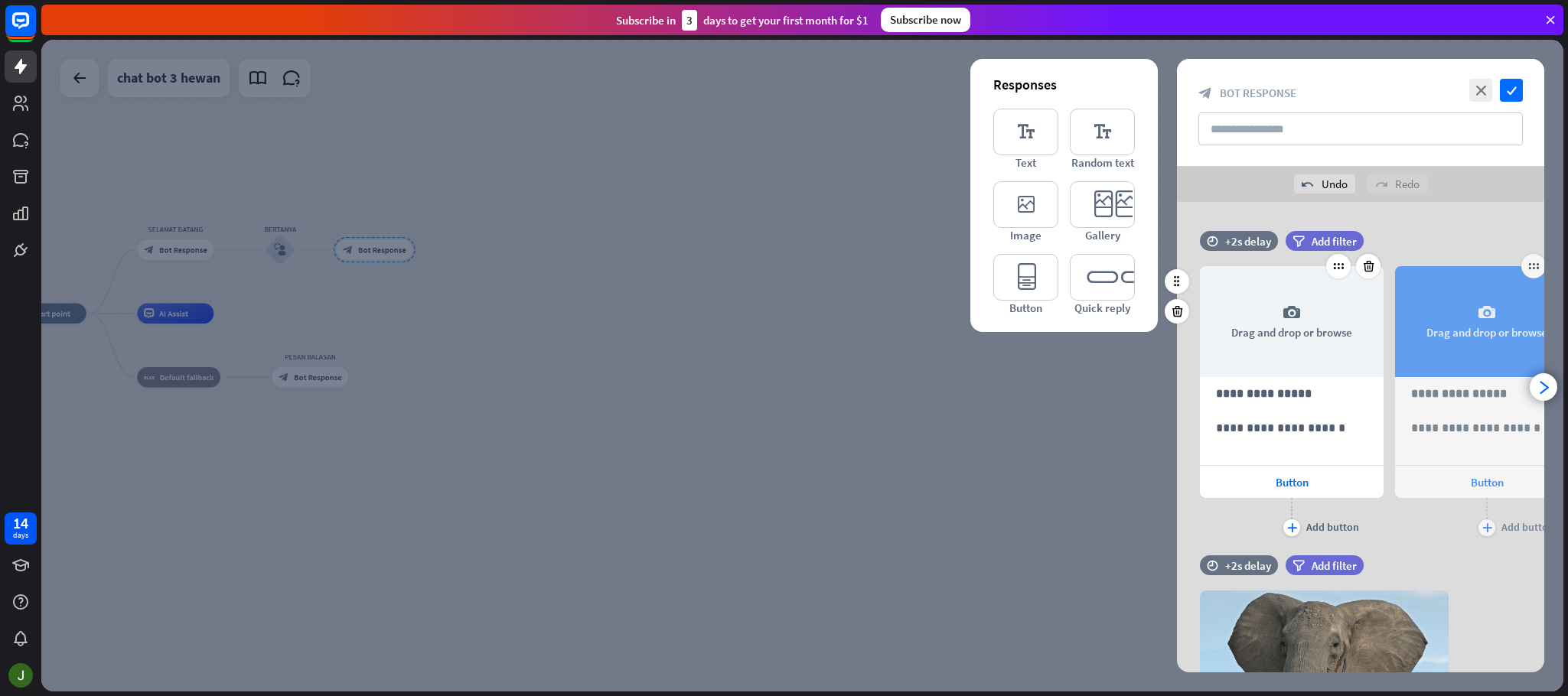 click on "camera" at bounding box center (1487, 313) 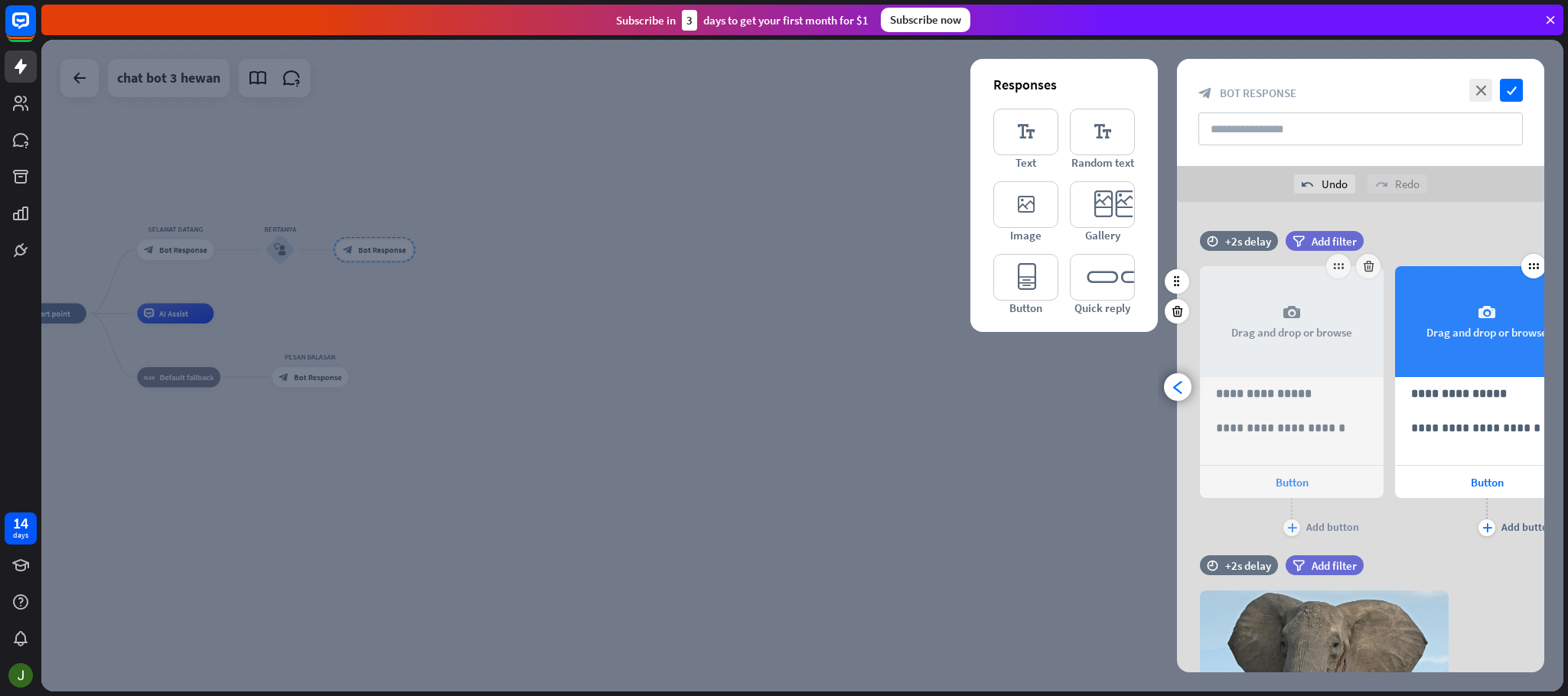 scroll, scrollTop: 0, scrollLeft: 126, axis: horizontal 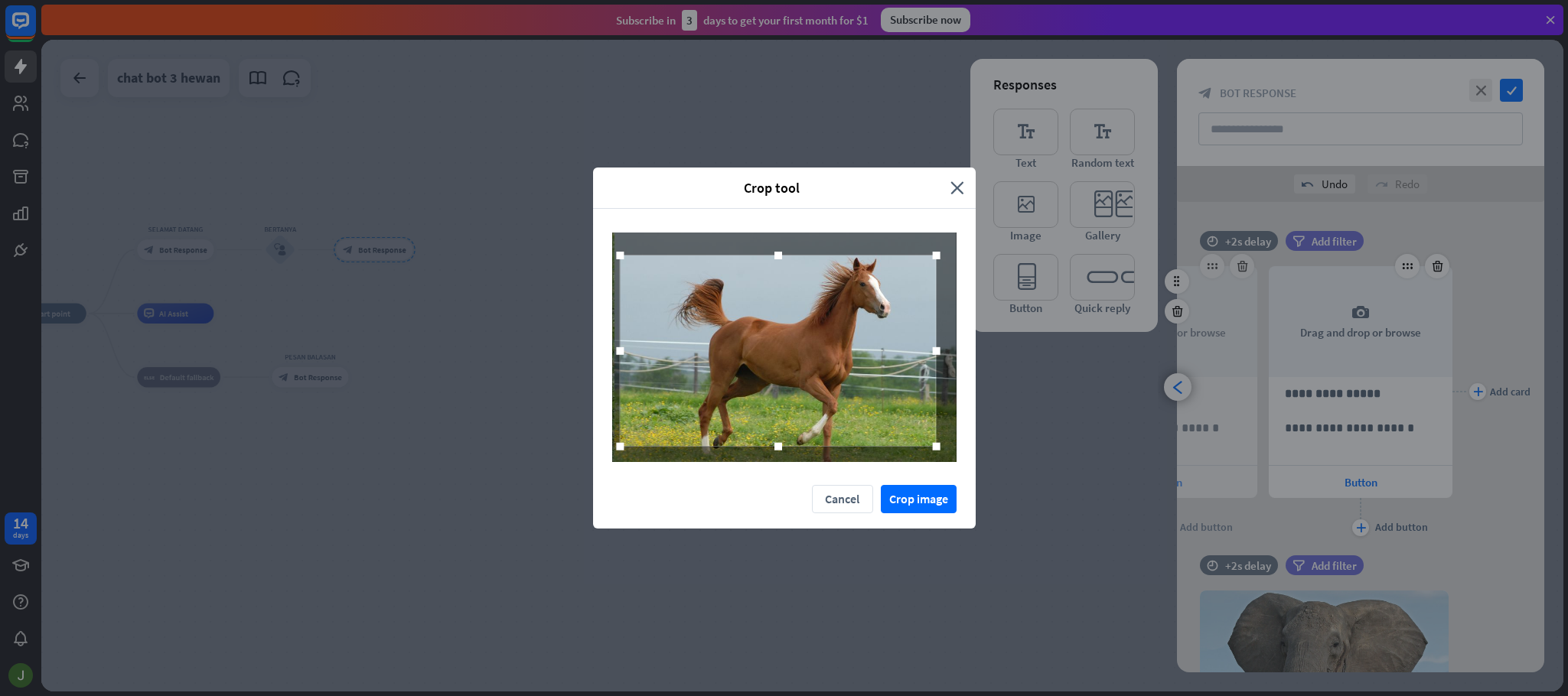 drag, startPoint x: 630, startPoint y: 437, endPoint x: 614, endPoint y: 450, distance: 20.615528 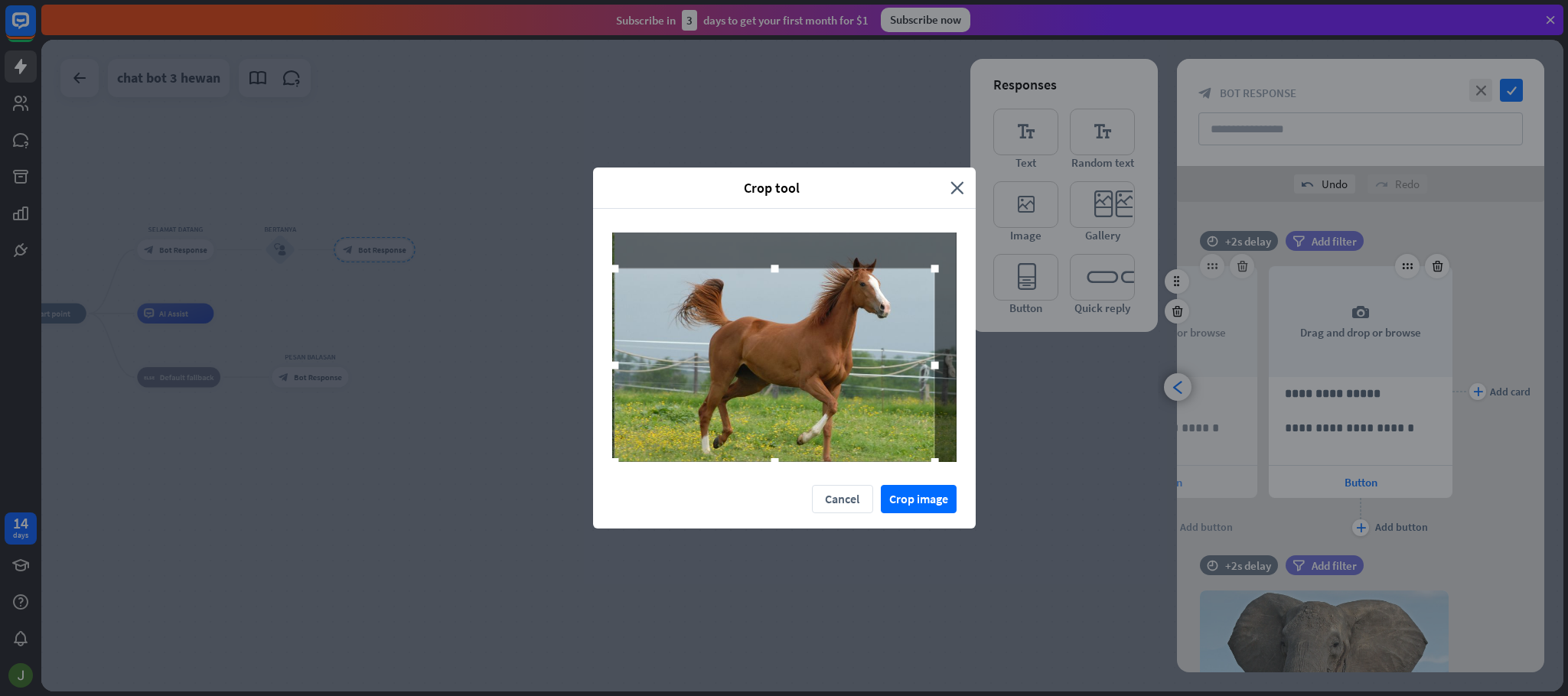 drag, startPoint x: 792, startPoint y: 384, endPoint x: 852, endPoint y: 359, distance: 65 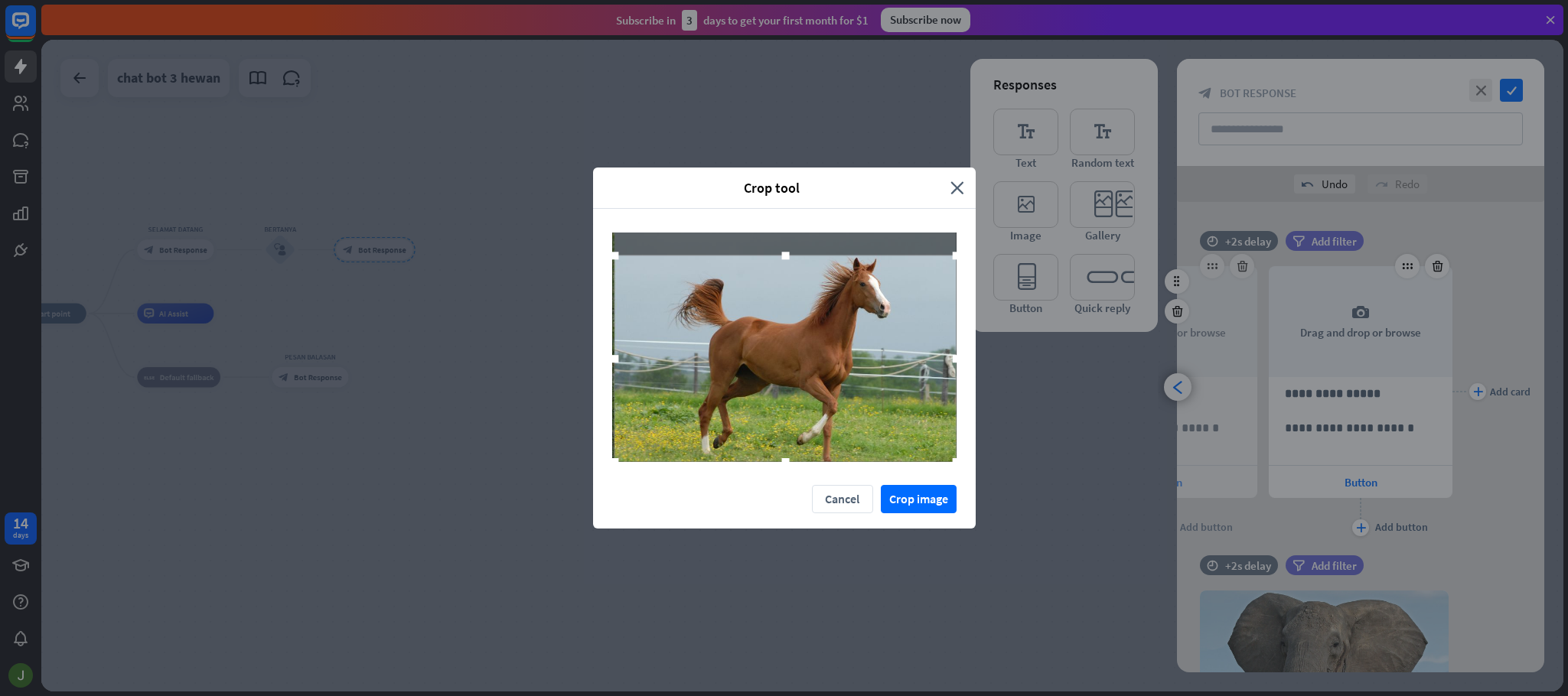 drag, startPoint x: 937, startPoint y: 267, endPoint x: 974, endPoint y: 225, distance: 55.973208 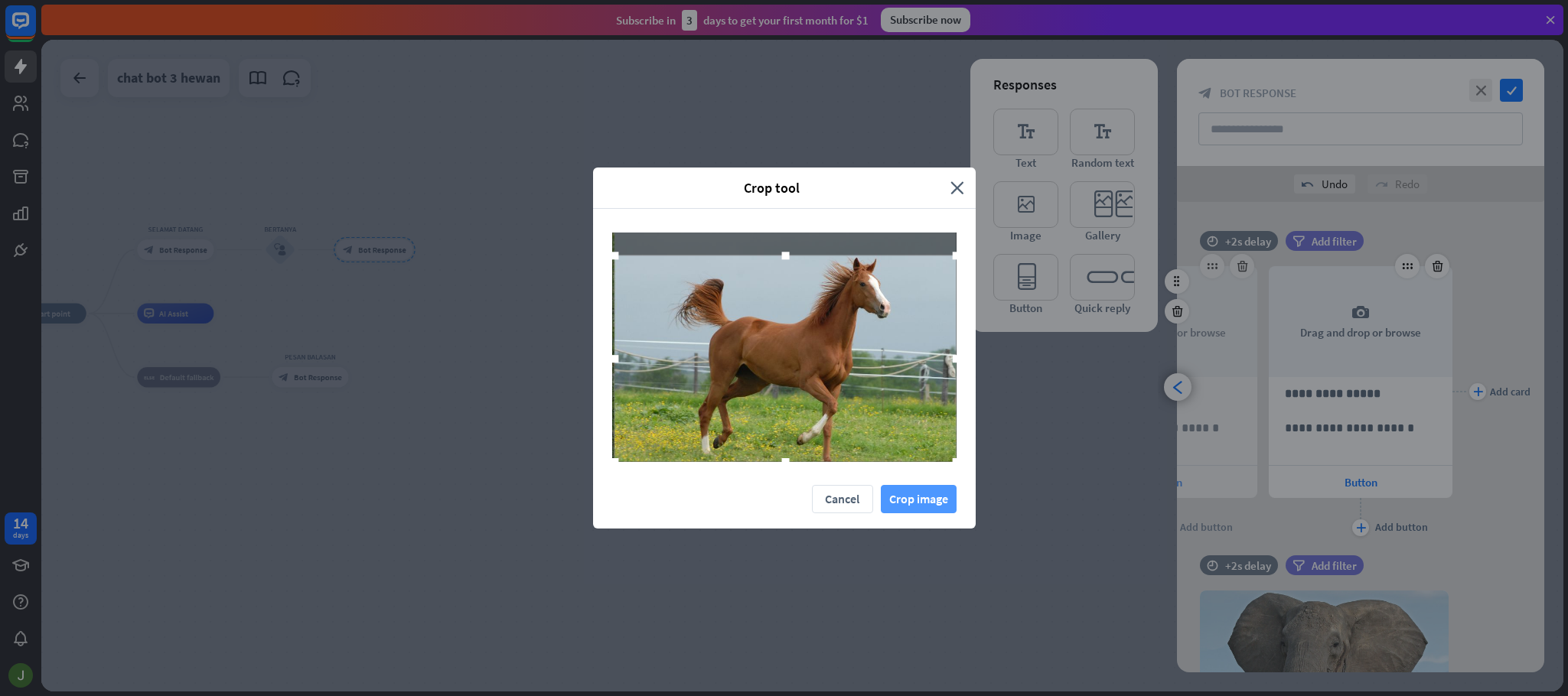 click on "Crop image" at bounding box center (918, 499) 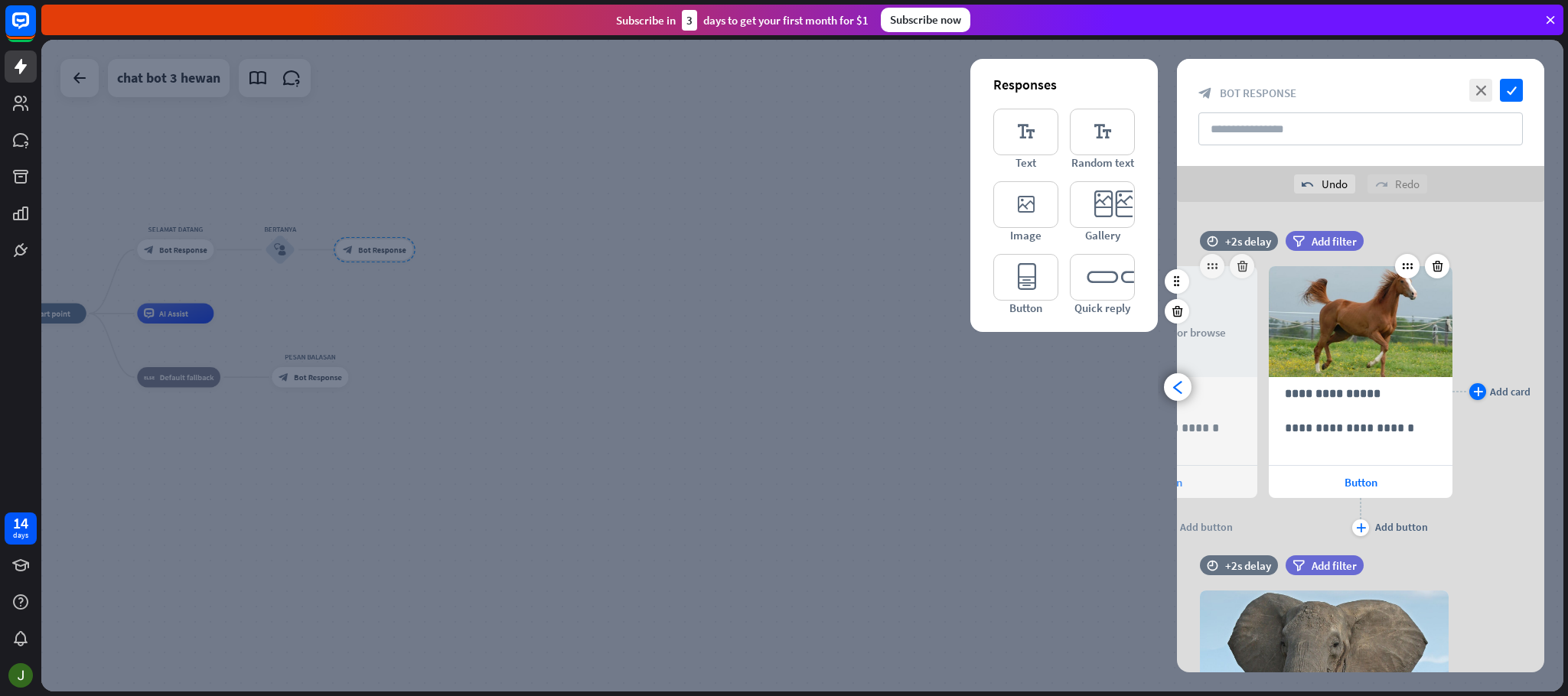click on "plus" at bounding box center (1478, 392) 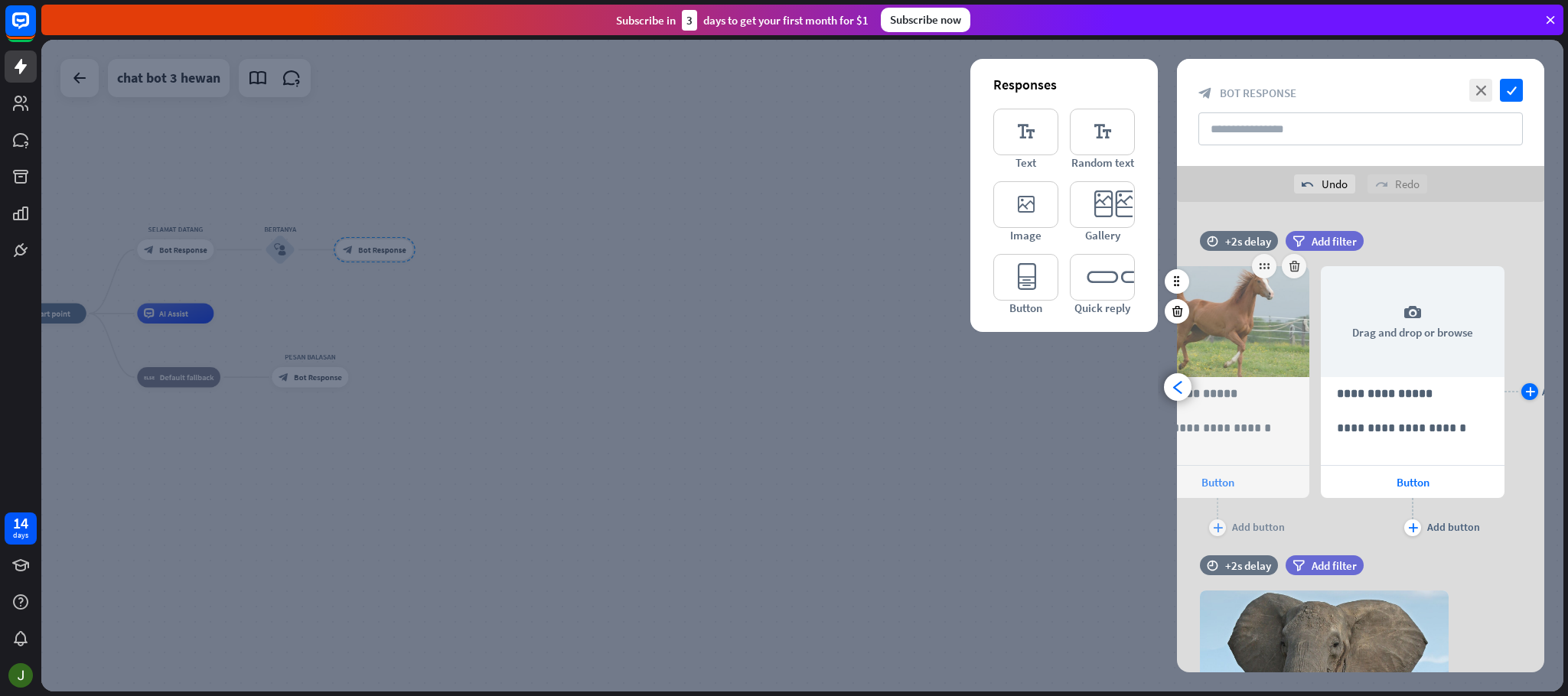 scroll, scrollTop: 0, scrollLeft: 321, axis: horizontal 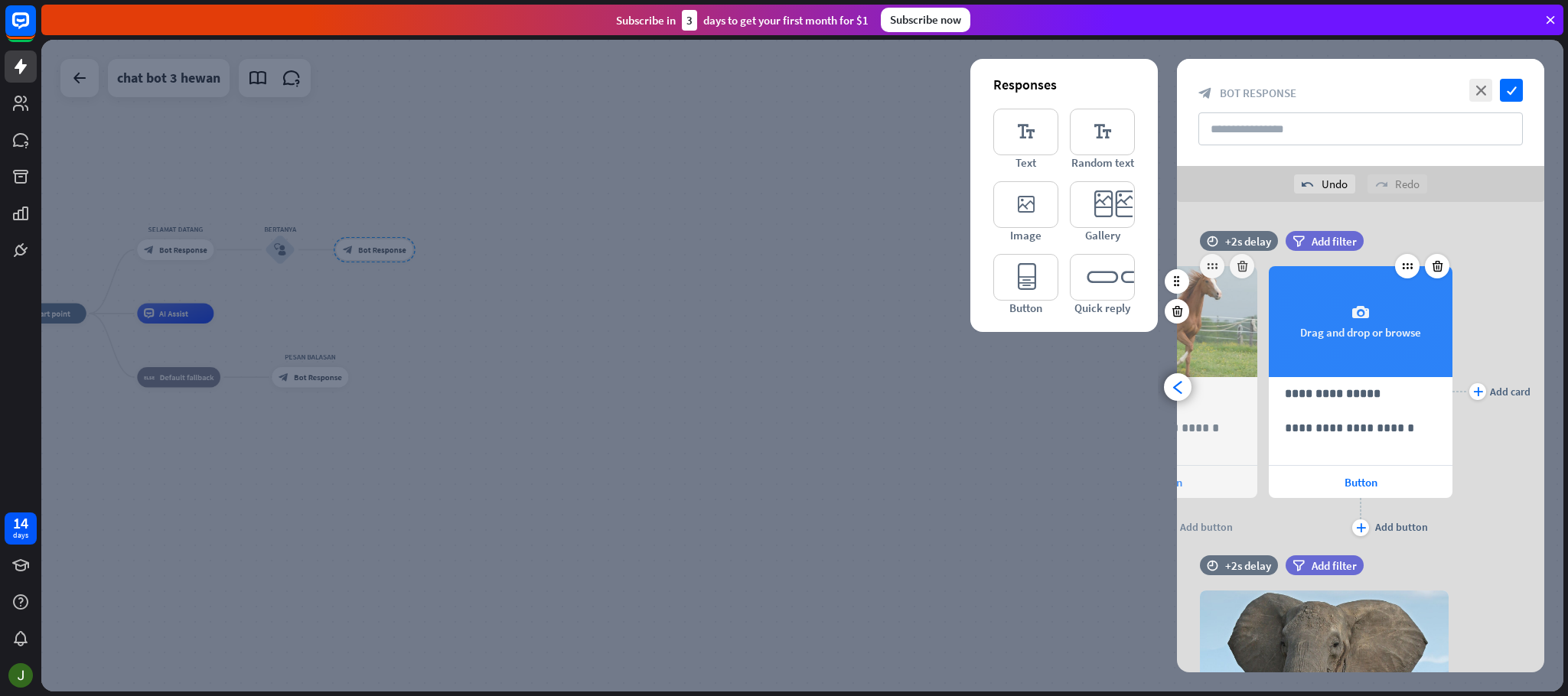 click on "camera
Drag and drop or browse" at bounding box center [1361, 321] 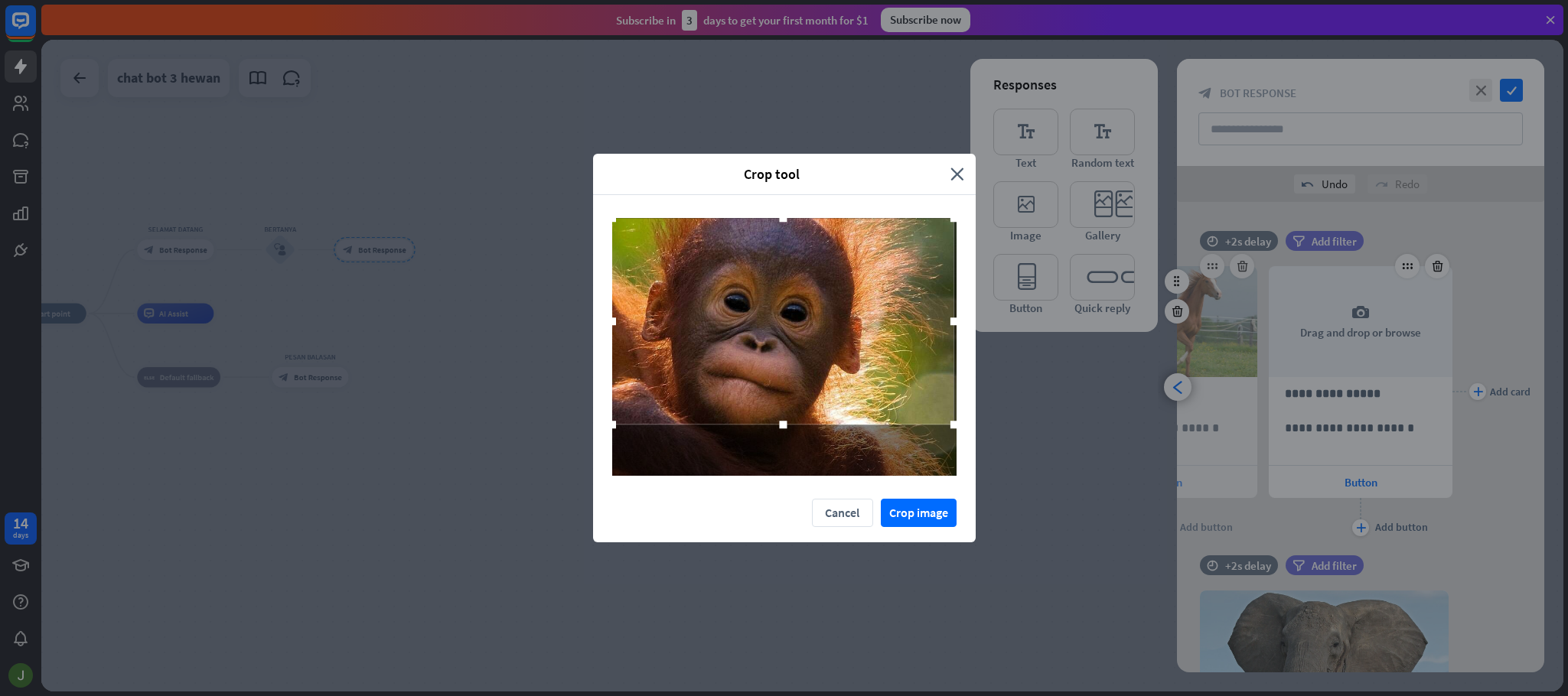 drag, startPoint x: 833, startPoint y: 297, endPoint x: 817, endPoint y: 262, distance: 38.483763 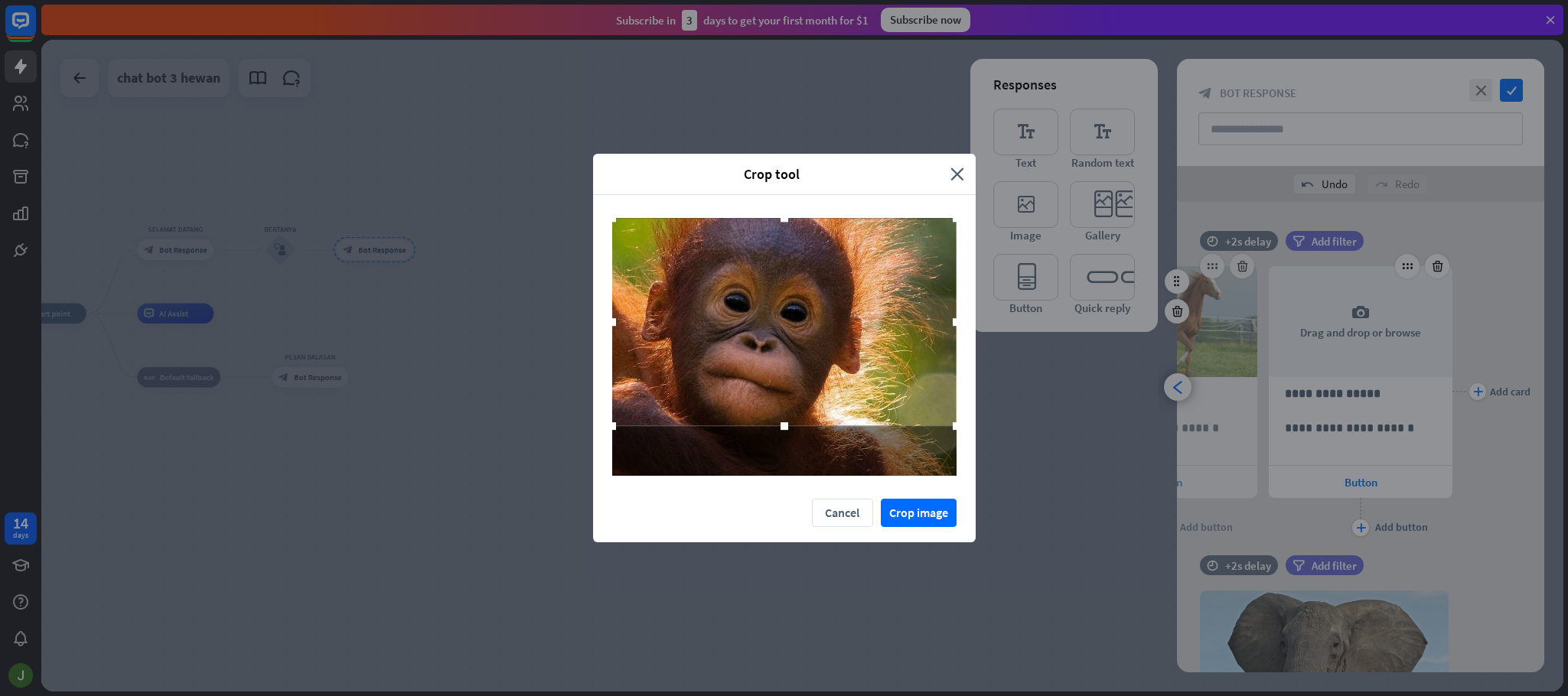 drag, startPoint x: 965, startPoint y: 436, endPoint x: 1045, endPoint y: 486, distance: 94.33981 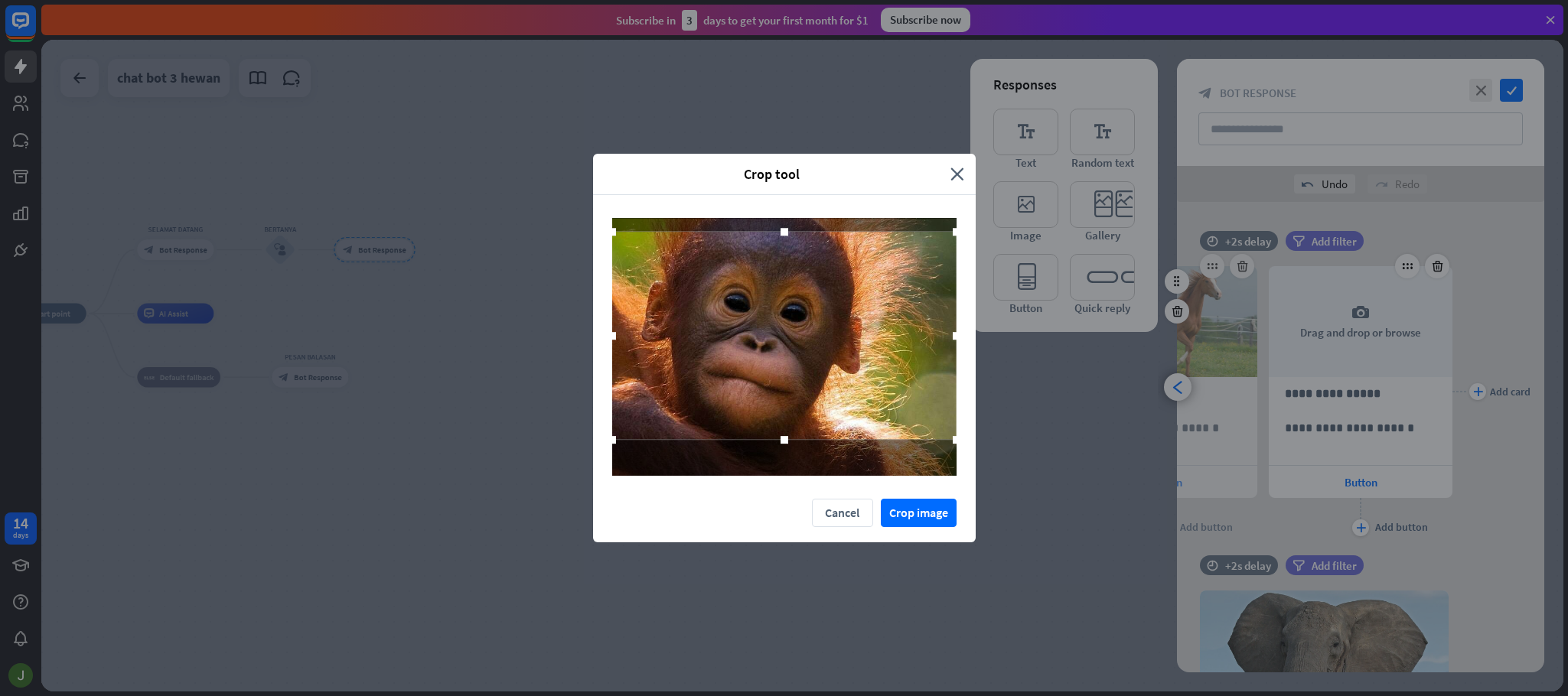 drag, startPoint x: 825, startPoint y: 349, endPoint x: 826, endPoint y: 363, distance: 14.035669 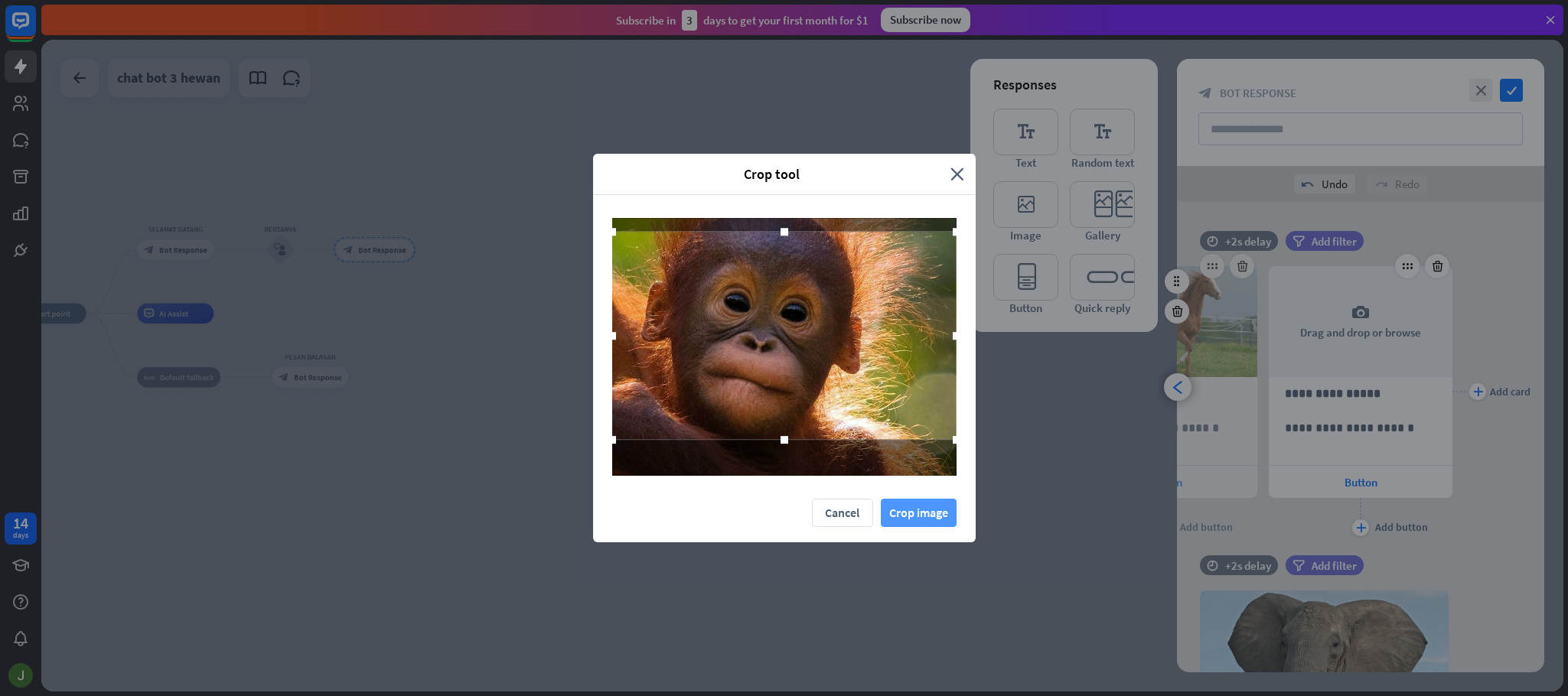 click on "Crop image" at bounding box center [918, 512] 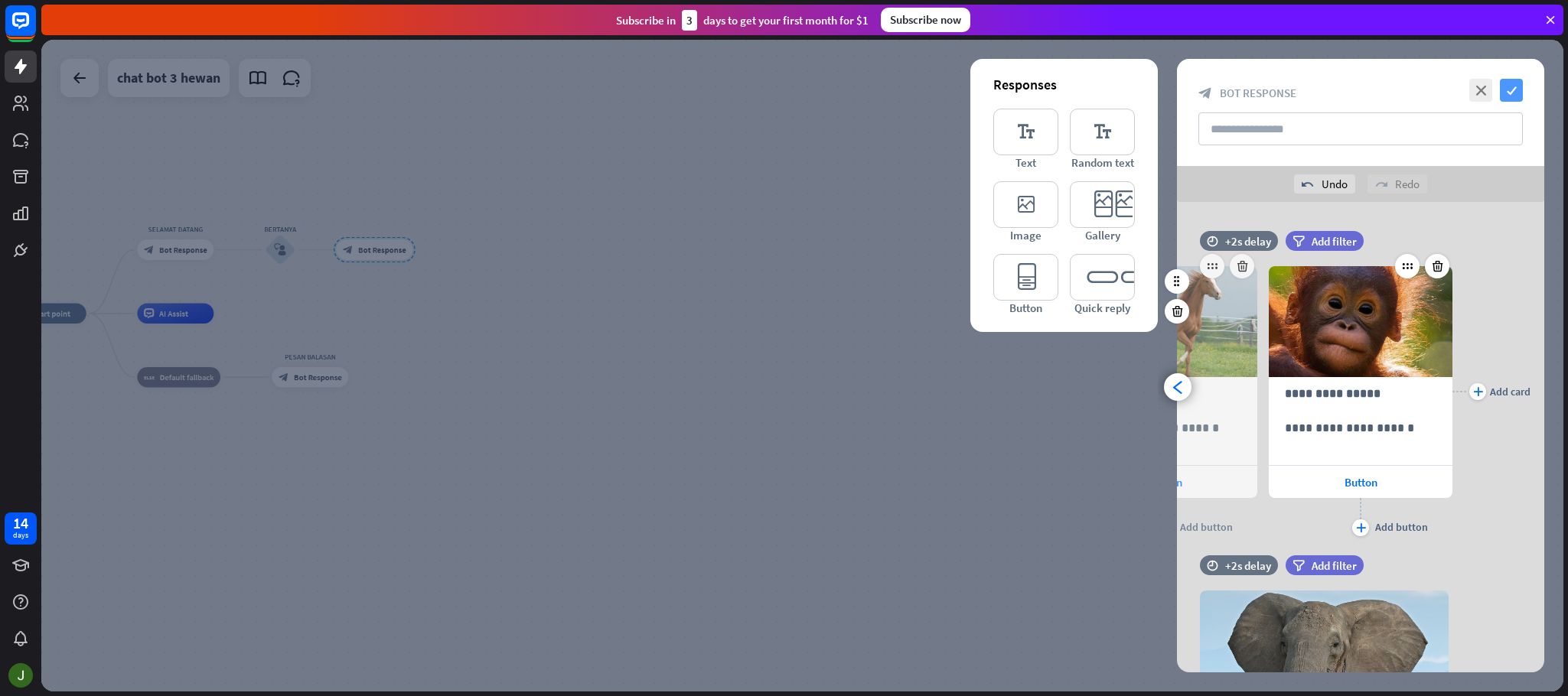 click on "check" at bounding box center (1511, 90) 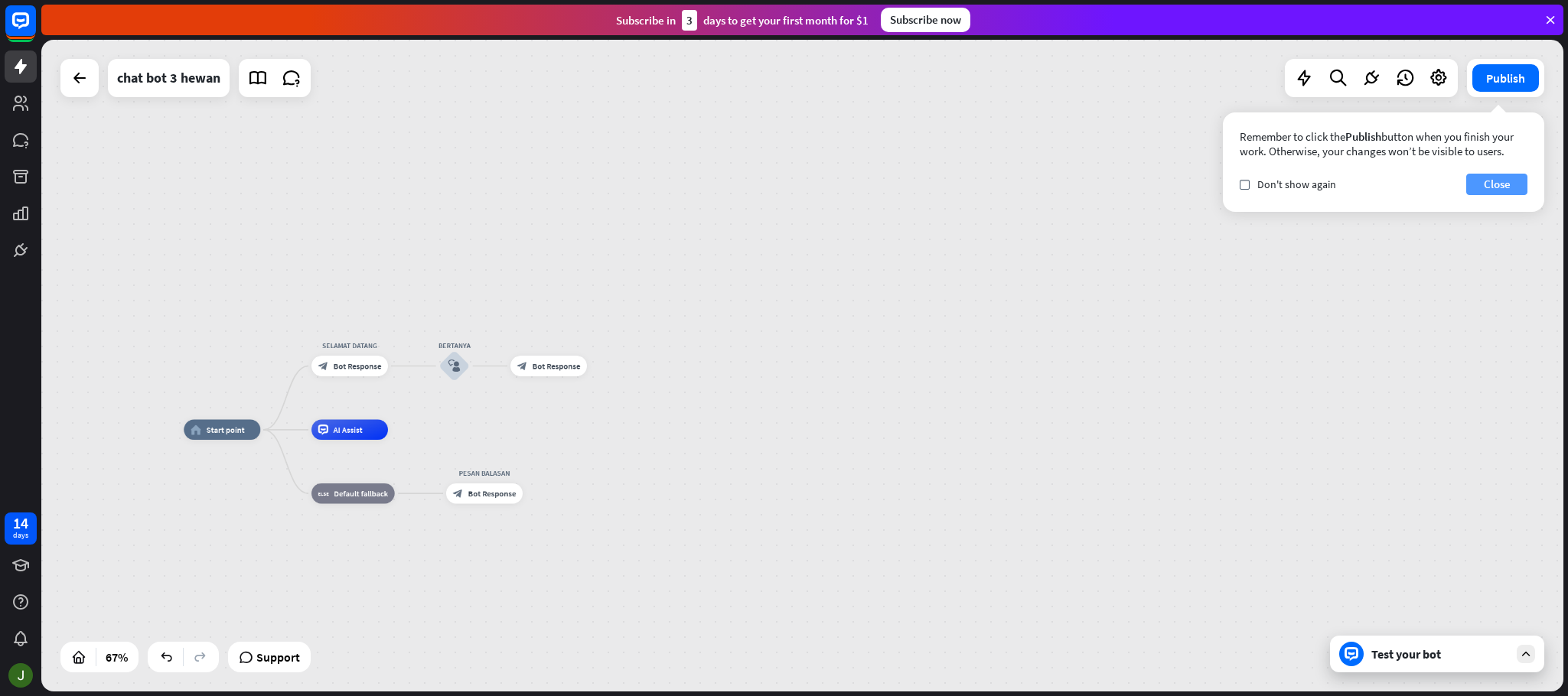 click on "Close" at bounding box center [1497, 184] 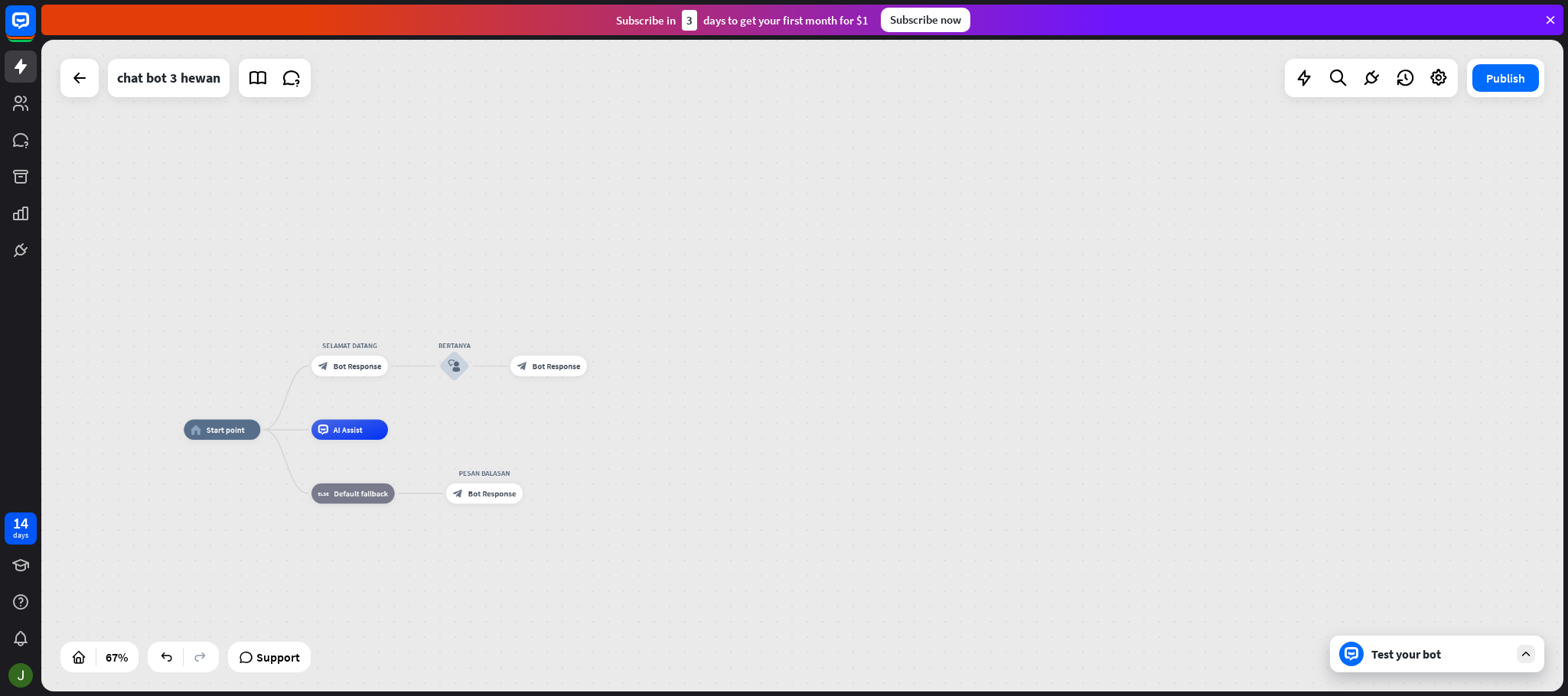 click on "Test your bot" at bounding box center (1440, 654) 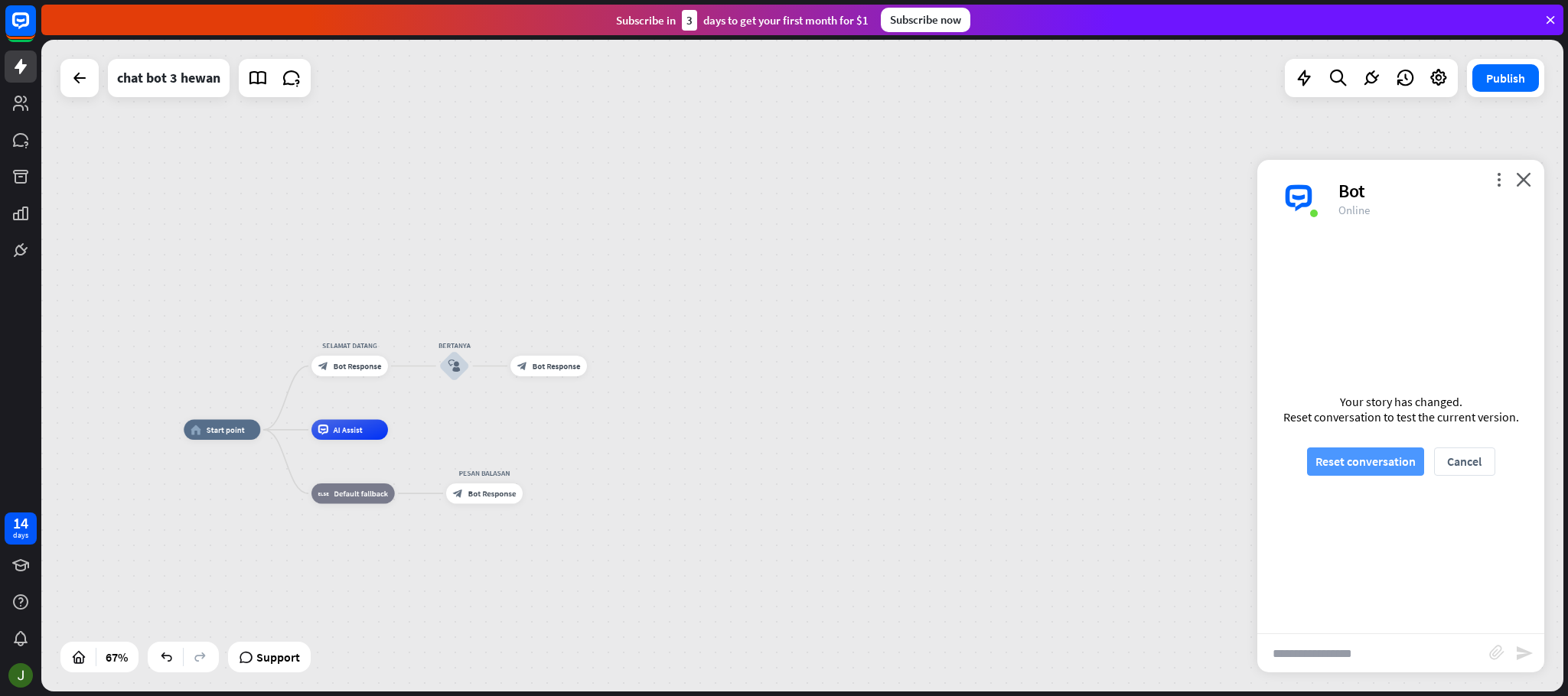 click on "Reset conversation" at bounding box center [1365, 461] 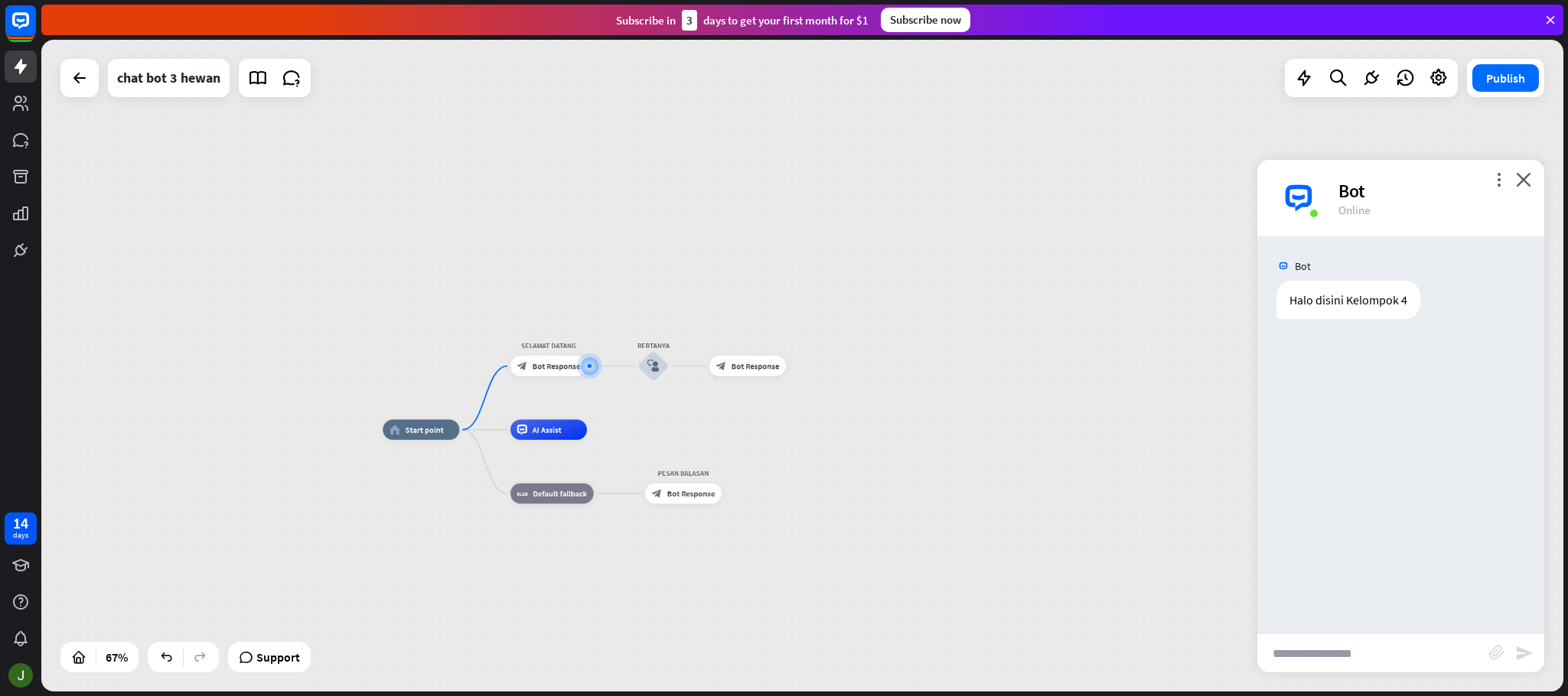 click at bounding box center [1373, 653] 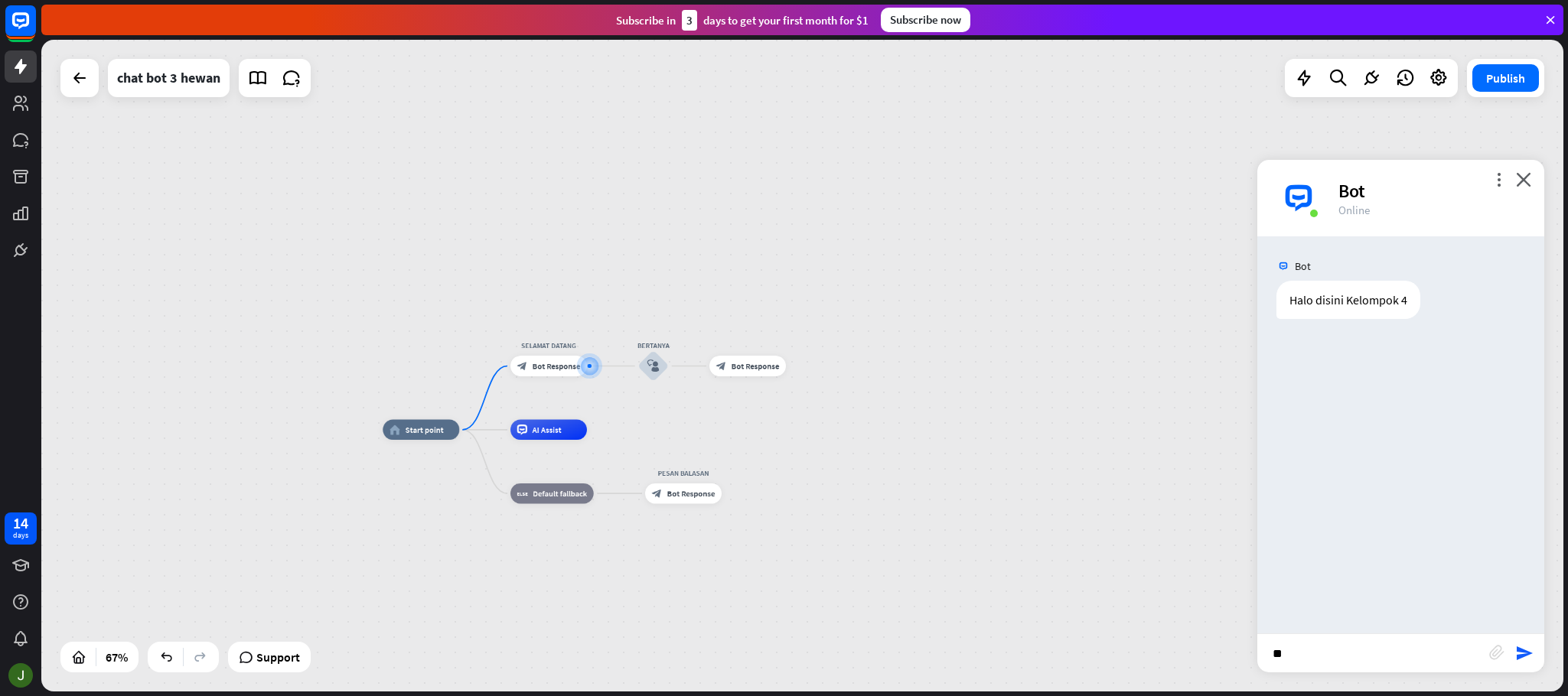 type on "*" 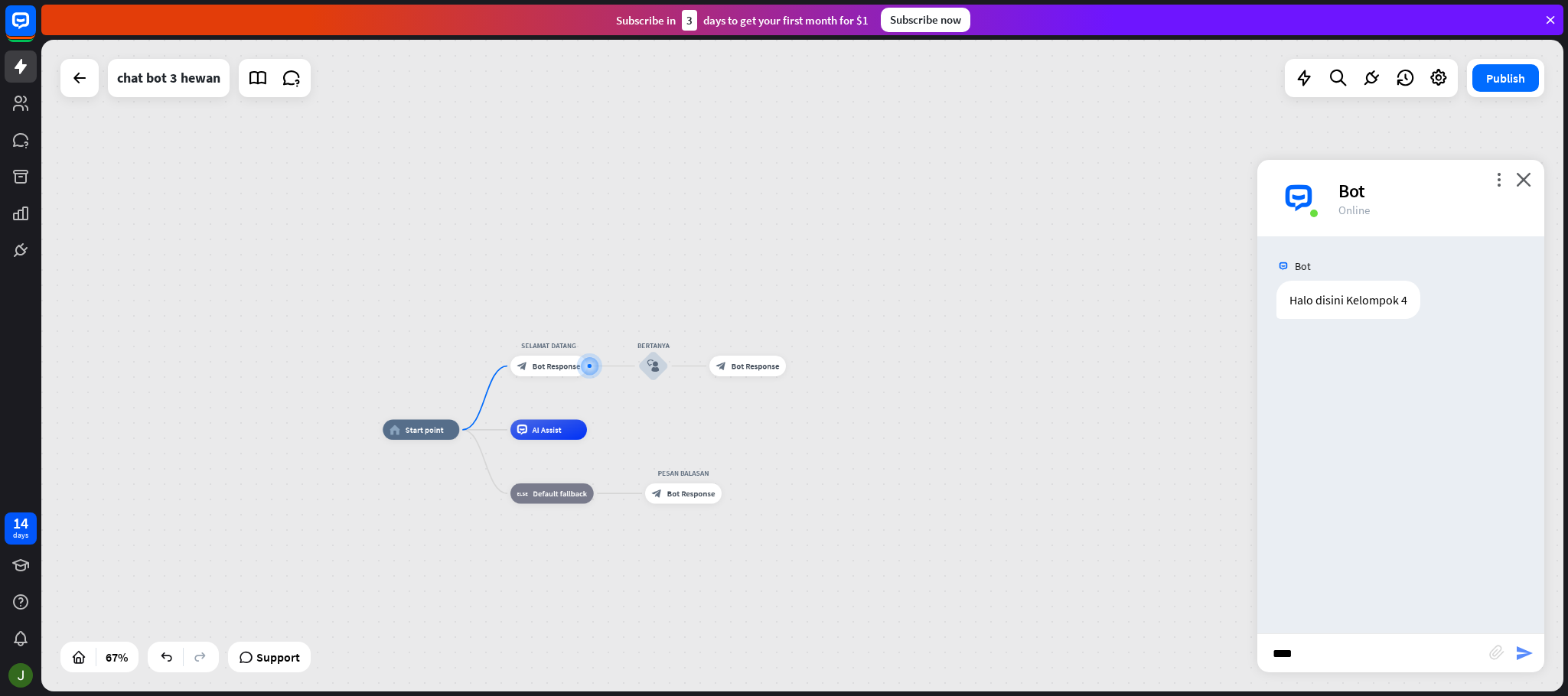 type on "****" 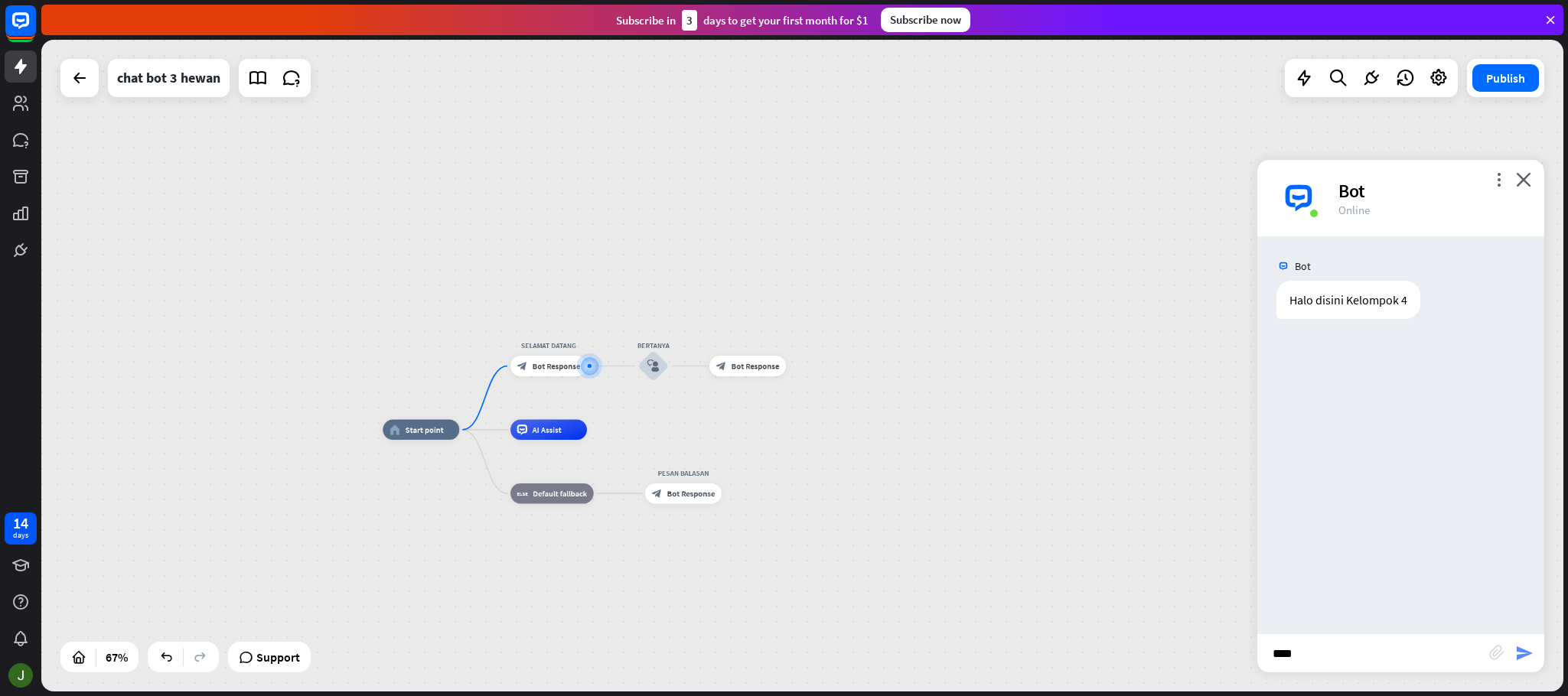 click on "send" at bounding box center (1524, 653) 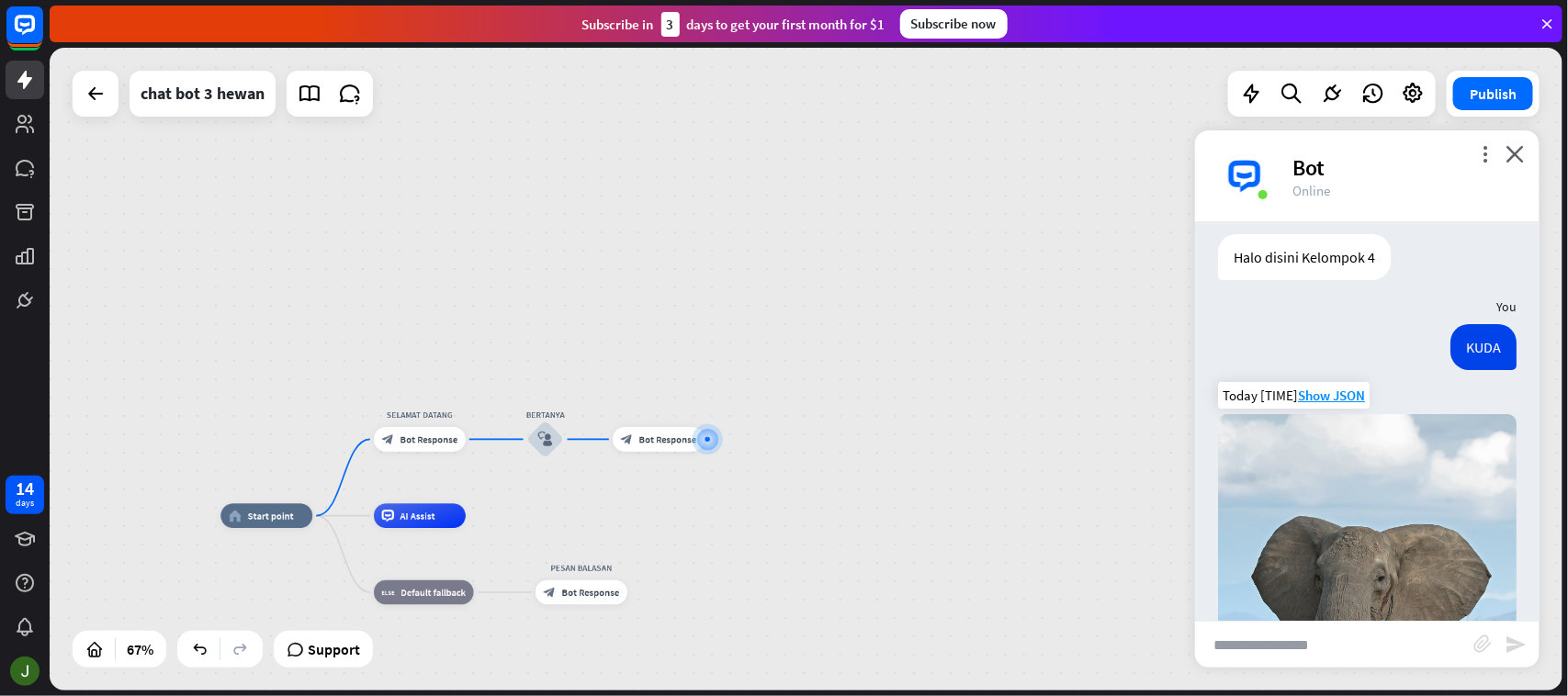 scroll, scrollTop: 0, scrollLeft: 0, axis: both 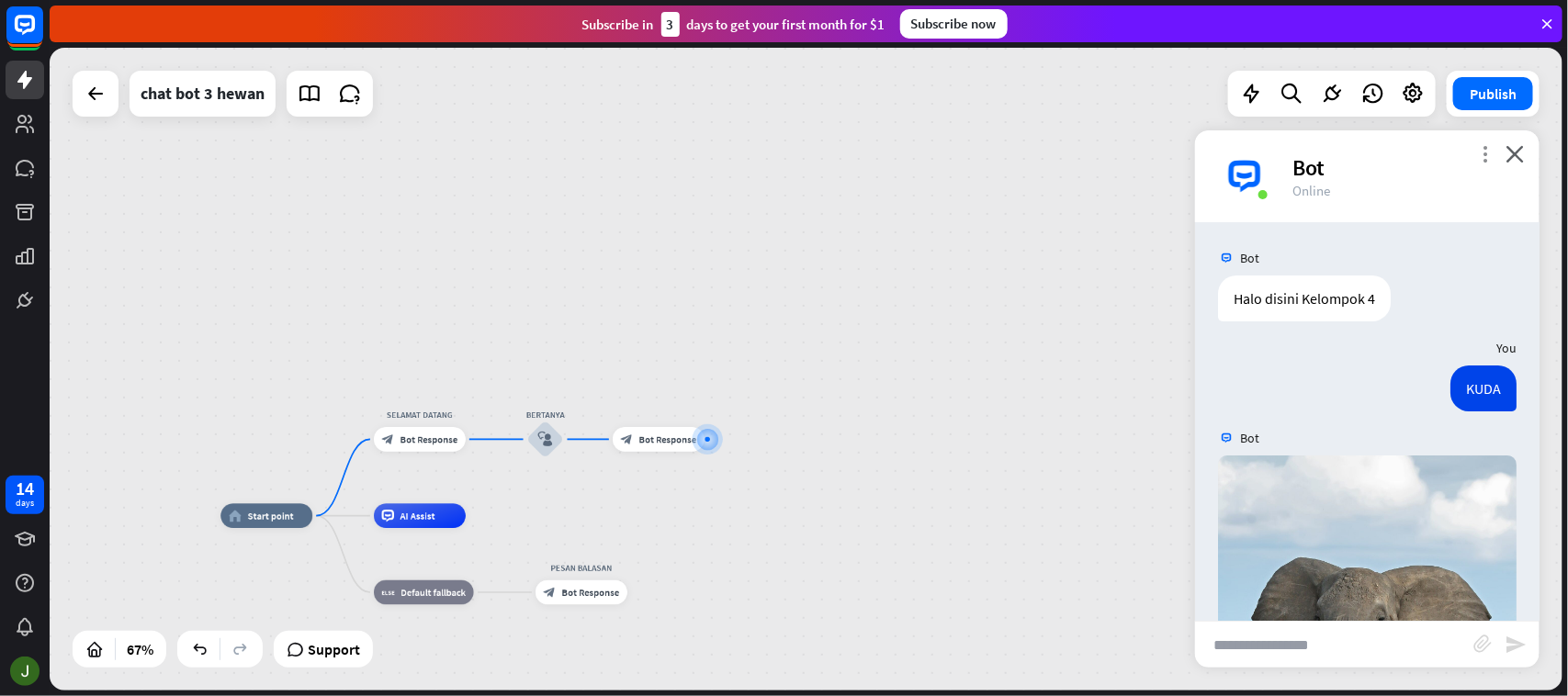 click on "more_vert" at bounding box center (1484, 153) 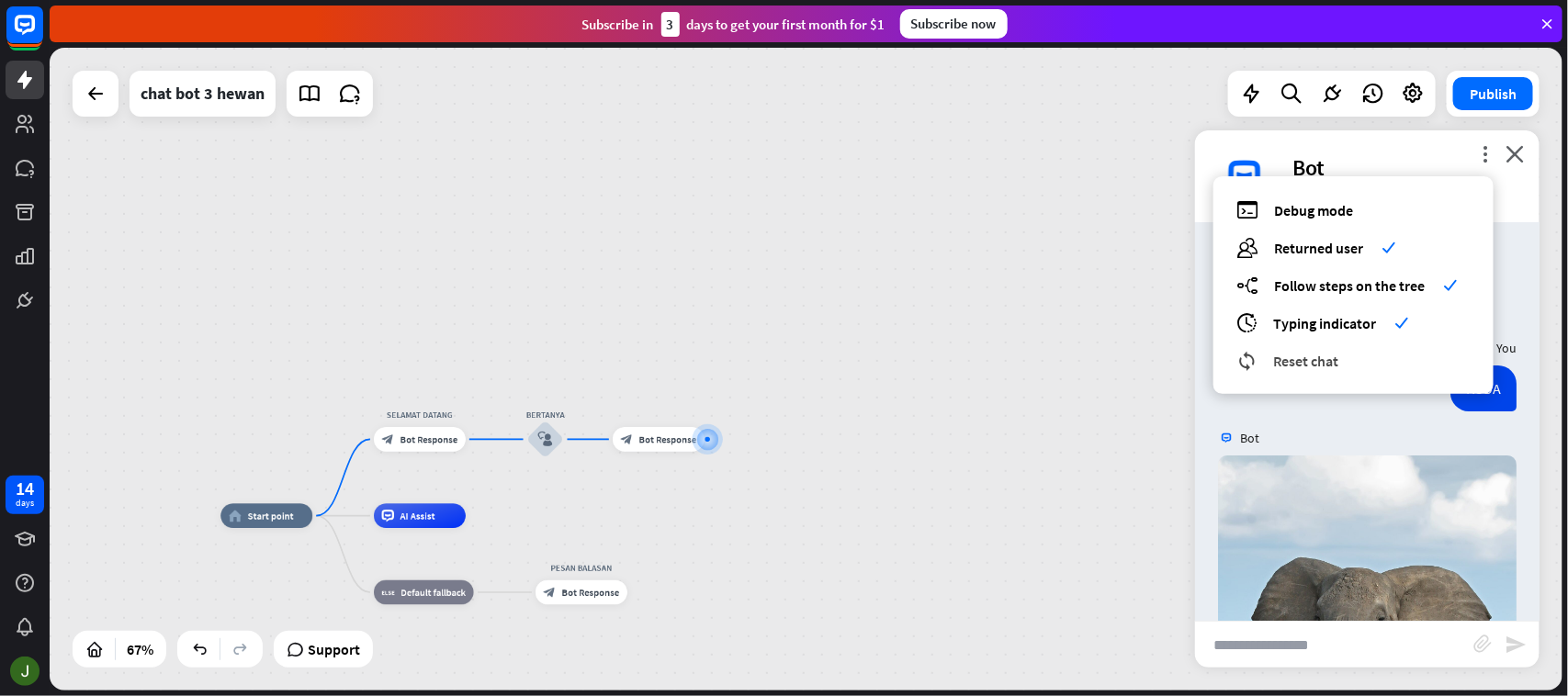 click on "Reset chat" at bounding box center [1305, 361] 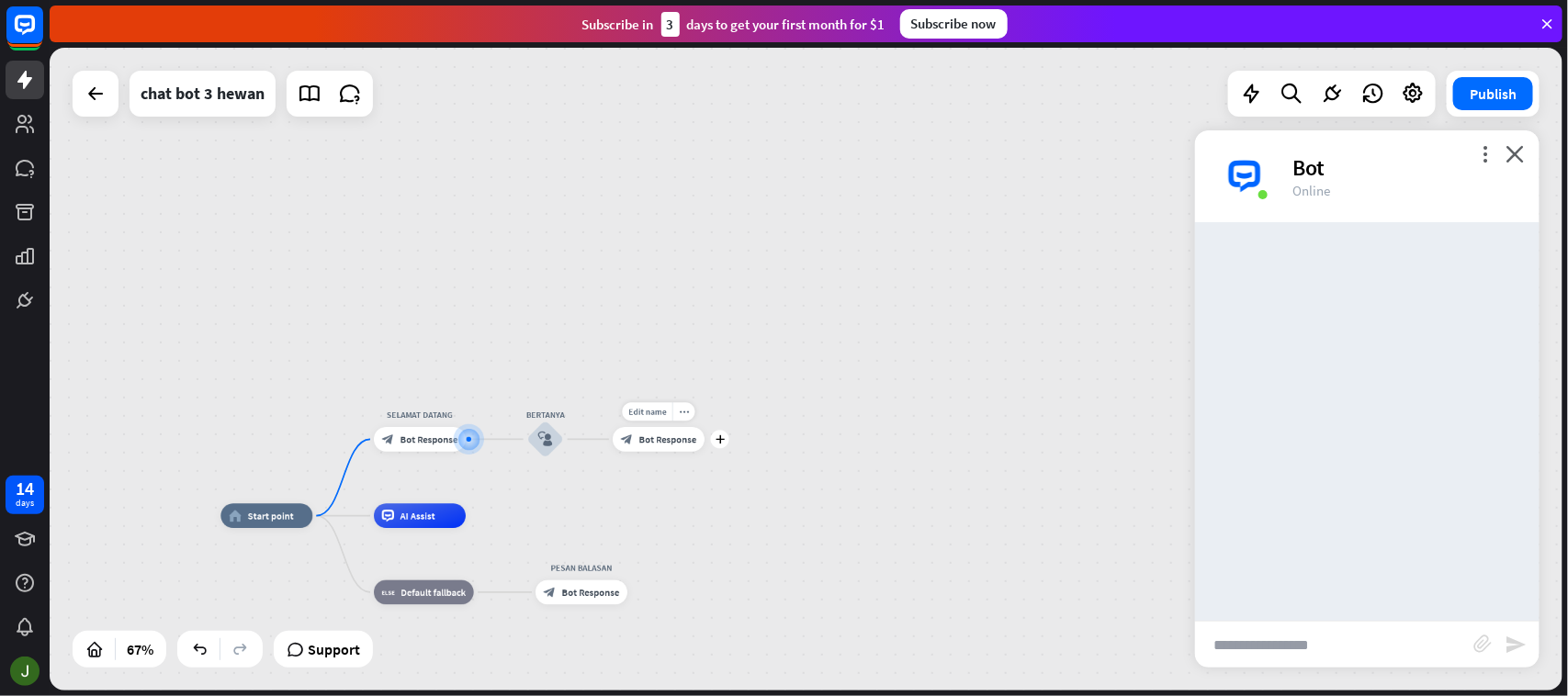 click on "block_bot_response   Bot Response" at bounding box center (659, 439) 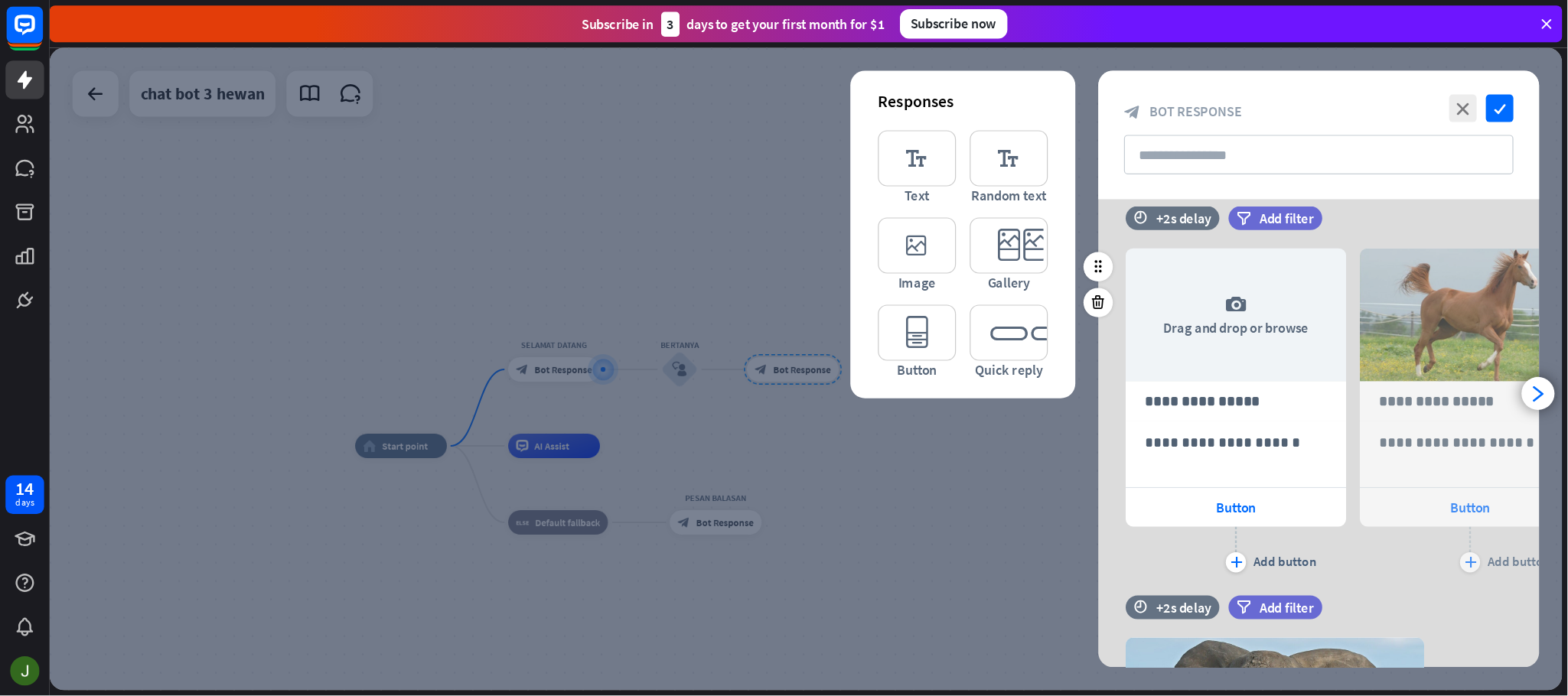 scroll, scrollTop: 0, scrollLeft: 0, axis: both 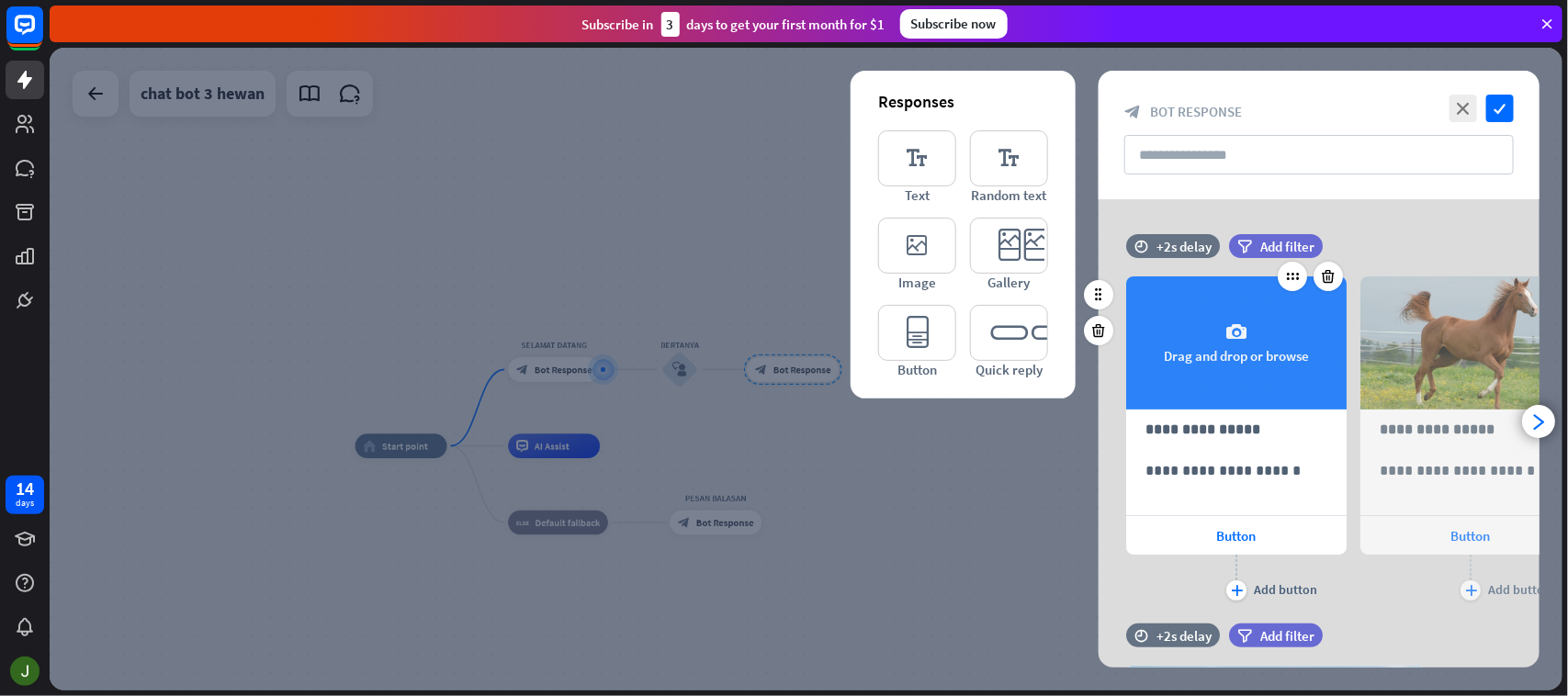 click on "camera
Drag and drop or browse" at bounding box center [1236, 342] 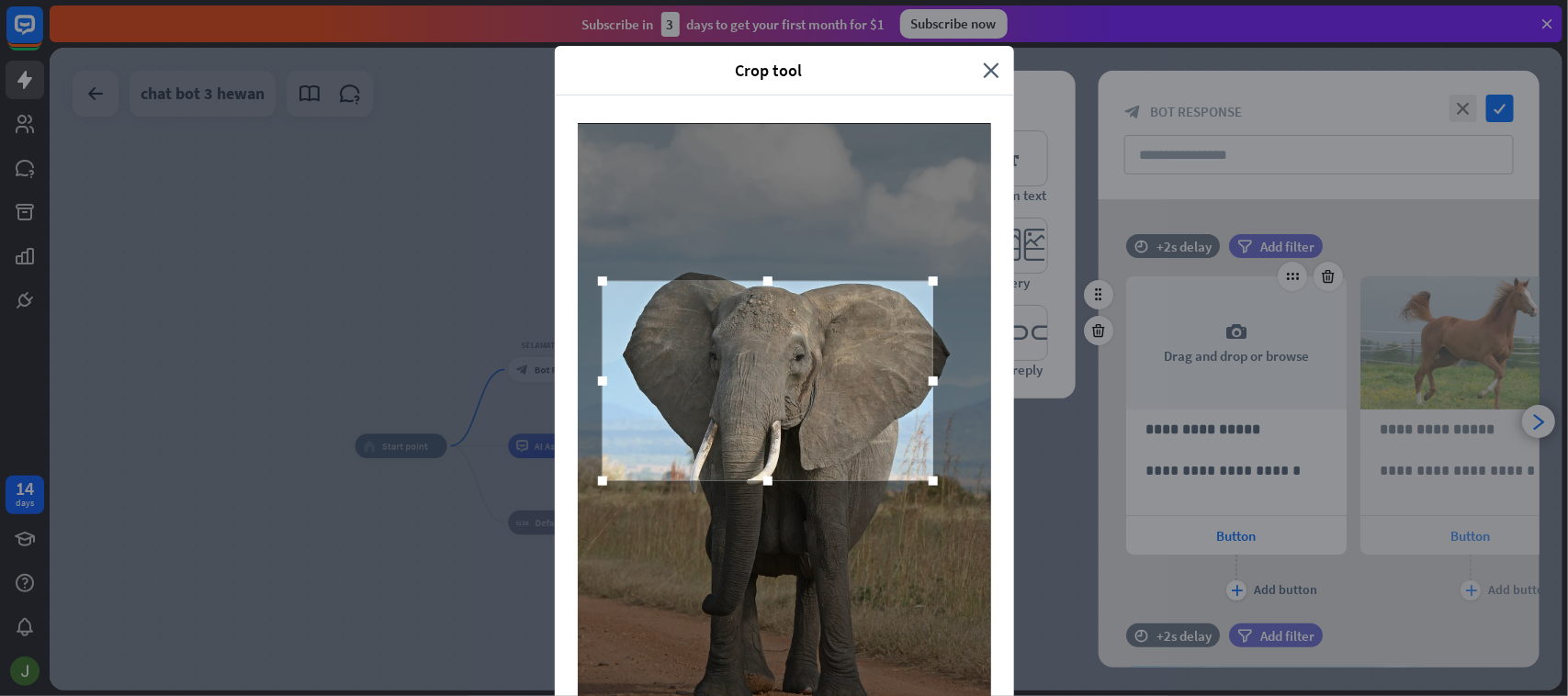 drag, startPoint x: 816, startPoint y: 401, endPoint x: 801, endPoint y: 354, distance: 49.335586 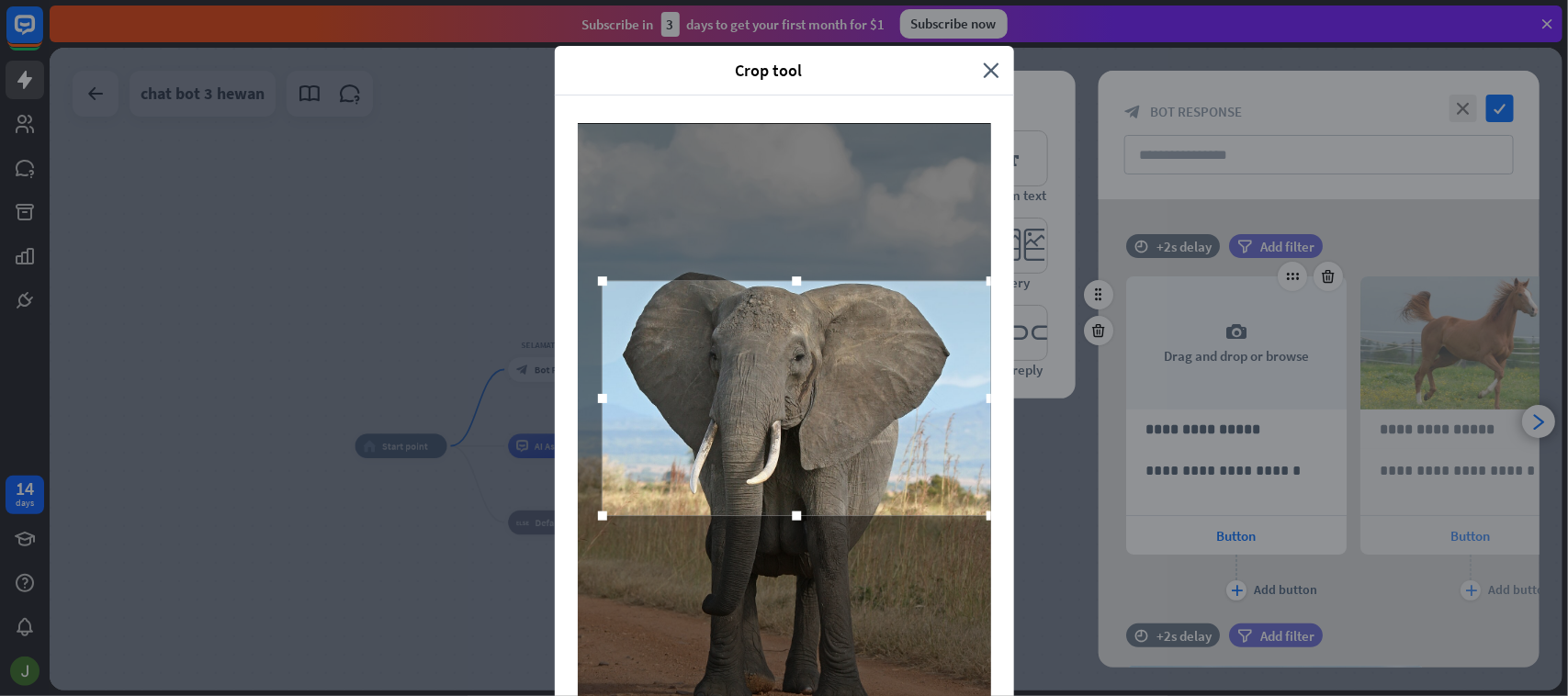 drag, startPoint x: 921, startPoint y: 482, endPoint x: 1063, endPoint y: 594, distance: 180.85353 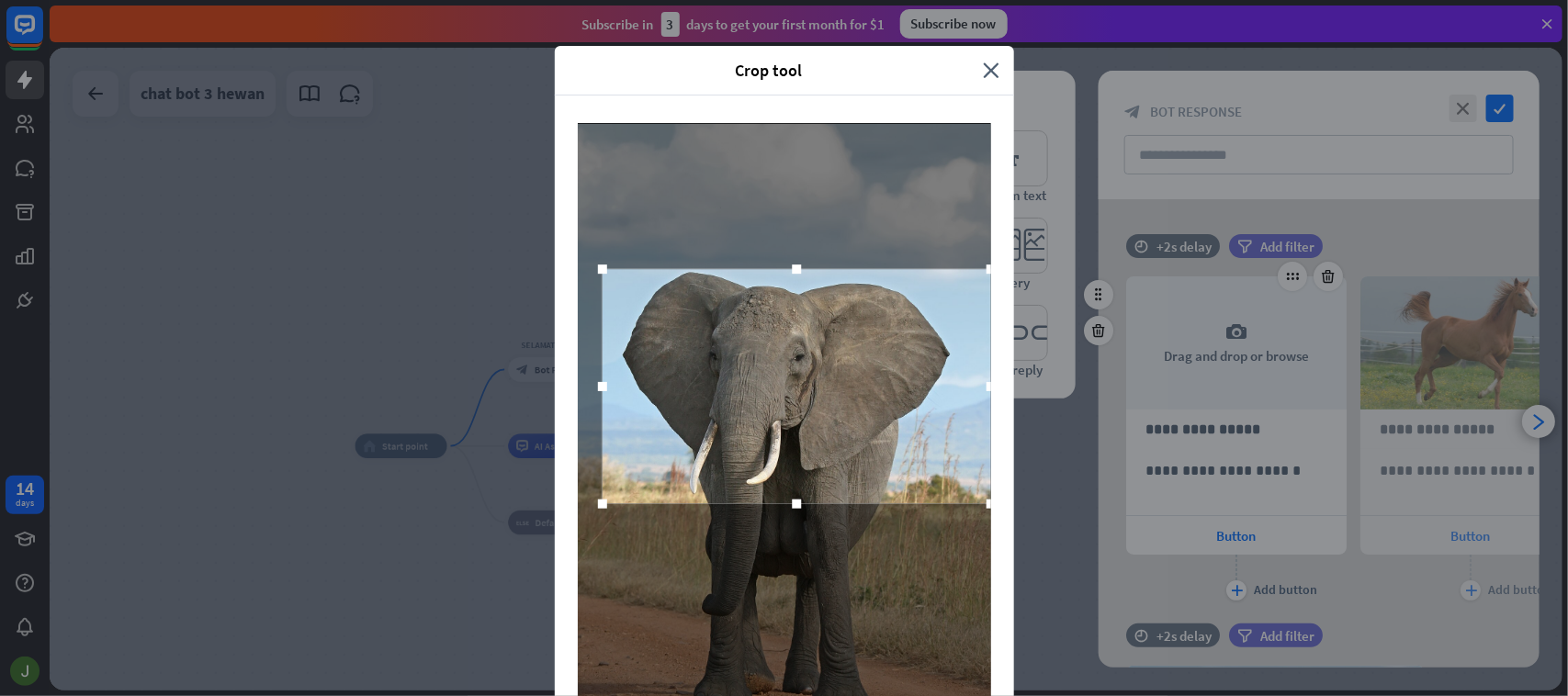 drag, startPoint x: 708, startPoint y: 469, endPoint x: 708, endPoint y: 457, distance: 12 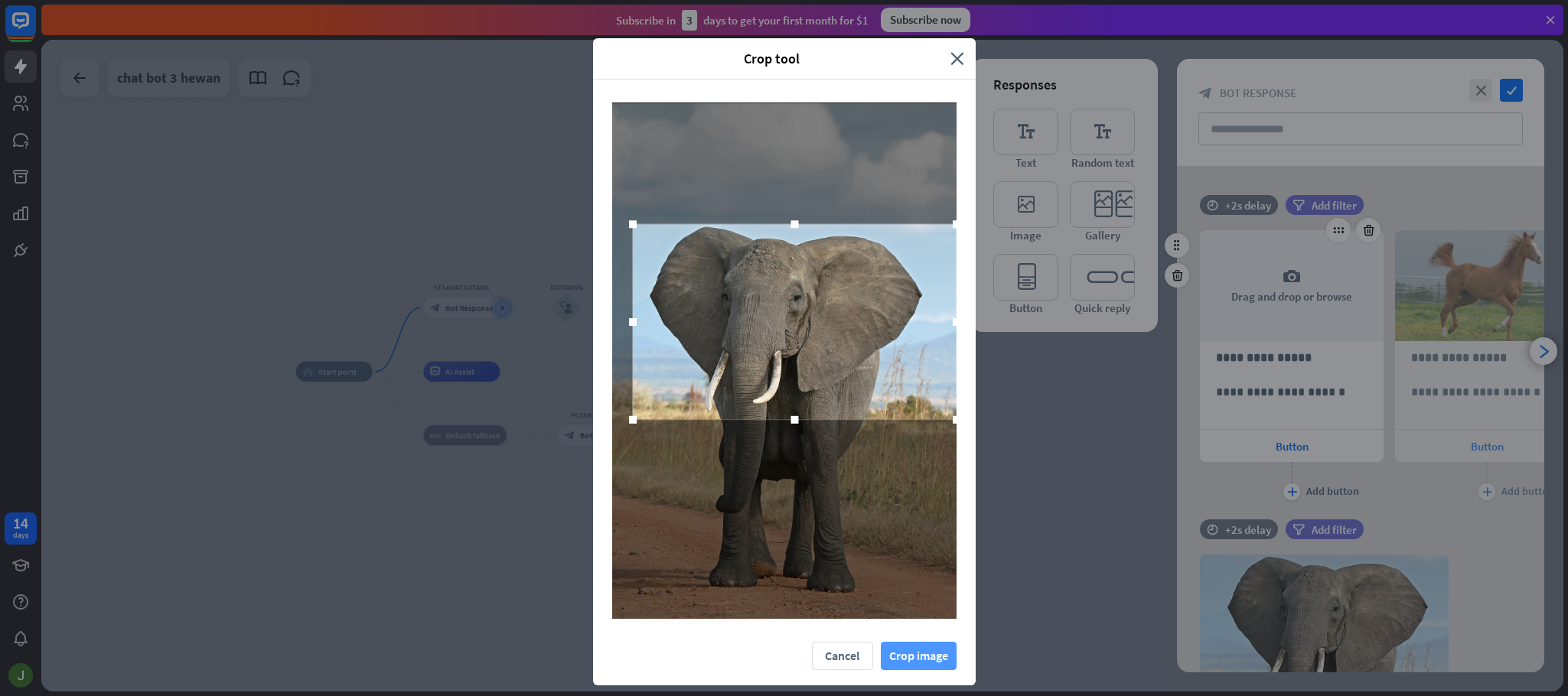 click on "Crop image" at bounding box center (918, 655) 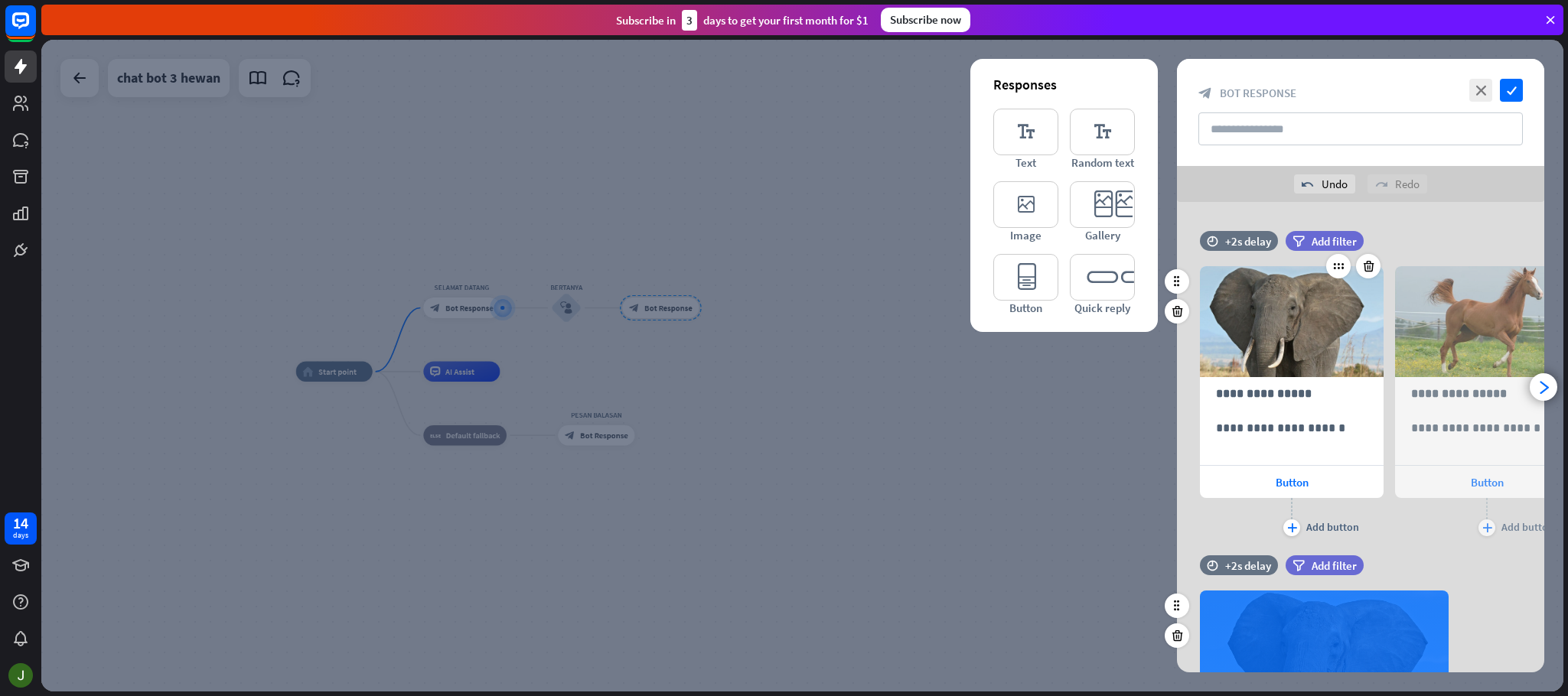 scroll, scrollTop: 172, scrollLeft: 0, axis: vertical 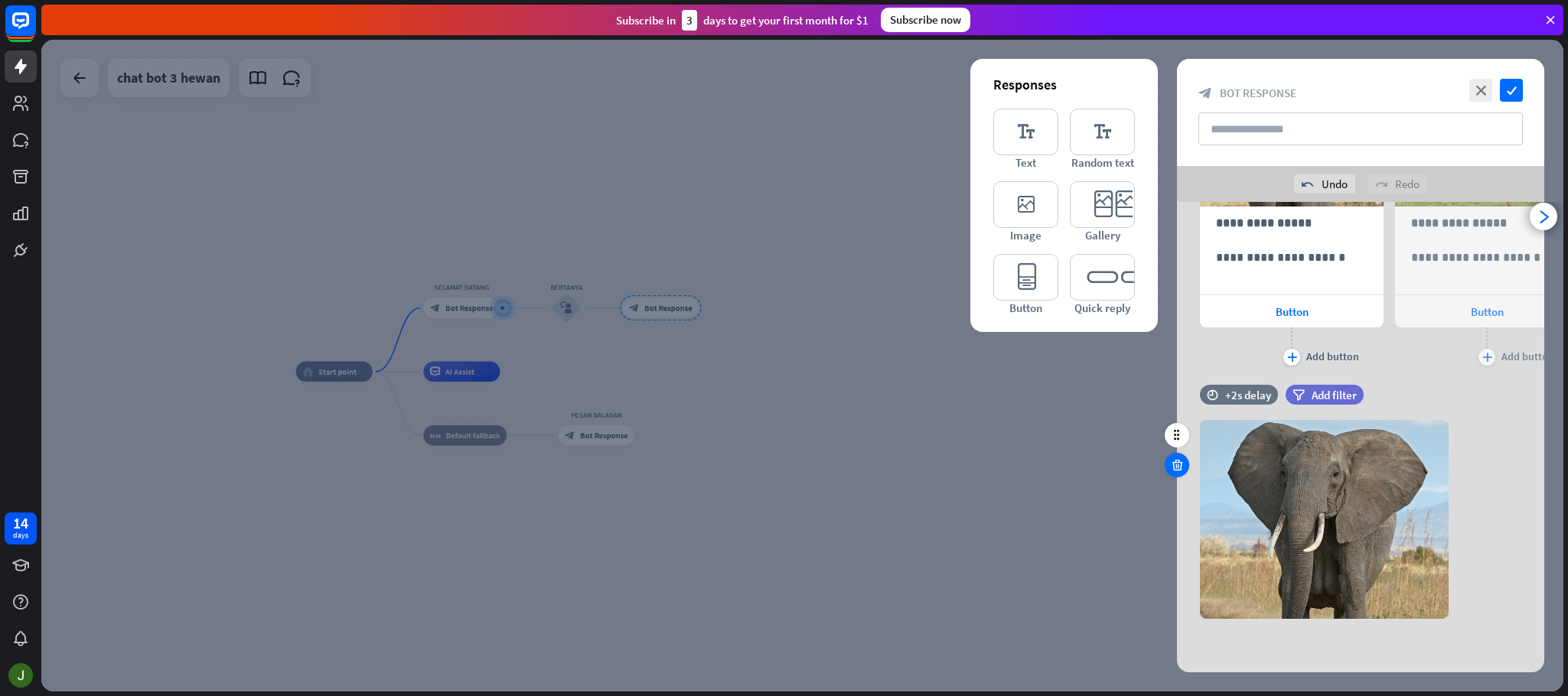 click at bounding box center [1177, 465] 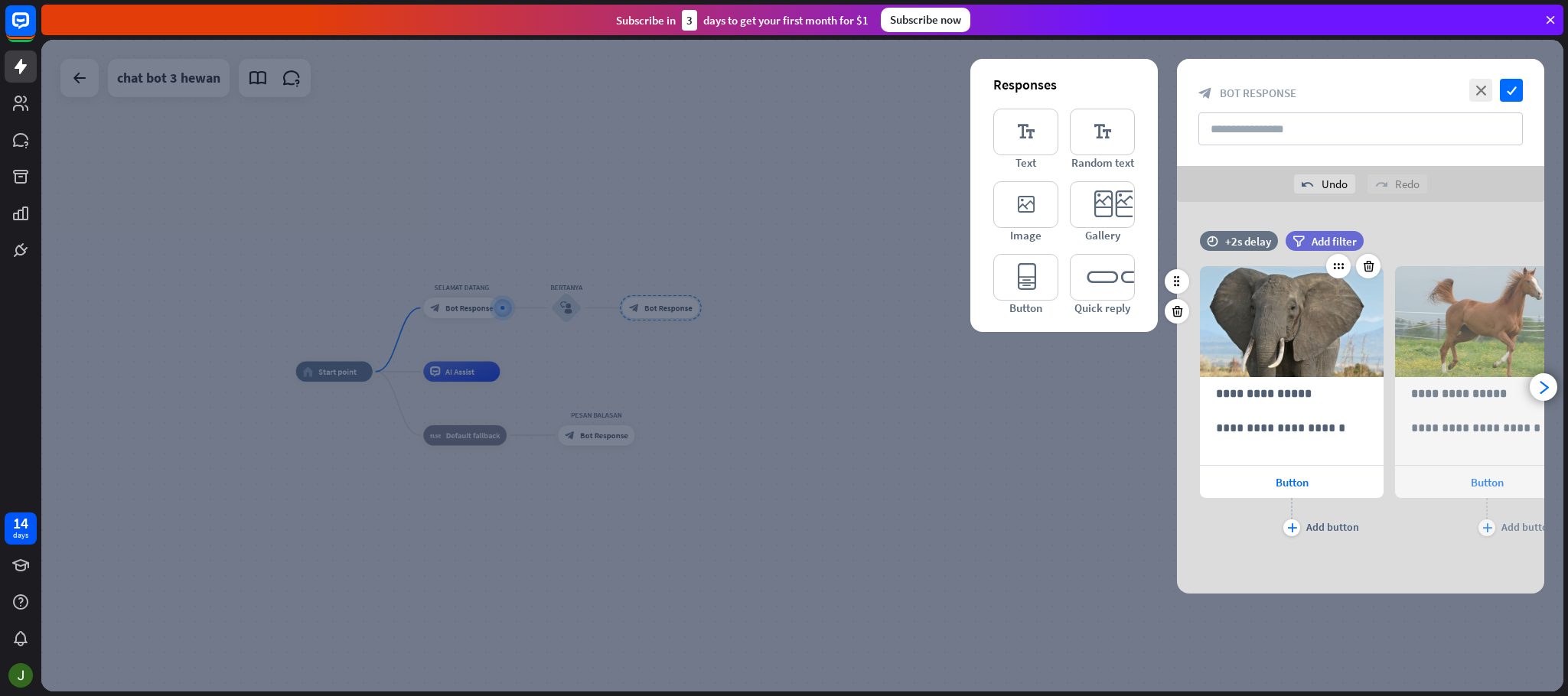 scroll, scrollTop: 0, scrollLeft: 0, axis: both 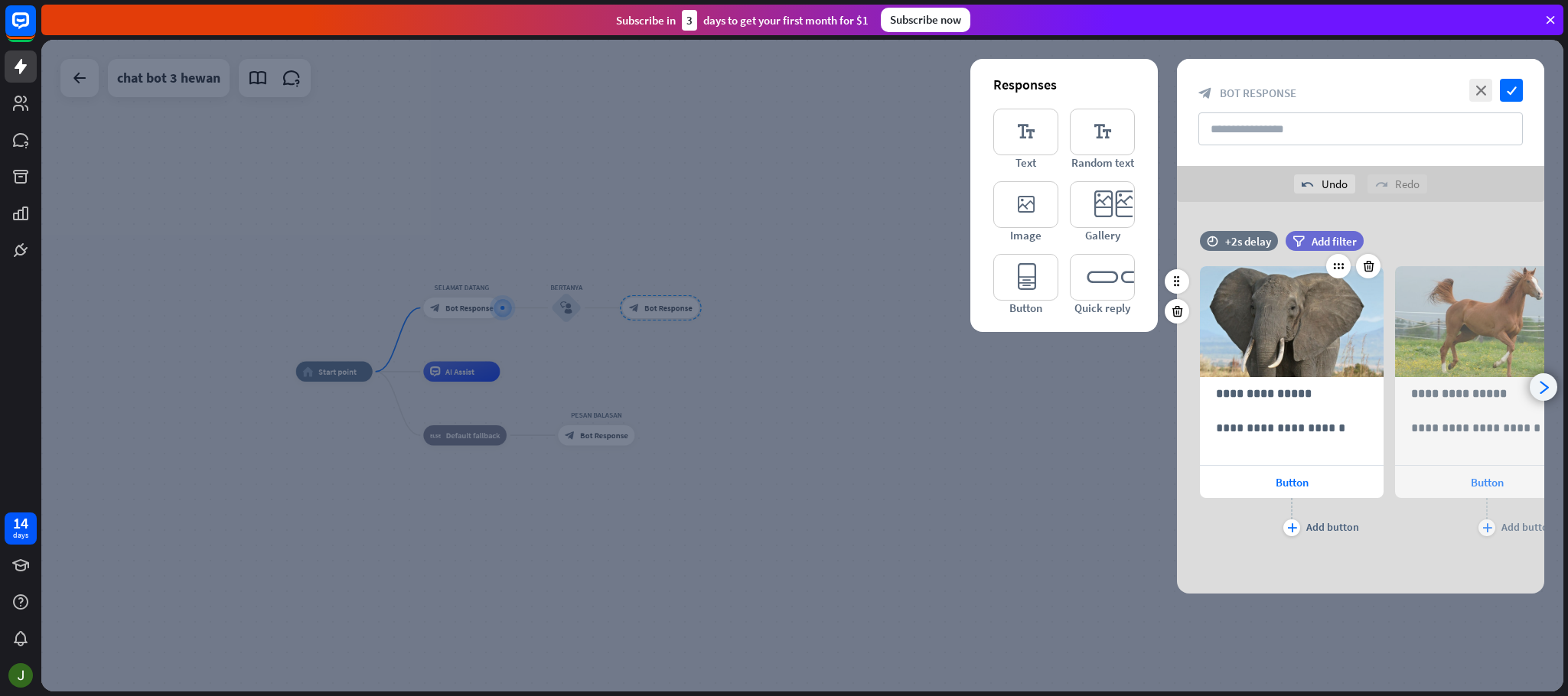 click on "arrowhead_right" at bounding box center (1544, 387) 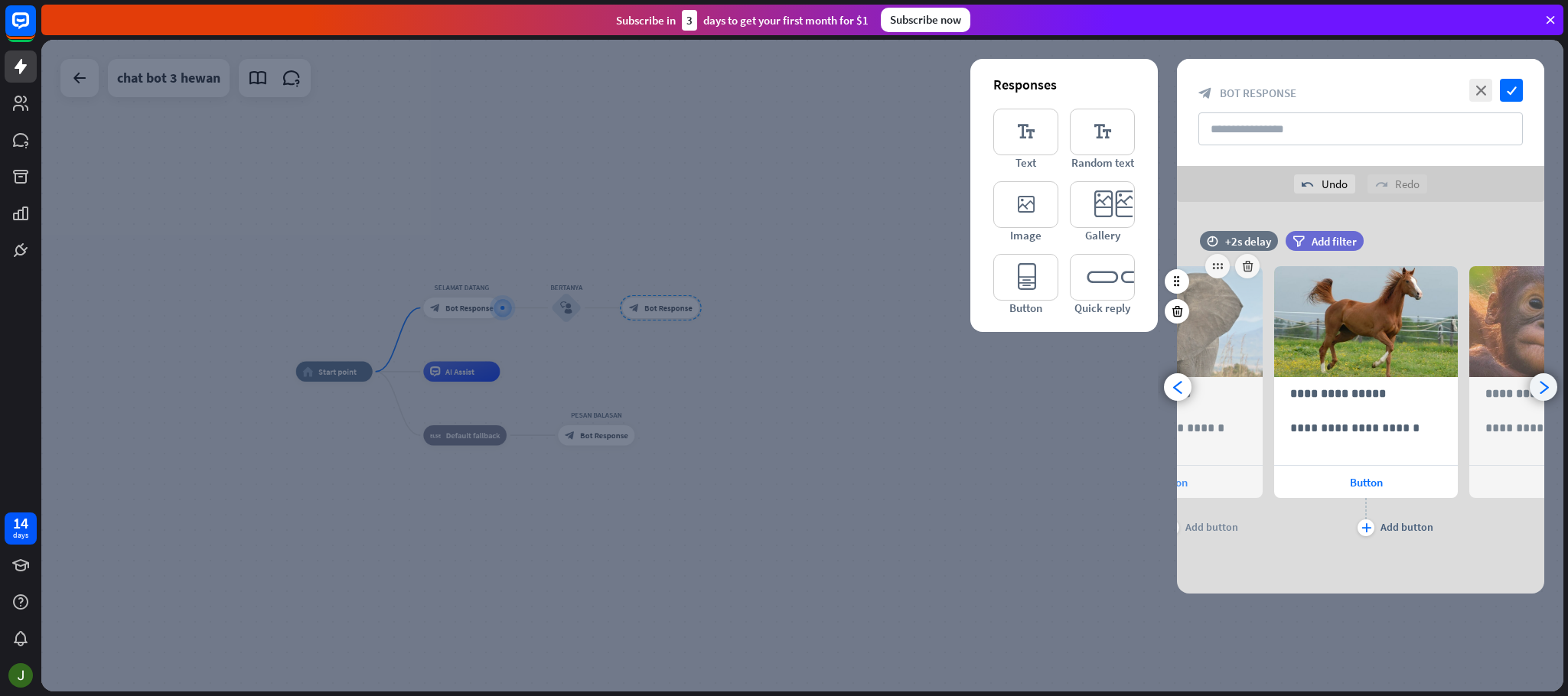 click on "arrowhead_right" at bounding box center [1544, 387] 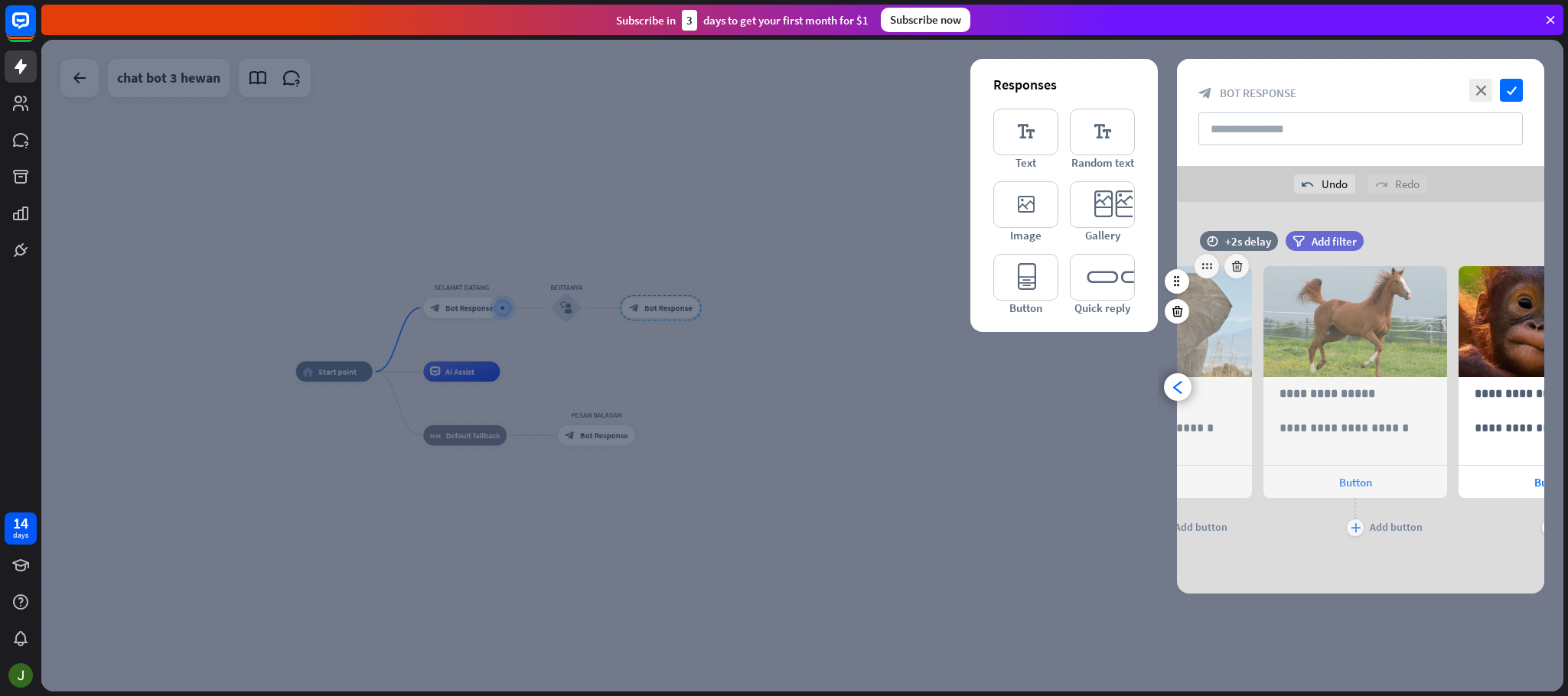 scroll, scrollTop: 0, scrollLeft: 321, axis: horizontal 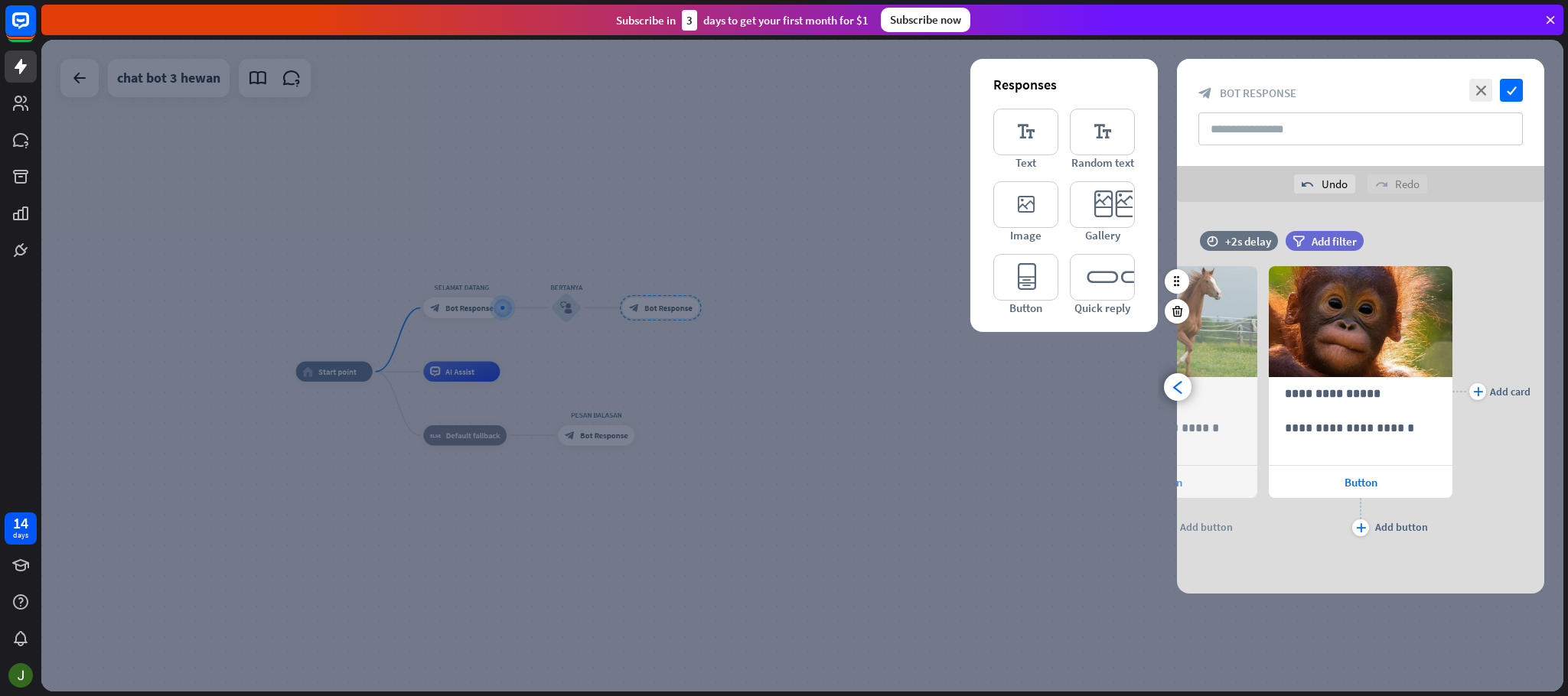 click on "**********" at bounding box center [1361, 398] 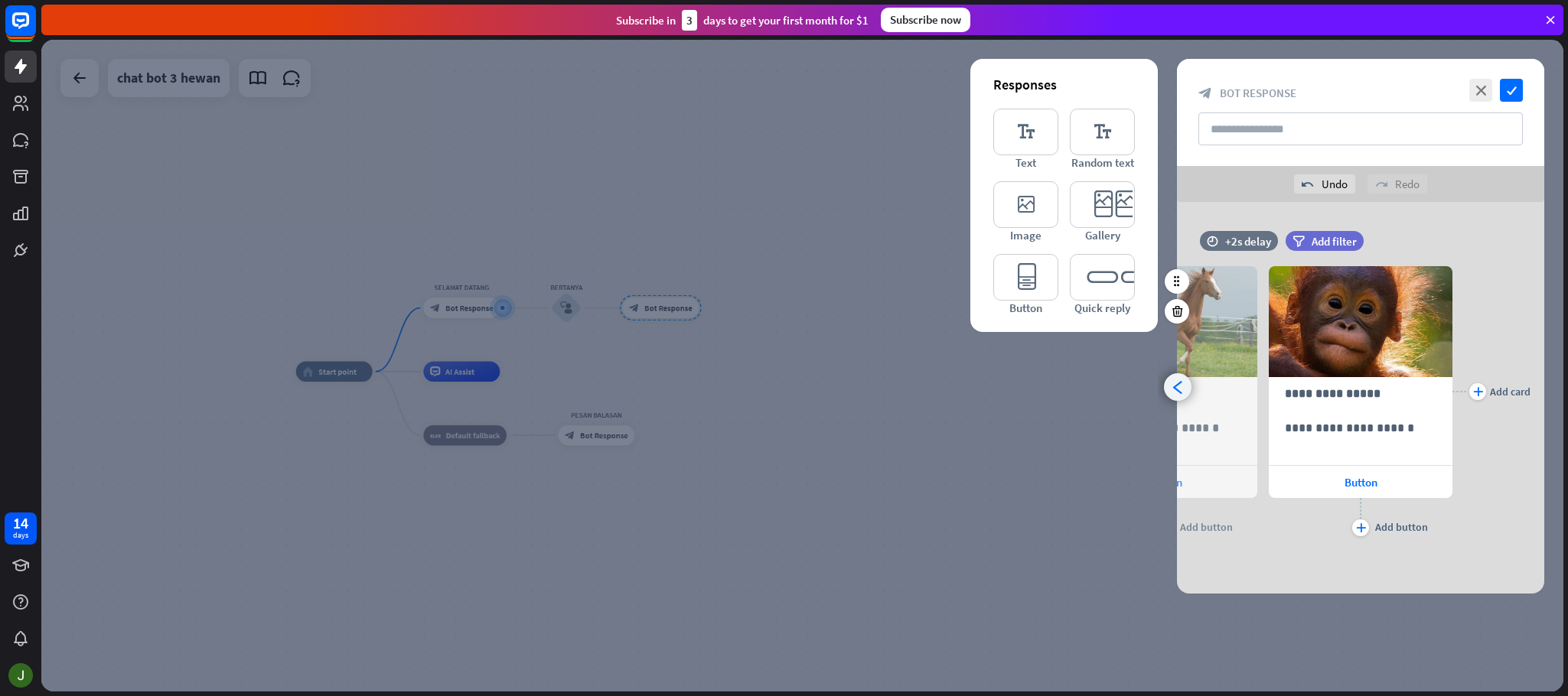 click on "arrowhead_left" at bounding box center (1178, 387) 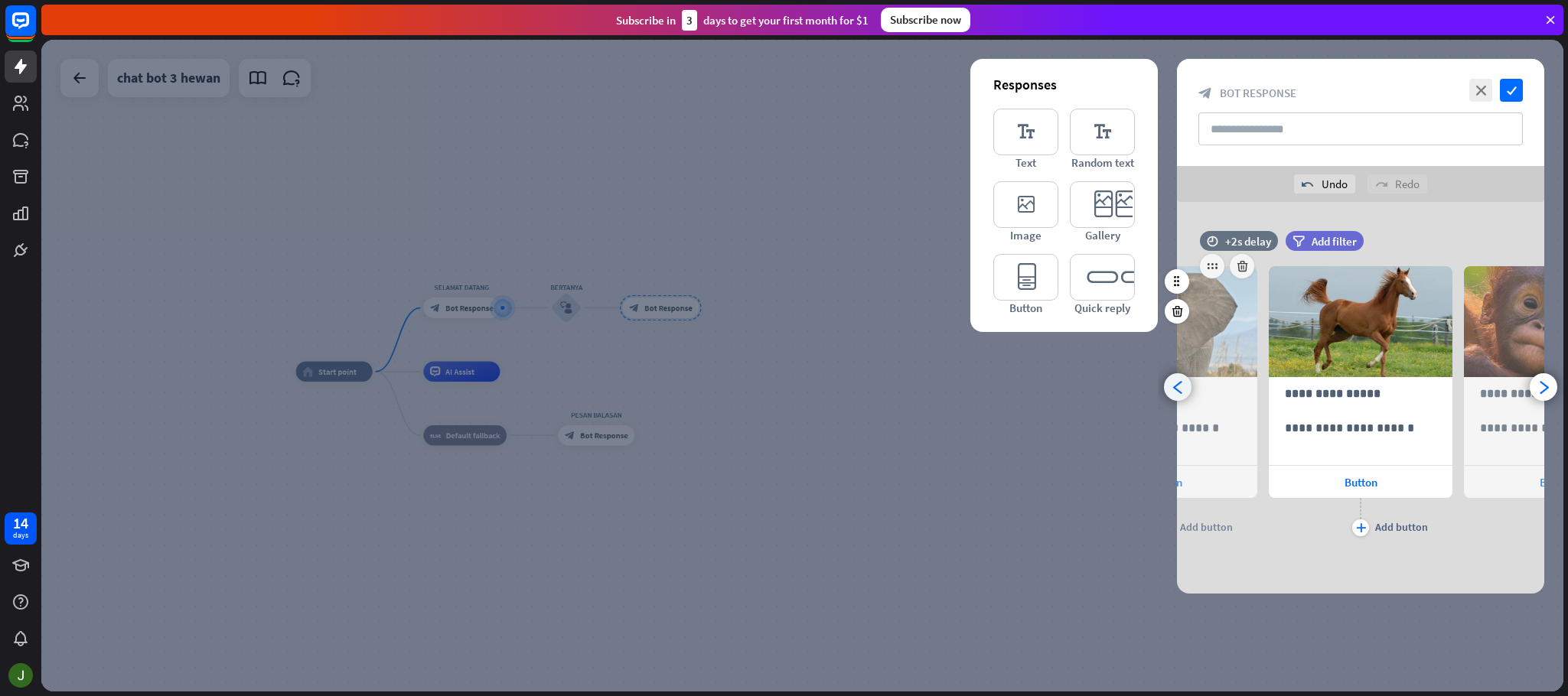 scroll, scrollTop: 0, scrollLeft: 126, axis: horizontal 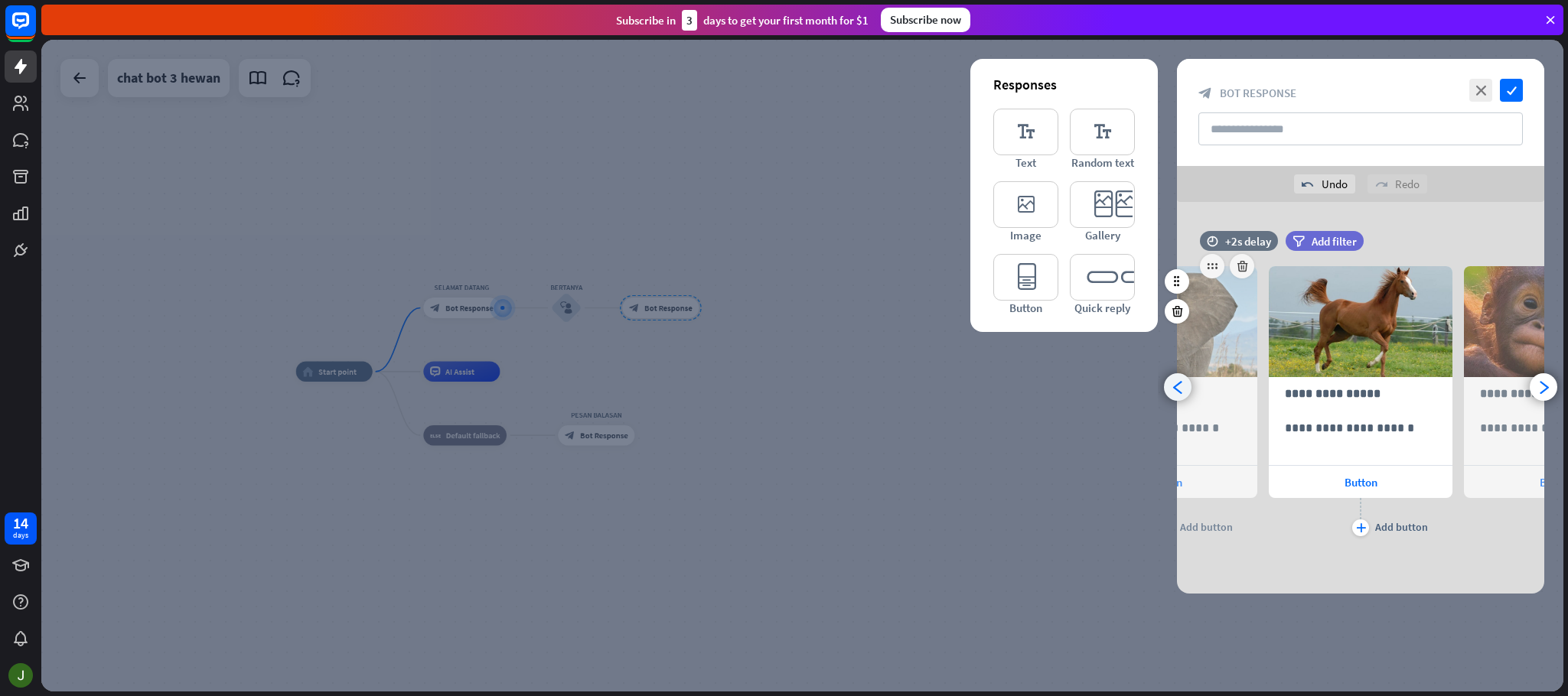 click on "arrowhead_left" at bounding box center (1178, 387) 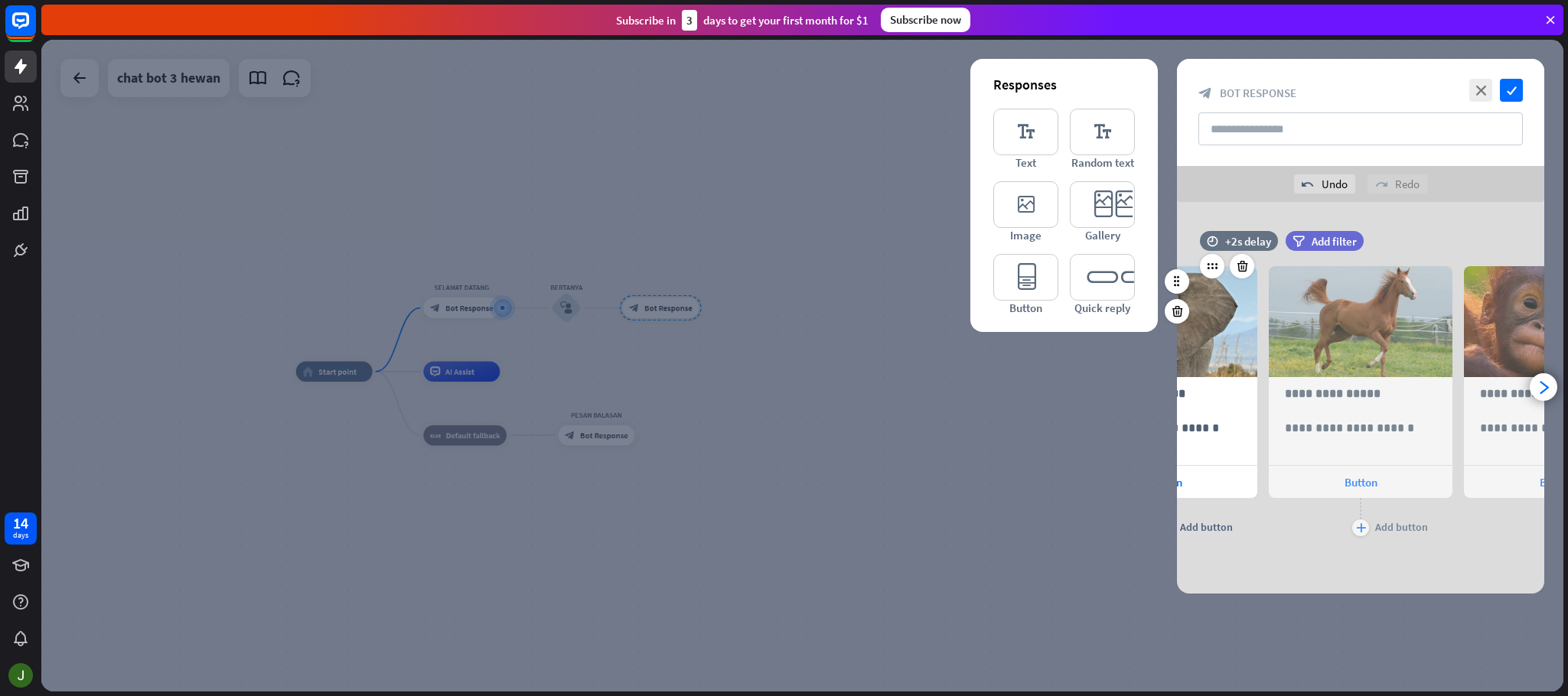 scroll, scrollTop: 0, scrollLeft: 0, axis: both 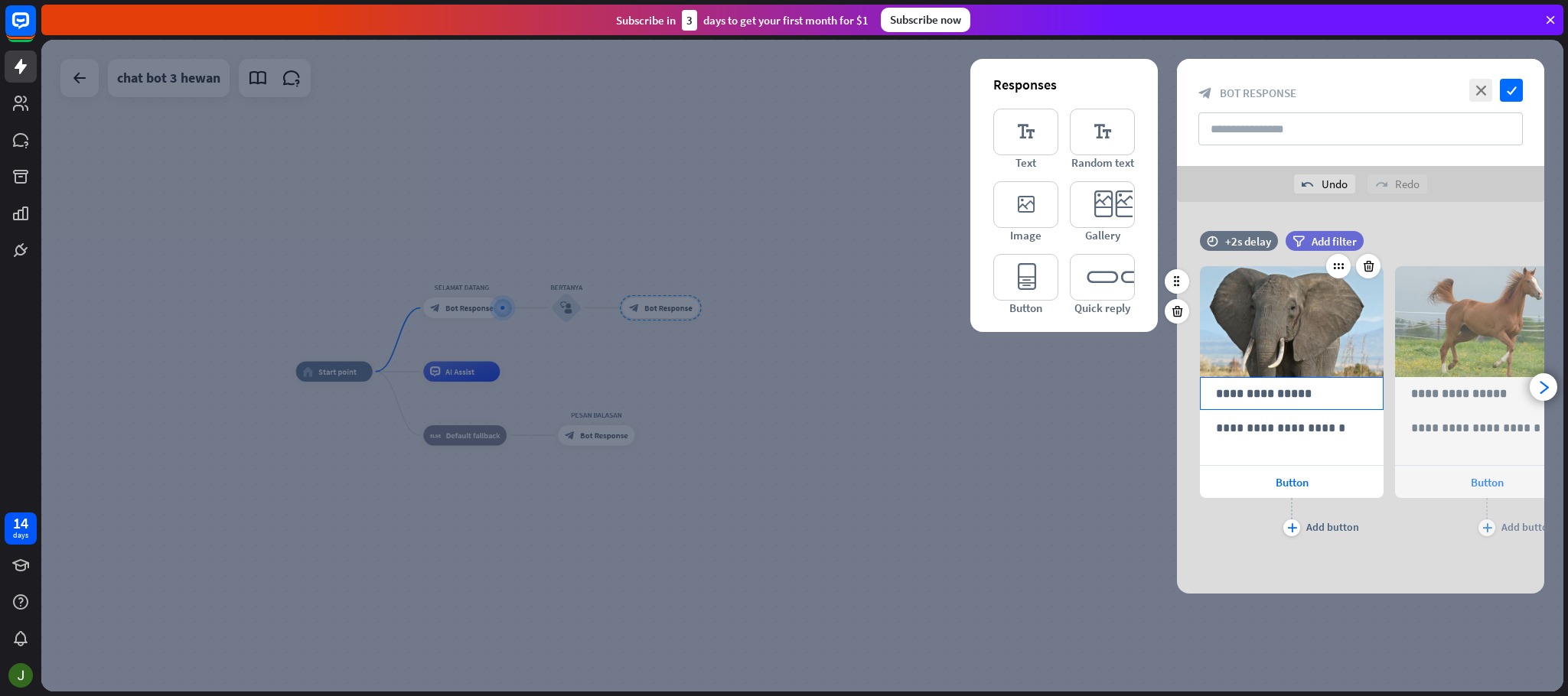 click on "**********" at bounding box center (1292, 393) 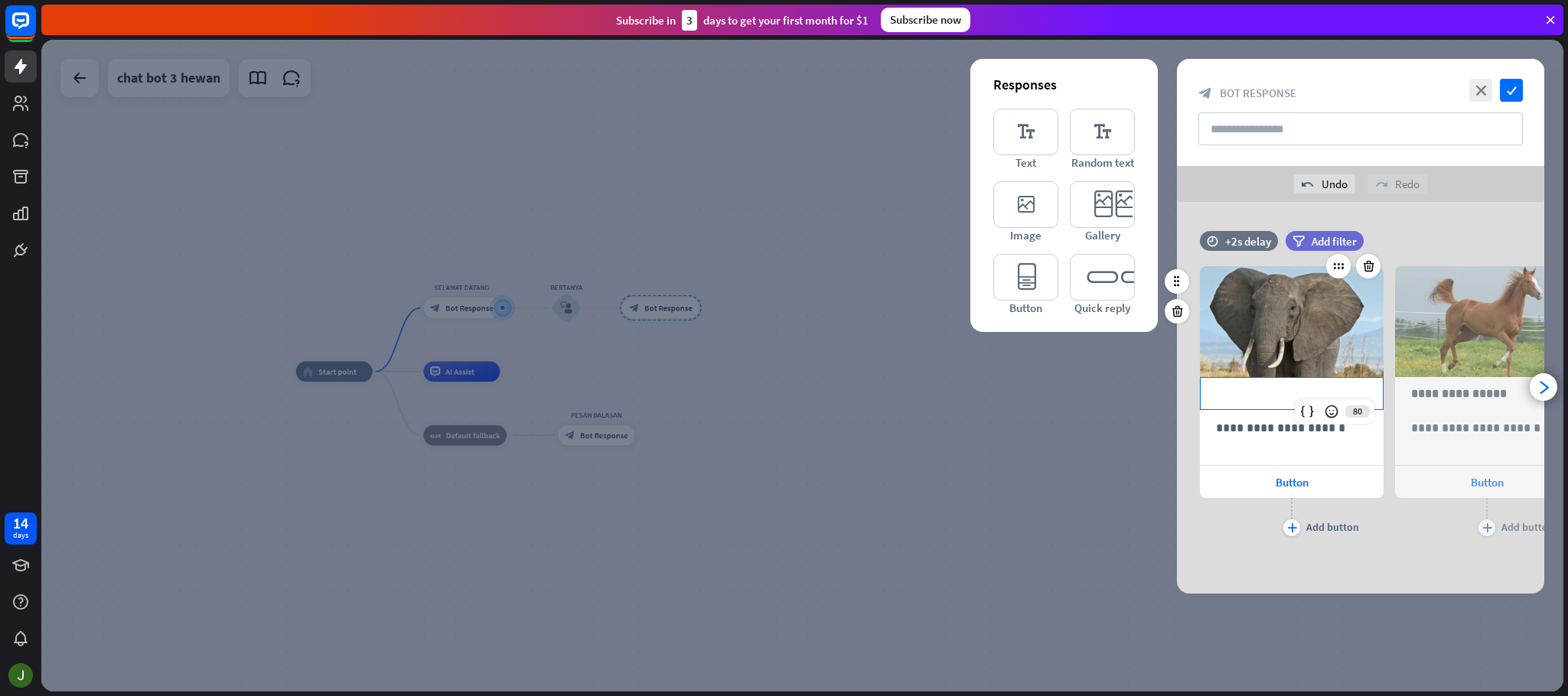 type 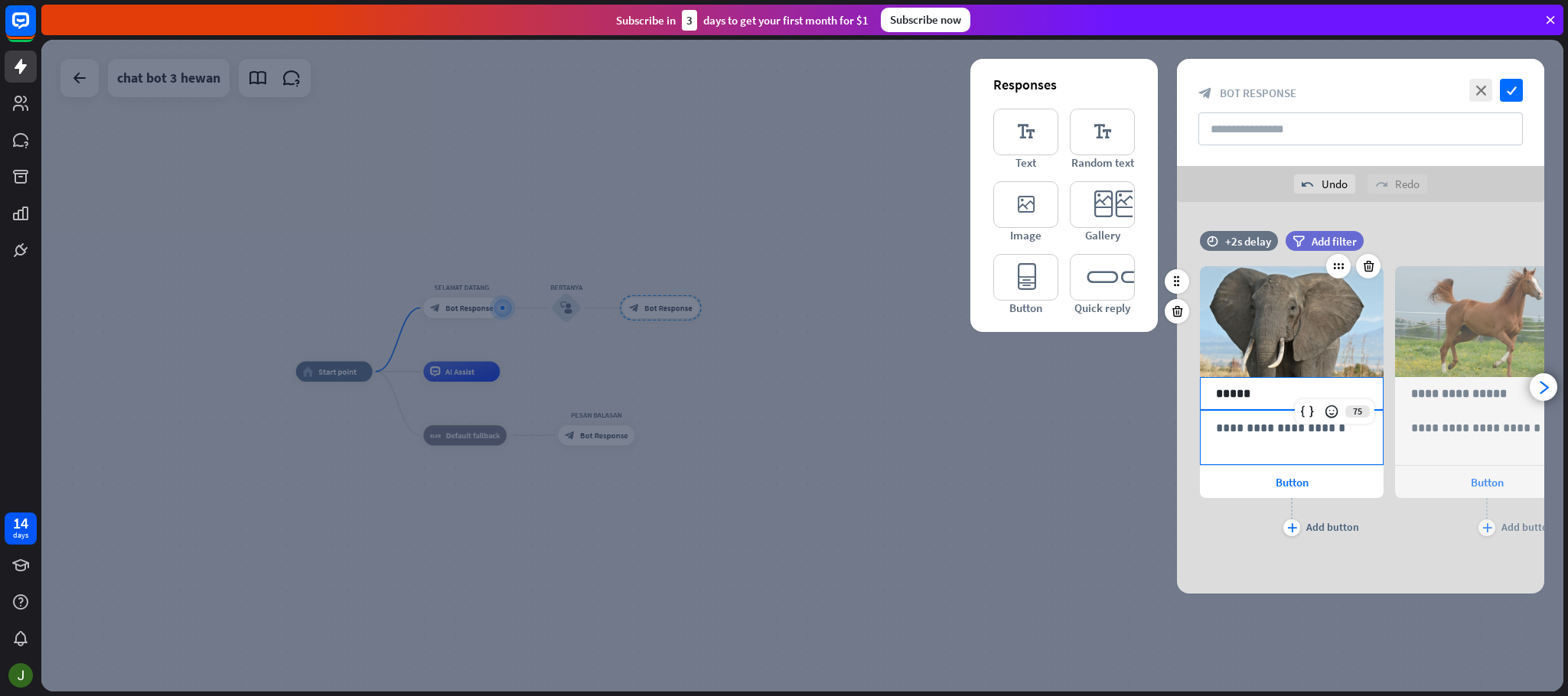 click on "**********" at bounding box center (1292, 428) 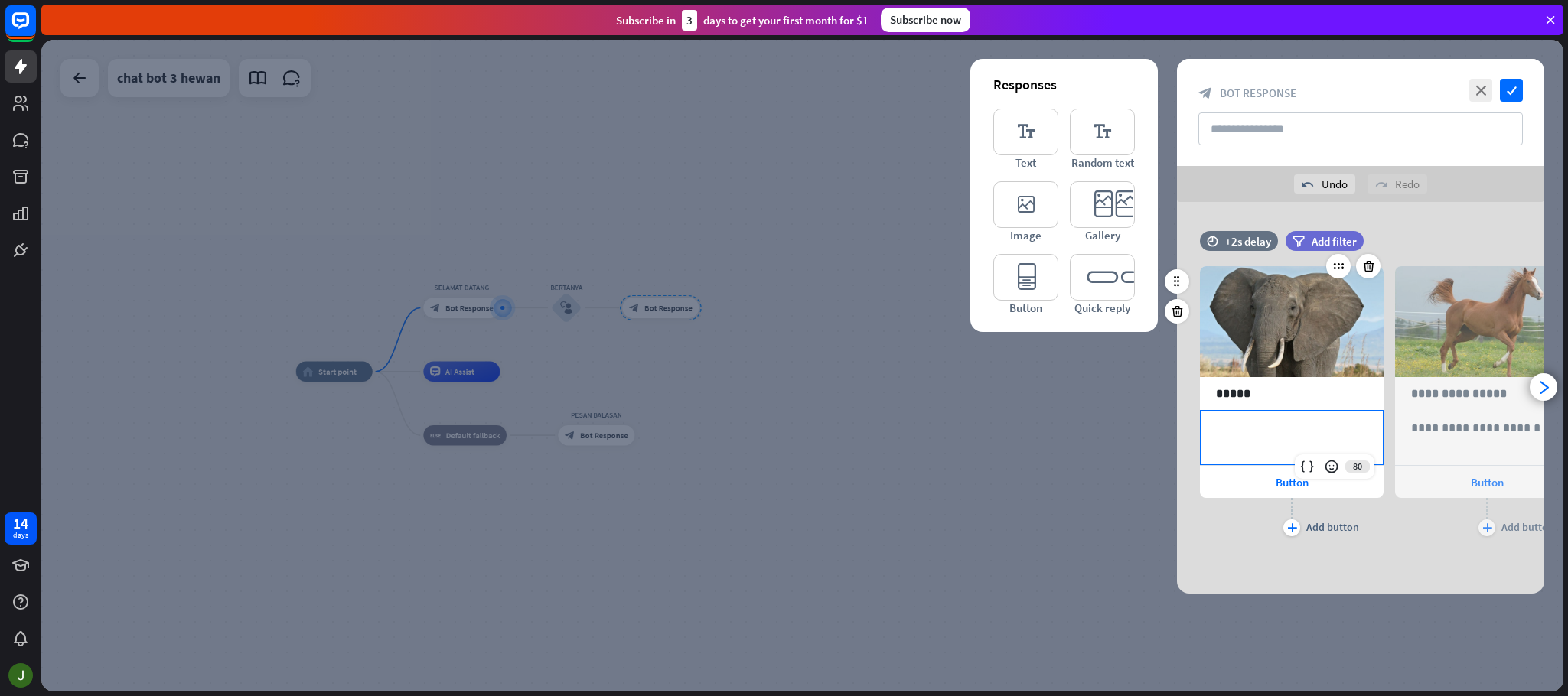 type 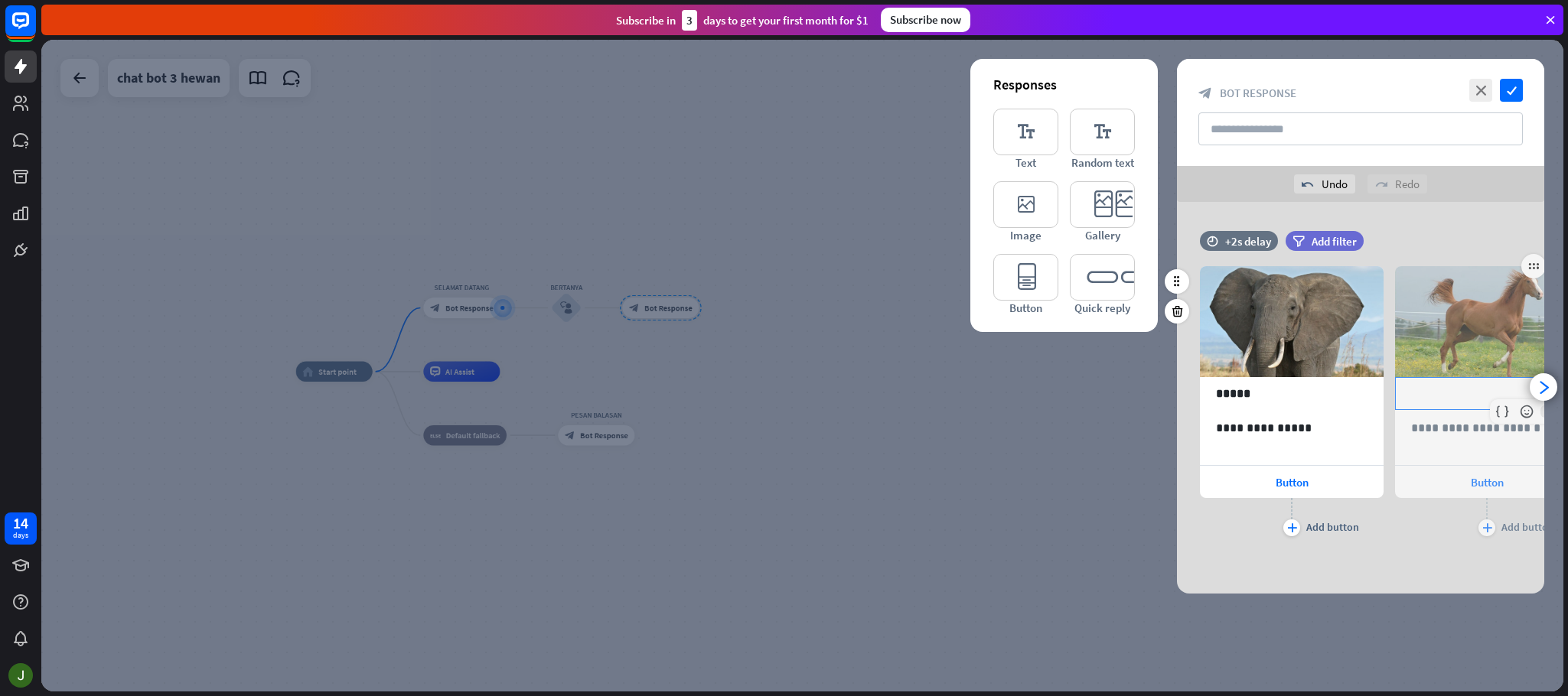 click on "**********" at bounding box center (1487, 393) 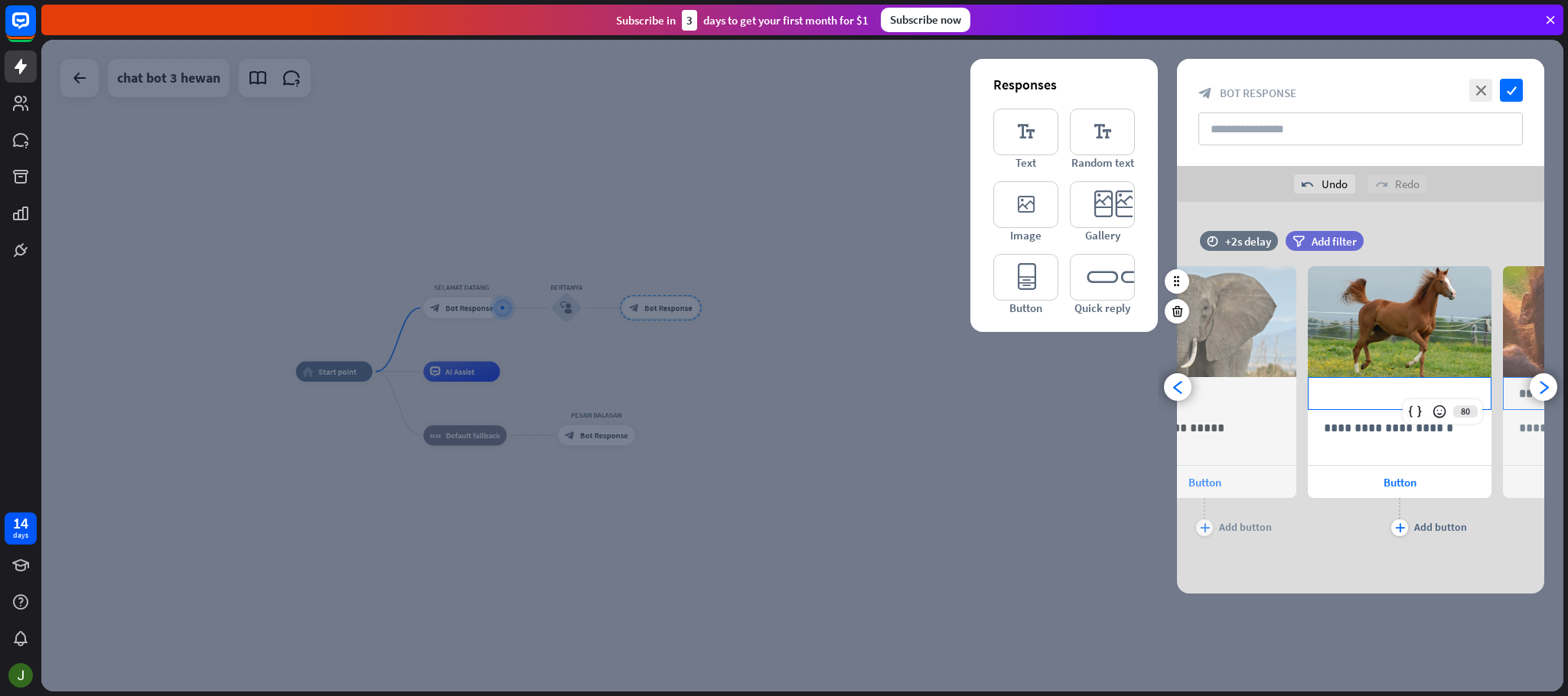 scroll, scrollTop: 0, scrollLeft: 126, axis: horizontal 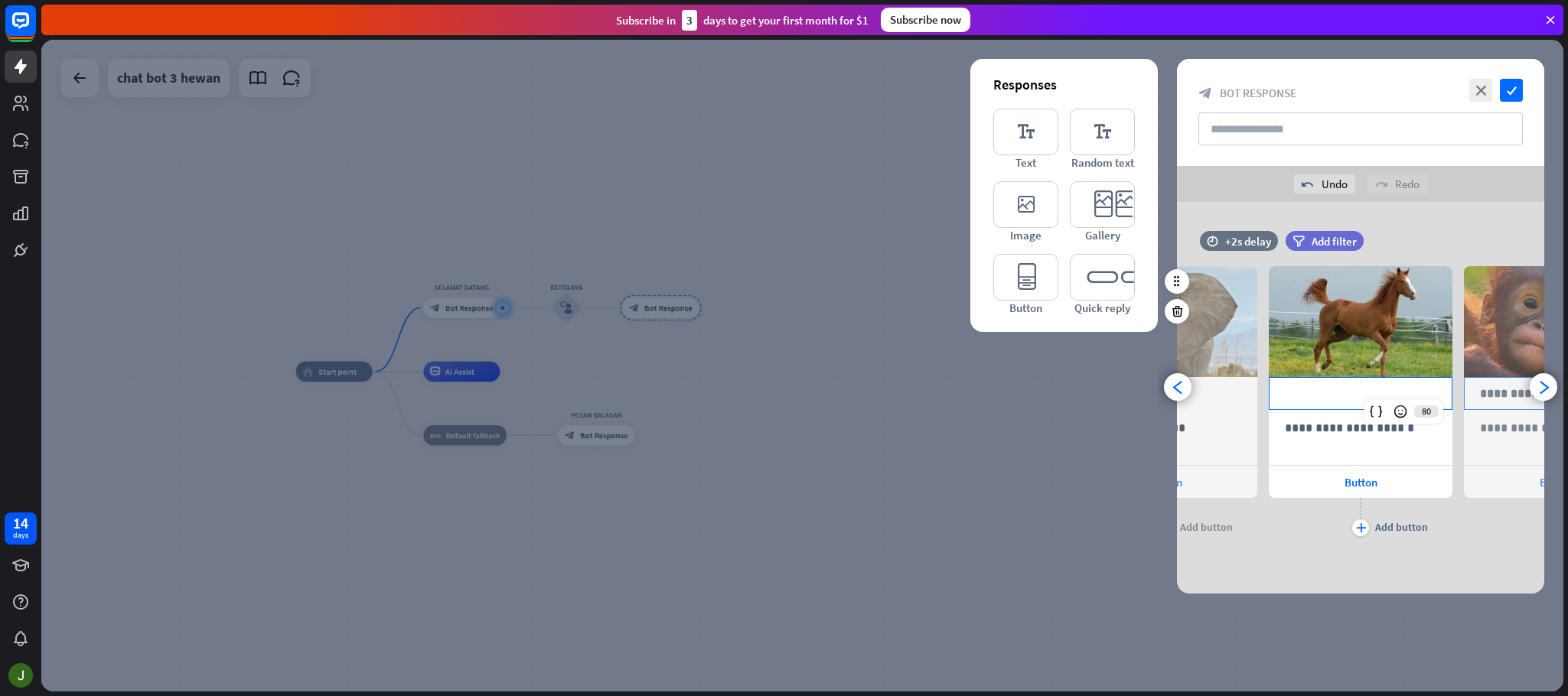 type 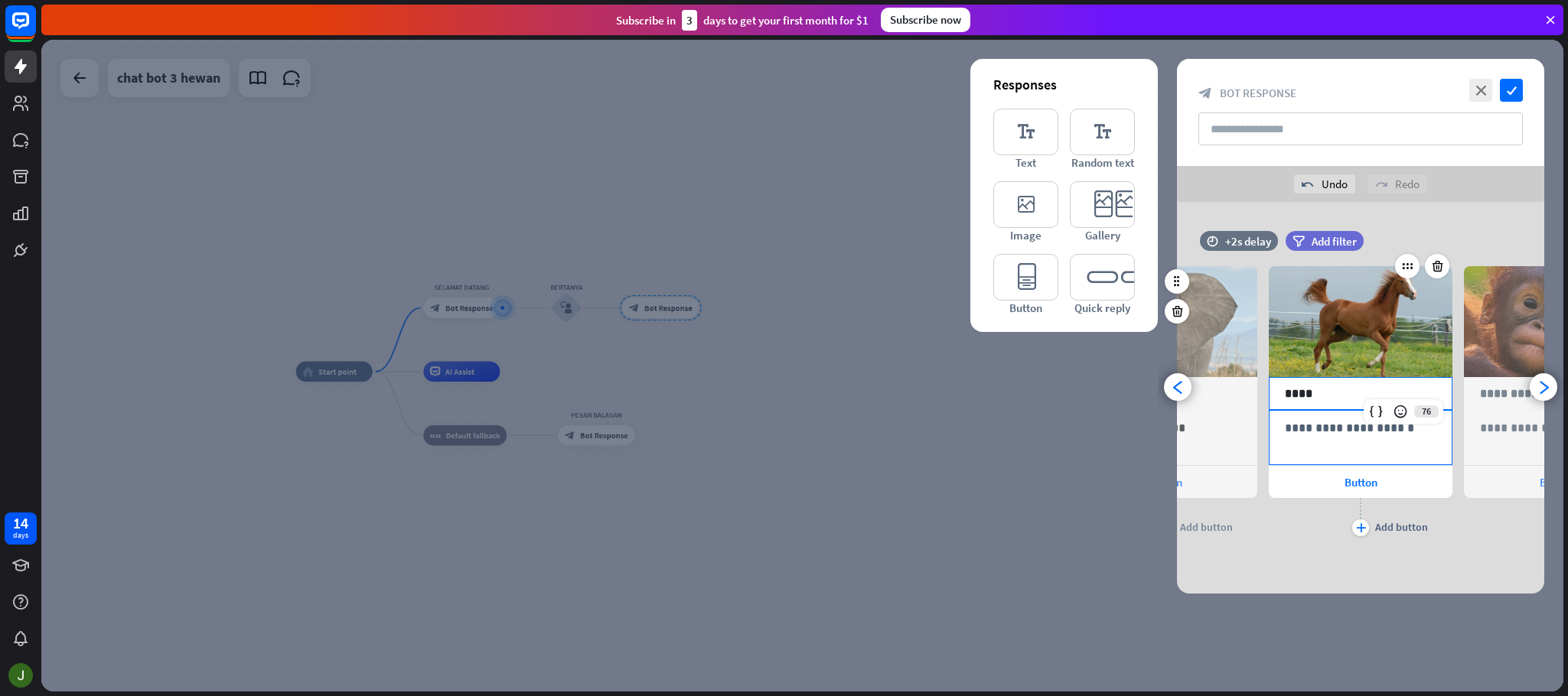 click on "**********" at bounding box center [1361, 428] 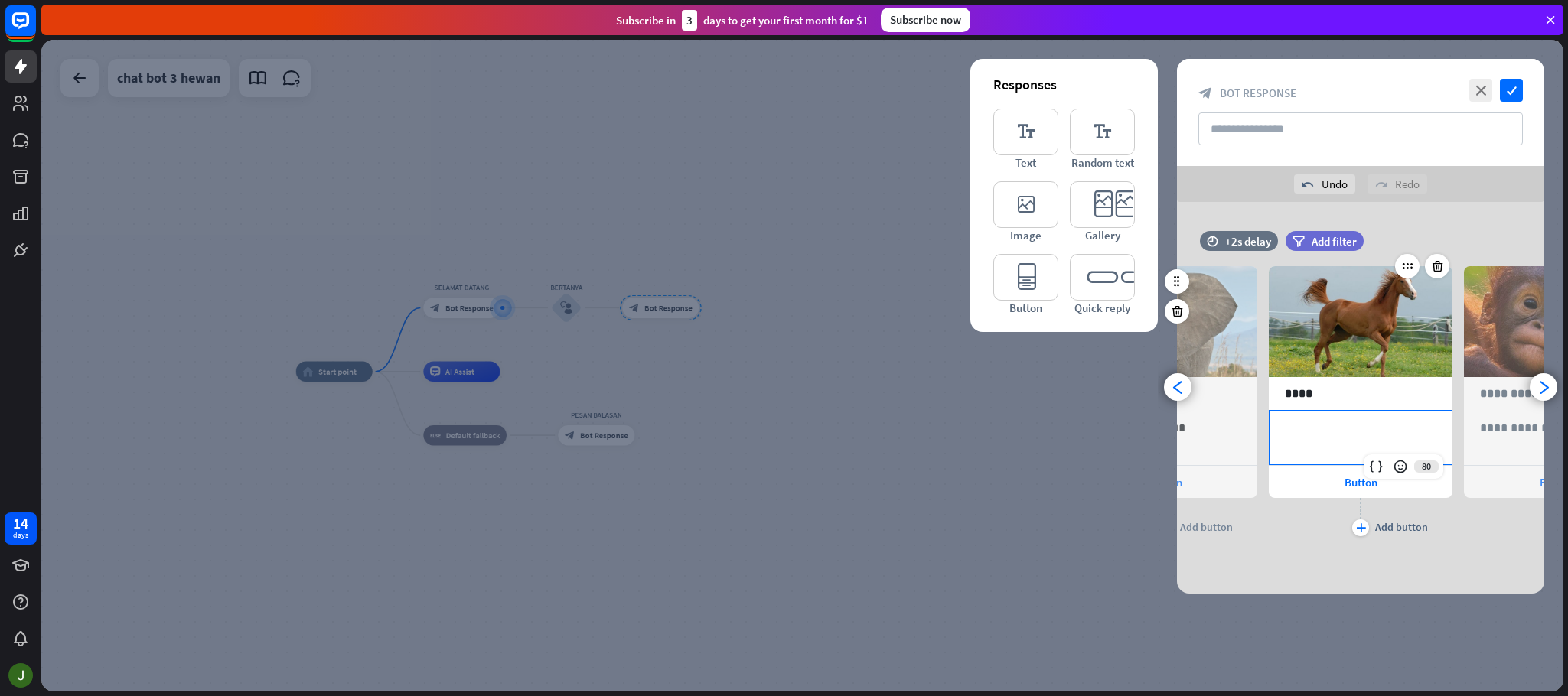 type 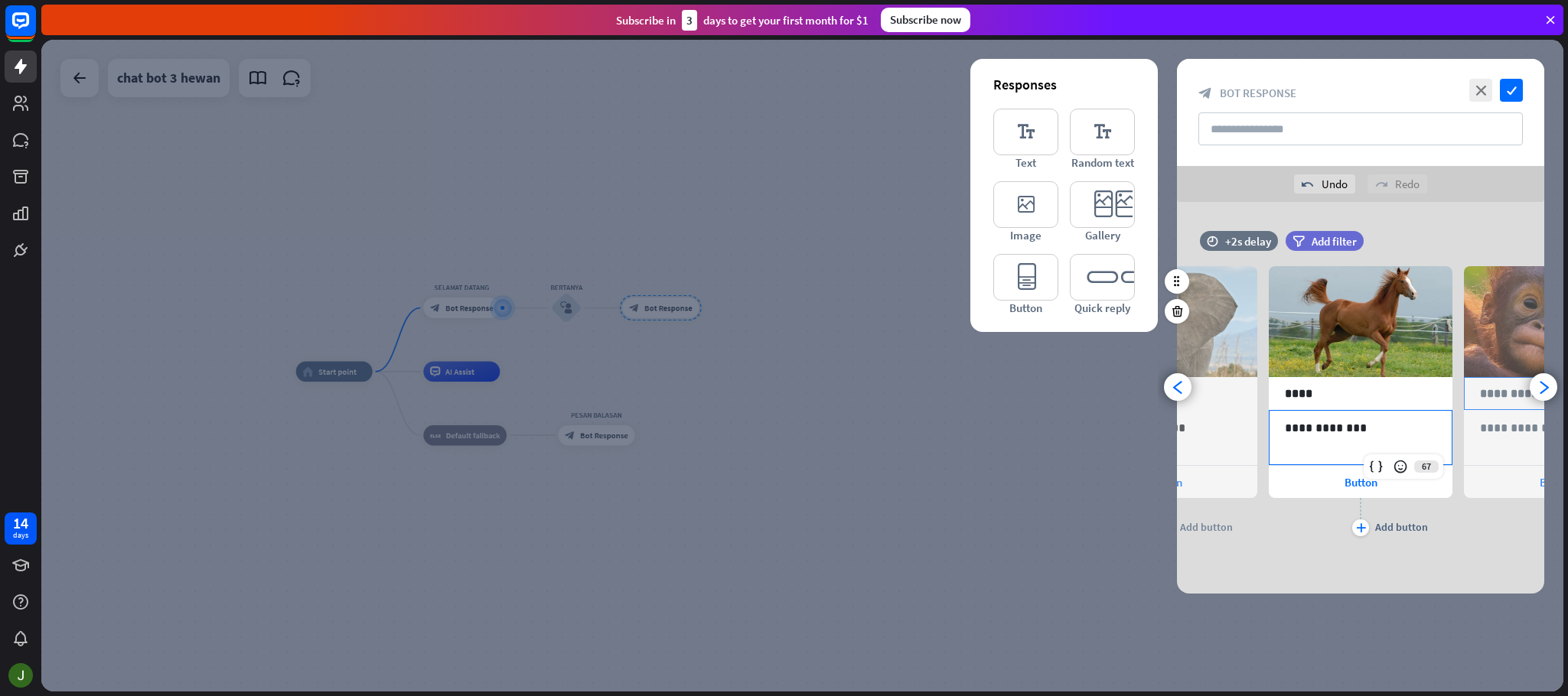 click on "**********" at bounding box center (1556, 393) 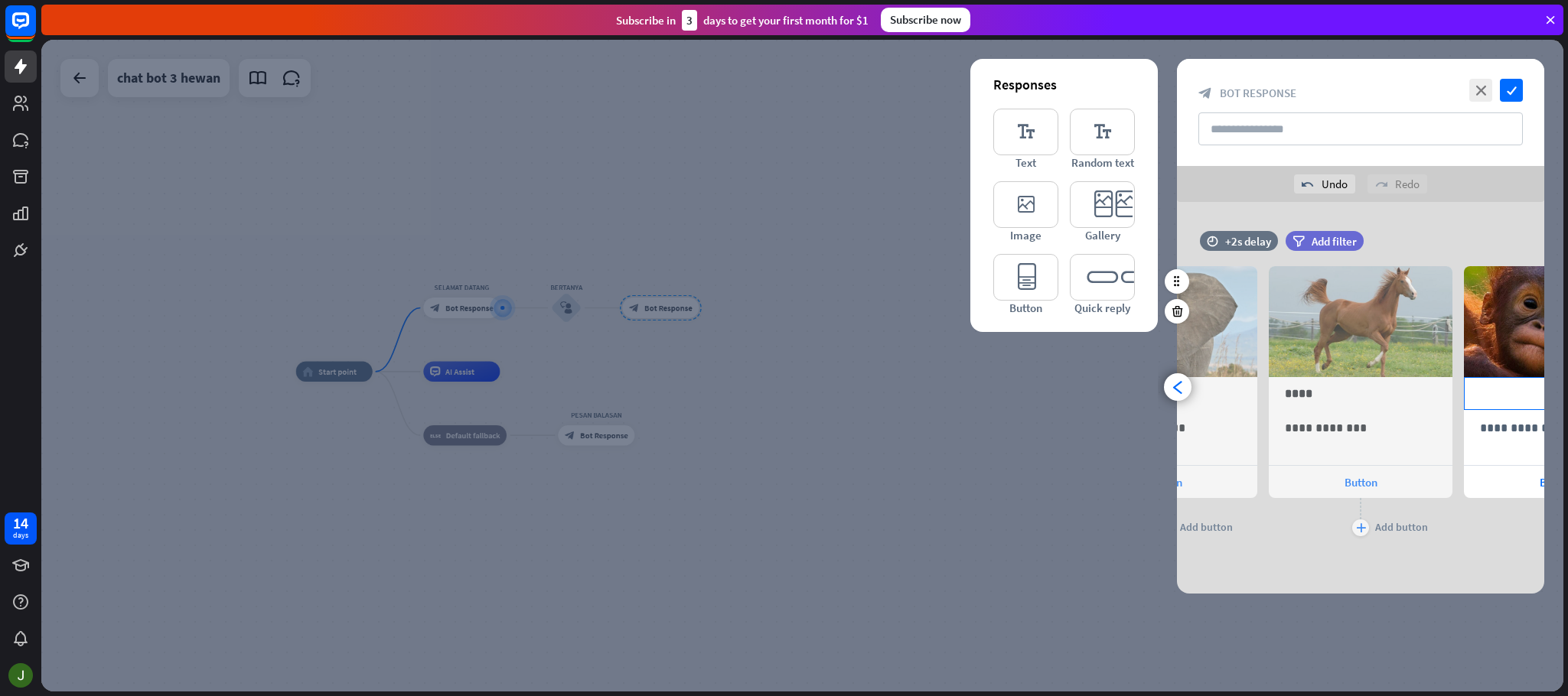 scroll, scrollTop: 0, scrollLeft: 321, axis: horizontal 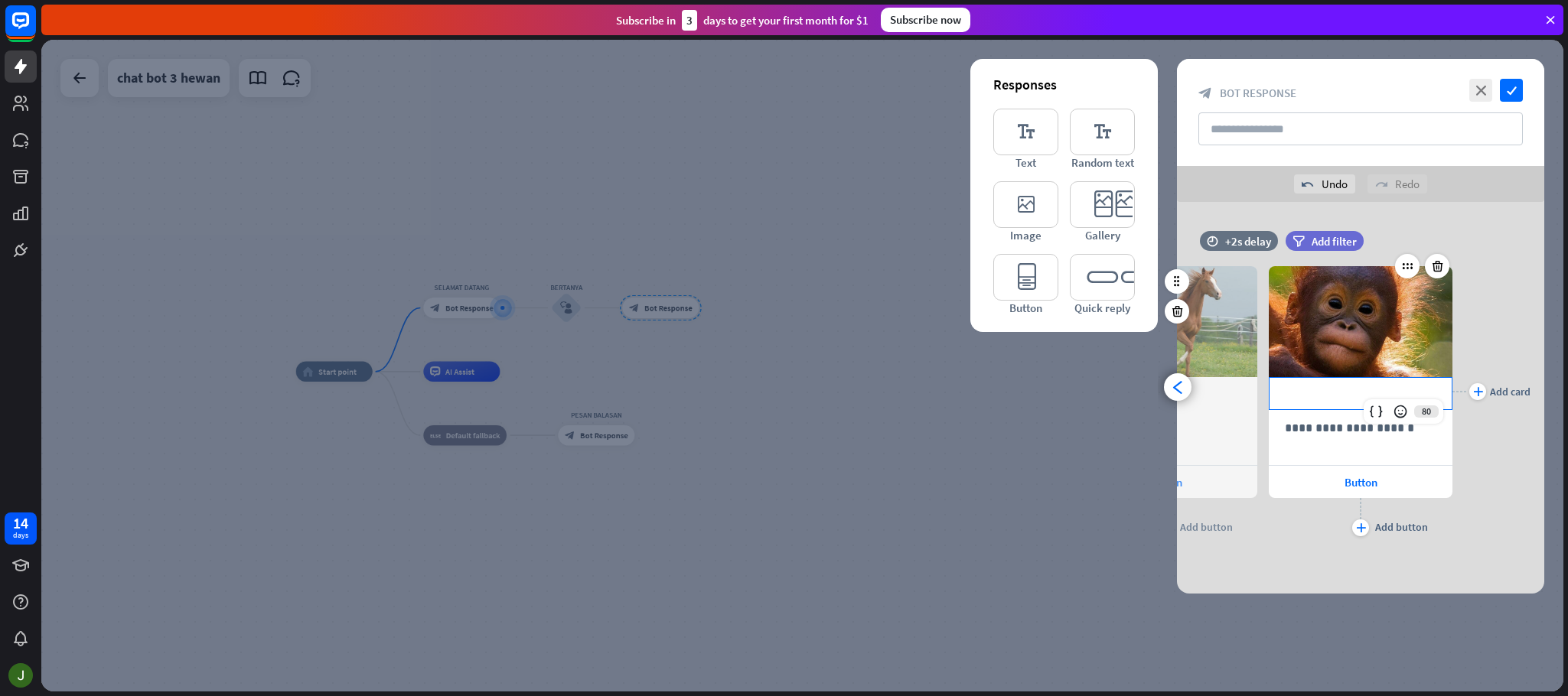 type 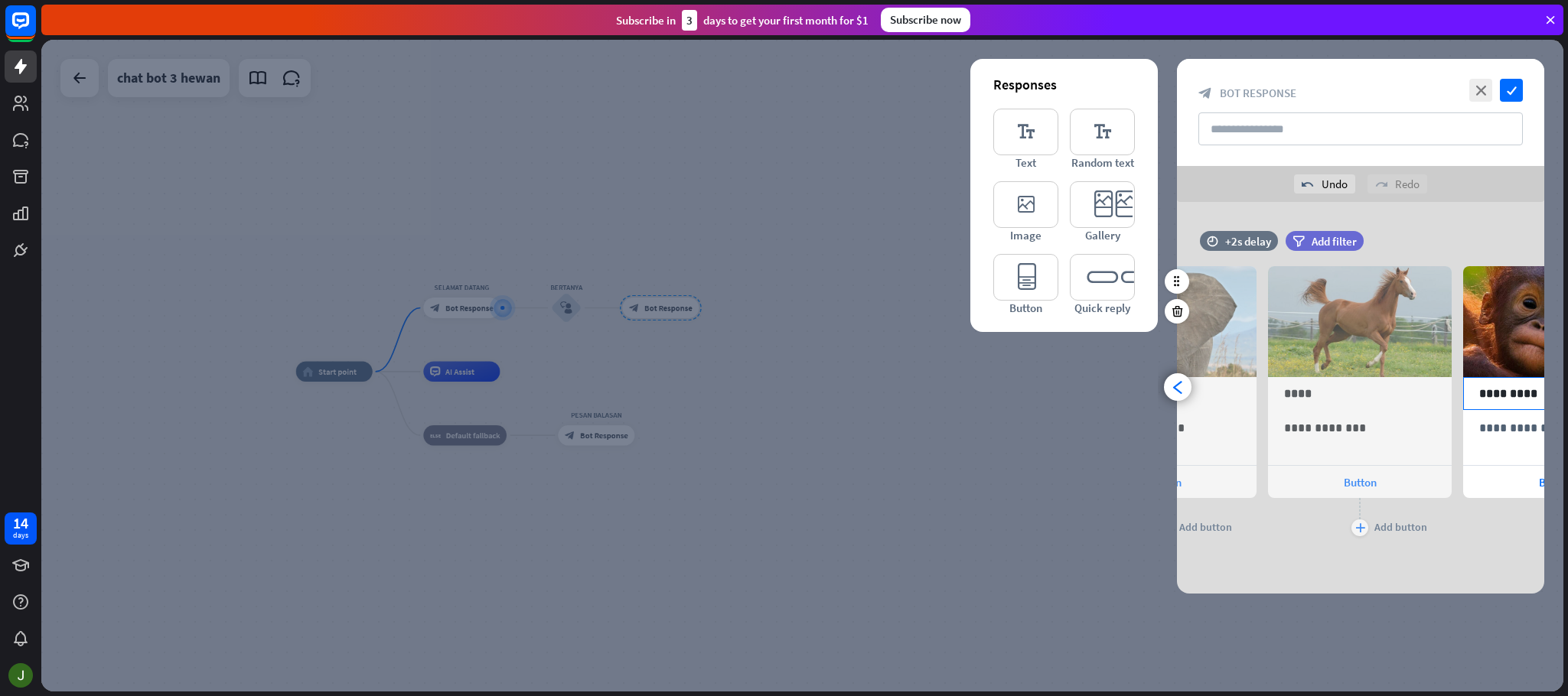 scroll, scrollTop: 0, scrollLeft: 135, axis: horizontal 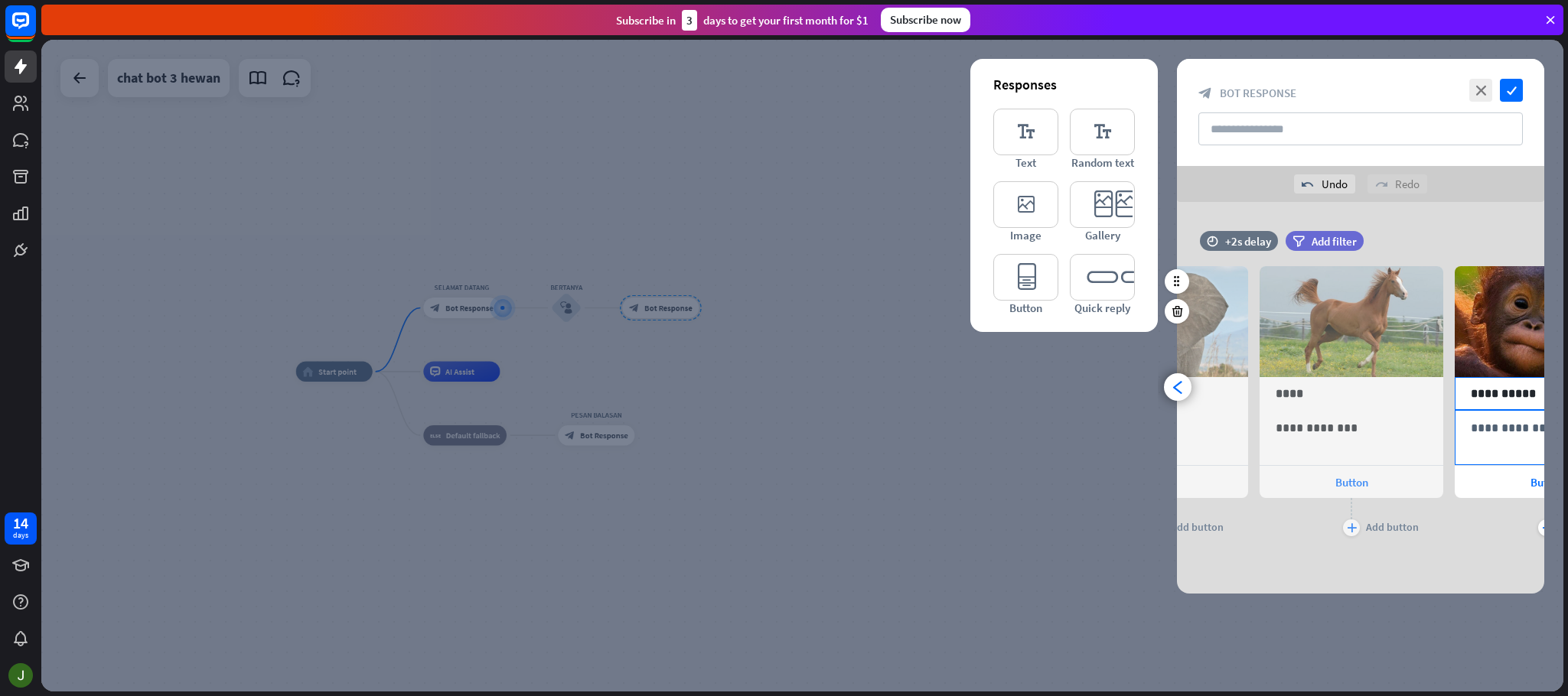click on "**********" at bounding box center [1547, 428] 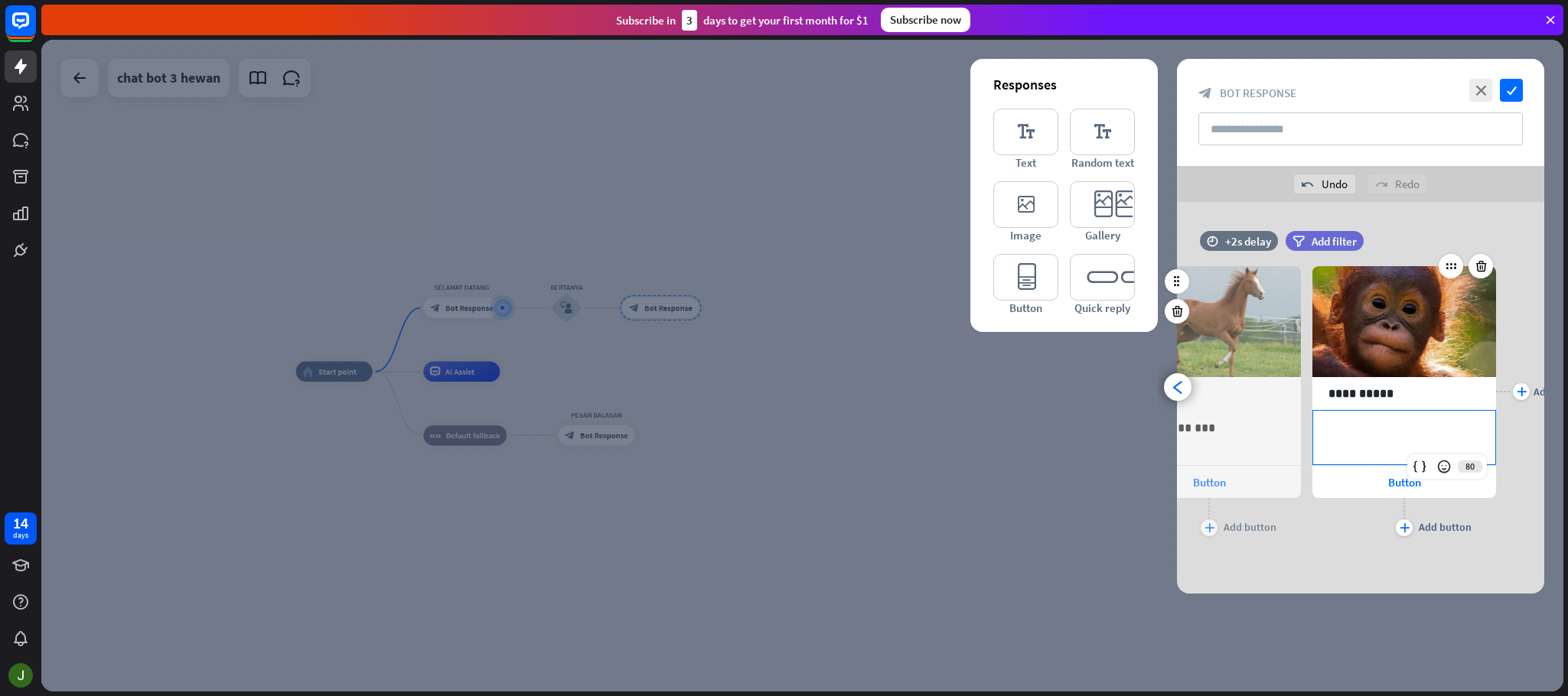 scroll, scrollTop: 0, scrollLeft: 321, axis: horizontal 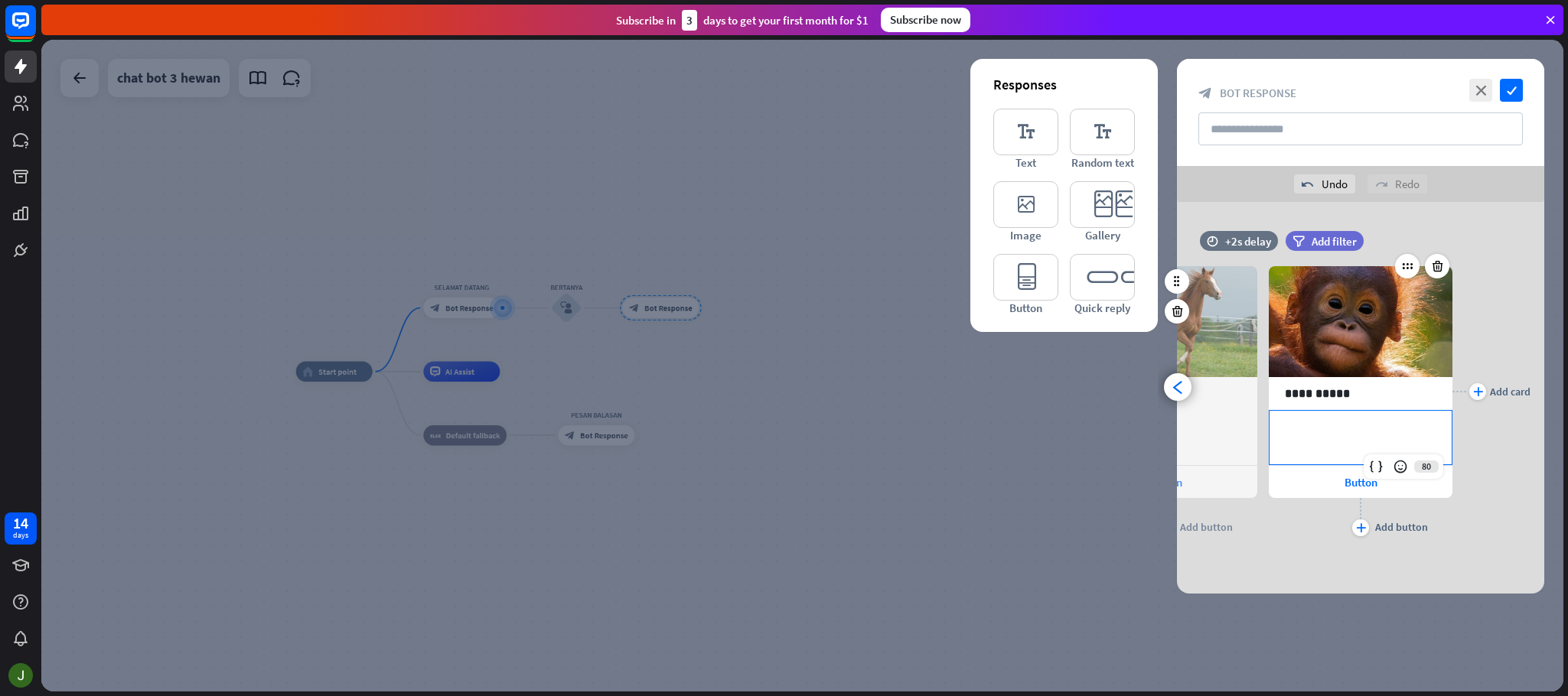 click on "**********" at bounding box center [1361, 428] 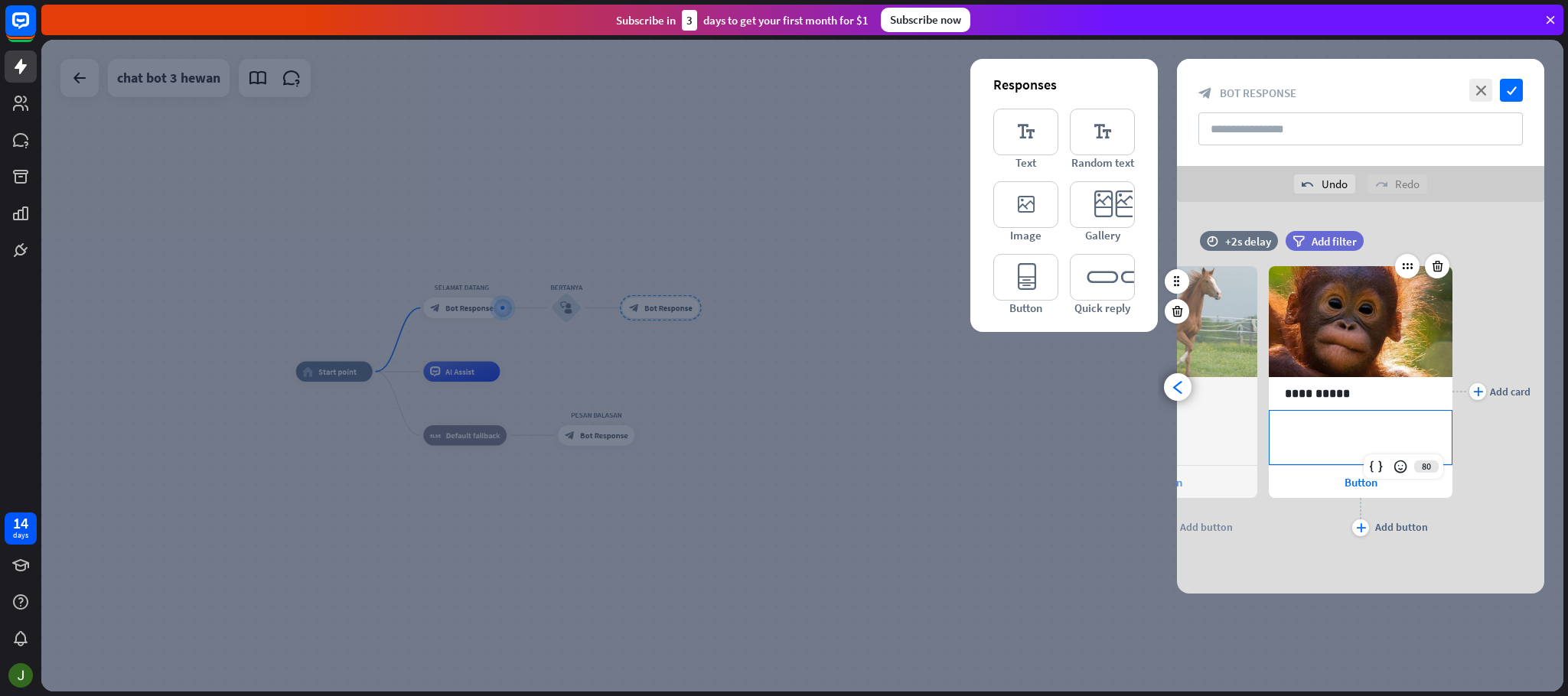 type 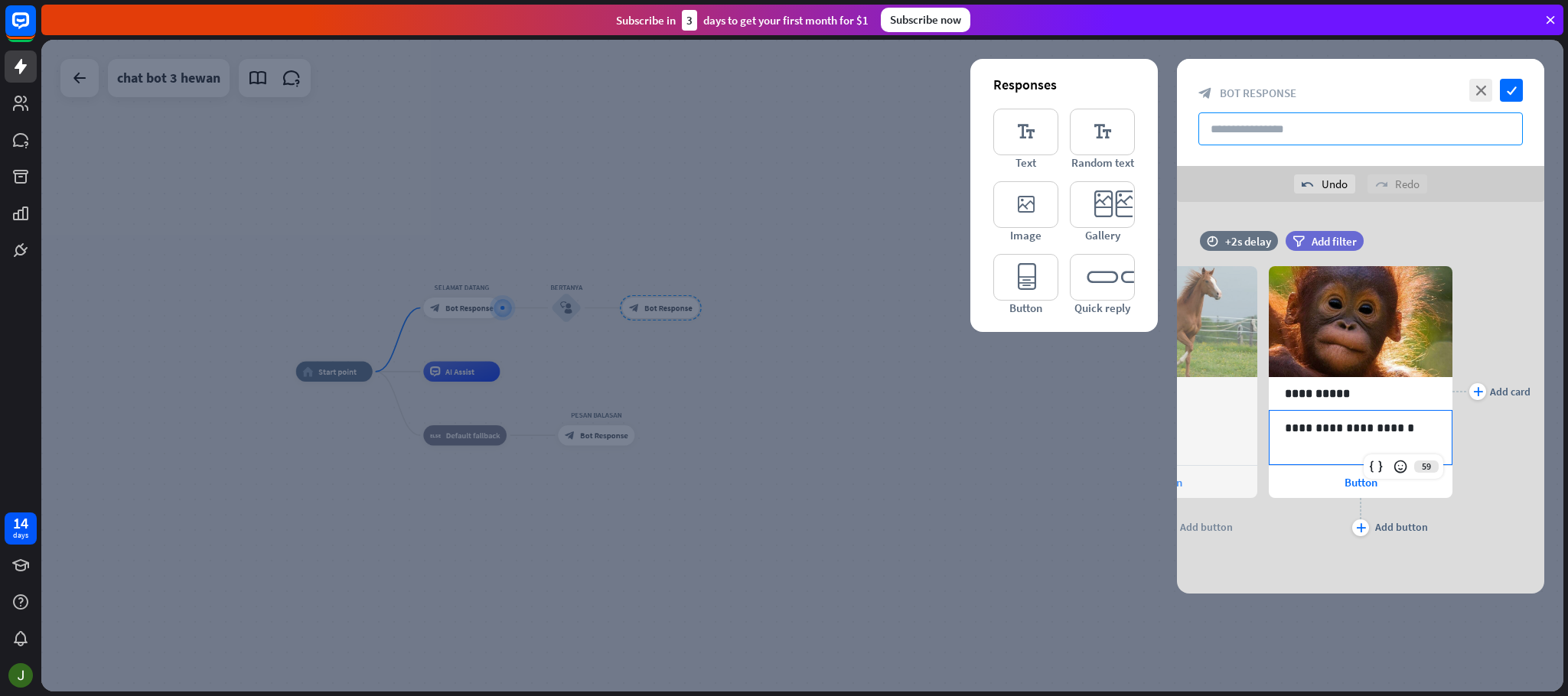 click at bounding box center [1361, 128] 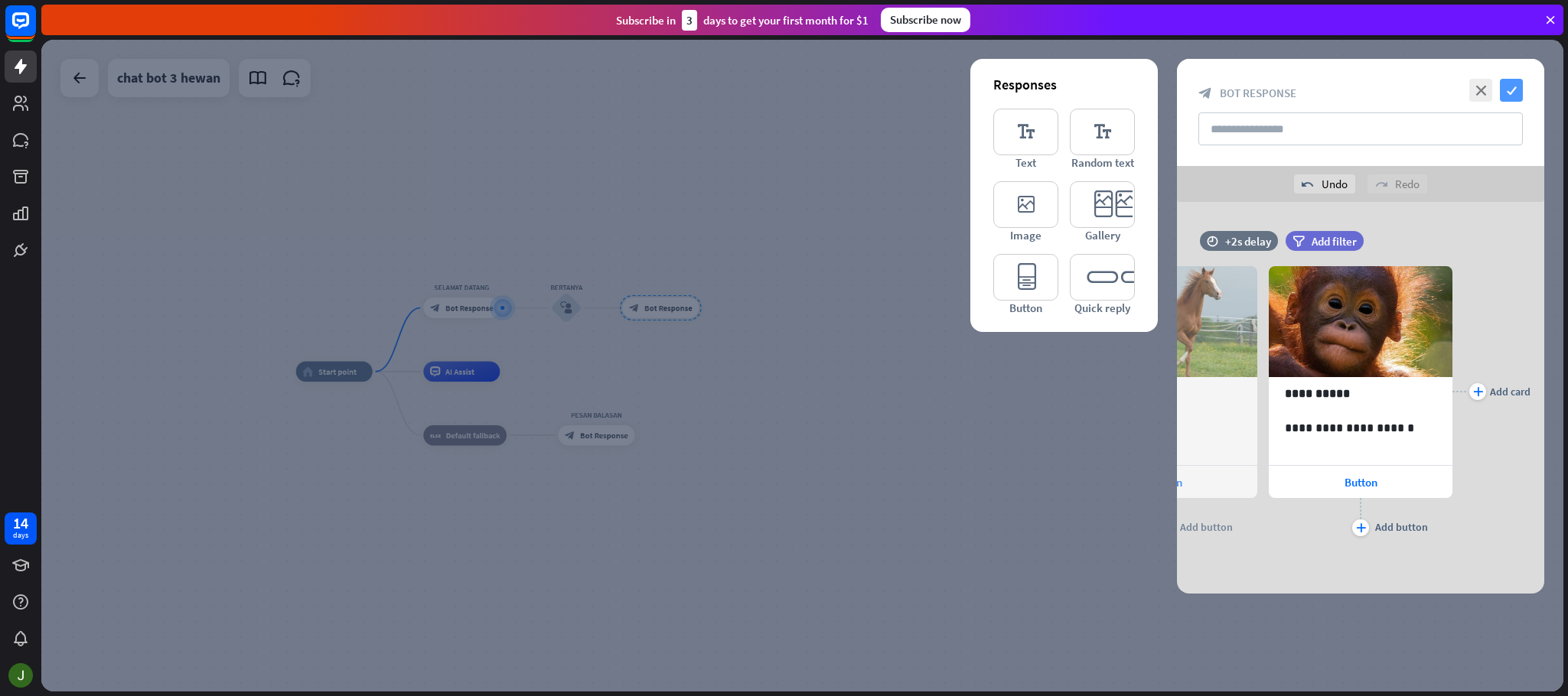 click on "check" at bounding box center [1511, 90] 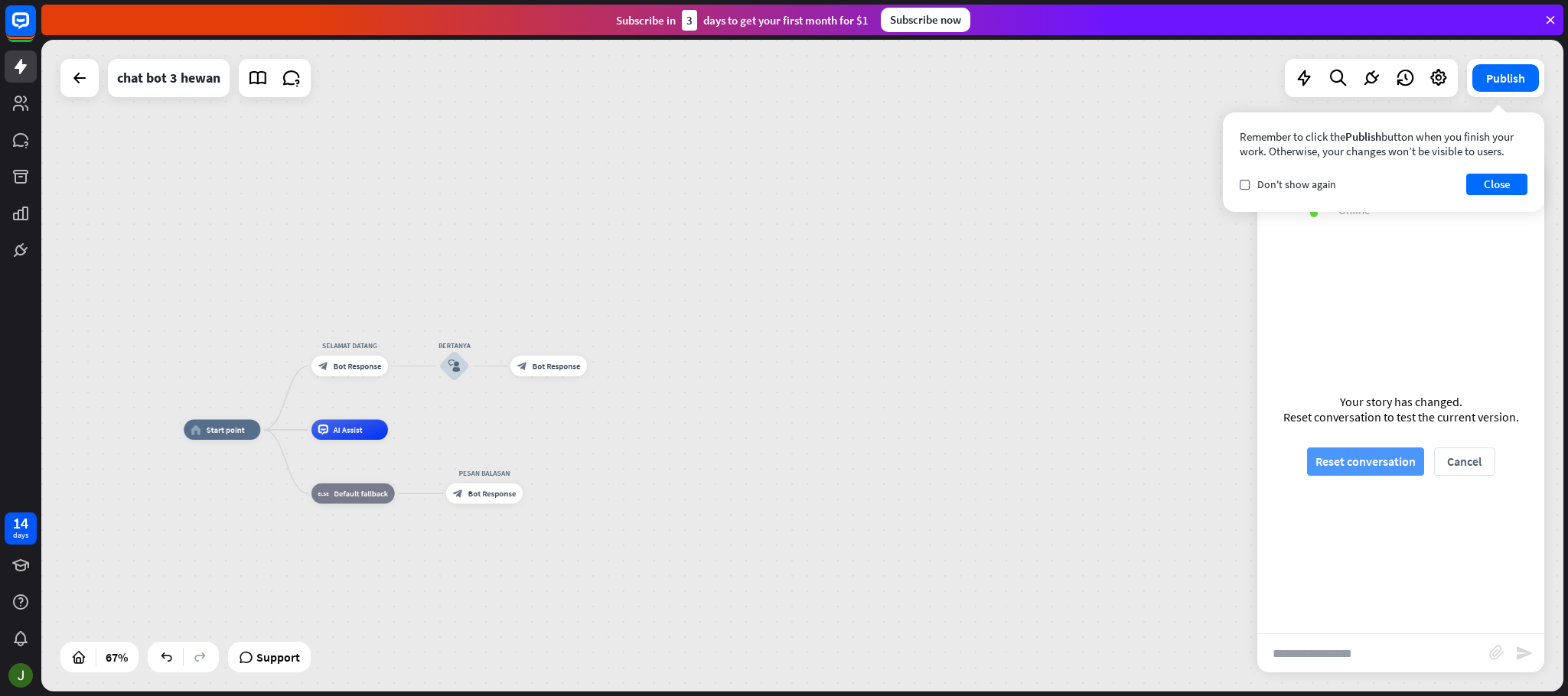 click on "Reset conversation" at bounding box center (1365, 461) 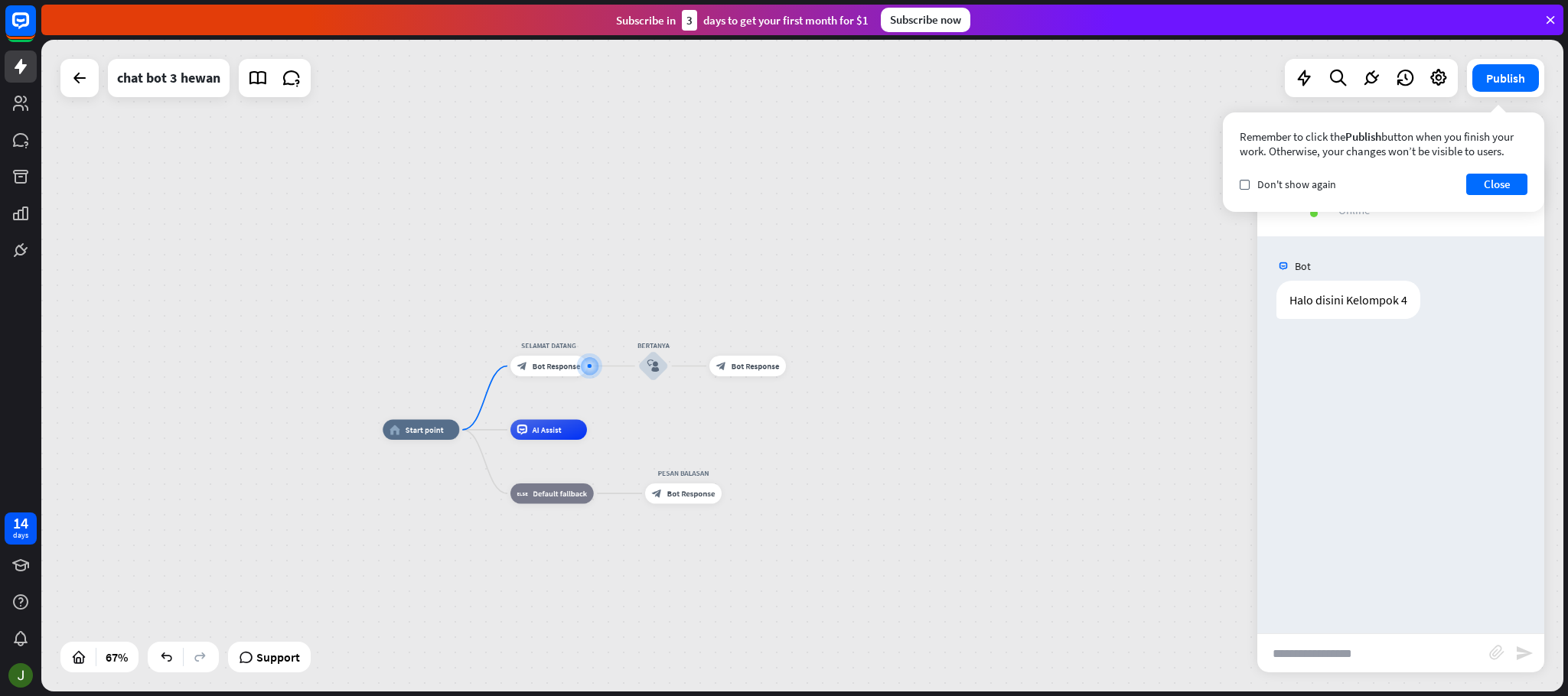 click at bounding box center [1373, 653] 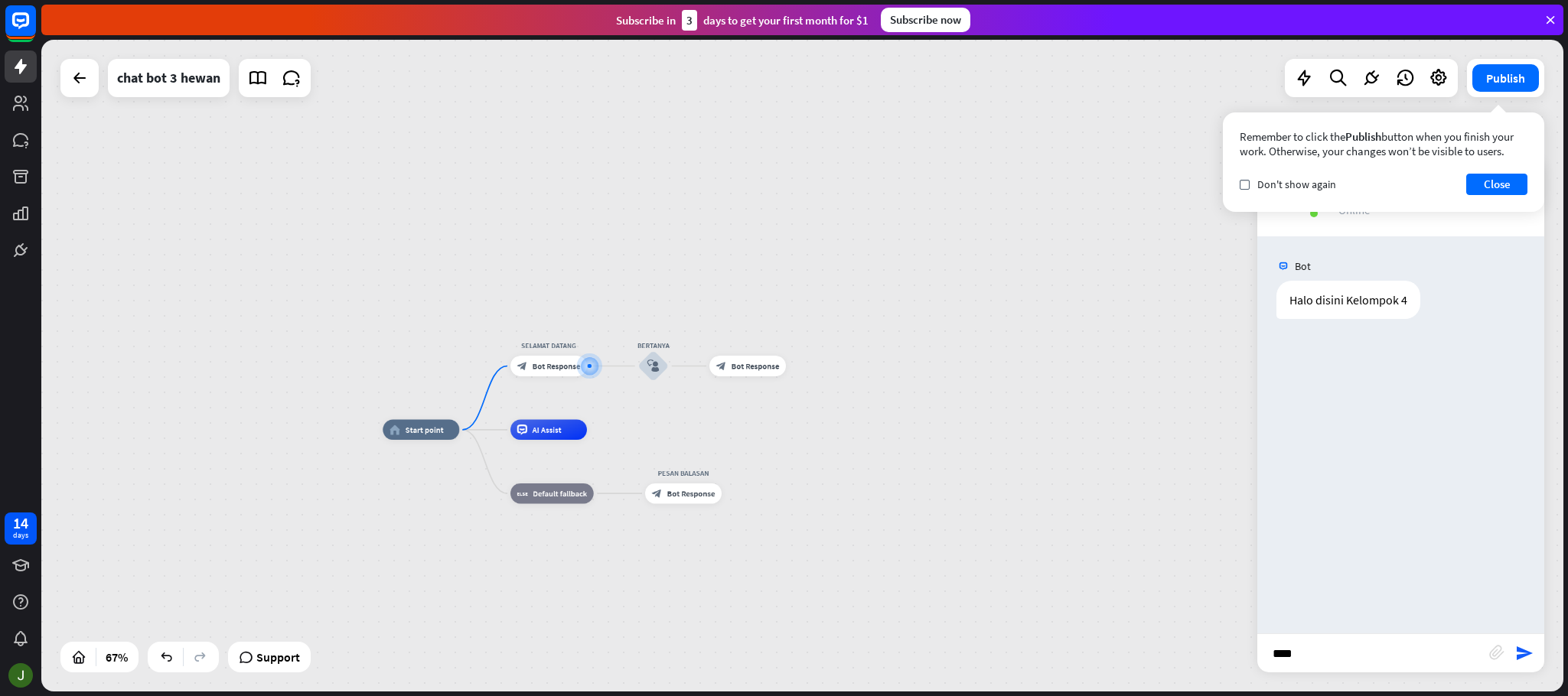 type on "*****" 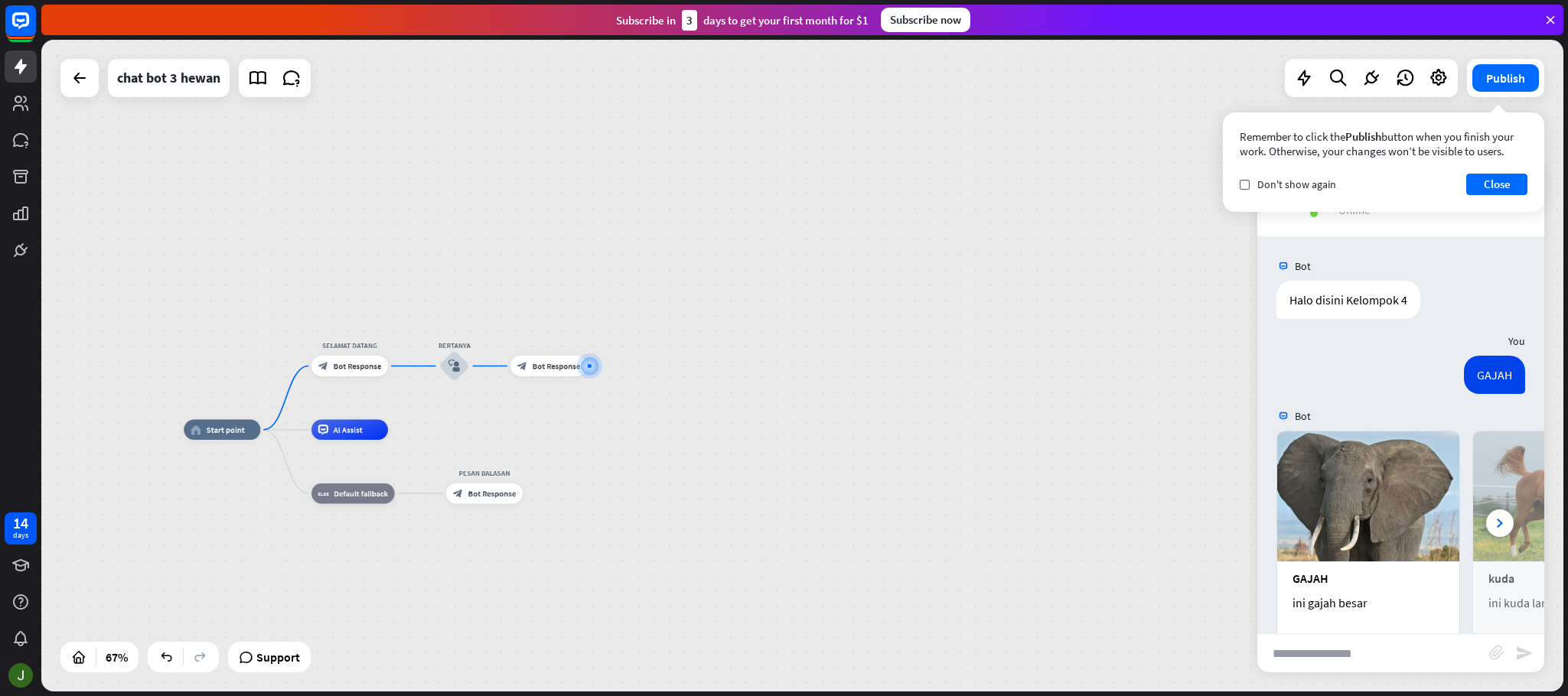 scroll, scrollTop: 58, scrollLeft: 0, axis: vertical 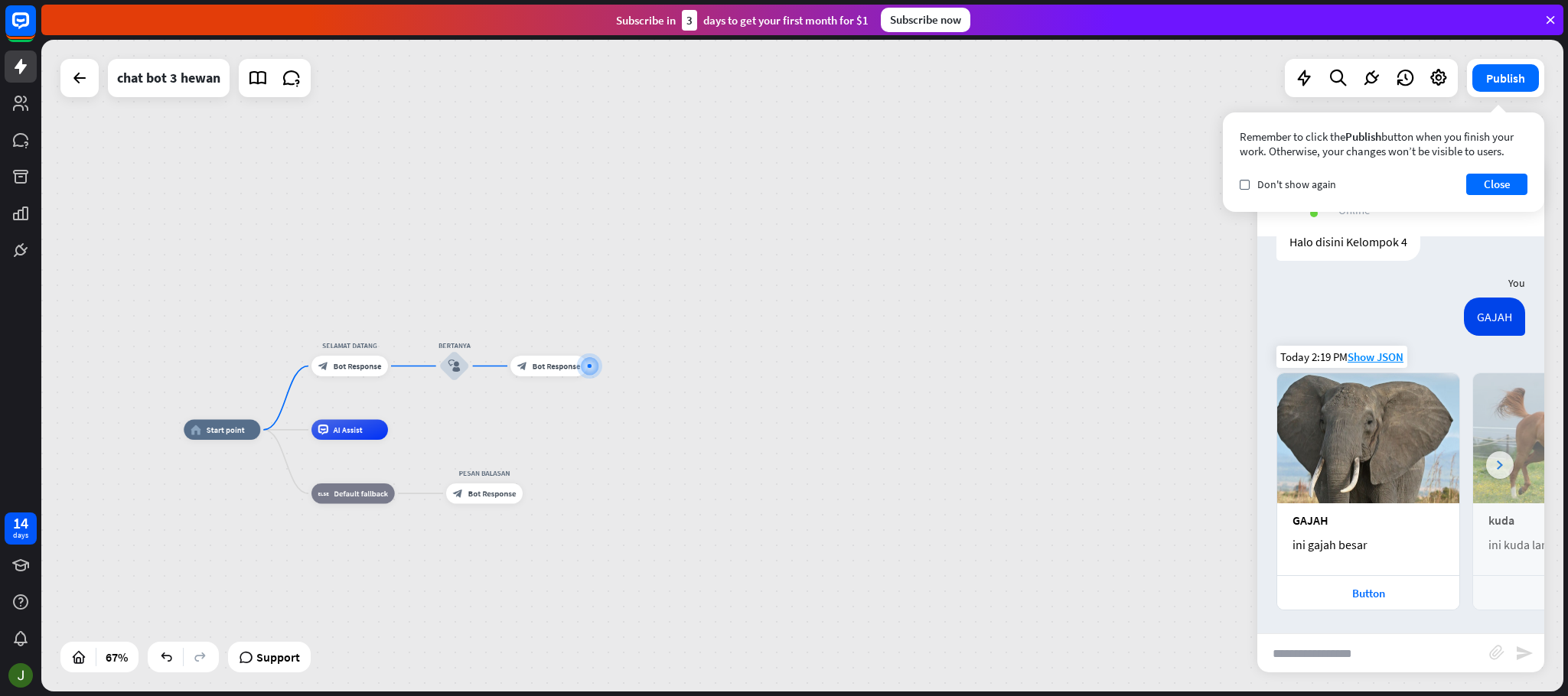 click at bounding box center [1500, 465] 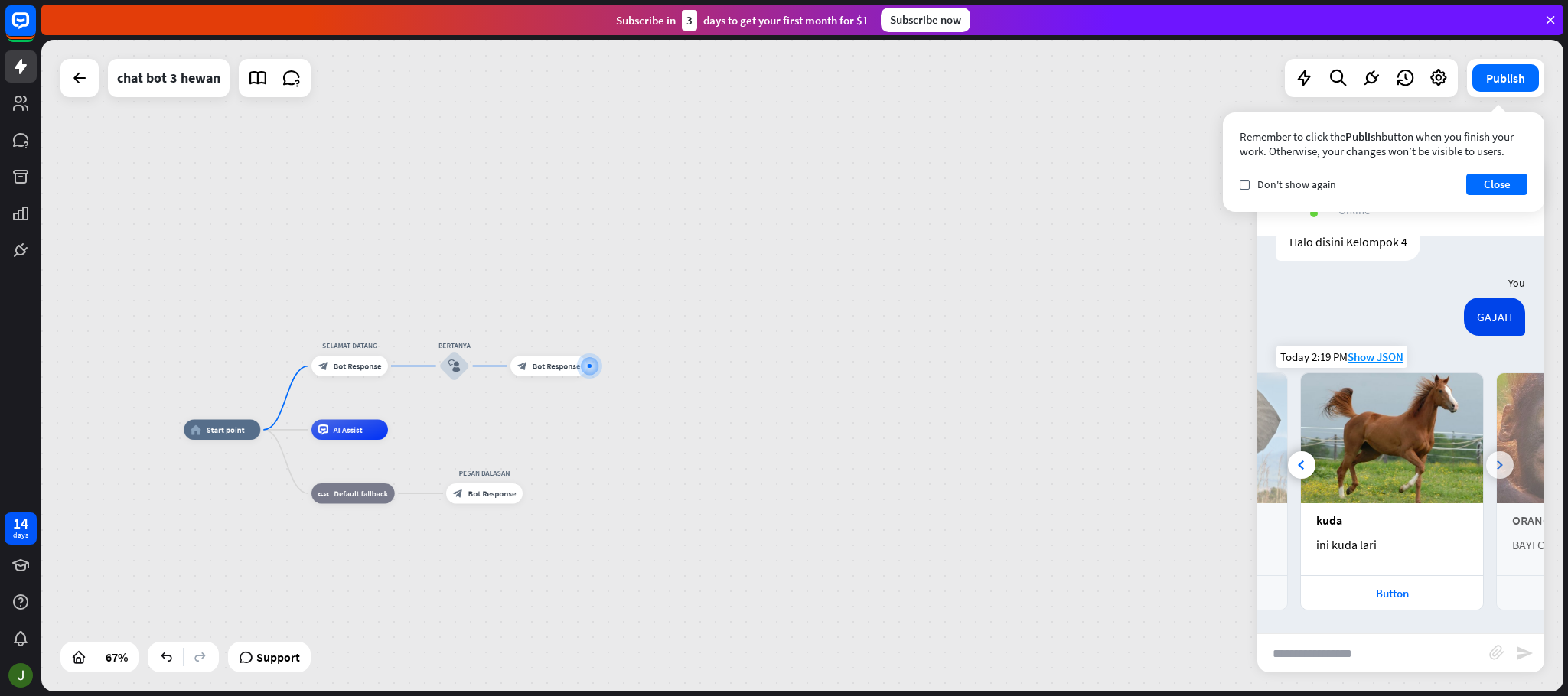 click at bounding box center [1500, 465] 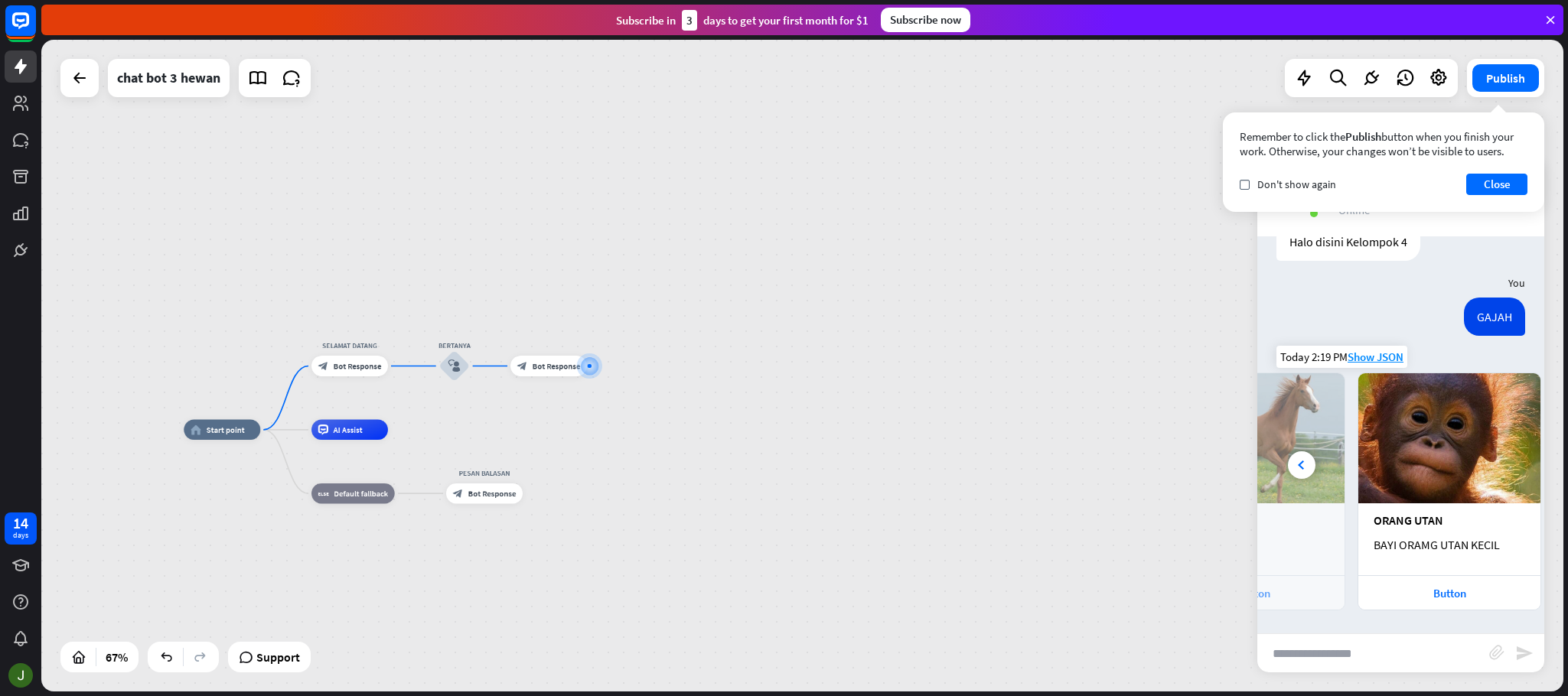 scroll, scrollTop: 0, scrollLeft: 343, axis: horizontal 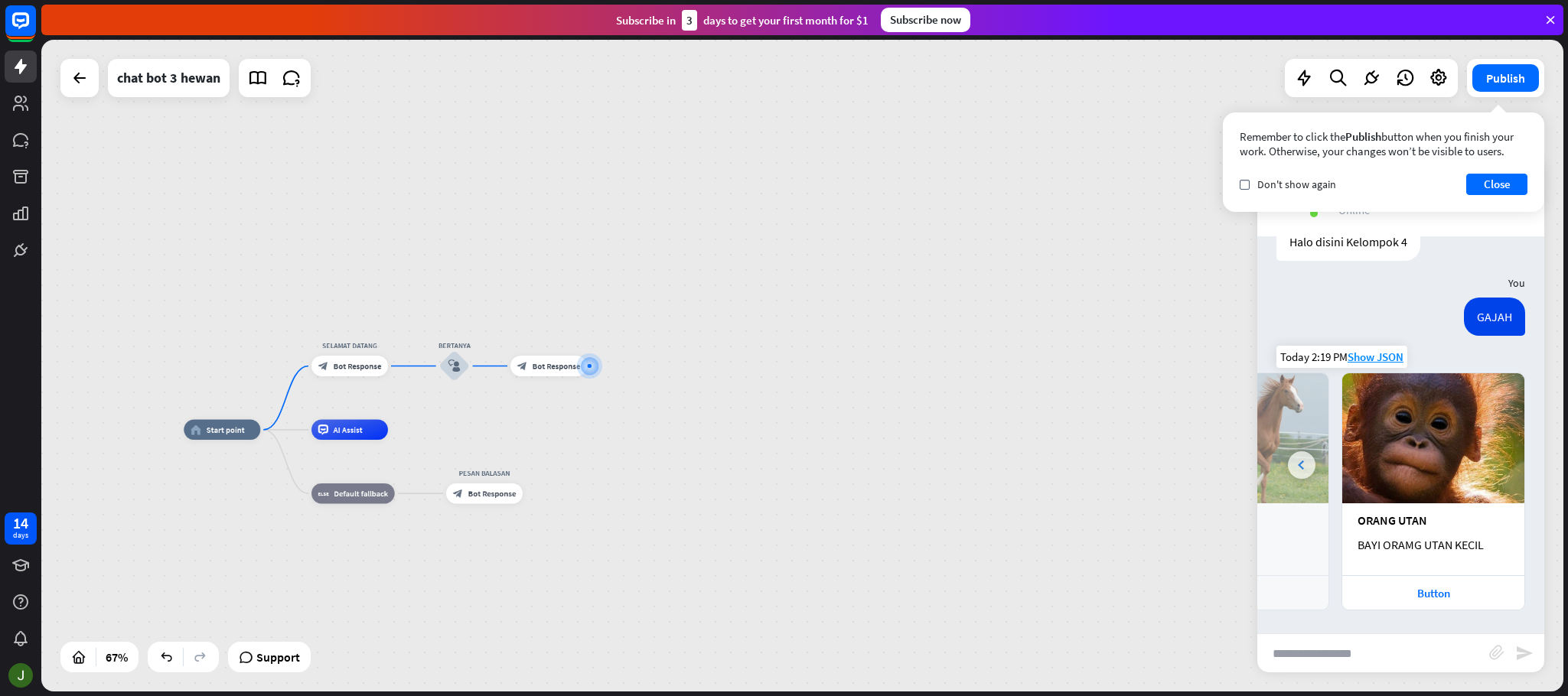 click at bounding box center (1302, 465) 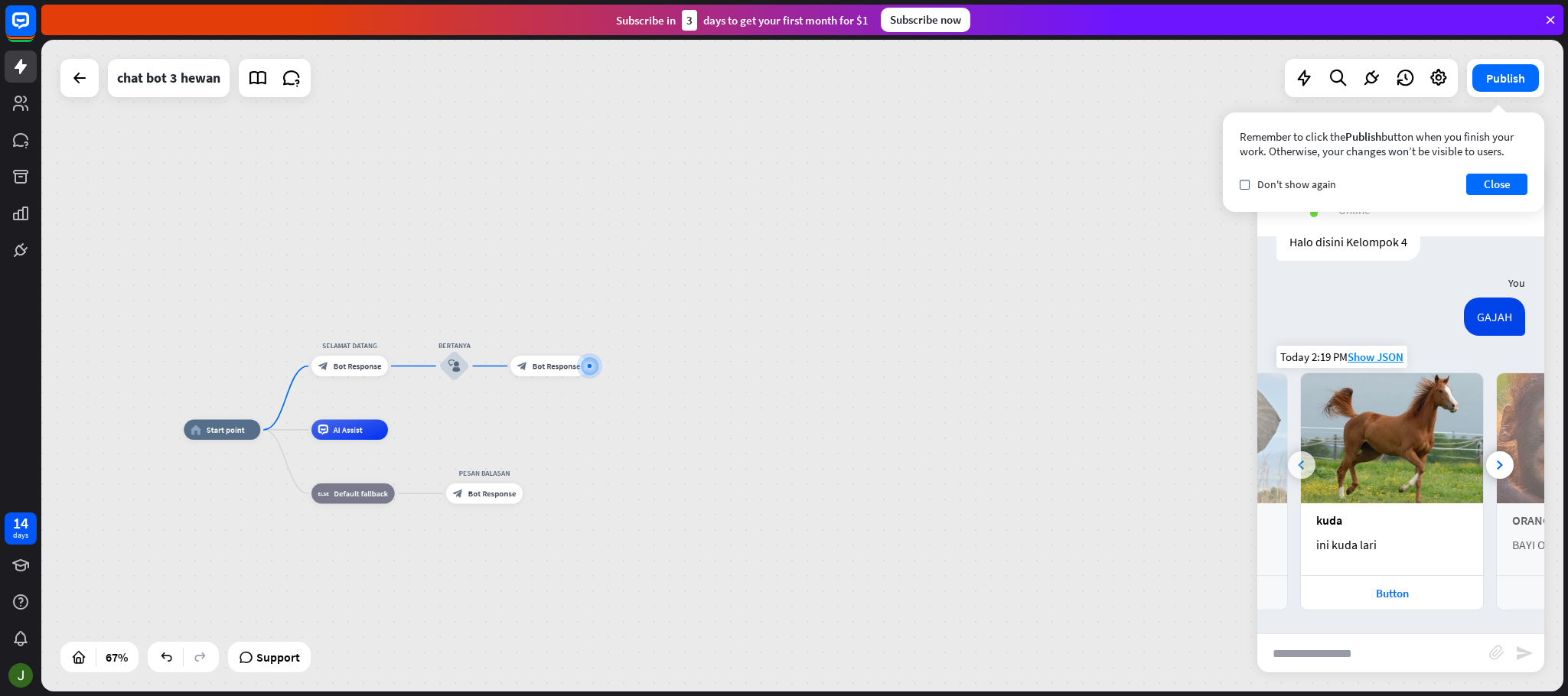 click at bounding box center (1302, 465) 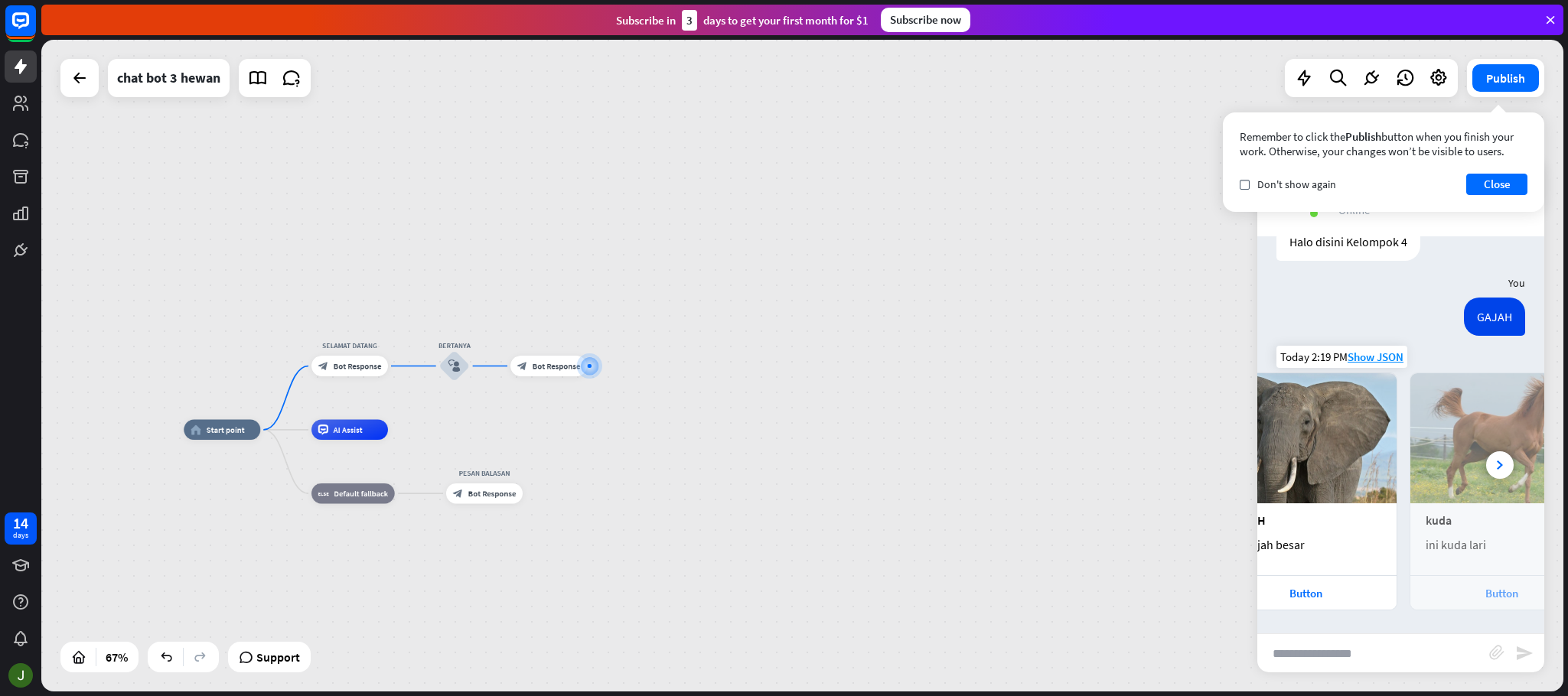 scroll, scrollTop: 0, scrollLeft: 0, axis: both 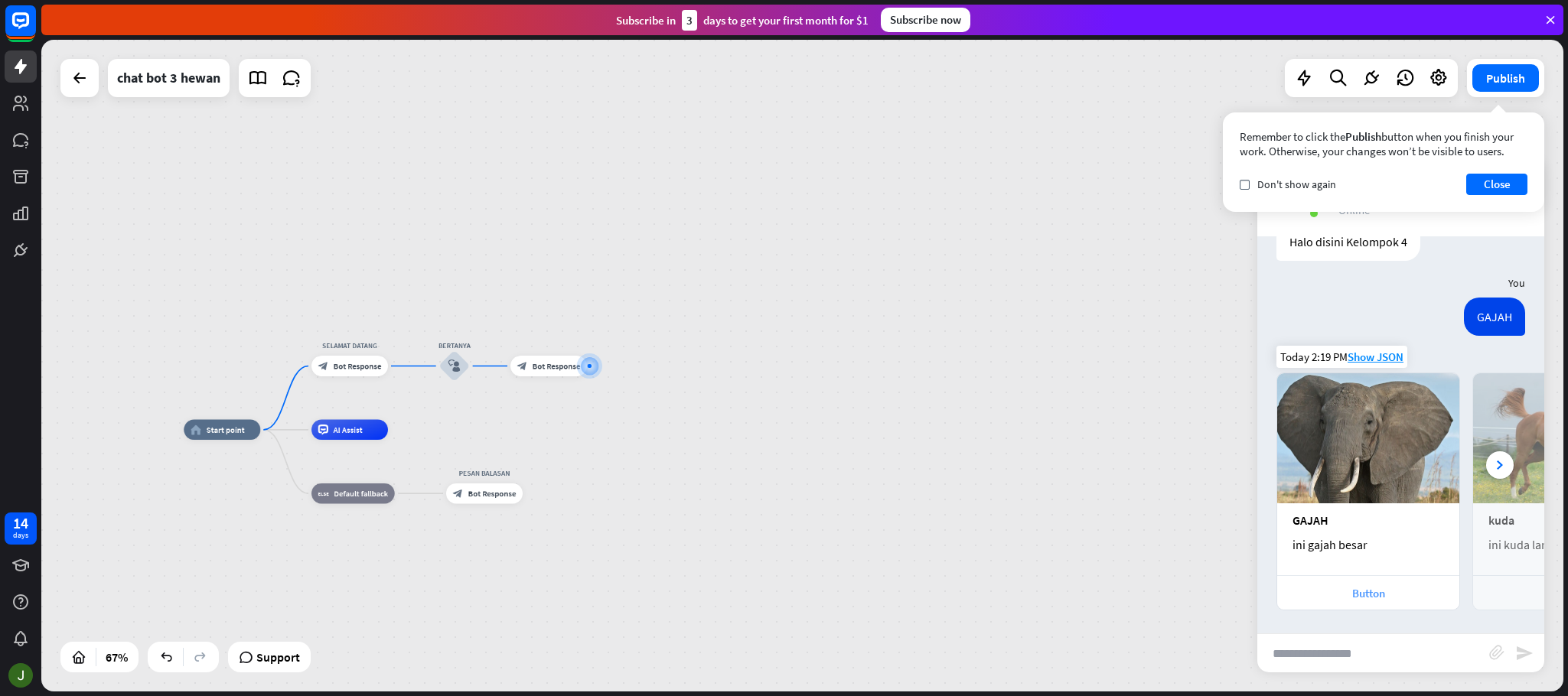 click on "Button" at bounding box center [1368, 593] 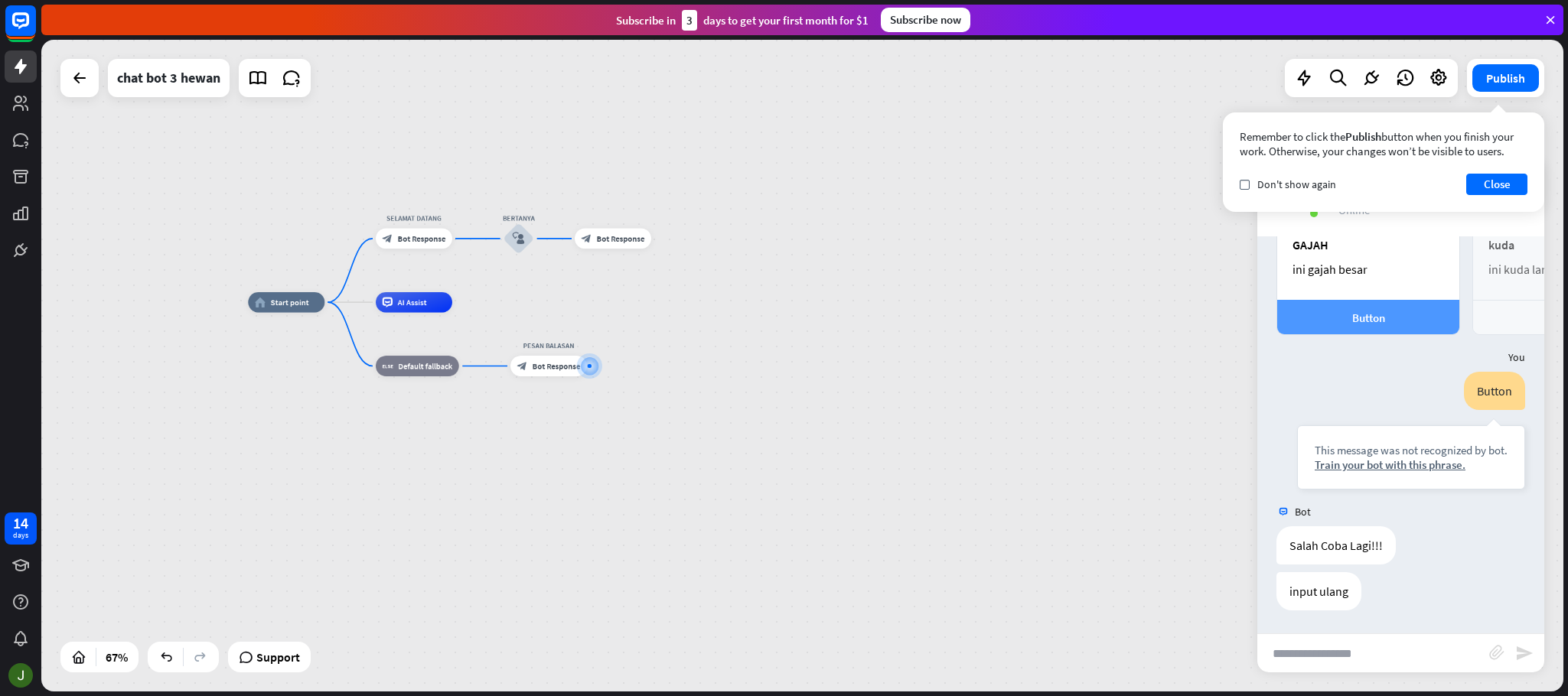 scroll, scrollTop: 0, scrollLeft: 0, axis: both 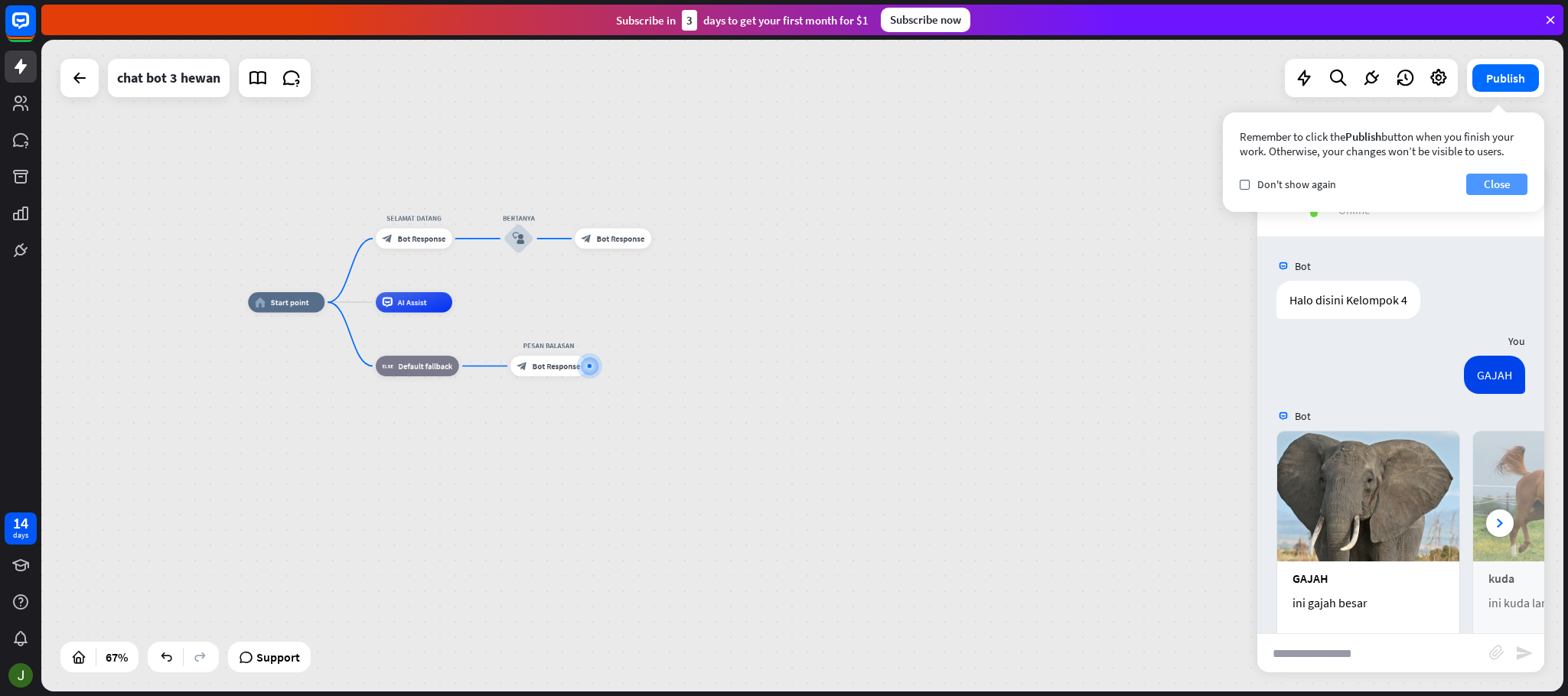 click on "Close" at bounding box center (1497, 184) 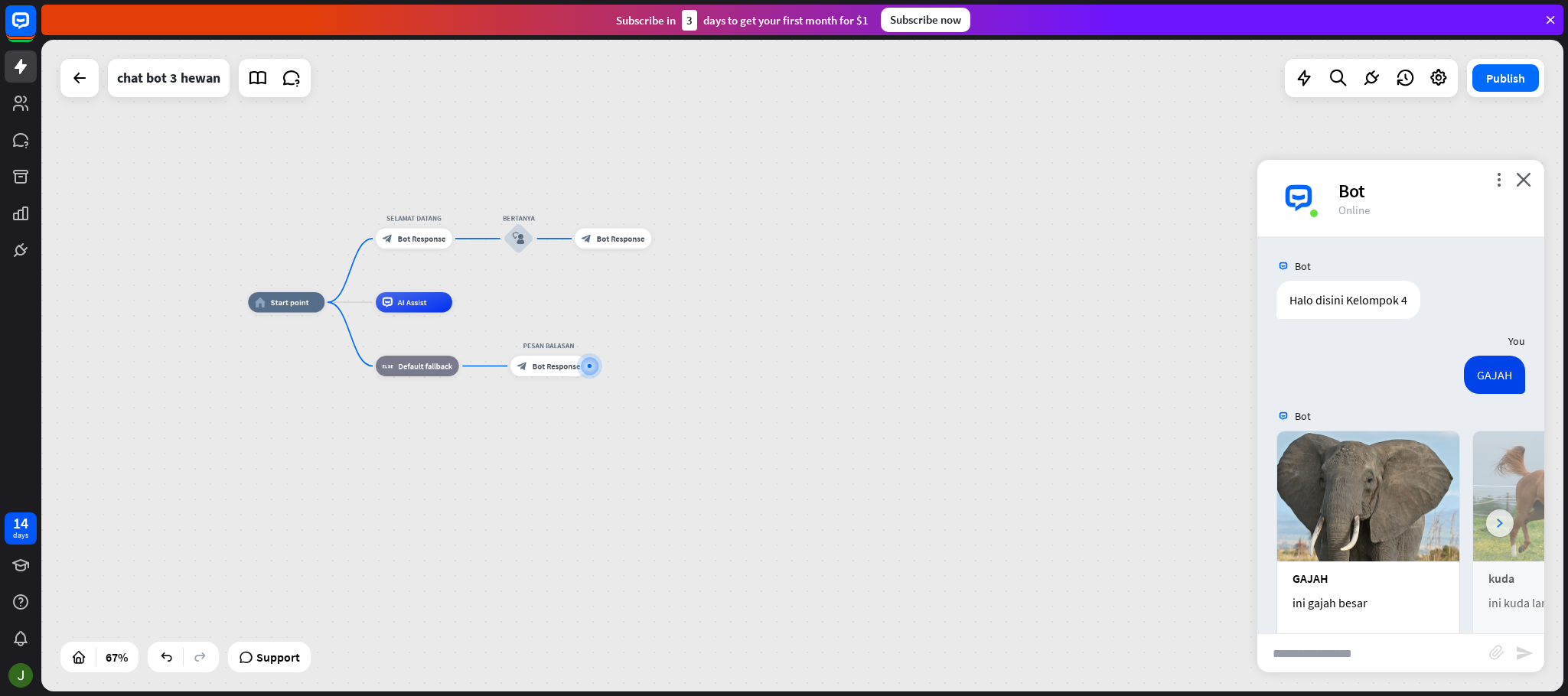 click 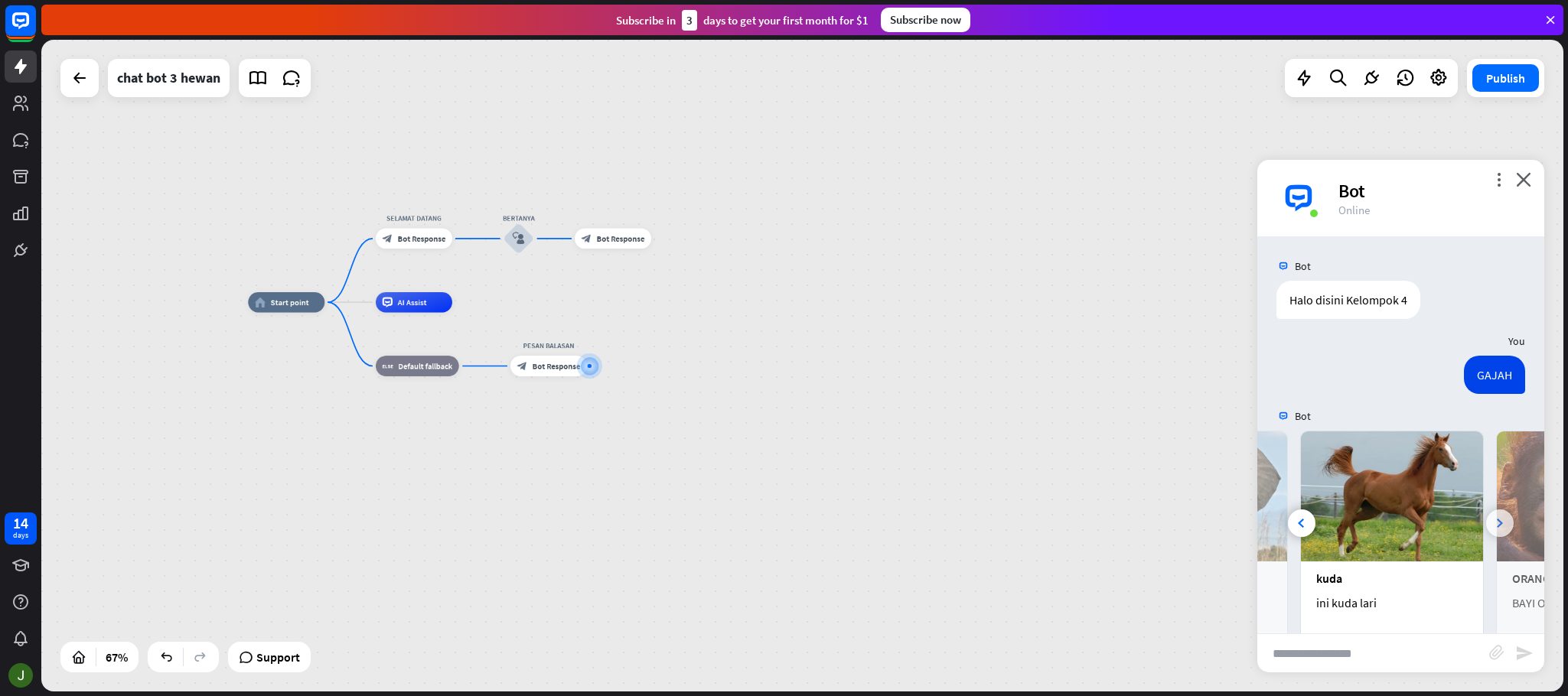 click 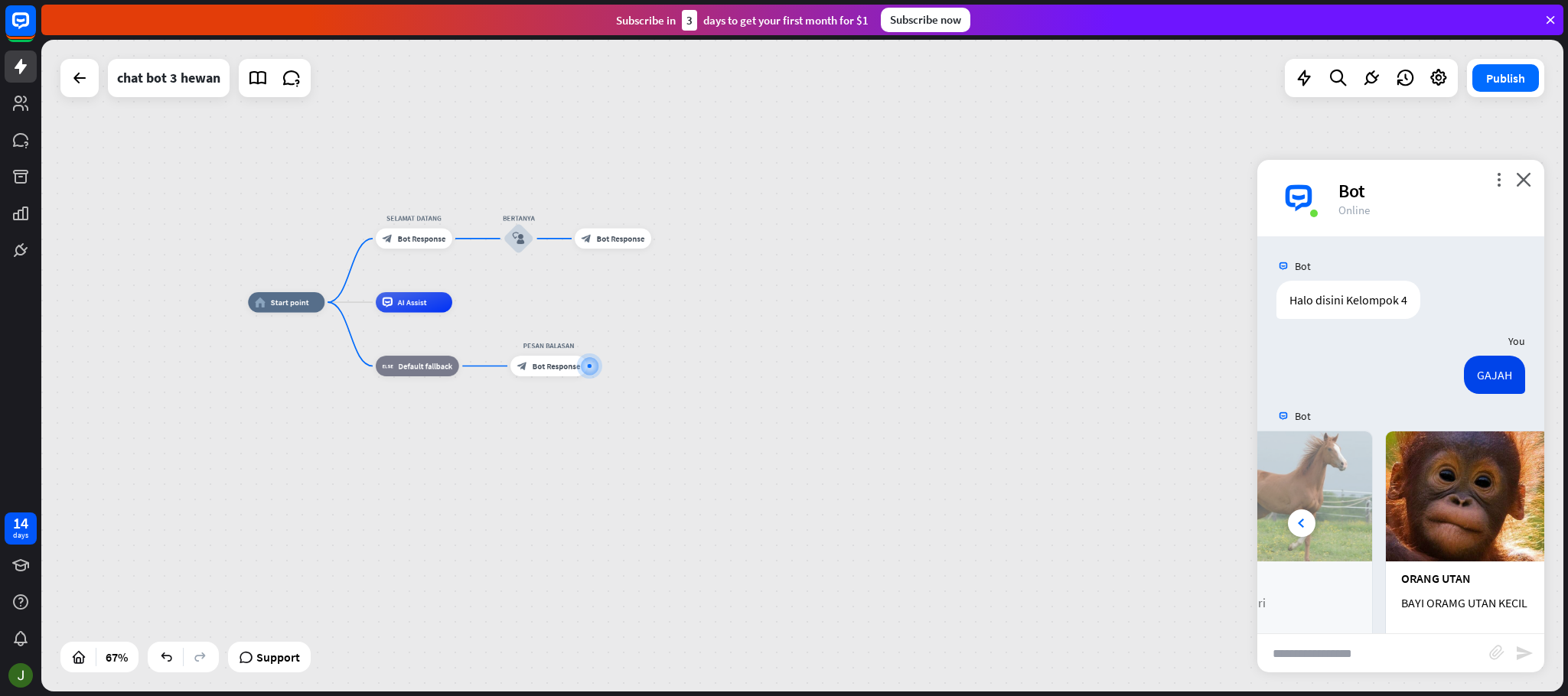 scroll, scrollTop: 0, scrollLeft: 343, axis: horizontal 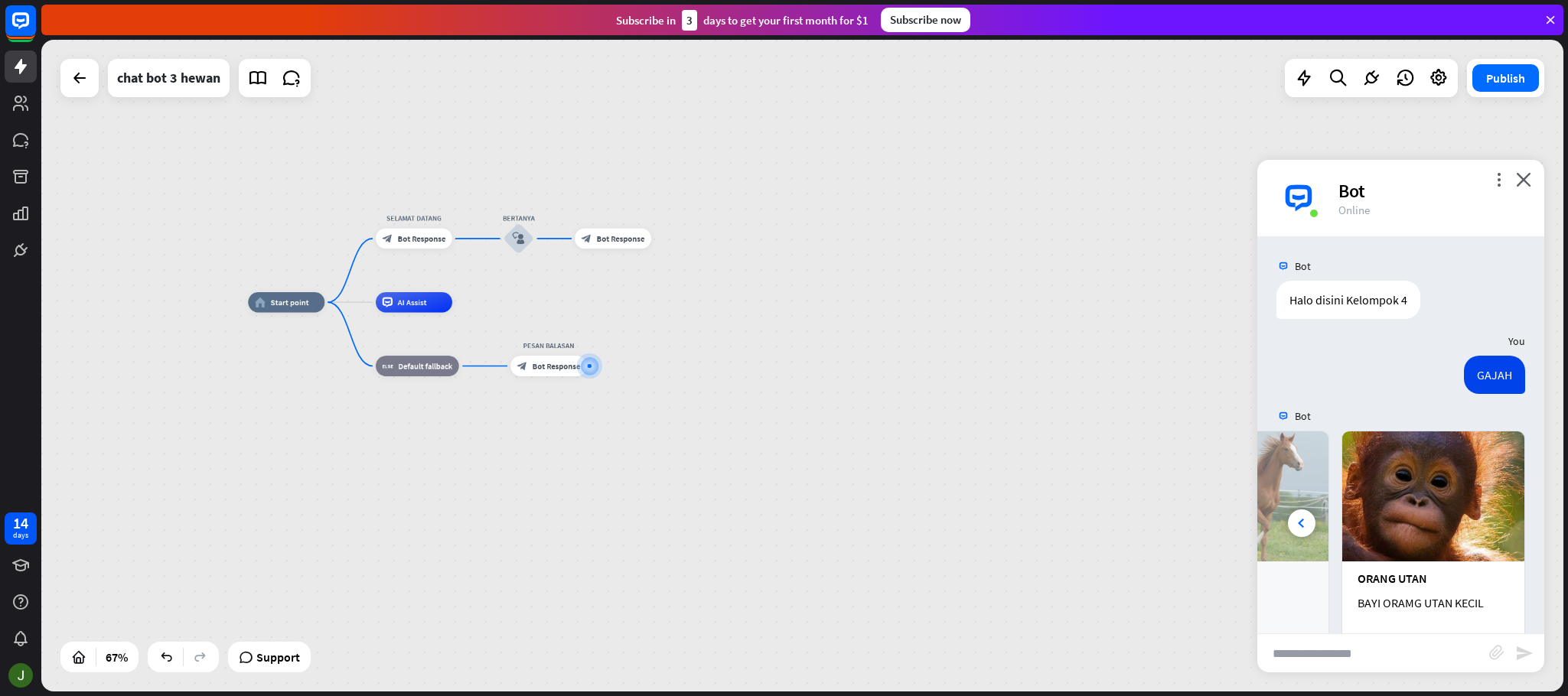 click at bounding box center (1433, 496) 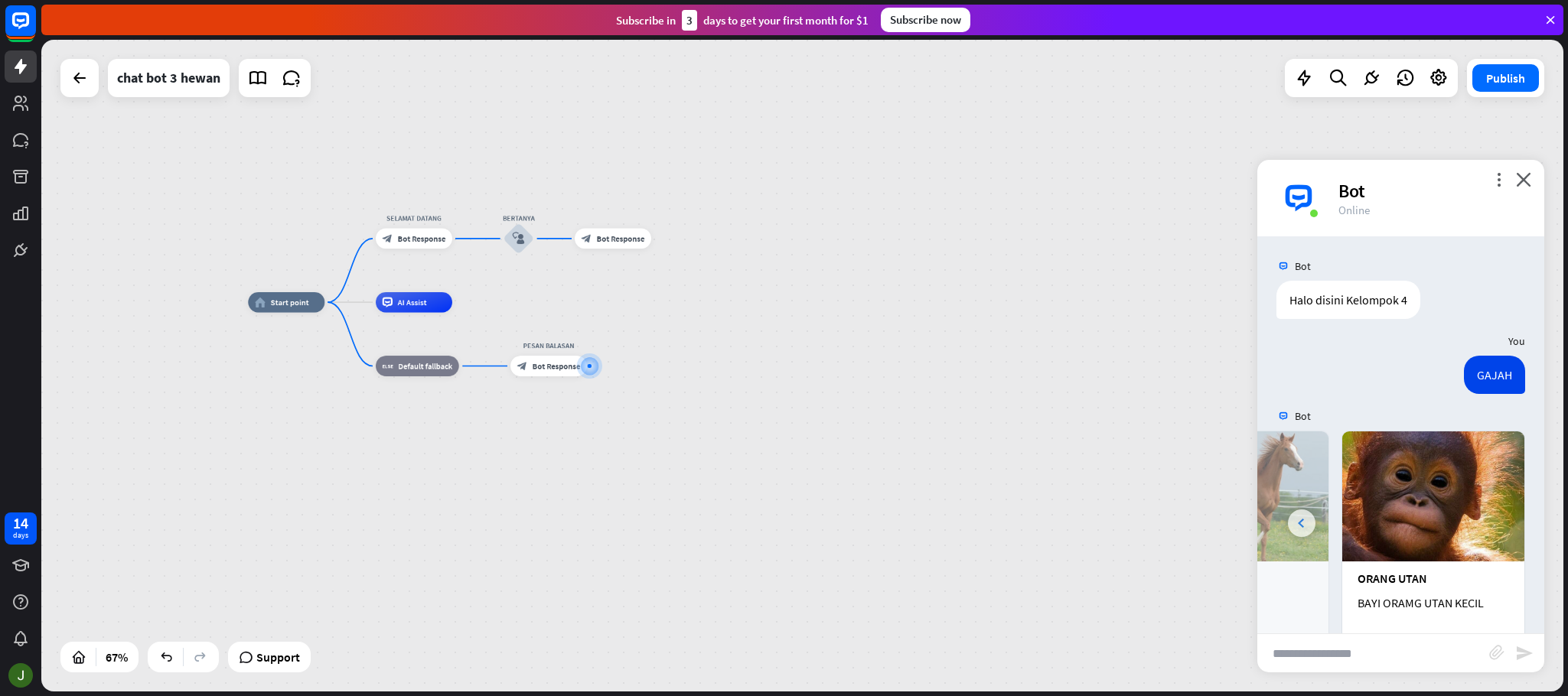 click at bounding box center [1302, 523] 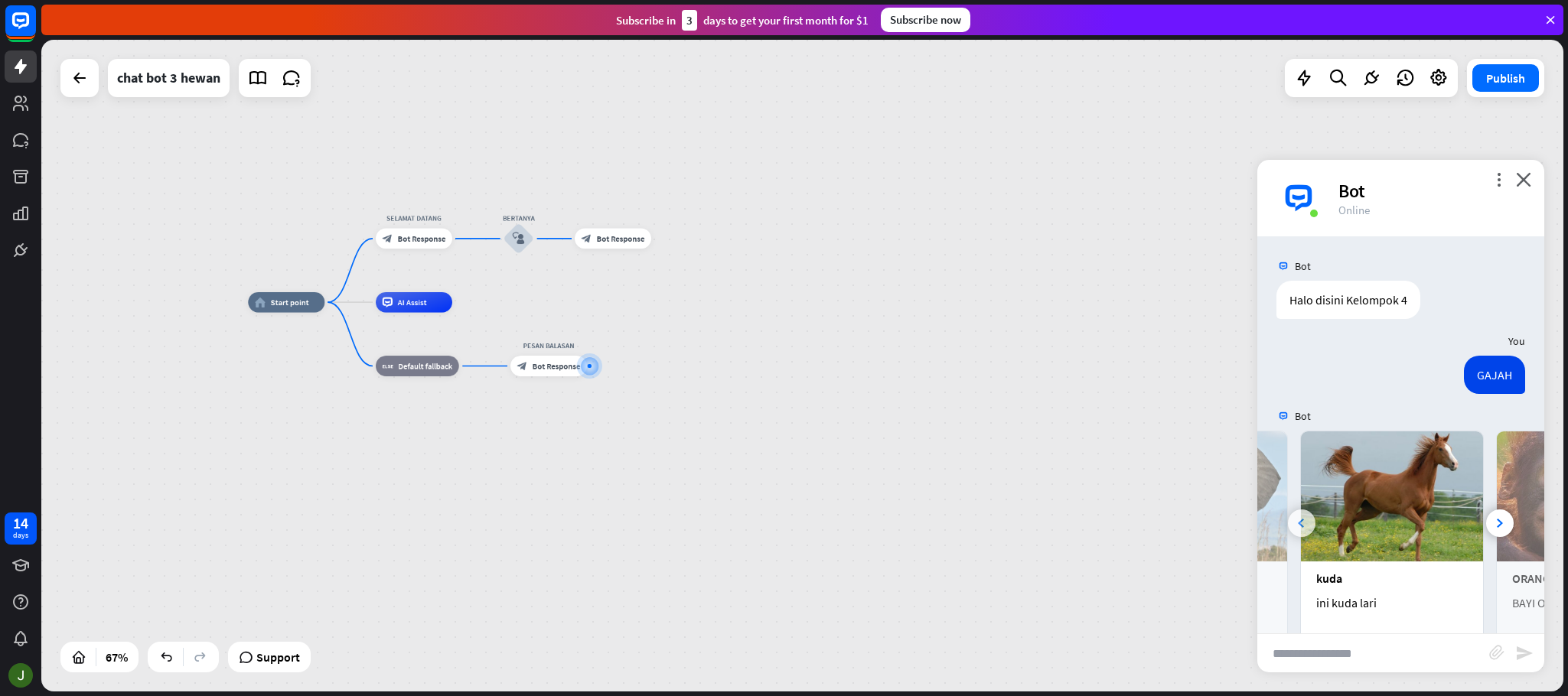click at bounding box center [1302, 523] 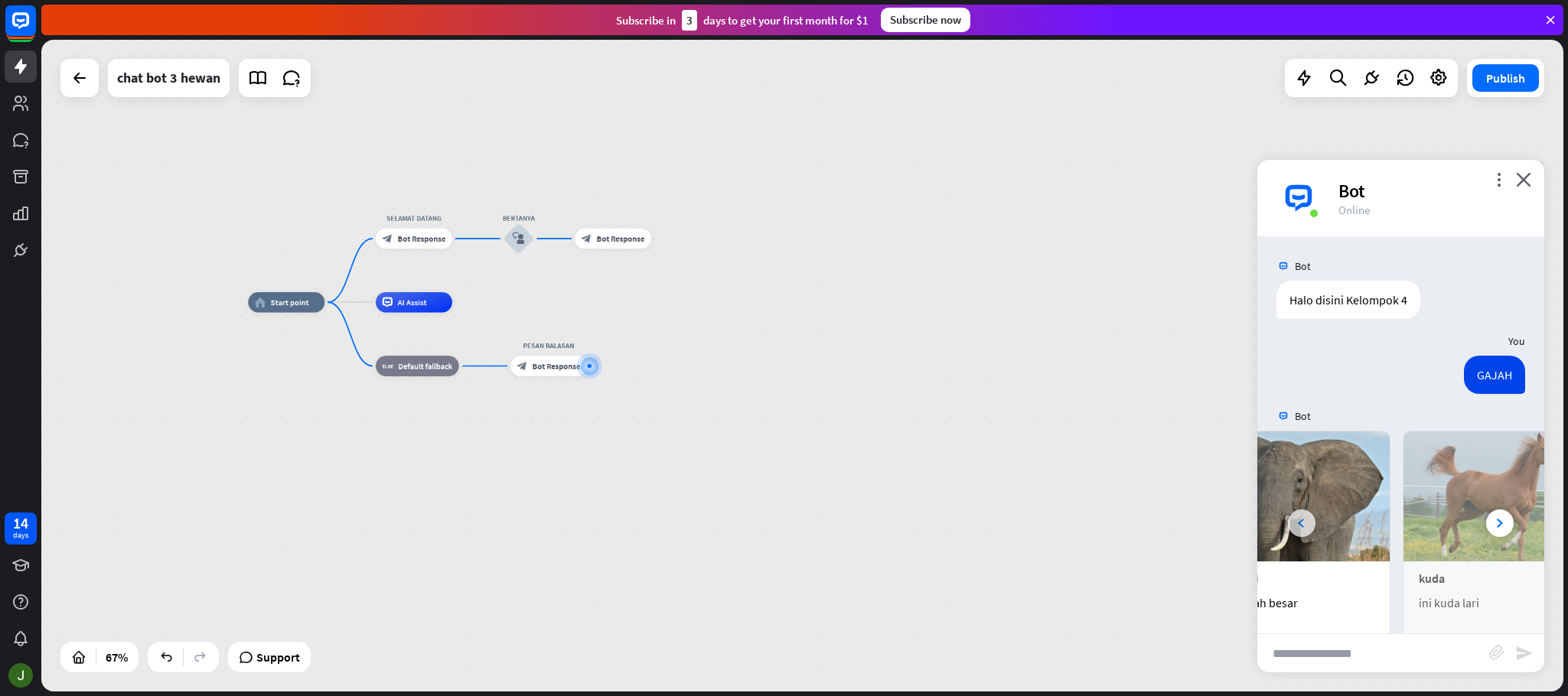 scroll, scrollTop: 0, scrollLeft: 0, axis: both 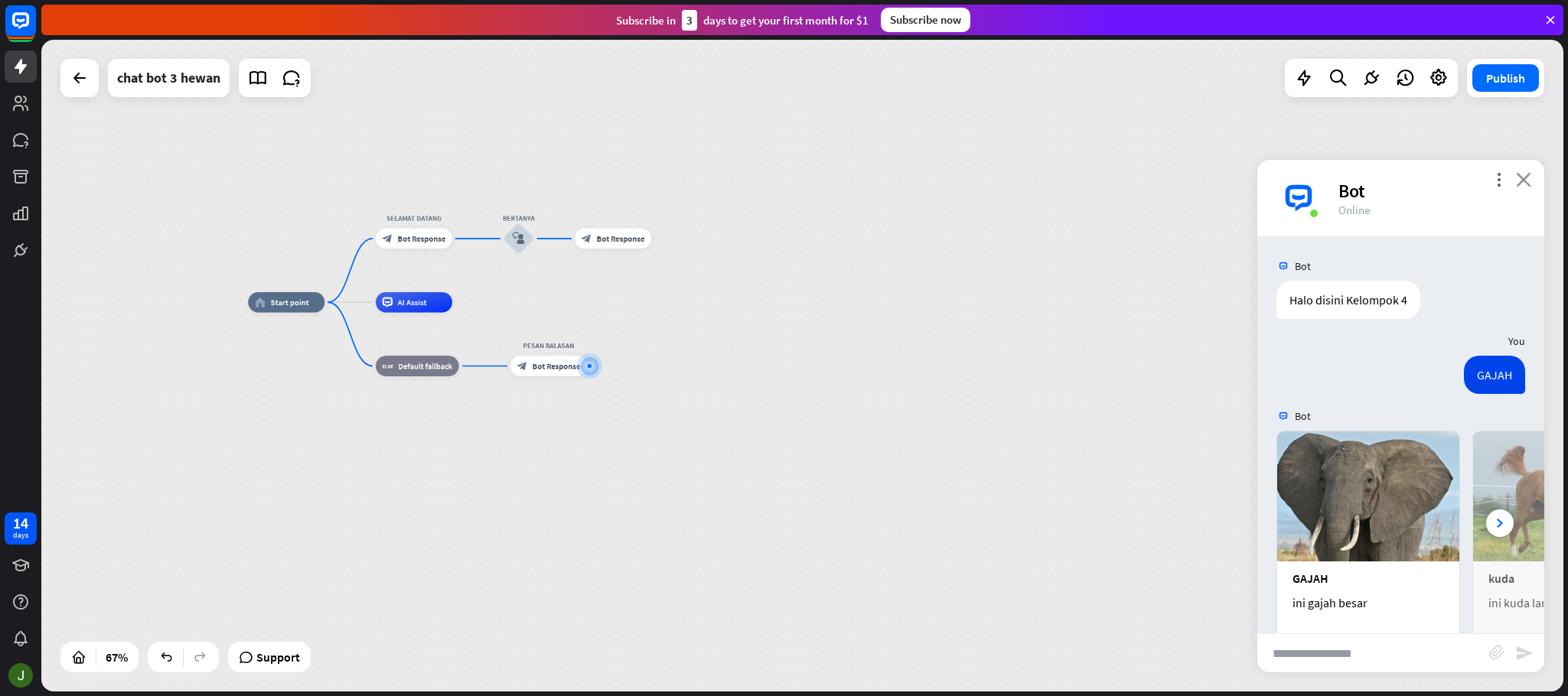 click on "close" at bounding box center (1524, 179) 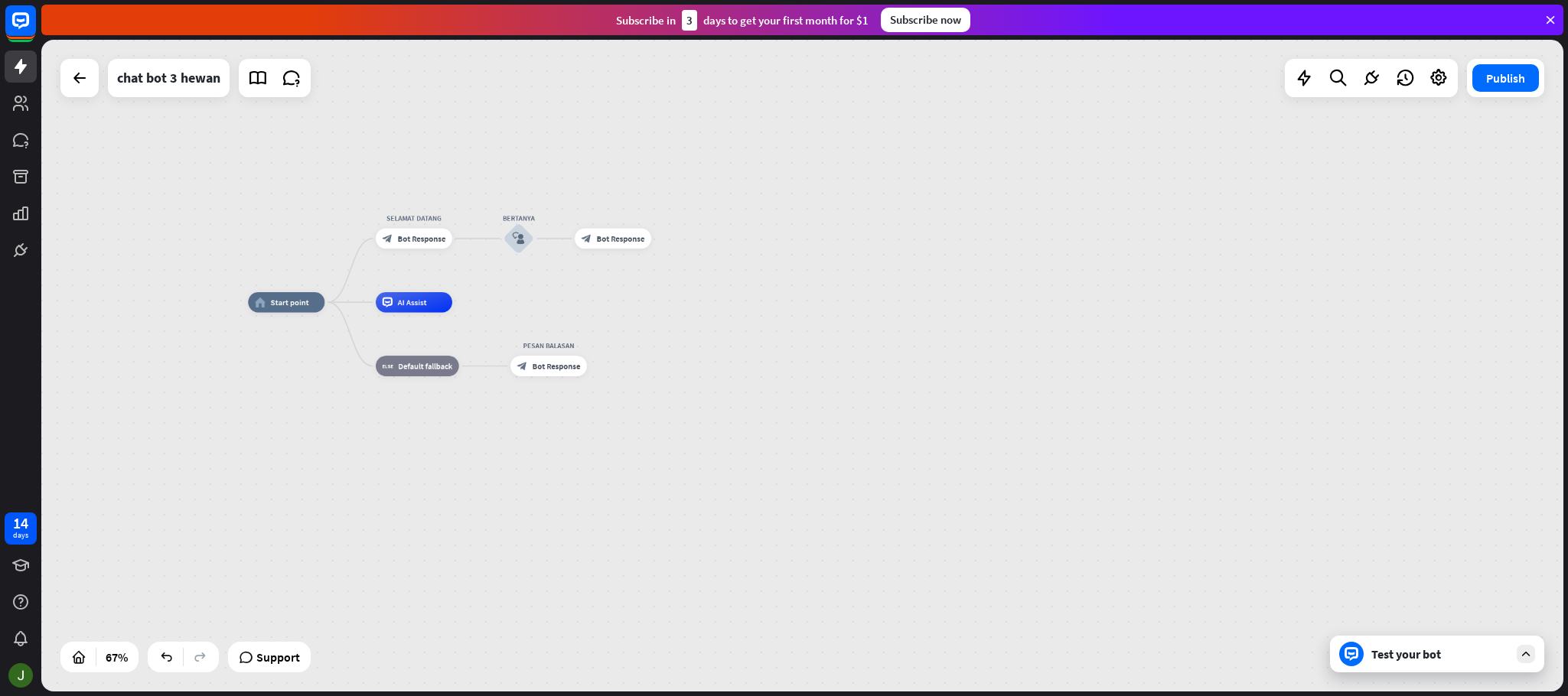 click on "Test your bot" at bounding box center (1437, 654) 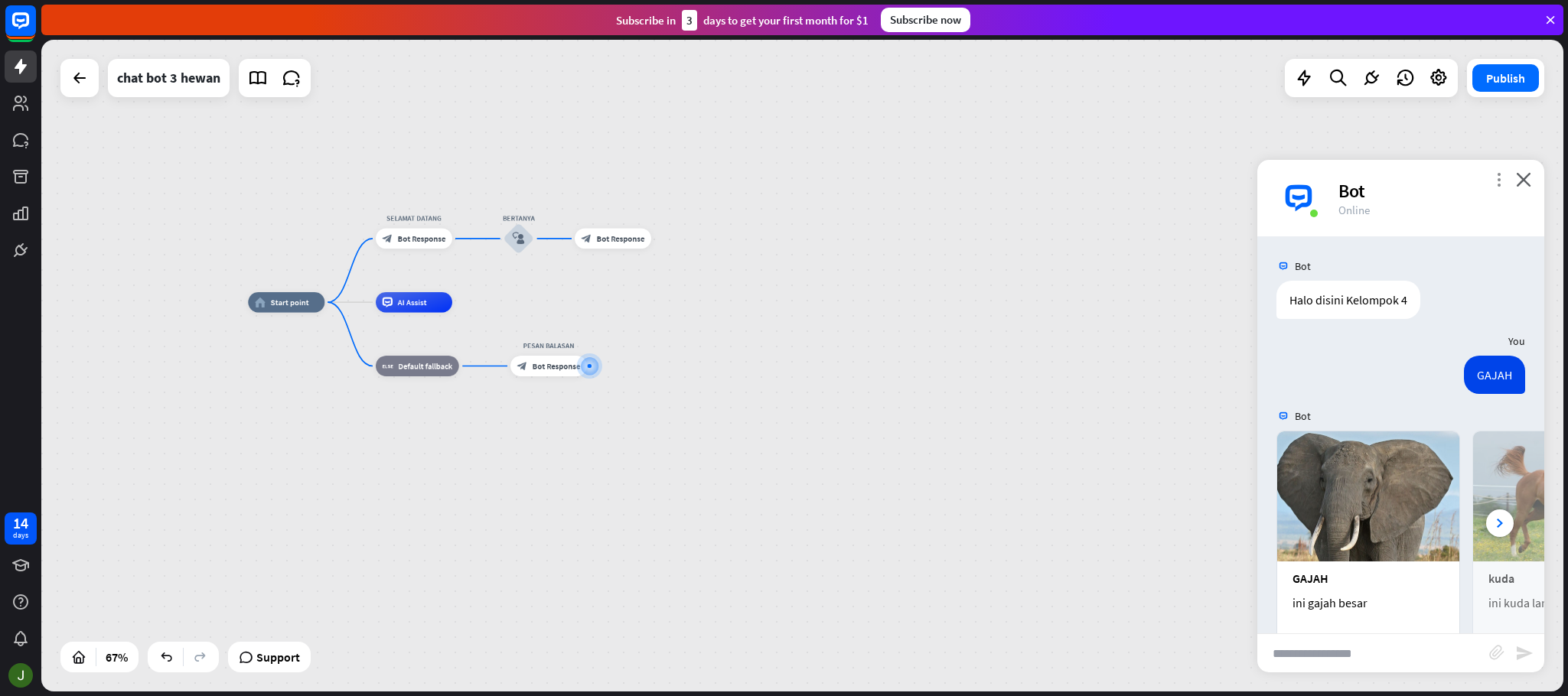 click on "more_vert" at bounding box center (1498, 179) 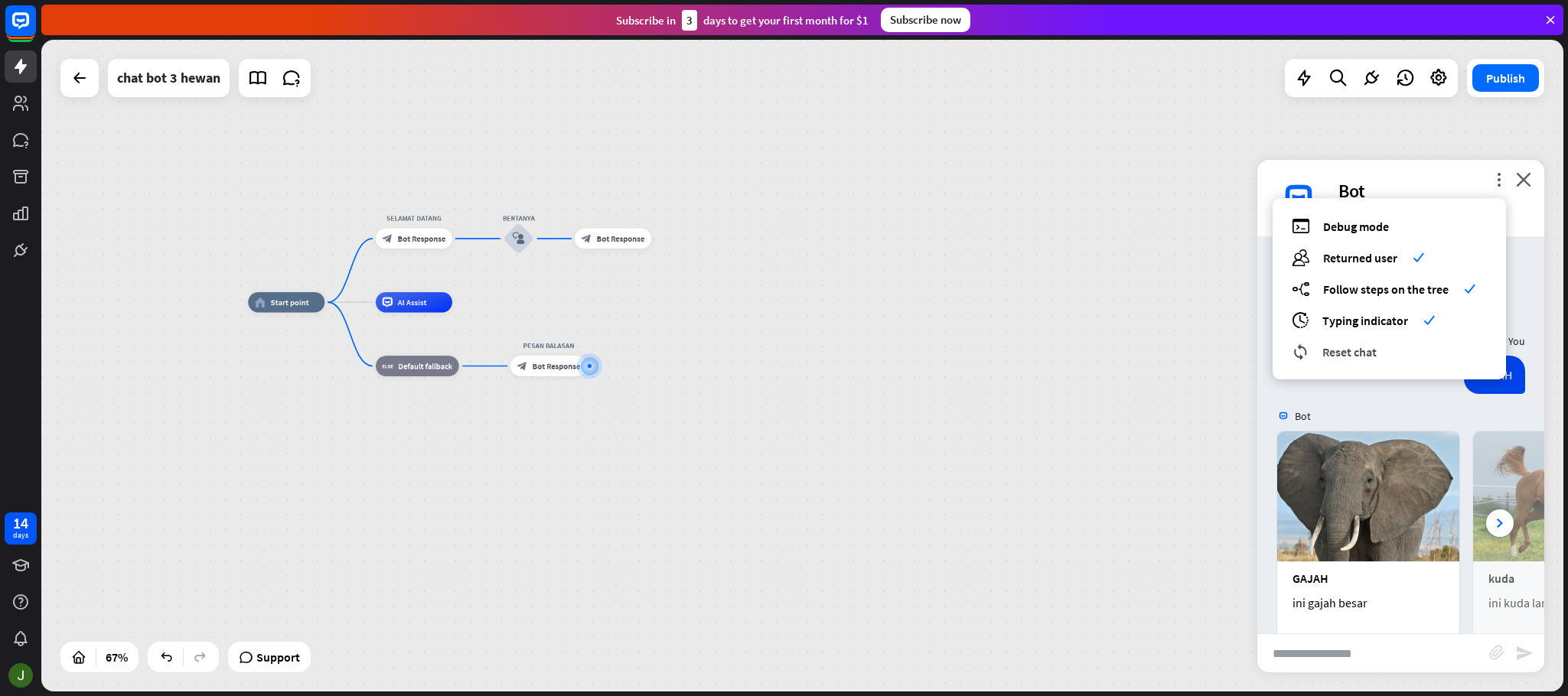 click on "Reset chat" at bounding box center [1349, 352] 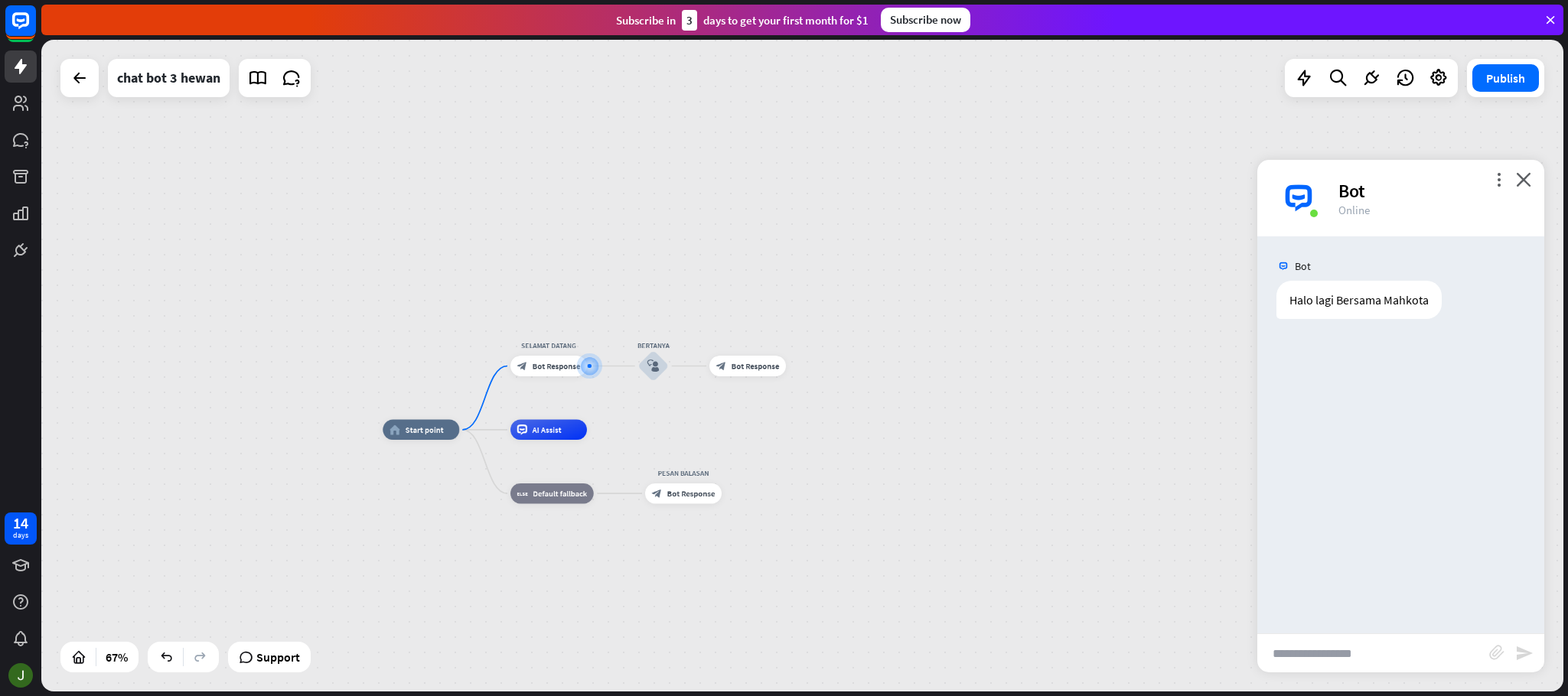 click at bounding box center (1373, 653) 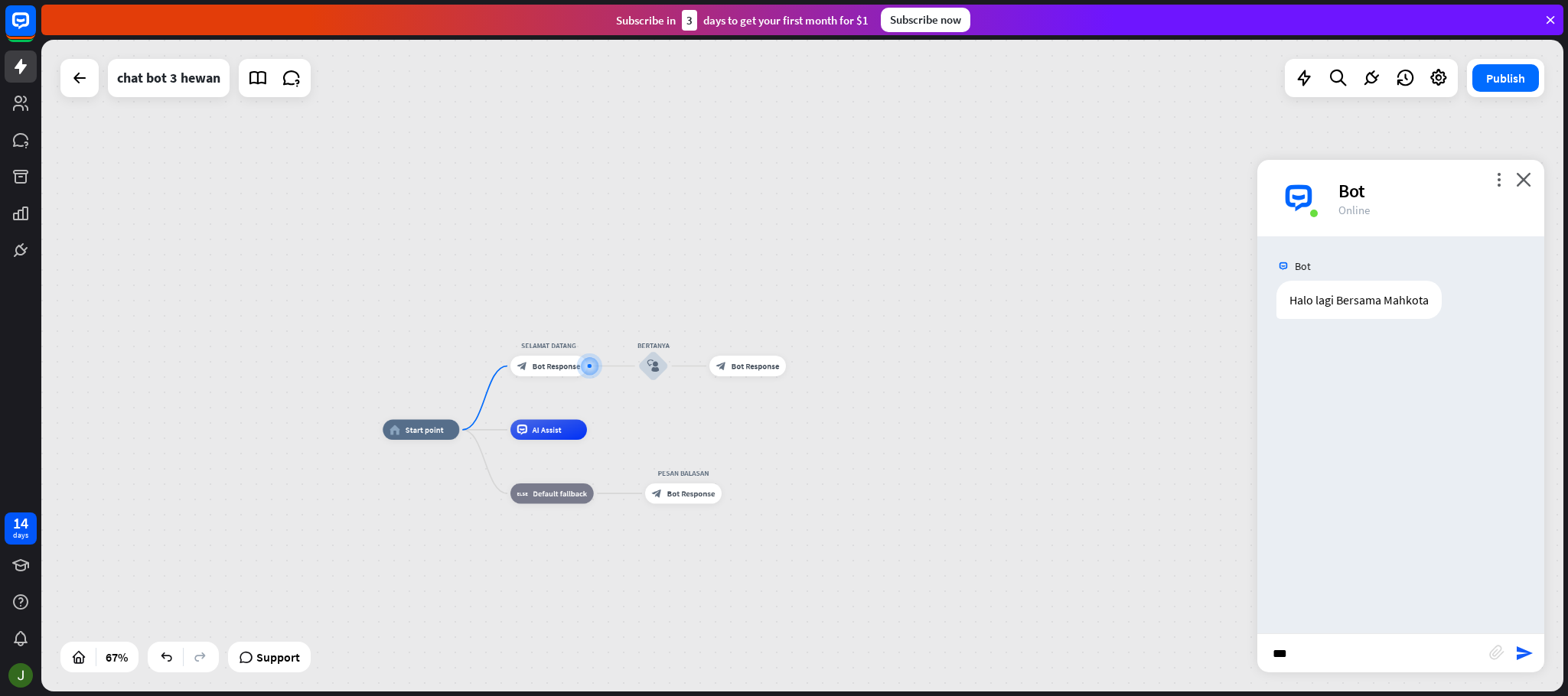 type on "****" 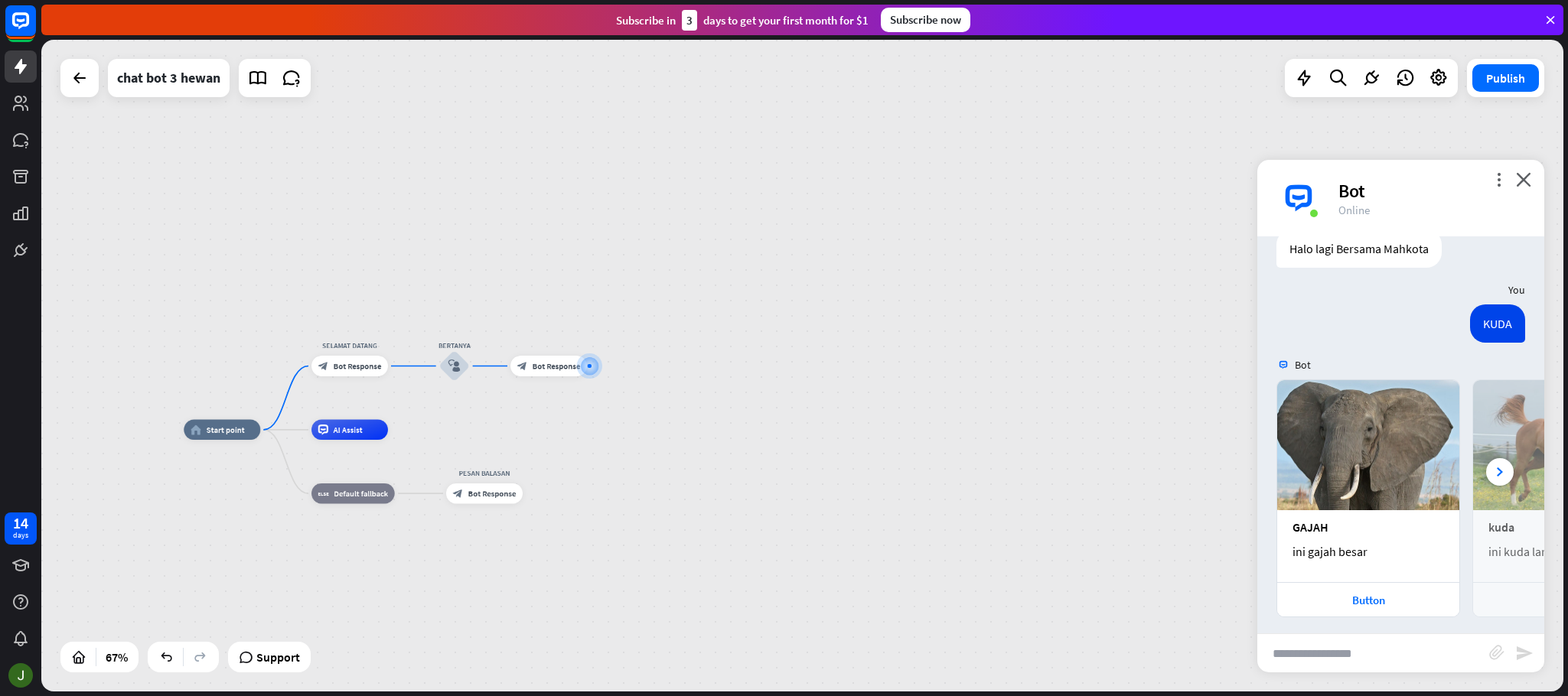 scroll, scrollTop: 58, scrollLeft: 0, axis: vertical 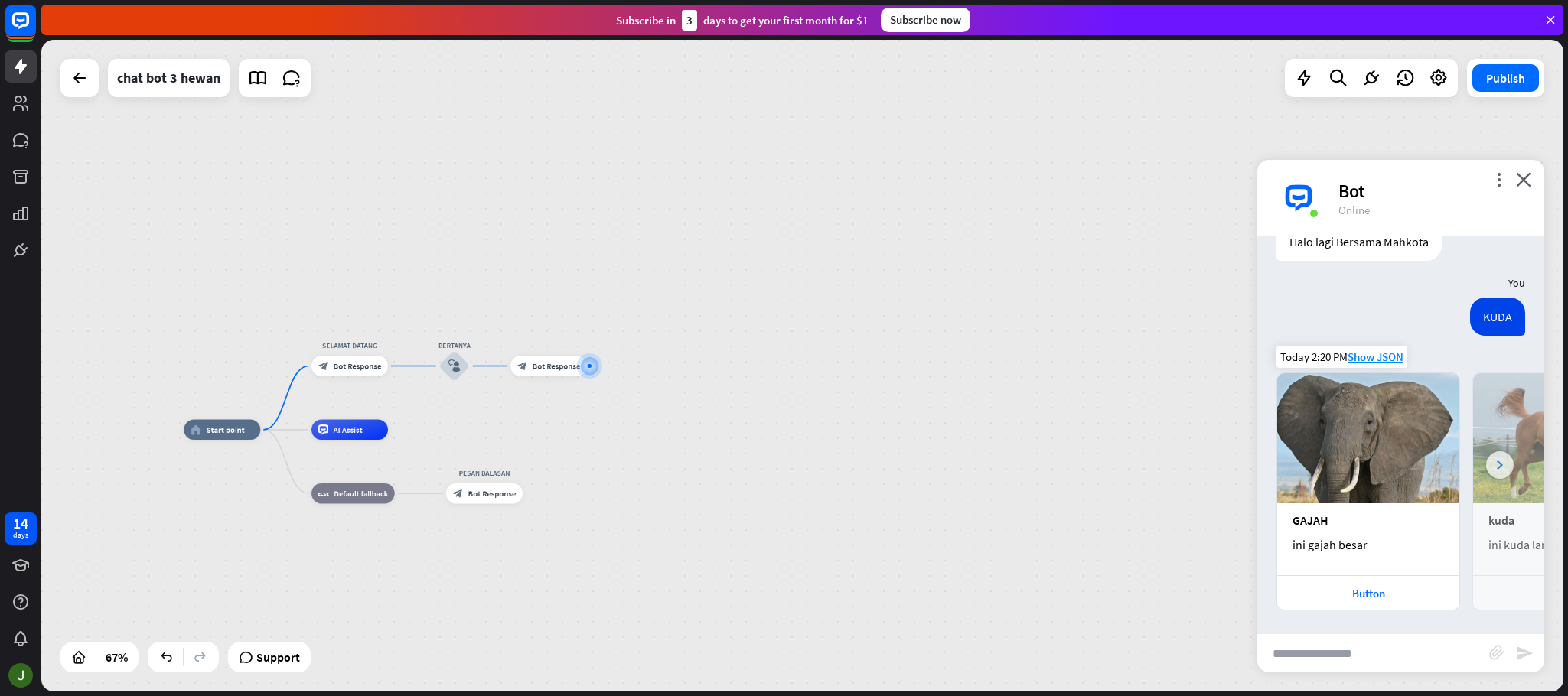 click at bounding box center (1500, 465) 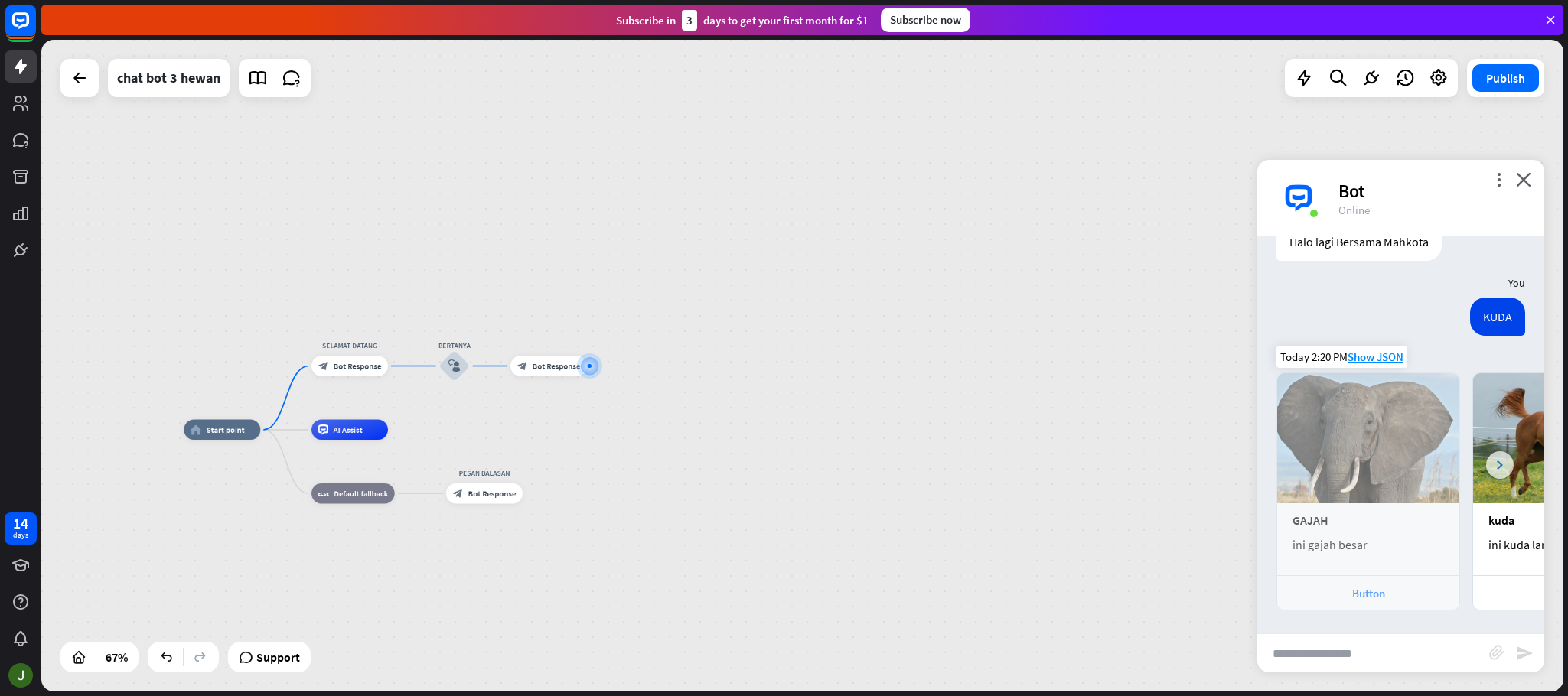 scroll, scrollTop: 0, scrollLeft: 172, axis: horizontal 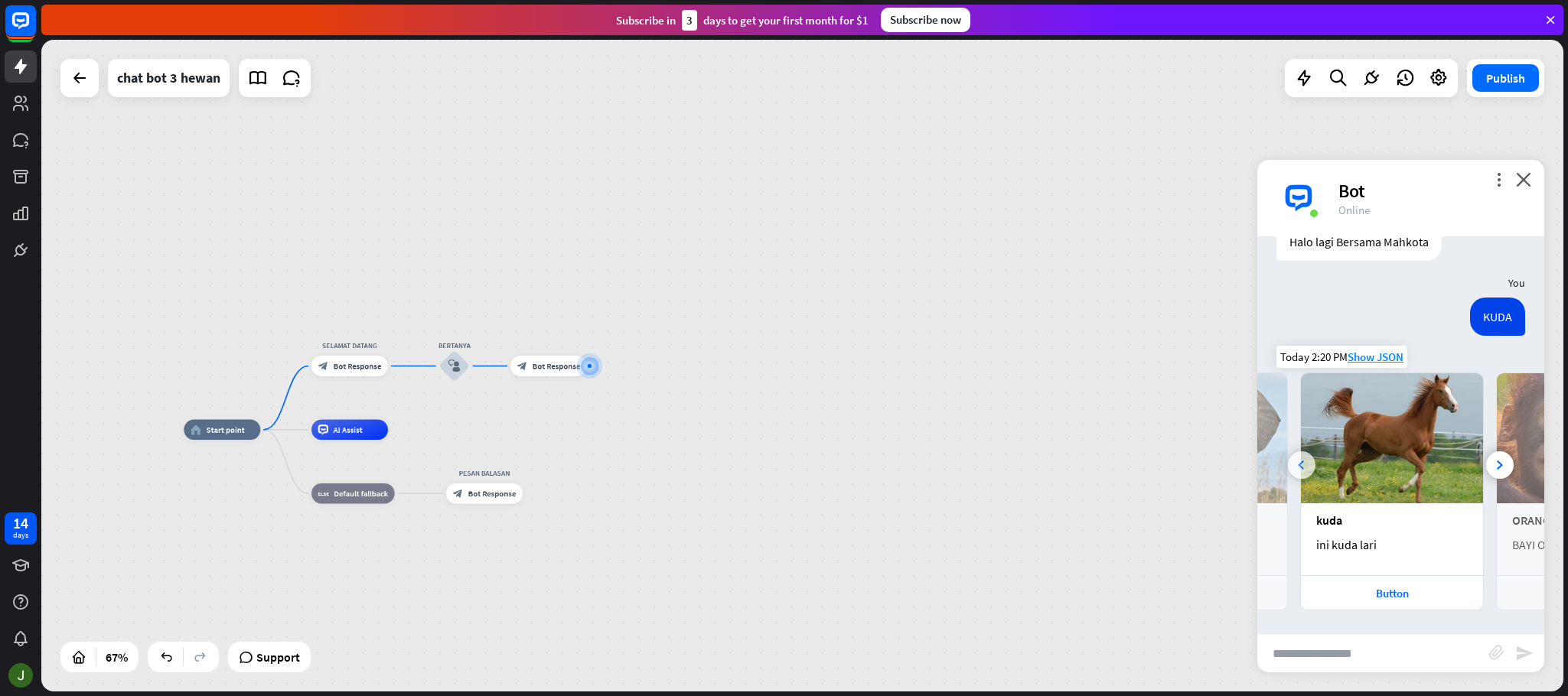 click 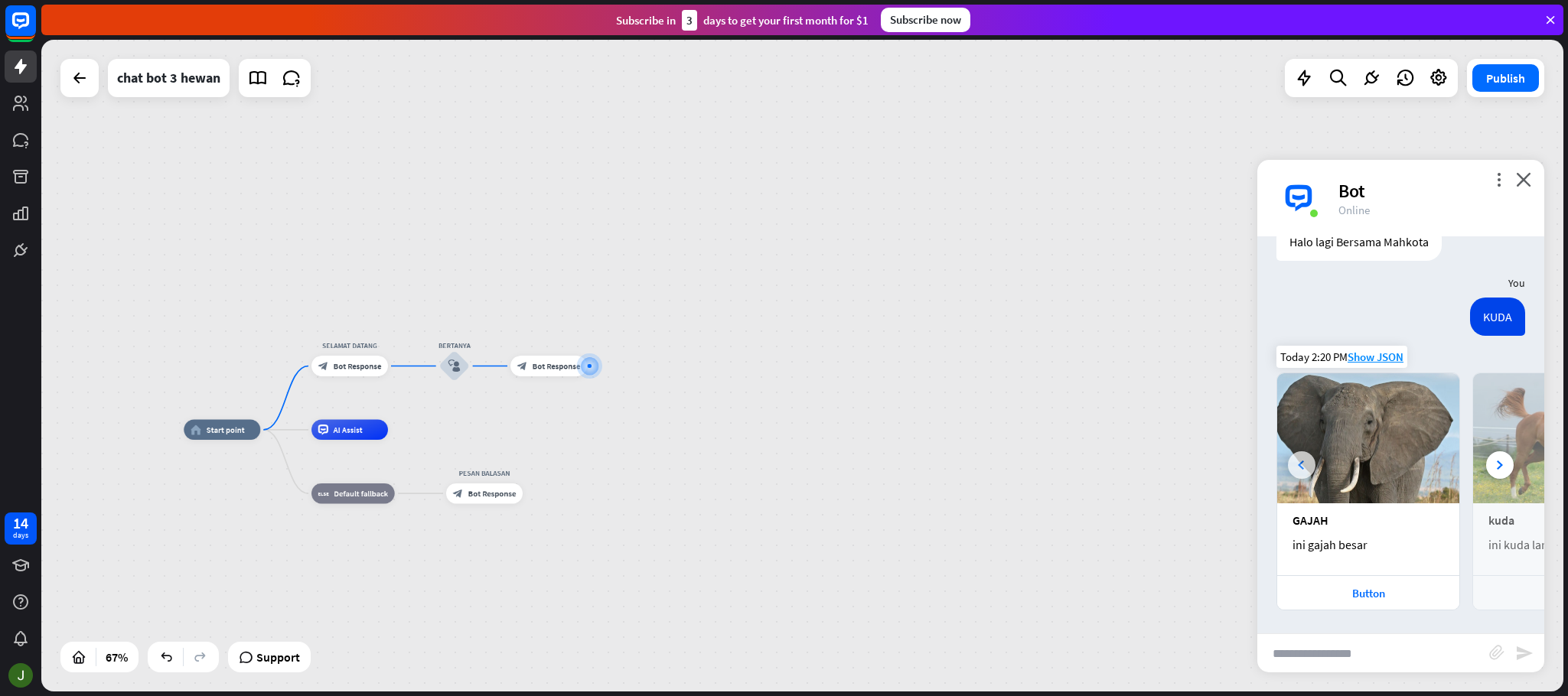 scroll, scrollTop: 0, scrollLeft: 0, axis: both 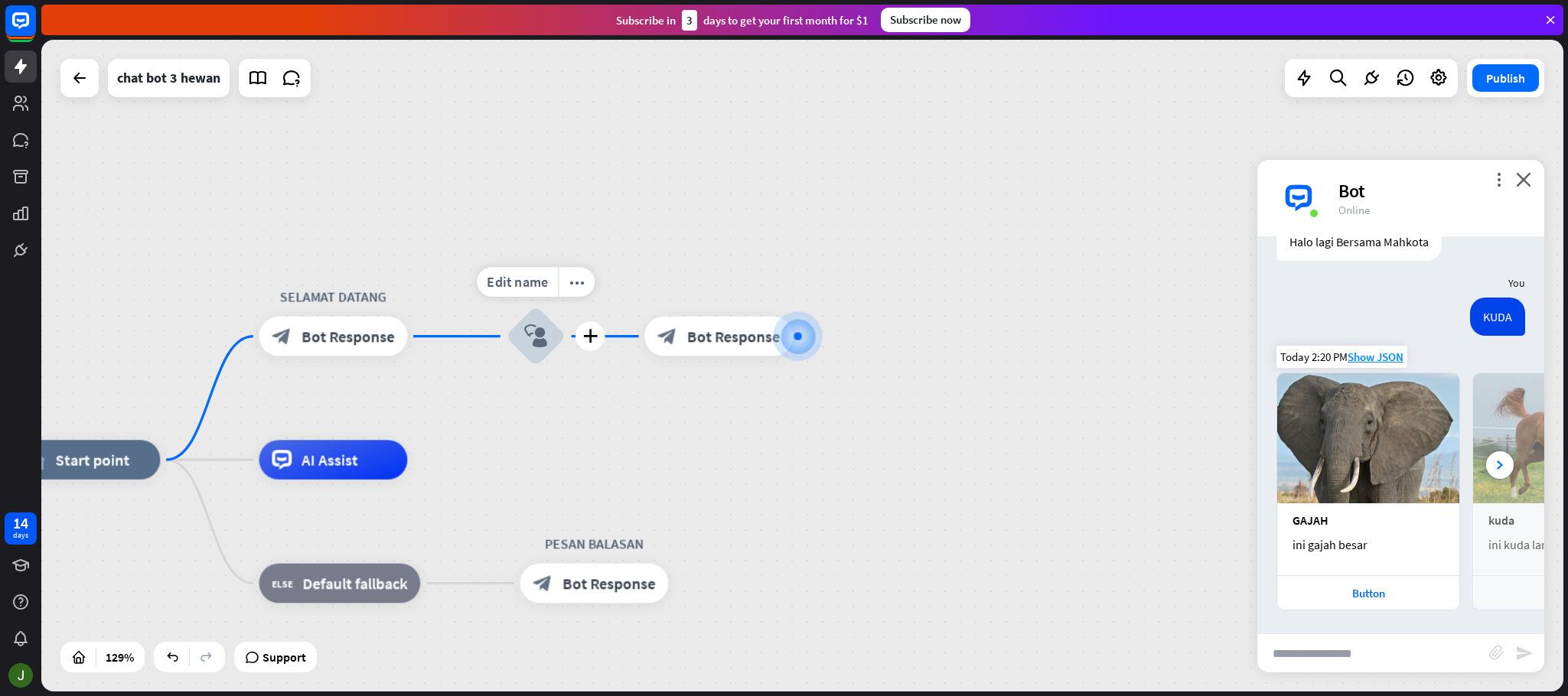 click on "block_user_input" at bounding box center (536, 336) 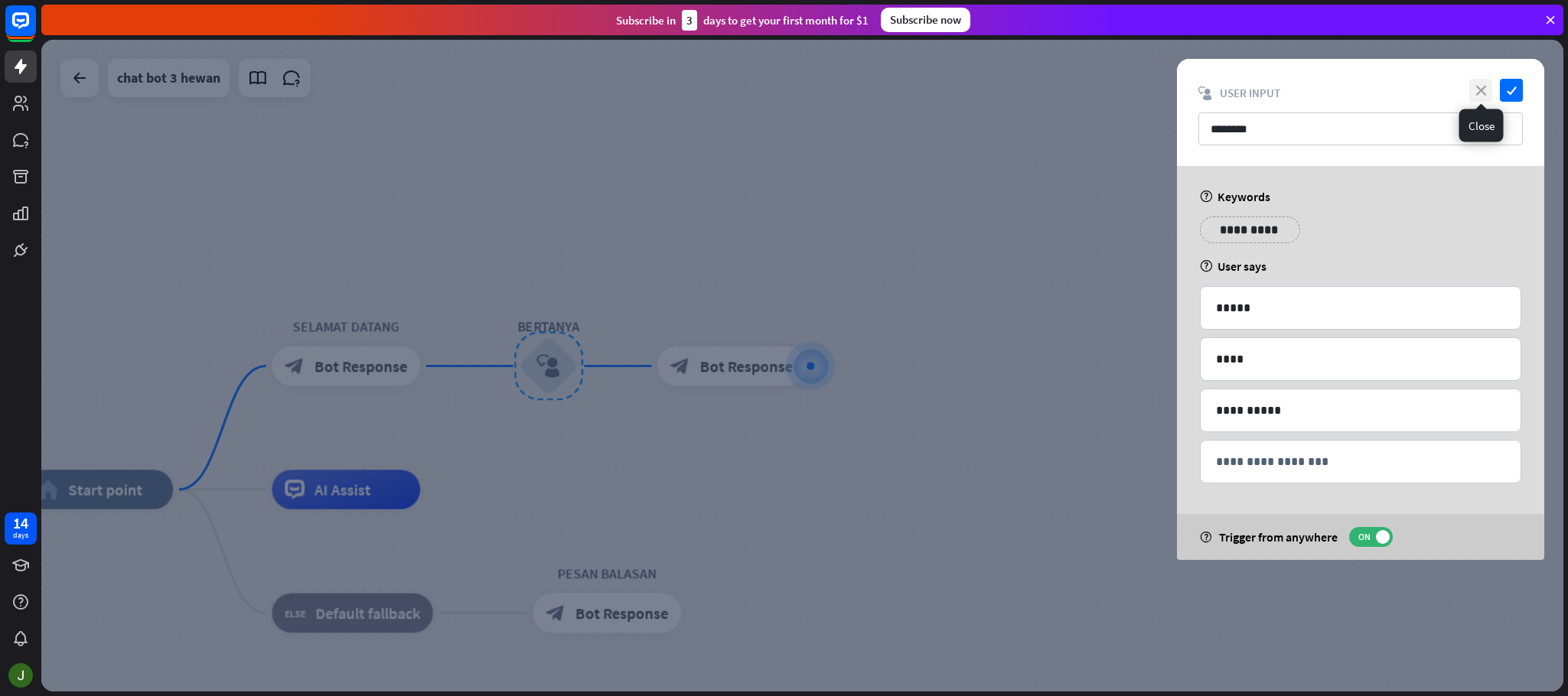 click on "close" at bounding box center (1481, 90) 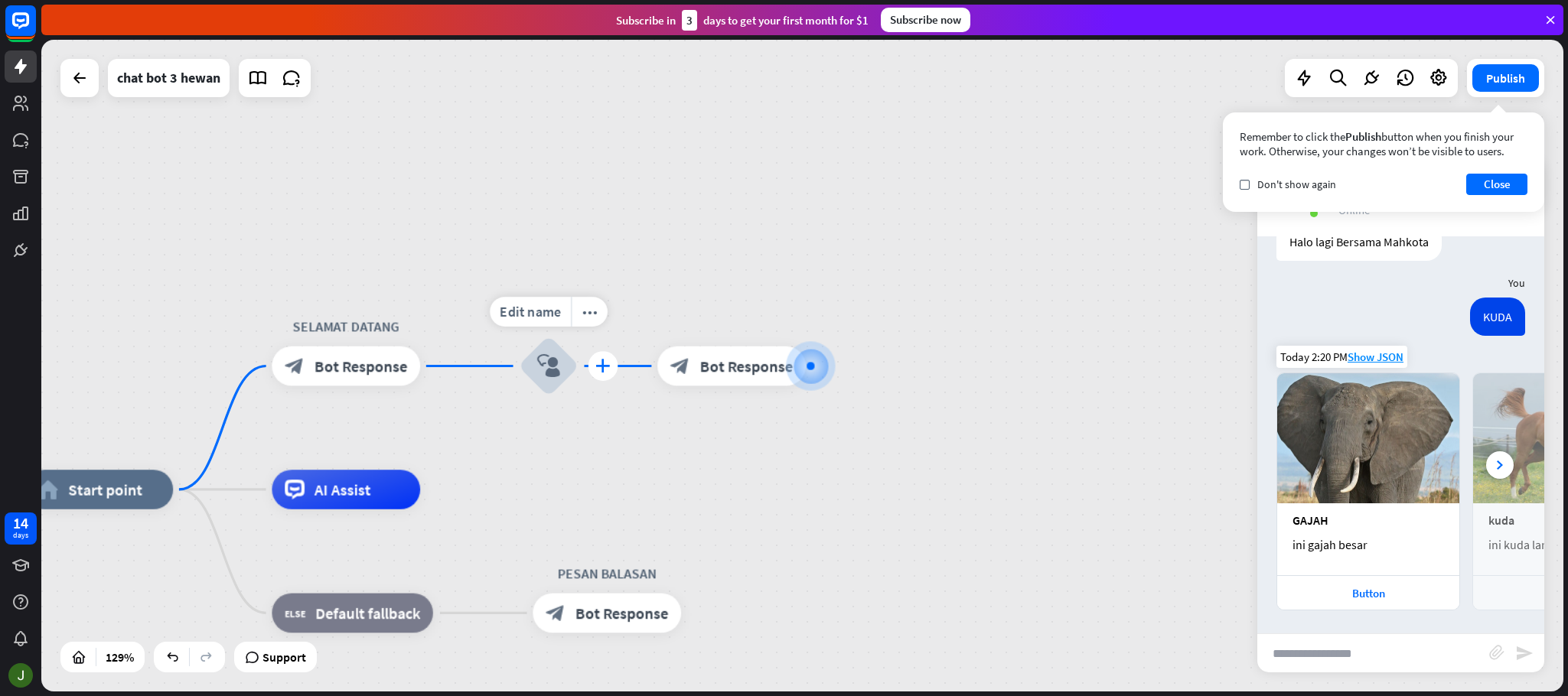 click on "plus" at bounding box center [603, 366] 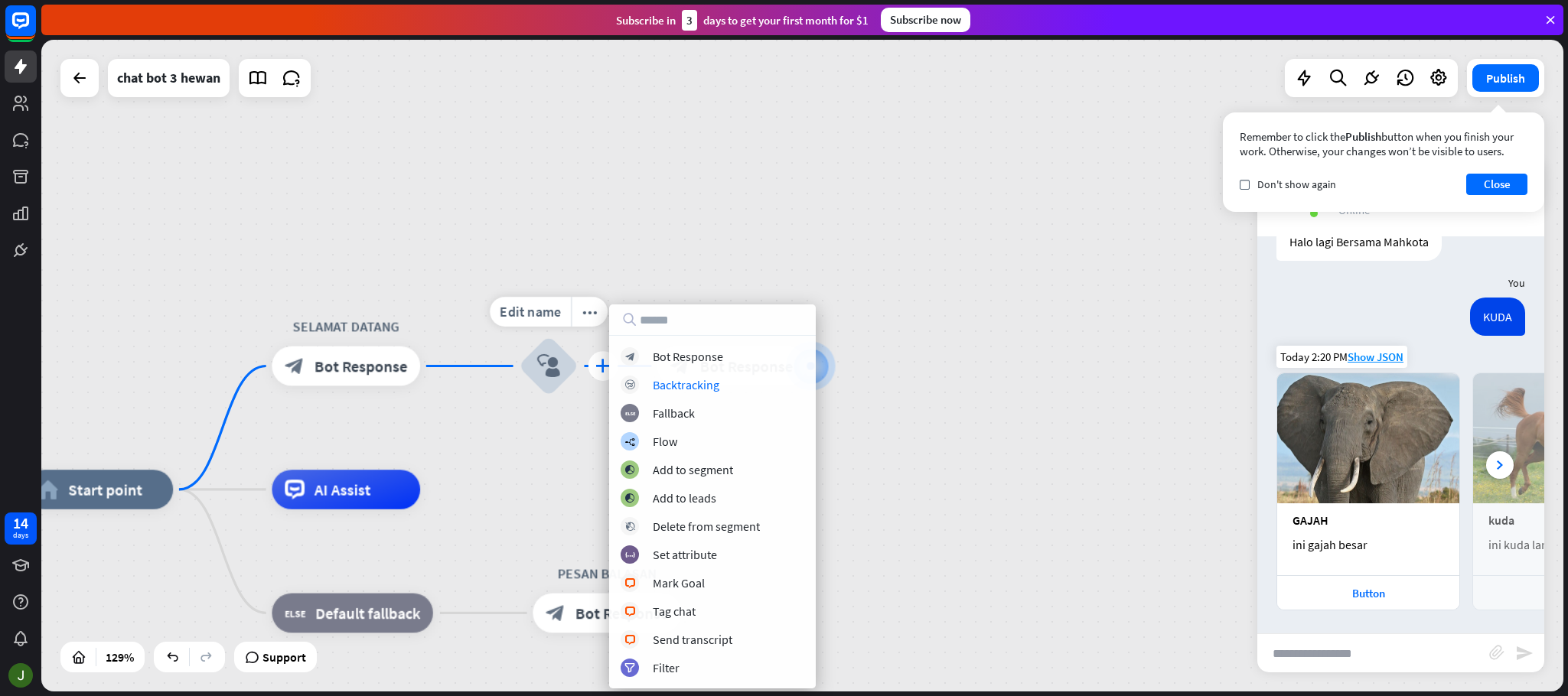 click on "plus" at bounding box center [602, 366] 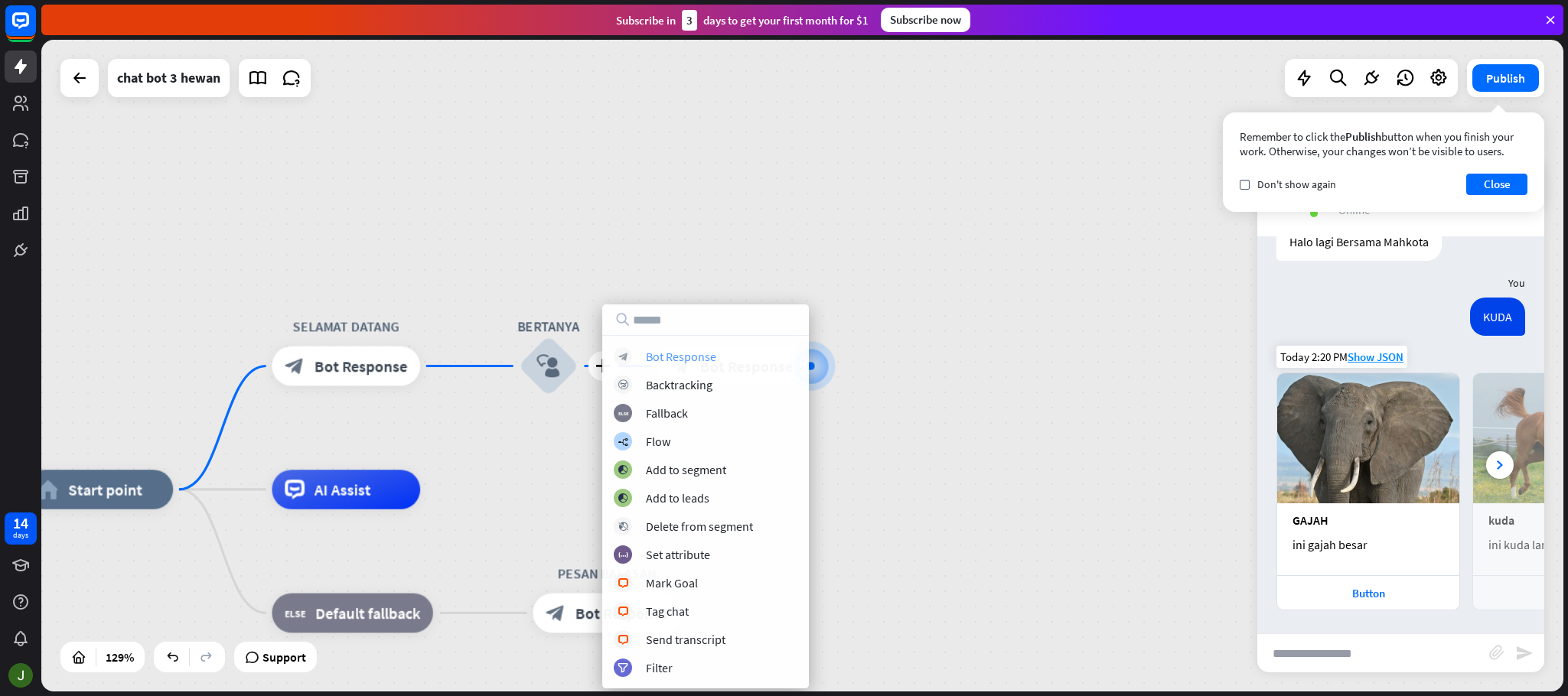 click on "Bot Response" at bounding box center [681, 356] 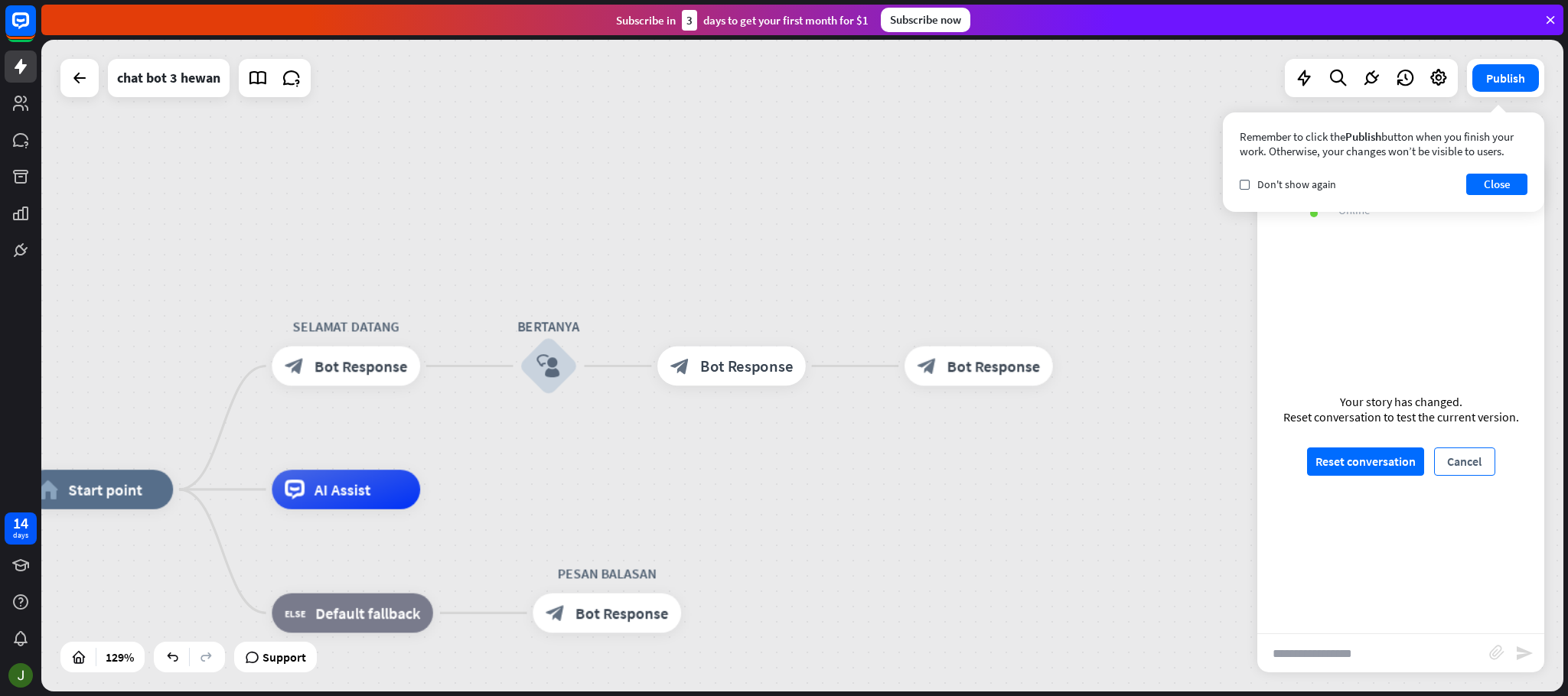 click on "Cancel" at bounding box center [1465, 461] 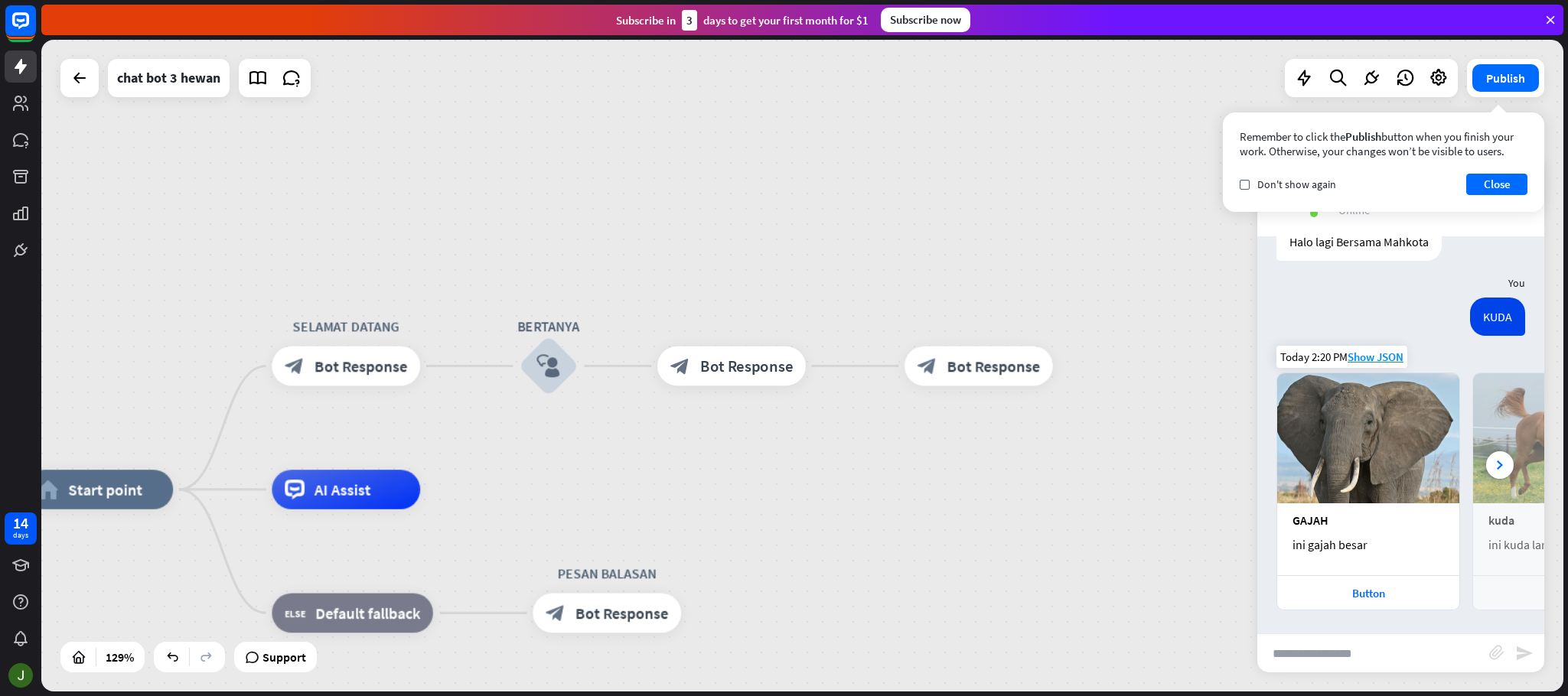 click at bounding box center [1373, 653] 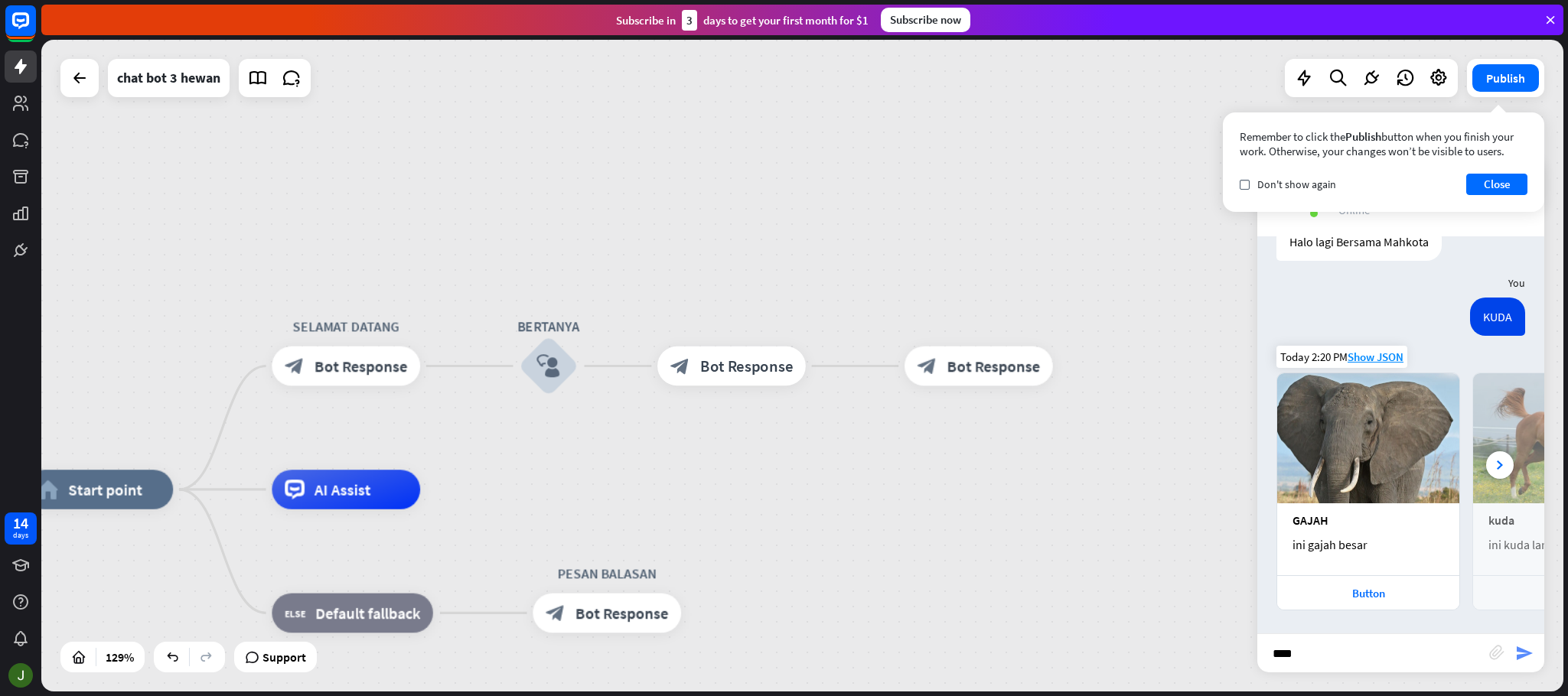 type on "****" 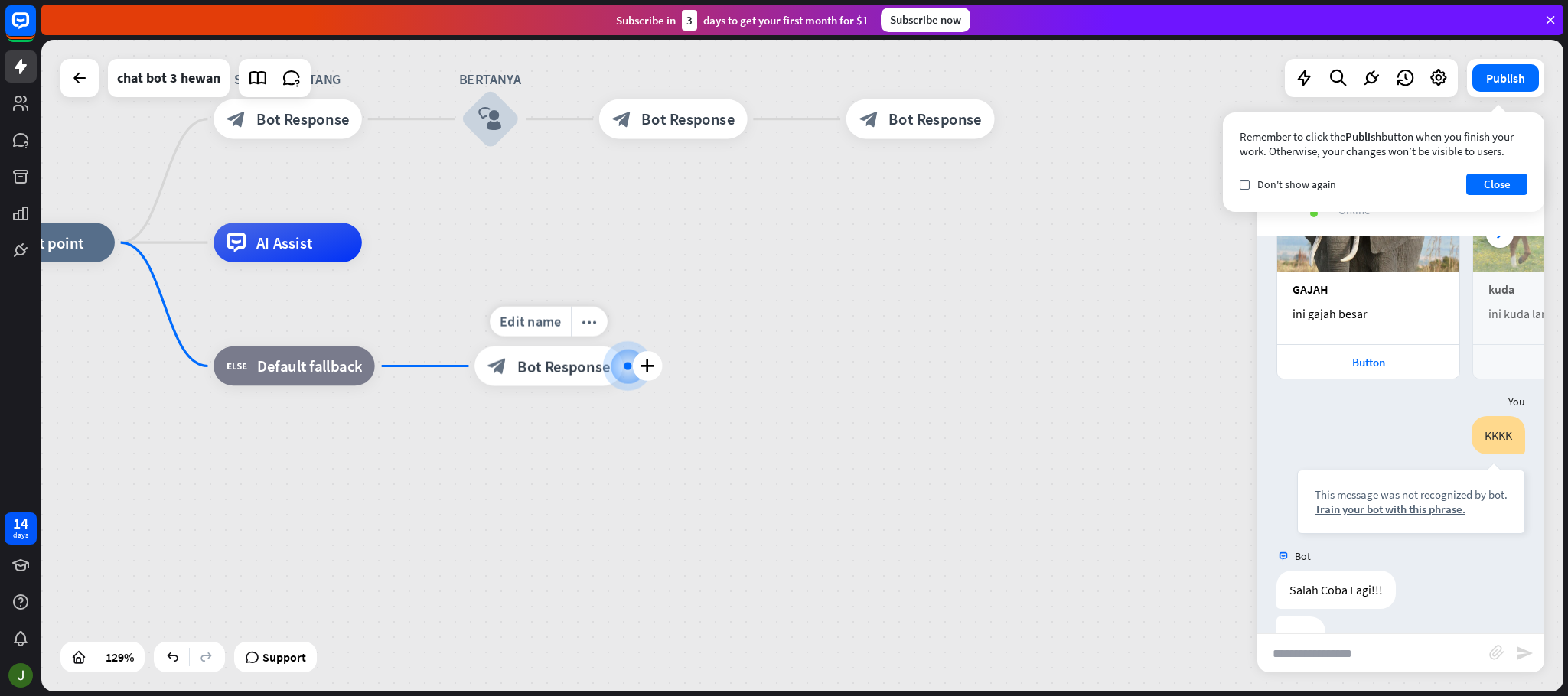 scroll, scrollTop: 335, scrollLeft: 0, axis: vertical 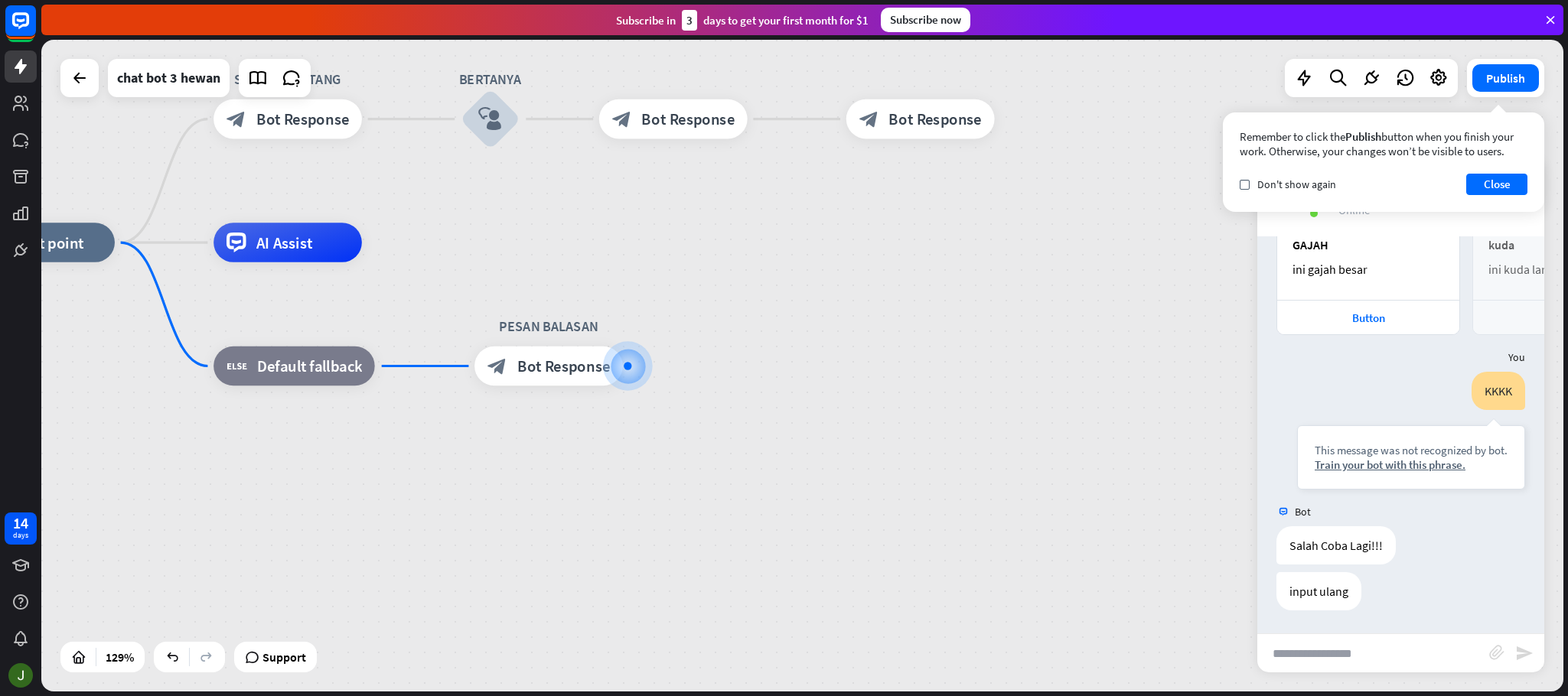 click at bounding box center [1373, 653] 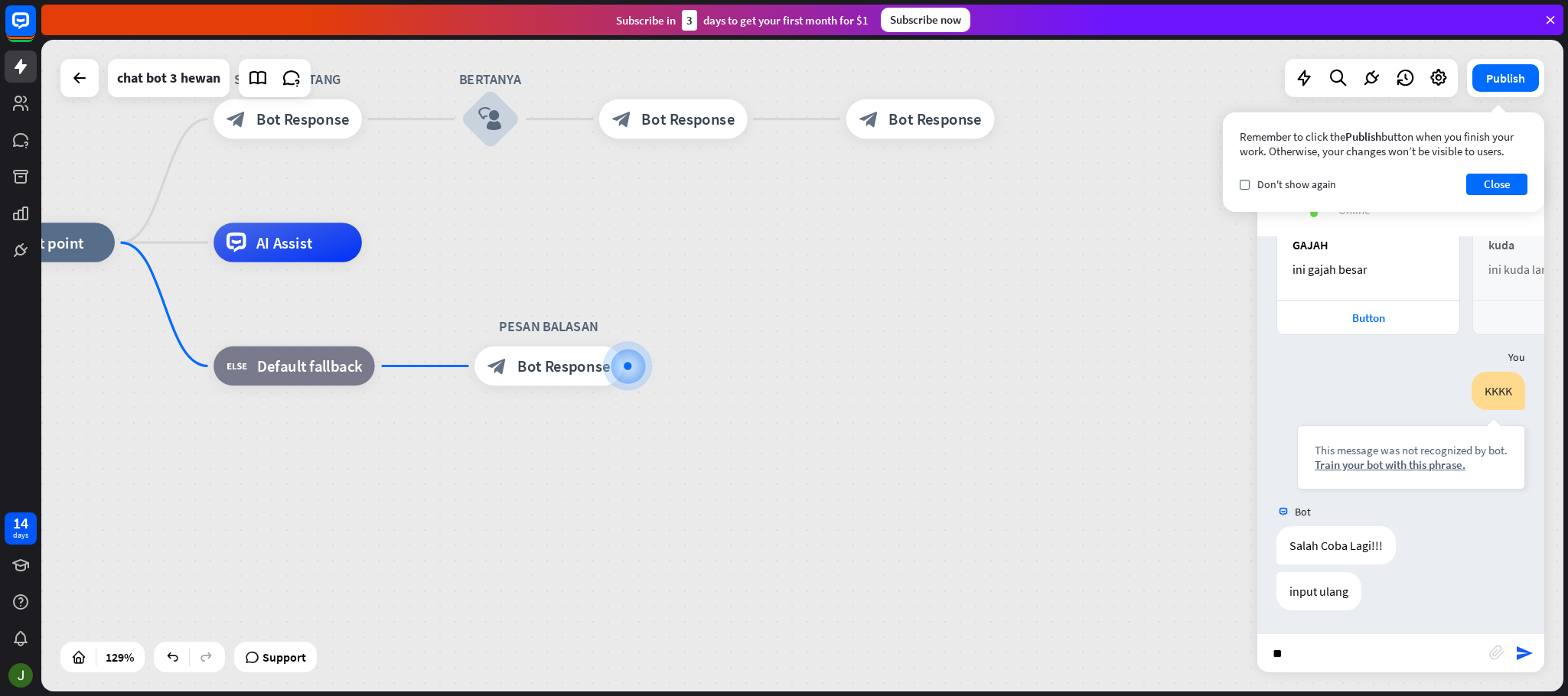 type on "*" 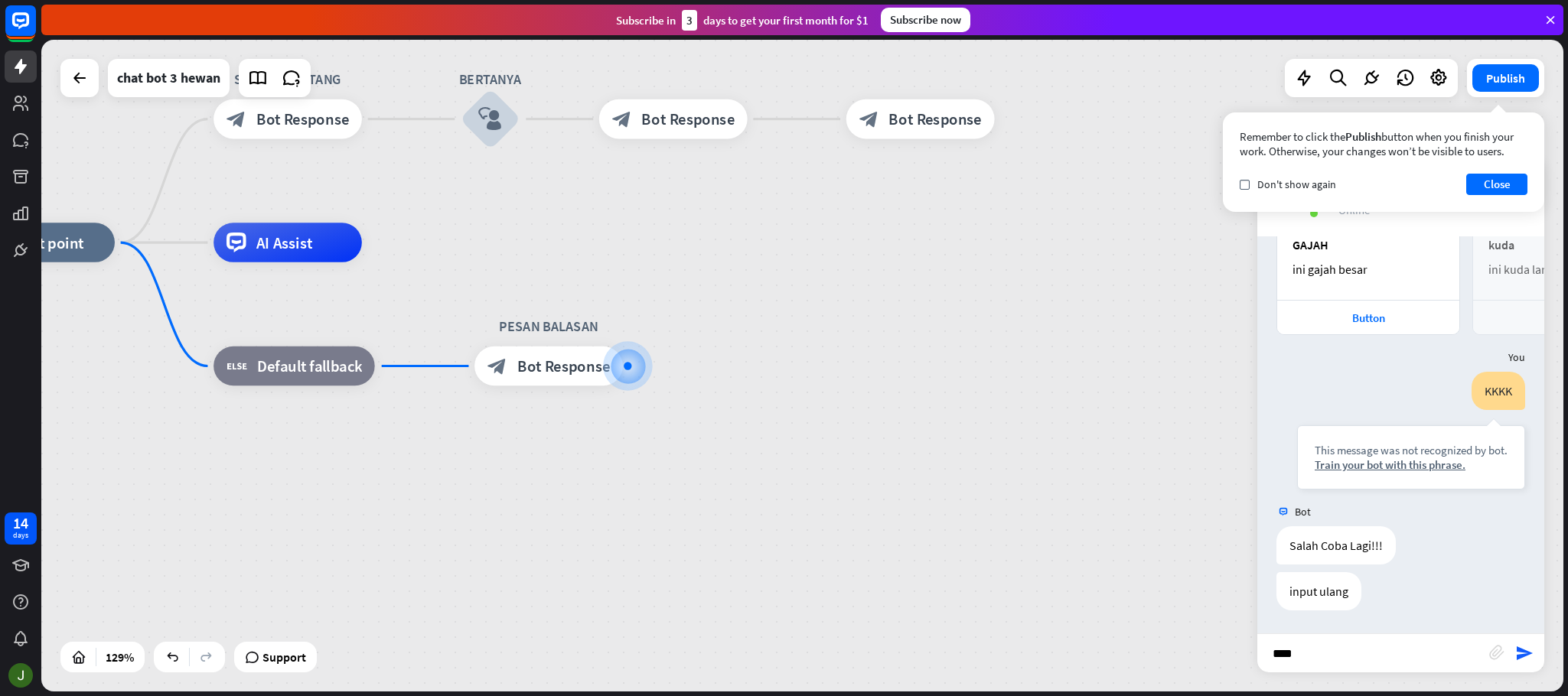 type on "*****" 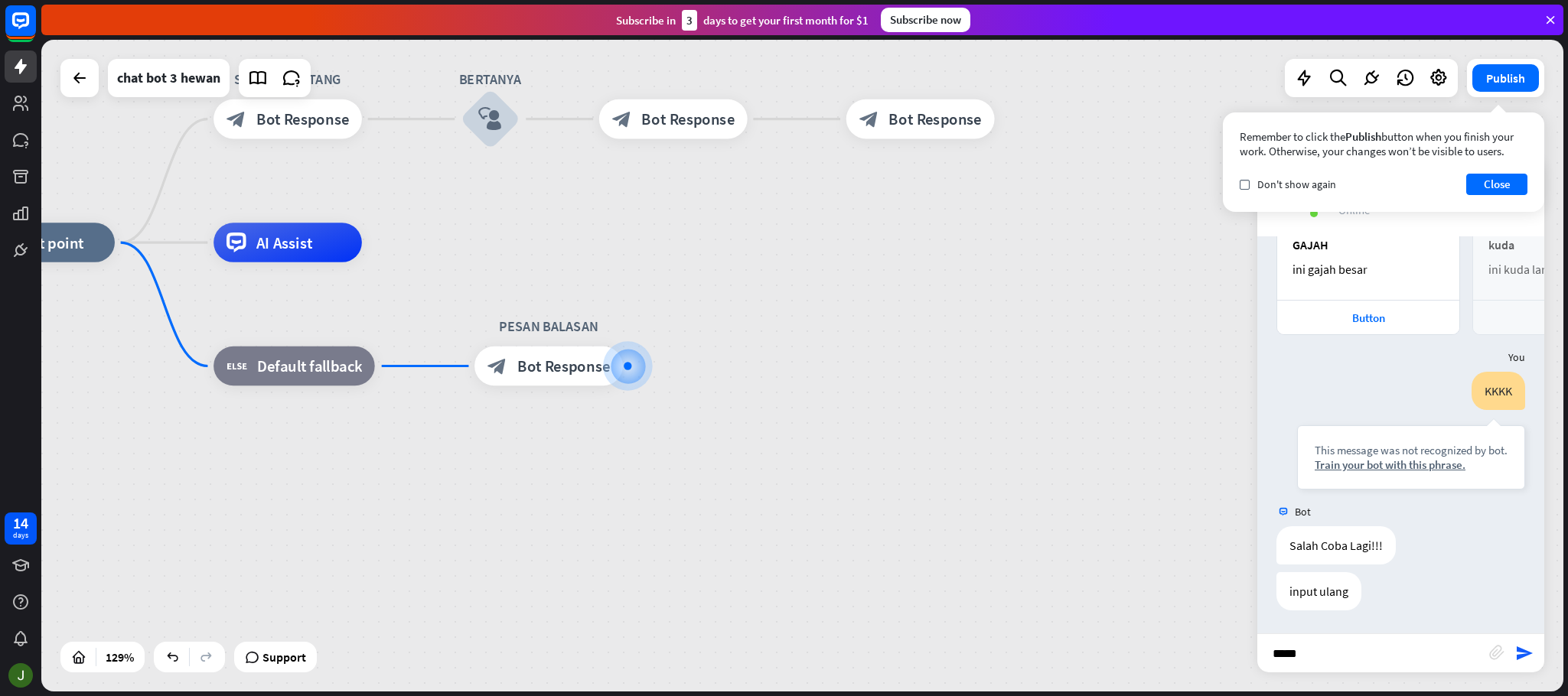 type 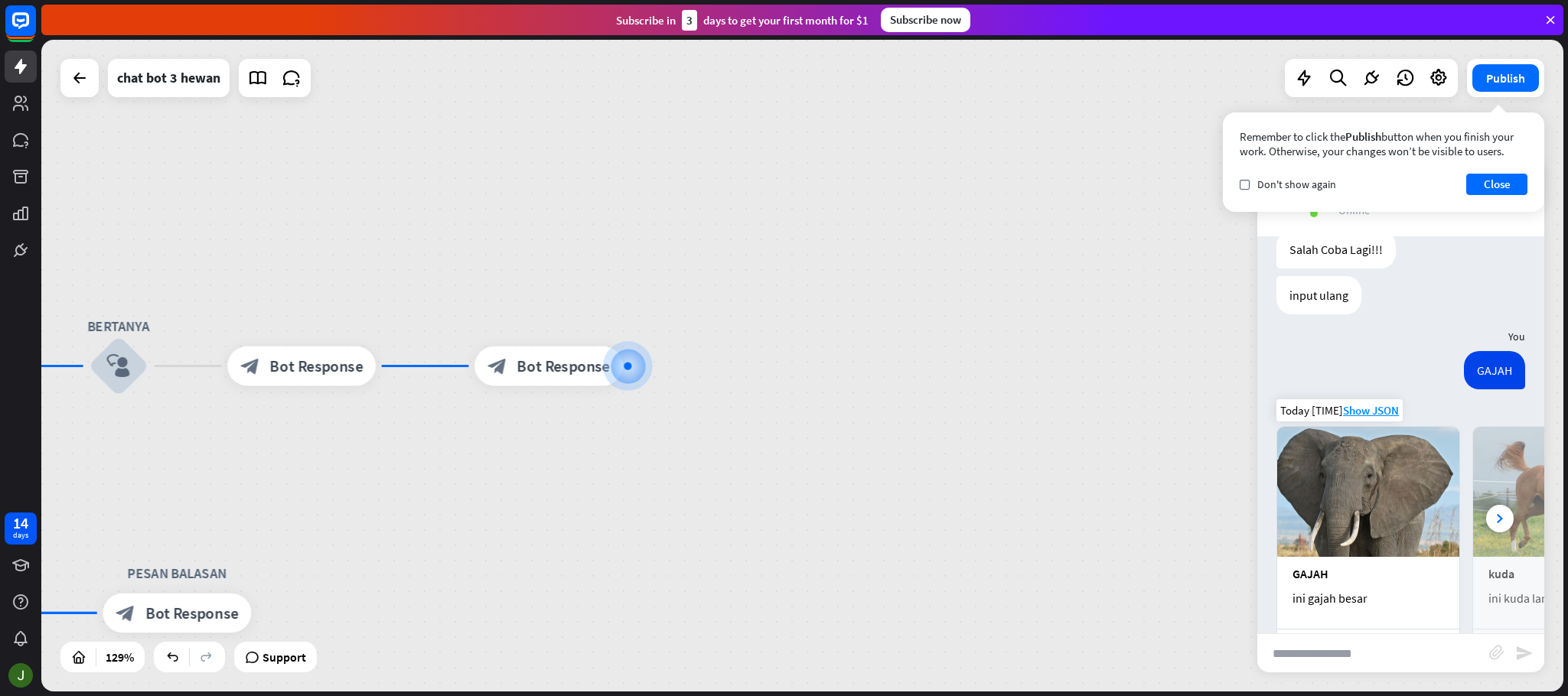 scroll, scrollTop: 685, scrollLeft: 0, axis: vertical 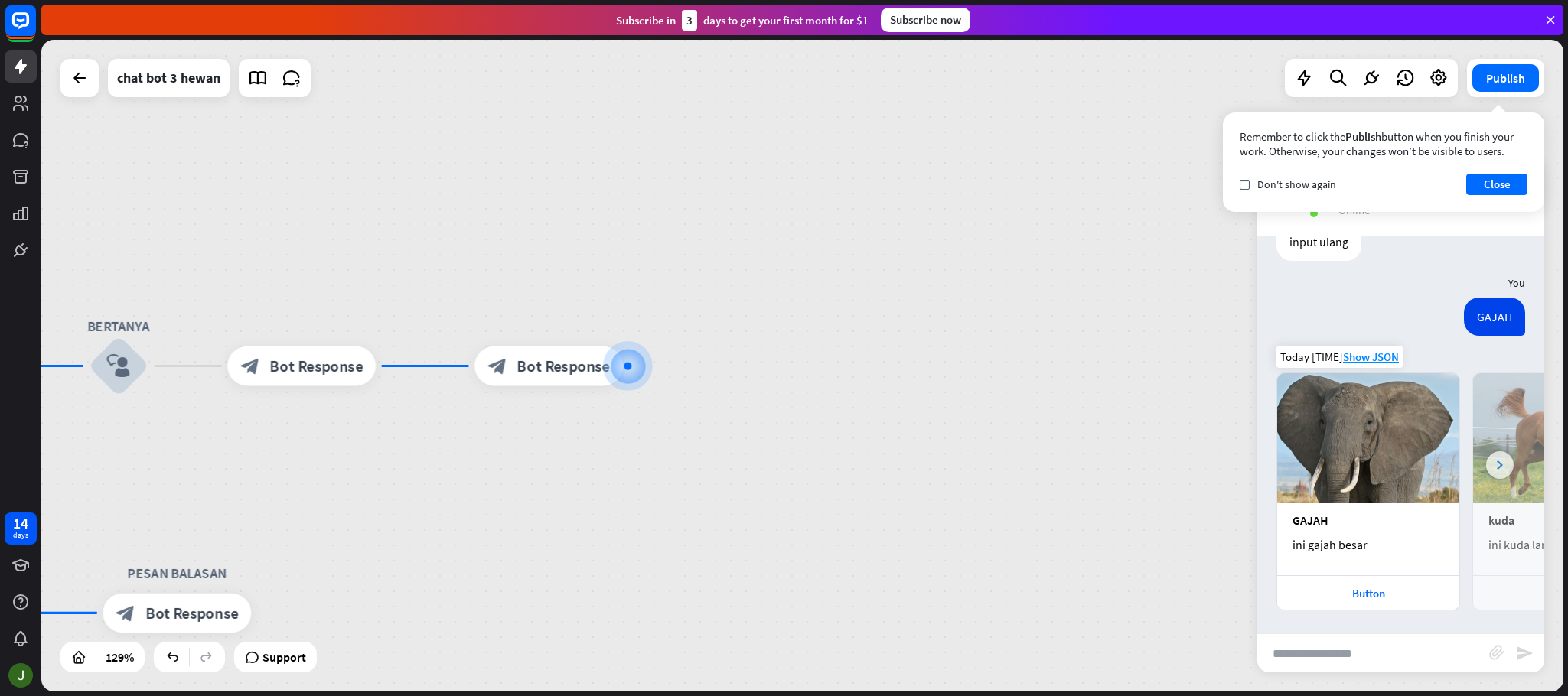 click 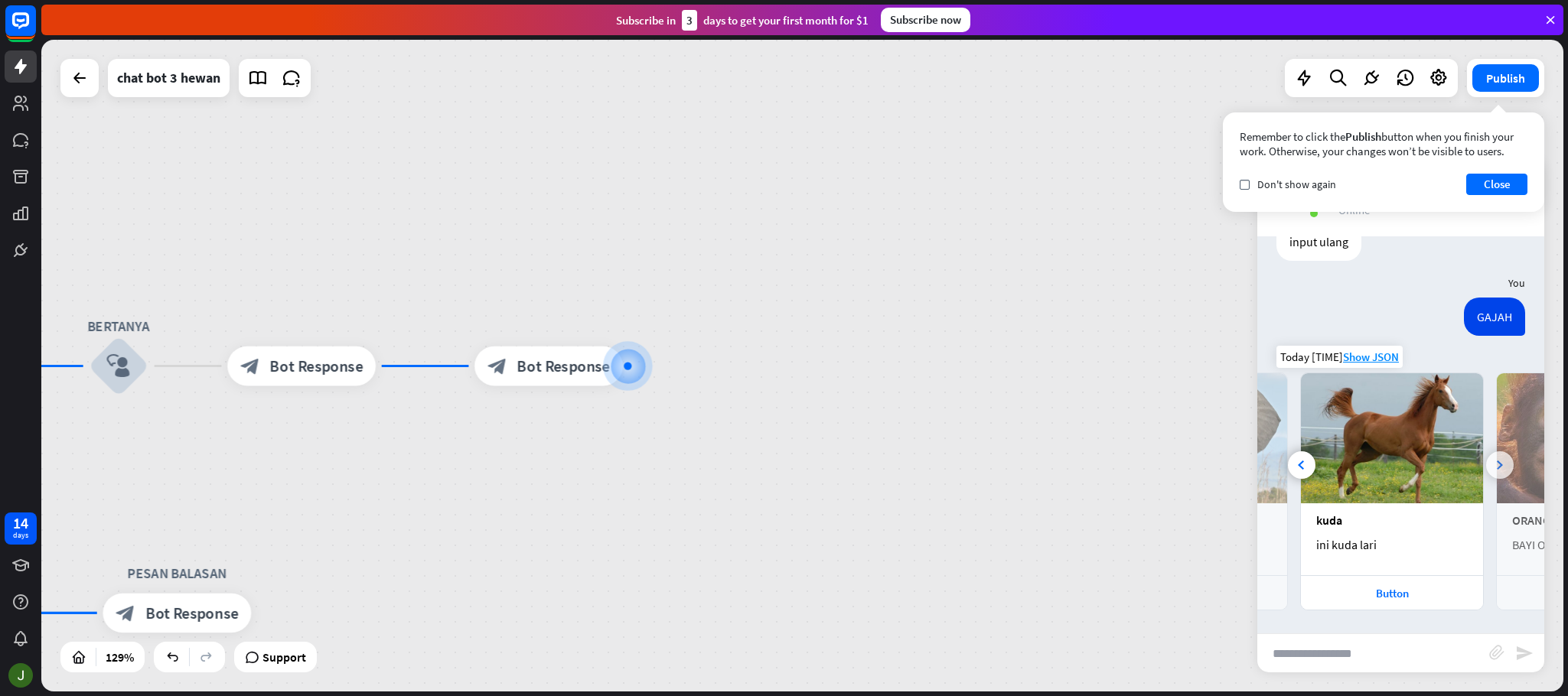 click 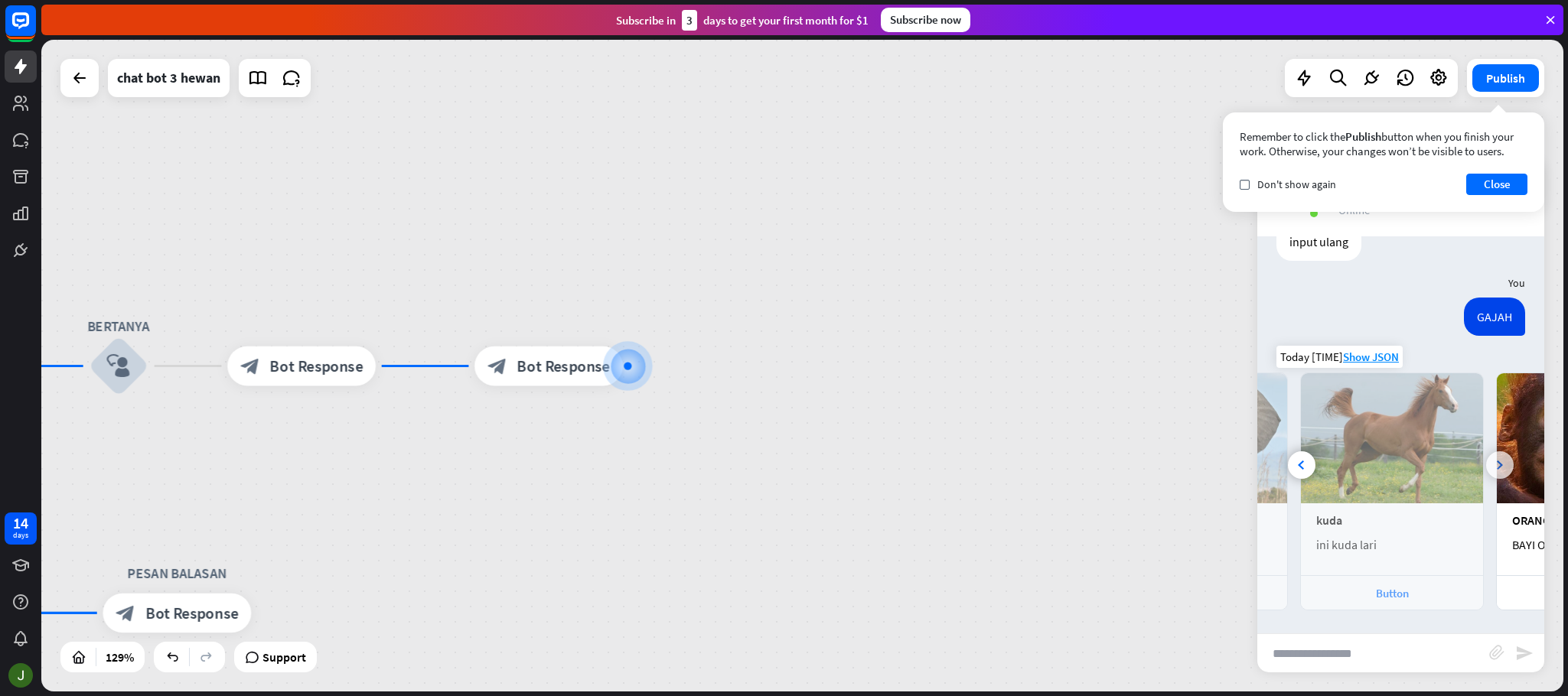 scroll, scrollTop: 0, scrollLeft: 343, axis: horizontal 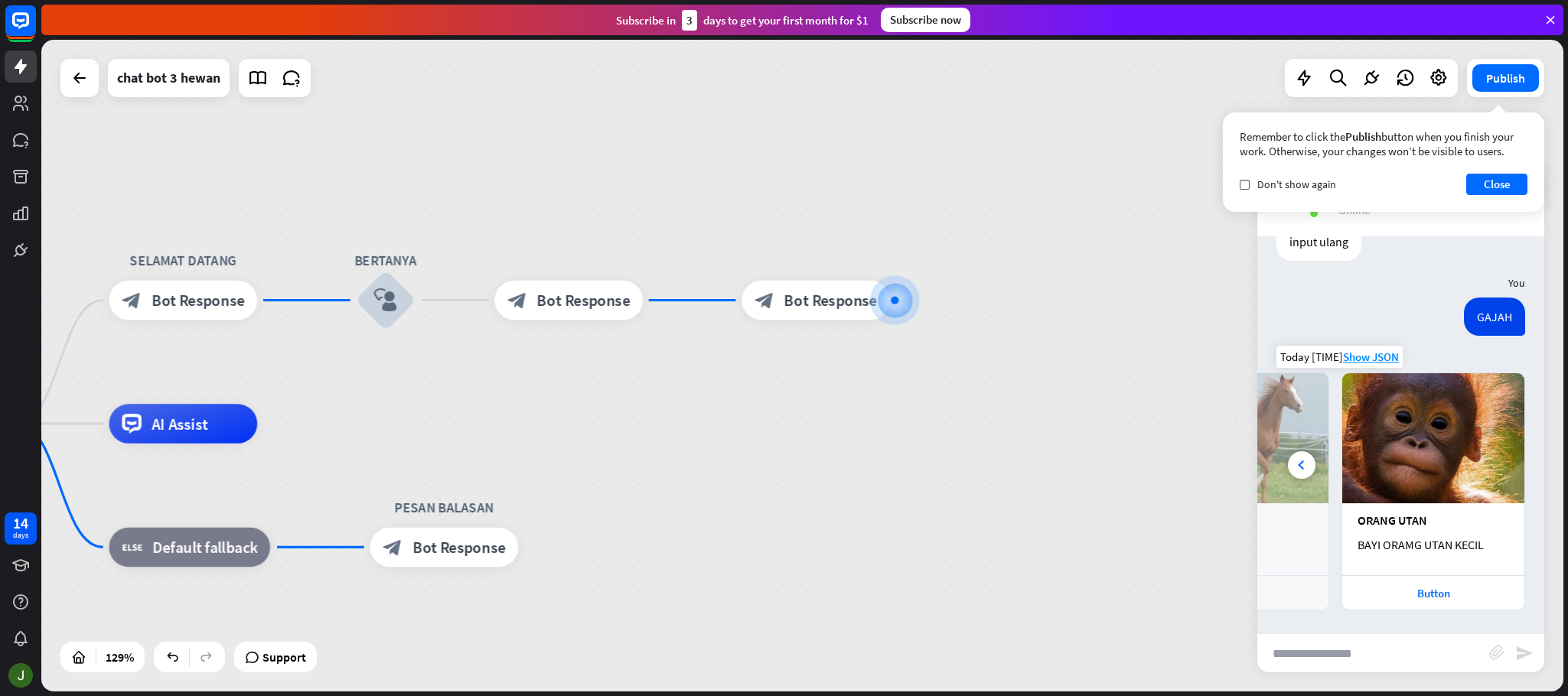 drag, startPoint x: 730, startPoint y: 475, endPoint x: 997, endPoint y: 409, distance: 275.03636 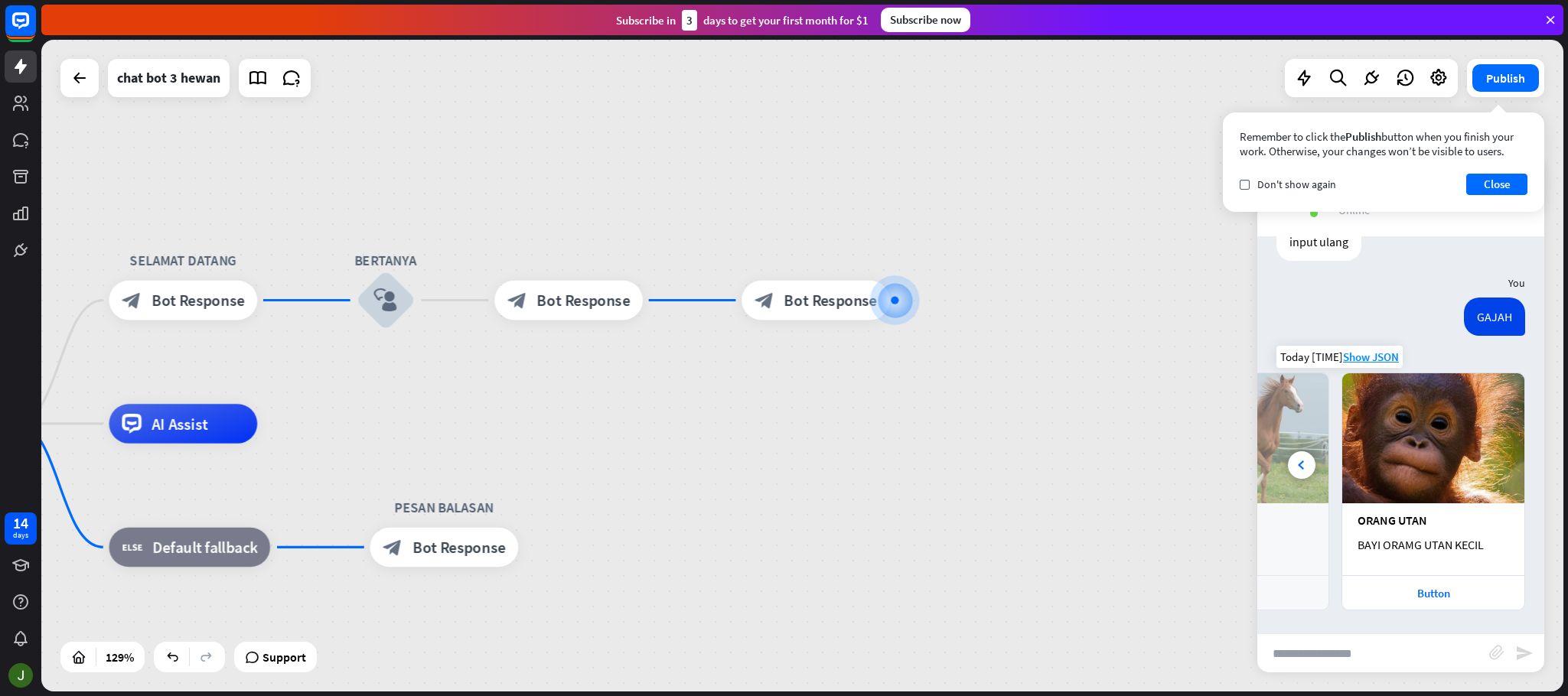 click on "home_2   Start point                 SELAMAT DATANG   block_bot_response   Bot Response                 BERTANYA   block_user_input                   block_bot_response   Bot Response                   block_bot_response   Bot Response                         AI Assist                   block_fallback   Default fallback                 PESAN BALASAN   block_bot_response   Bot Response" at bounding box center [802, 366] 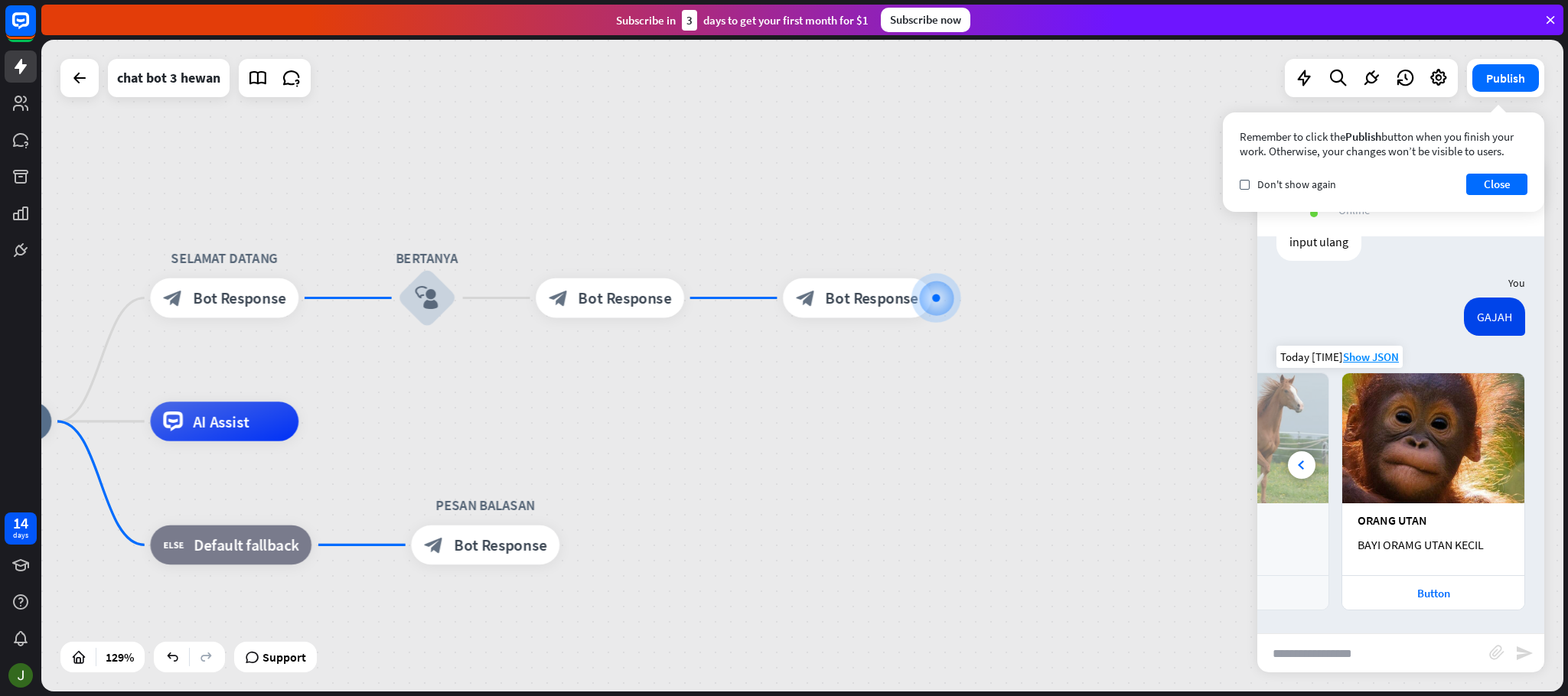drag, startPoint x: 781, startPoint y: 453, endPoint x: 823, endPoint y: 450, distance: 42.10701 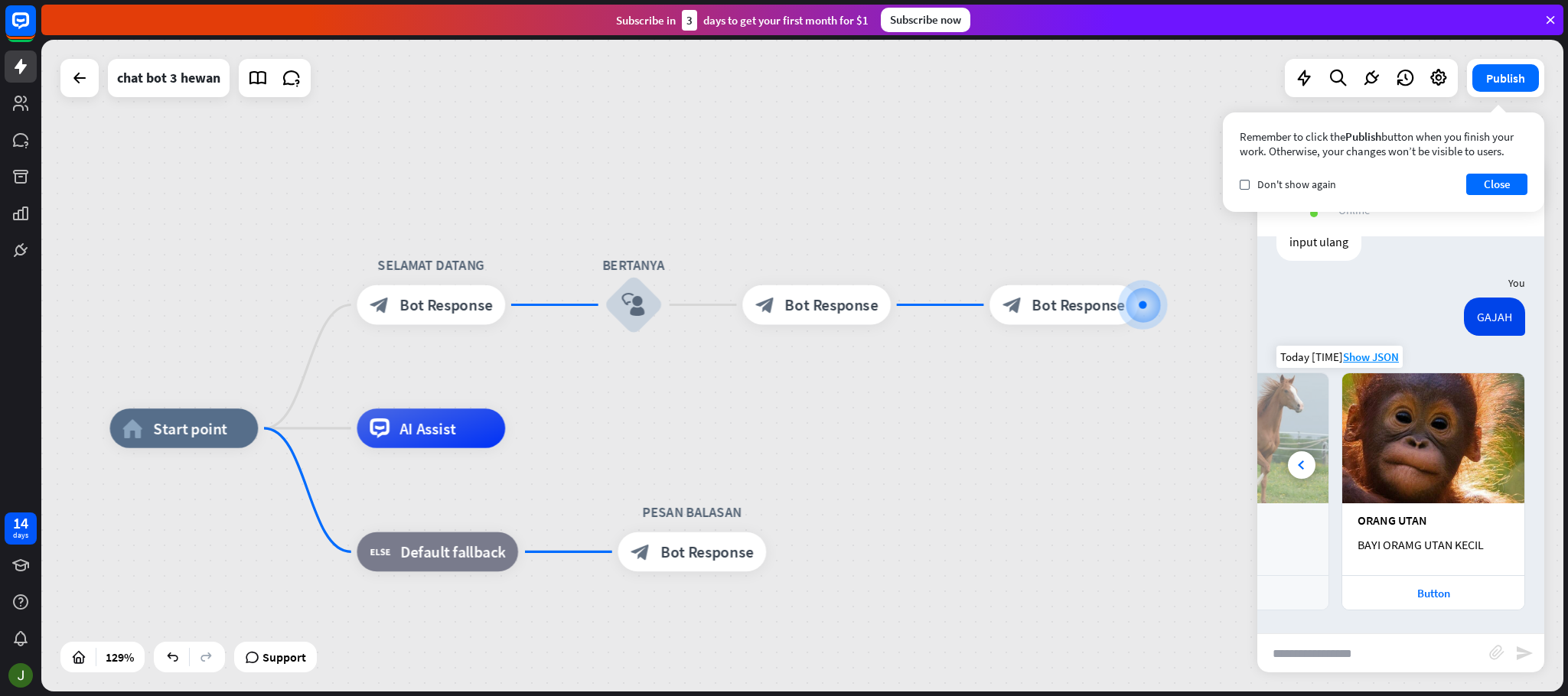 drag, startPoint x: 669, startPoint y: 429, endPoint x: 875, endPoint y: 436, distance: 206.1189 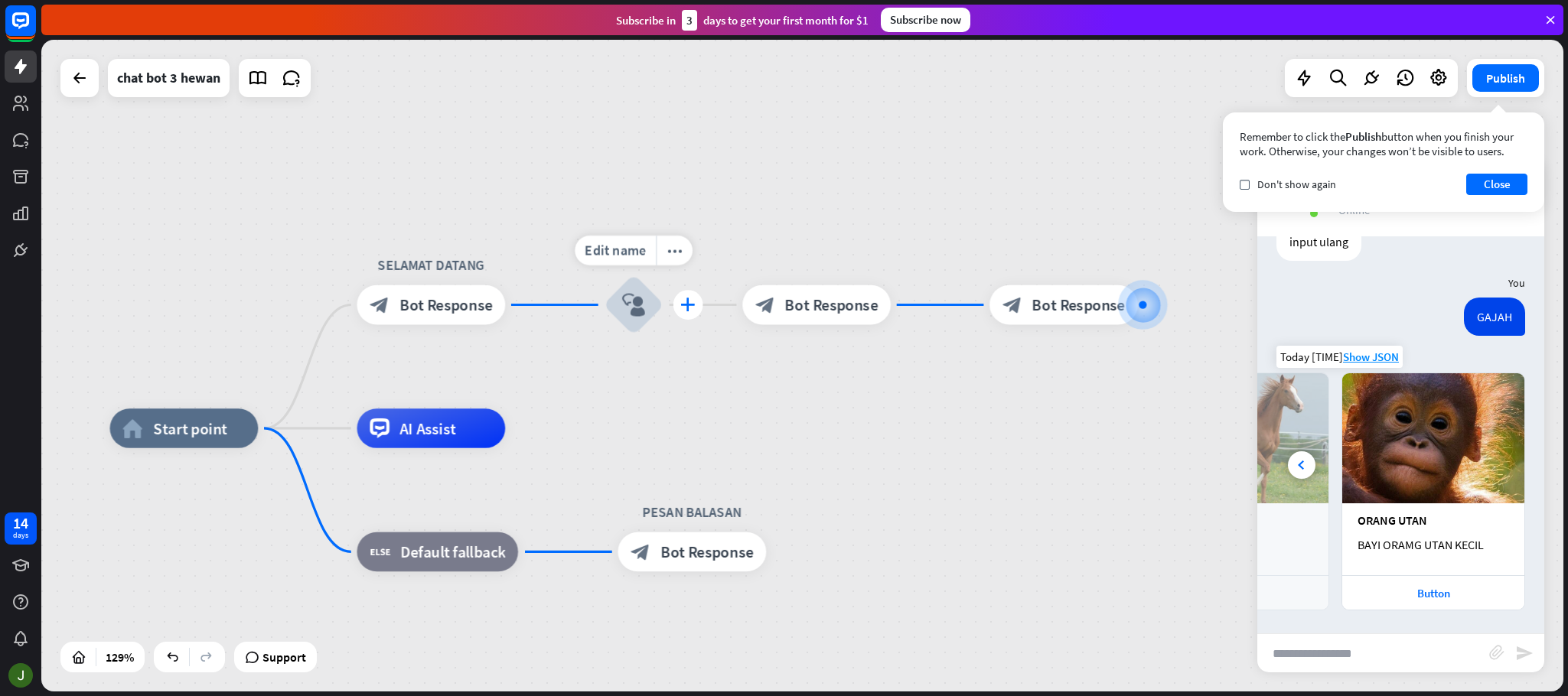 click on "plus" at bounding box center [688, 304] 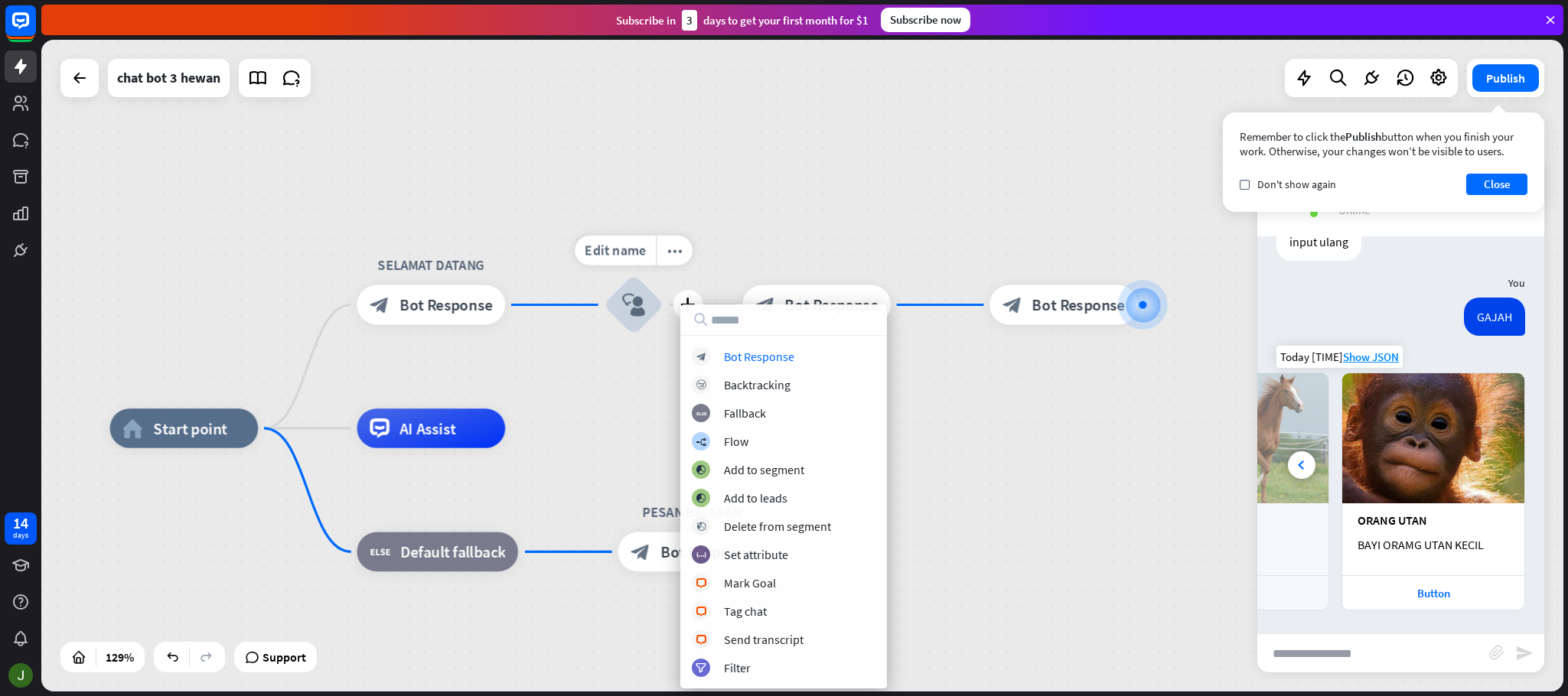 click on "block_user_input" at bounding box center [634, 304] 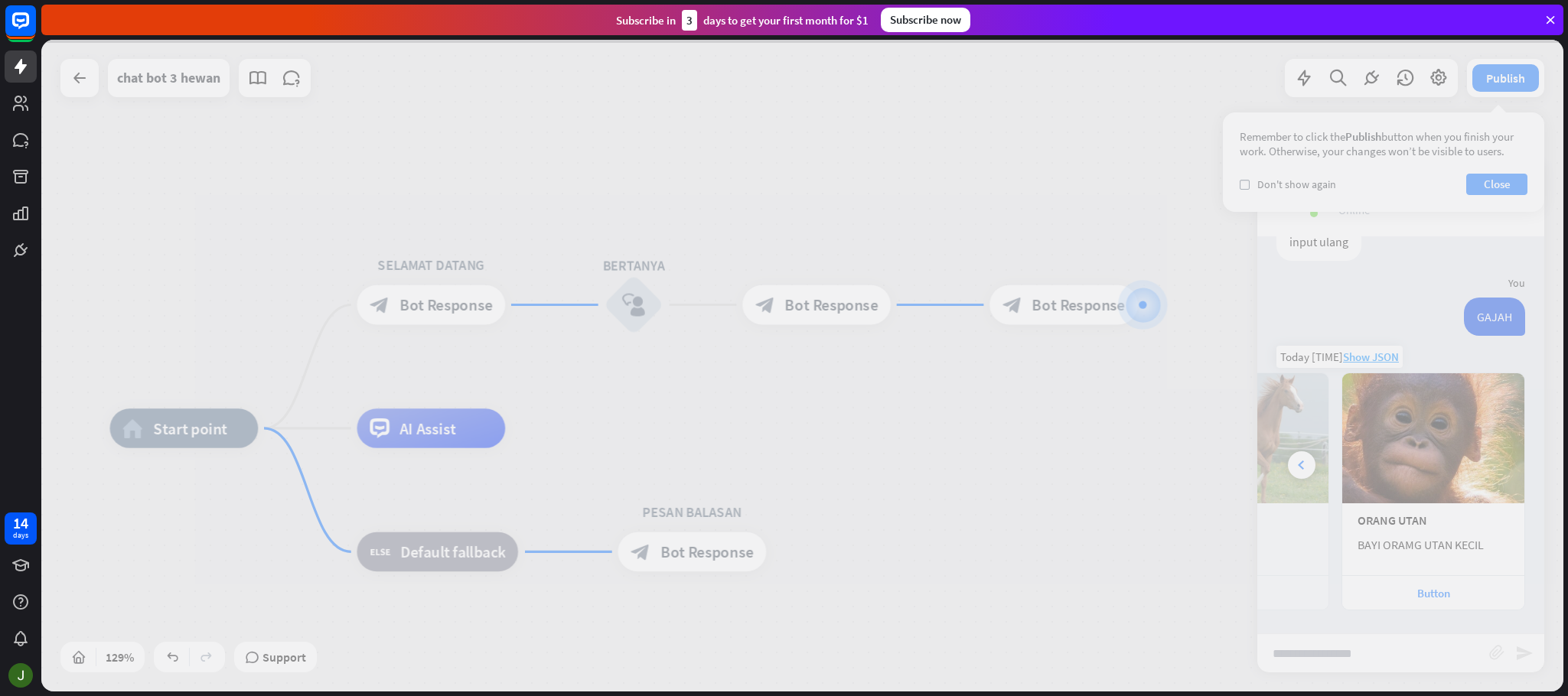 click at bounding box center (802, 366) 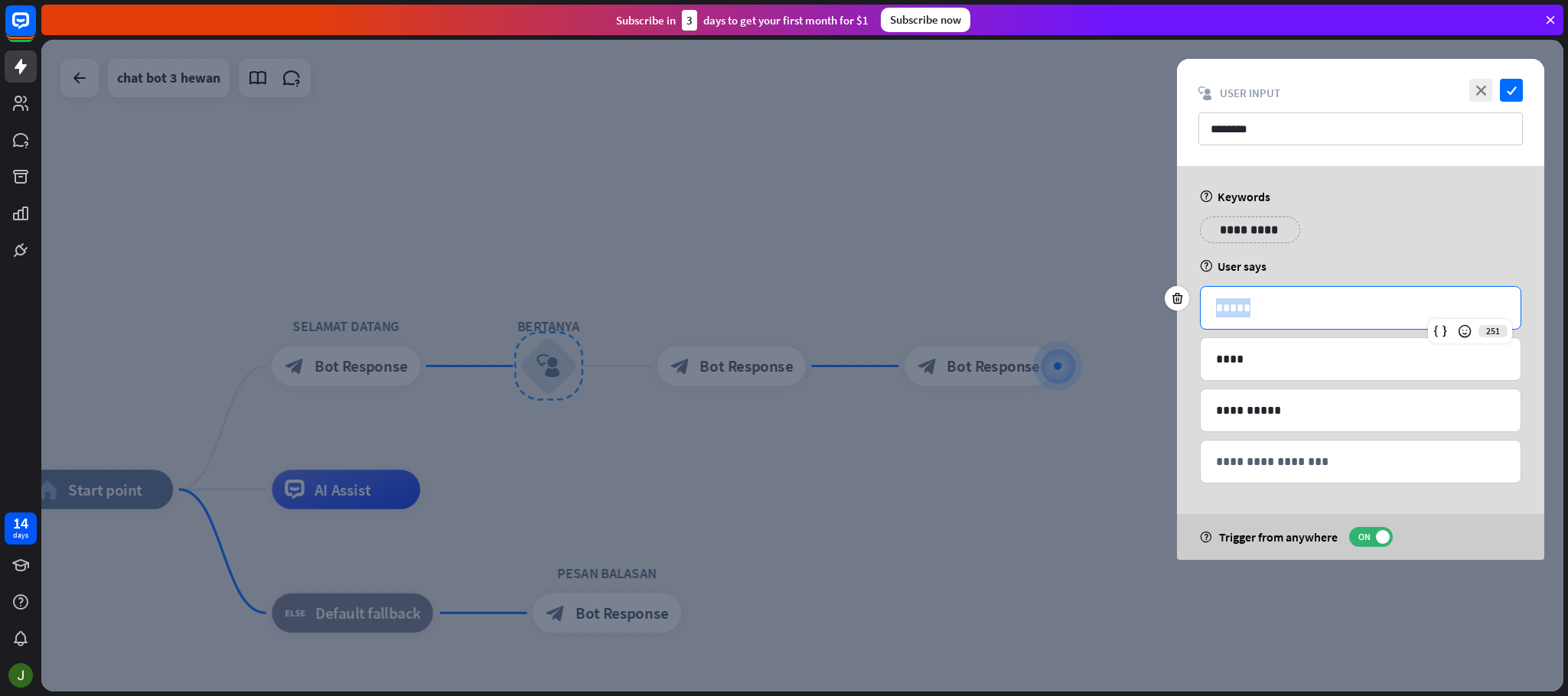 drag, startPoint x: 1252, startPoint y: 306, endPoint x: 1196, endPoint y: 303, distance: 56.0803 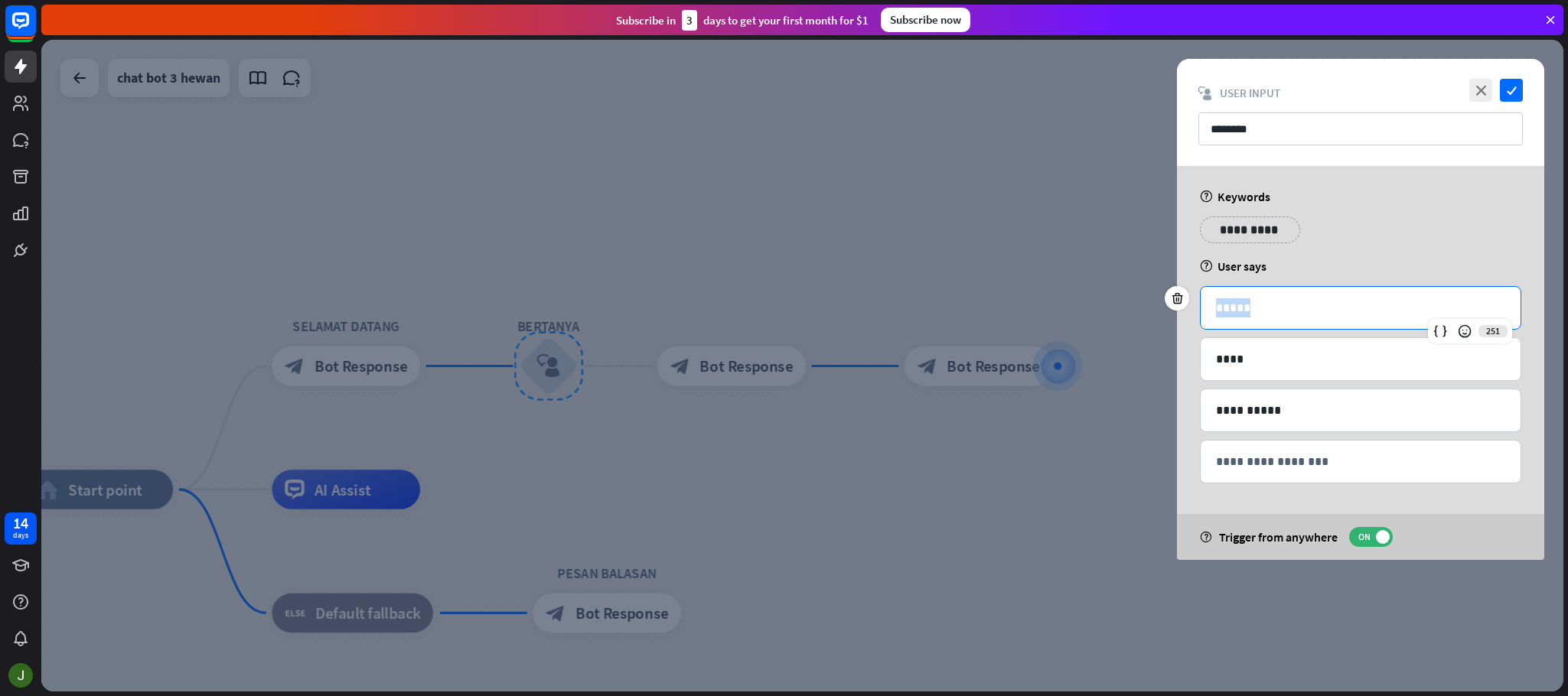 click on "**********" at bounding box center (1361, 363) 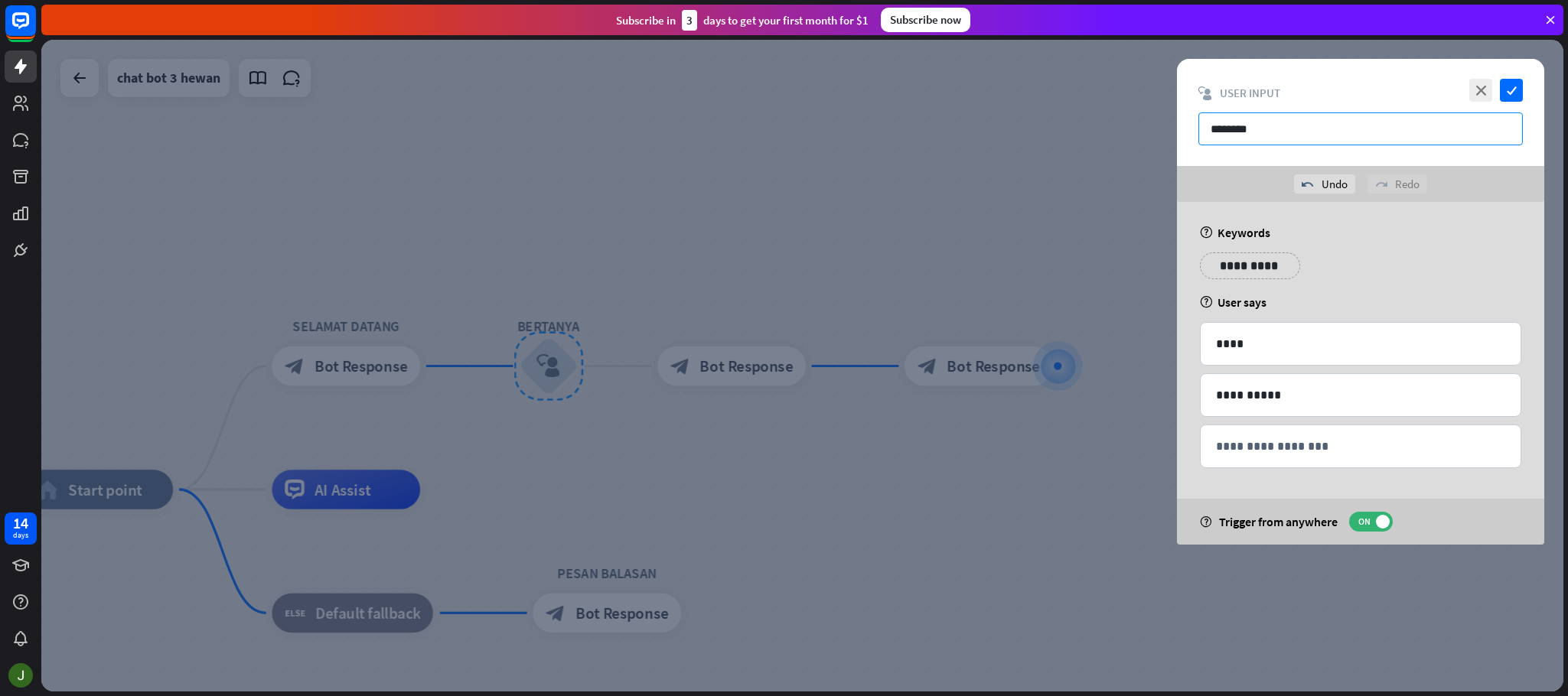drag, startPoint x: 1299, startPoint y: 138, endPoint x: 1188, endPoint y: 128, distance: 111.44954 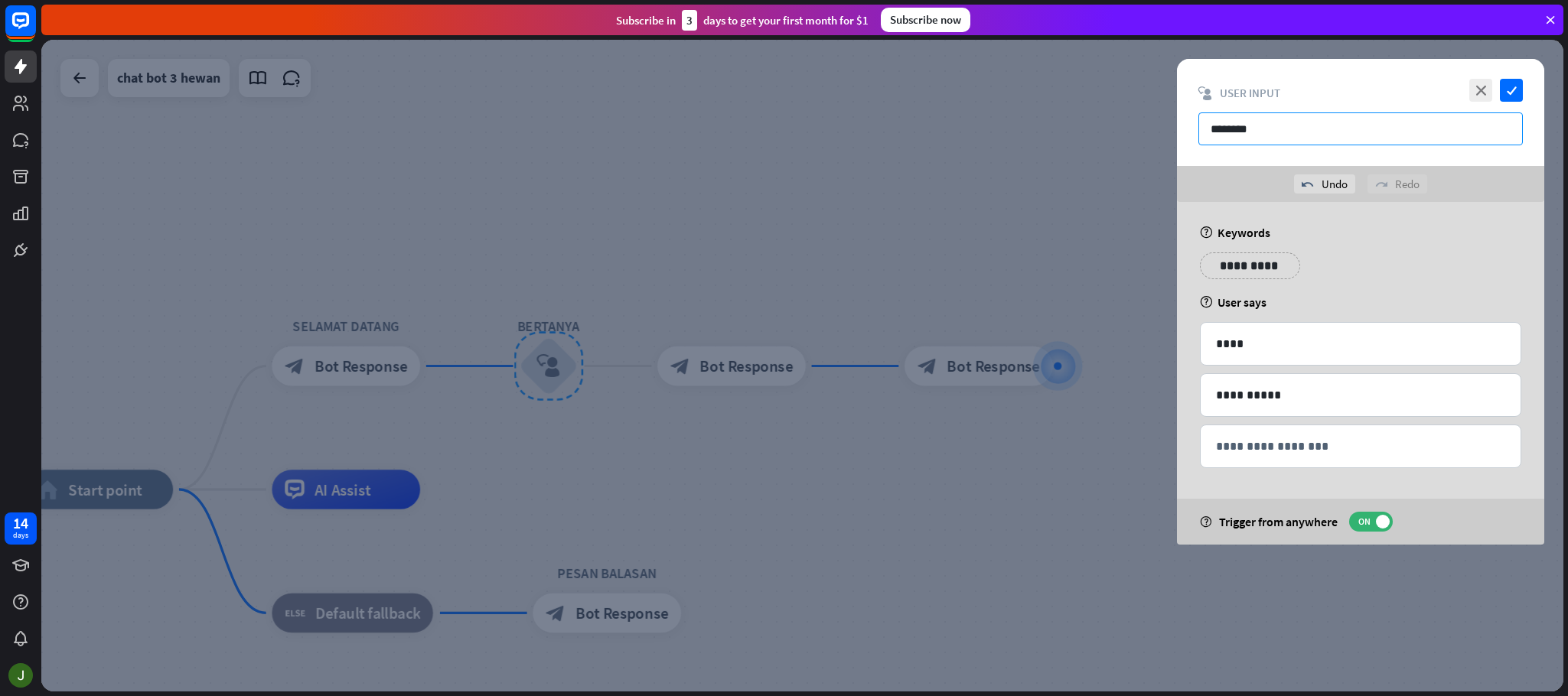 click on "close
check
block_user_input   User Input     ********" at bounding box center (1361, 112) 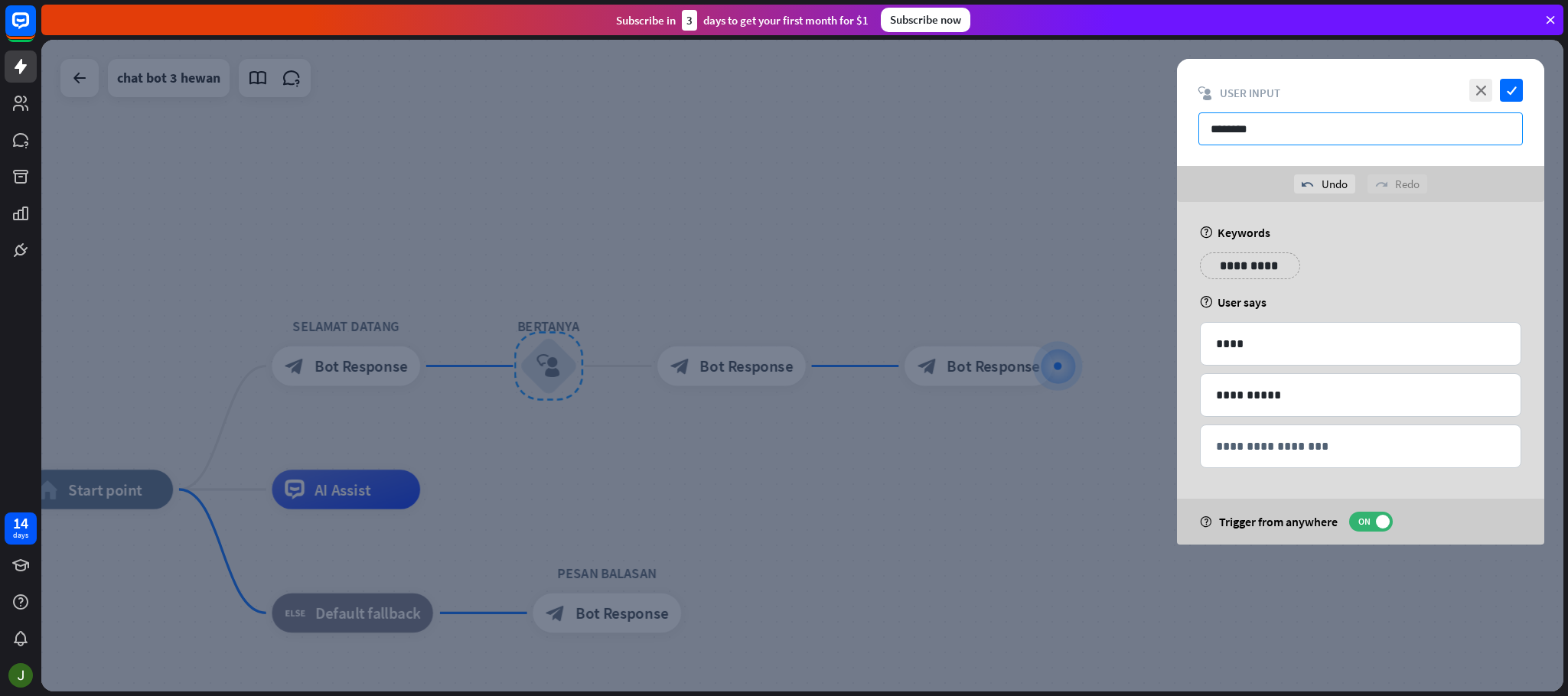 click on "********" at bounding box center (1361, 128) 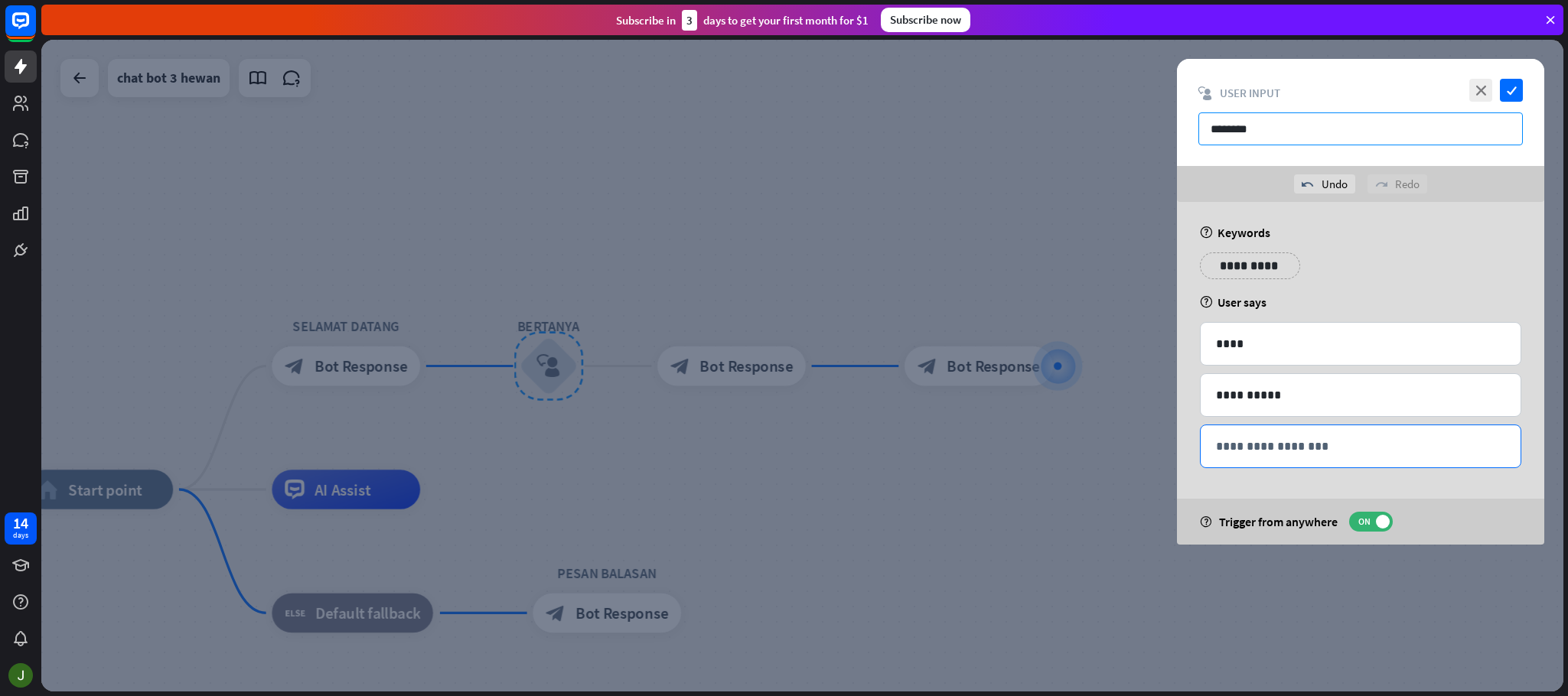 type on "********" 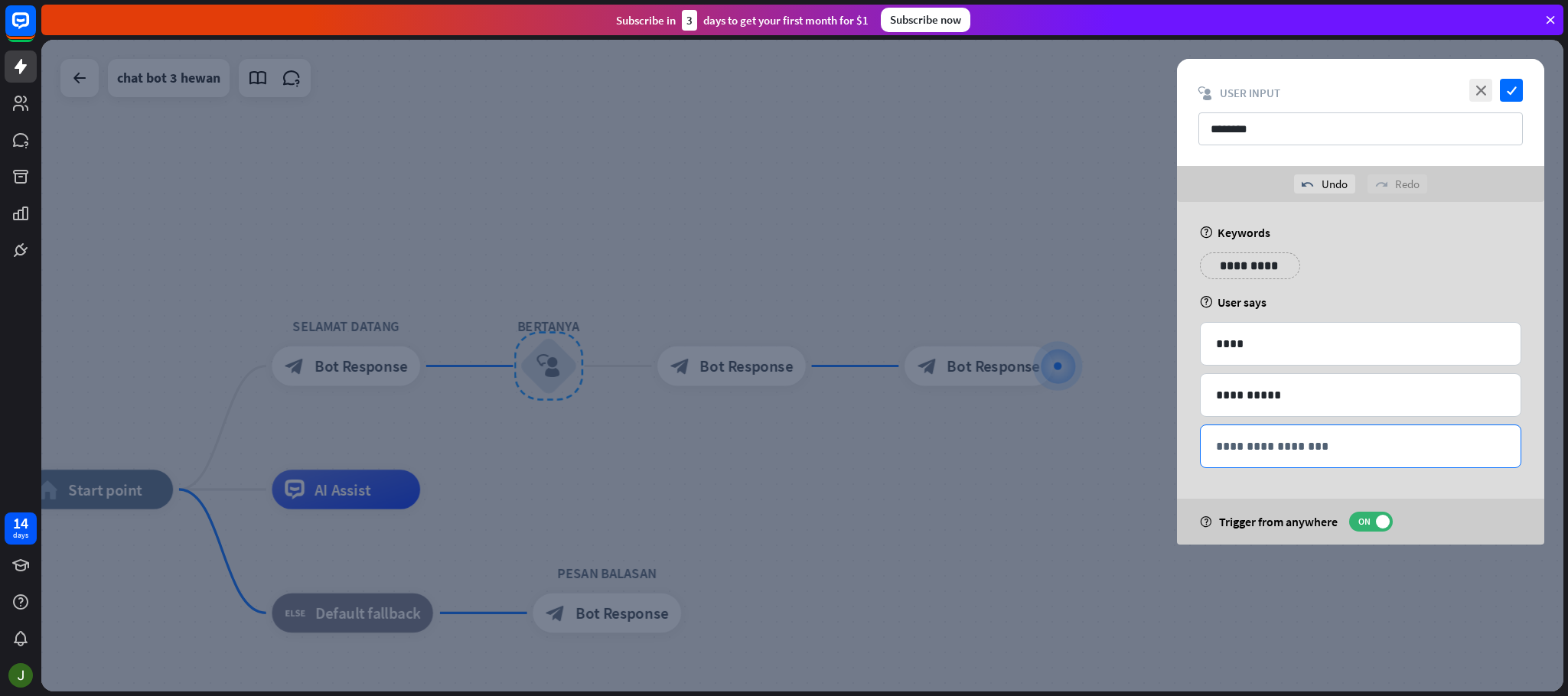 click on "**********" at bounding box center (1360, 446) 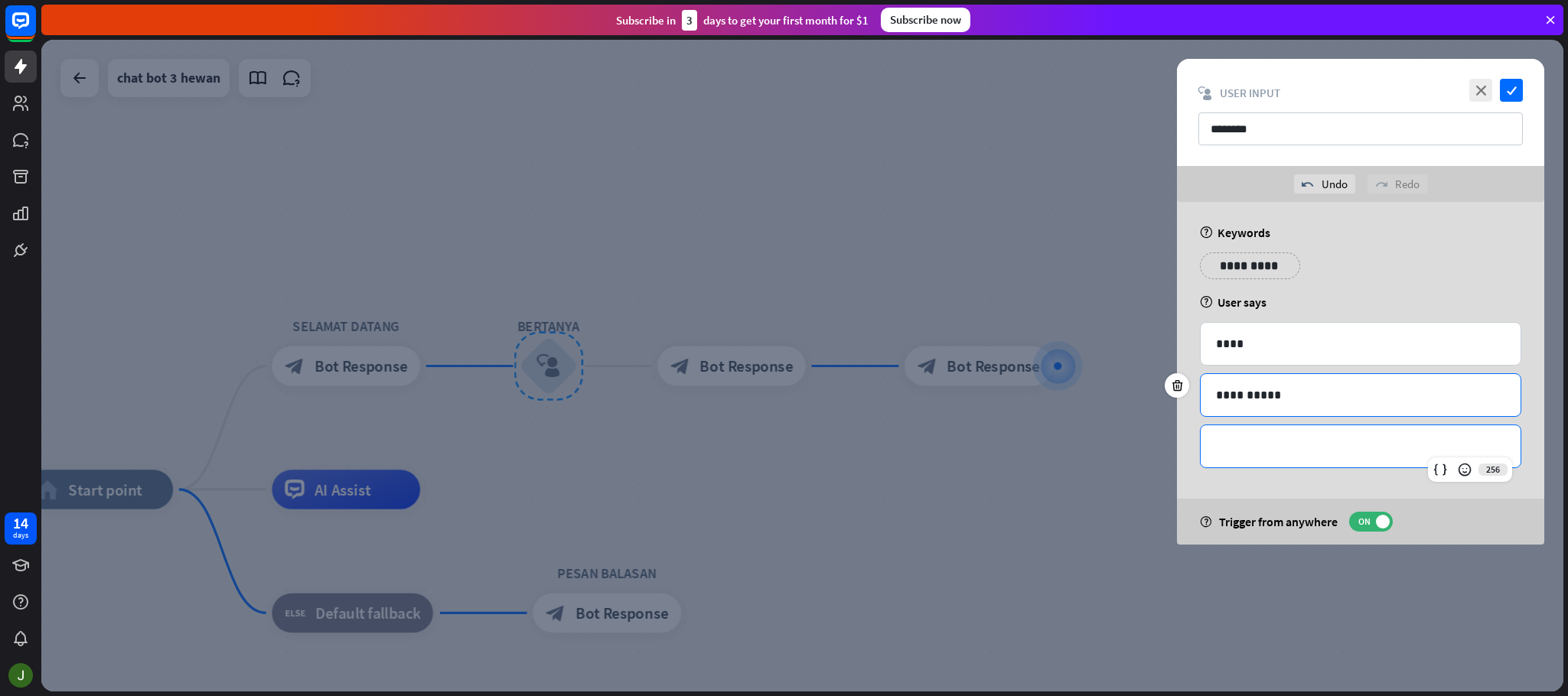 type 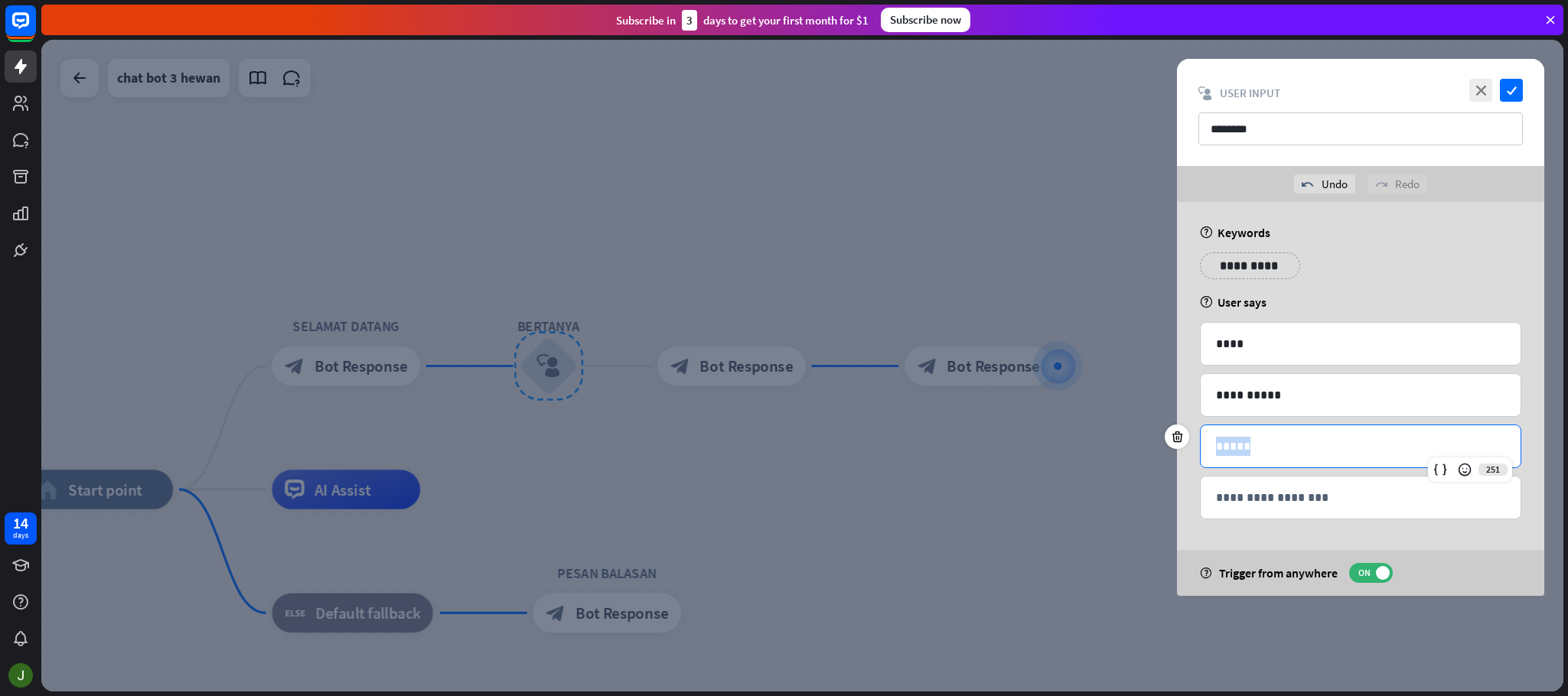 drag, startPoint x: 1275, startPoint y: 441, endPoint x: 1199, endPoint y: 441, distance: 76 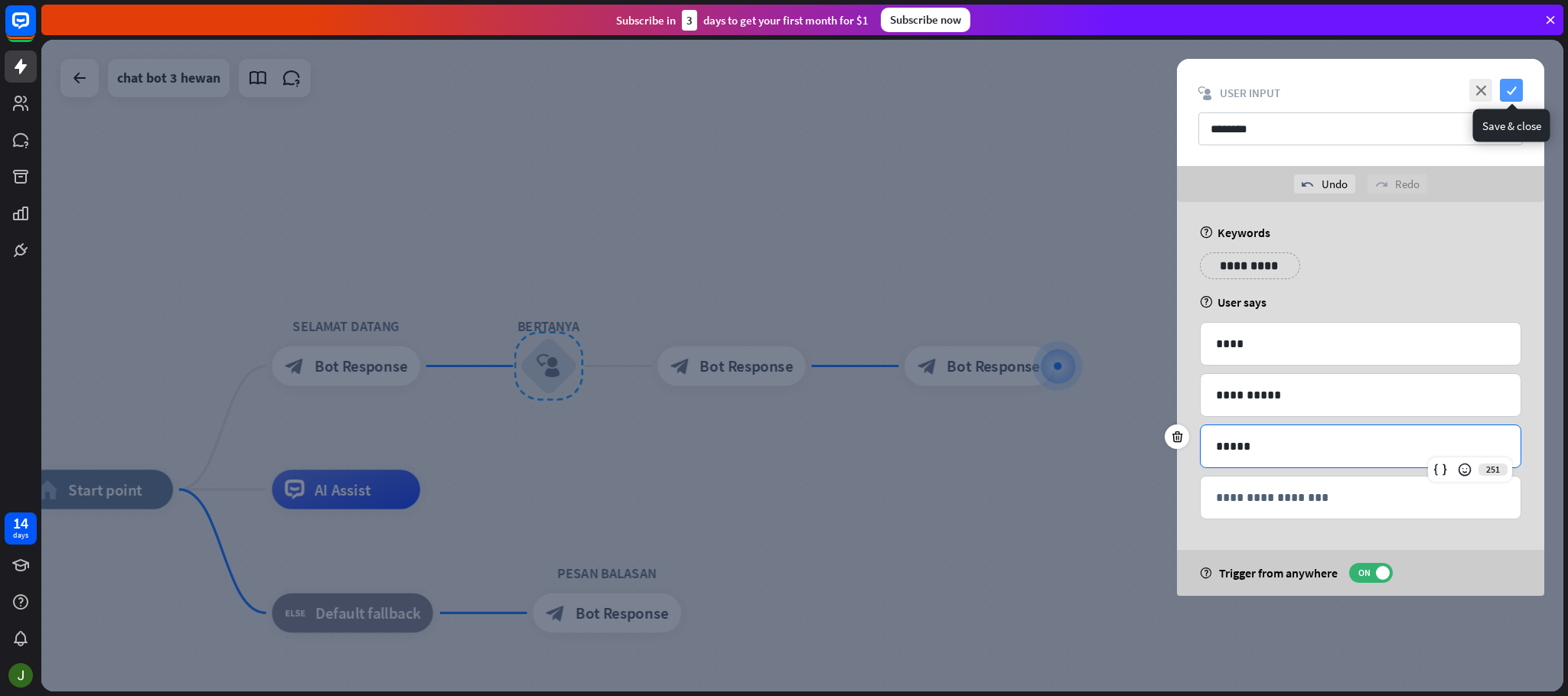 click on "check" at bounding box center (1511, 90) 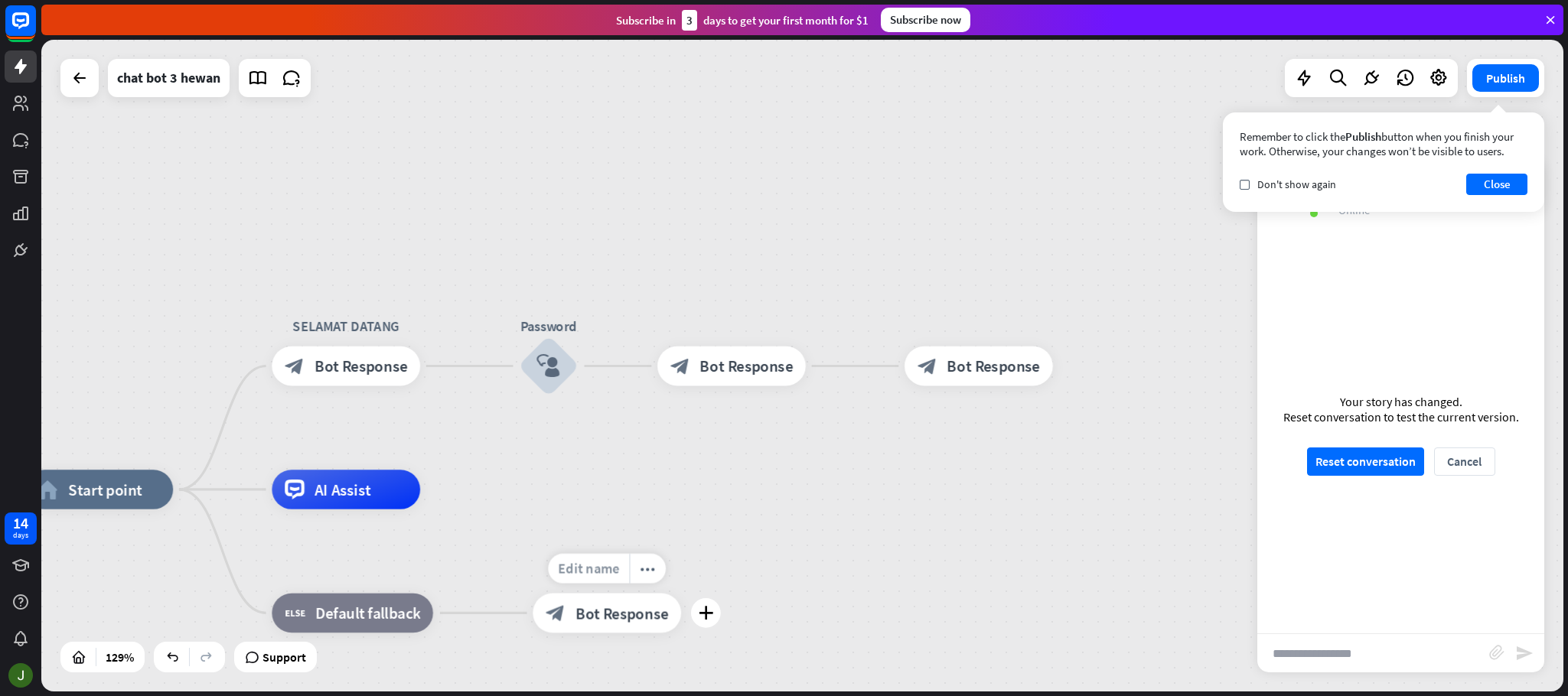 click on "Edit name" at bounding box center (588, 568) 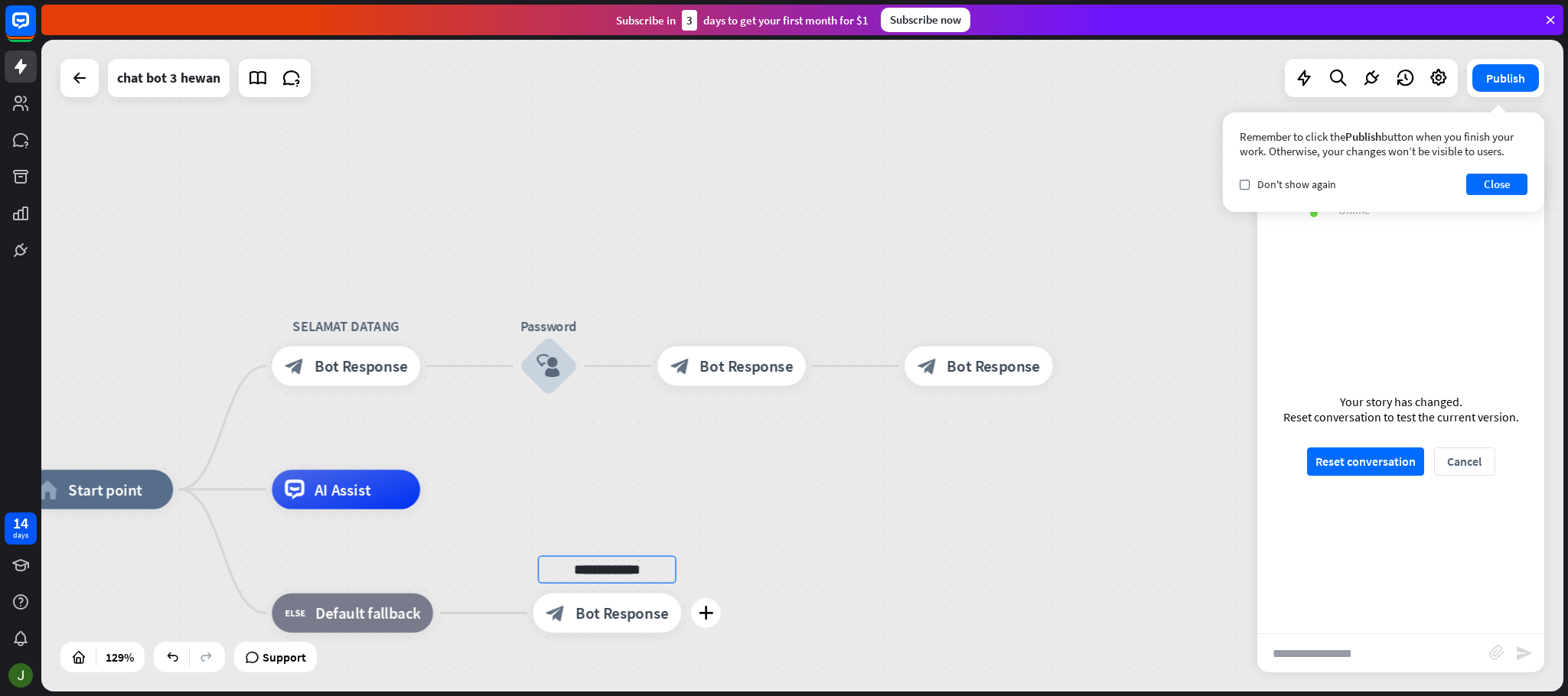 click on "**********" at bounding box center (607, 570) 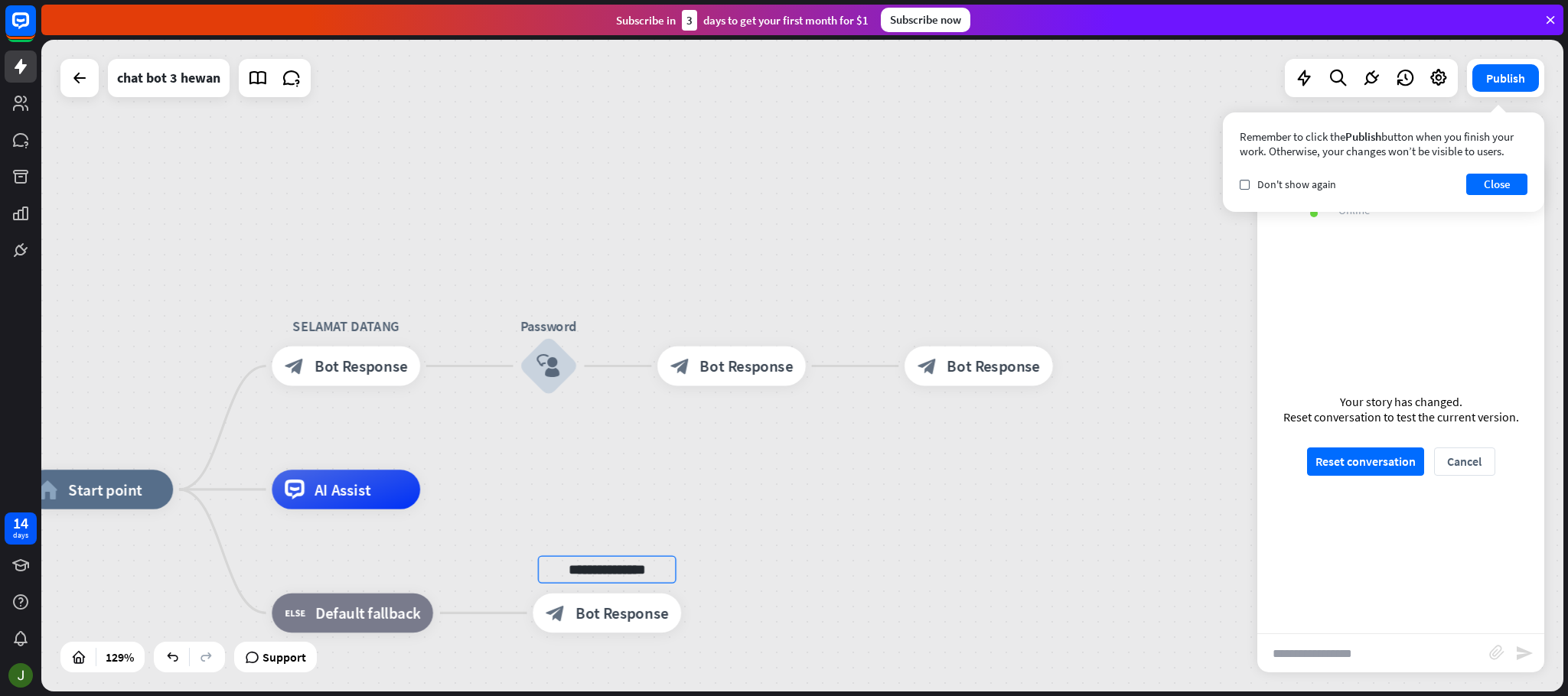 type on "**********" 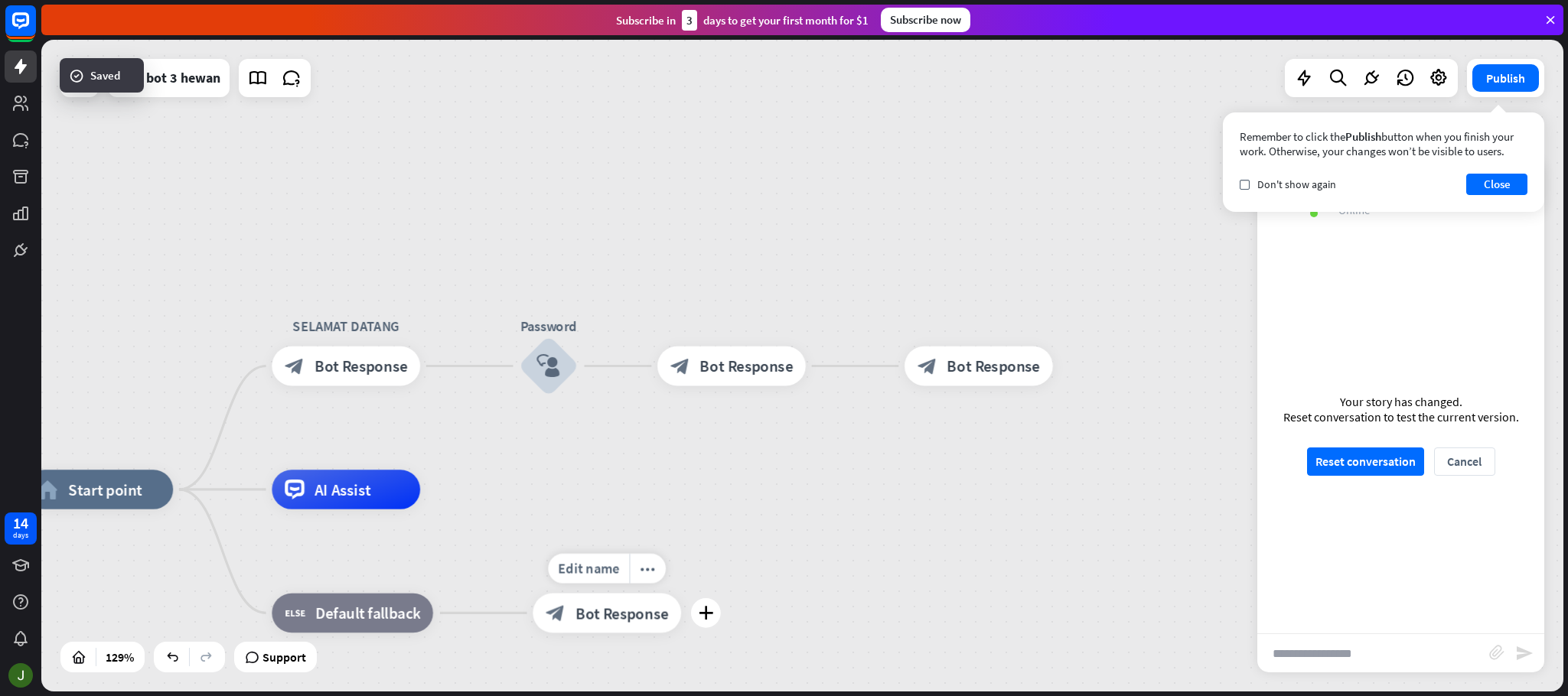 click on "Bot Response" at bounding box center (621, 613) 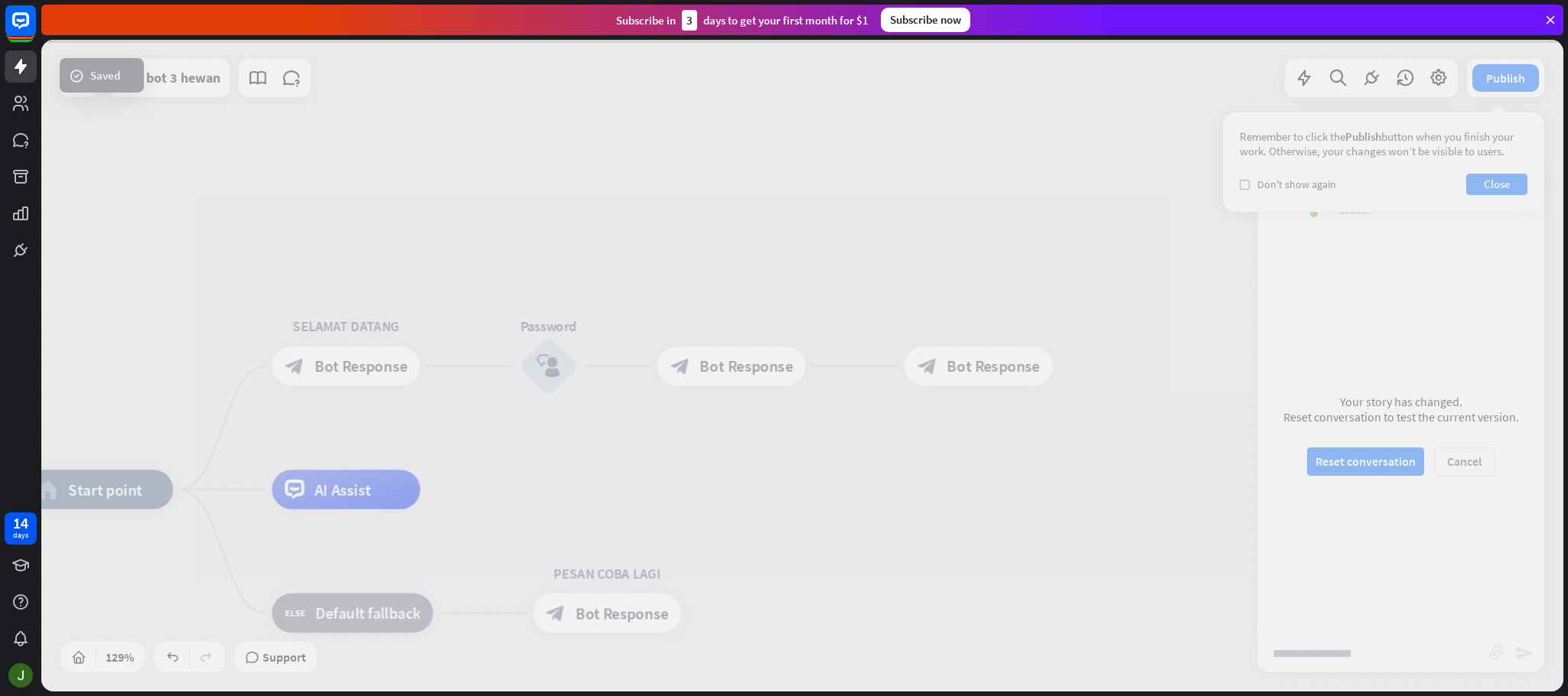 click at bounding box center (802, 366) 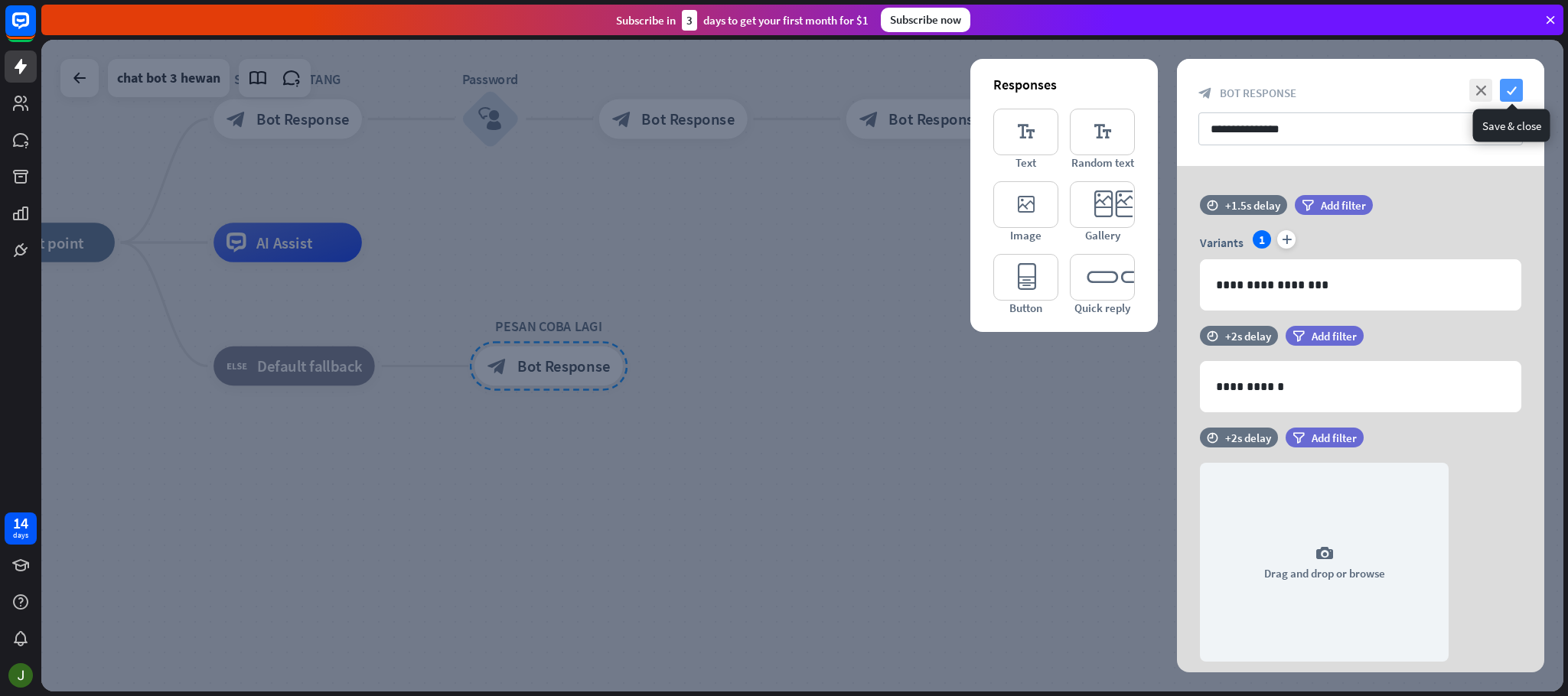 click on "check" at bounding box center (1511, 90) 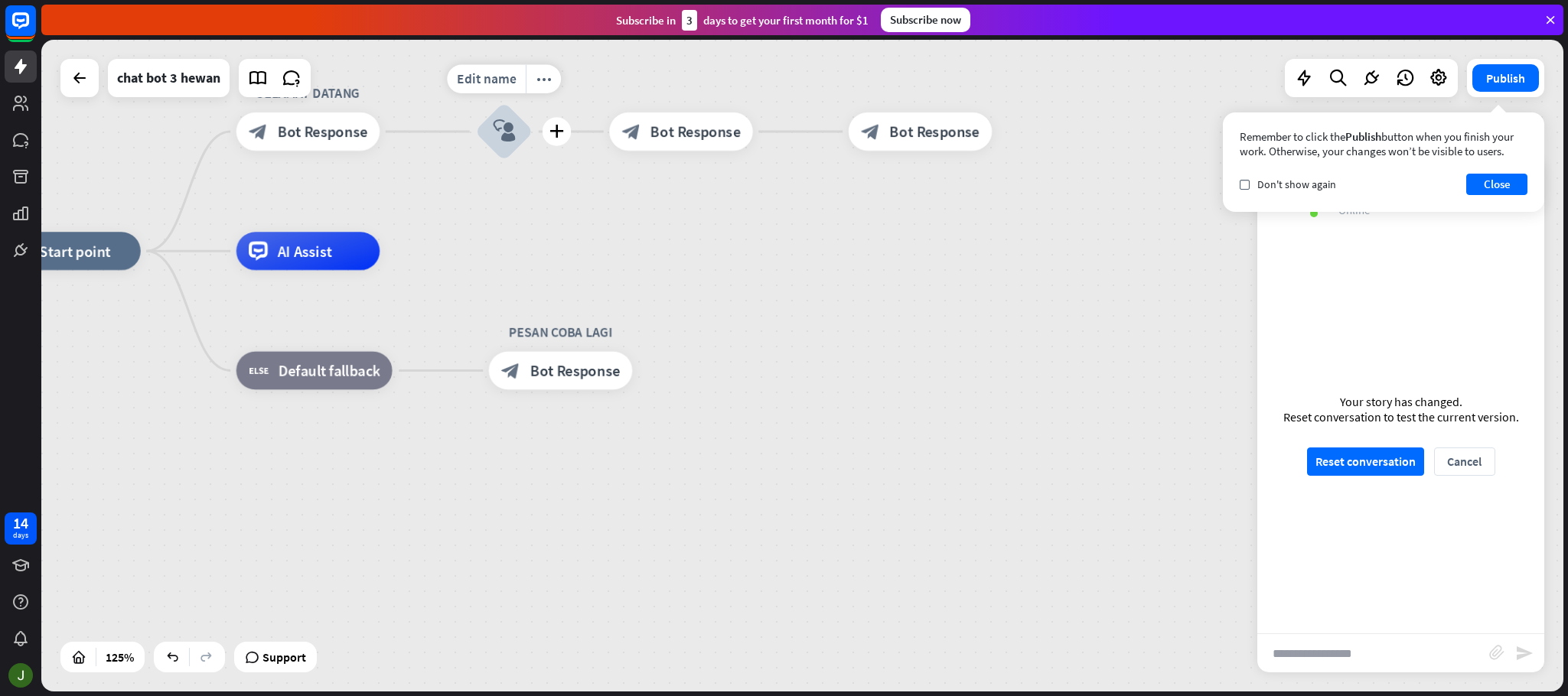 click on "Edit name   more_horiz         plus     block_user_input" at bounding box center (504, 131) 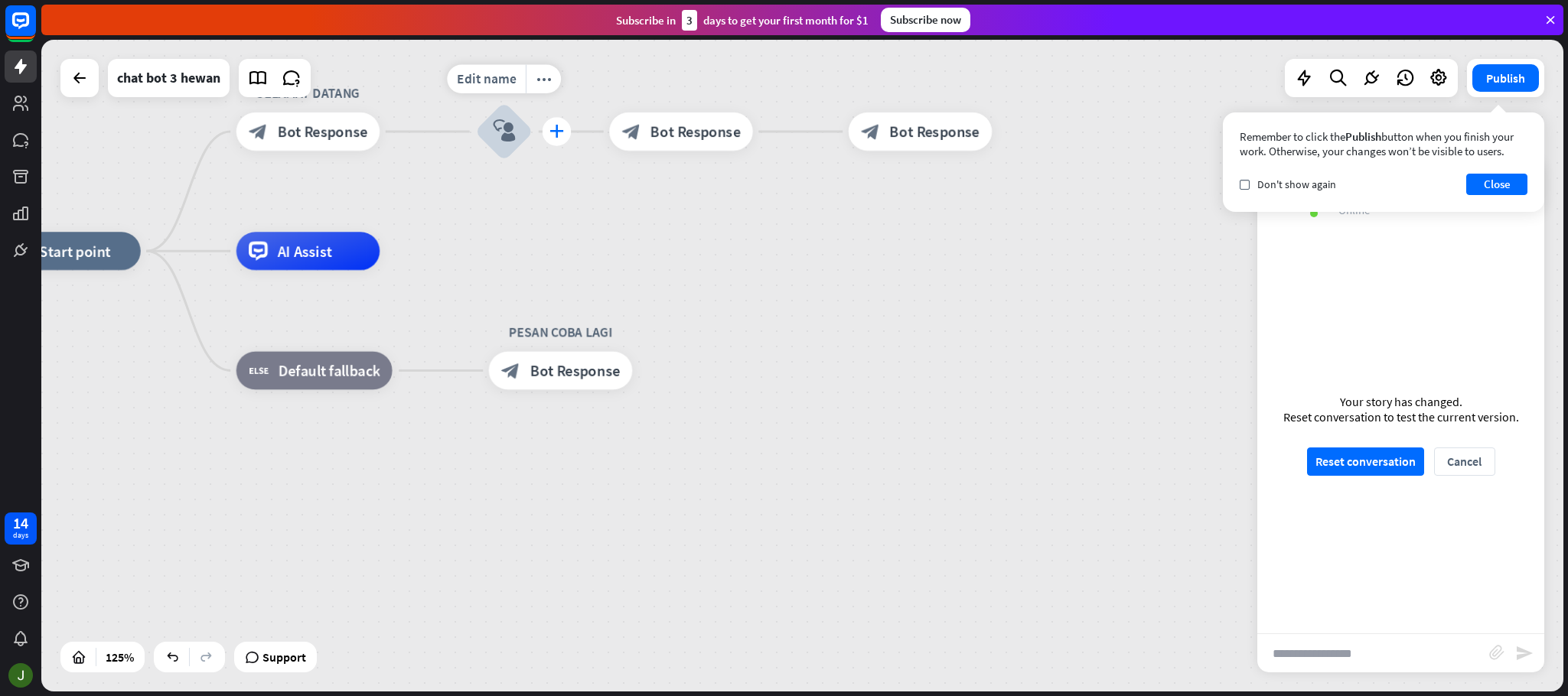 click on "plus" at bounding box center (557, 132) 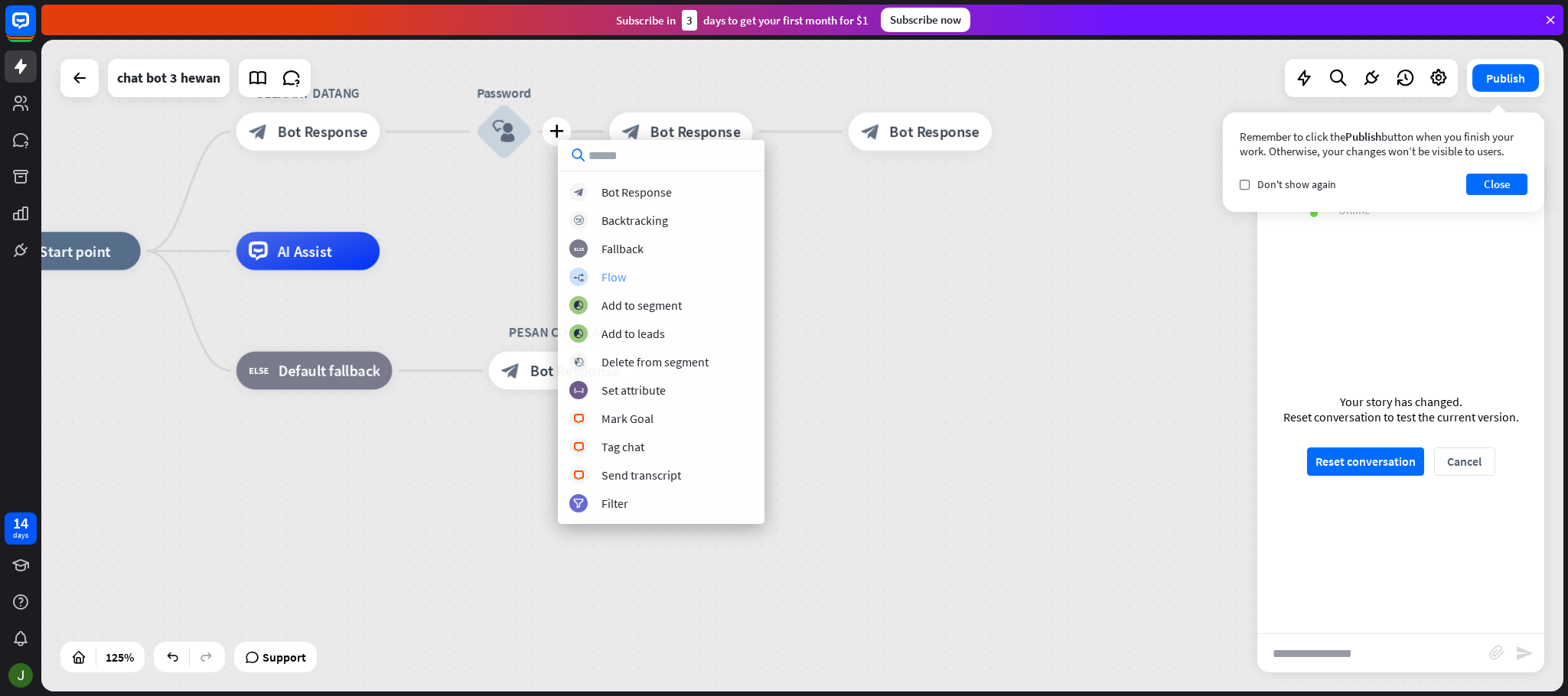 click on "Flow" at bounding box center [614, 277] 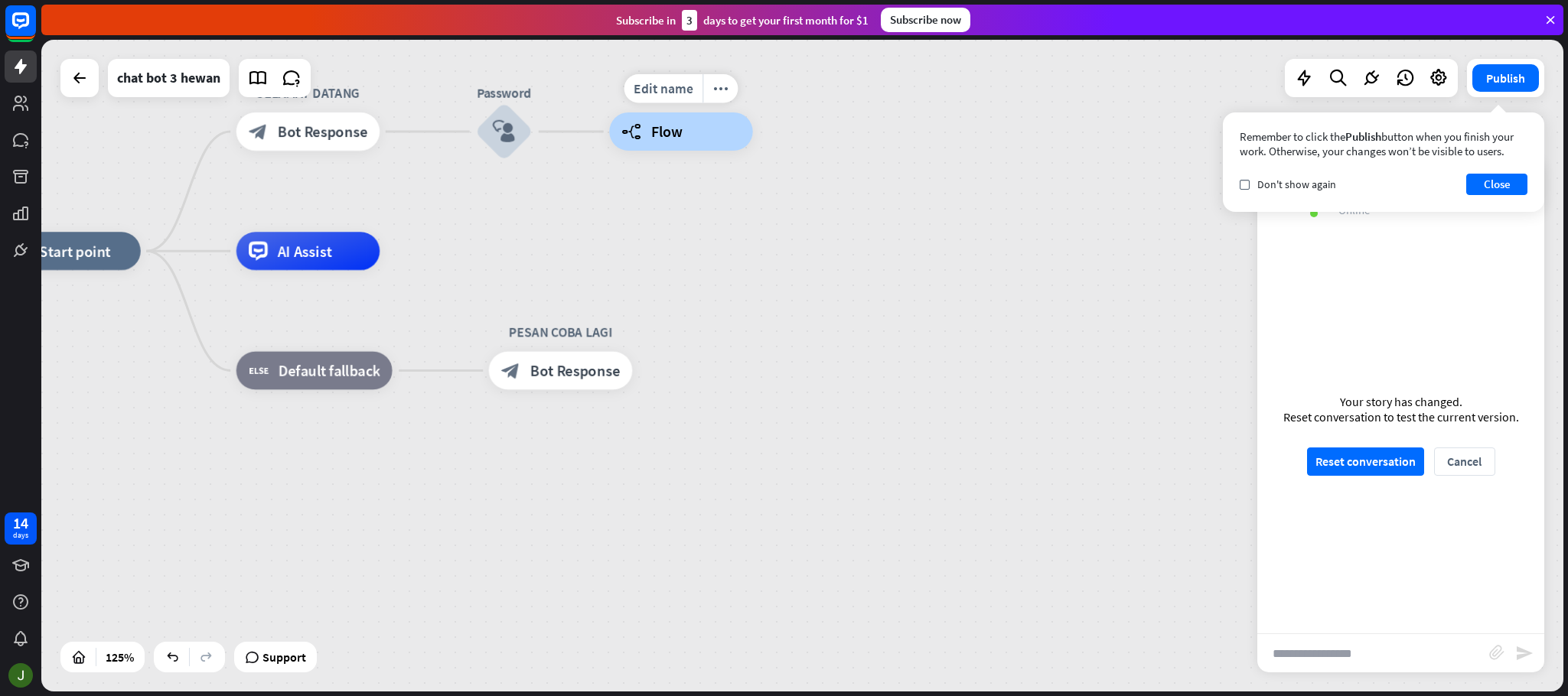 click on "builder_tree   Flow" at bounding box center [681, 132] 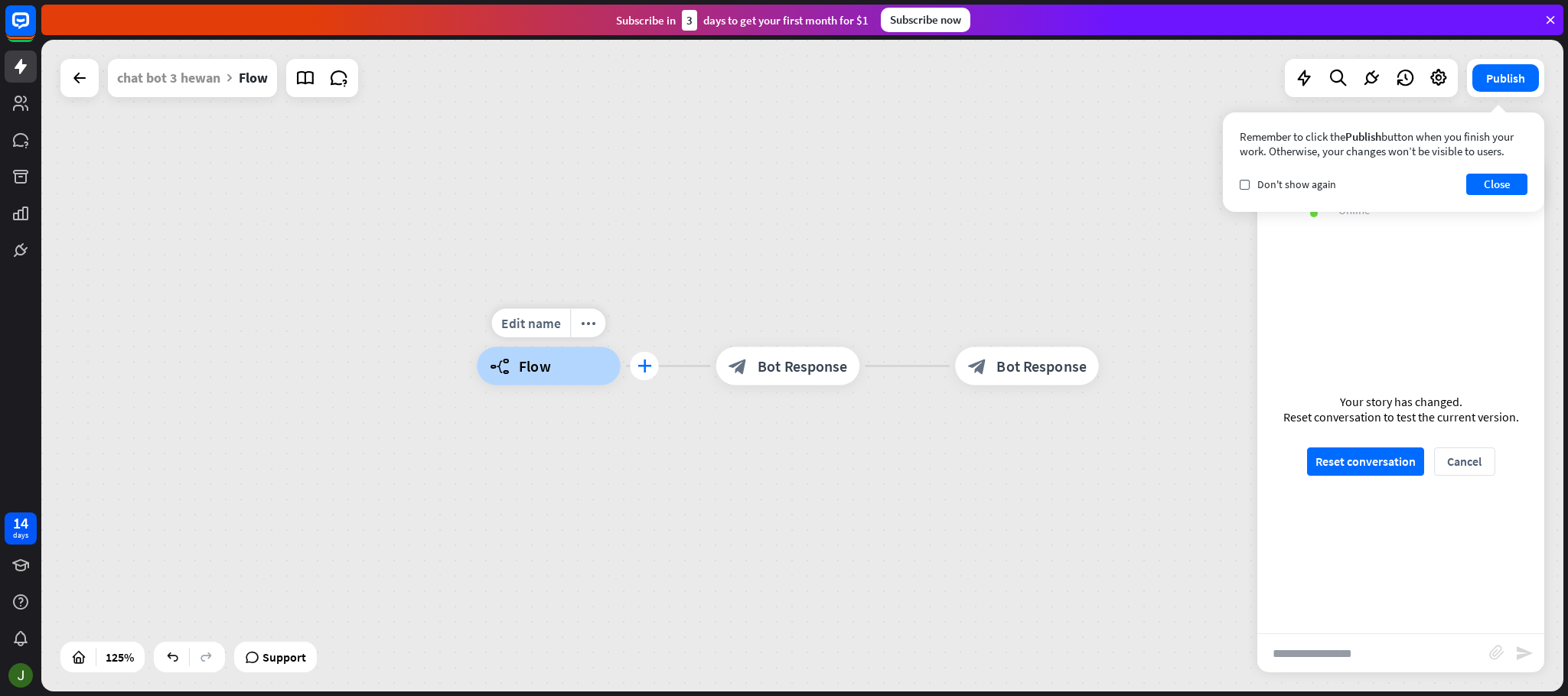 click on "plus" at bounding box center (644, 366) 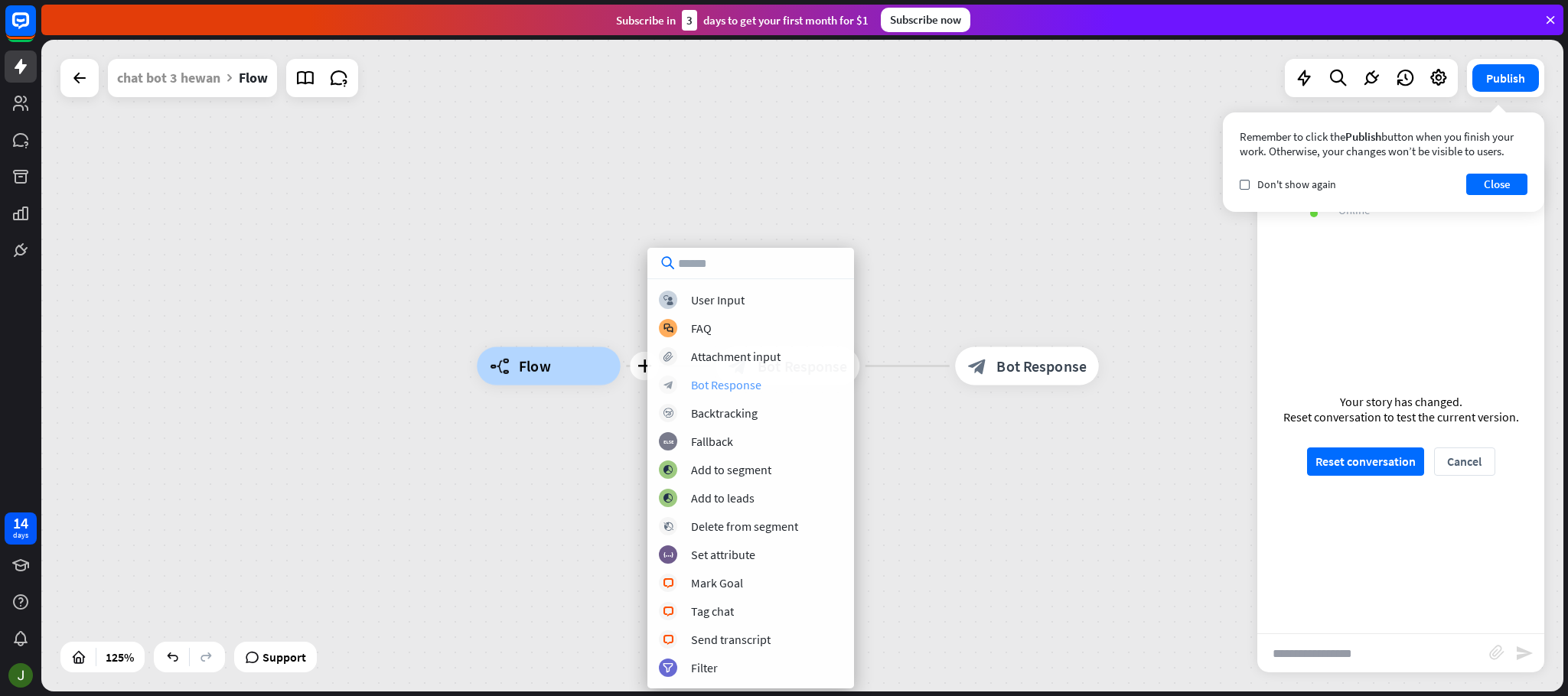 click on "Bot Response" at bounding box center [726, 385] 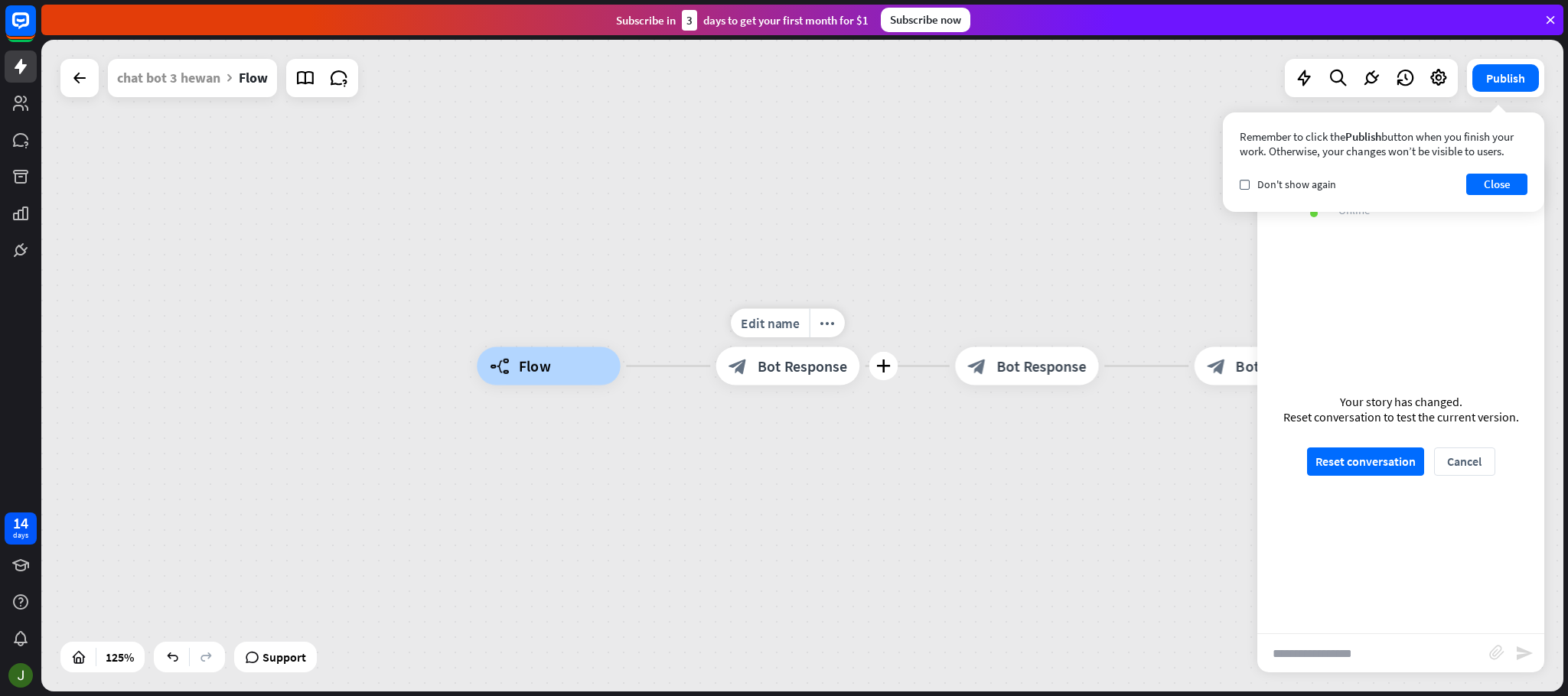 click on "Bot Response" at bounding box center [803, 366] 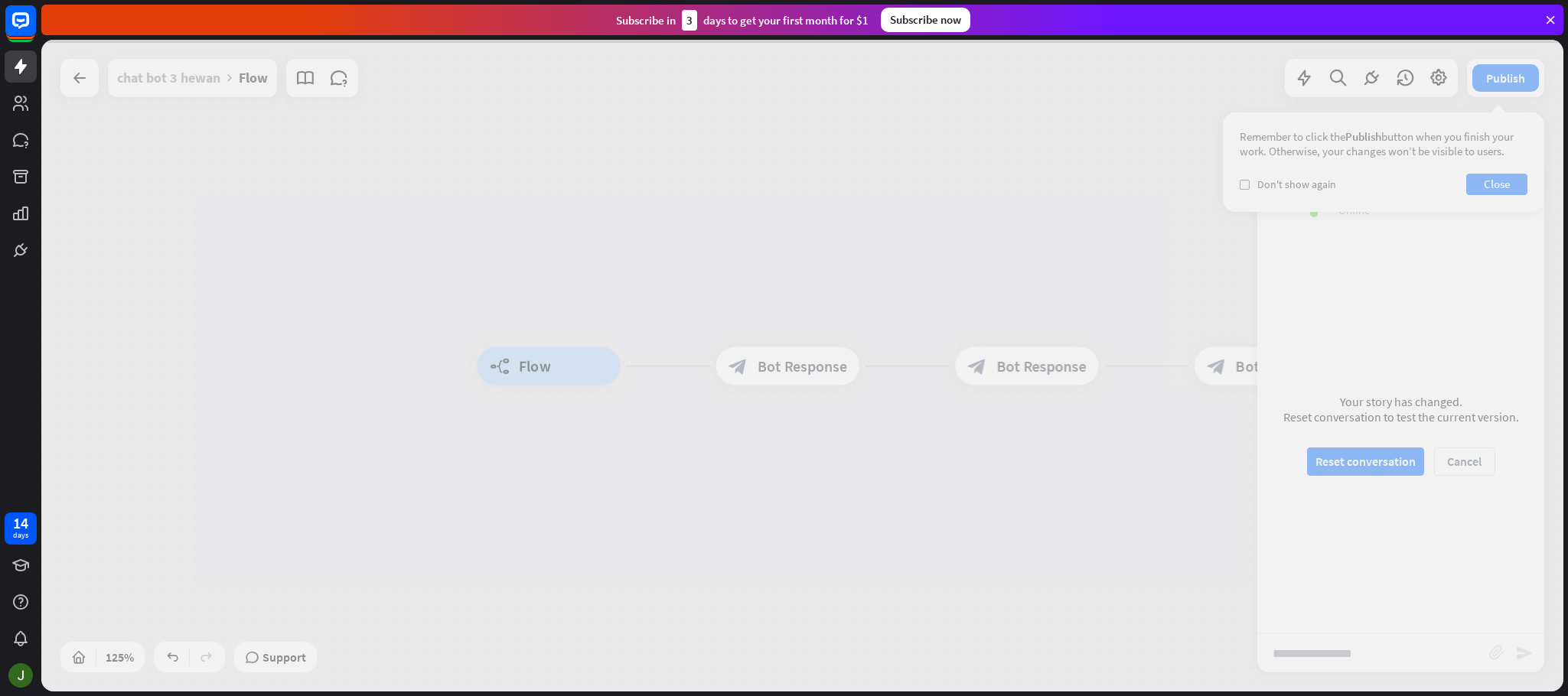 click at bounding box center [802, 366] 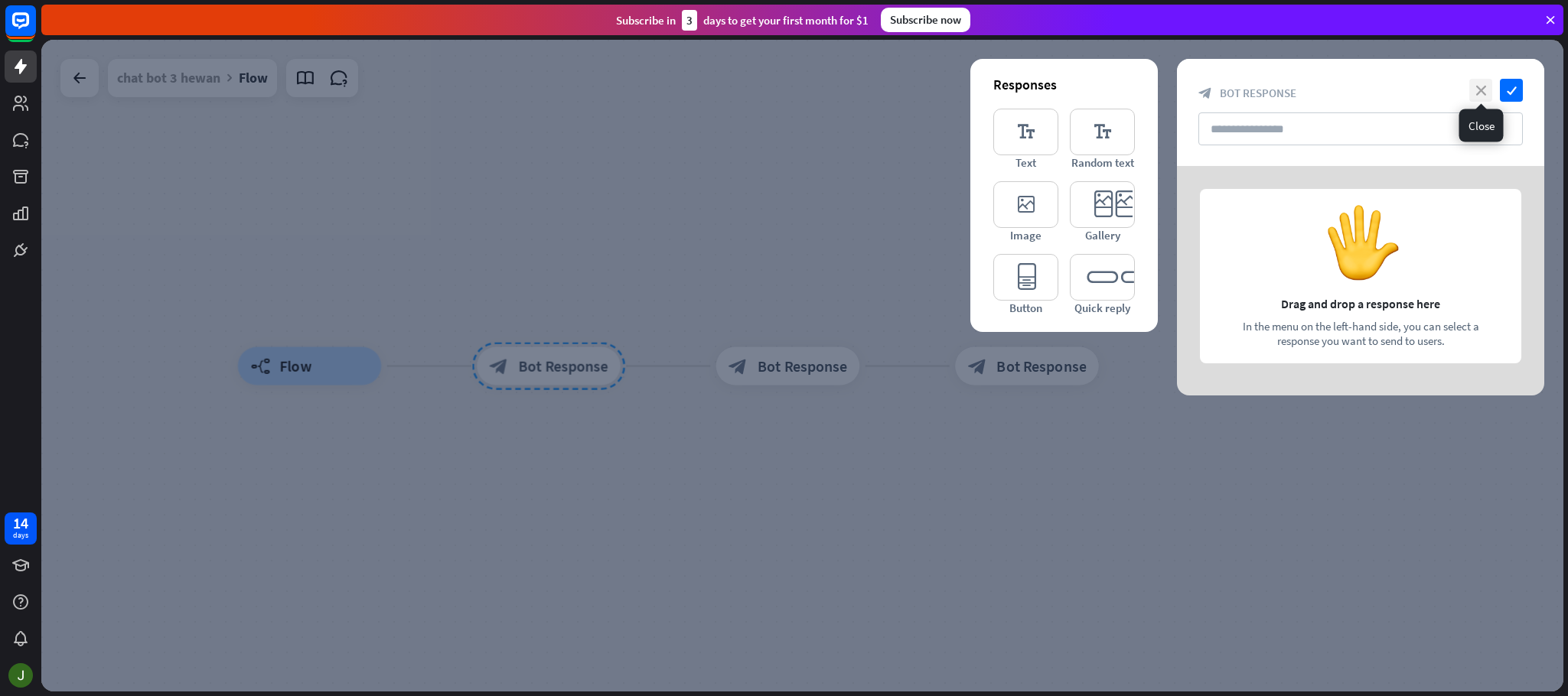 click on "close" at bounding box center (1481, 90) 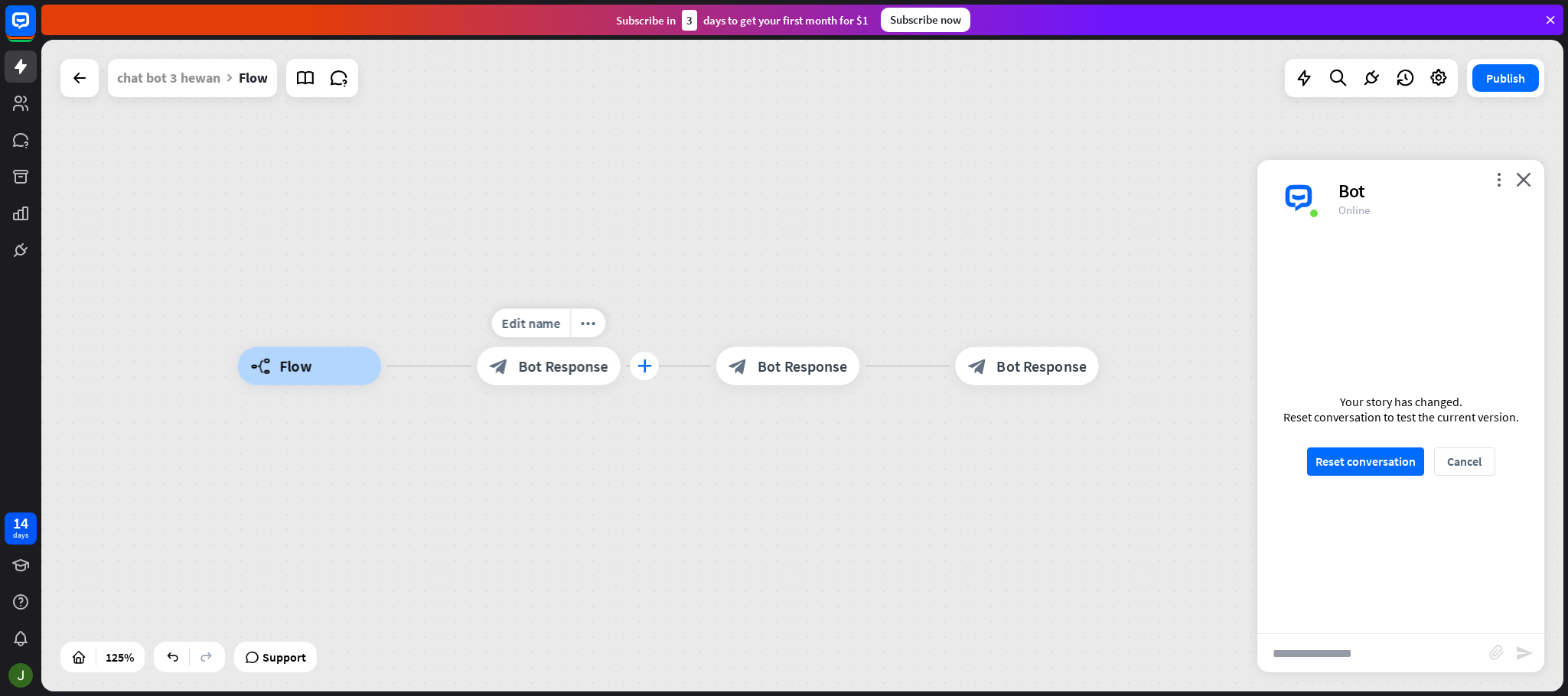 click on "plus" at bounding box center (644, 366) 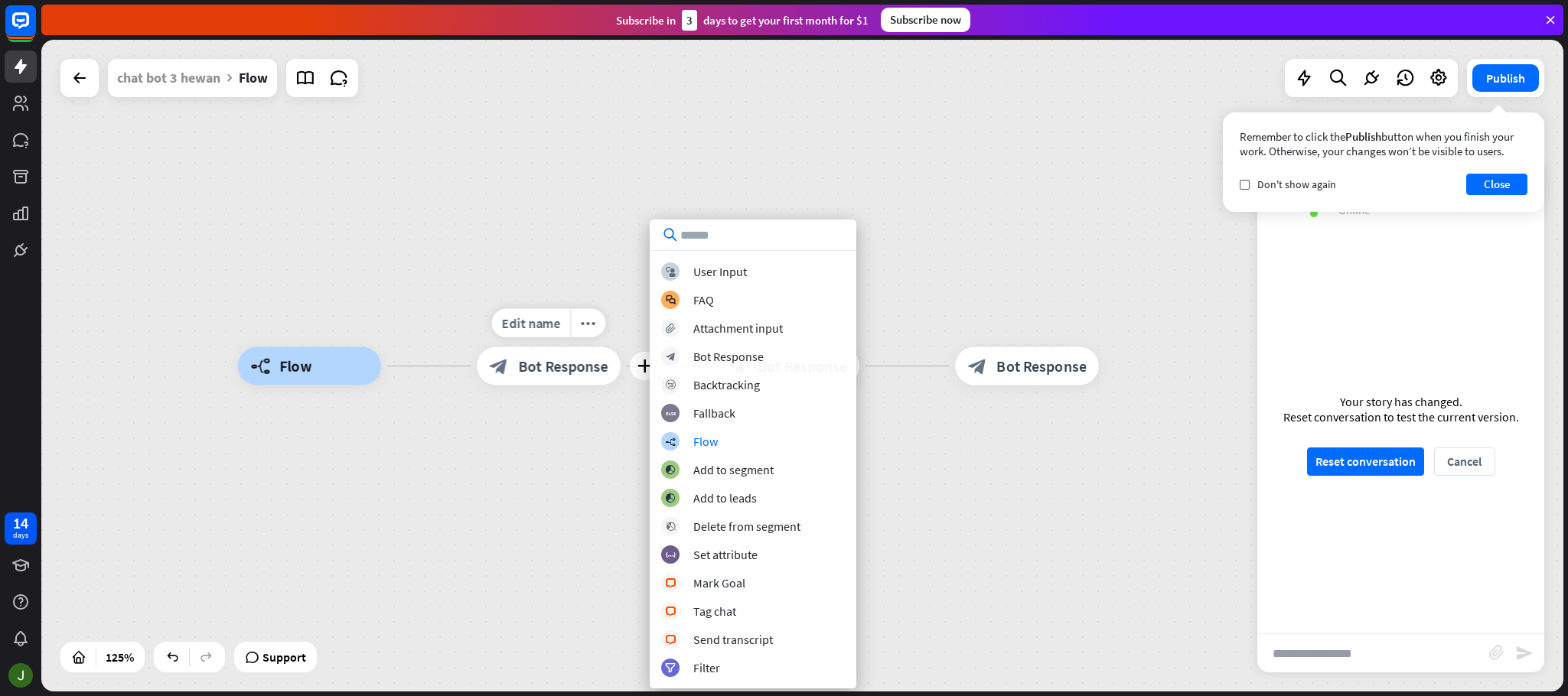 click on "block_bot_response   Bot Response" at bounding box center [549, 366] 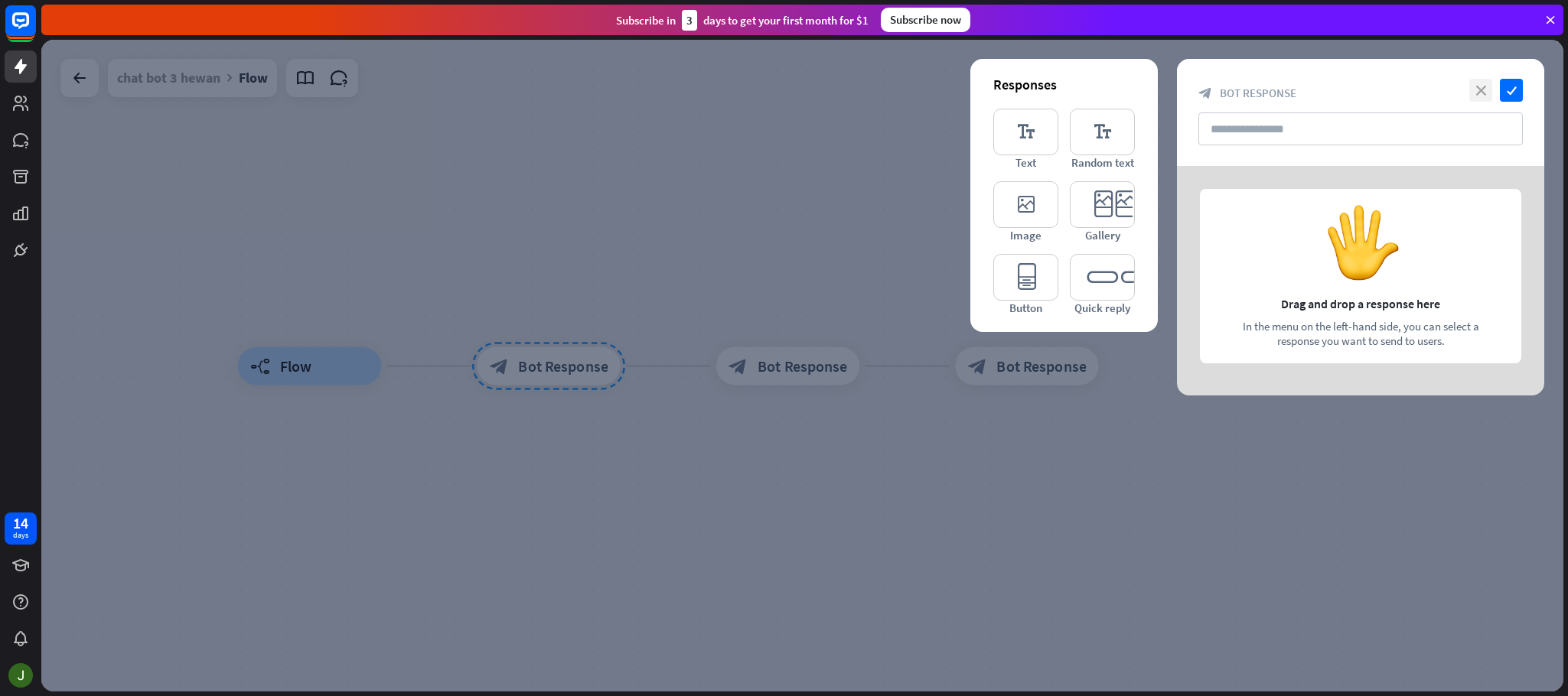 click on "close" at bounding box center (1481, 90) 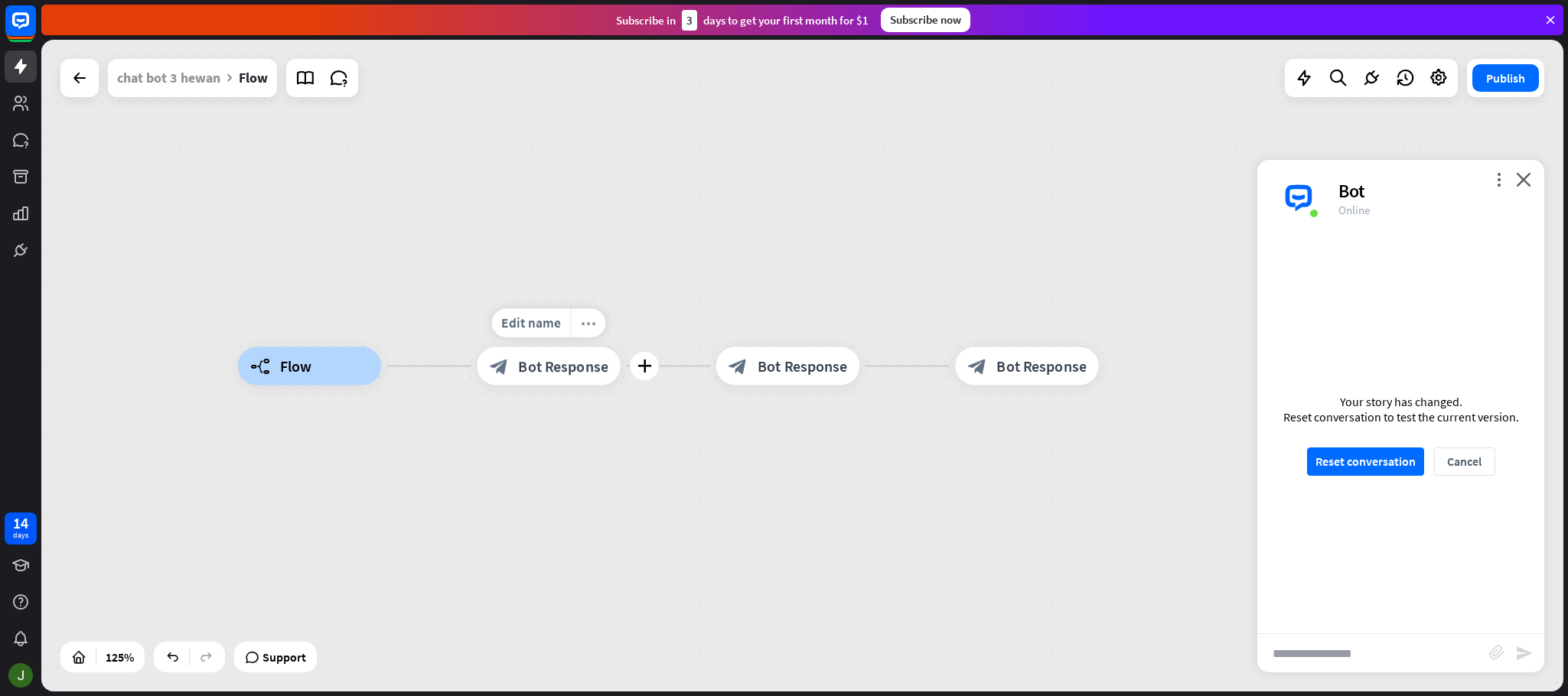 click on "more_horiz" at bounding box center (588, 324) 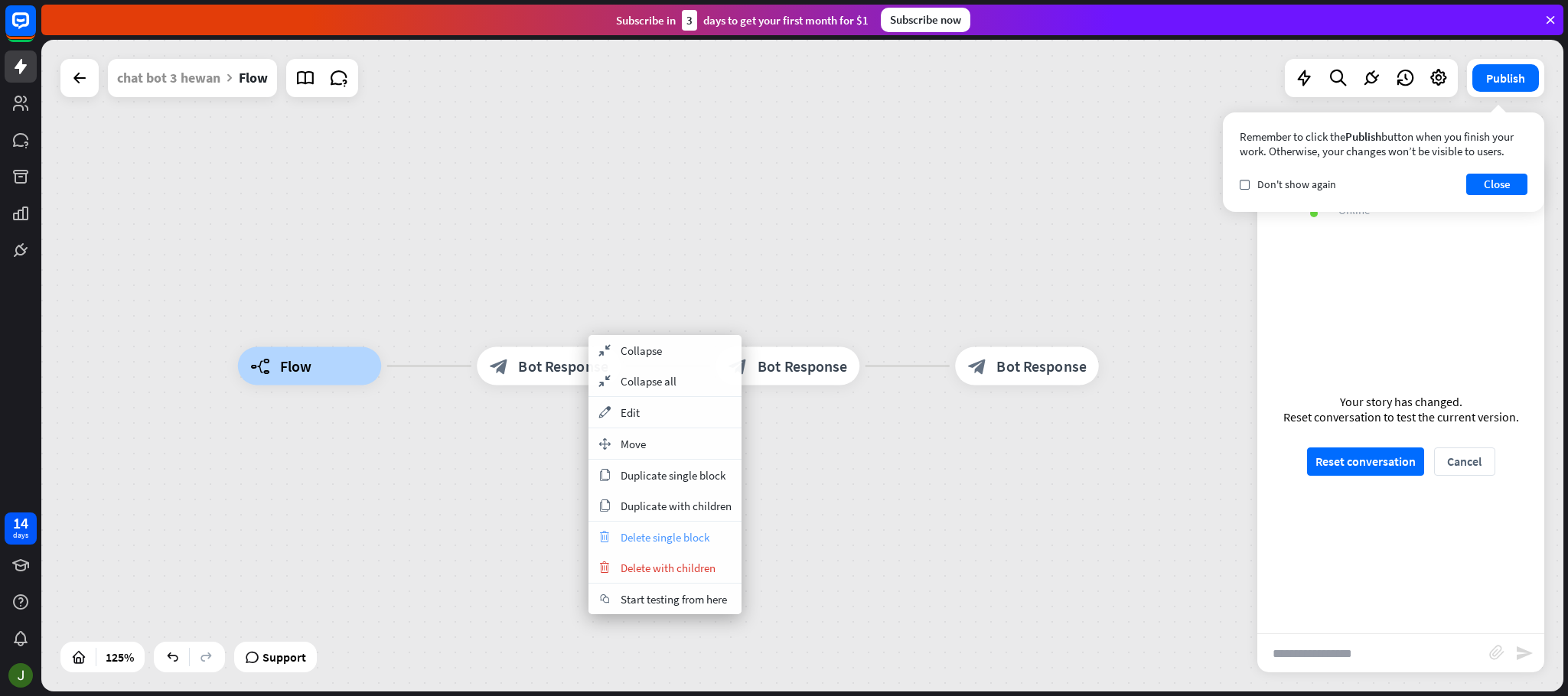 click on "Delete single block" at bounding box center [665, 537] 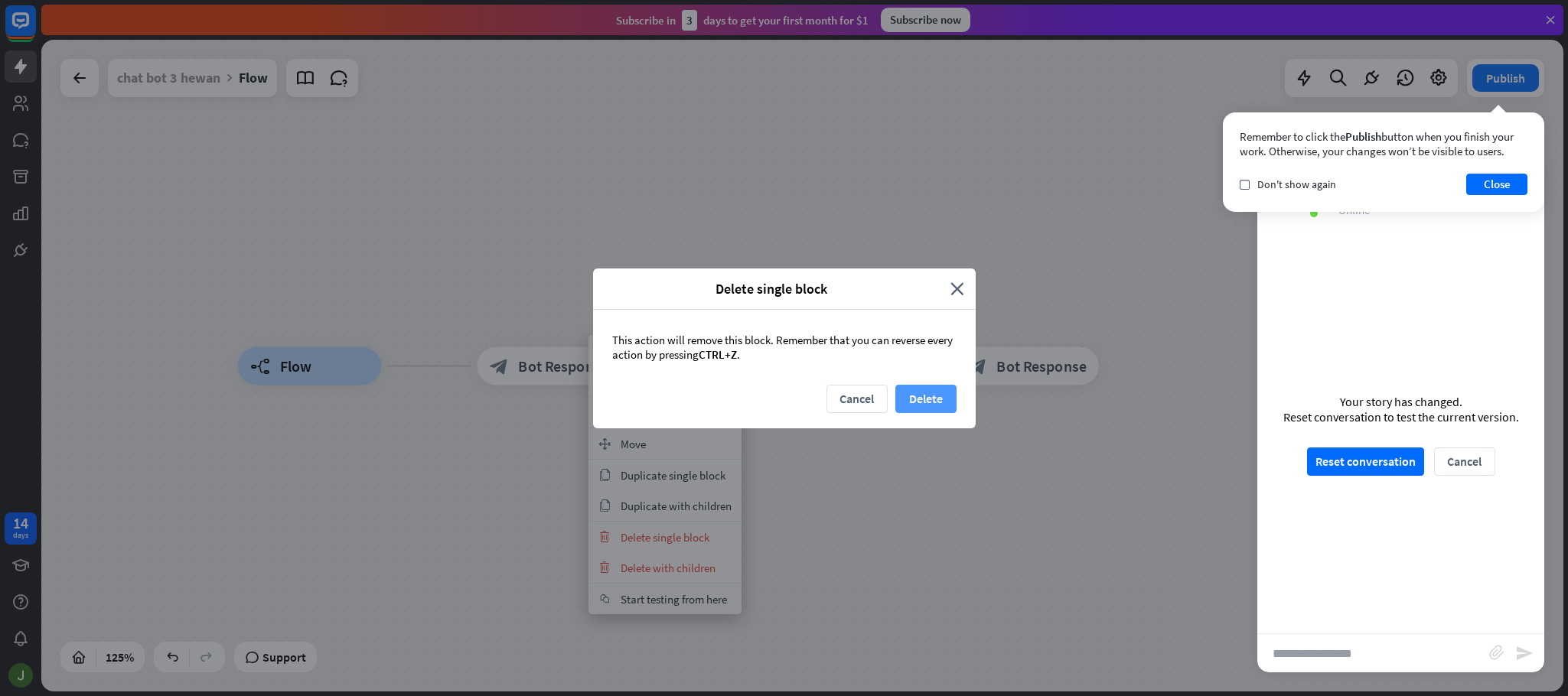 click on "Delete" at bounding box center [926, 398] 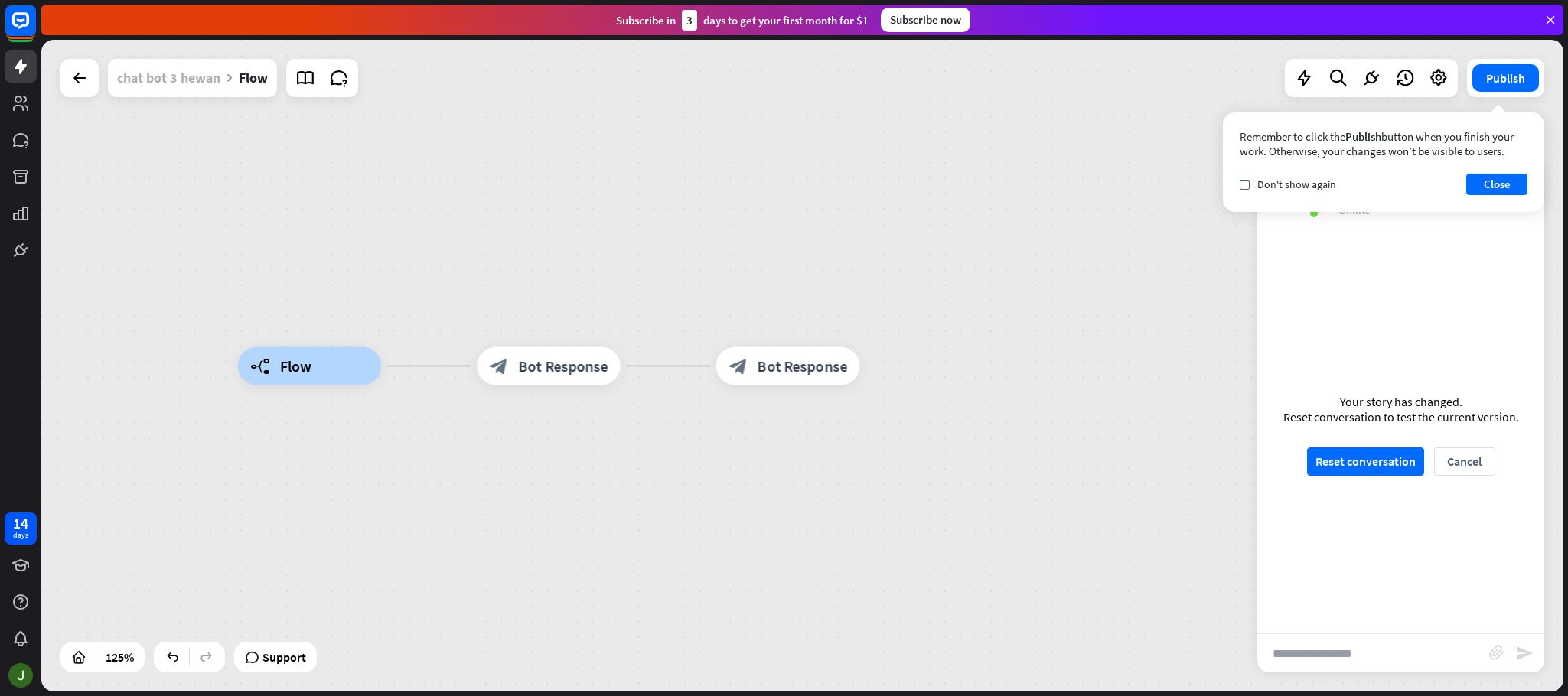 click on "chat bot 3 hewan" at bounding box center (168, 78) 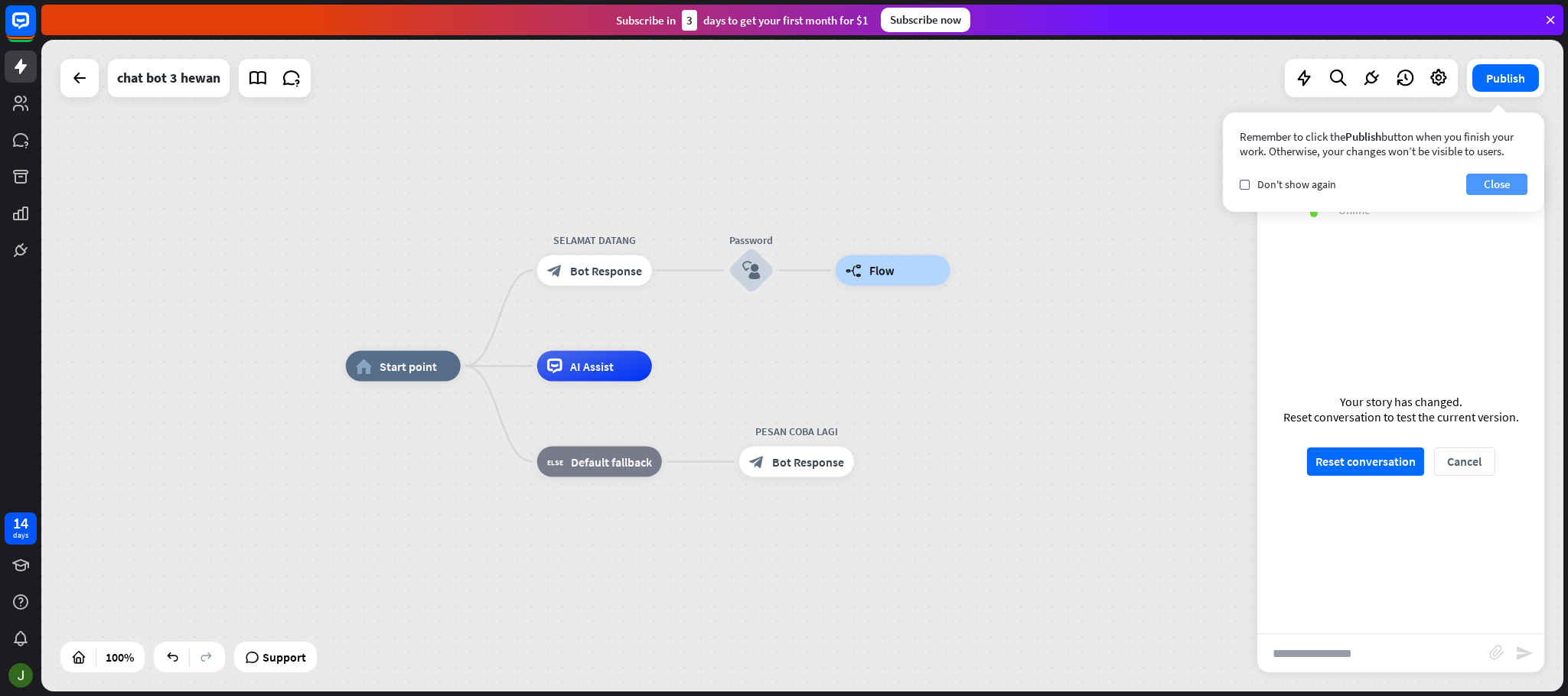 click on "Close" at bounding box center (1497, 184) 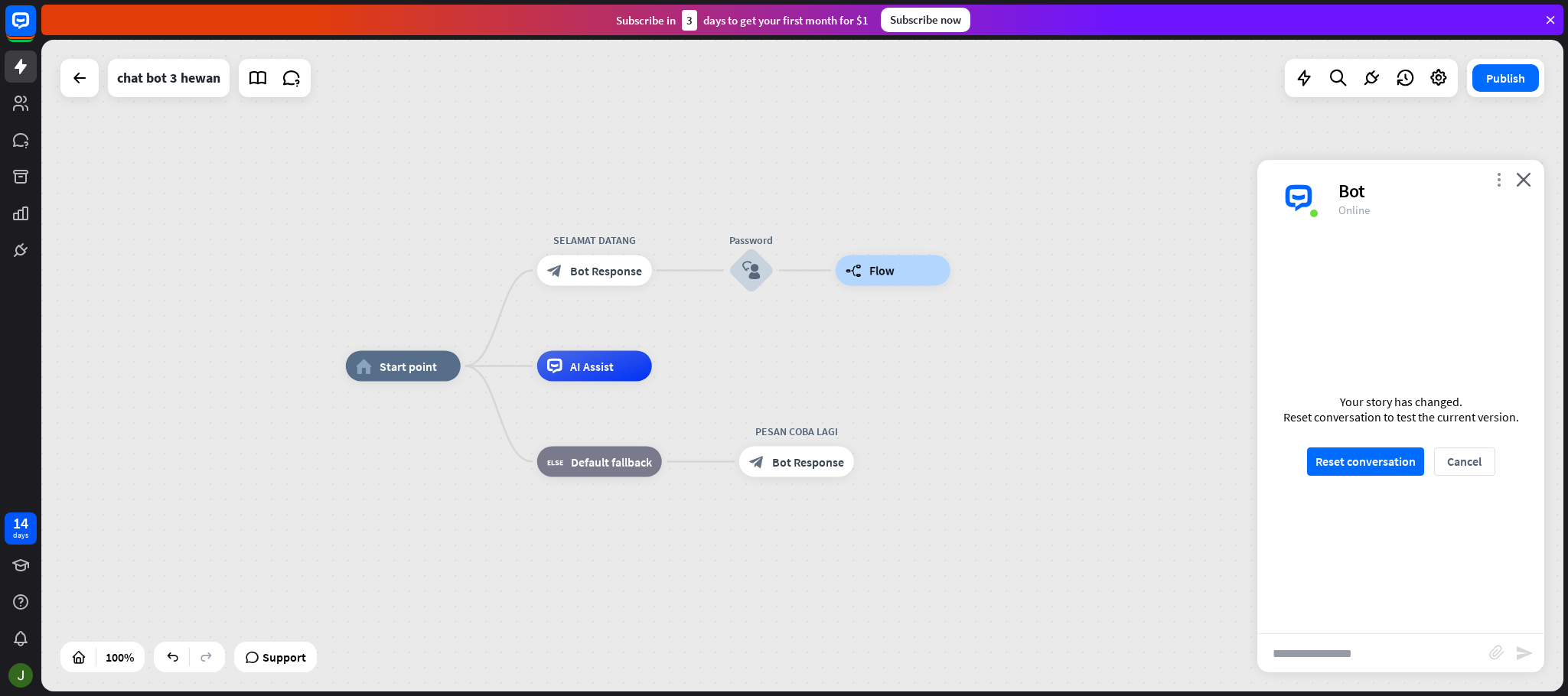 click on "more_vert" at bounding box center (1498, 179) 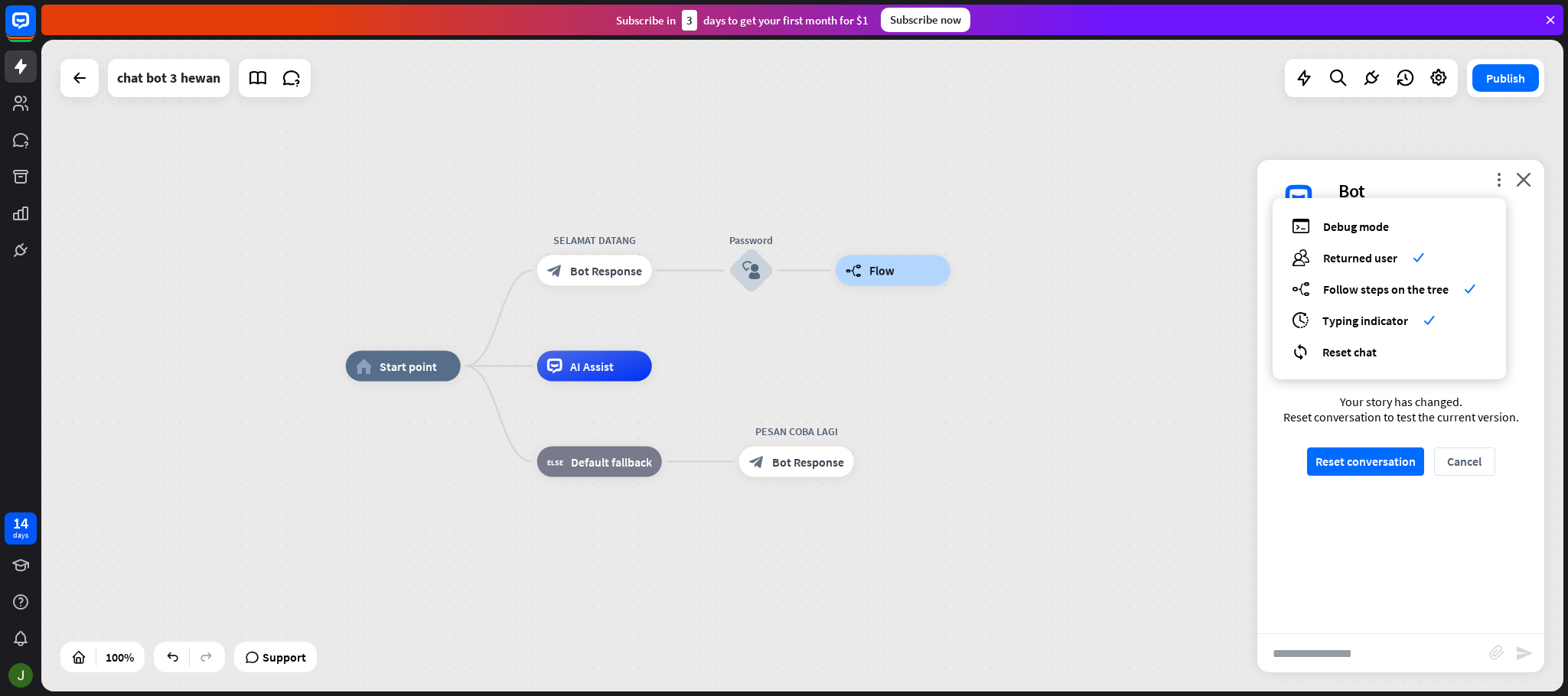 click on "debug   Debug mode     users   Returned user   check   builder_tree   Follow steps on the tree   check   archives   Typing indicator   check   reset_chat   Reset chat" at bounding box center (1389, 288) 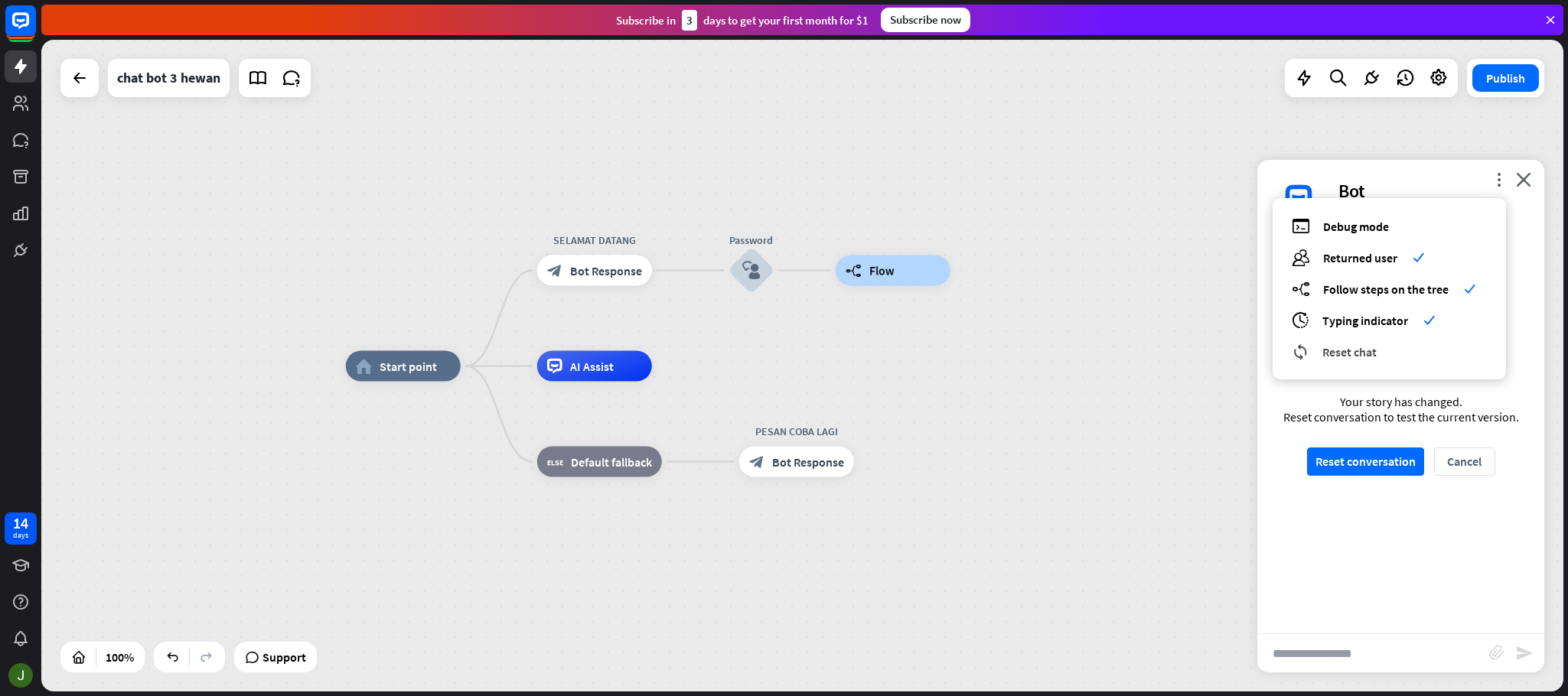 click on "Reset chat" at bounding box center [1349, 352] 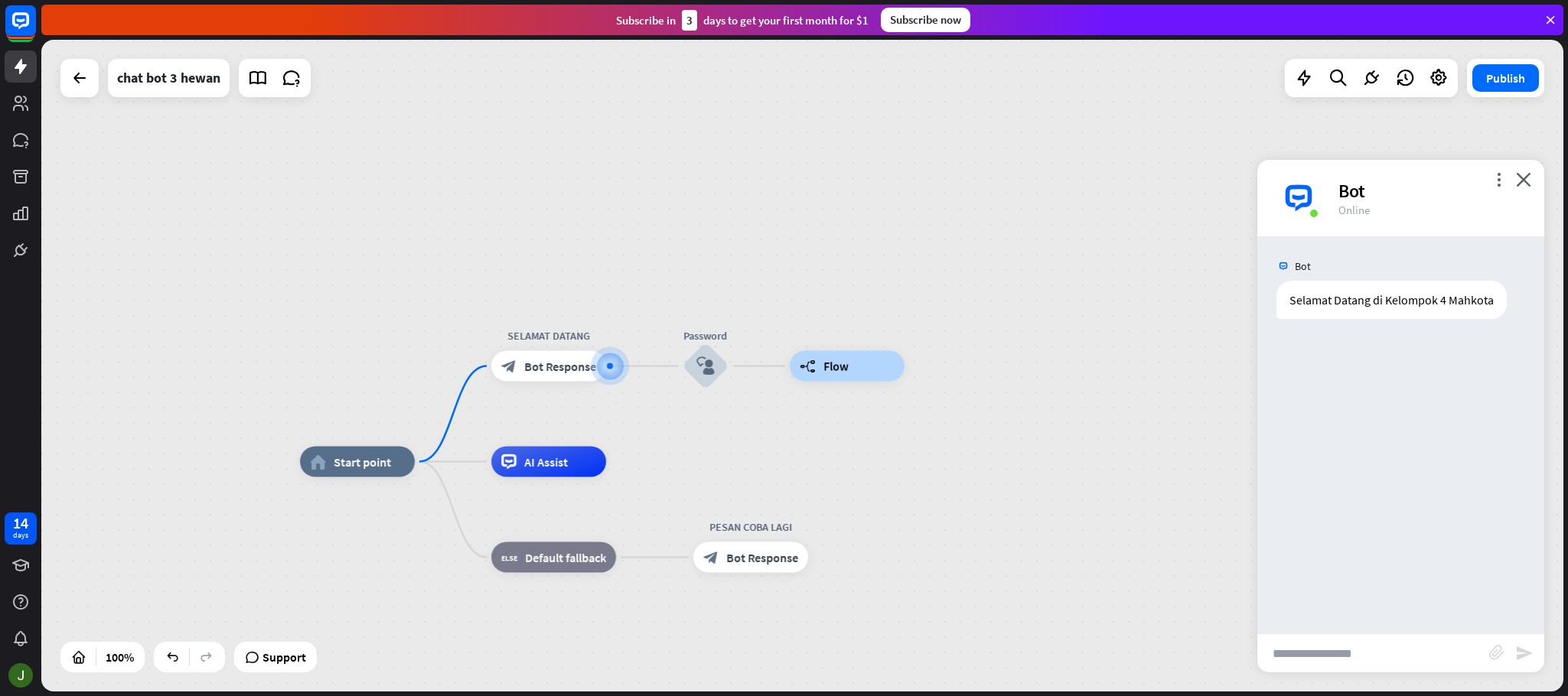 click at bounding box center [1373, 653] 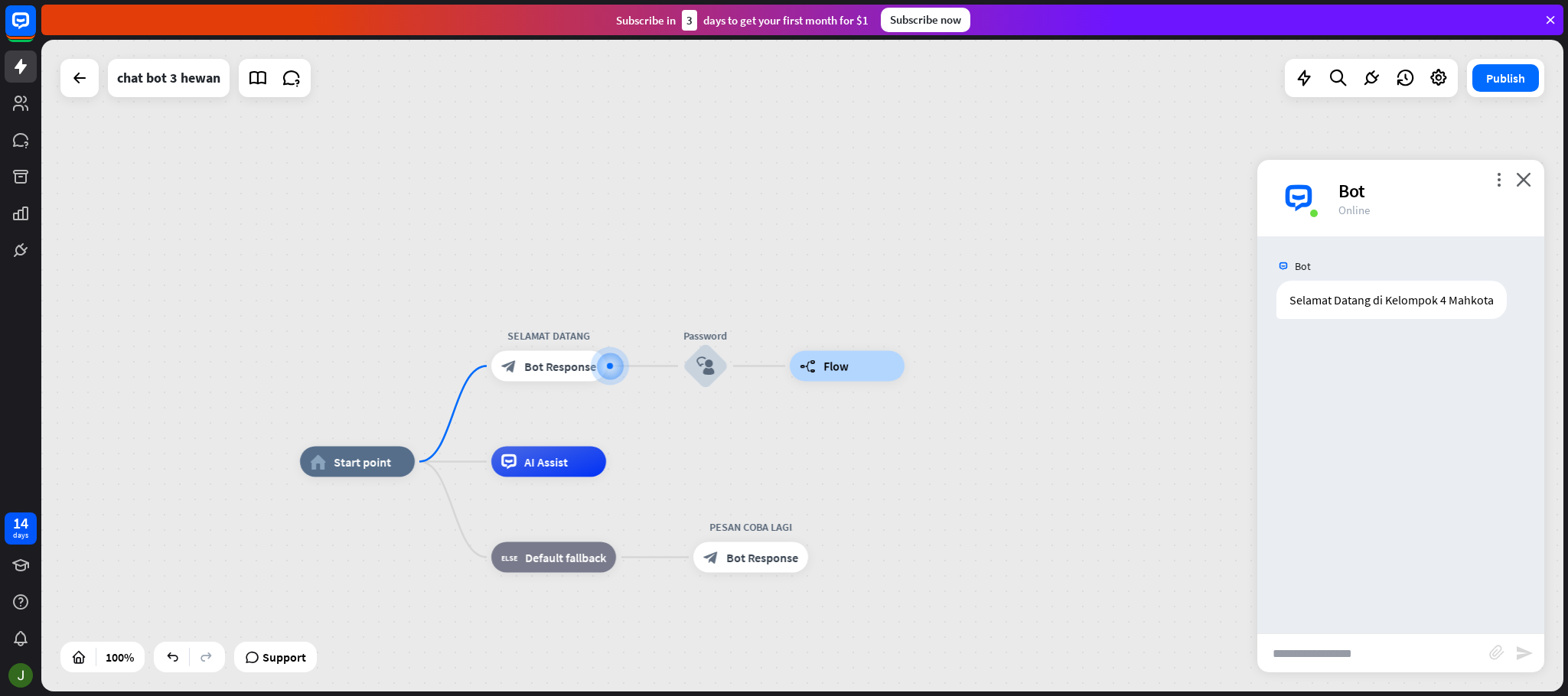 click at bounding box center (1373, 653) 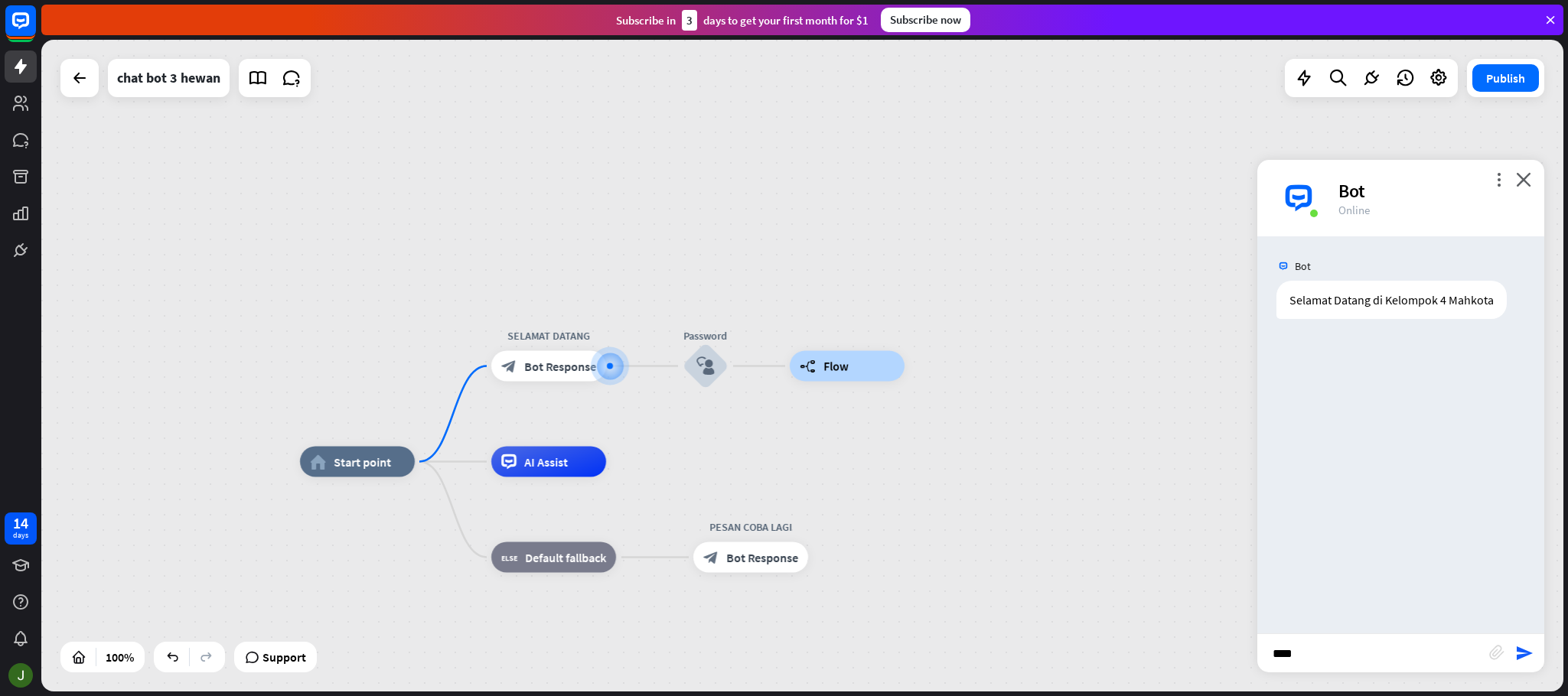type on "*****" 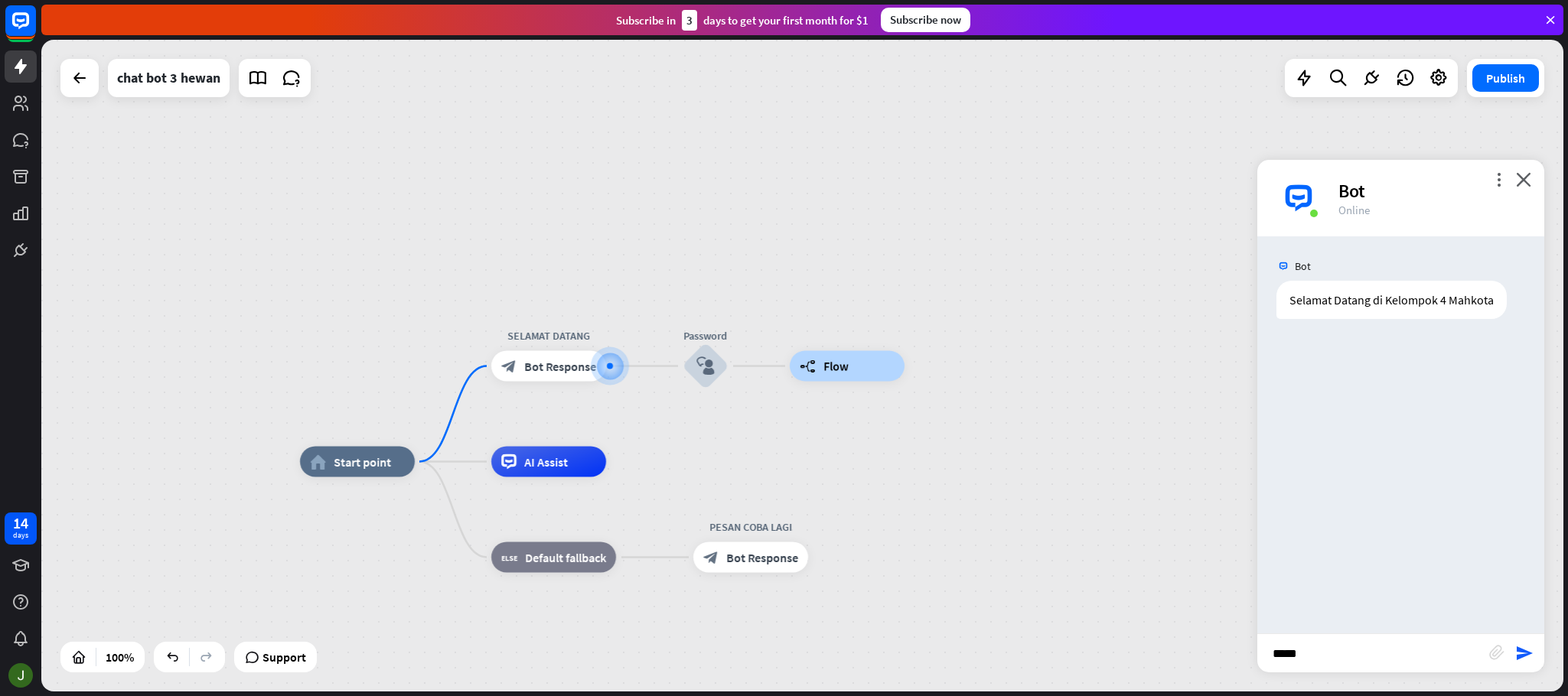 type 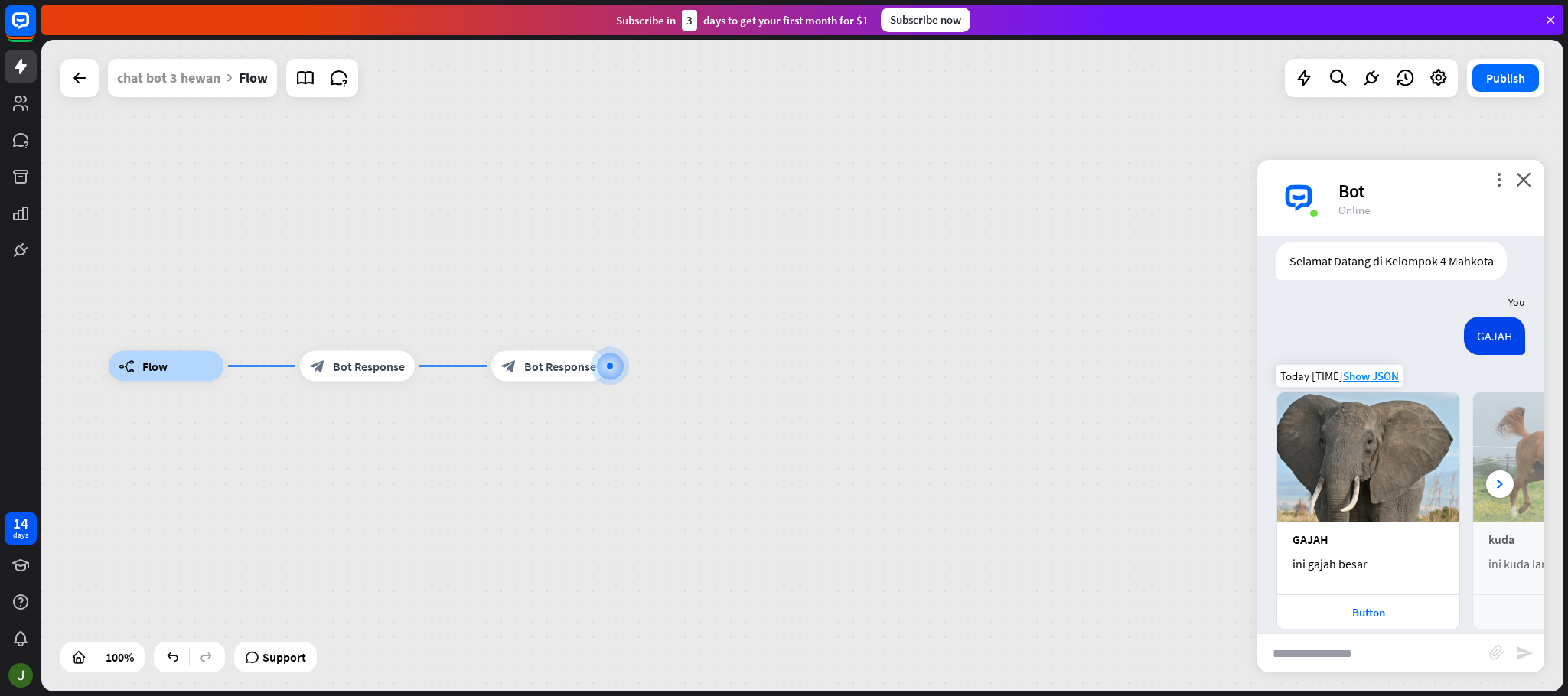 scroll, scrollTop: 58, scrollLeft: 0, axis: vertical 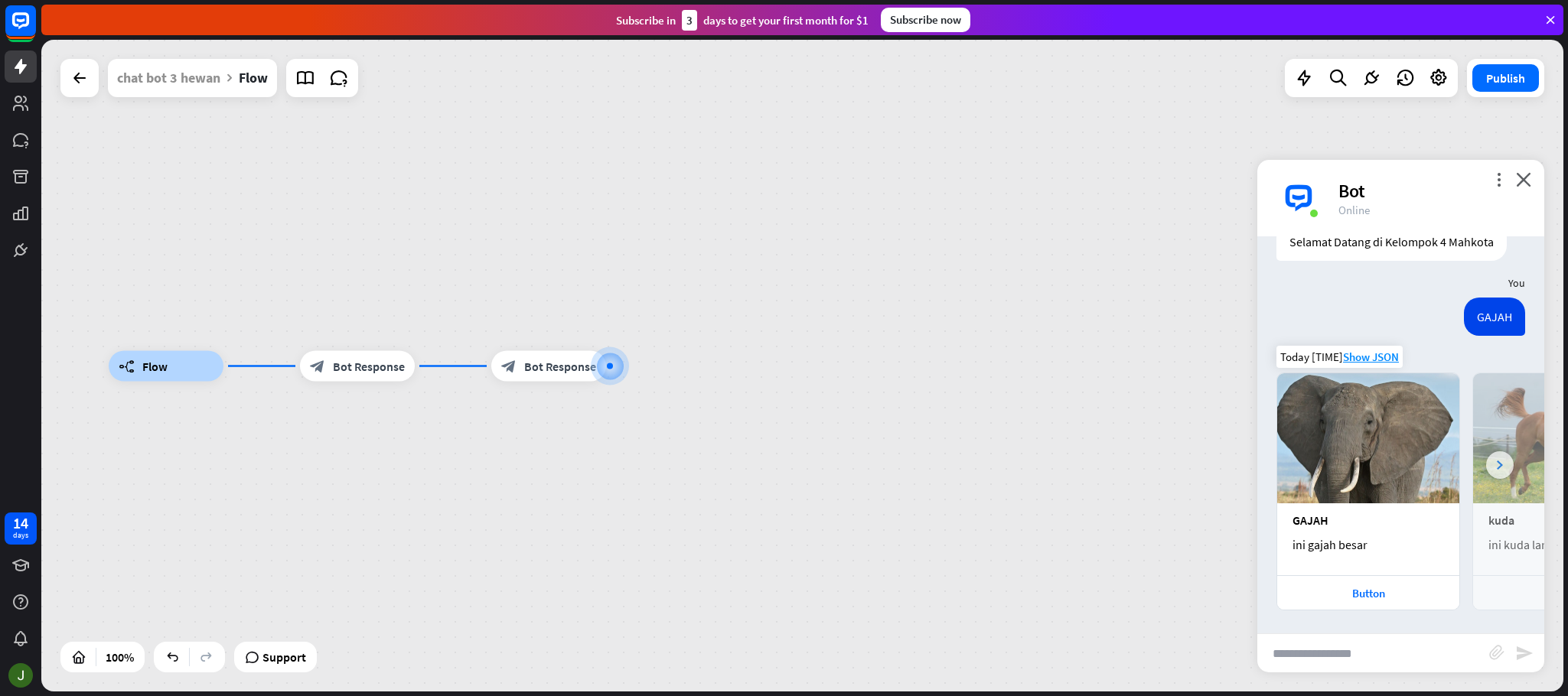 click at bounding box center (1500, 465) 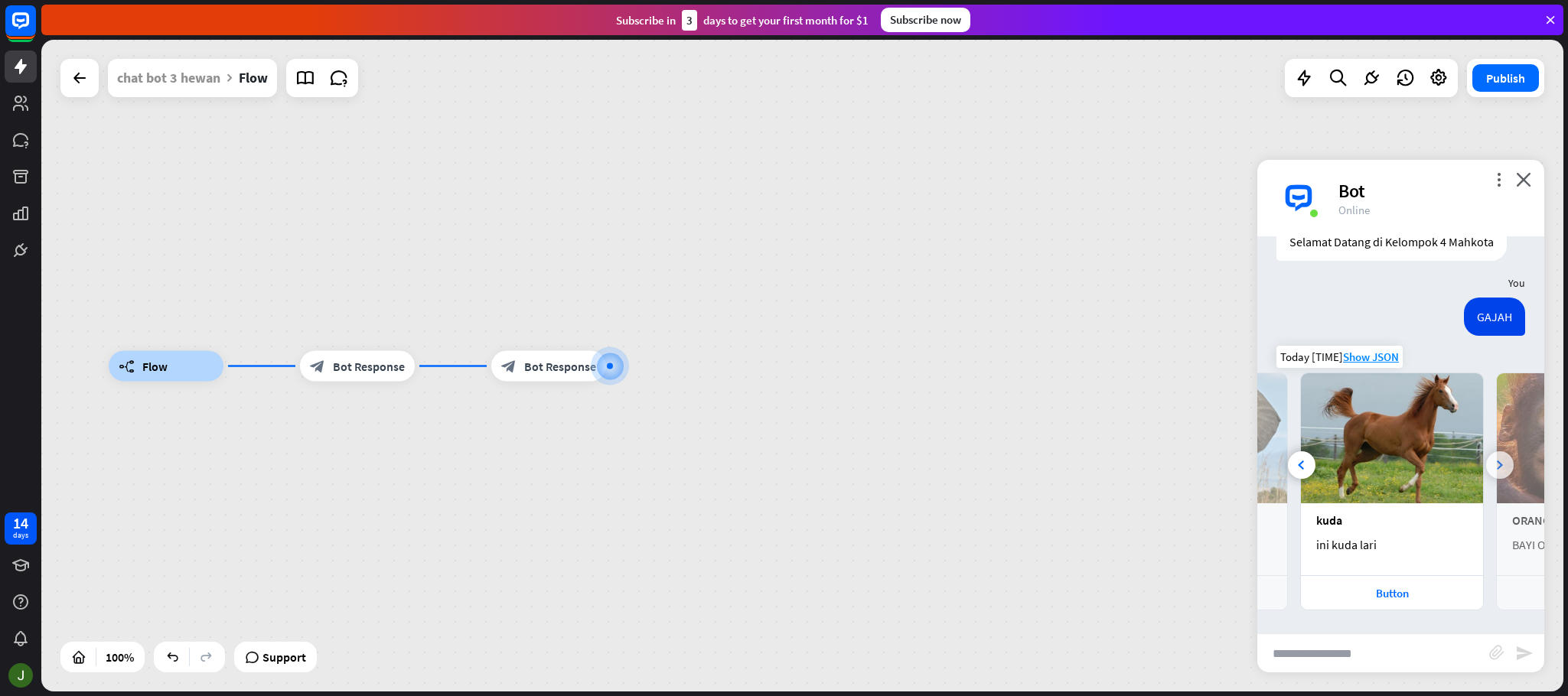 click at bounding box center [1500, 465] 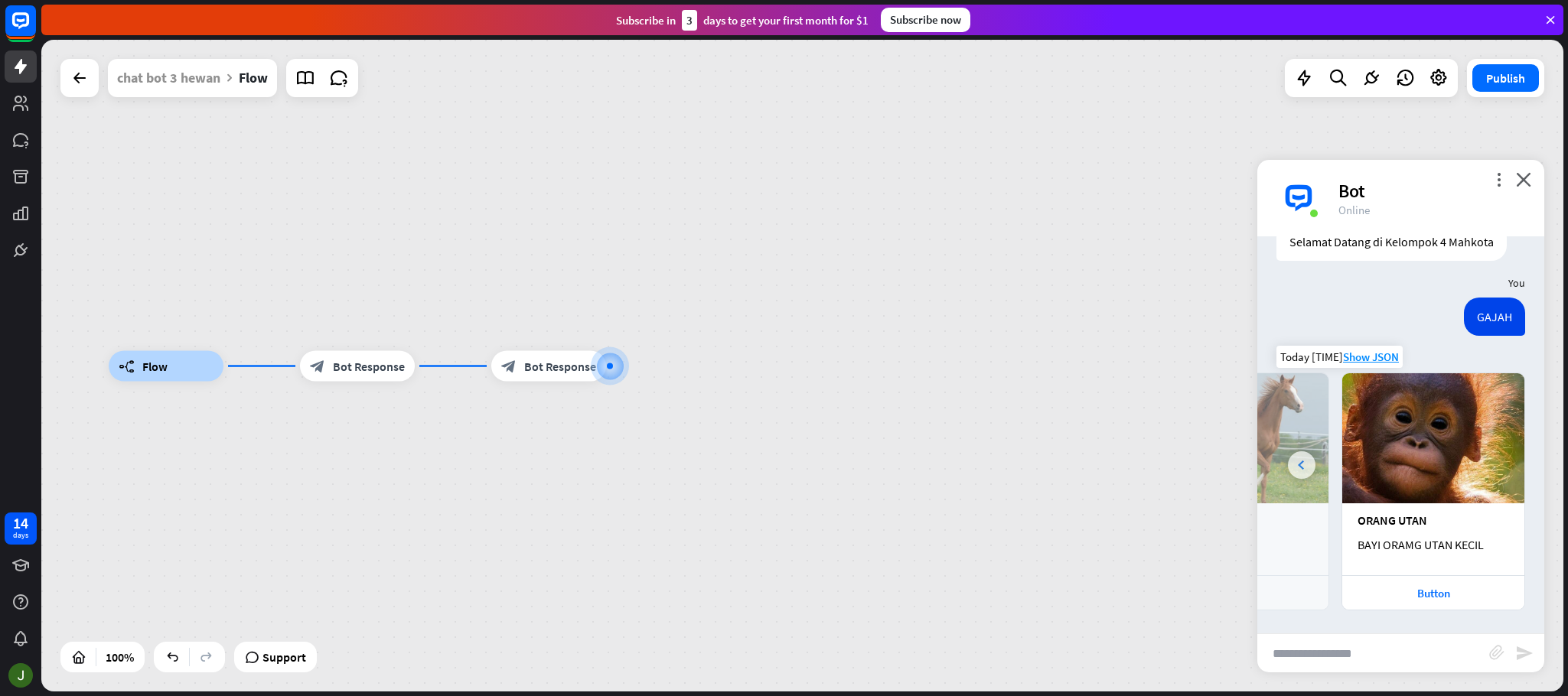 click at bounding box center [1302, 465] 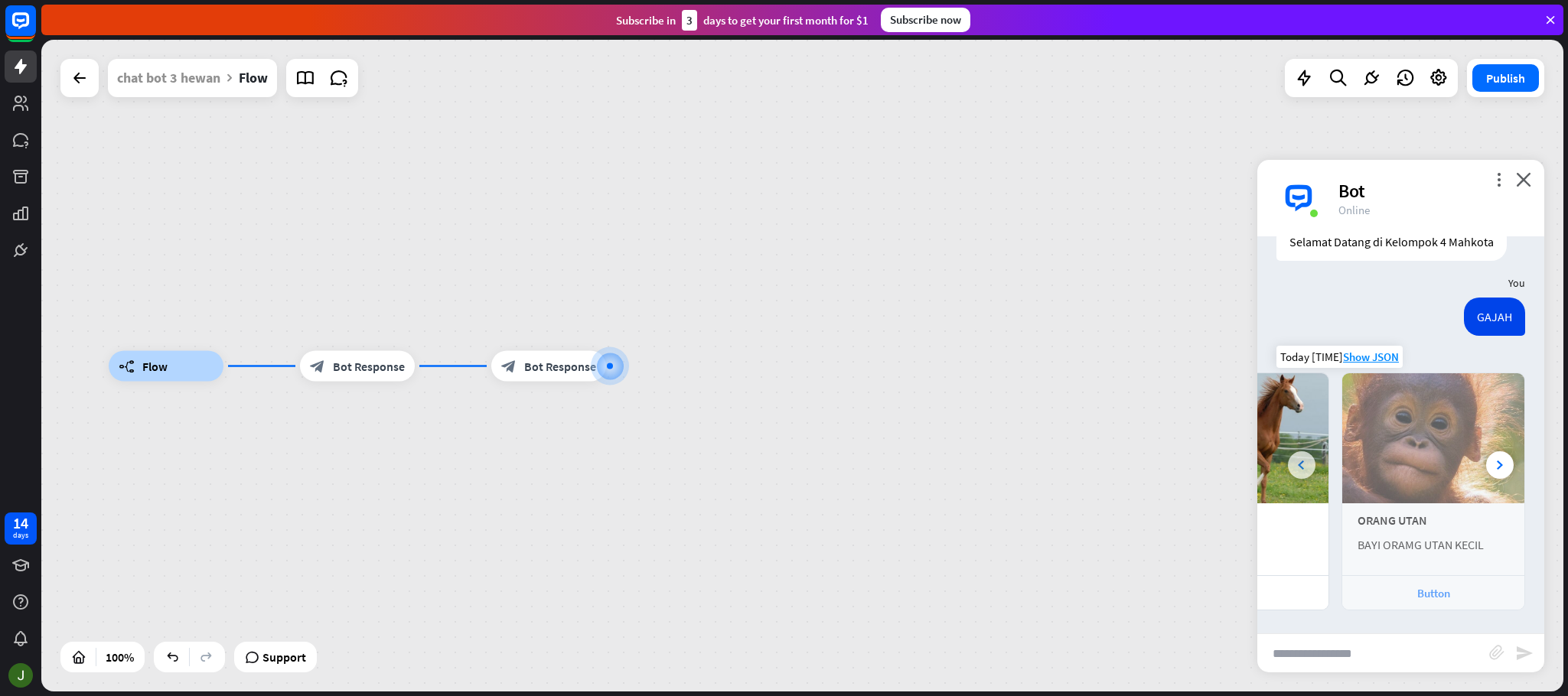 scroll, scrollTop: 0, scrollLeft: 182, axis: horizontal 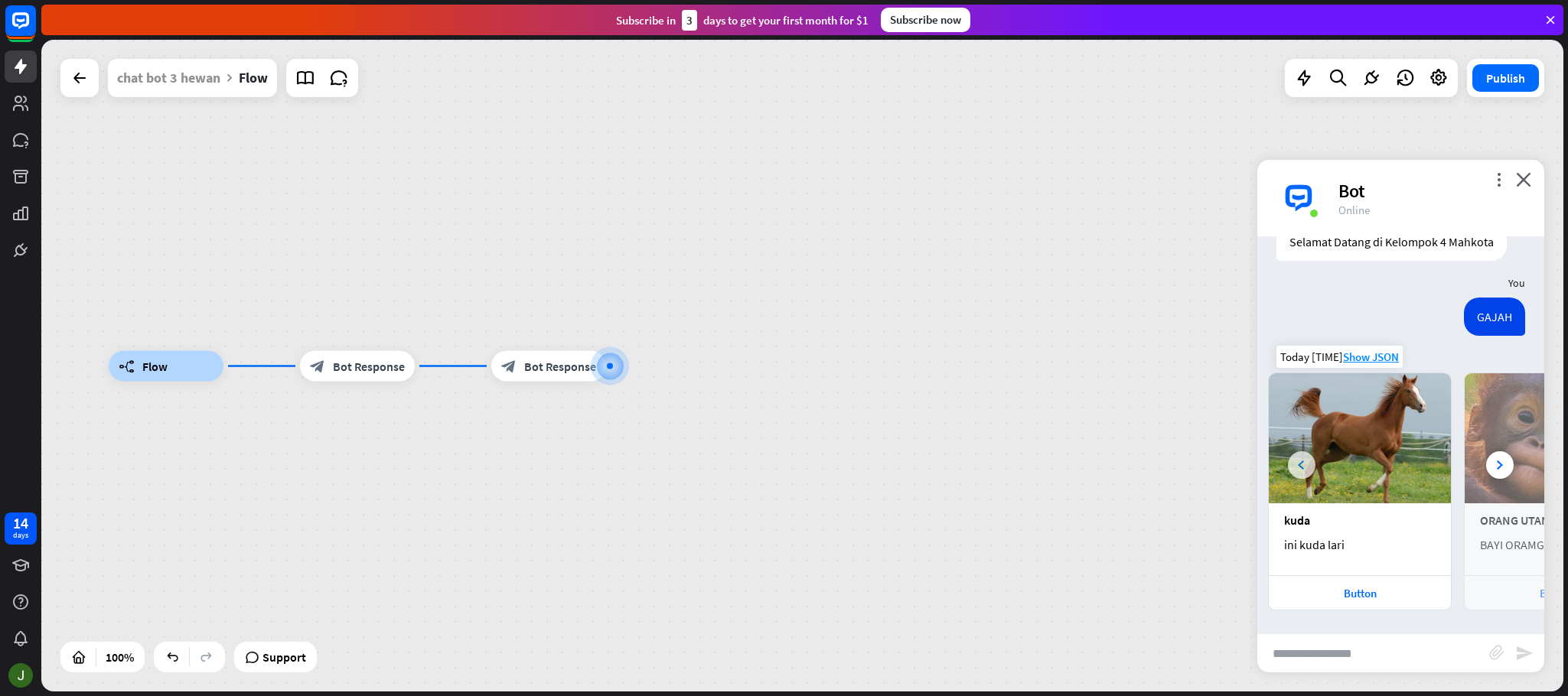click at bounding box center (1302, 465) 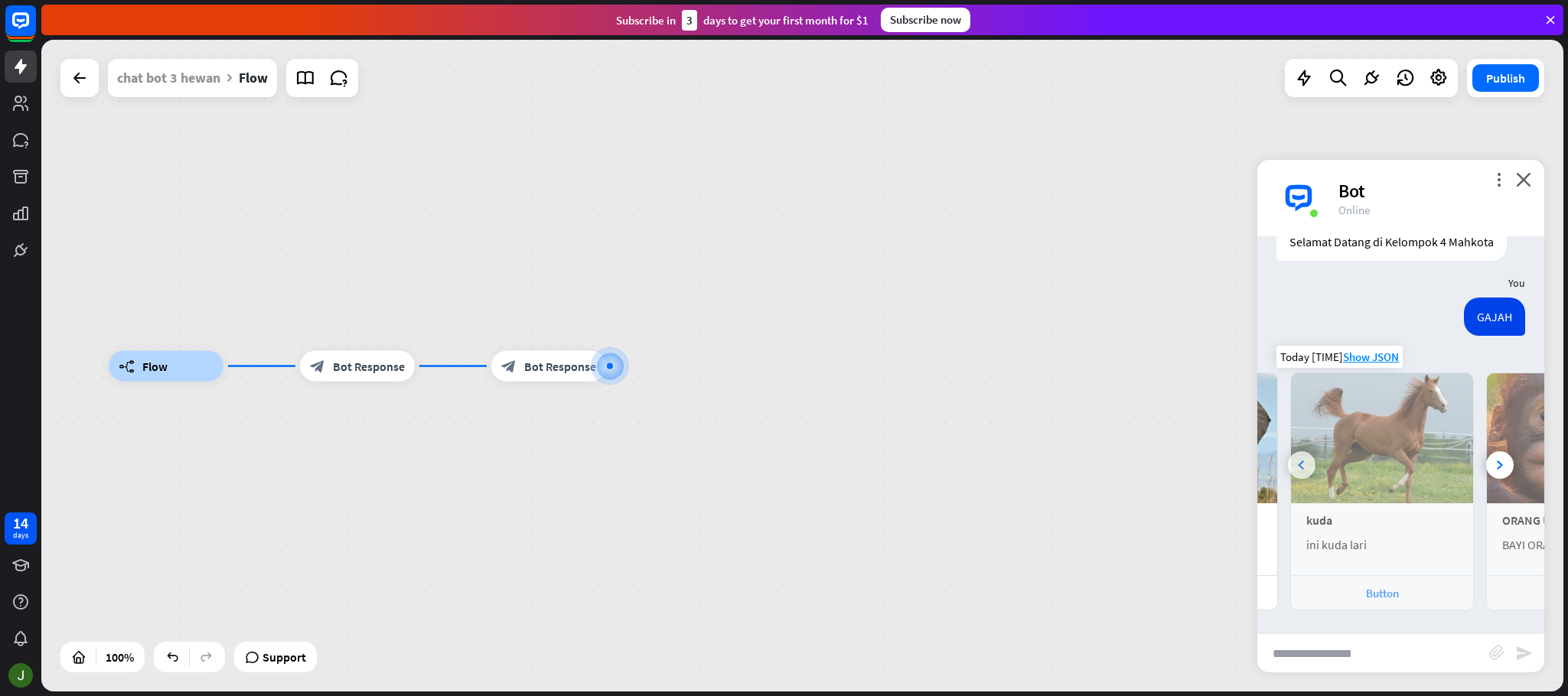 scroll, scrollTop: 0, scrollLeft: 0, axis: both 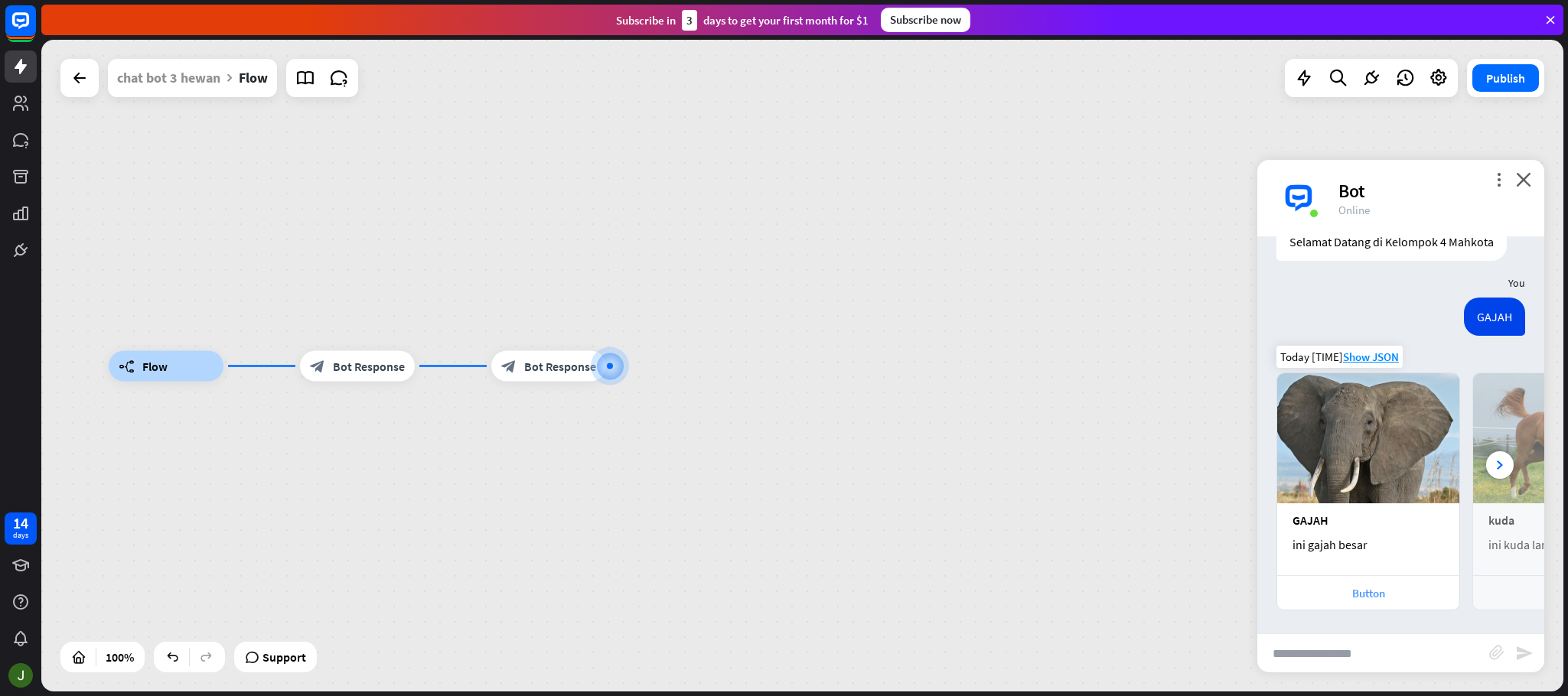 click on "Button" at bounding box center (1368, 593) 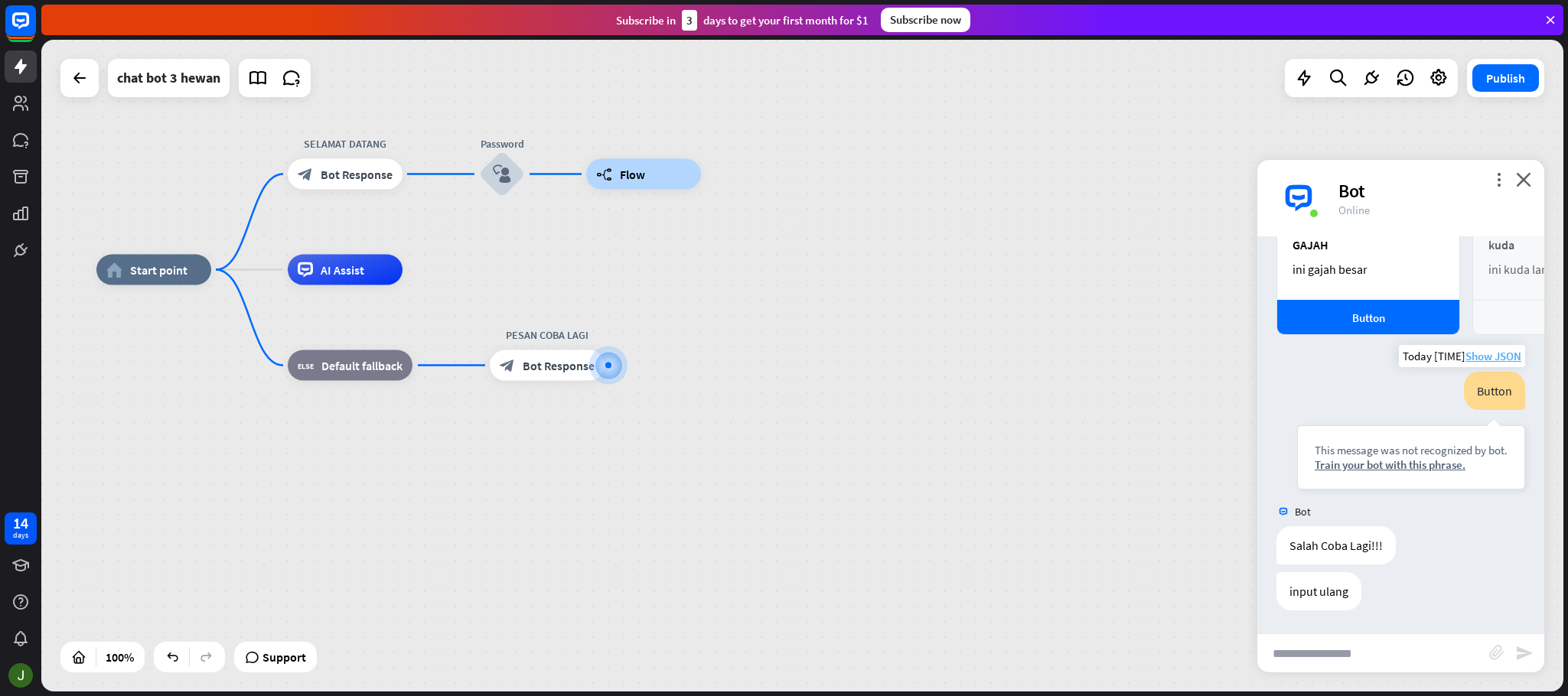 scroll, scrollTop: 0, scrollLeft: 0, axis: both 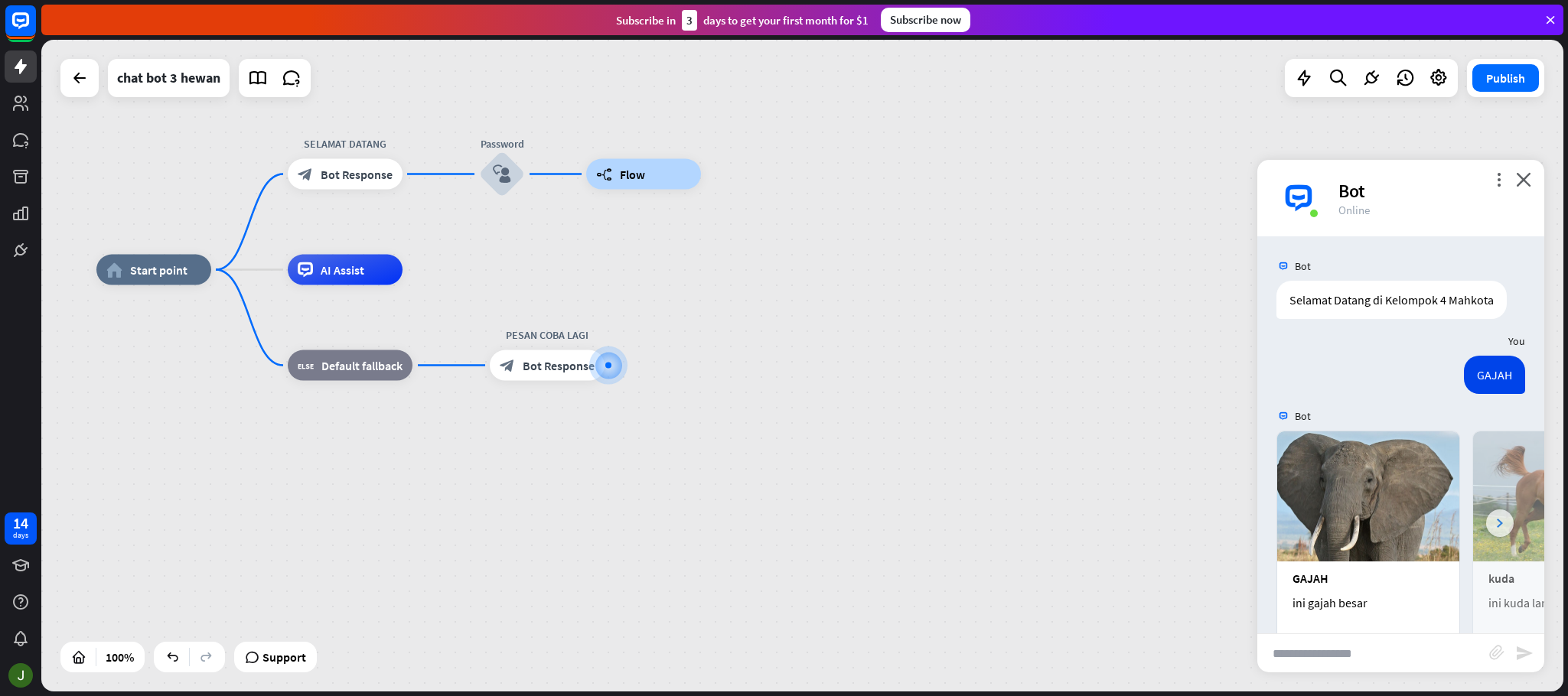 click at bounding box center [1500, 523] 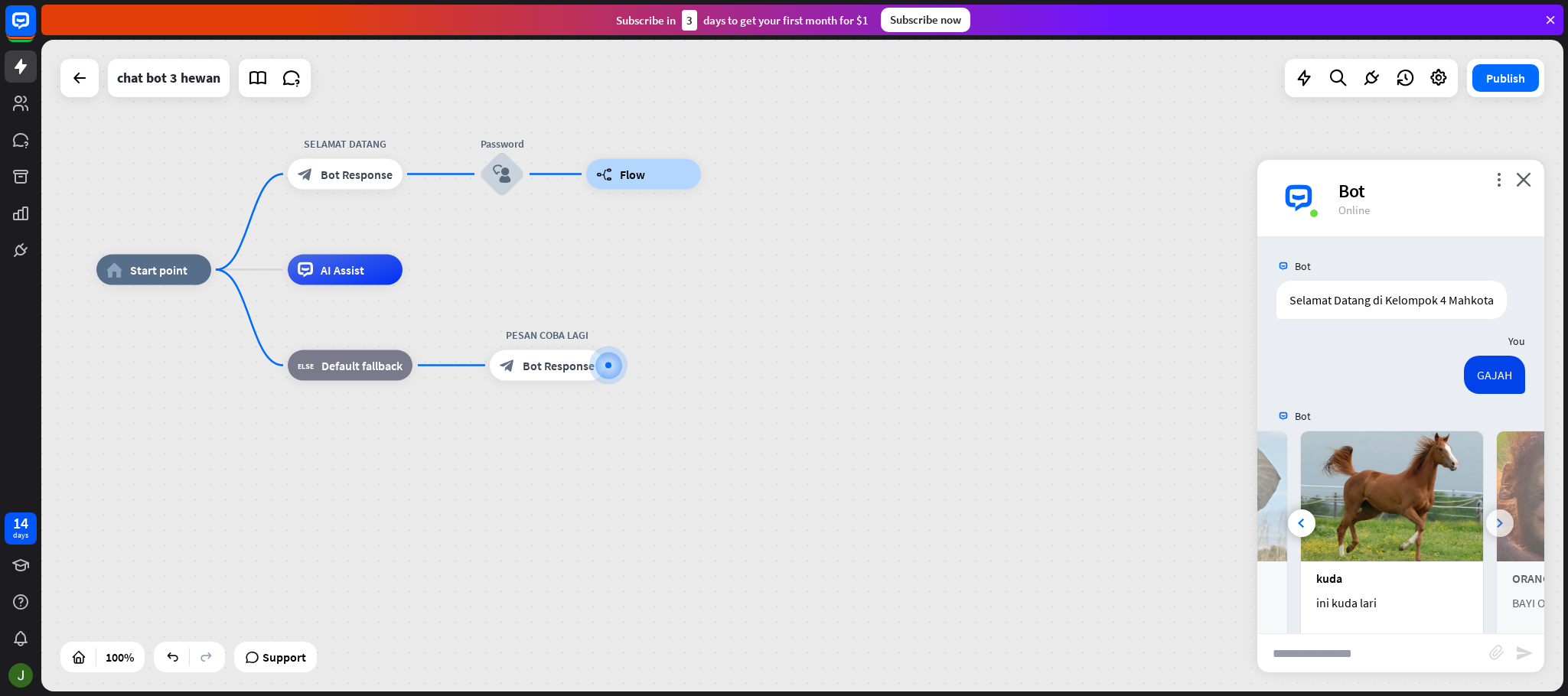 scroll, scrollTop: 0, scrollLeft: 172, axis: horizontal 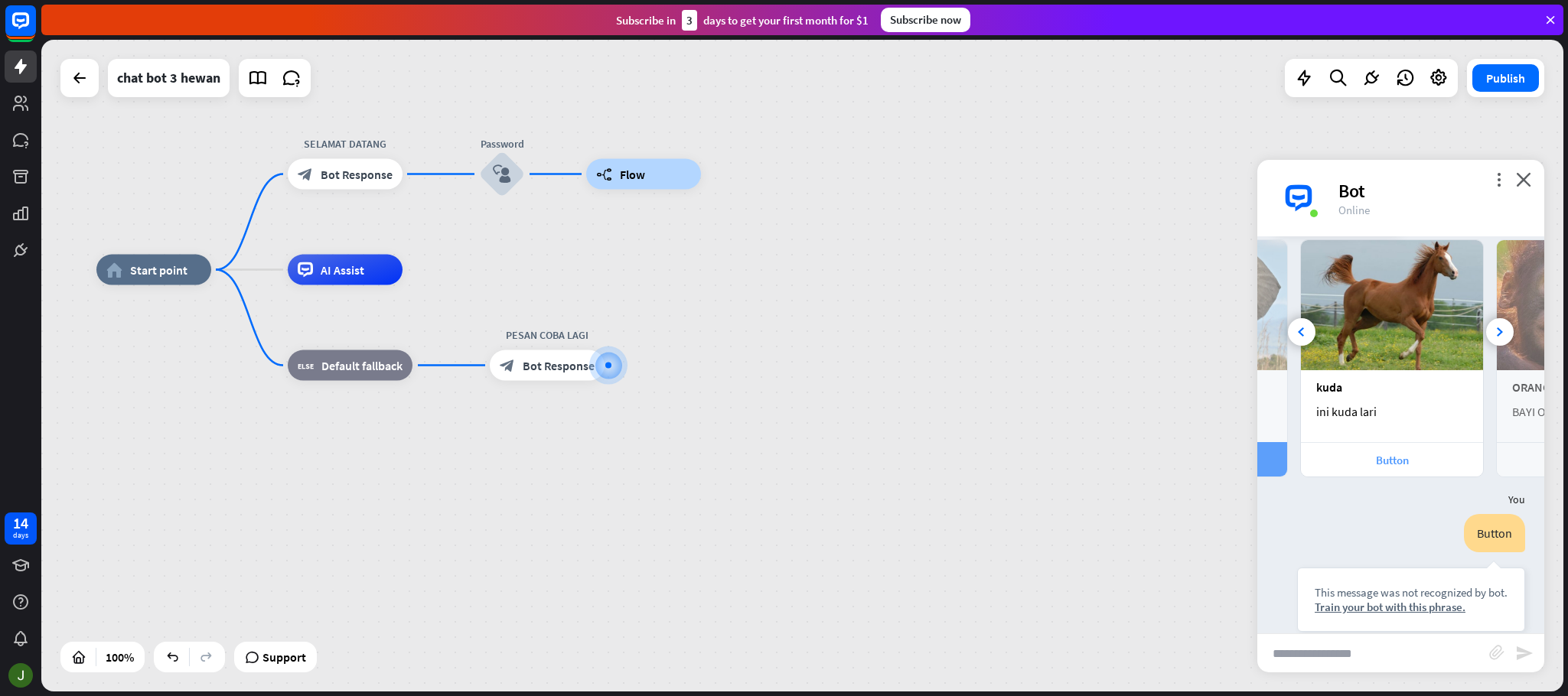 click on "Button" at bounding box center [1392, 460] 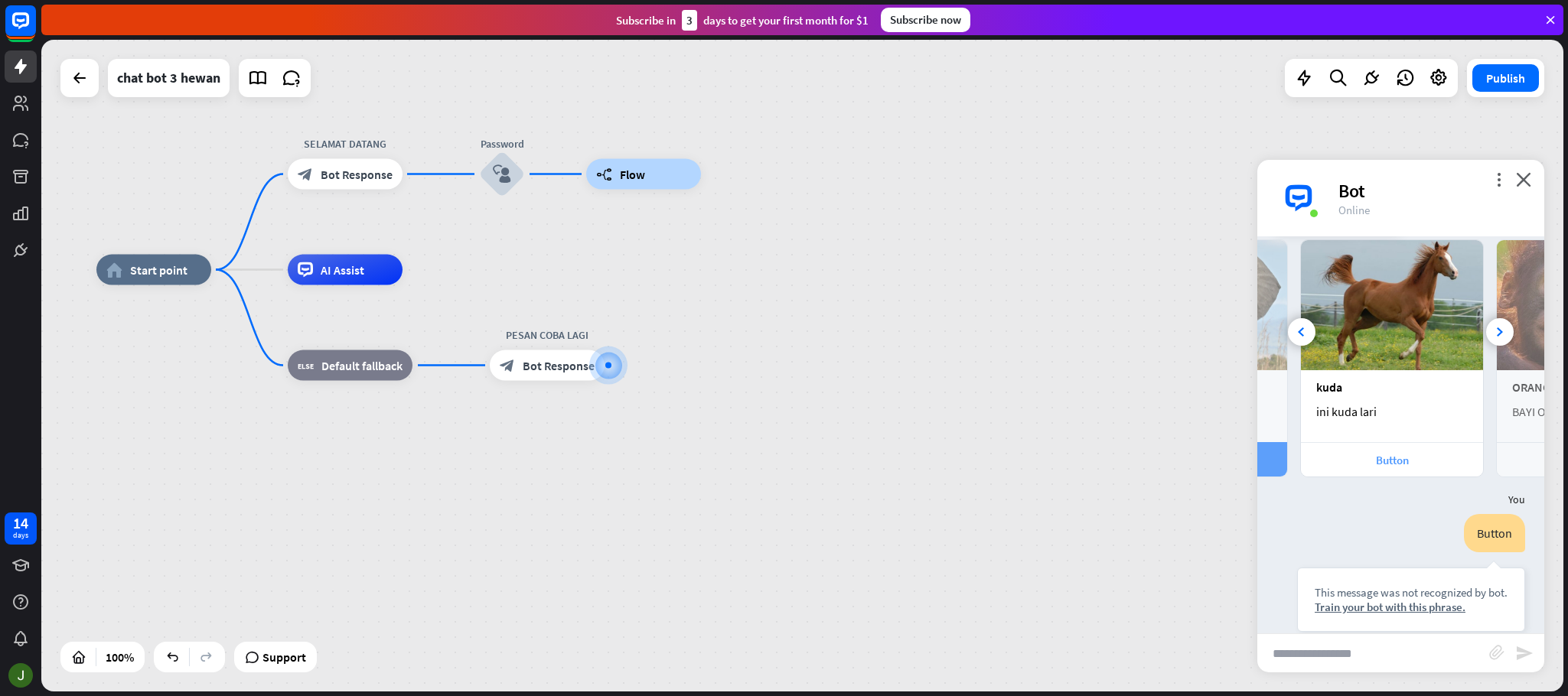 scroll, scrollTop: 0, scrollLeft: 171, axis: horizontal 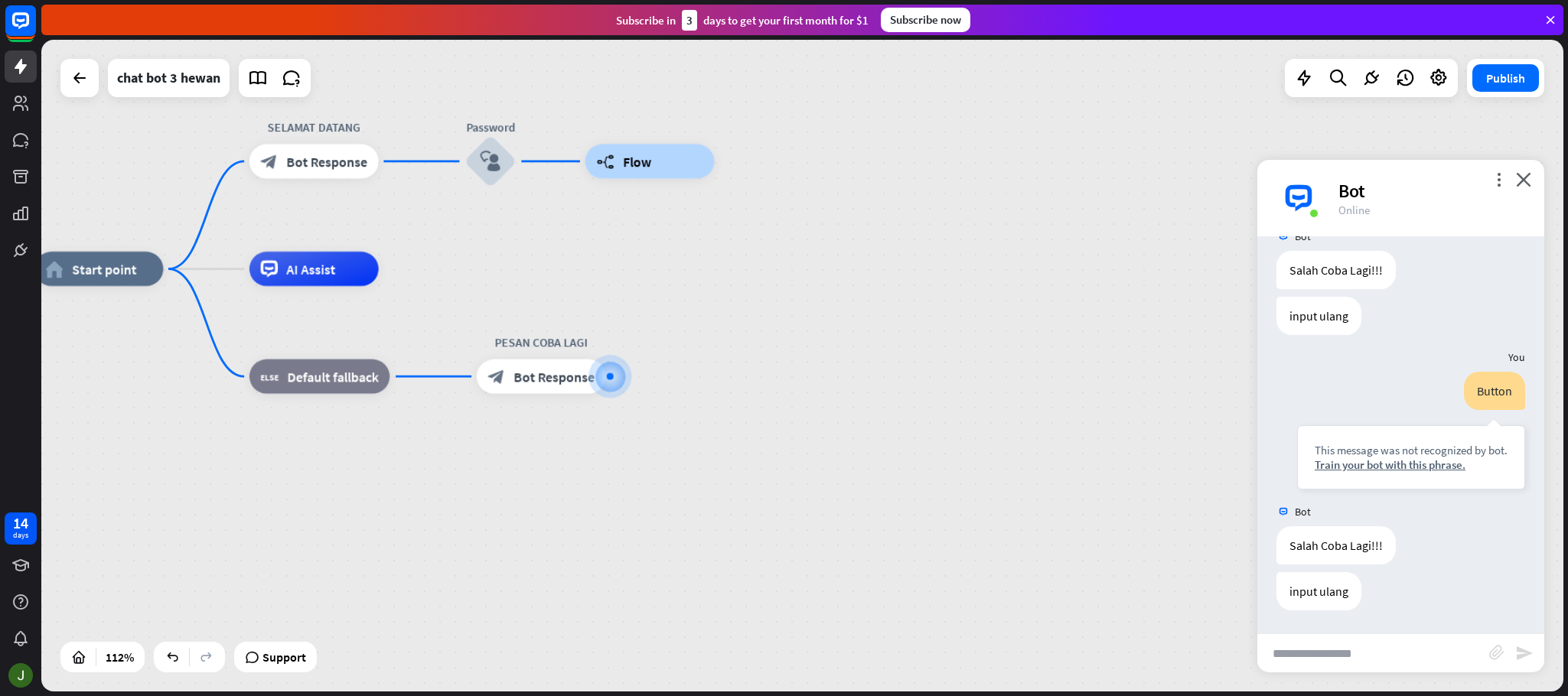 click at bounding box center (1299, 198) 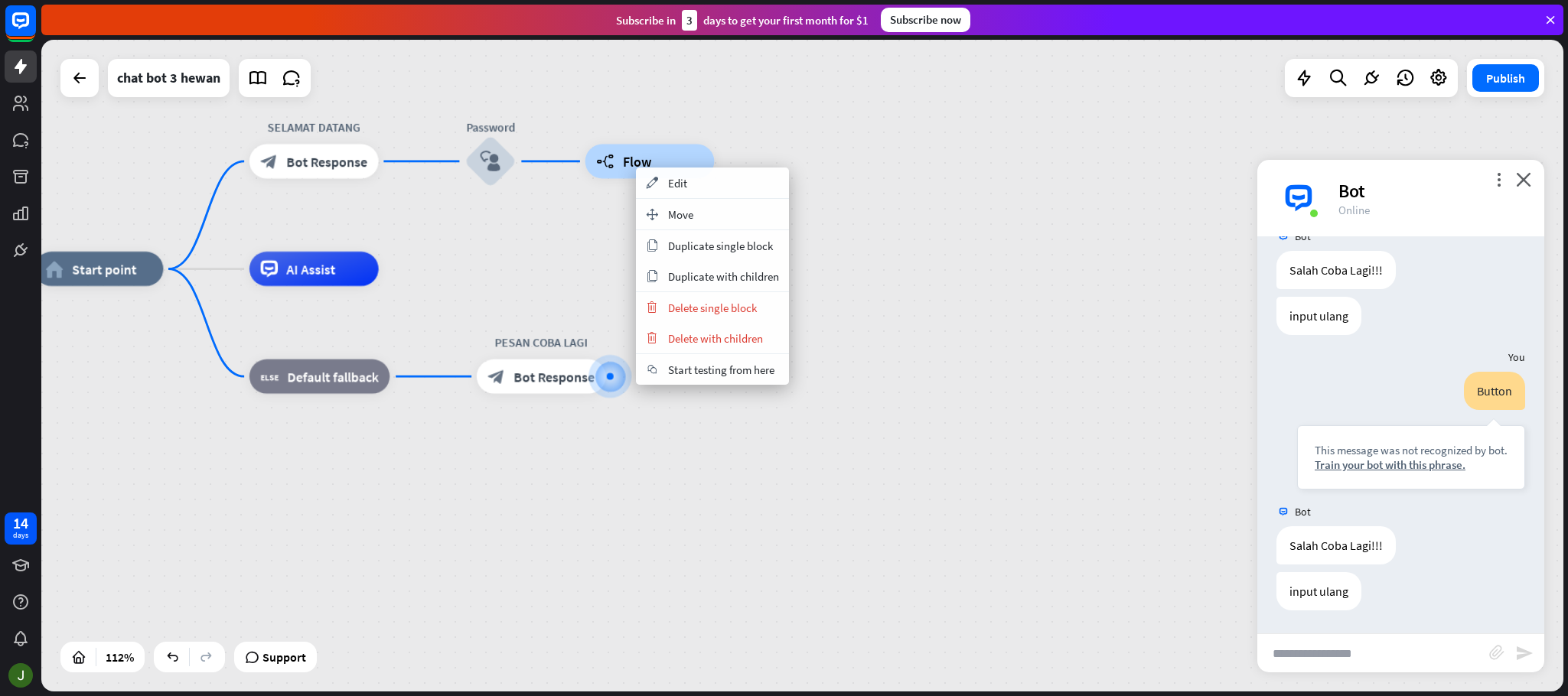 click on "builder_tree" at bounding box center [605, 161] 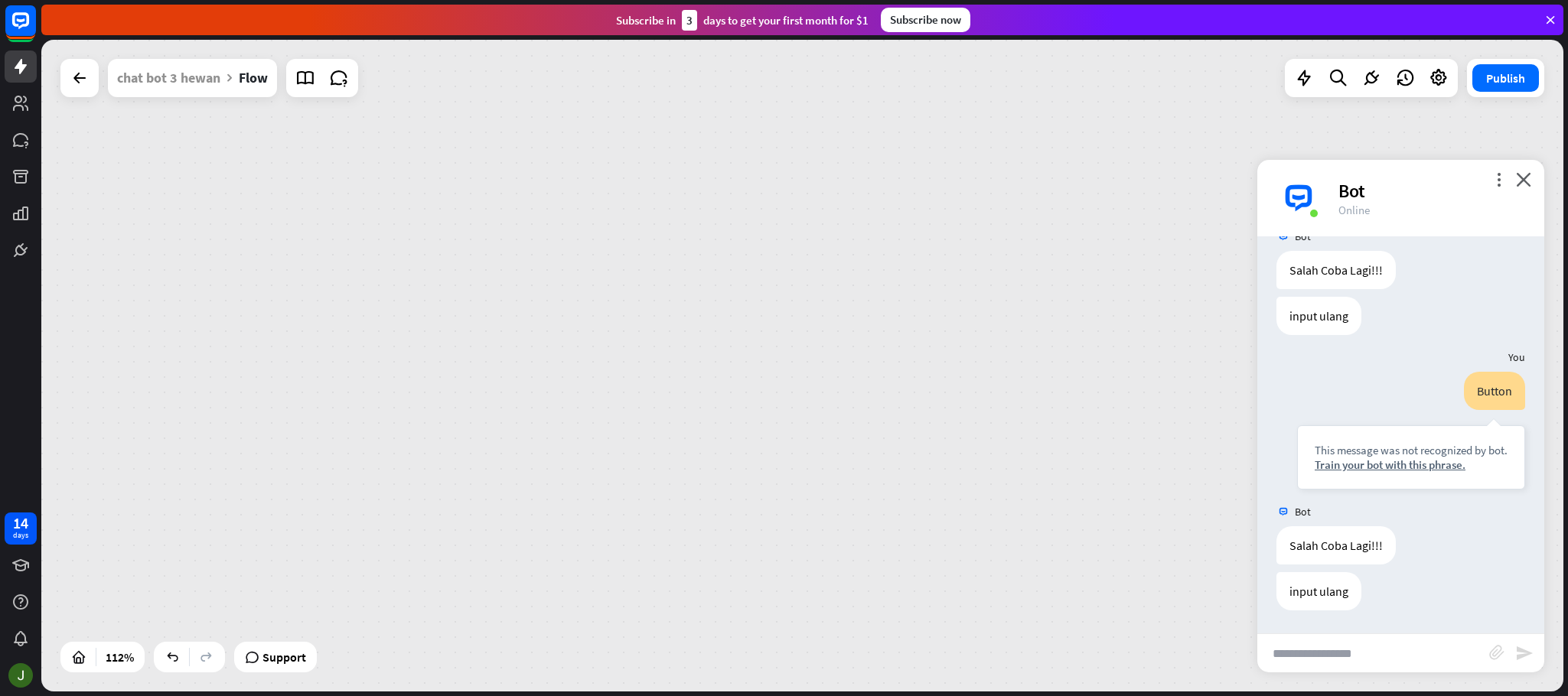 click on "home_2   Start point                 SELAMAT DATANG   block_bot_response   Bot Response                 Password   block_user_input       Edit name   more_horiz             builder_tree   Flow                     AI Assist                   block_fallback   Default fallback                 PESAN COBA LAGI   block_bot_response   Bot Response" at bounding box center (802, 366) 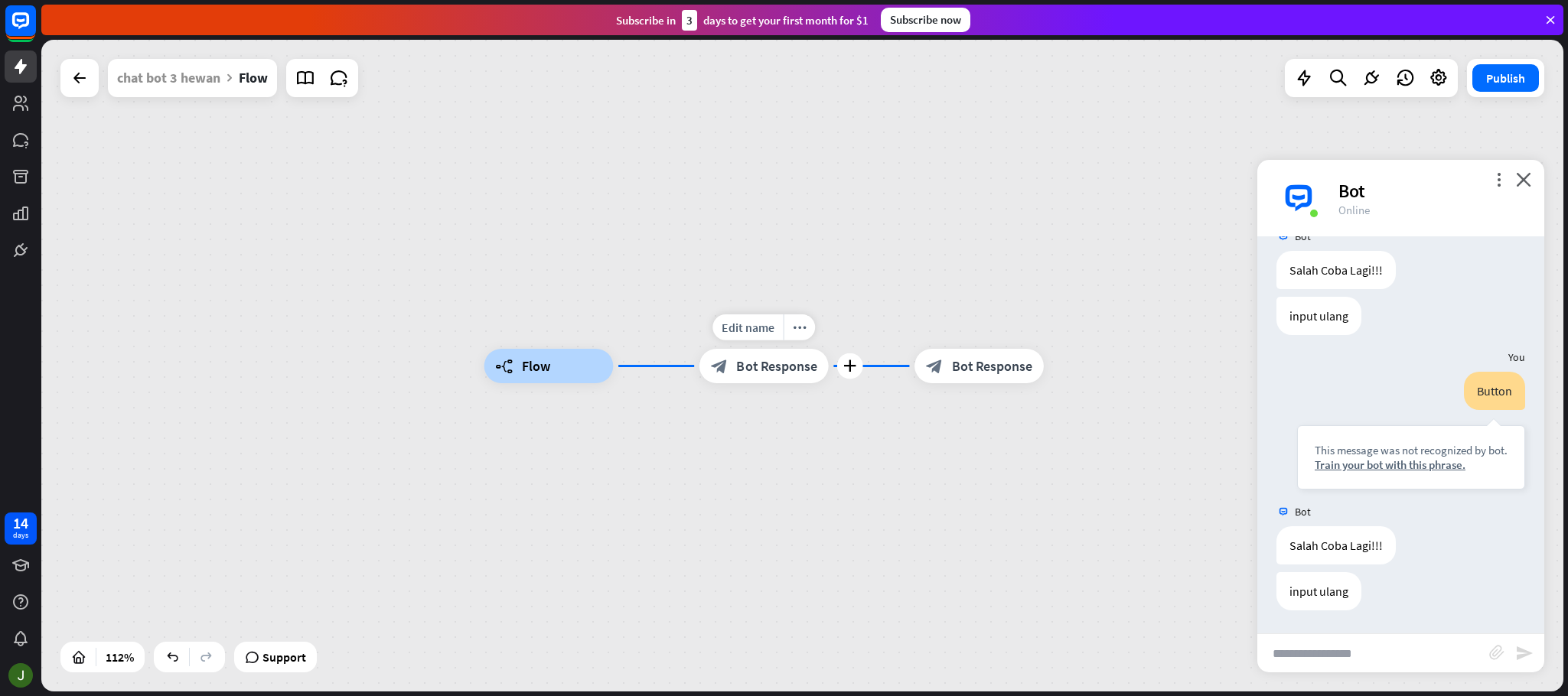 click on "Bot Response" at bounding box center (777, 366) 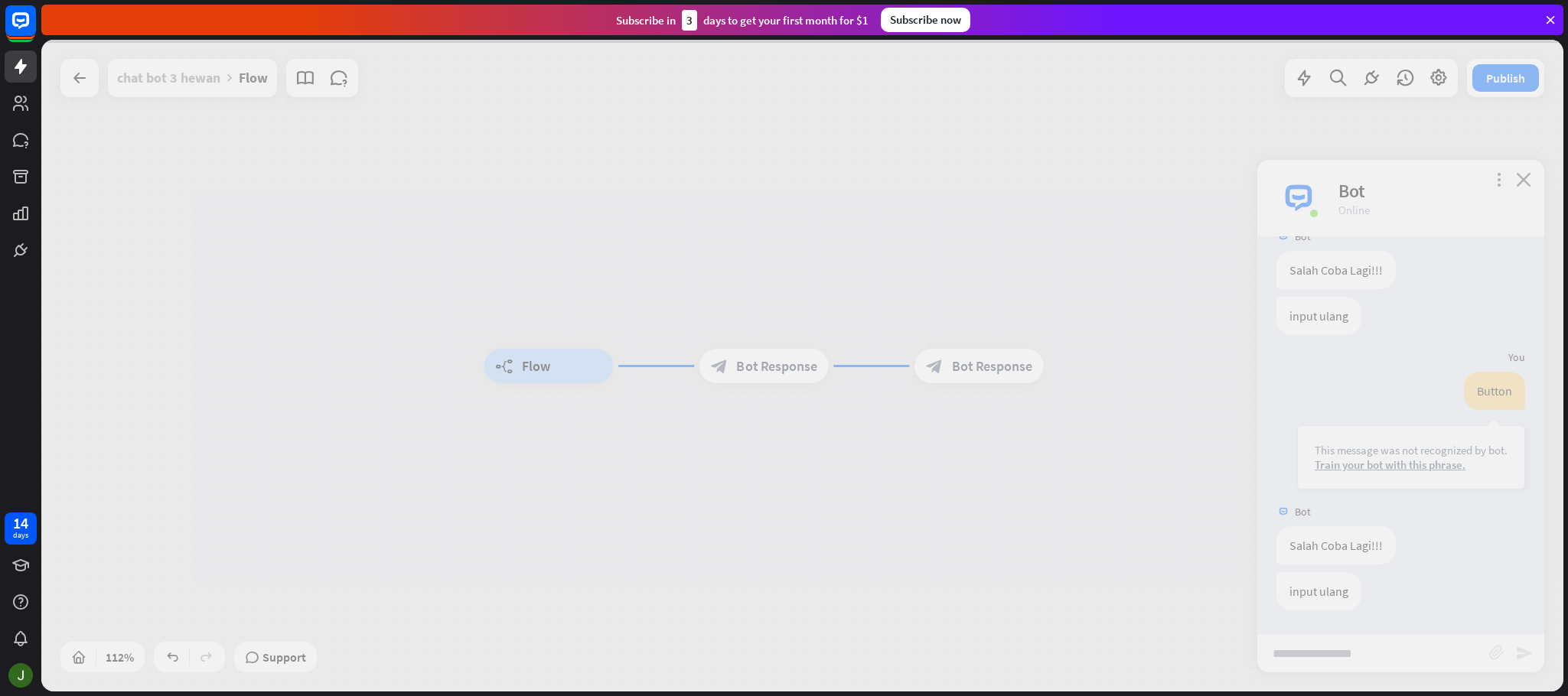 click at bounding box center (802, 366) 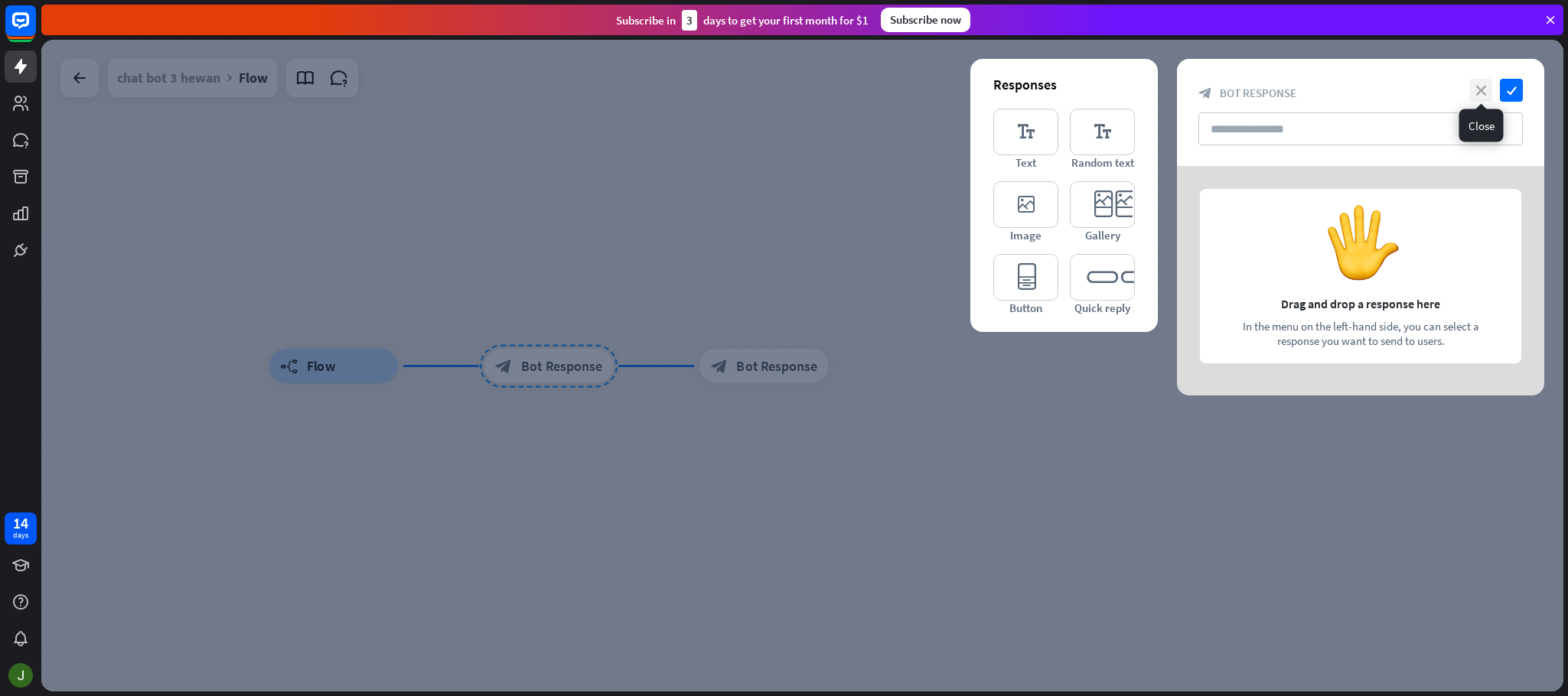 click on "close" at bounding box center (1481, 90) 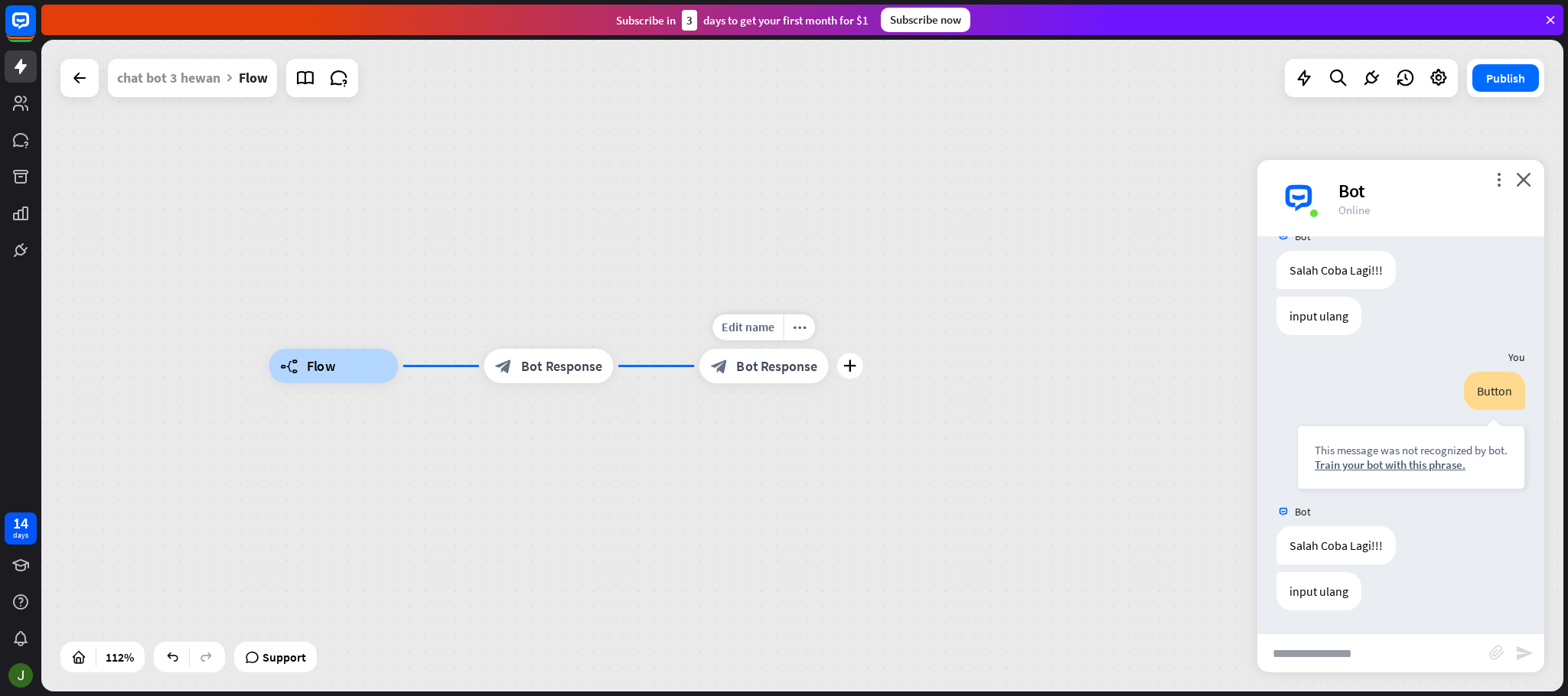 click on "Bot Response" at bounding box center (777, 366) 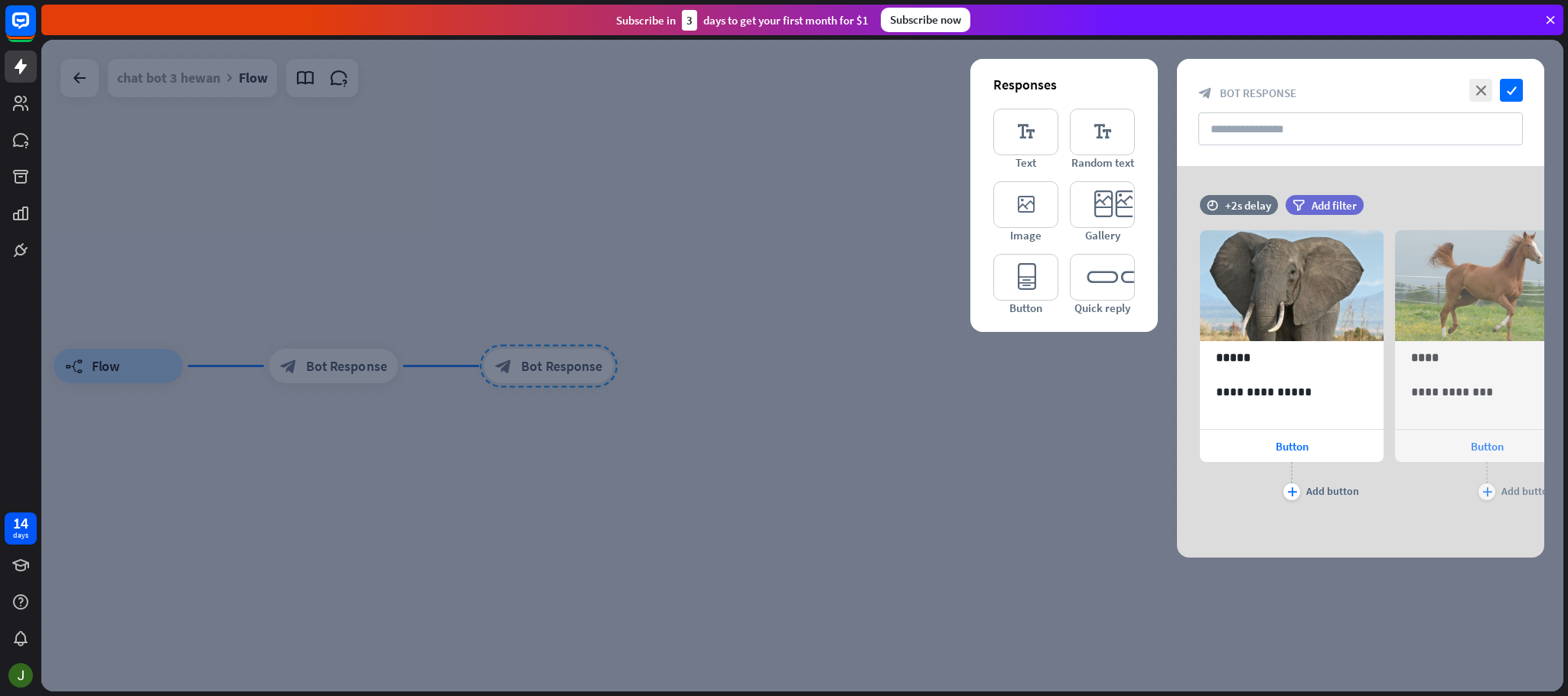 click at bounding box center (802, 366) 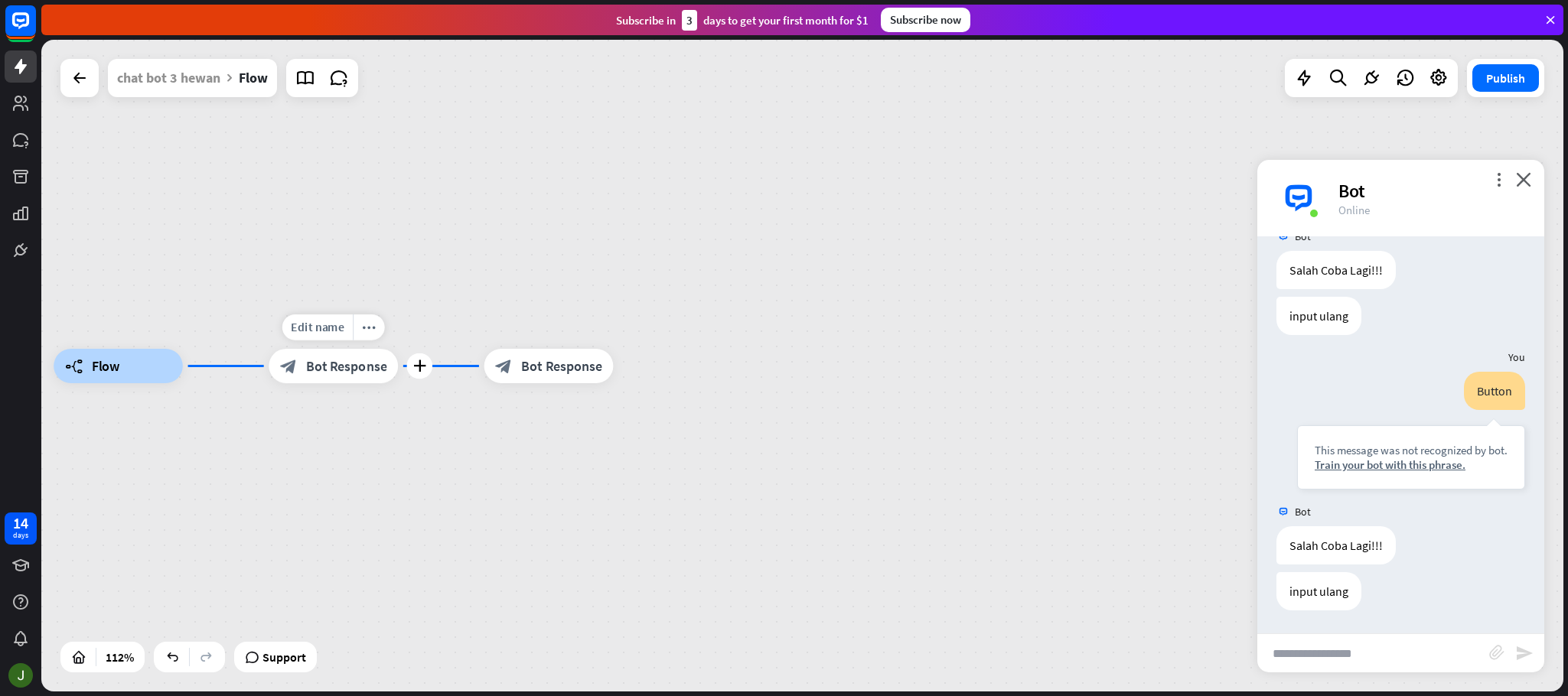 click on "Bot Response" at bounding box center [347, 366] 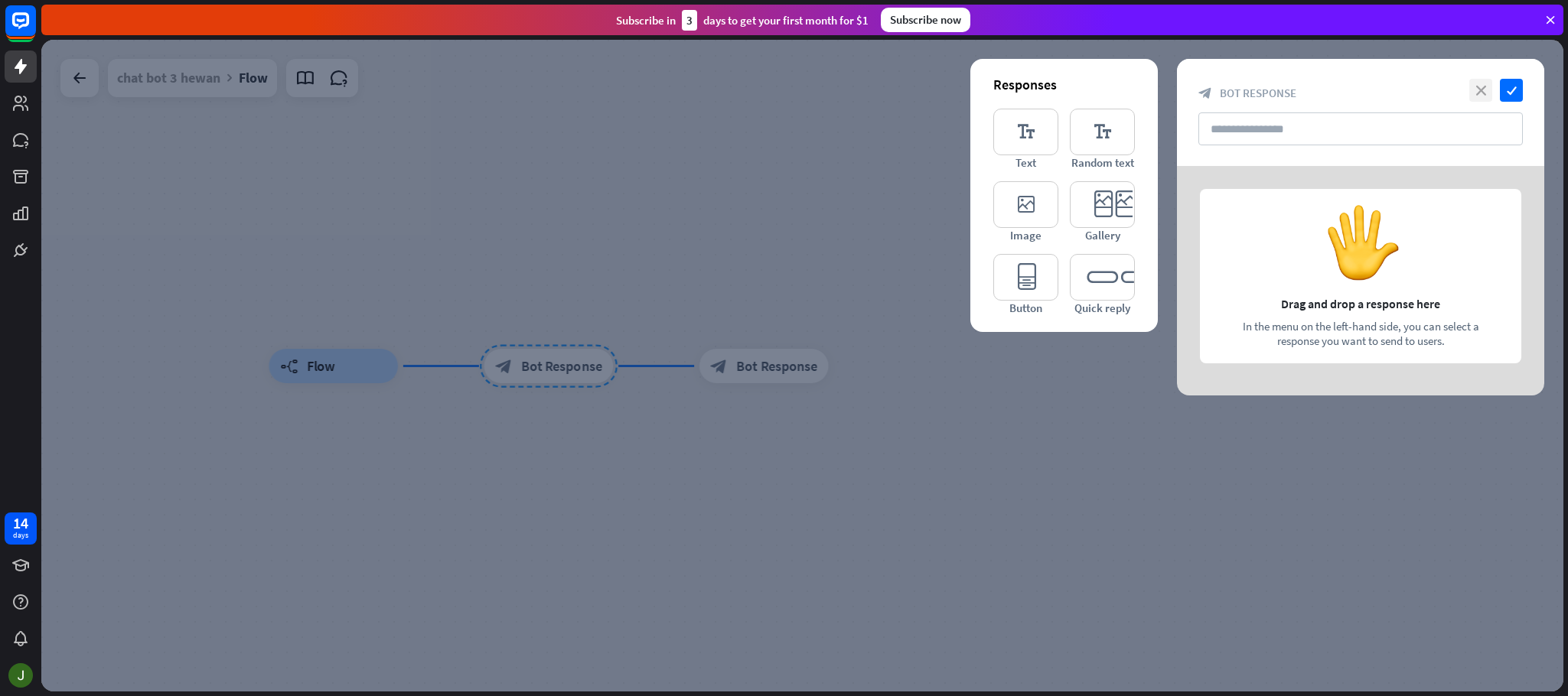 click on "close" at bounding box center (1481, 90) 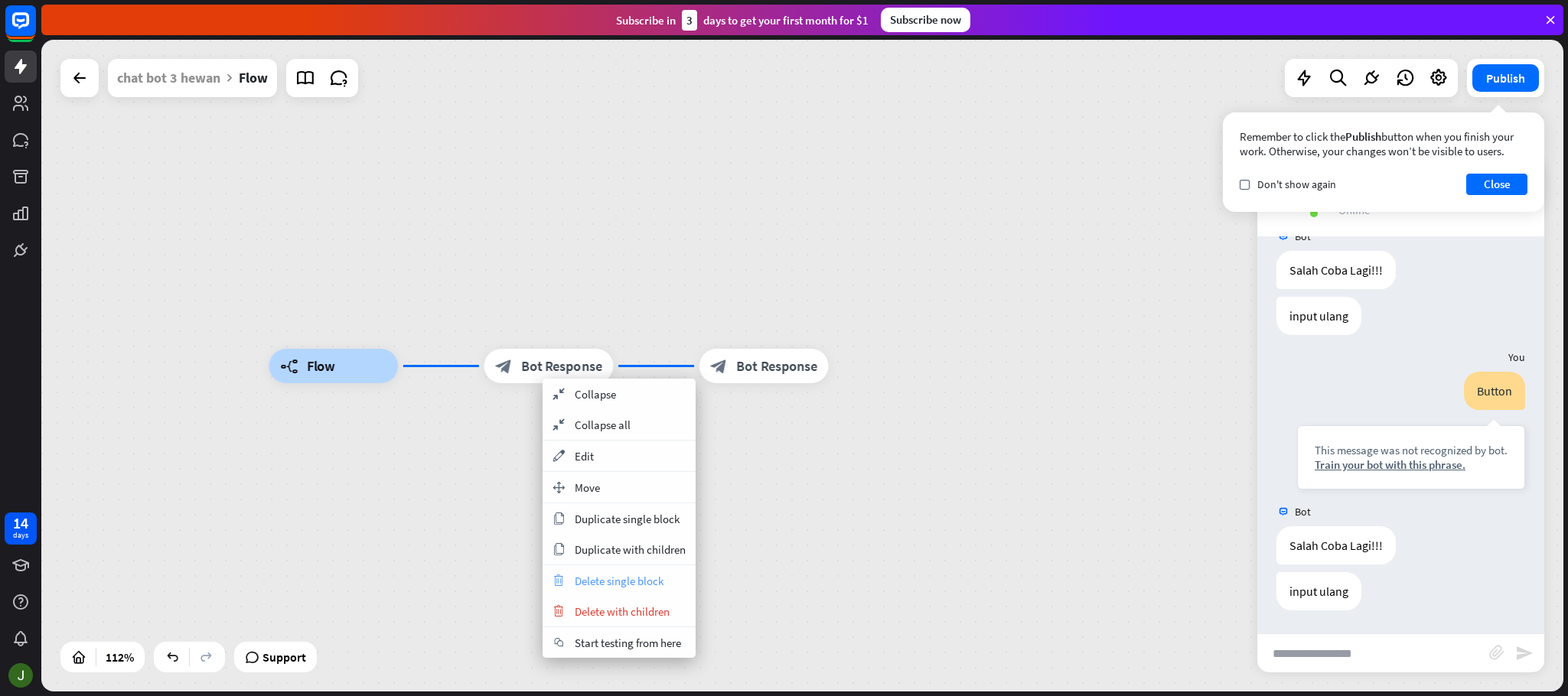 click on "Delete single block" at bounding box center (619, 581) 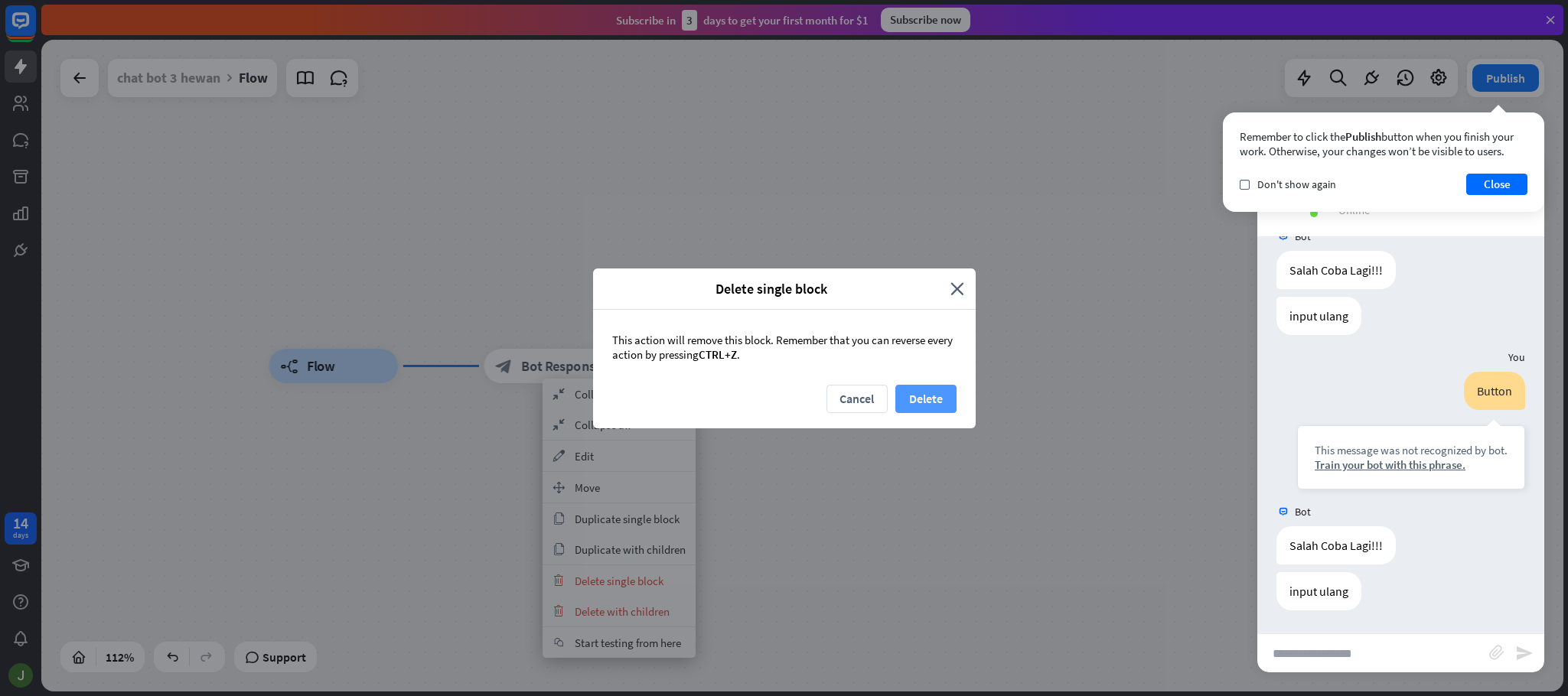 click on "Delete" at bounding box center [926, 398] 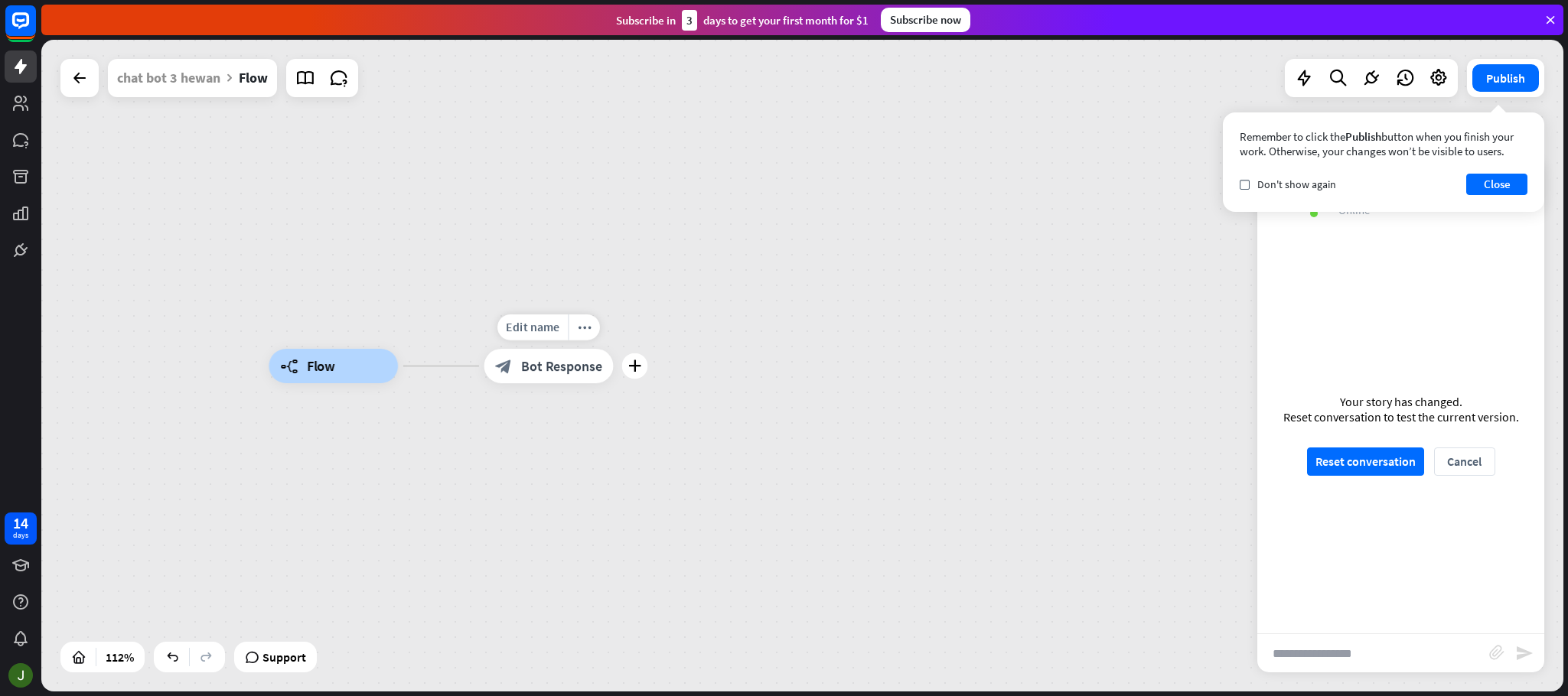 click on "Edit name   more_horiz         plus     block_bot_response   Bot Response" at bounding box center [549, 366] 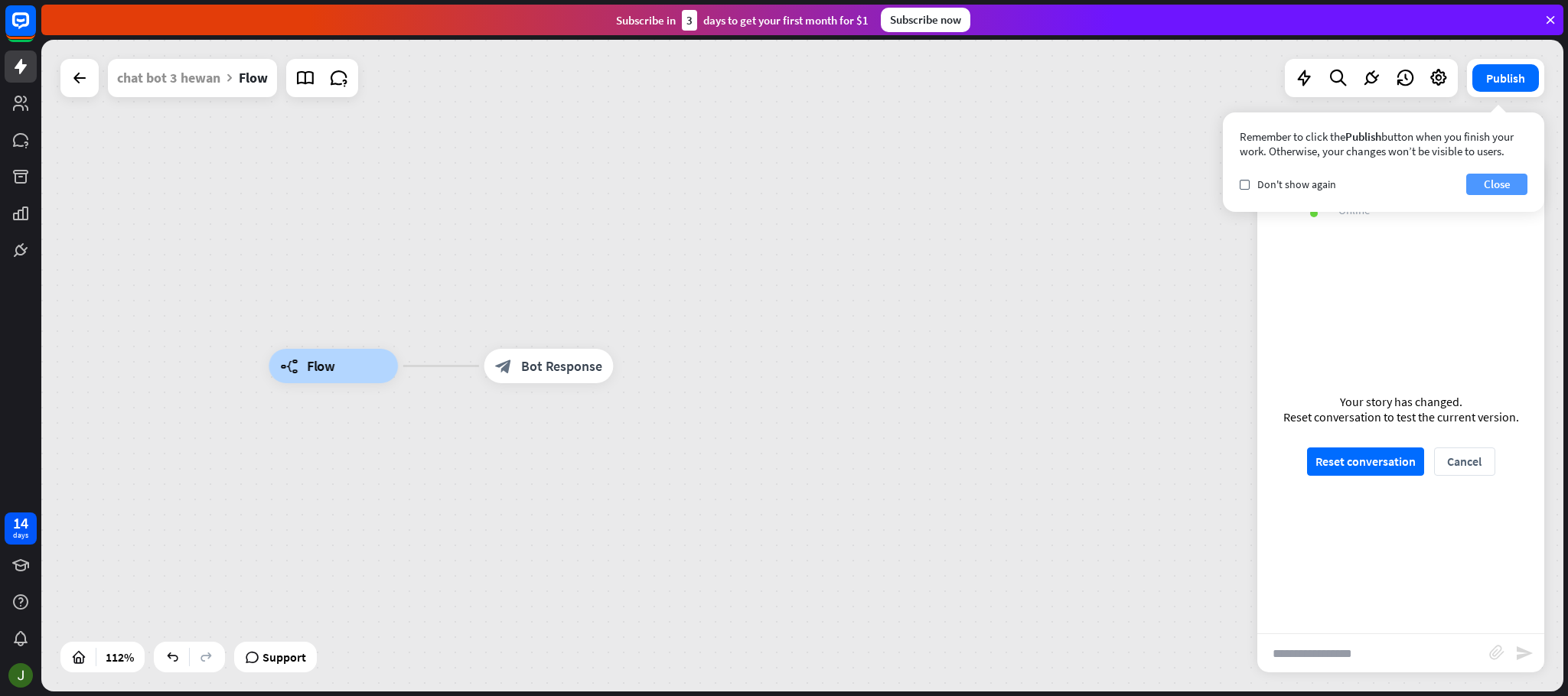 click on "Close" at bounding box center (1497, 184) 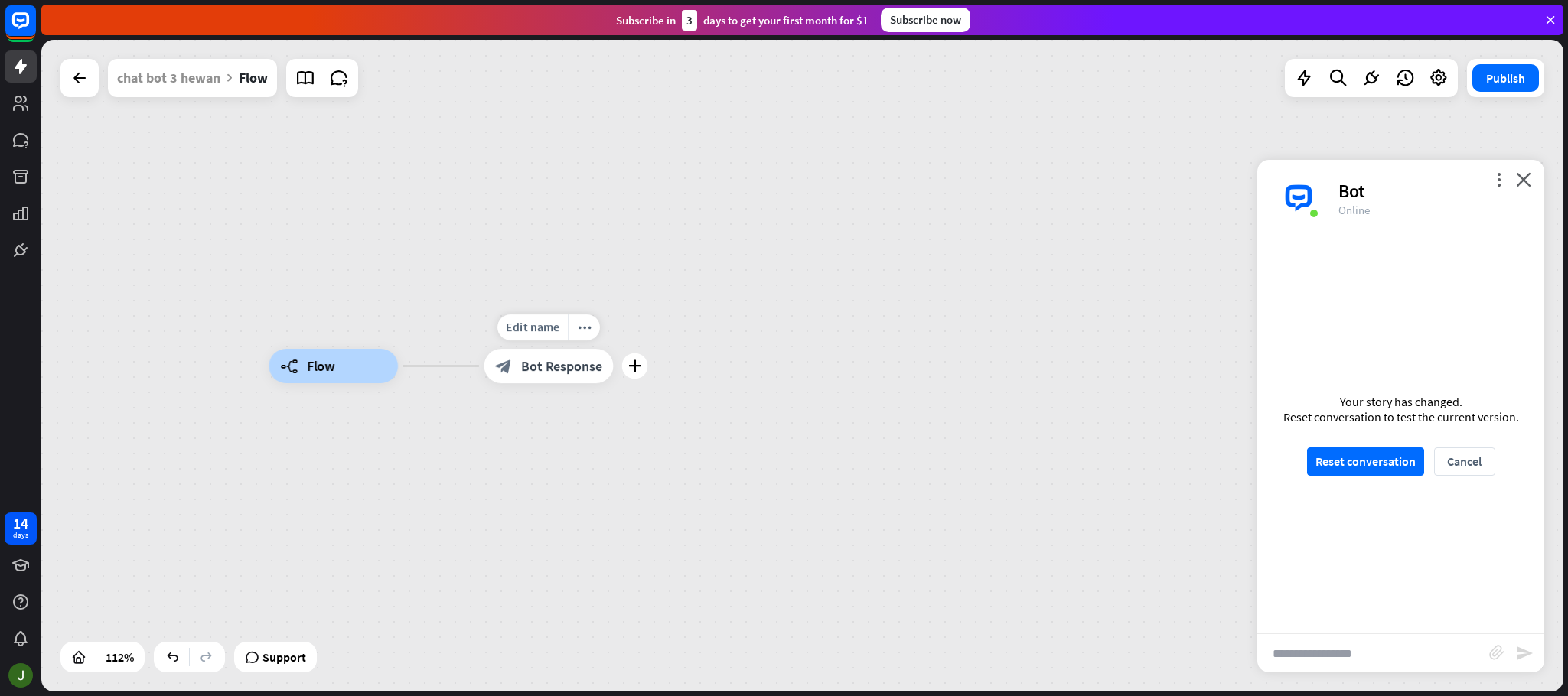 click on "Edit name   more_horiz         plus     block_bot_response   Bot Response" at bounding box center [549, 366] 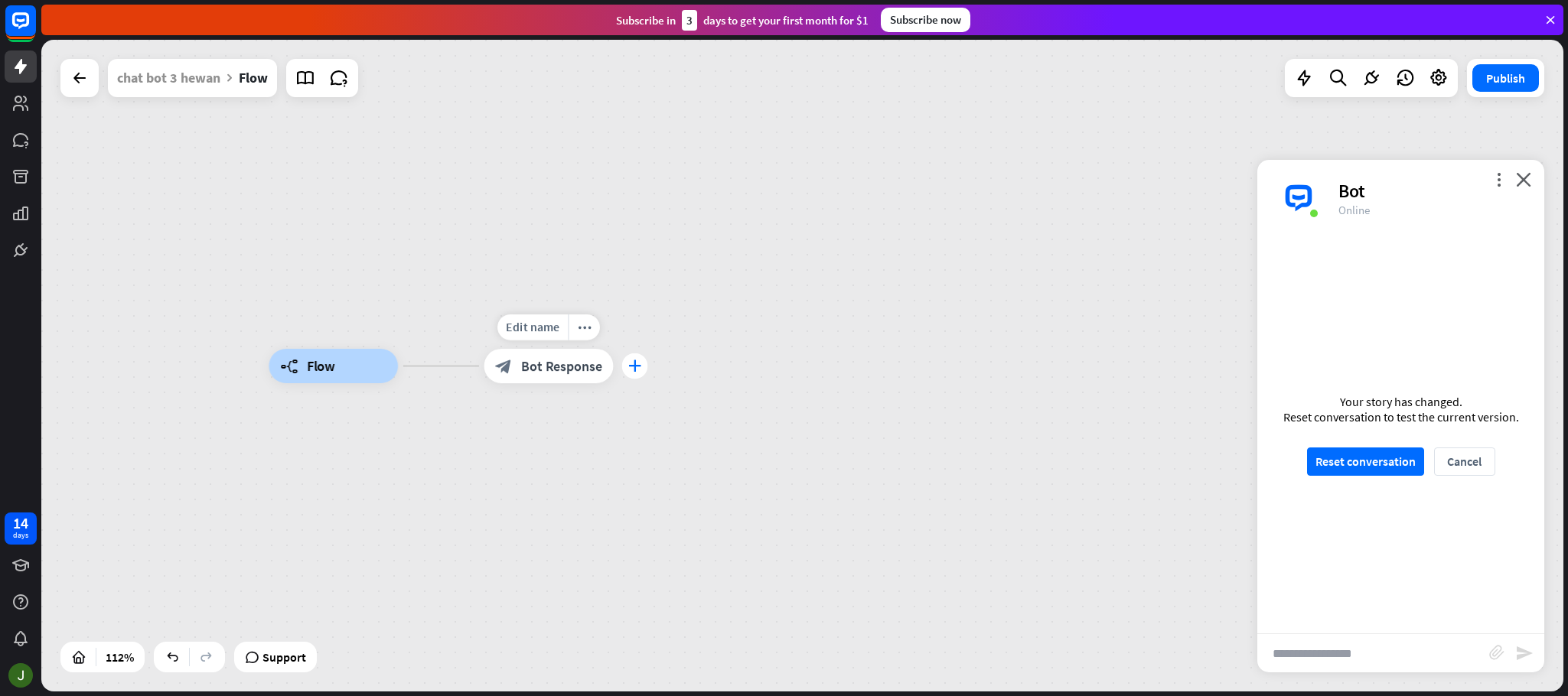 click on "plus" at bounding box center (634, 366) 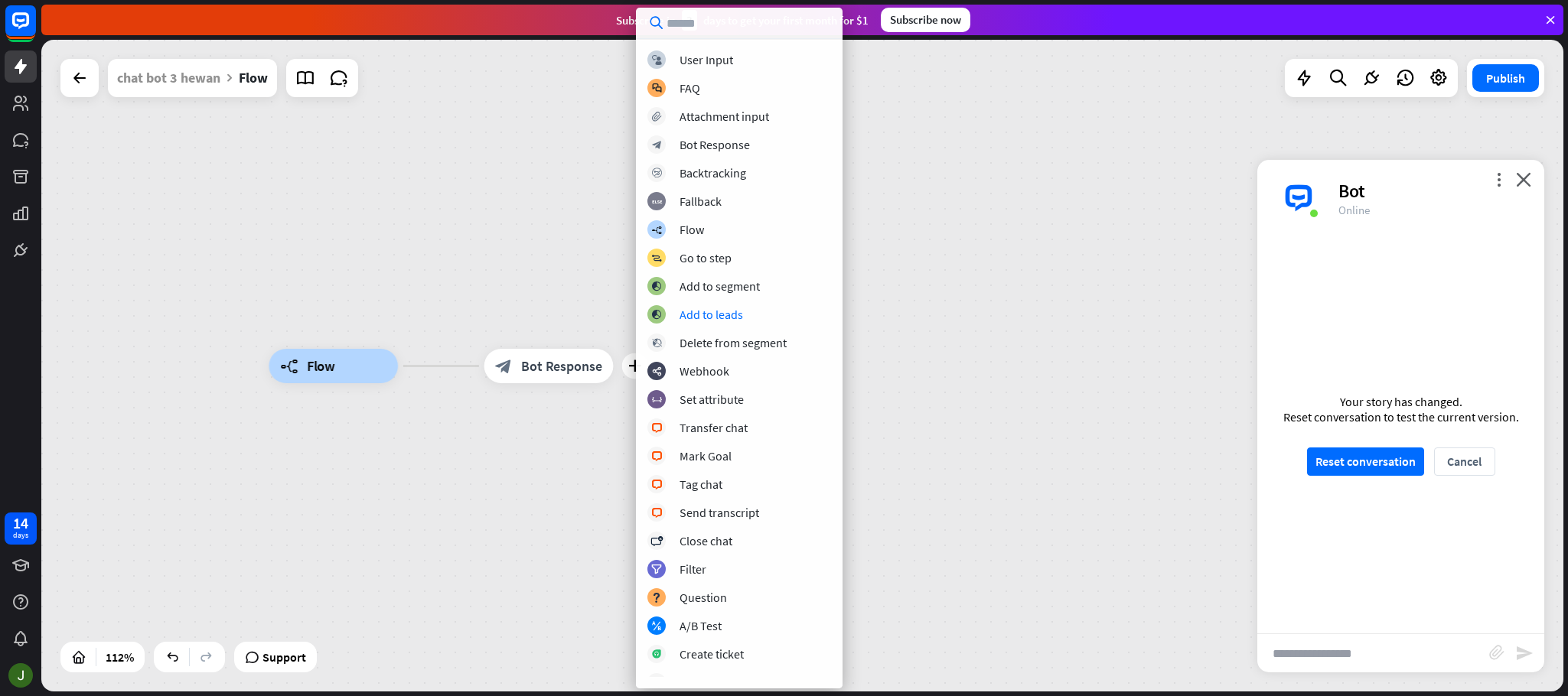 click on "builder_tree   Flow               plus     block_bot_response   Bot Response" at bounding box center [802, 366] 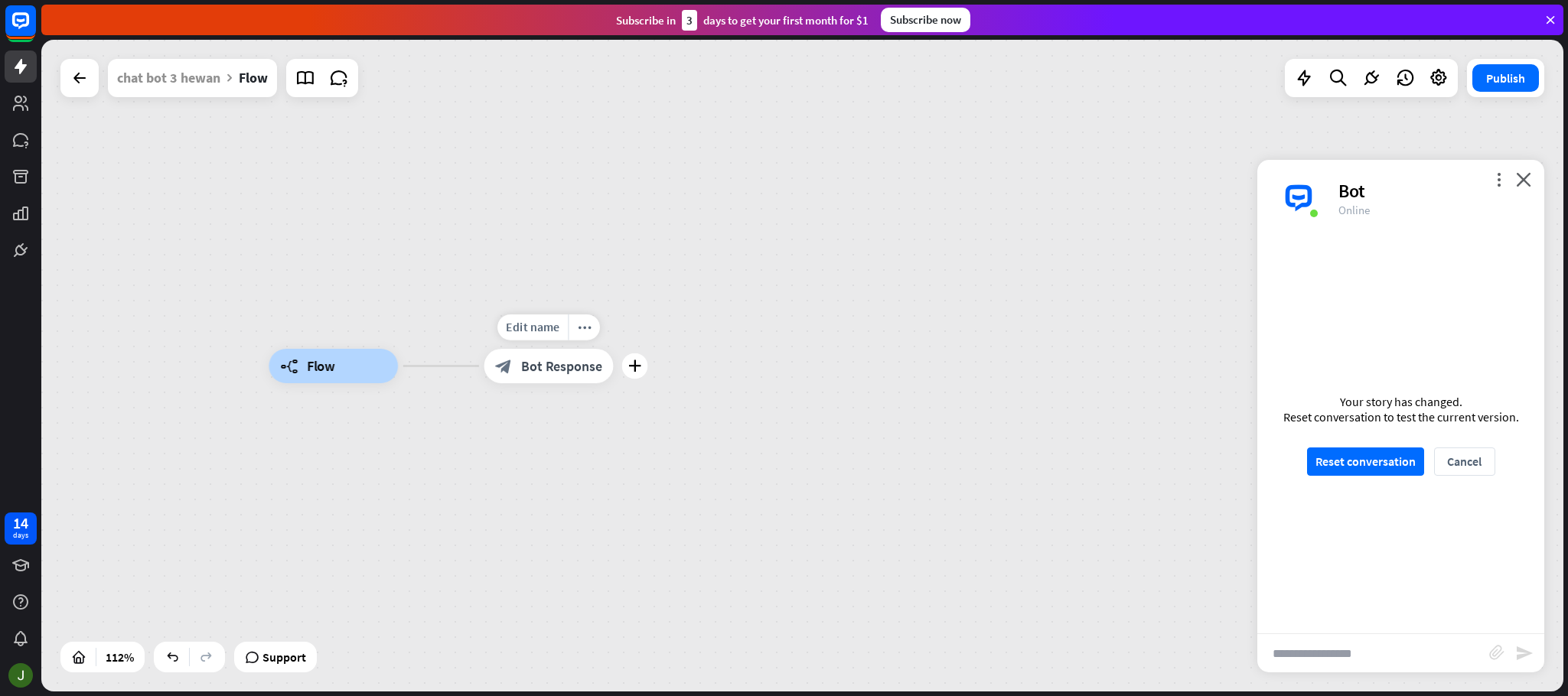 click on "Bot Response" at bounding box center [562, 366] 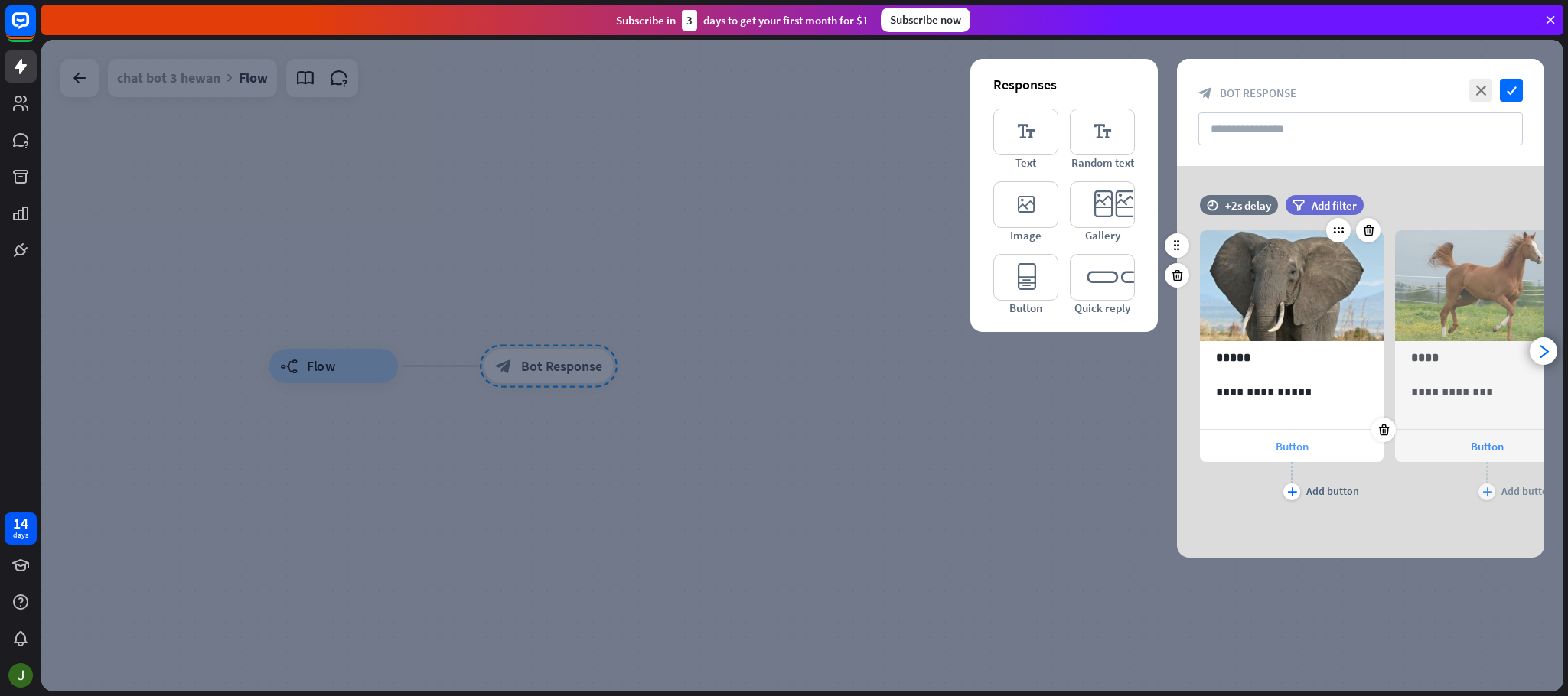 click on "Button" at bounding box center (1292, 446) 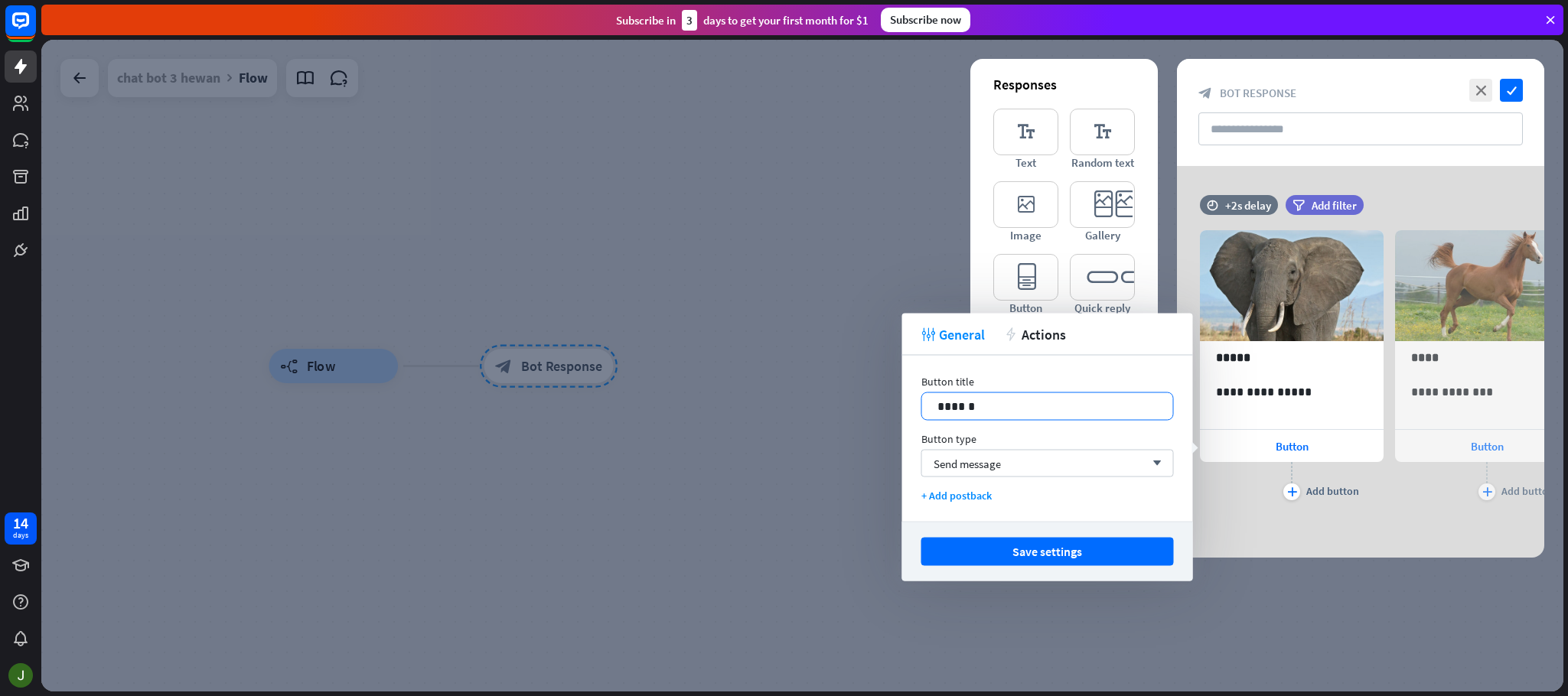 click on "14   ******" at bounding box center [1048, 406] 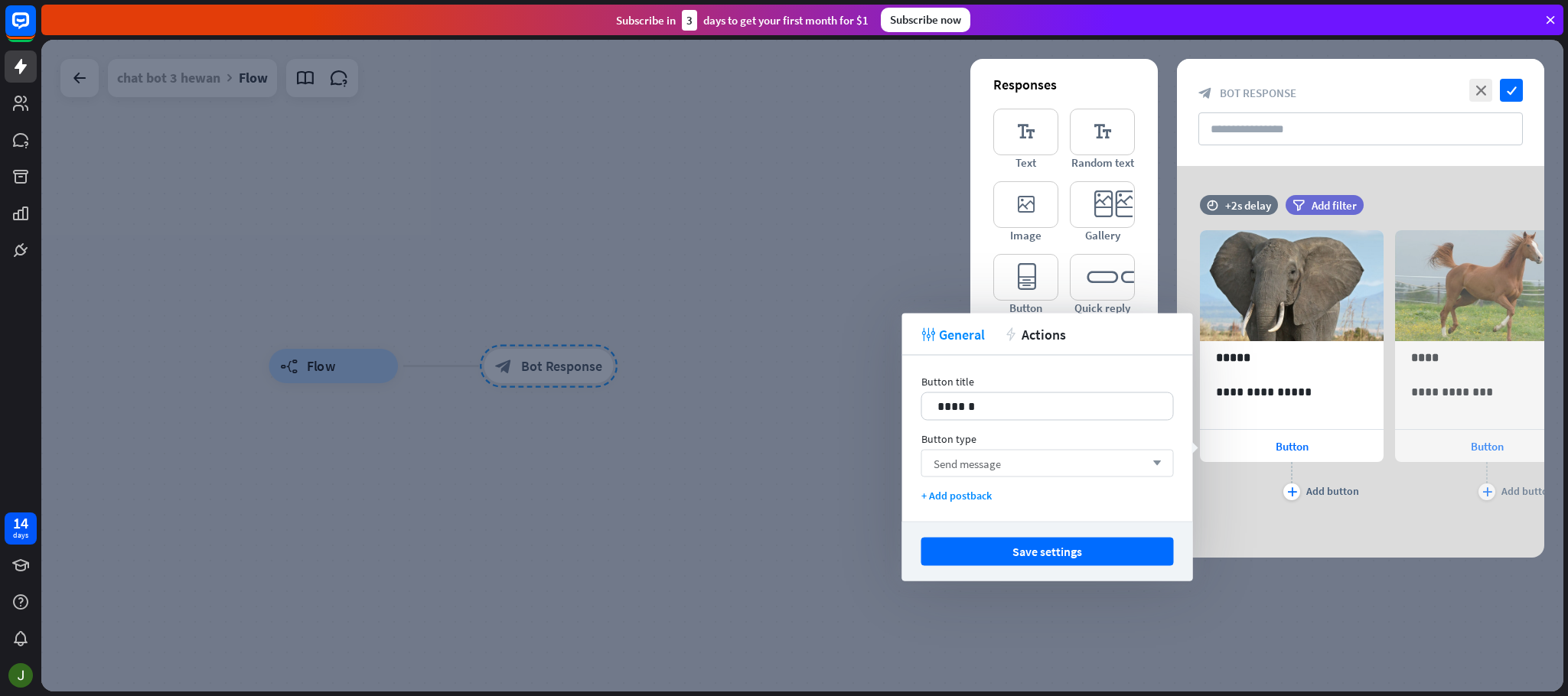 click on "Send message
arrow_down" at bounding box center [1048, 463] 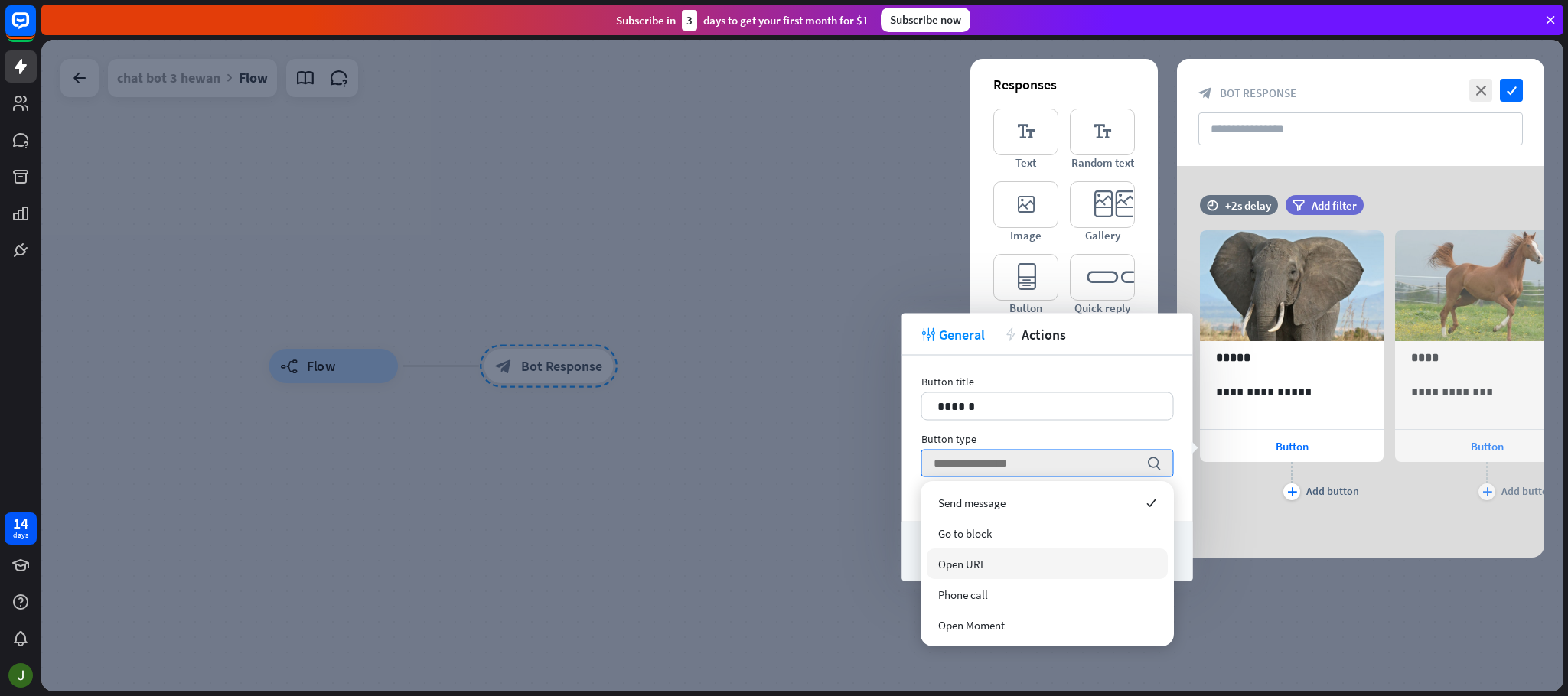 click on "Open URL" at bounding box center [962, 564] 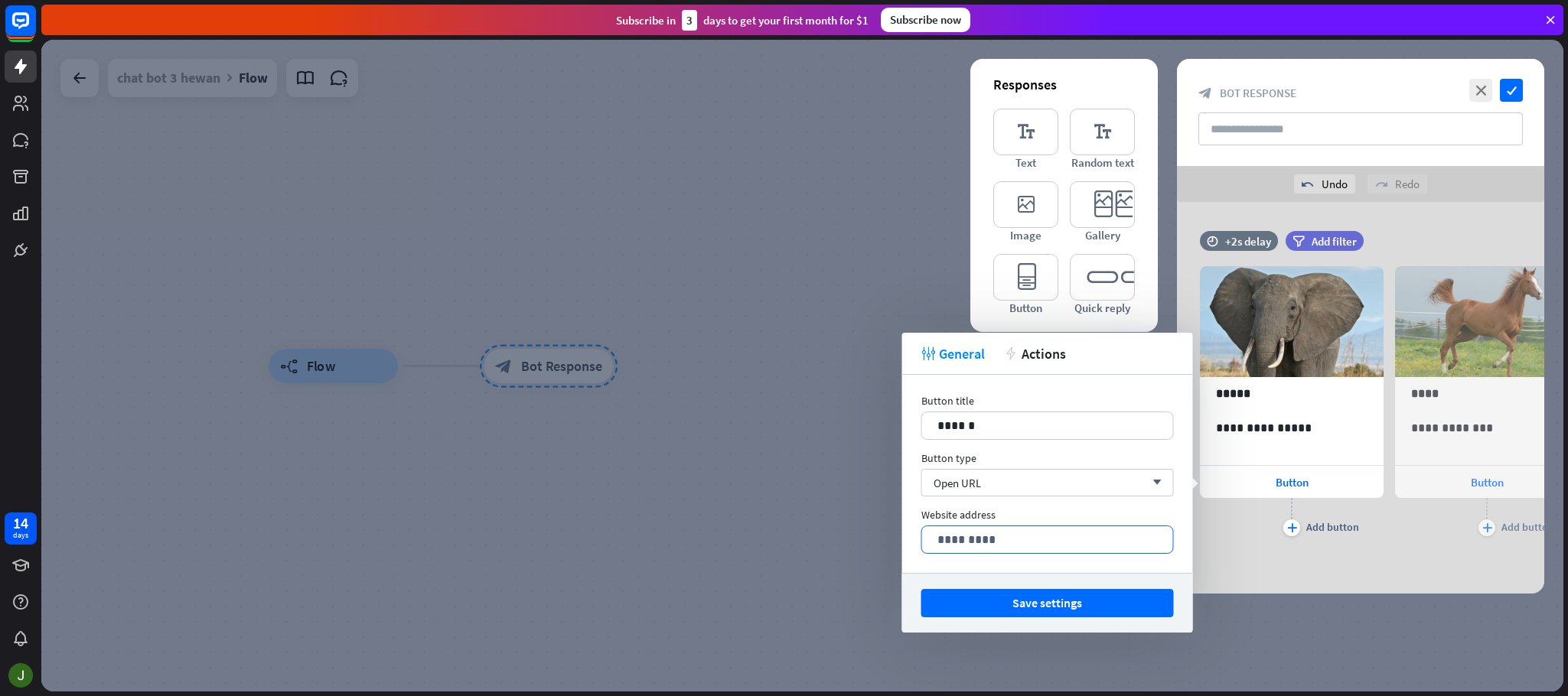 click on "*********" at bounding box center [1048, 539] 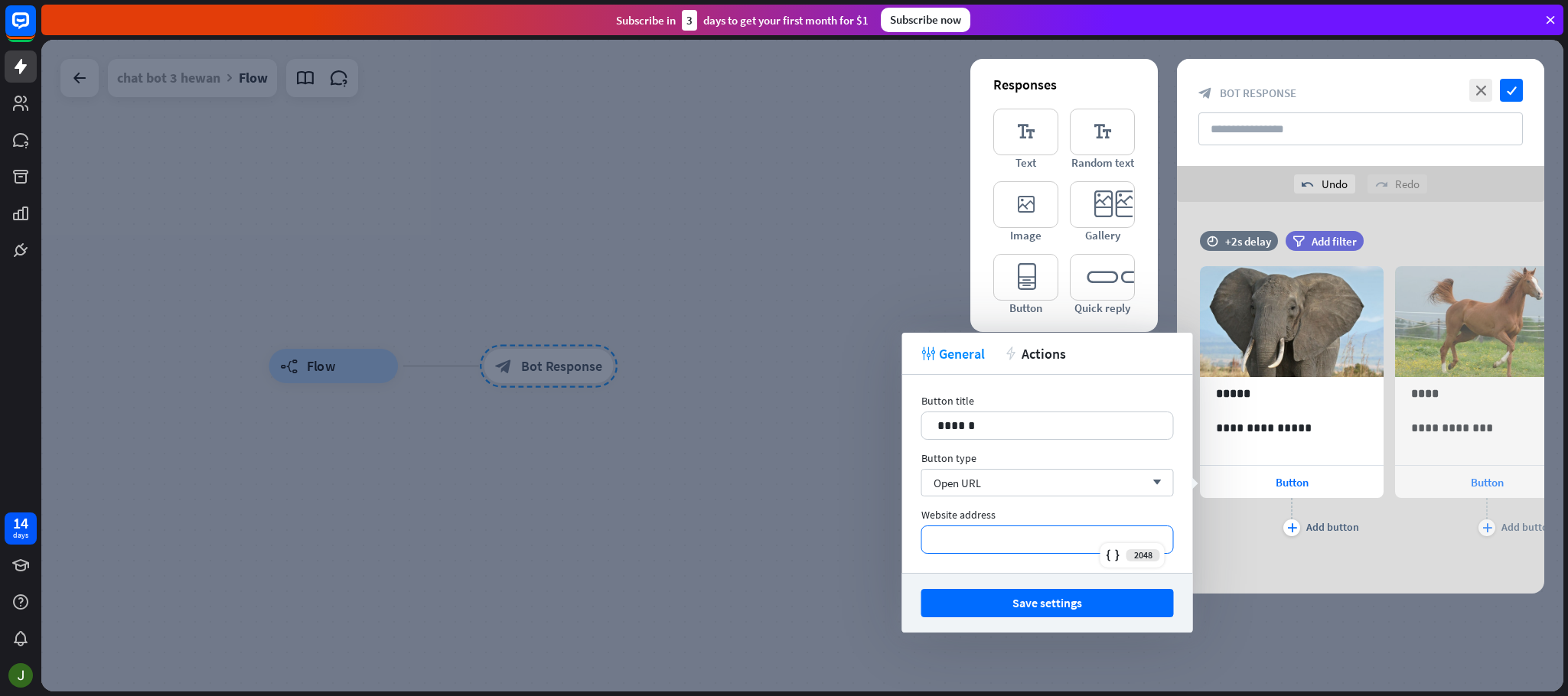 click on "*********" at bounding box center (1048, 539) 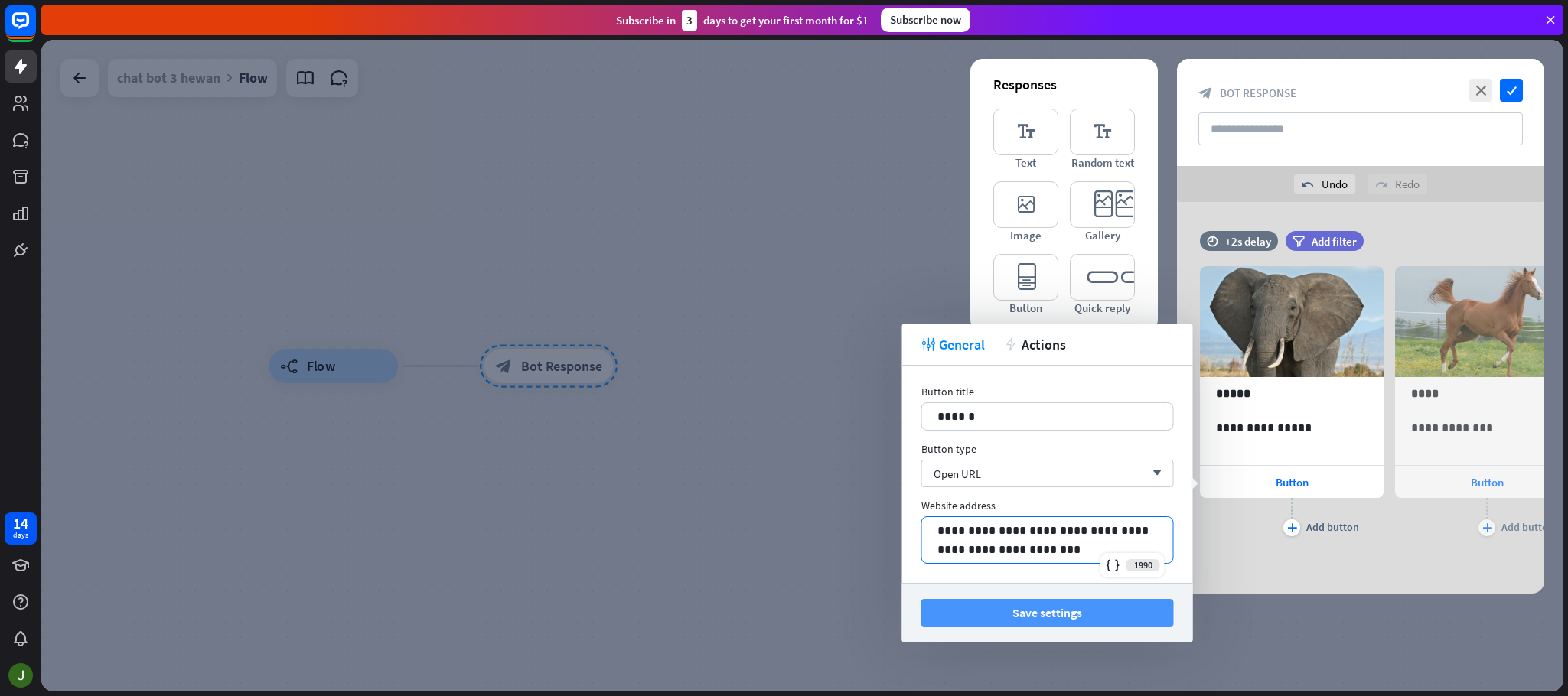 click on "Save settings" at bounding box center (1048, 613) 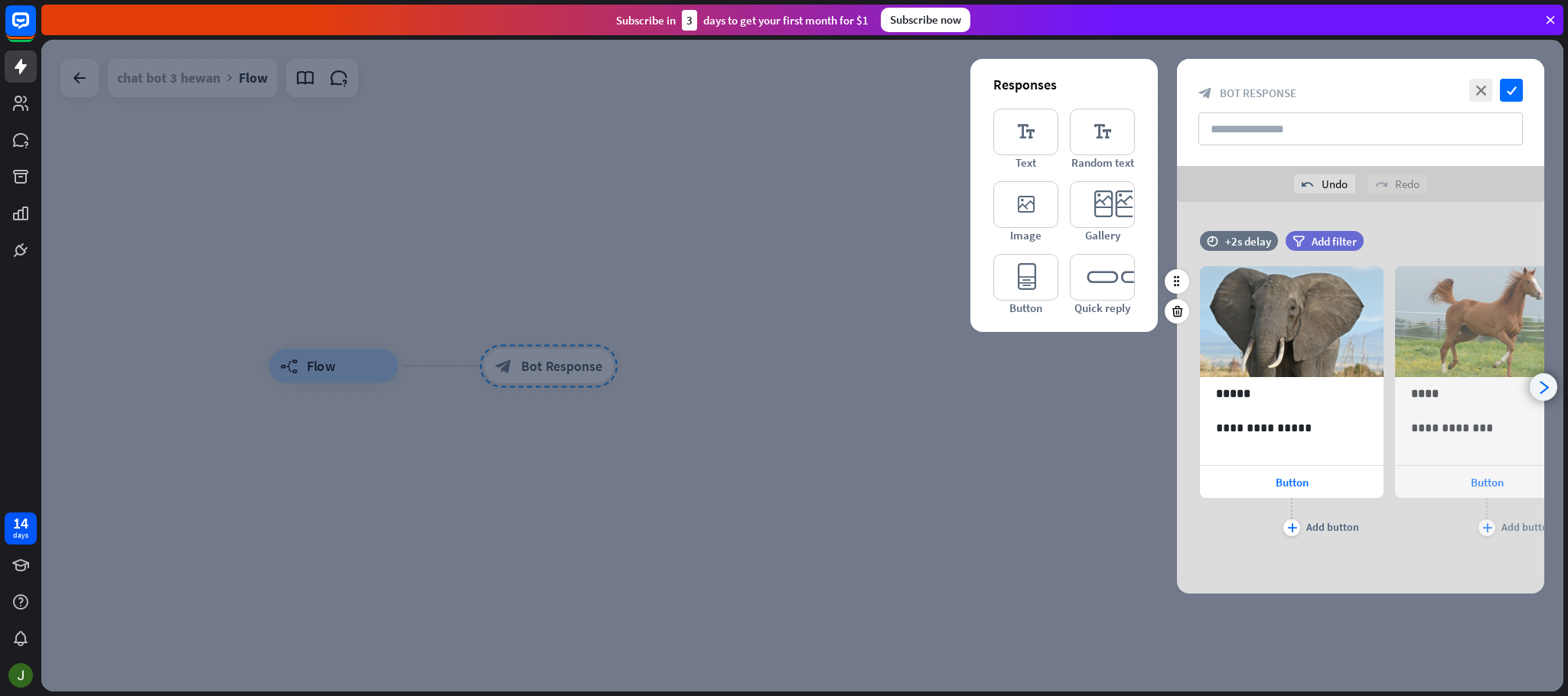 click on "arrowhead_right" at bounding box center (1544, 387) 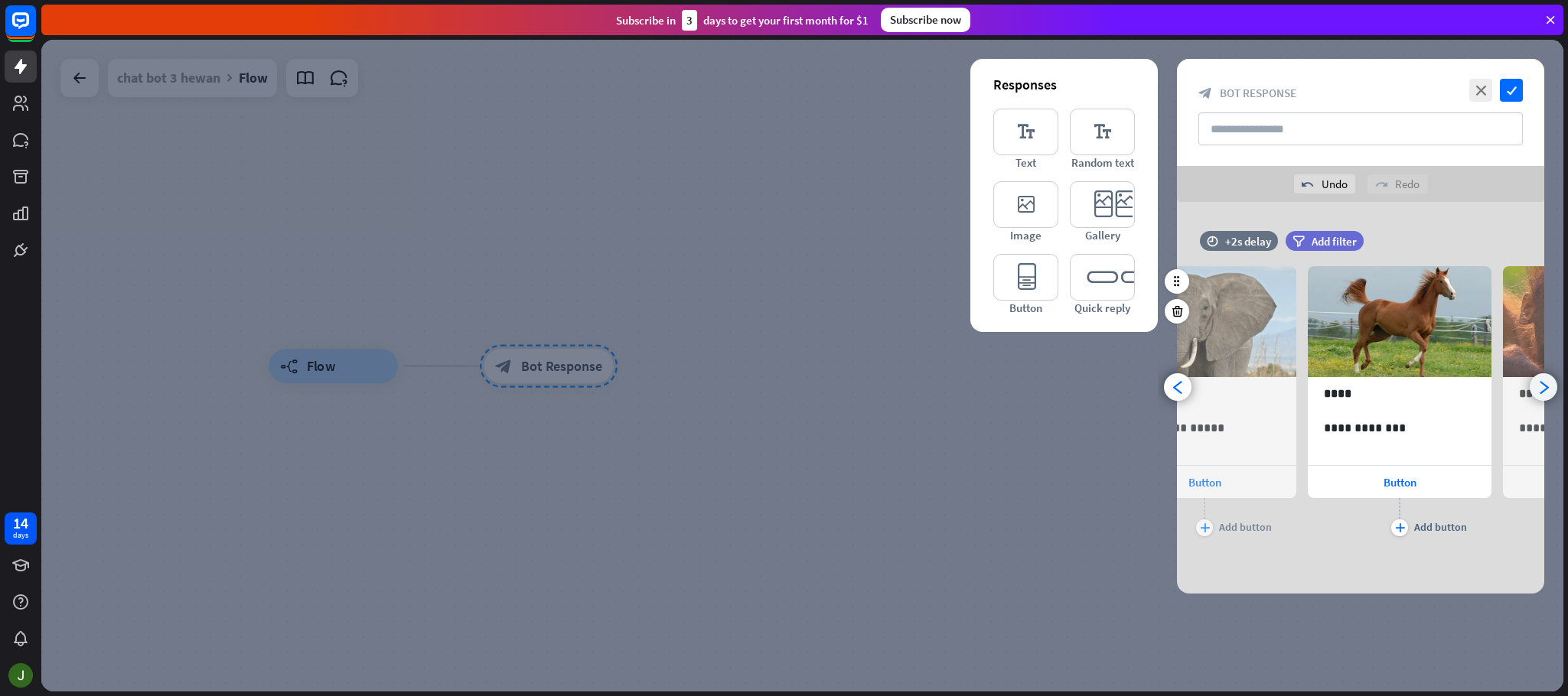 scroll, scrollTop: 0, scrollLeft: 126, axis: horizontal 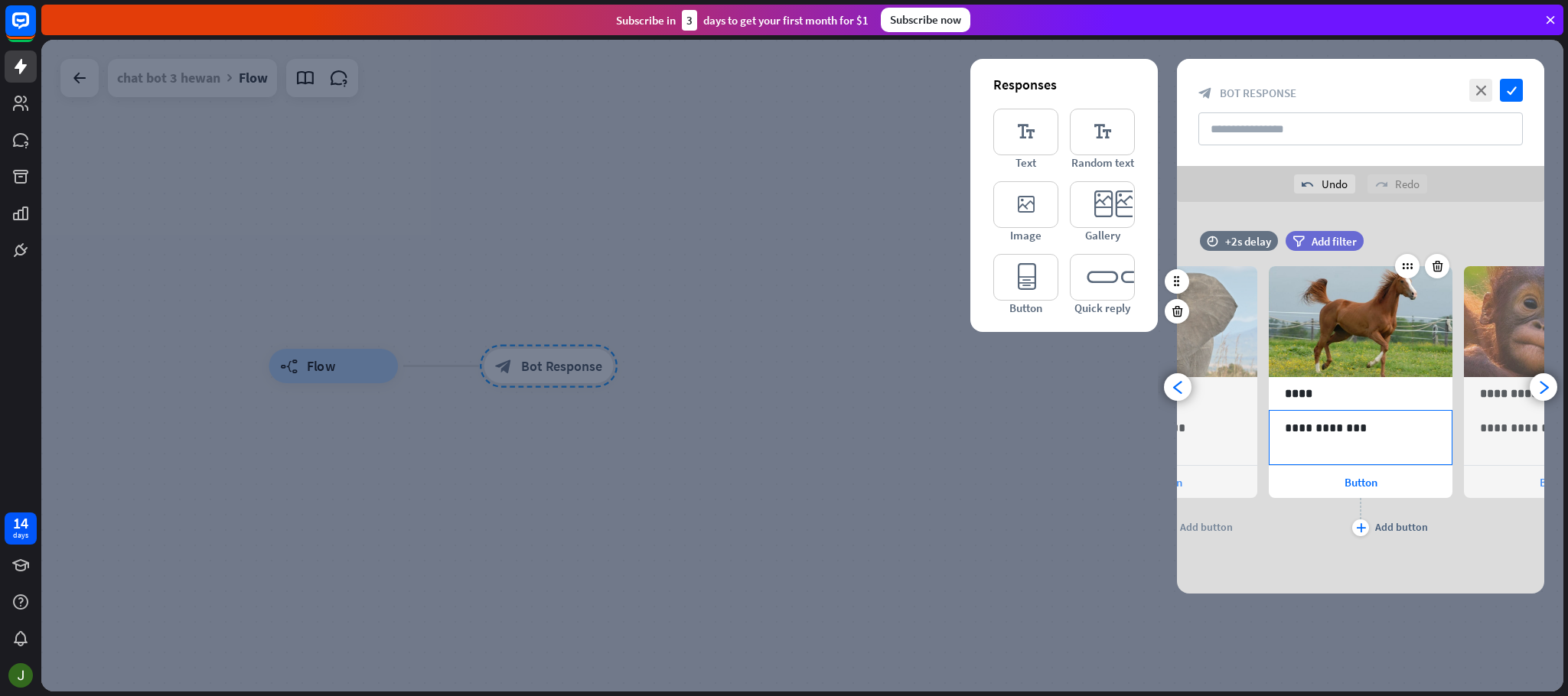 click on "**********" at bounding box center (1360, 428) 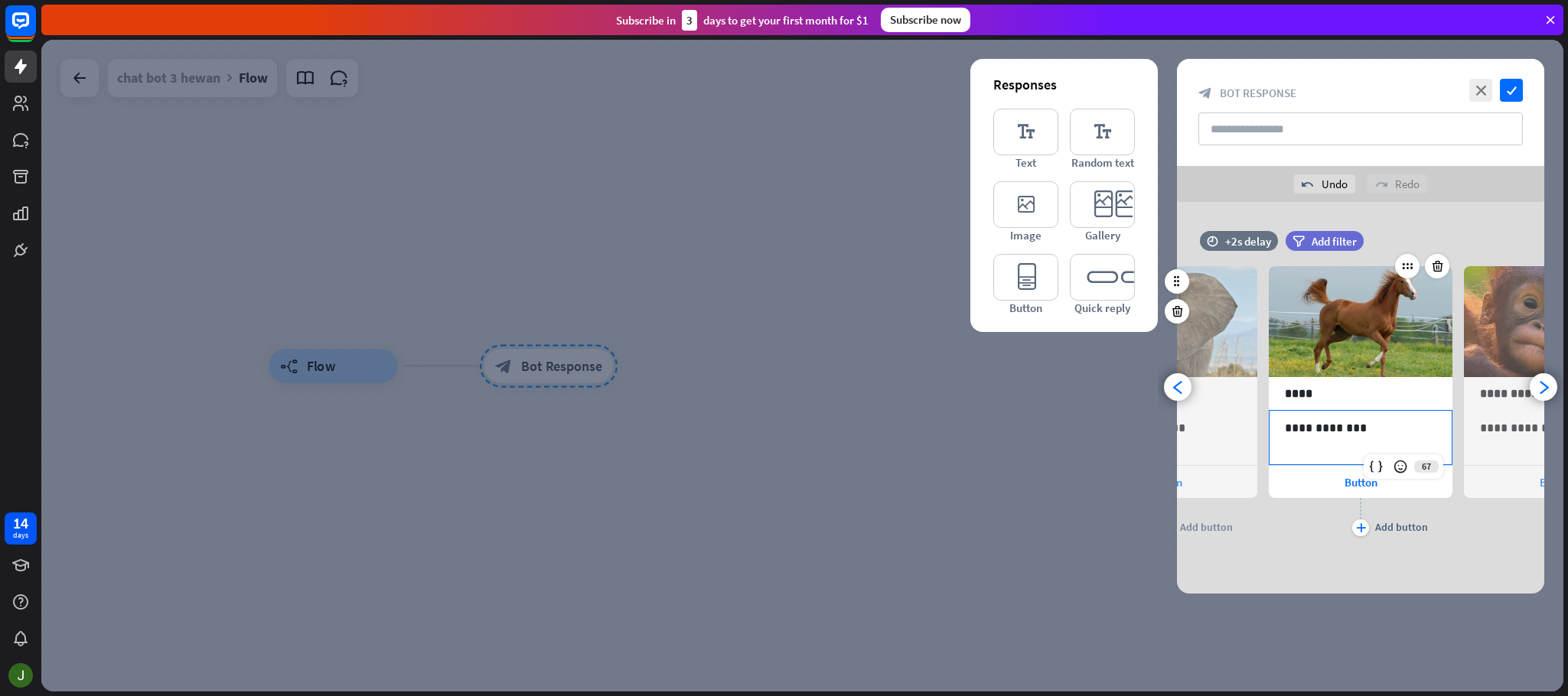 click on "**********" at bounding box center (1360, 428) 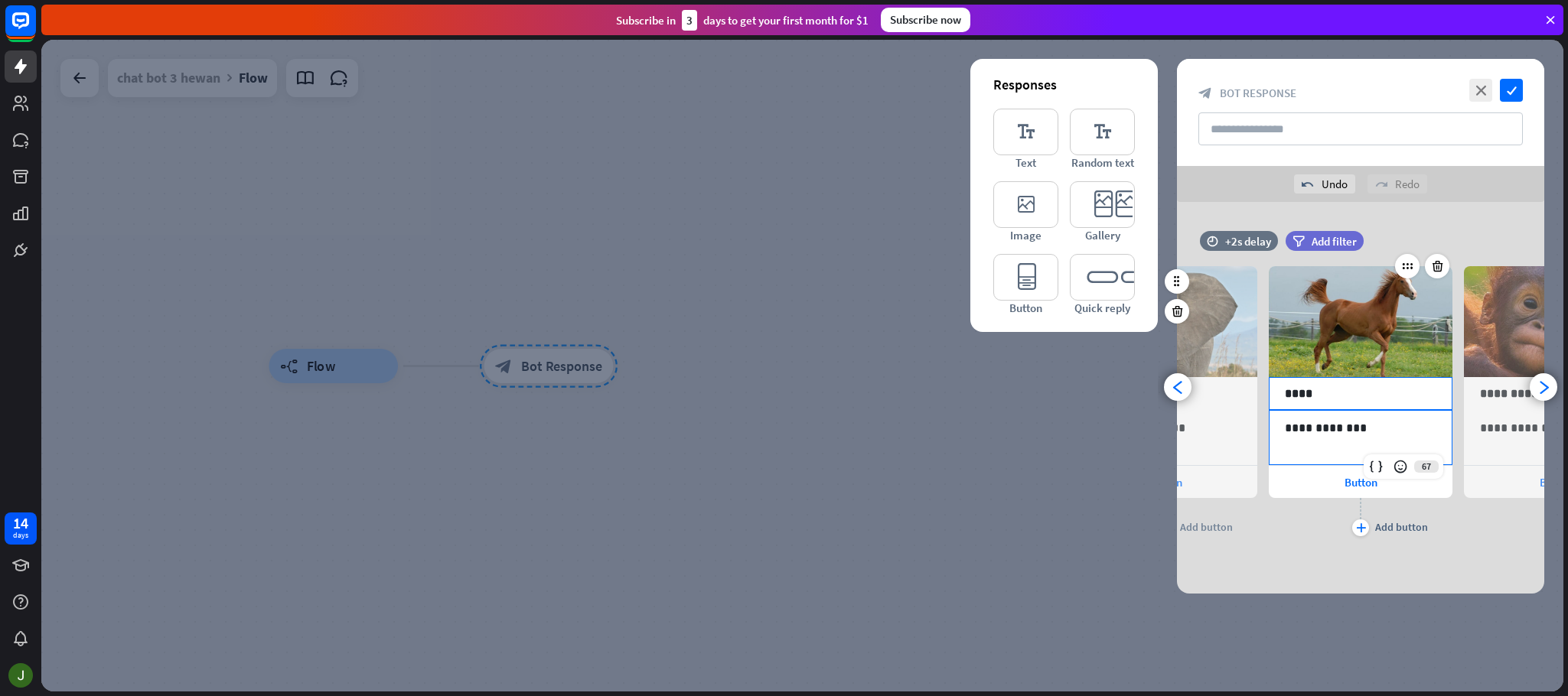 click on "****" at bounding box center (1360, 393) 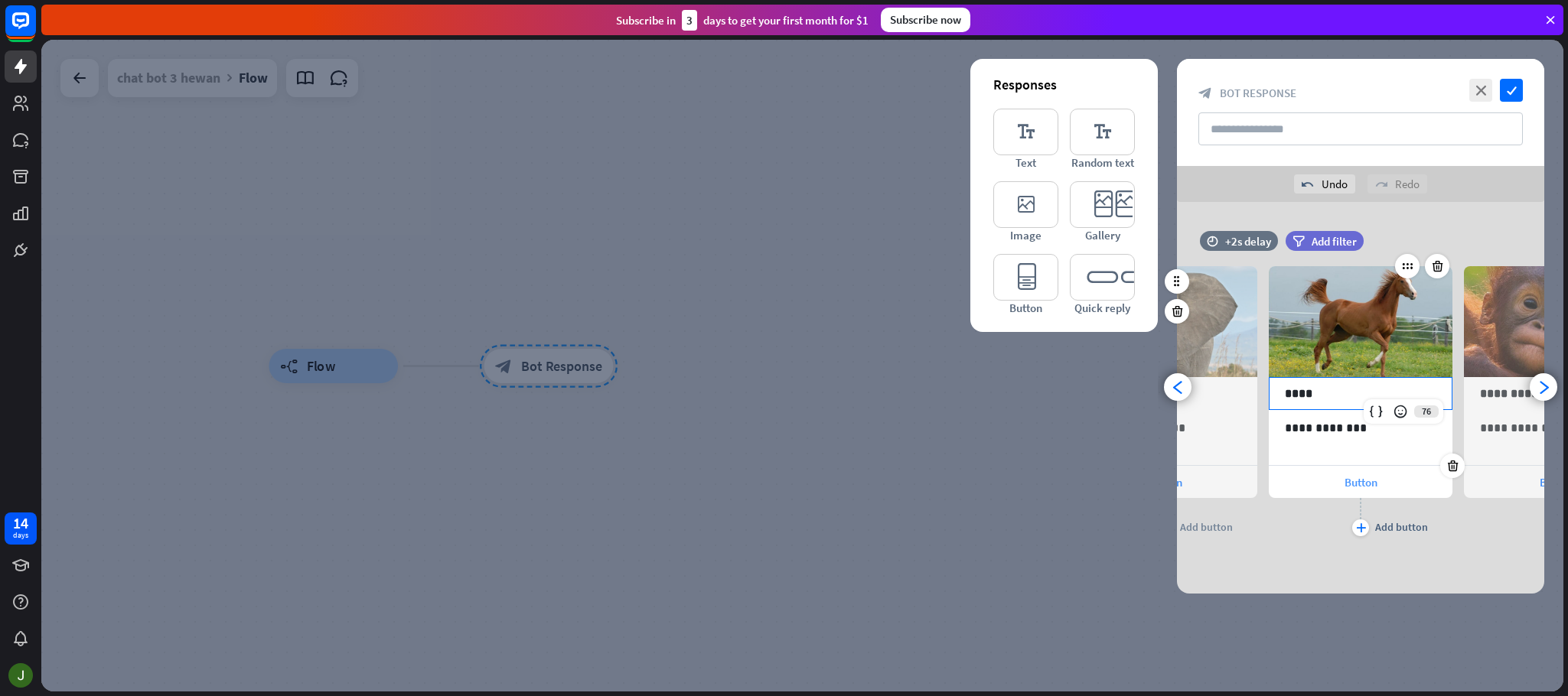 click on "Button" at bounding box center [1361, 482] 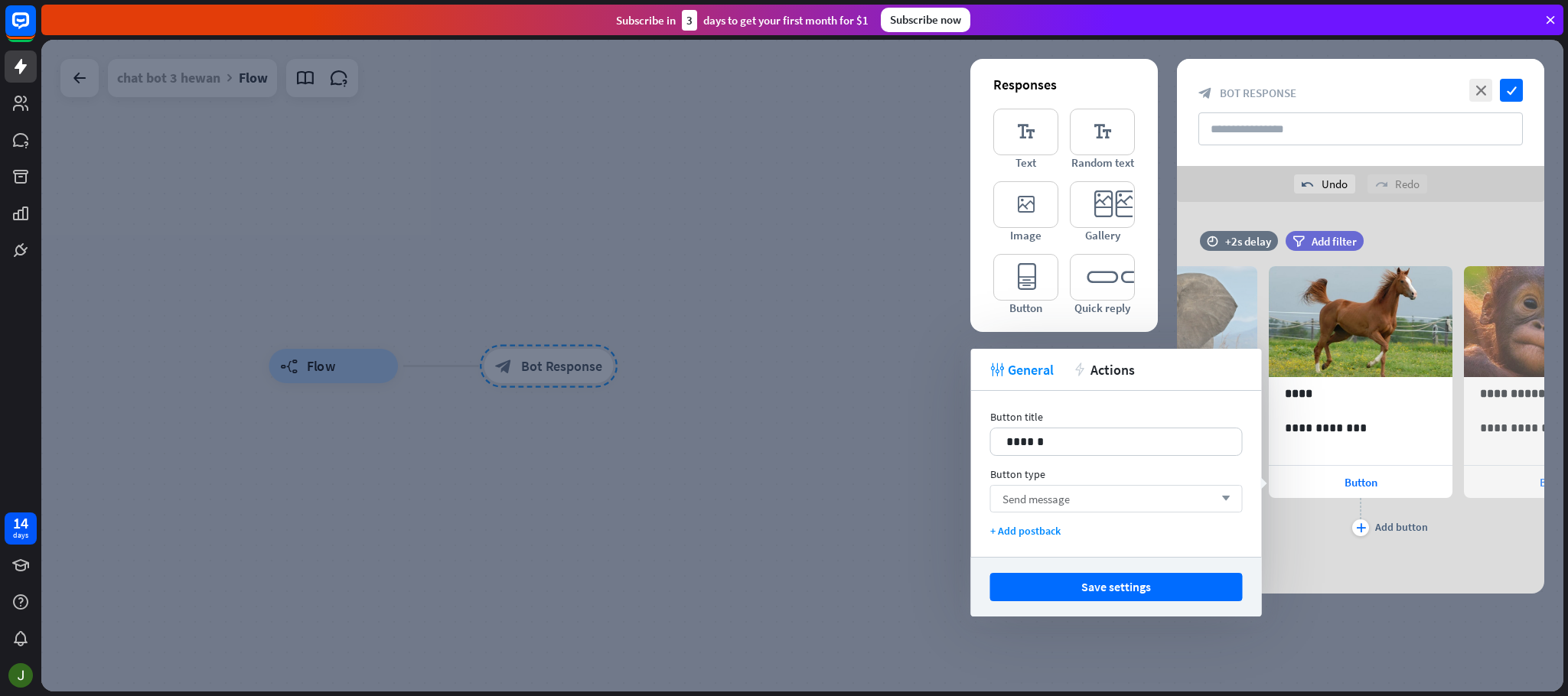 click on "arrow_down" at bounding box center (1222, 499) 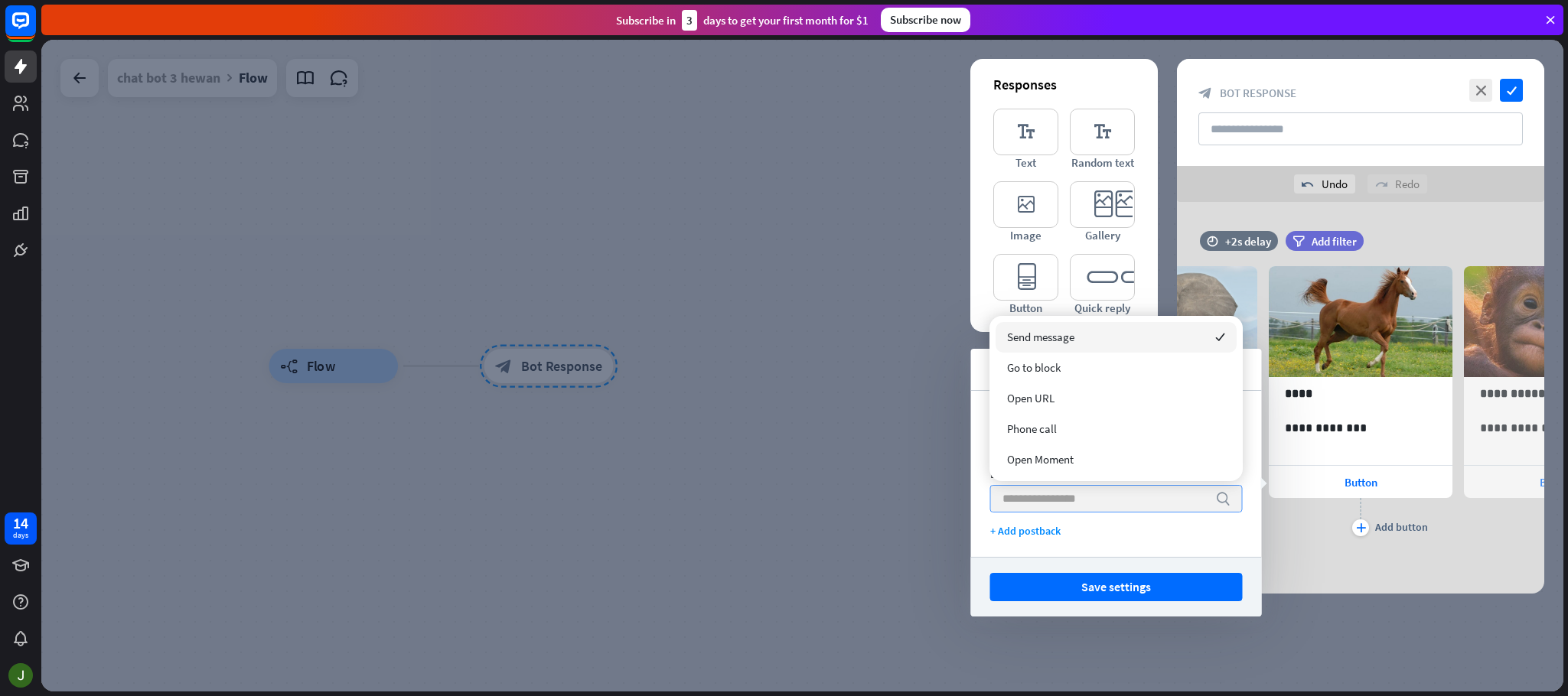 click at bounding box center [1105, 499] 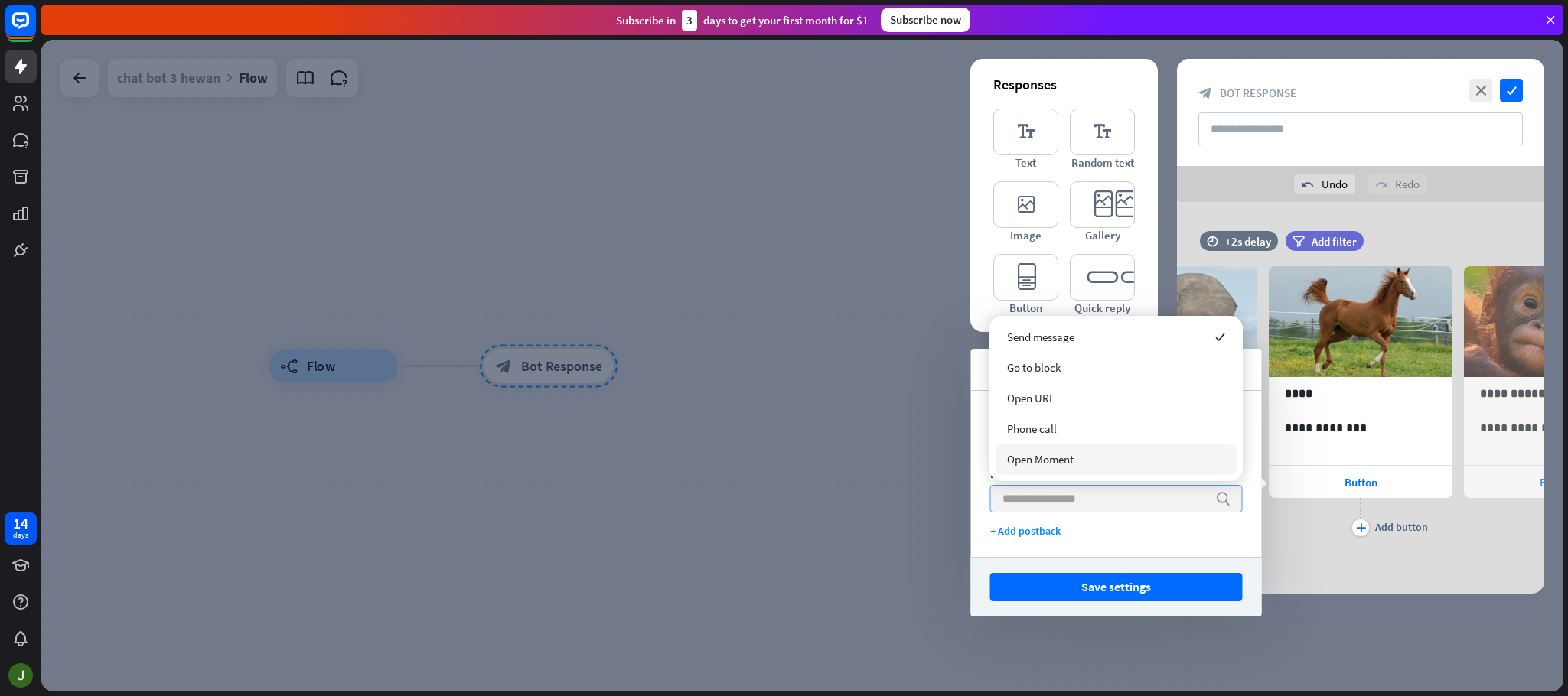 click at bounding box center [1105, 499] 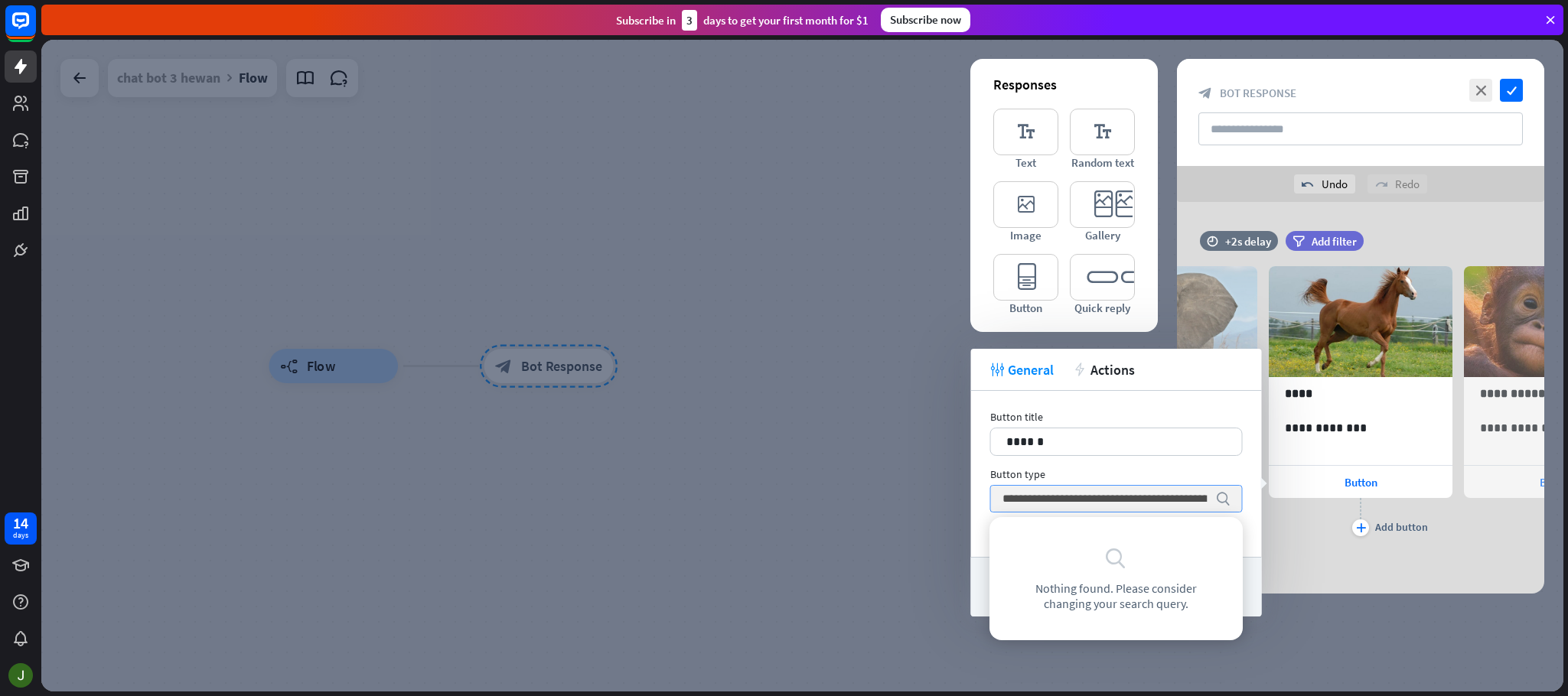scroll, scrollTop: 0, scrollLeft: 95, axis: horizontal 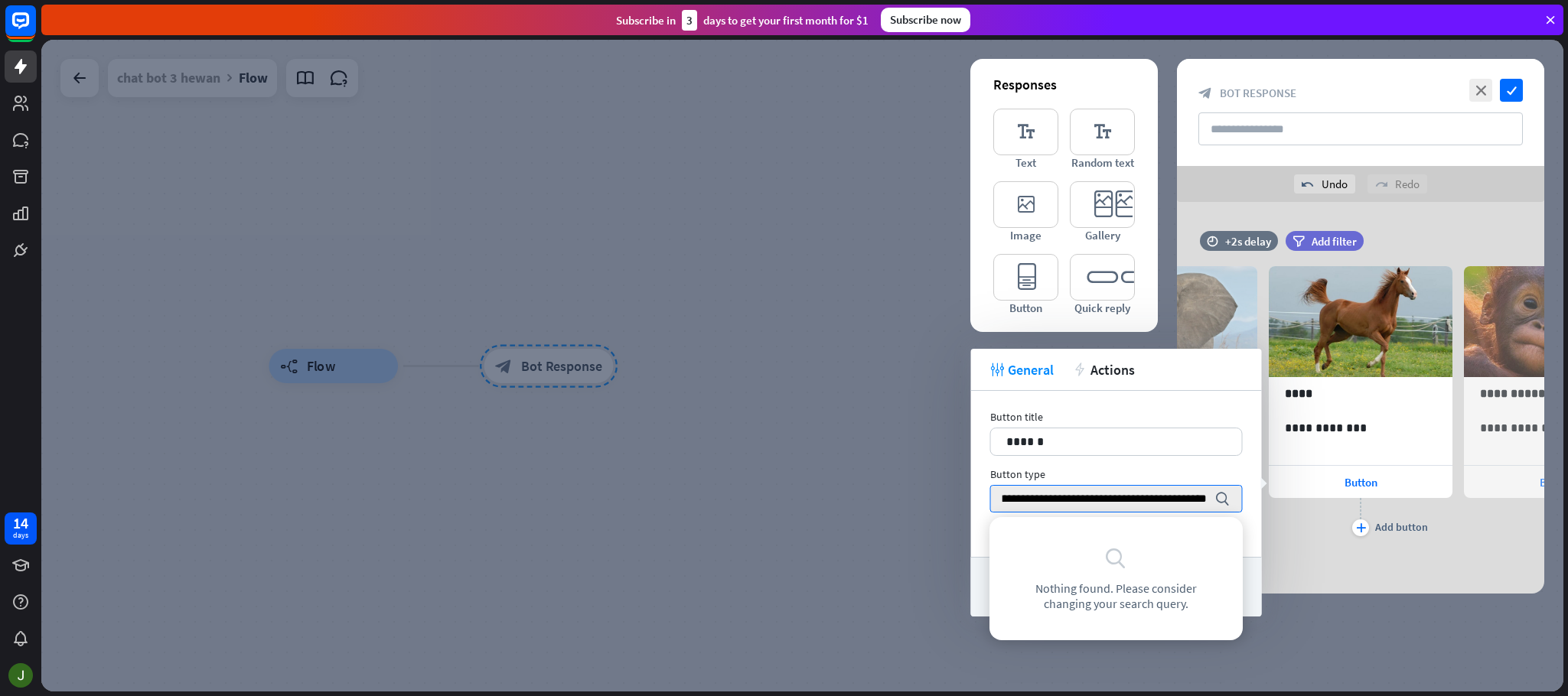 type on "**********" 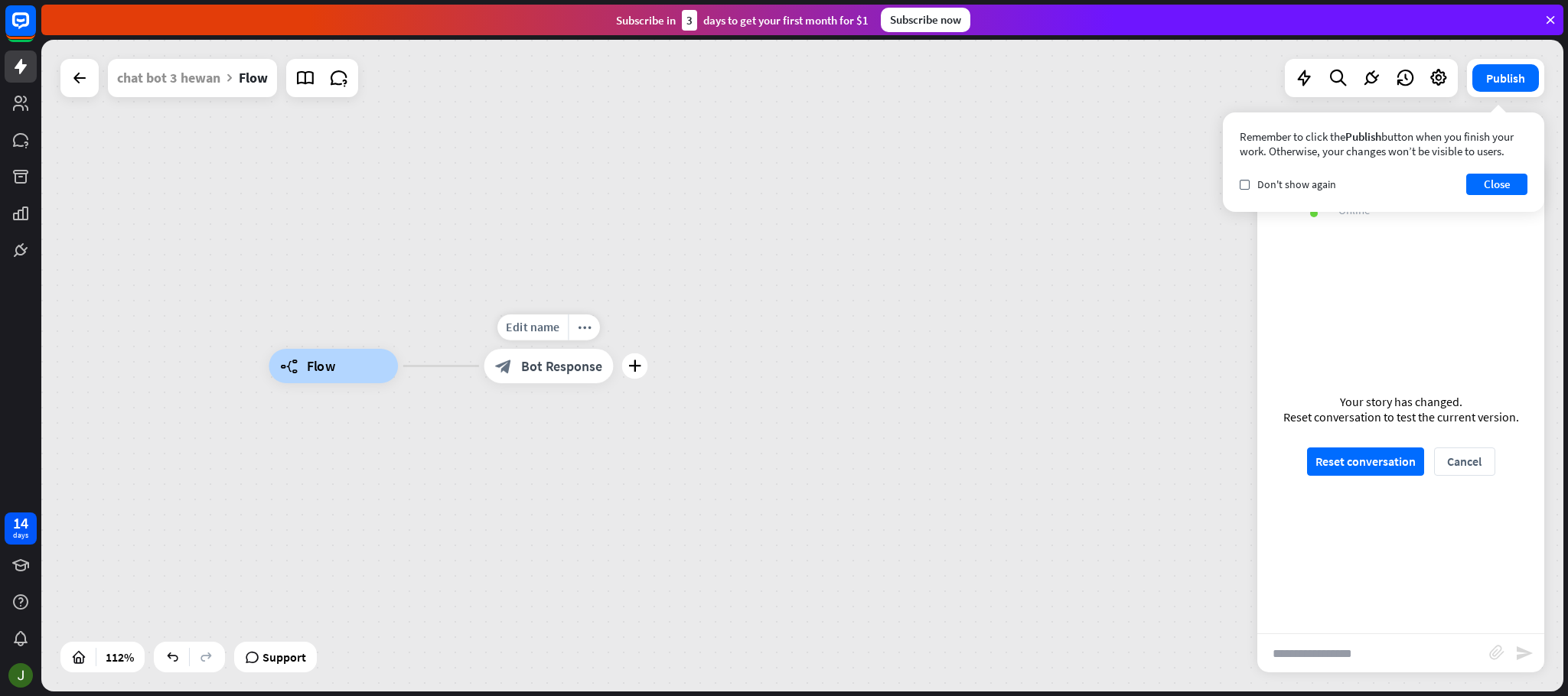 click on "Bot Response" at bounding box center (562, 366) 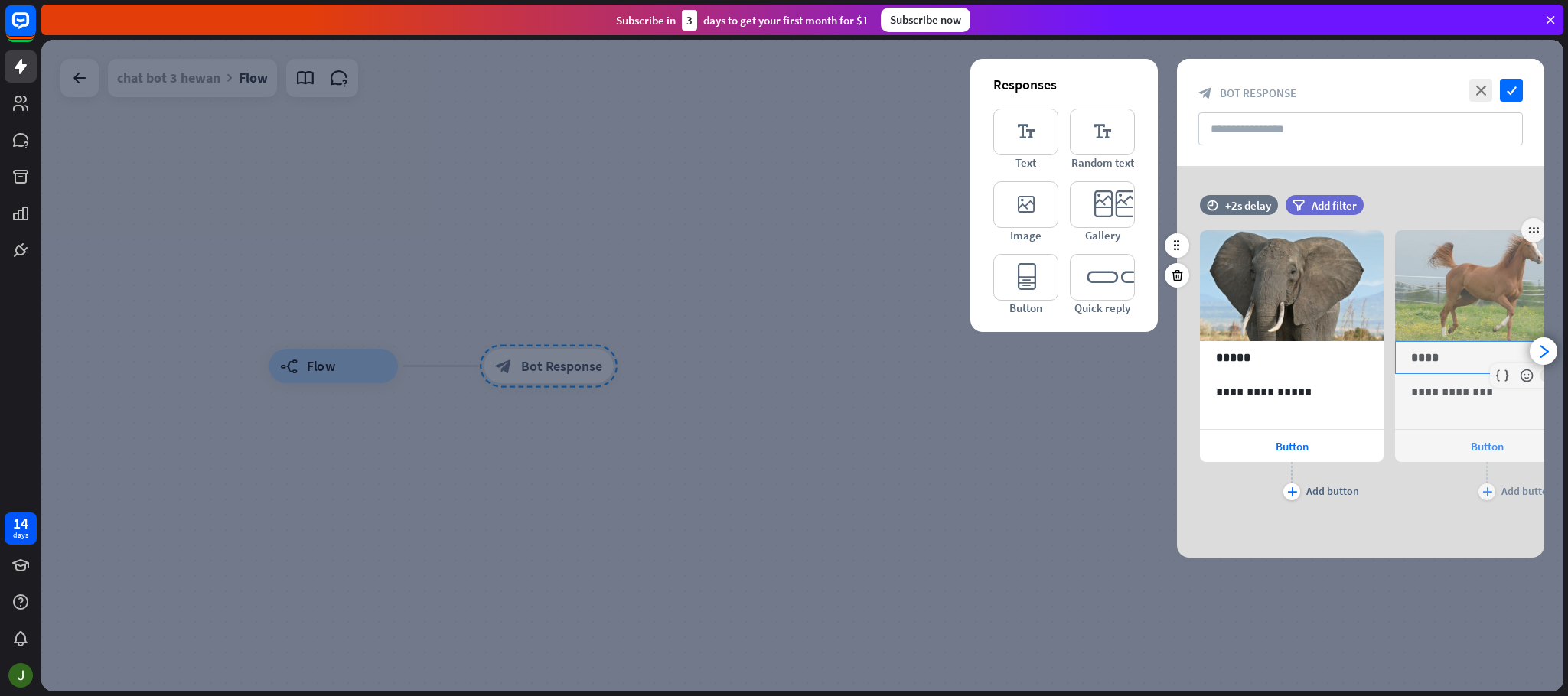 click on "****" at bounding box center [1486, 357] 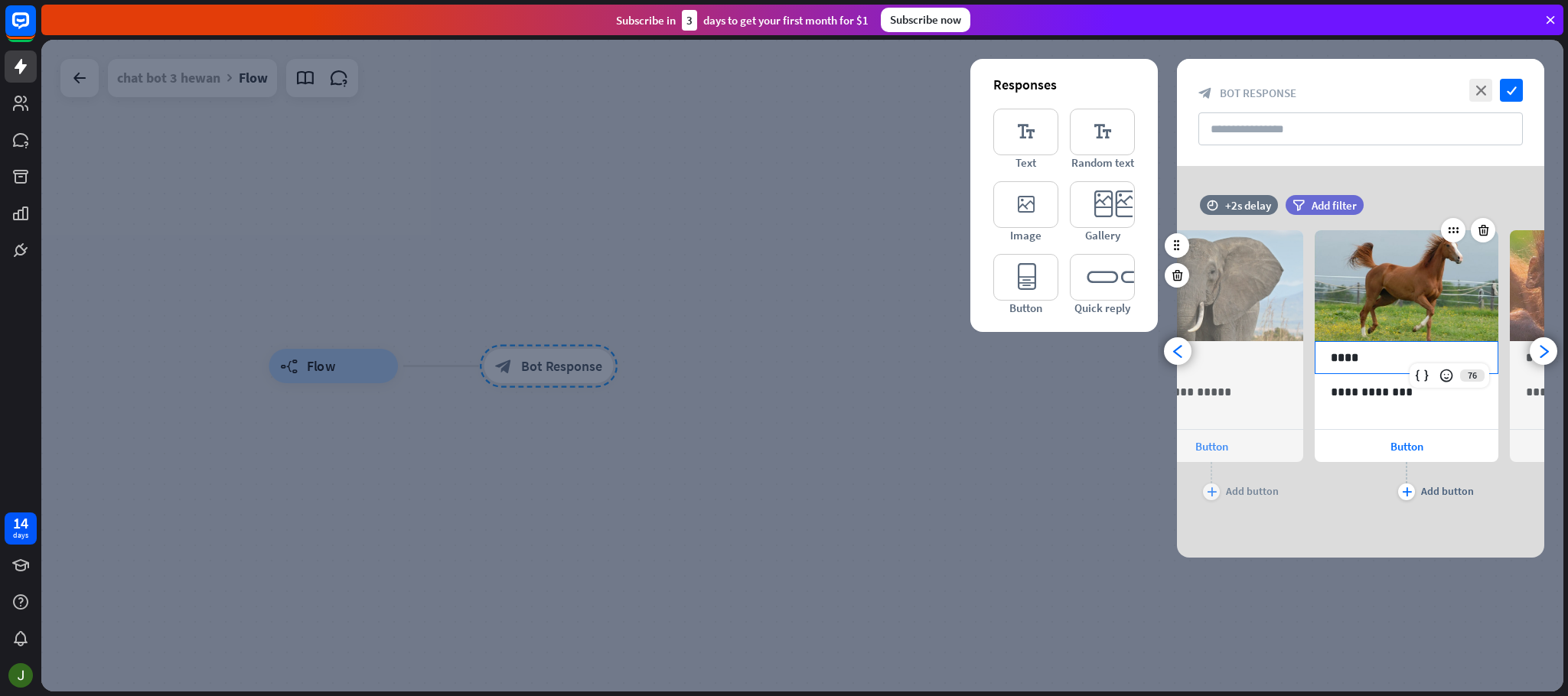 scroll, scrollTop: 0, scrollLeft: 126, axis: horizontal 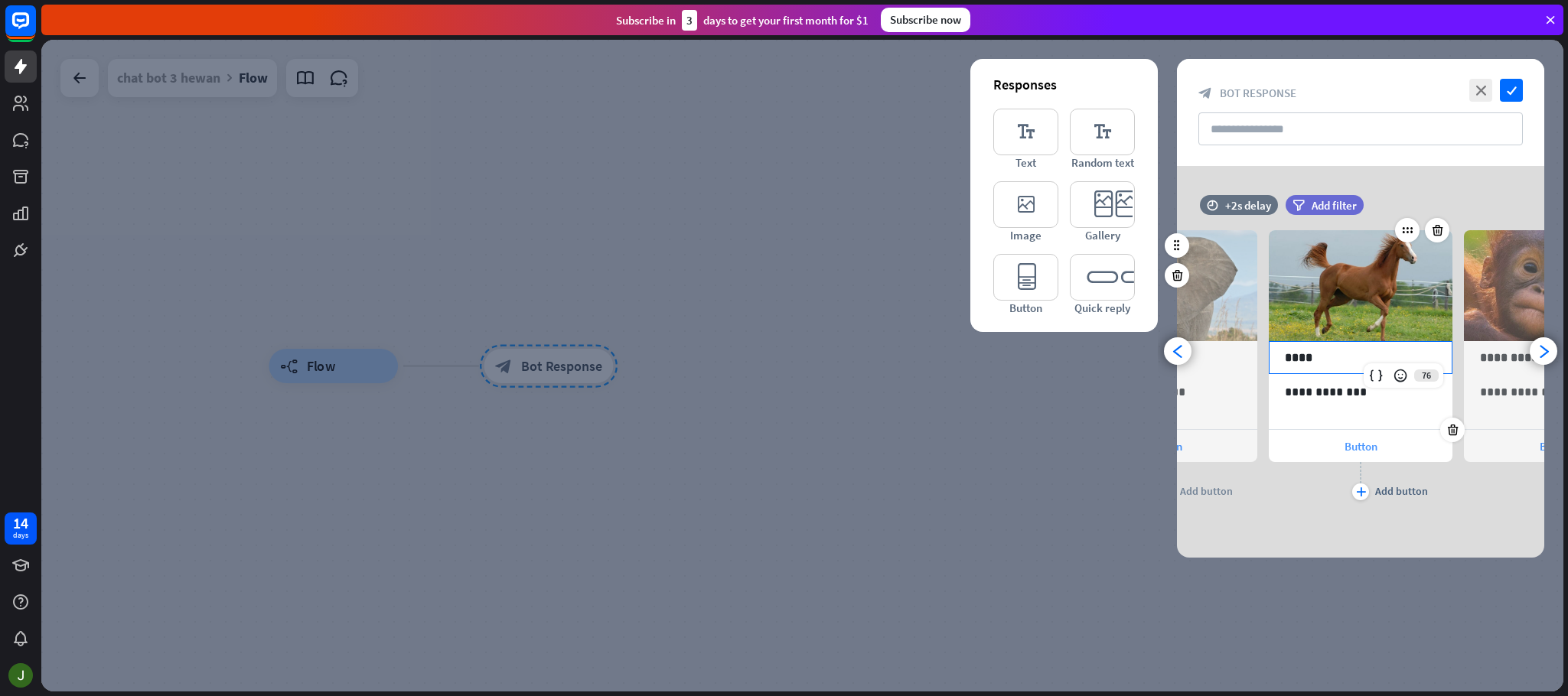 click on "Button" at bounding box center (1361, 446) 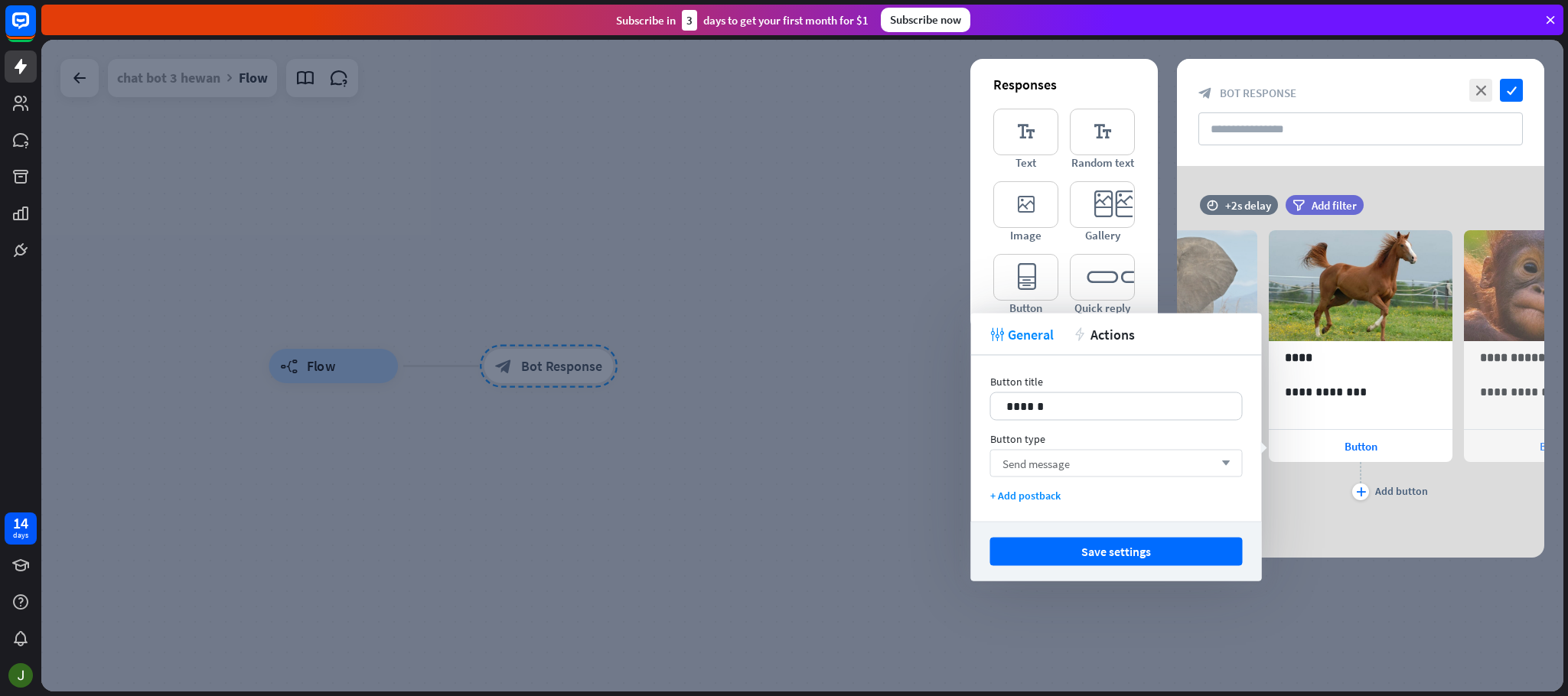 click on "Send message
arrow_down" at bounding box center [1117, 463] 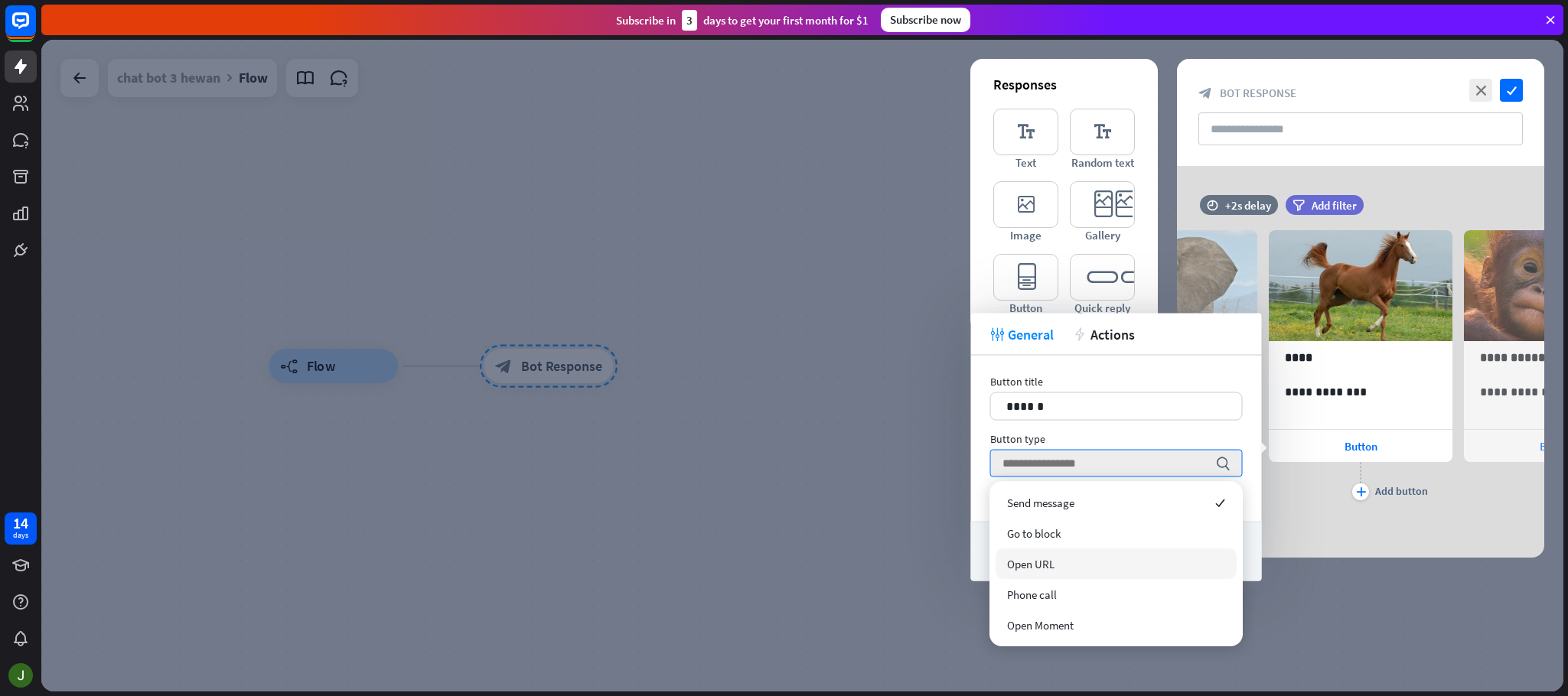 click on "Open URL" at bounding box center [1031, 564] 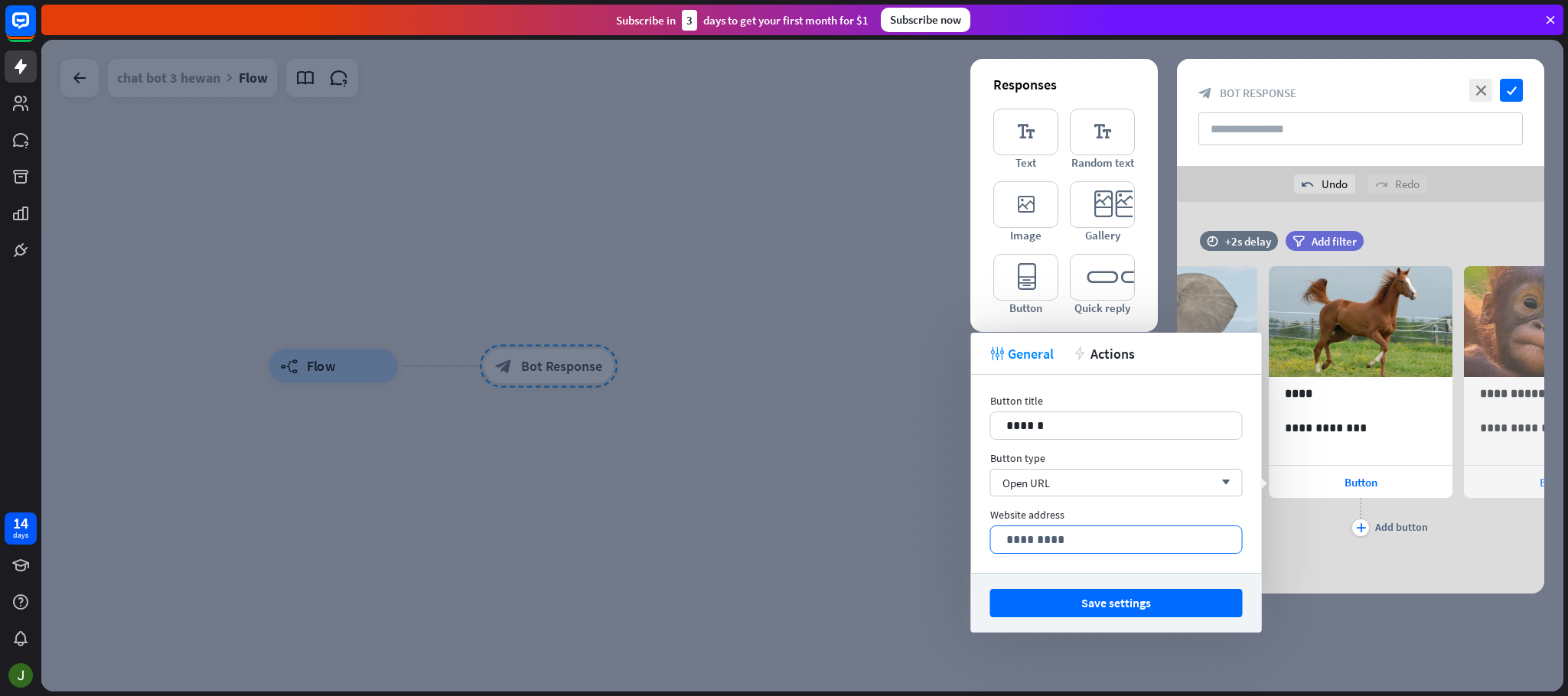 click on "*********" at bounding box center [1117, 539] 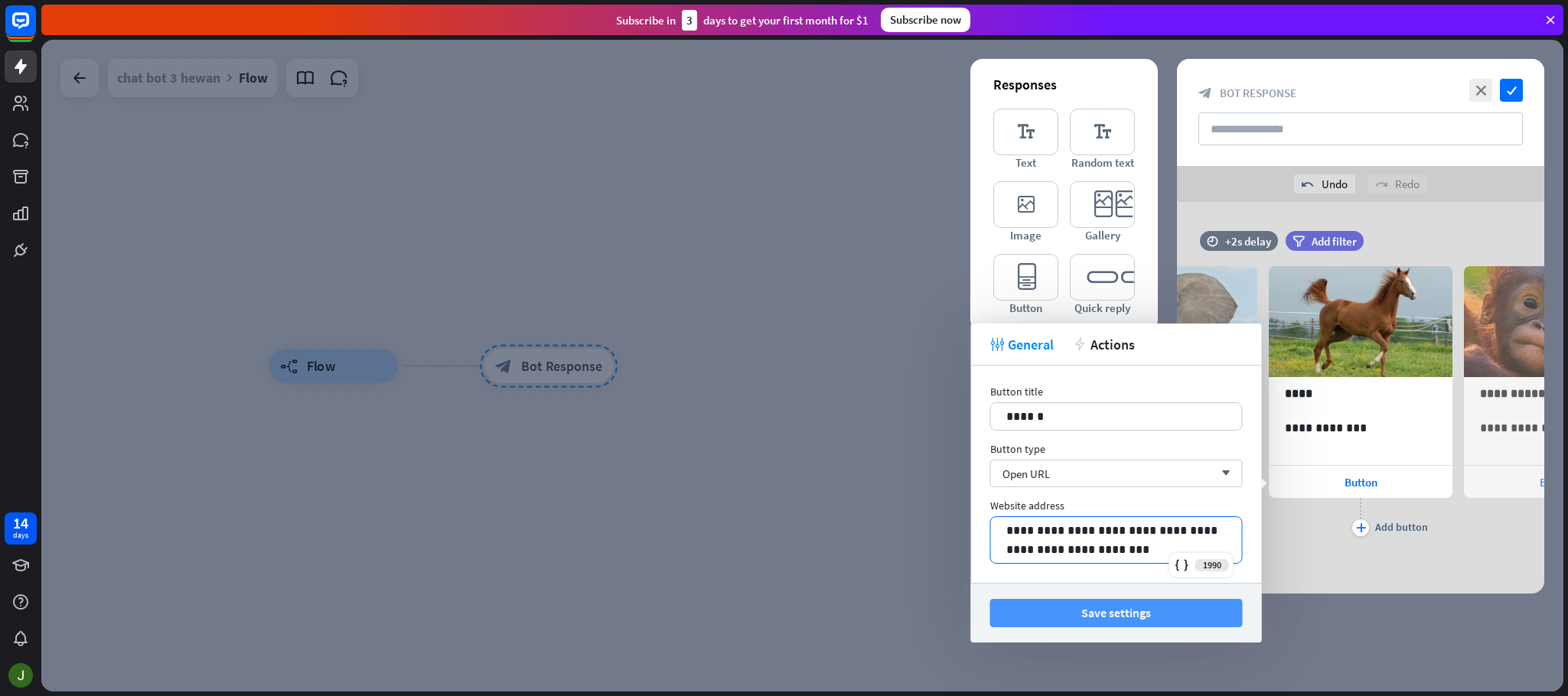 click on "Save settings" at bounding box center (1117, 613) 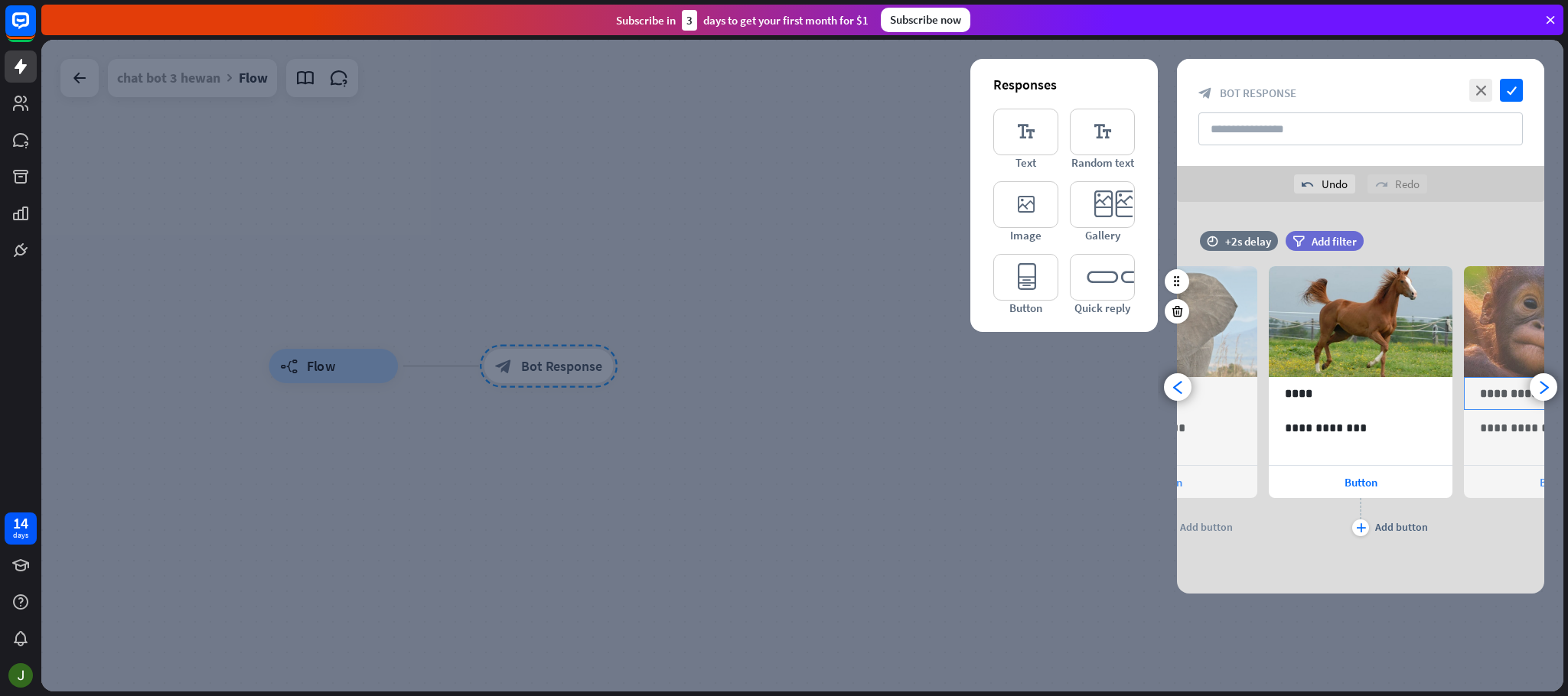 click on "**********" at bounding box center [1555, 393] 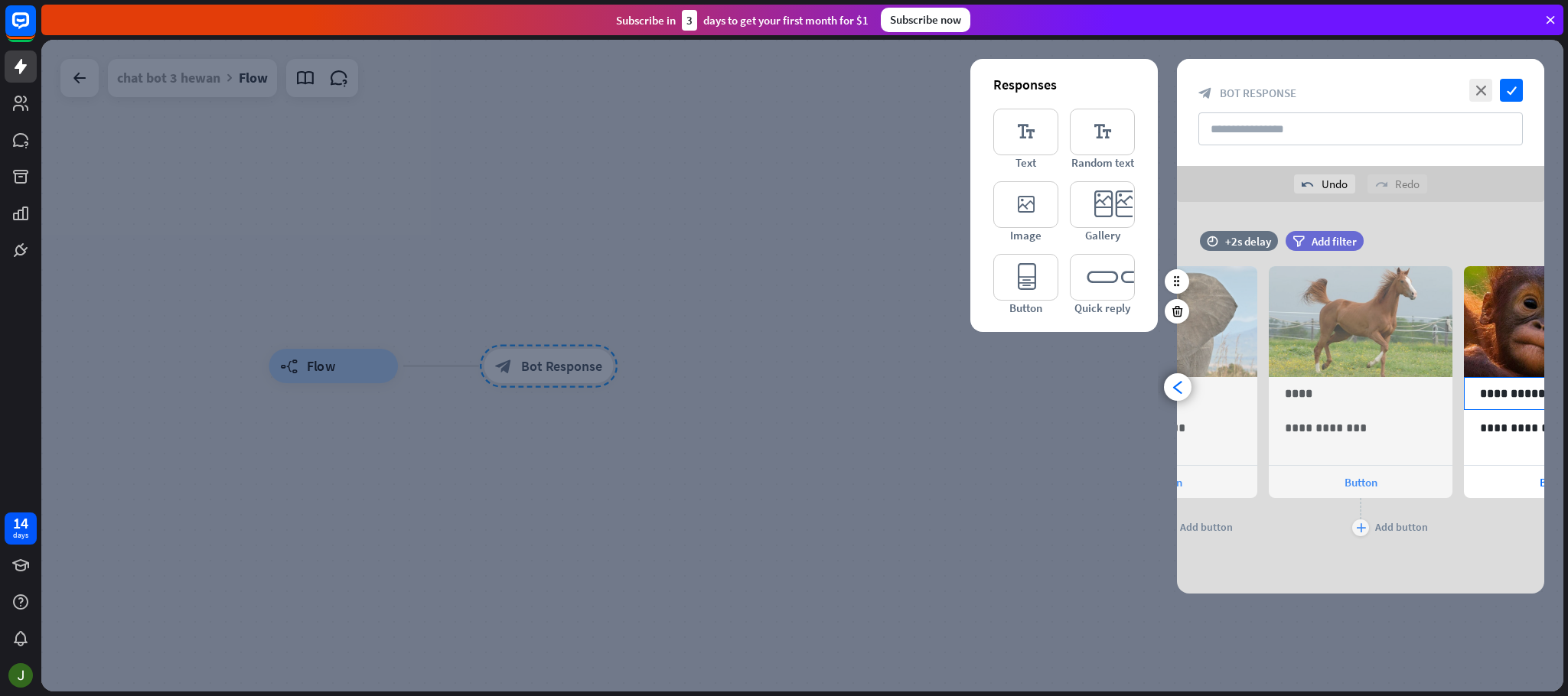 scroll, scrollTop: 0, scrollLeft: 321, axis: horizontal 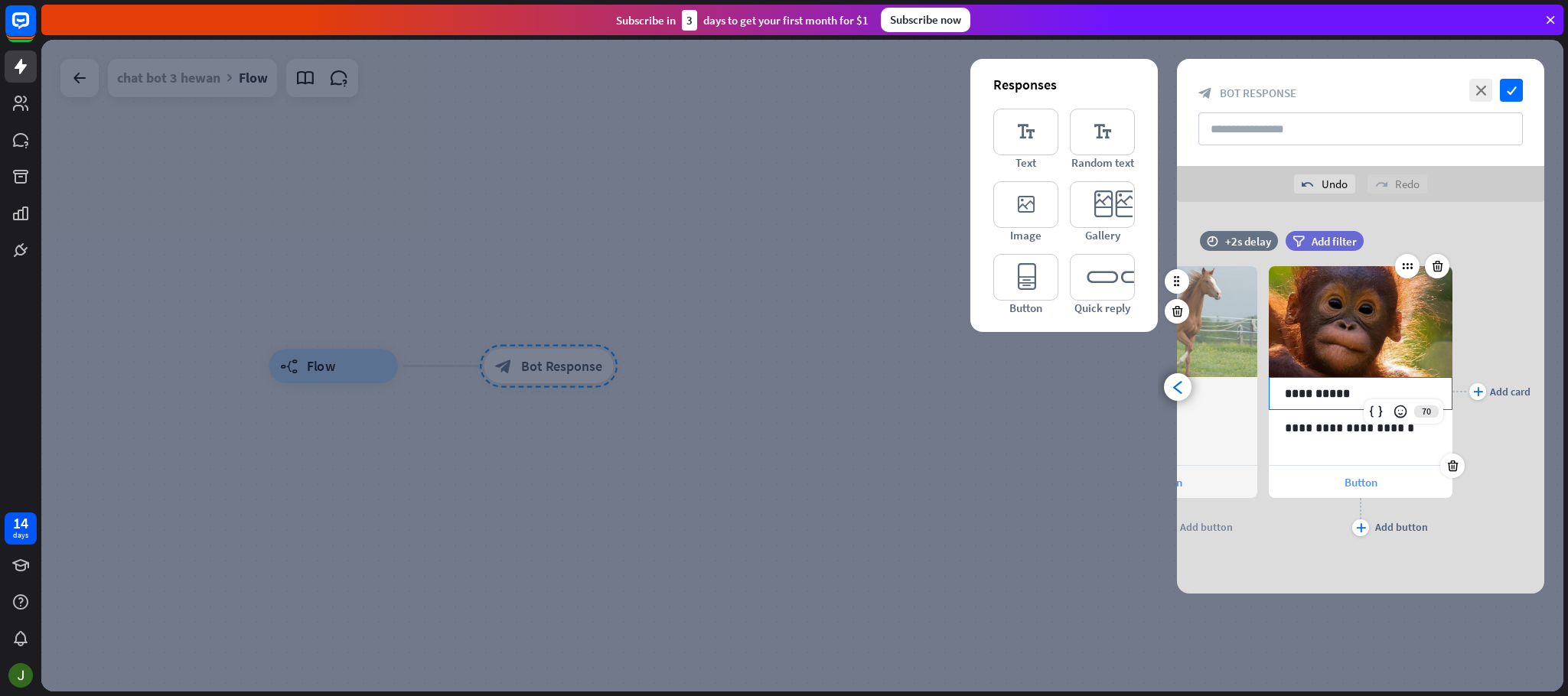 click on "Button" at bounding box center [1361, 482] 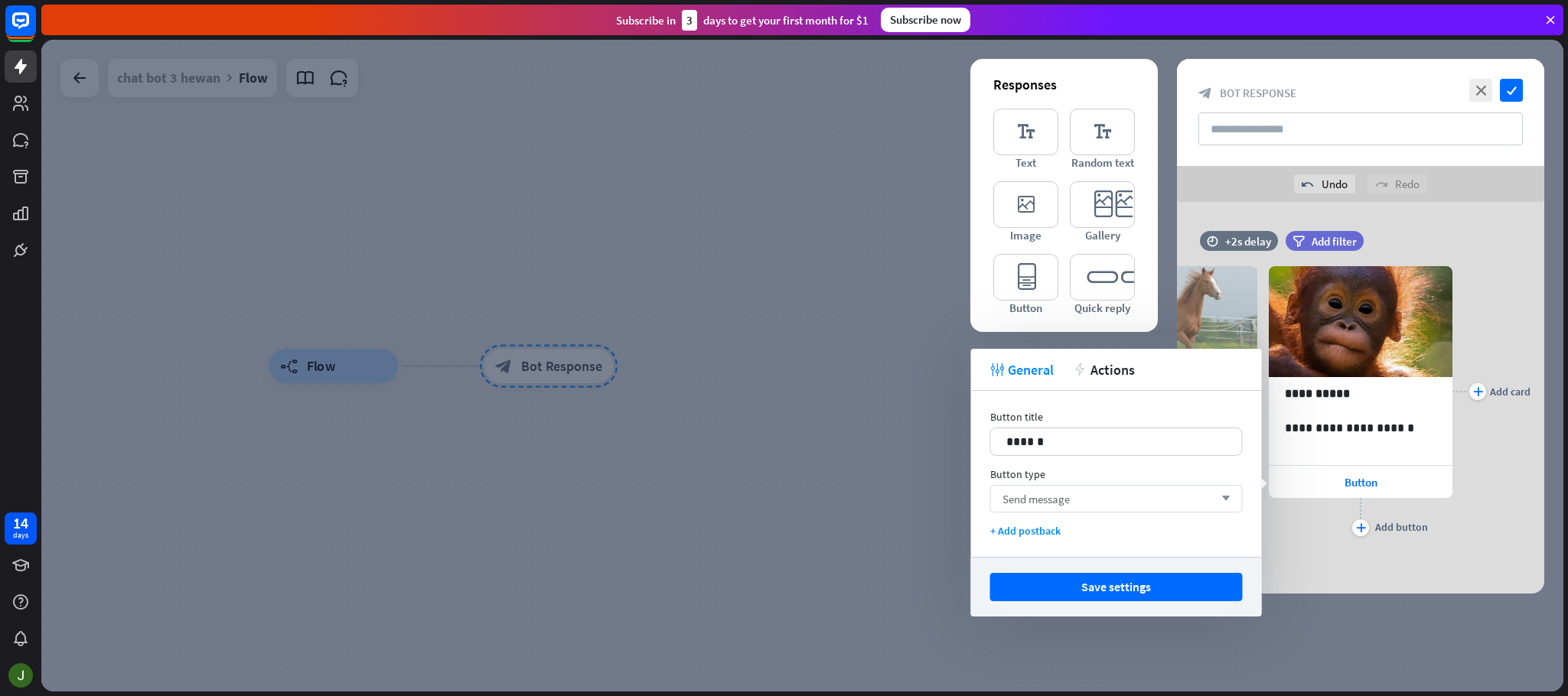 click on "Send message
arrow_down" at bounding box center (1117, 499) 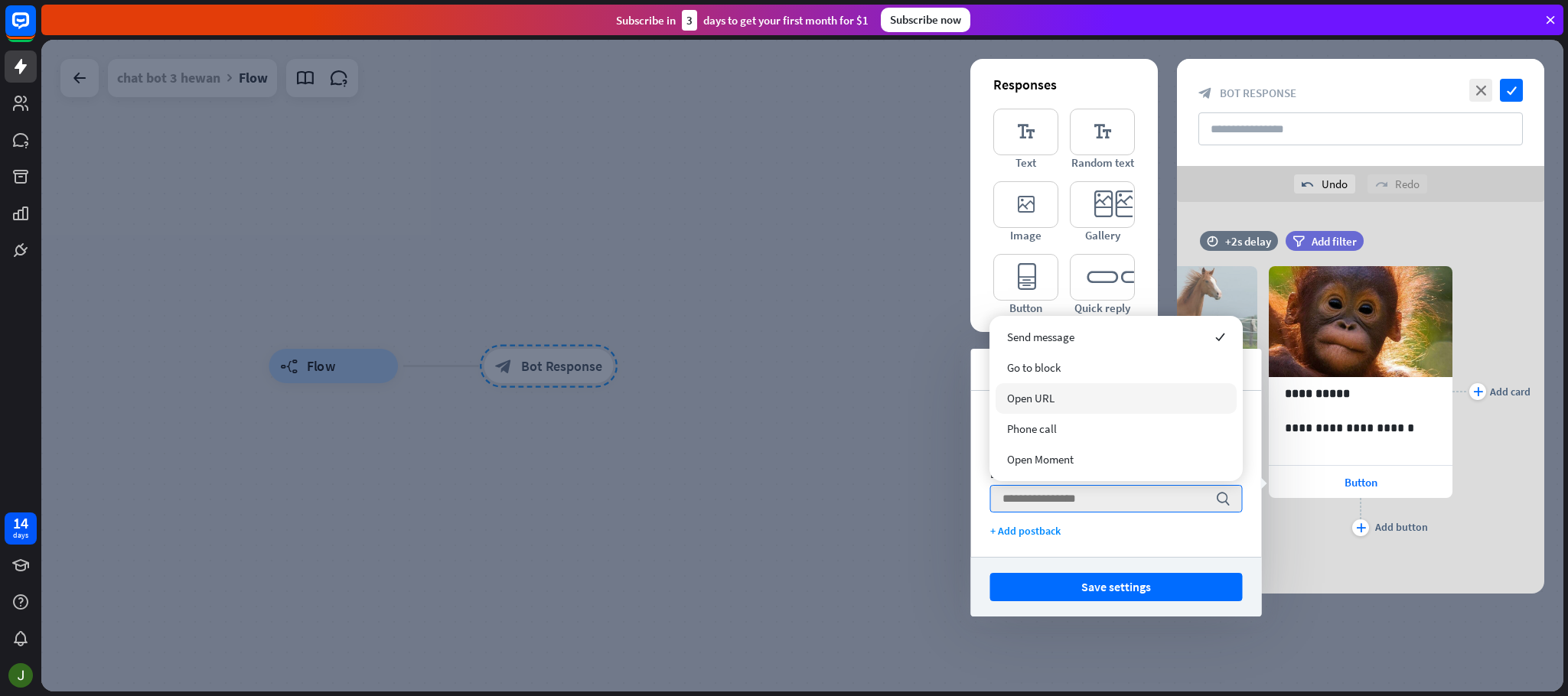 click on "Open URL" at bounding box center (1116, 398) 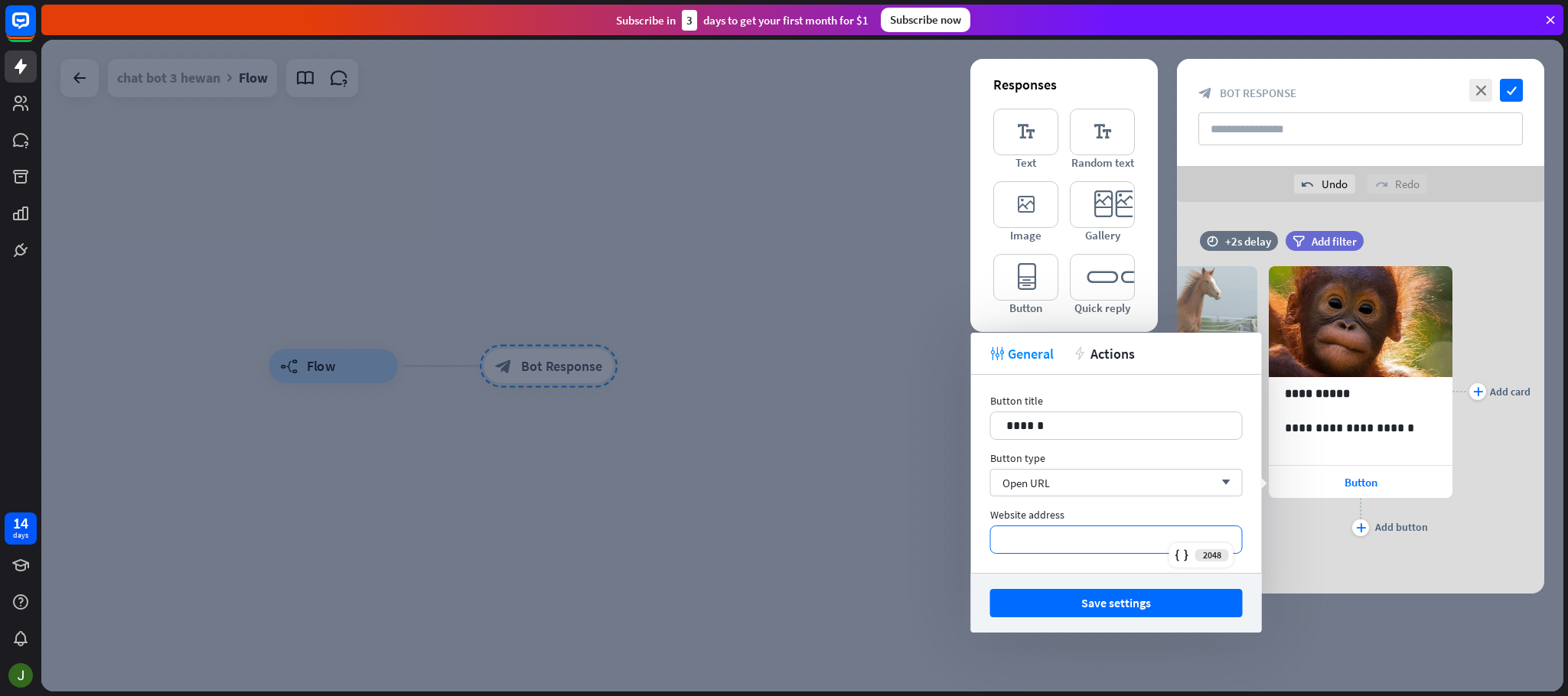 click on "*********" at bounding box center [1117, 539] 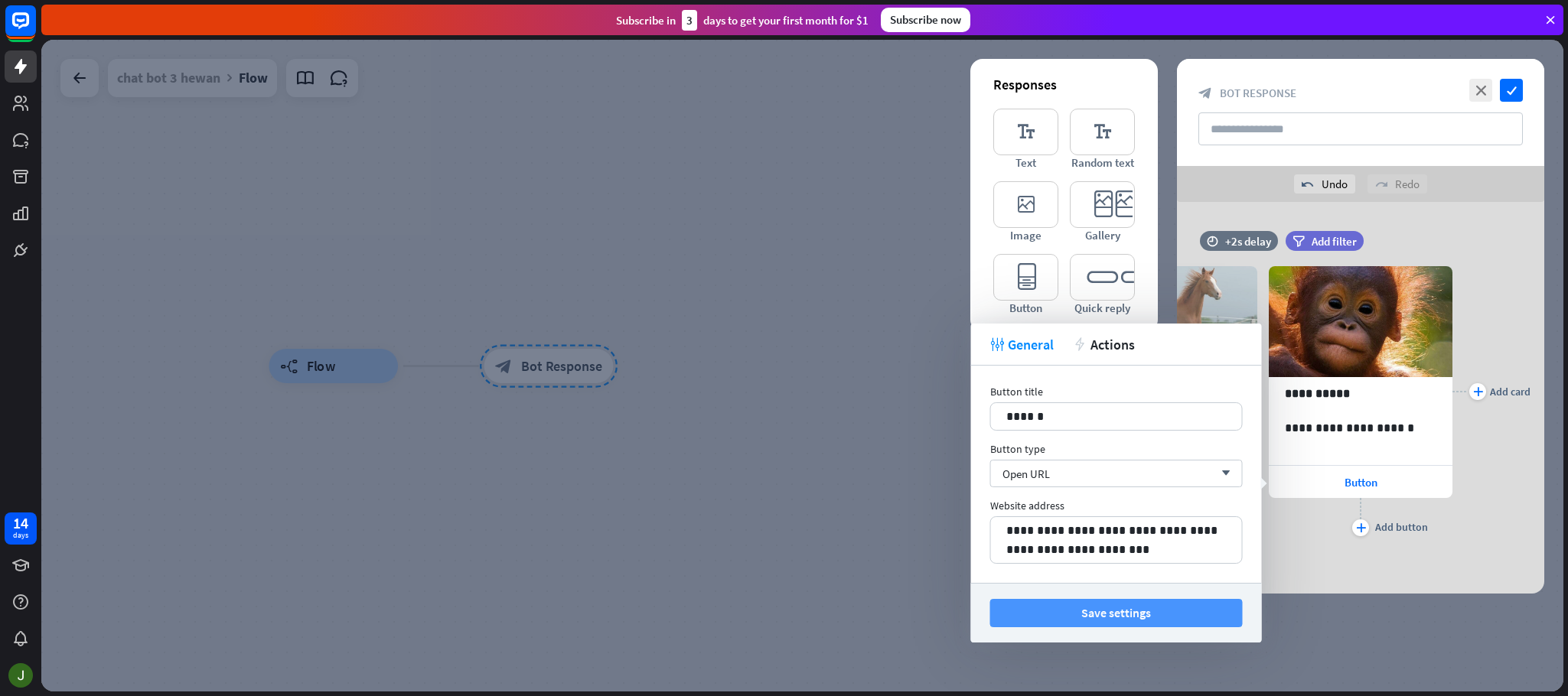 click on "Save settings" at bounding box center (1117, 613) 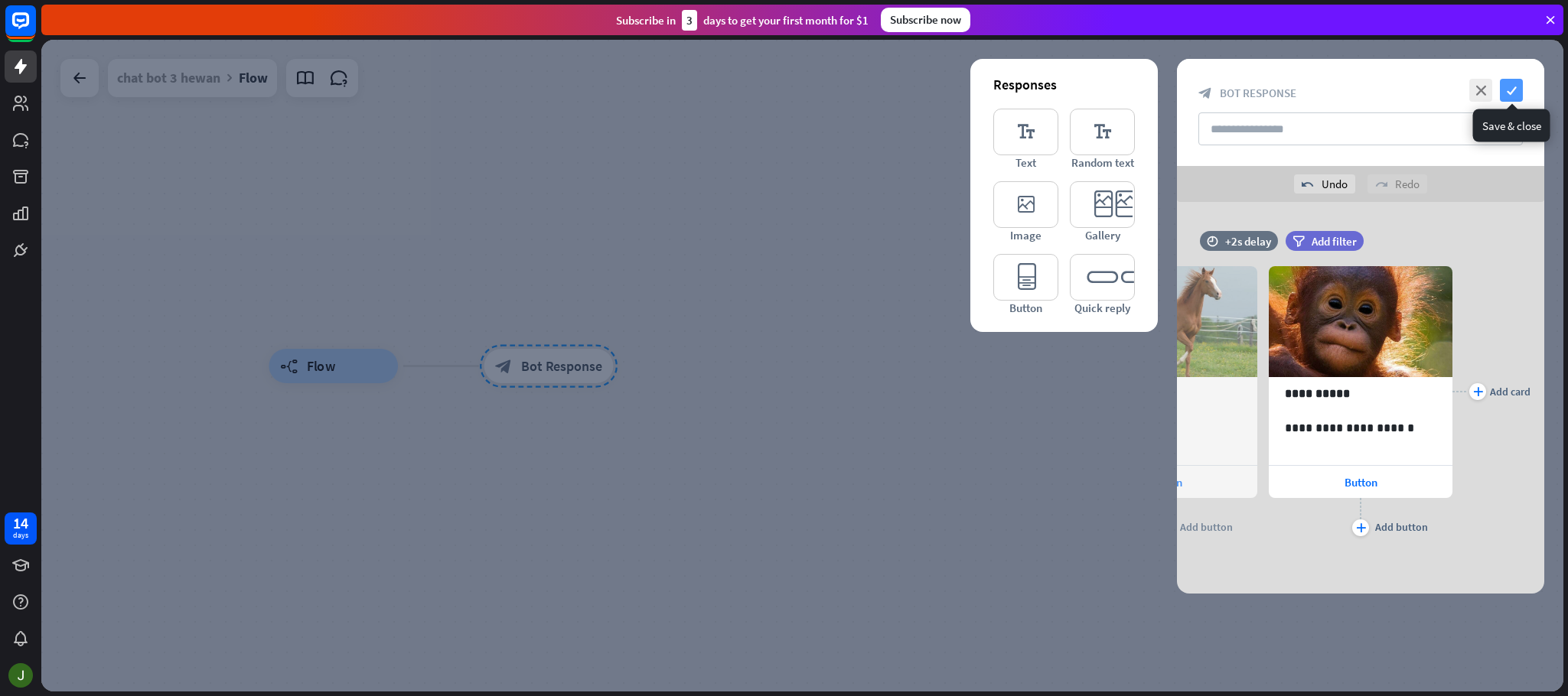 click on "check" at bounding box center (1511, 90) 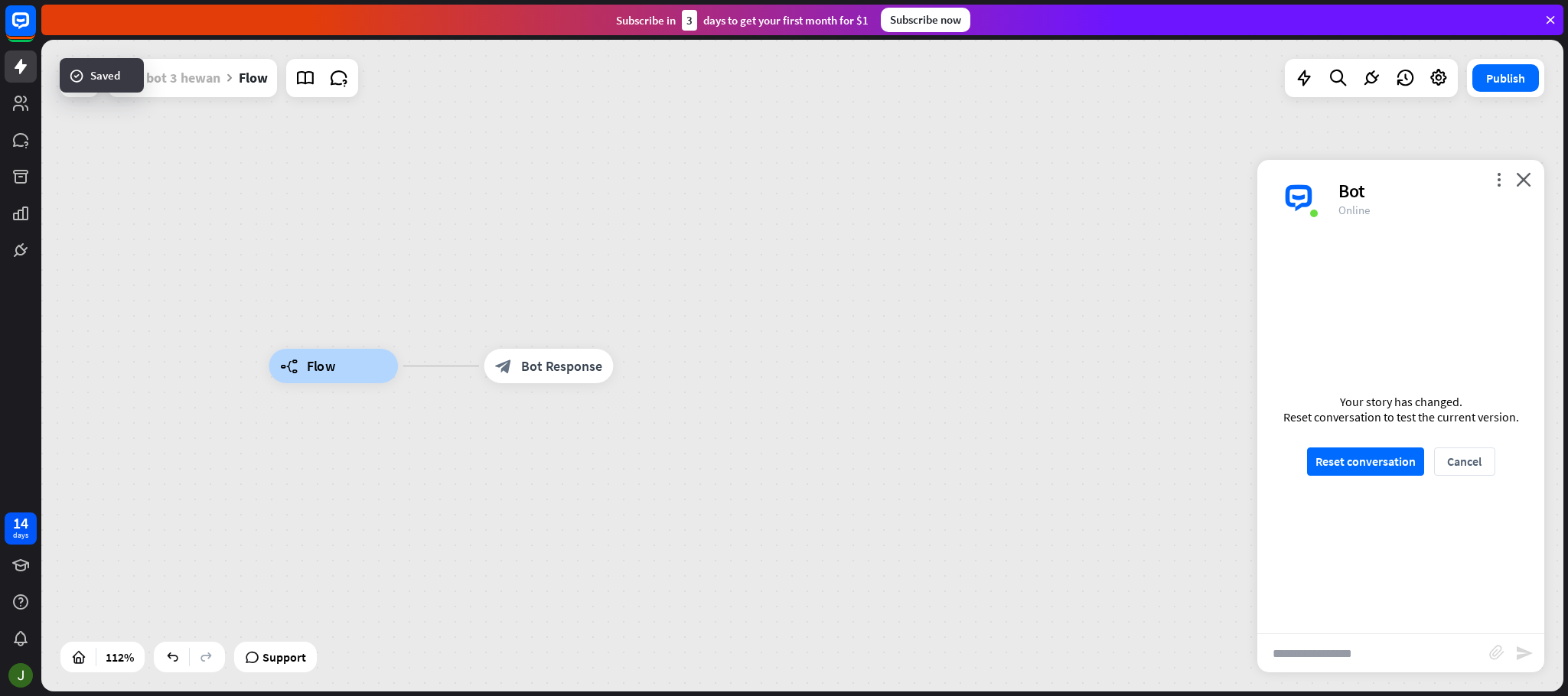 click on "chat bot 3 hewan" at bounding box center (168, 78) 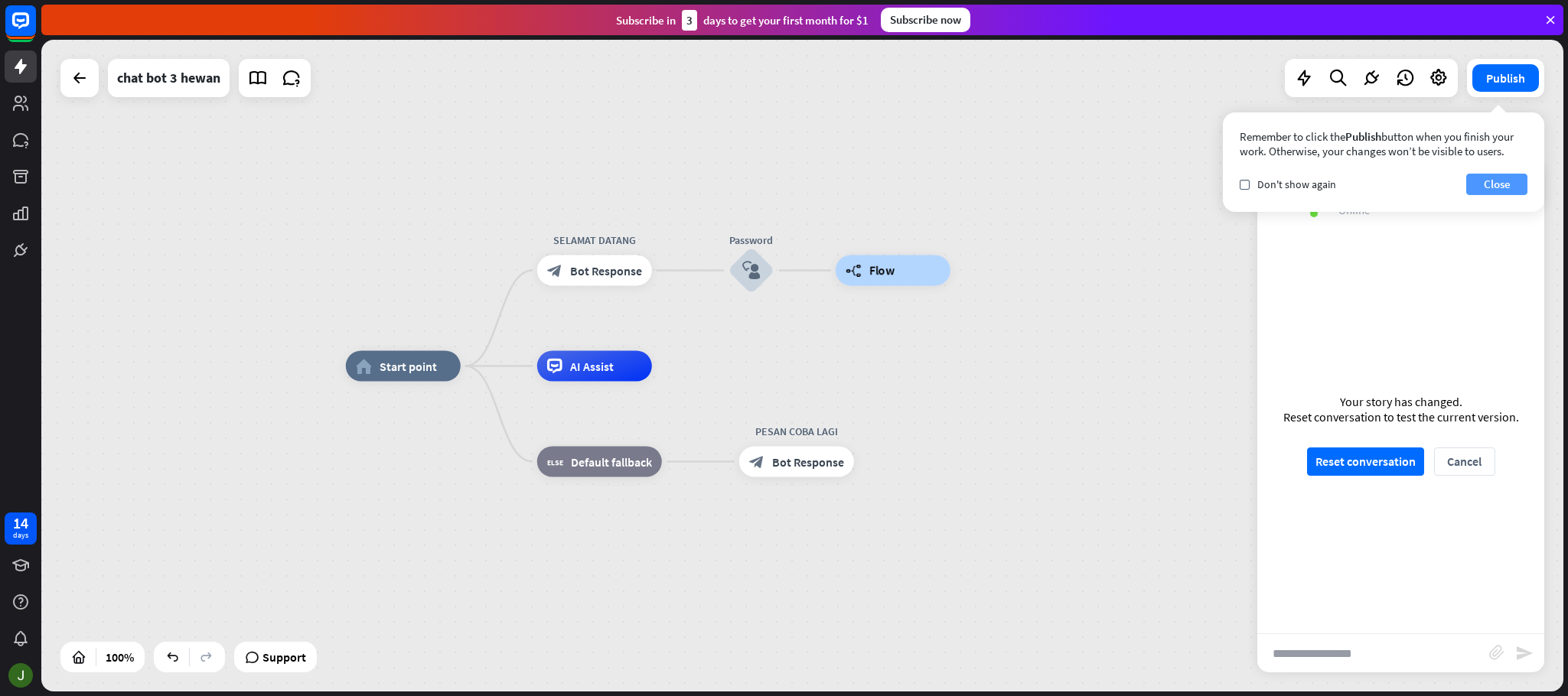 click on "Close" at bounding box center [1497, 184] 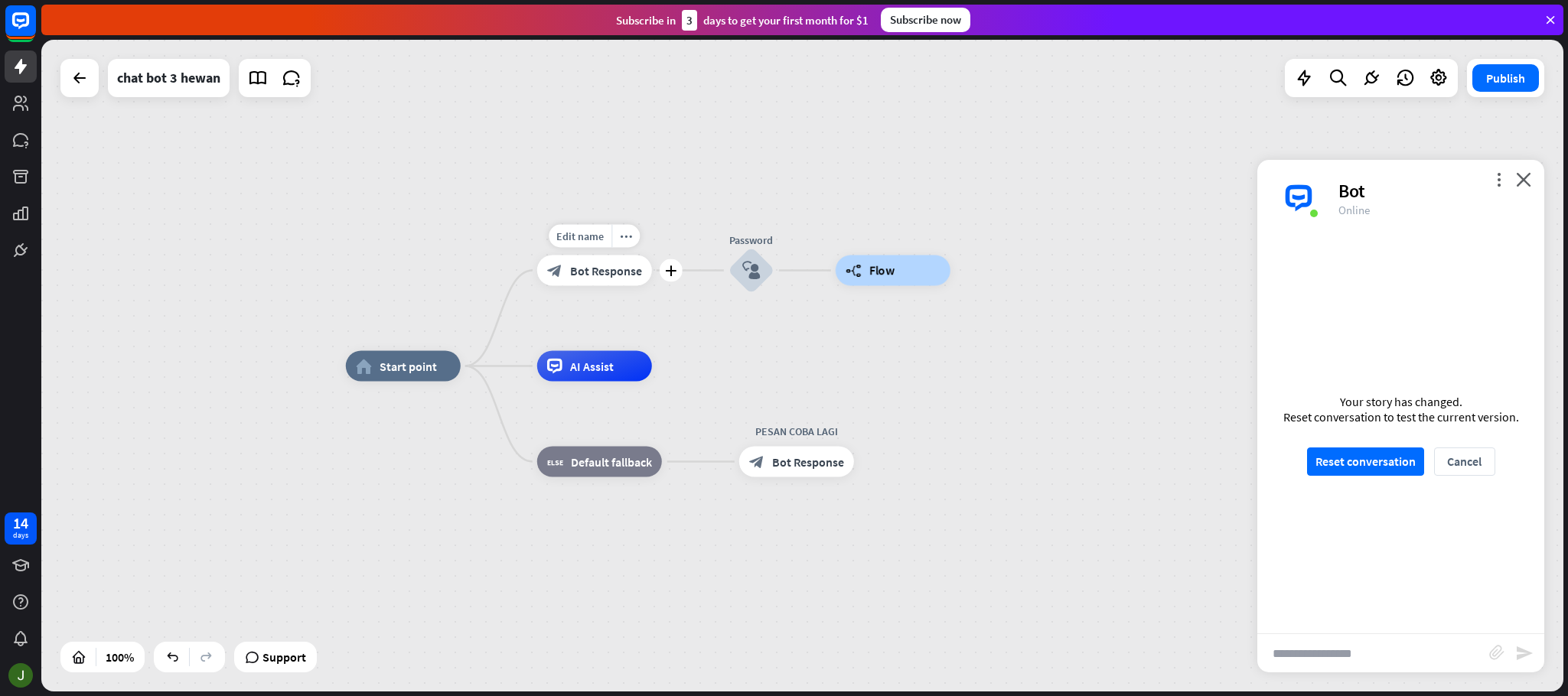 click on "block_bot_response   Bot Response" at bounding box center (595, 271) 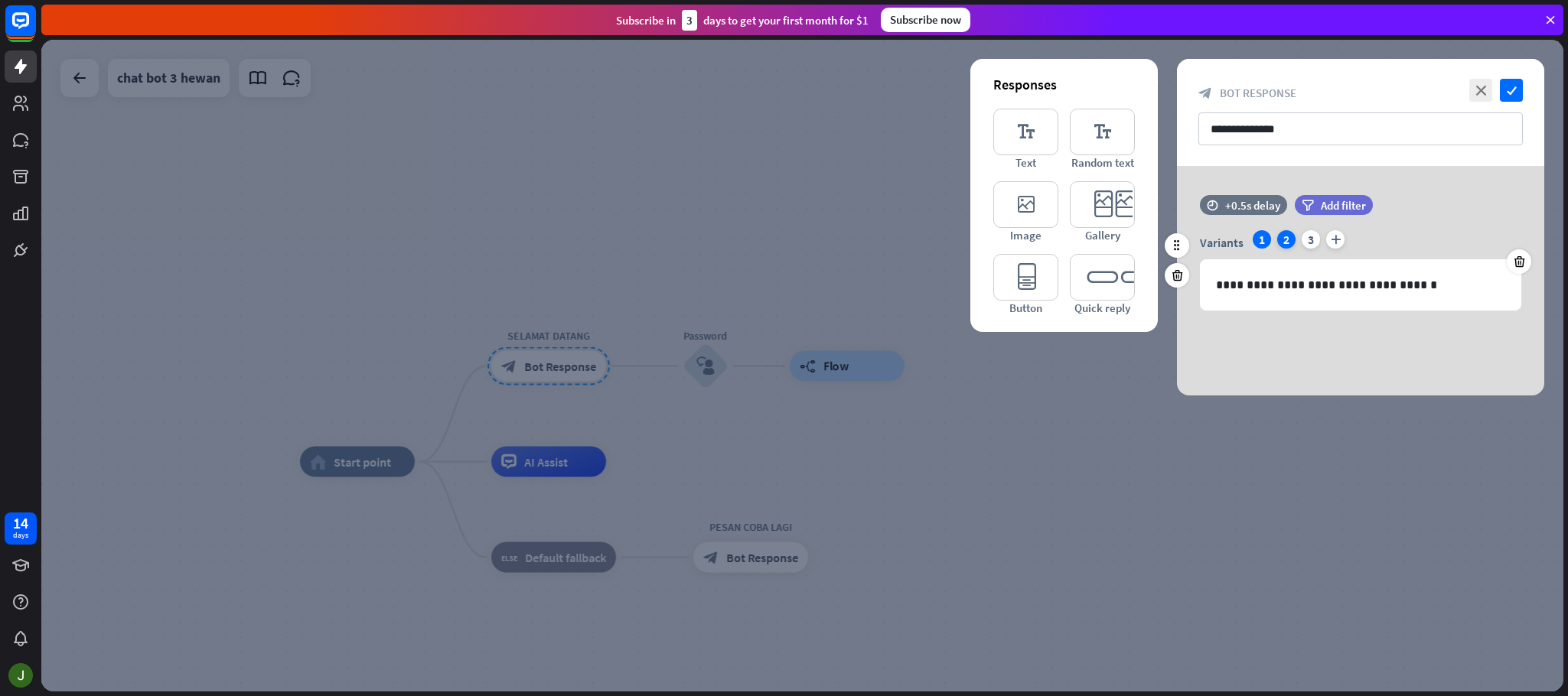 click on "2" at bounding box center (1286, 239) 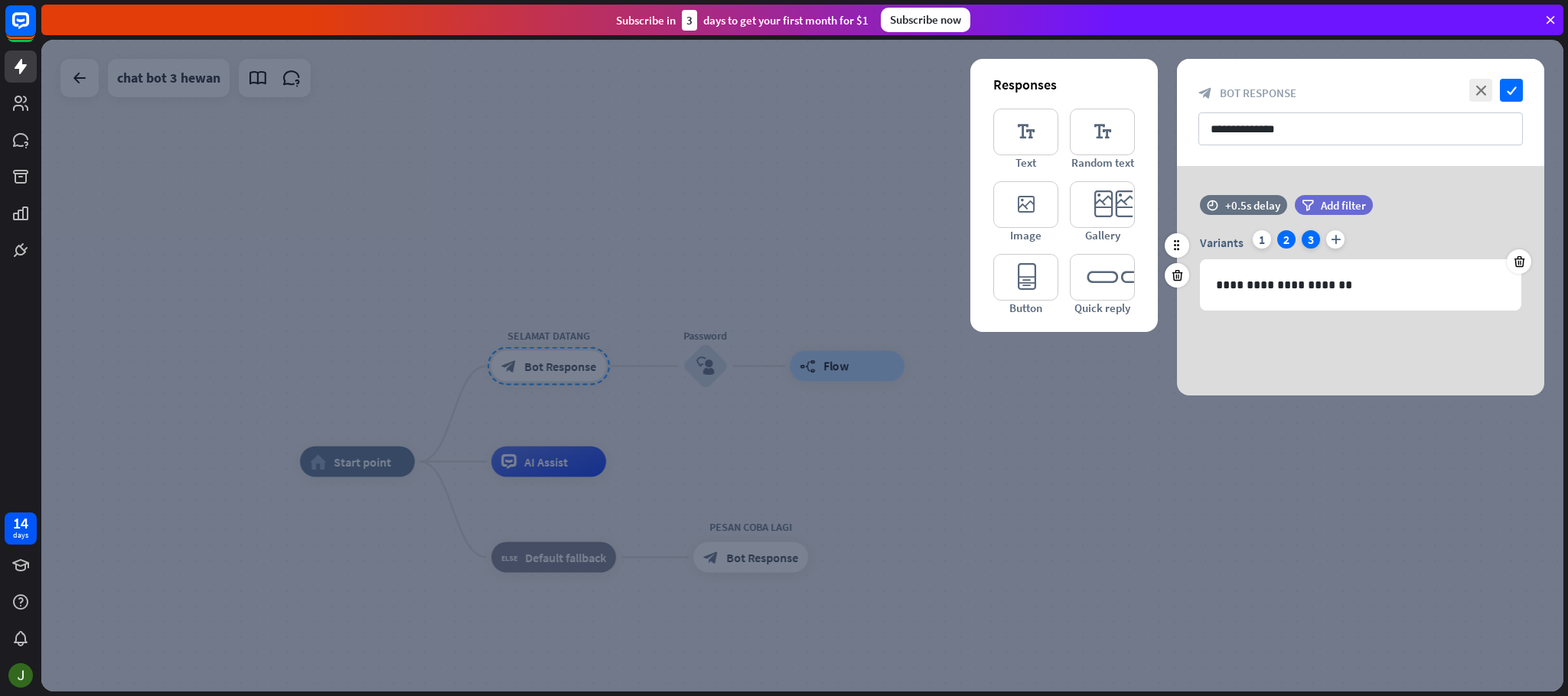 click on "3" at bounding box center (1311, 239) 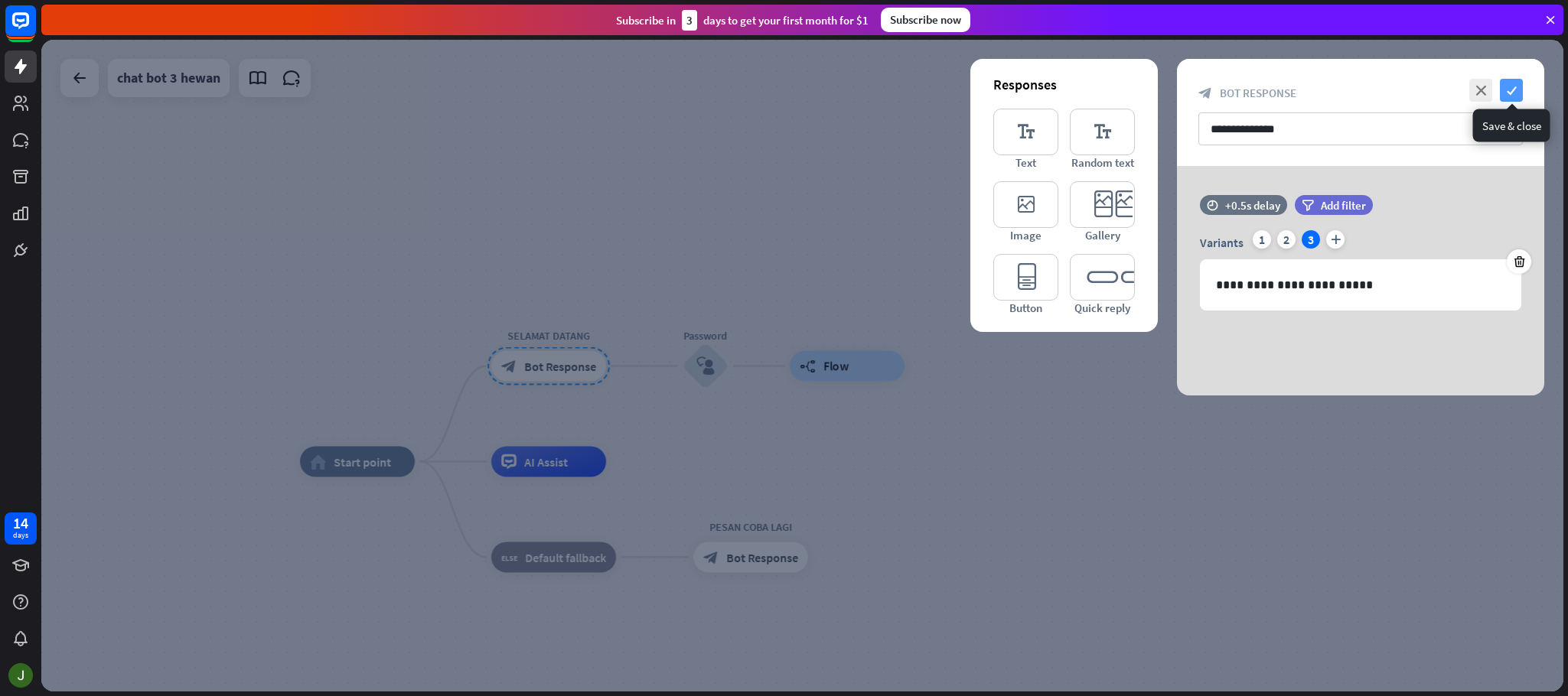 click on "check" at bounding box center (1511, 90) 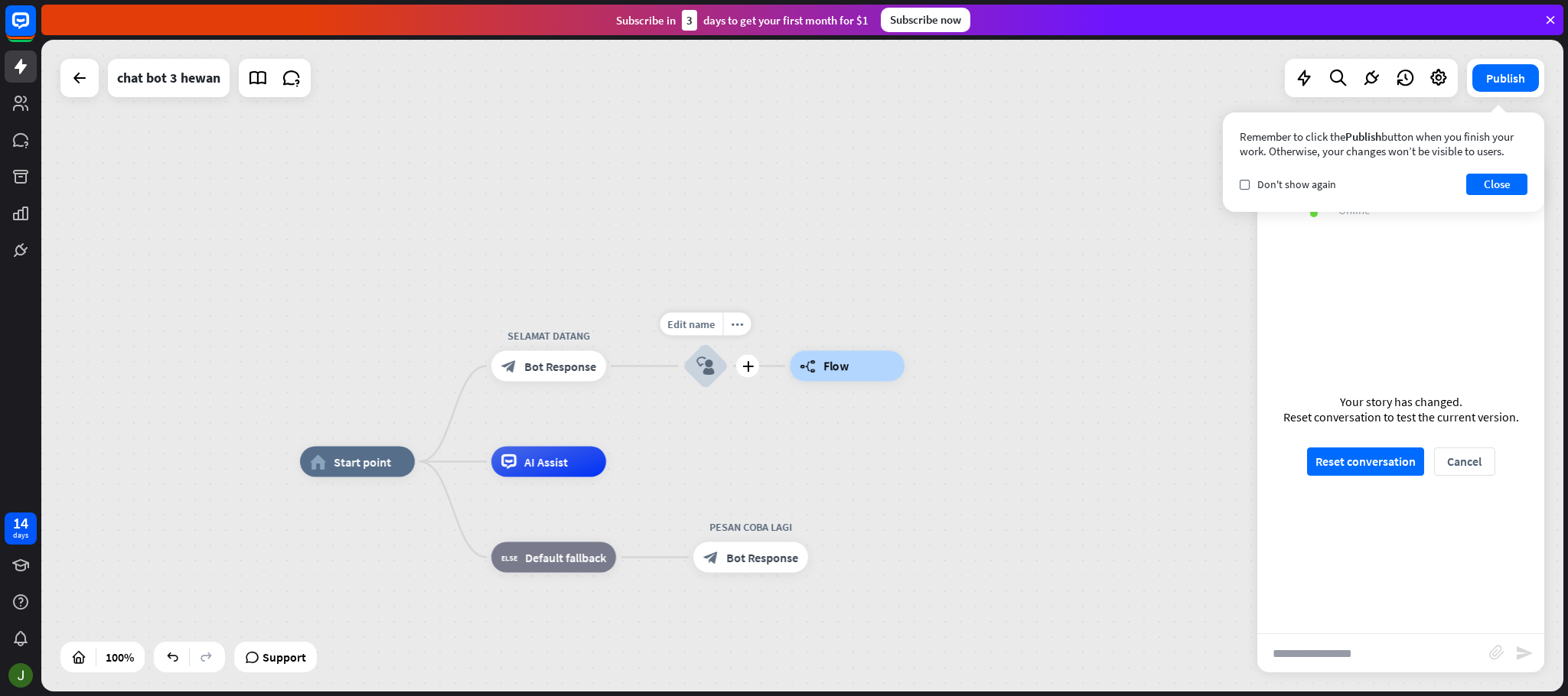 click on "block_user_input" at bounding box center [706, 366] 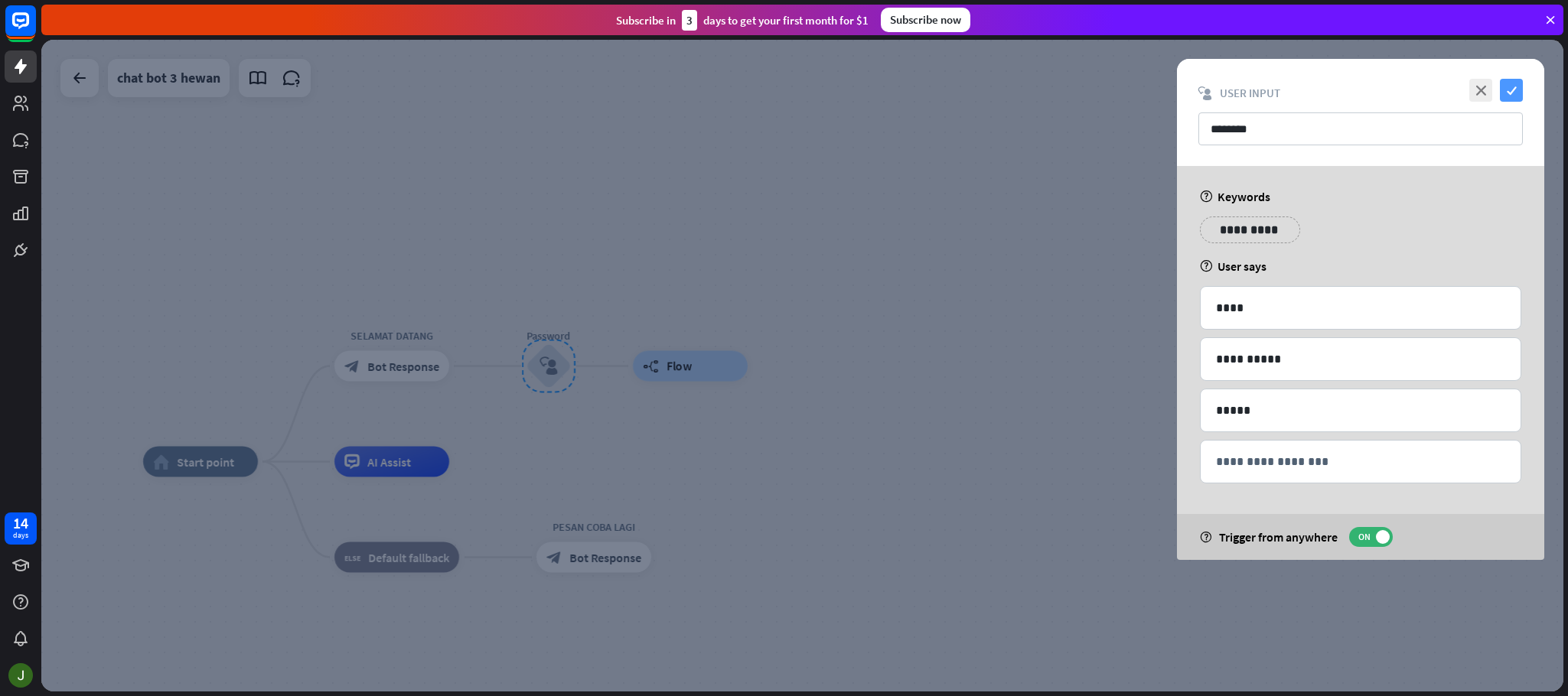 click on "check" at bounding box center (1511, 90) 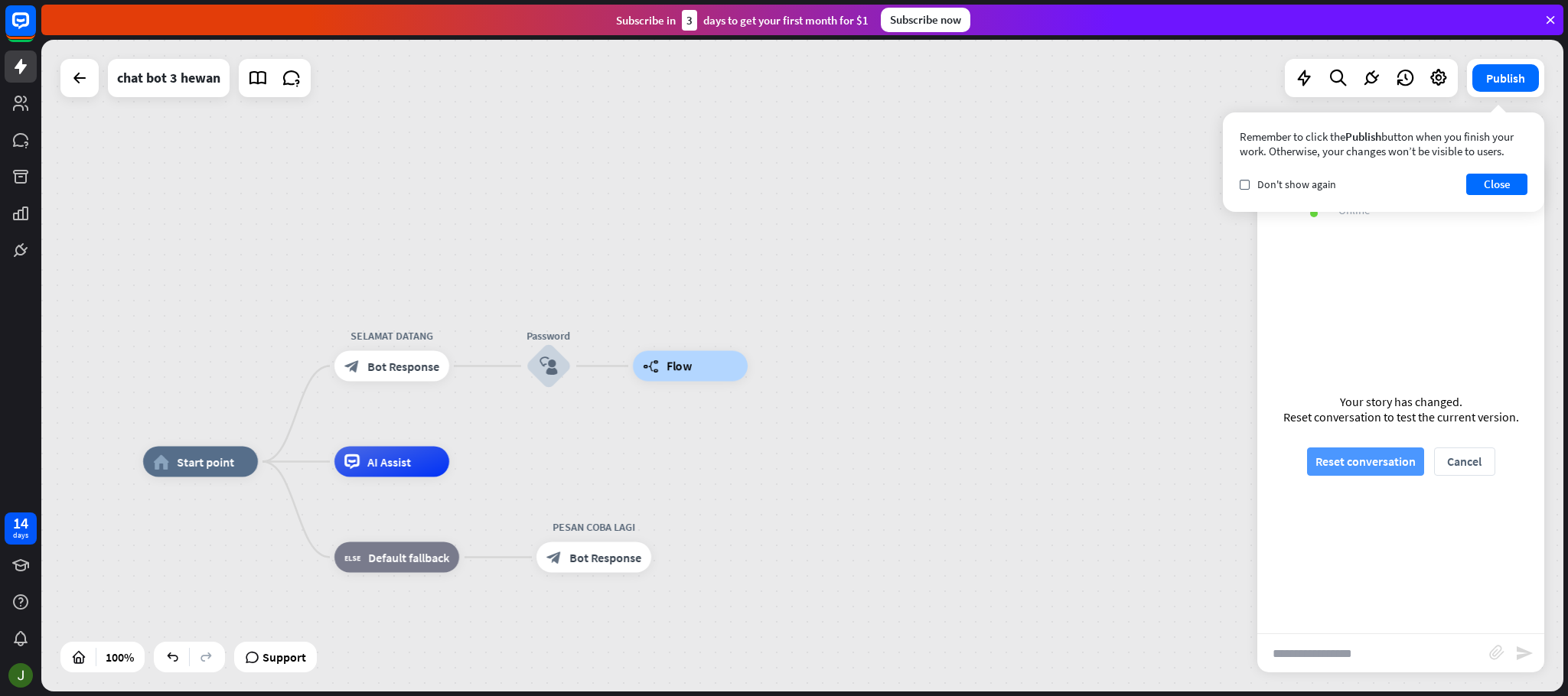 click on "Reset conversation" at bounding box center (1365, 461) 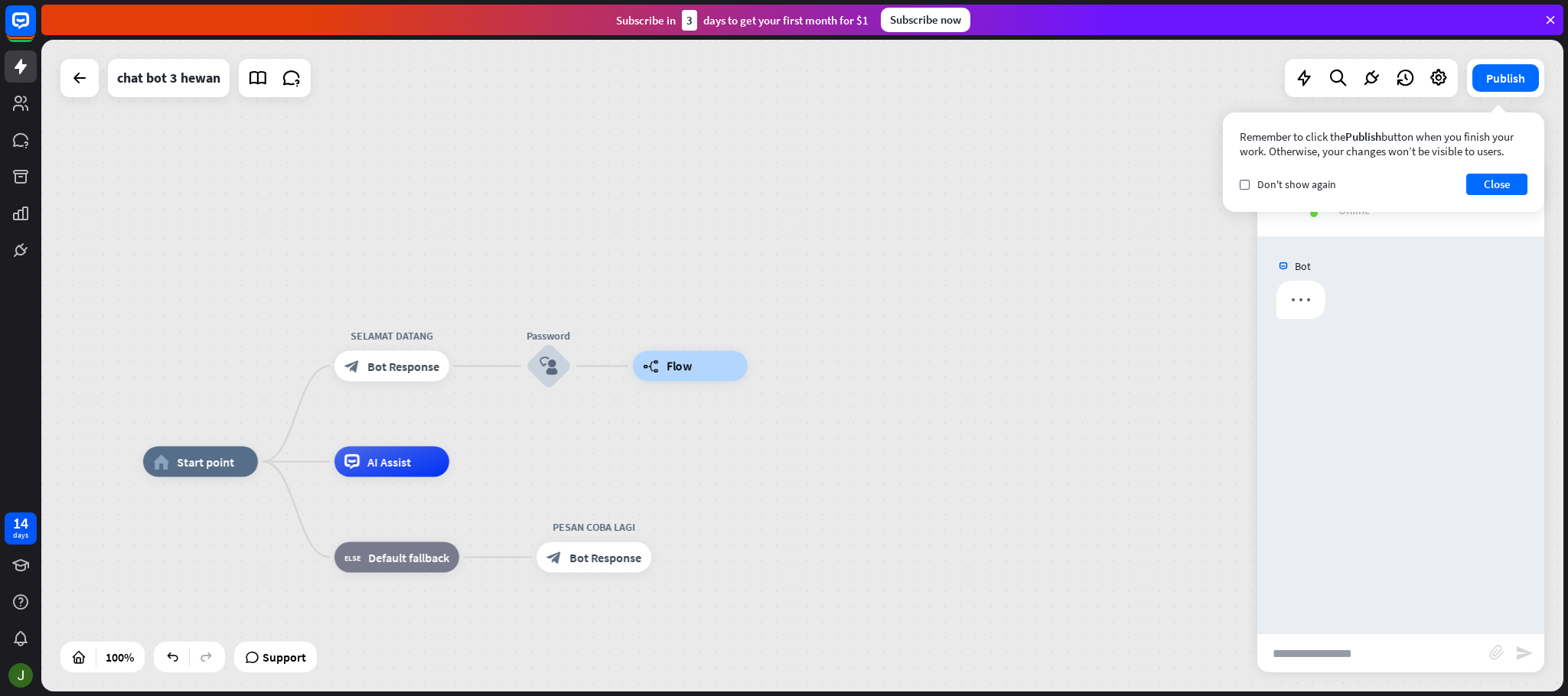 click at bounding box center [1373, 653] 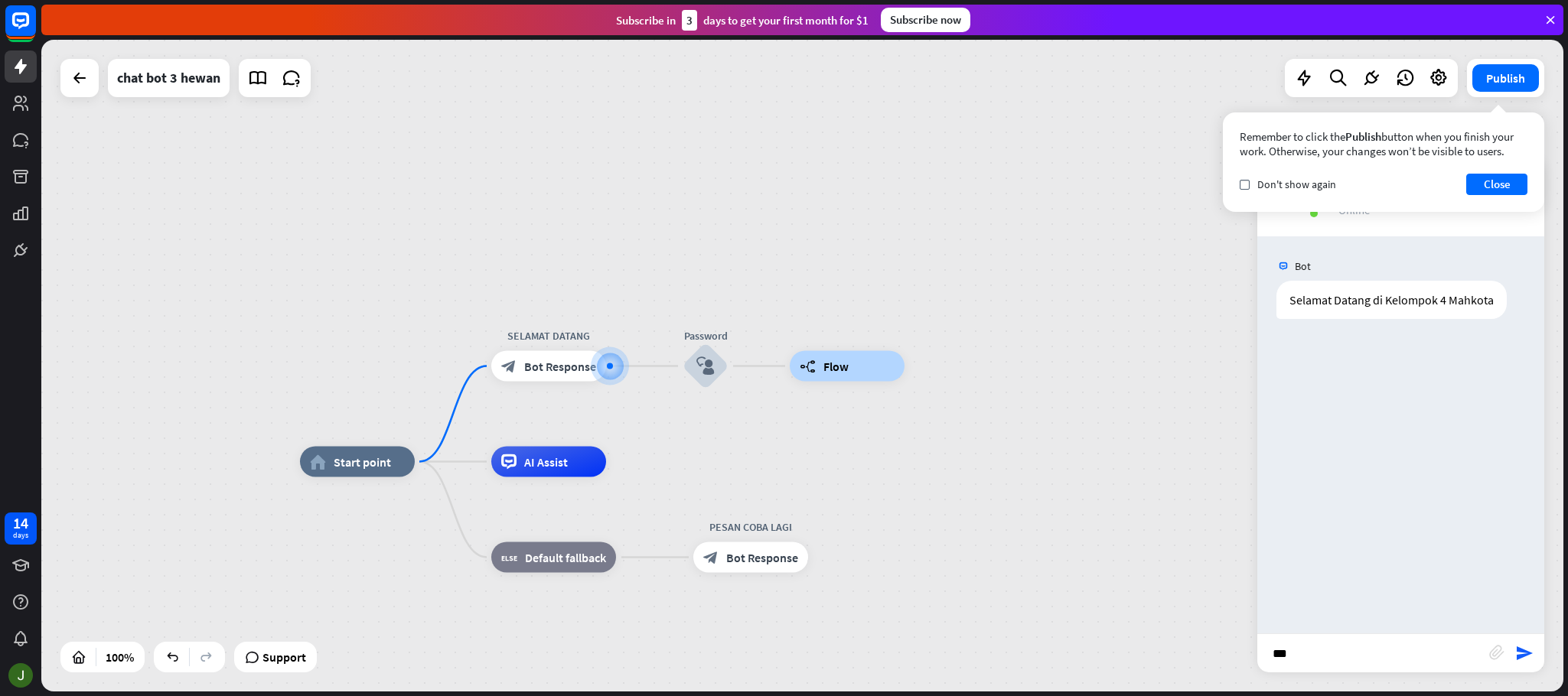 type on "****" 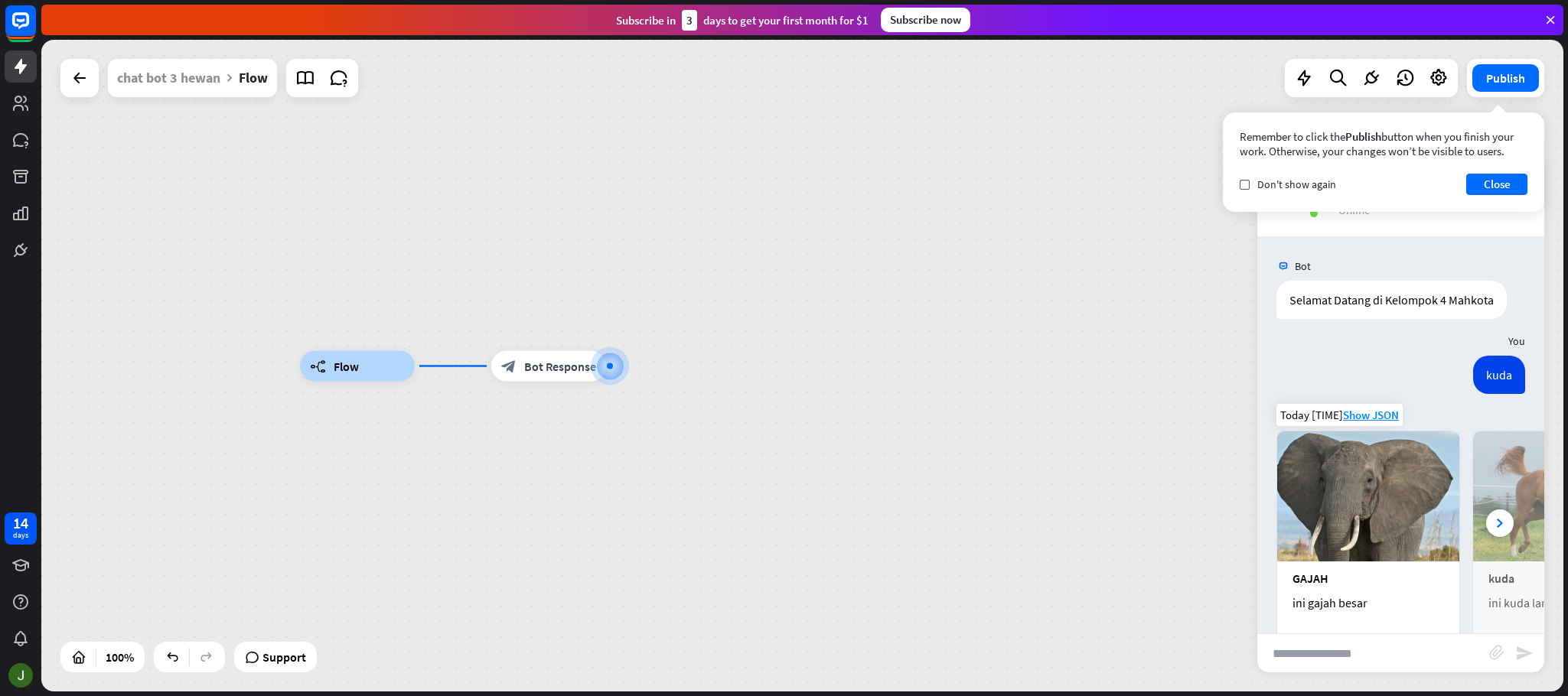 scroll, scrollTop: 58, scrollLeft: 0, axis: vertical 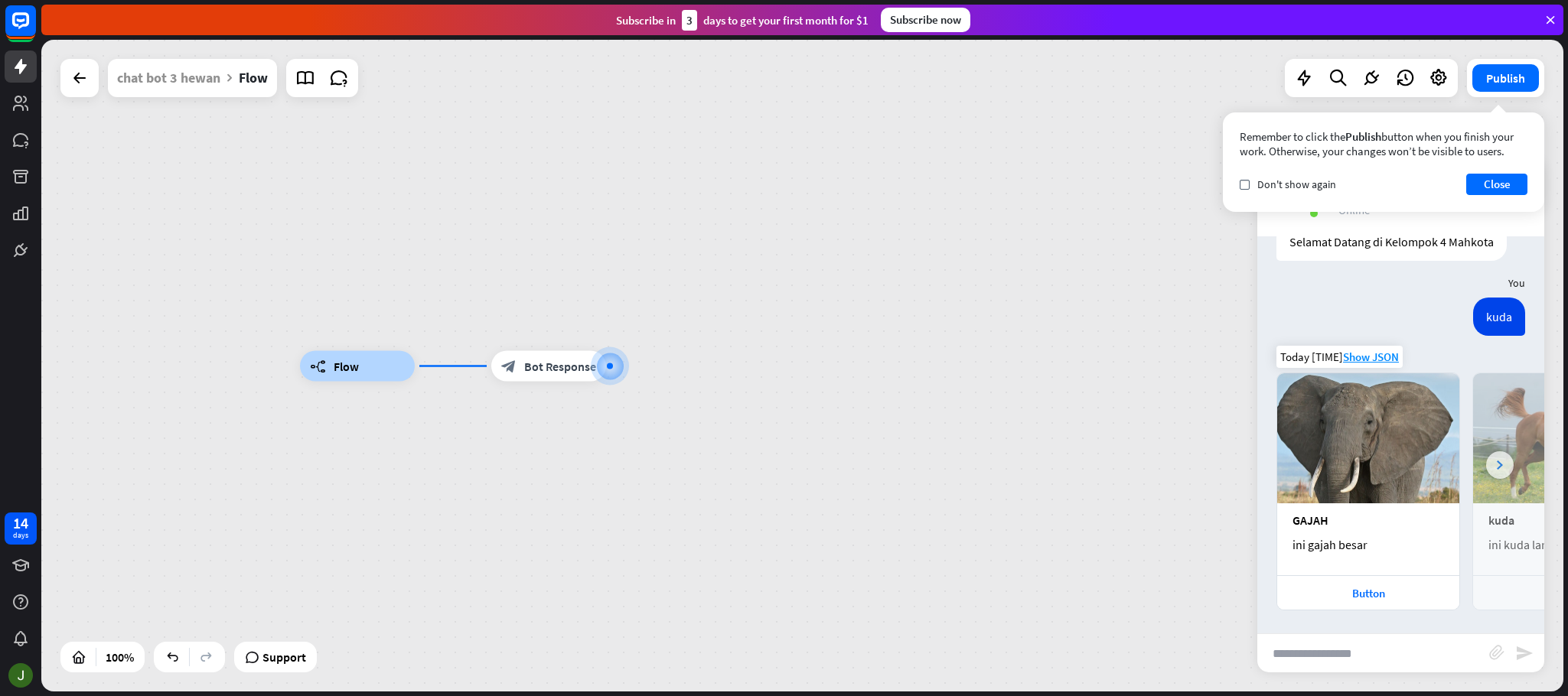 click 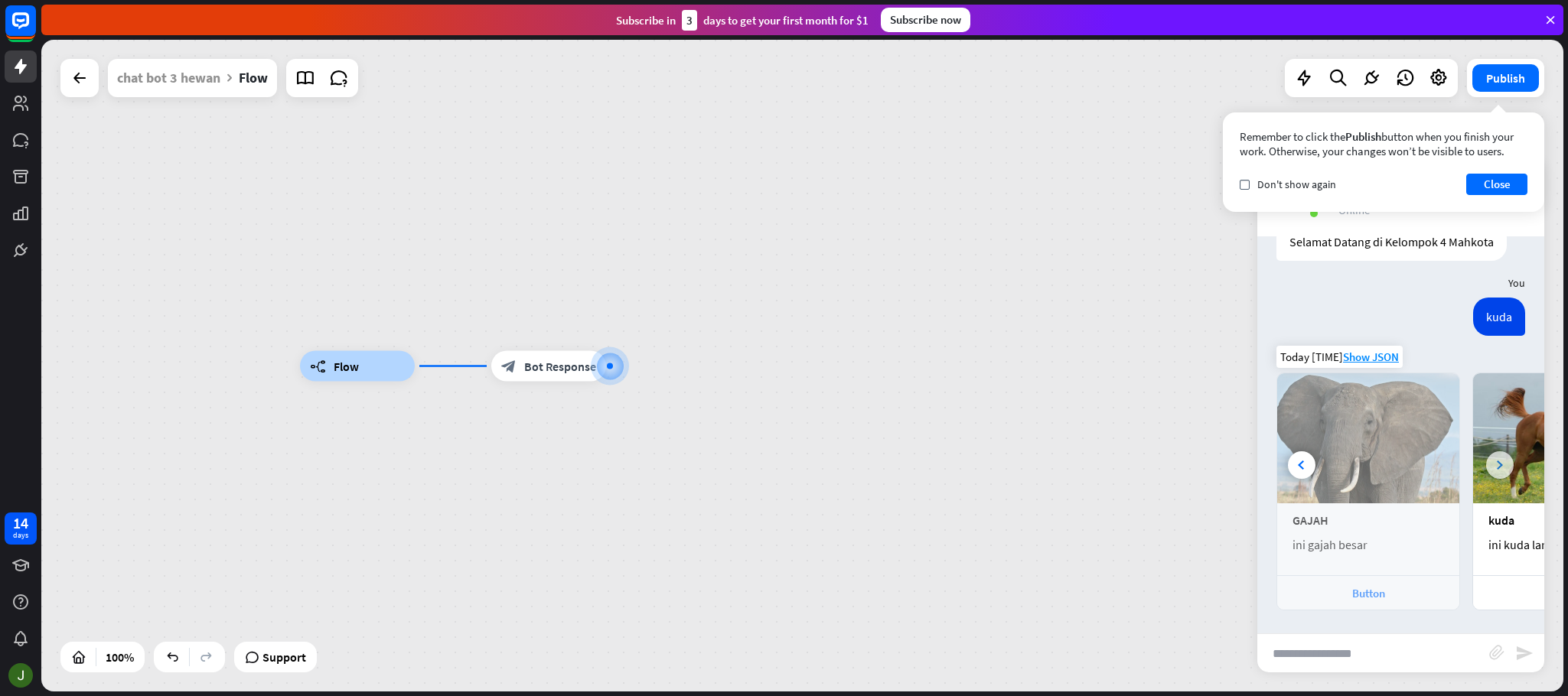 scroll, scrollTop: 0, scrollLeft: 172, axis: horizontal 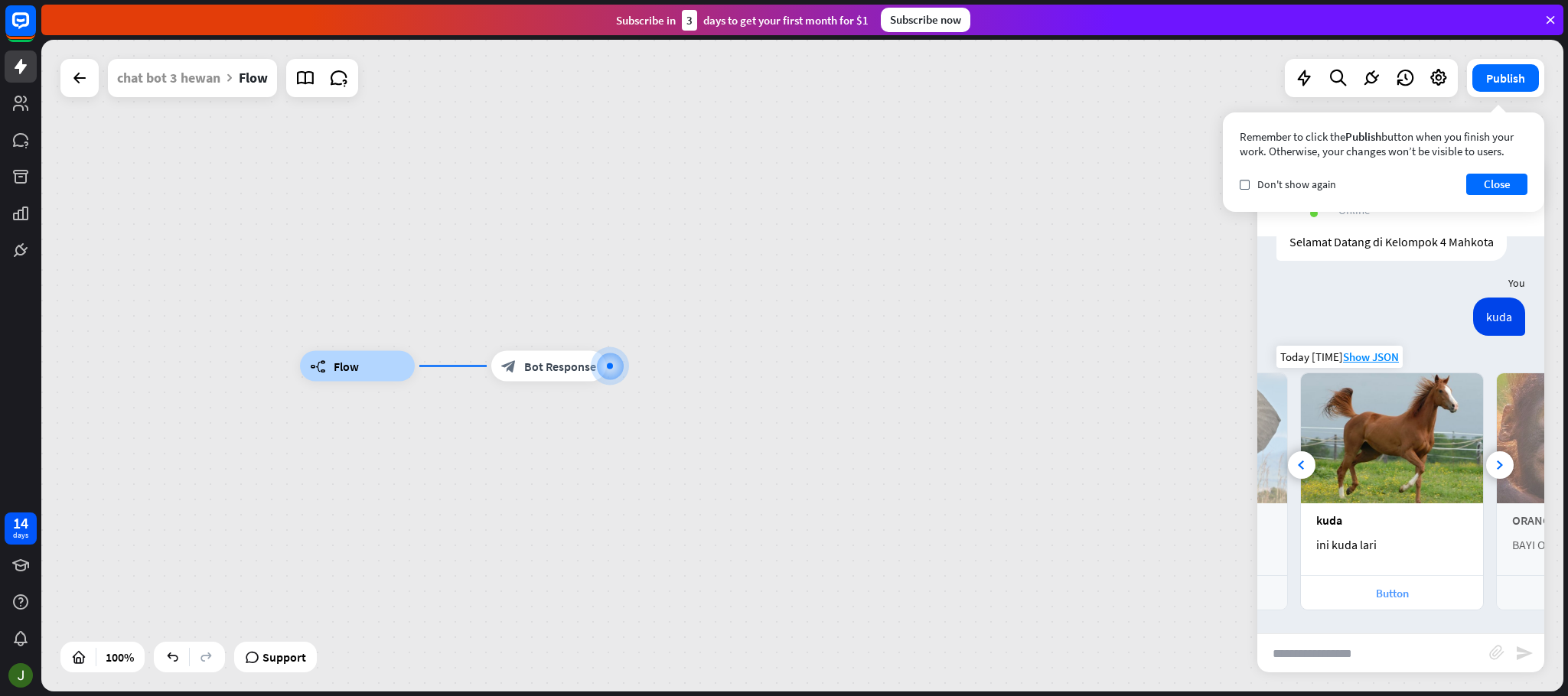 click on "Button" at bounding box center (1392, 593) 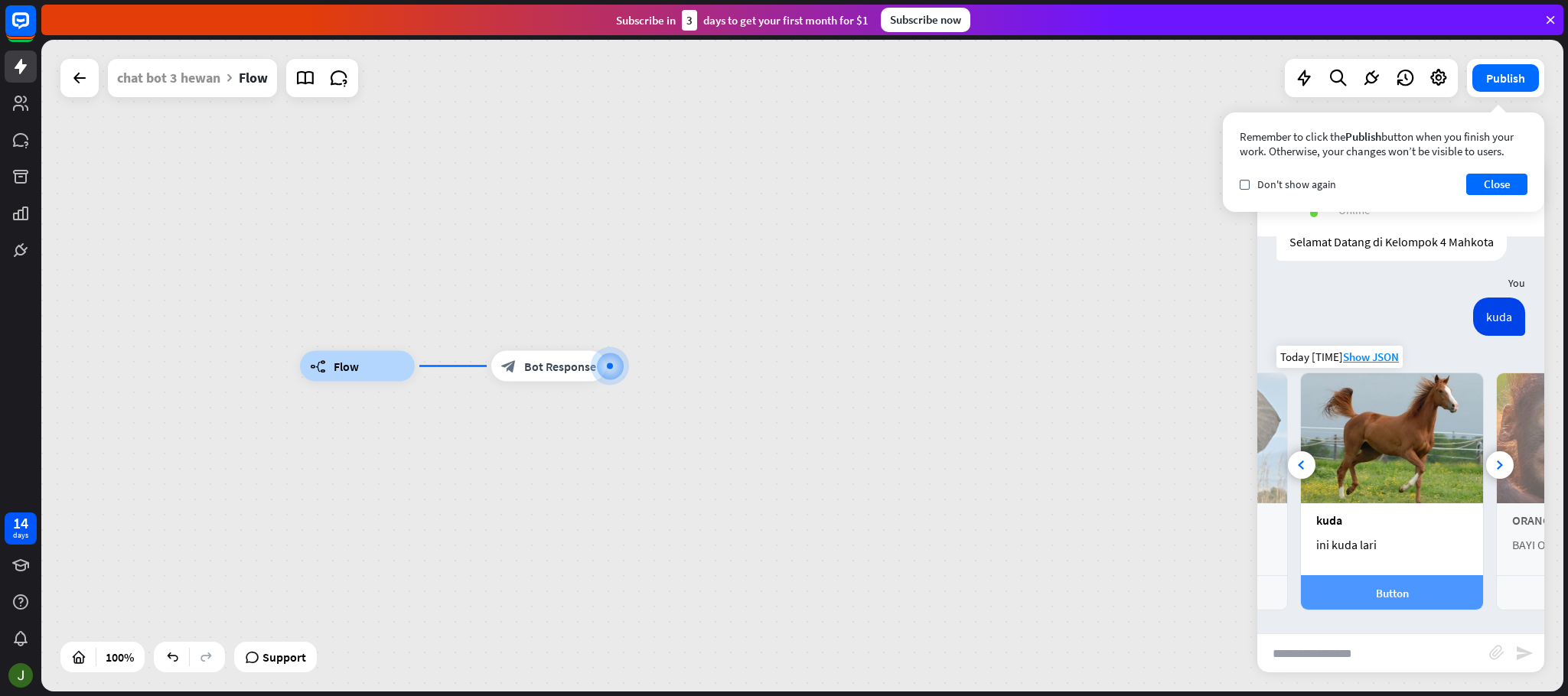 scroll, scrollTop: 0, scrollLeft: 172, axis: horizontal 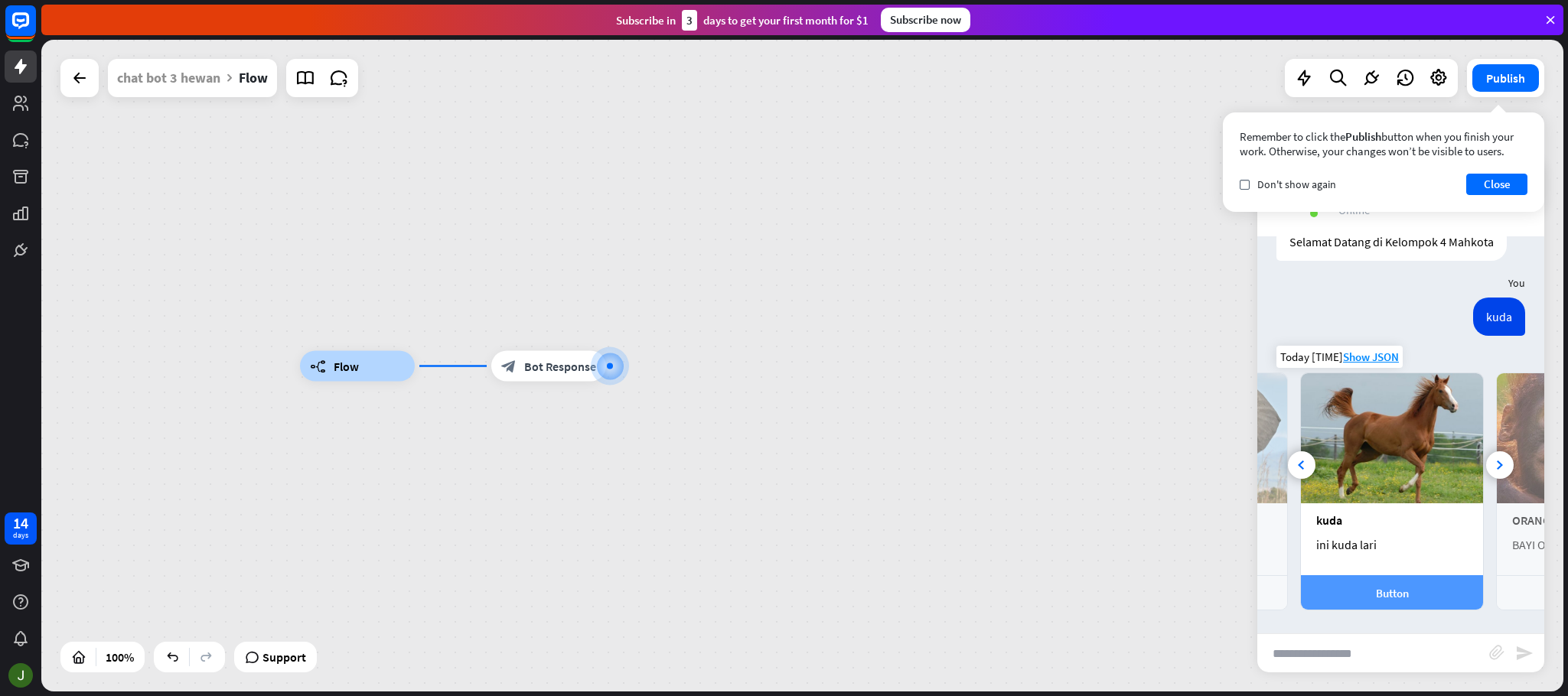 click on "Button" at bounding box center [1392, 593] 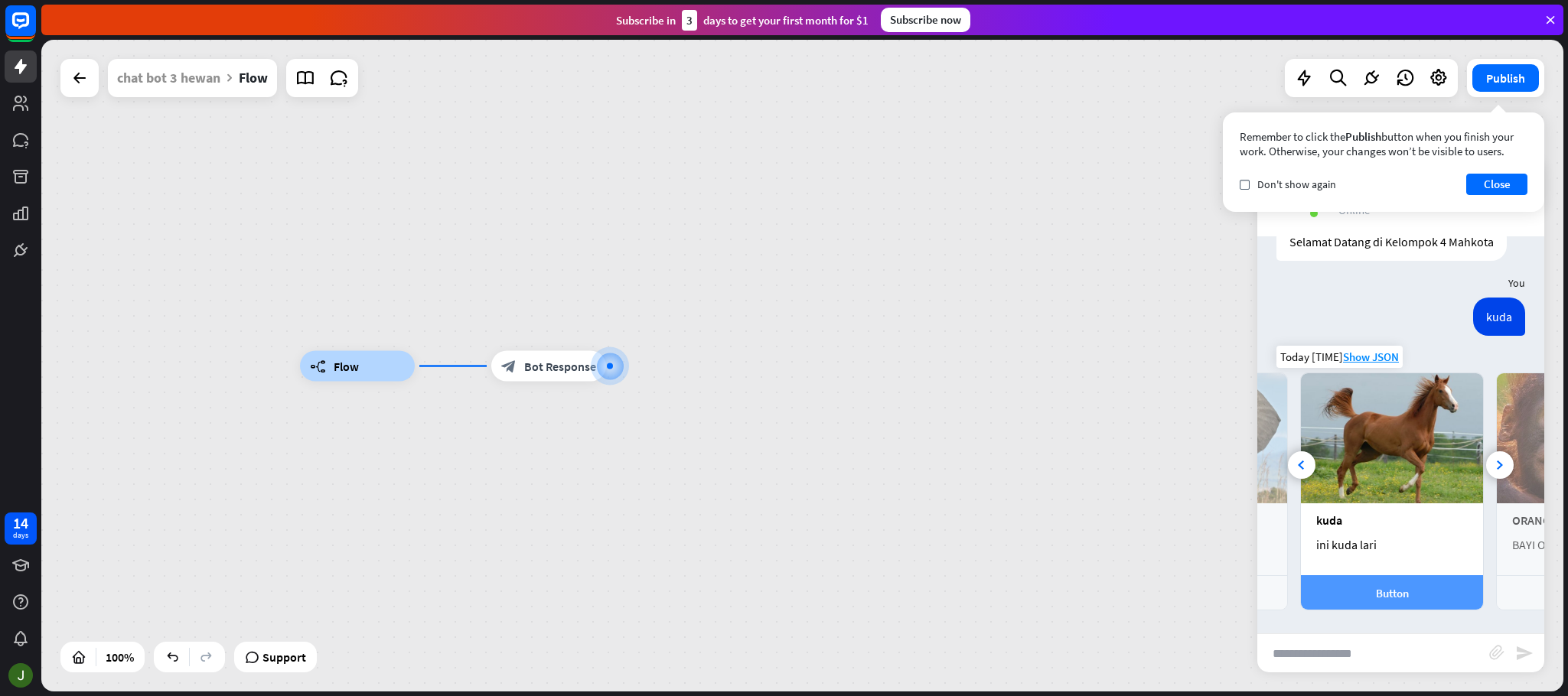 scroll, scrollTop: 0, scrollLeft: 172, axis: horizontal 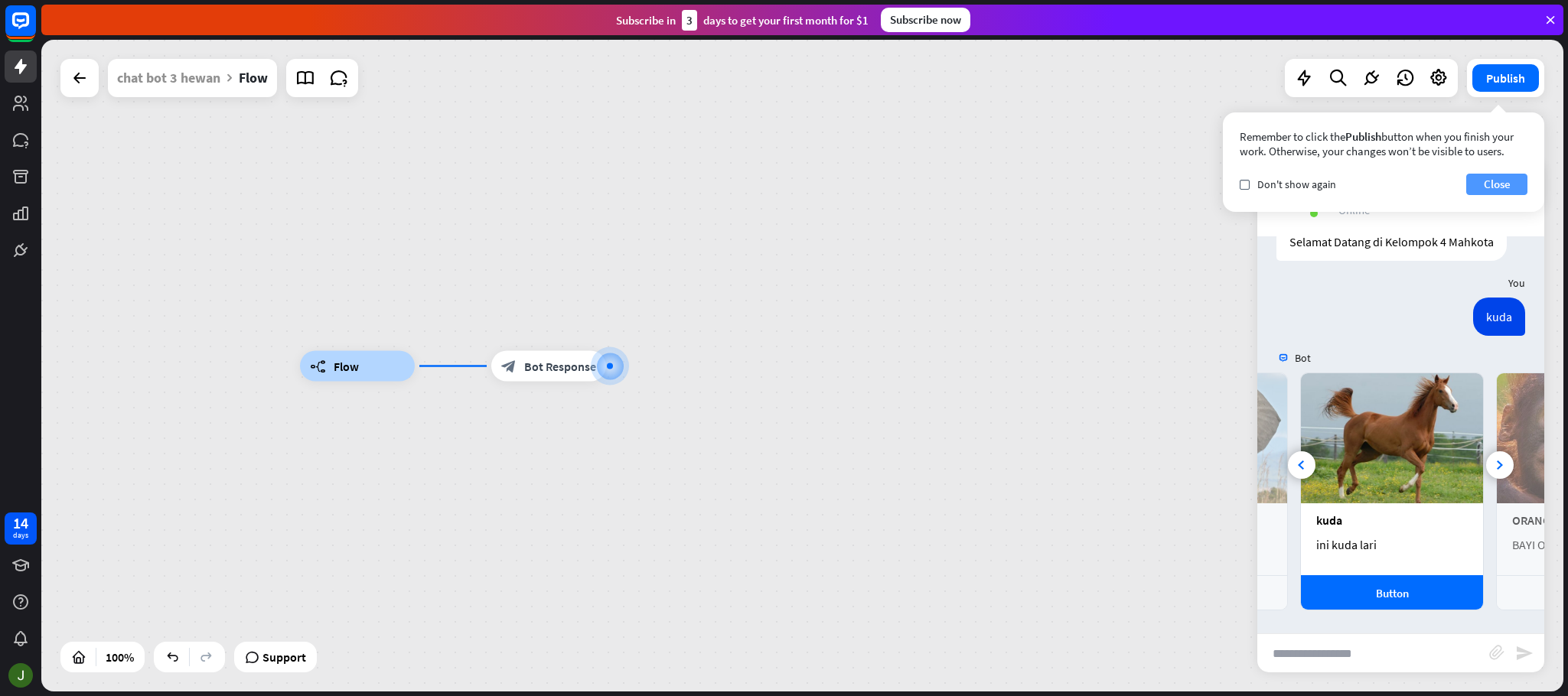click on "Close" at bounding box center [1497, 184] 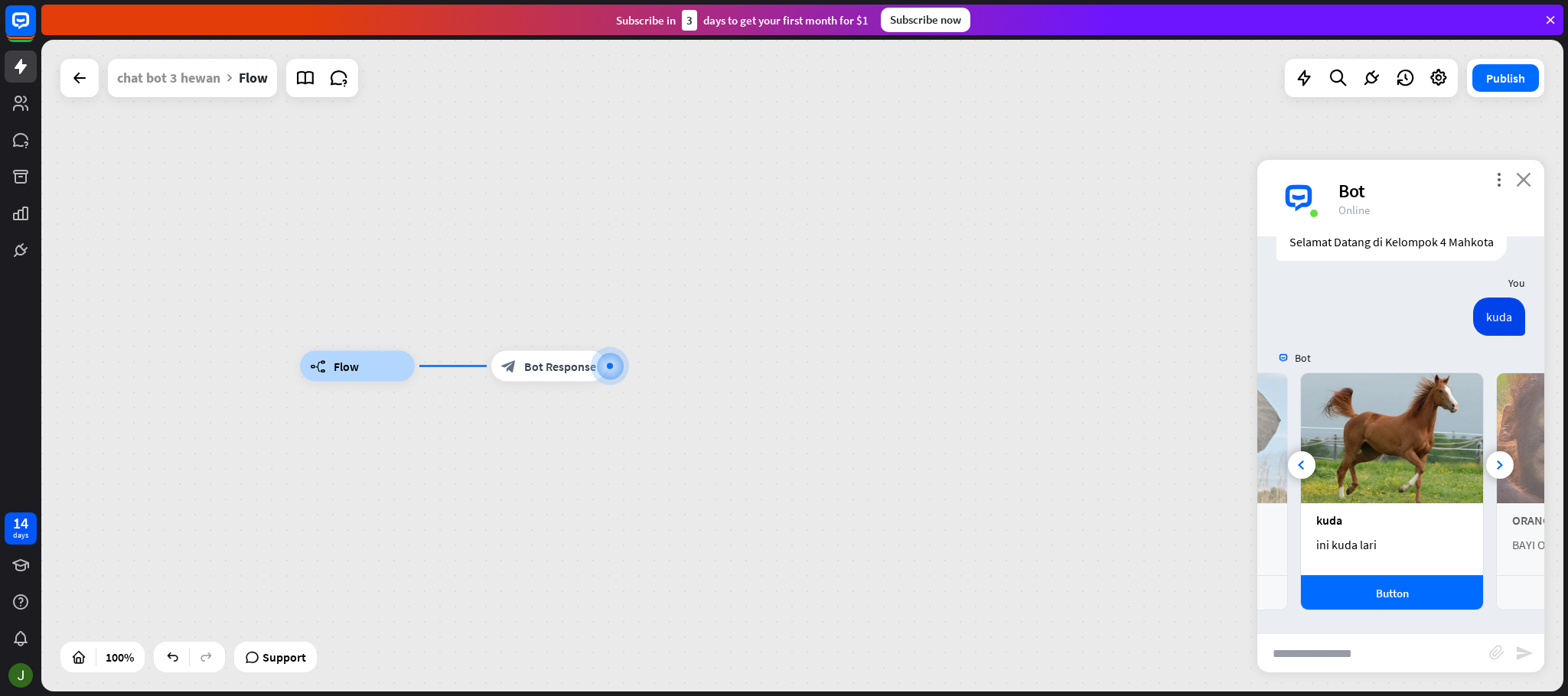 click on "close" at bounding box center [1524, 179] 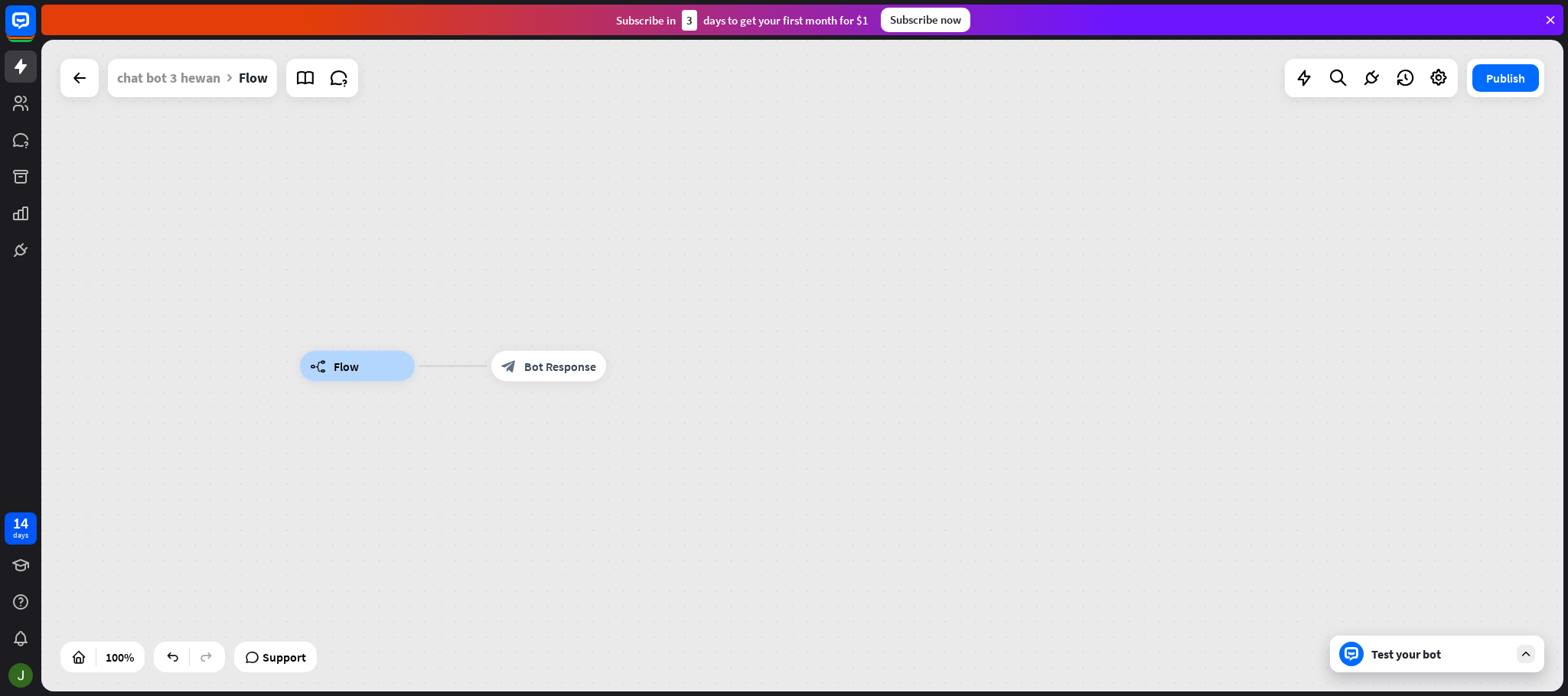 click on "Test your bot" at bounding box center [1440, 654] 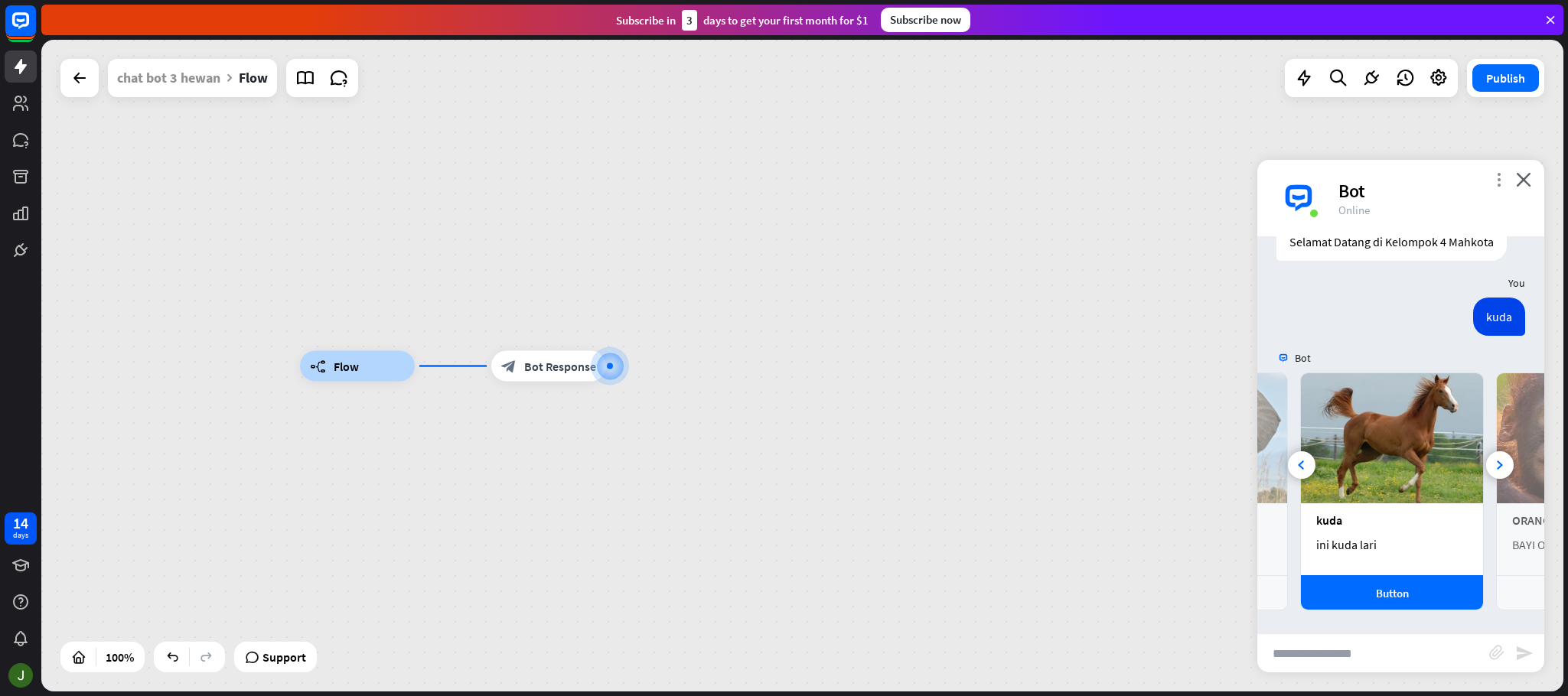 click on "more_vert" at bounding box center [1498, 179] 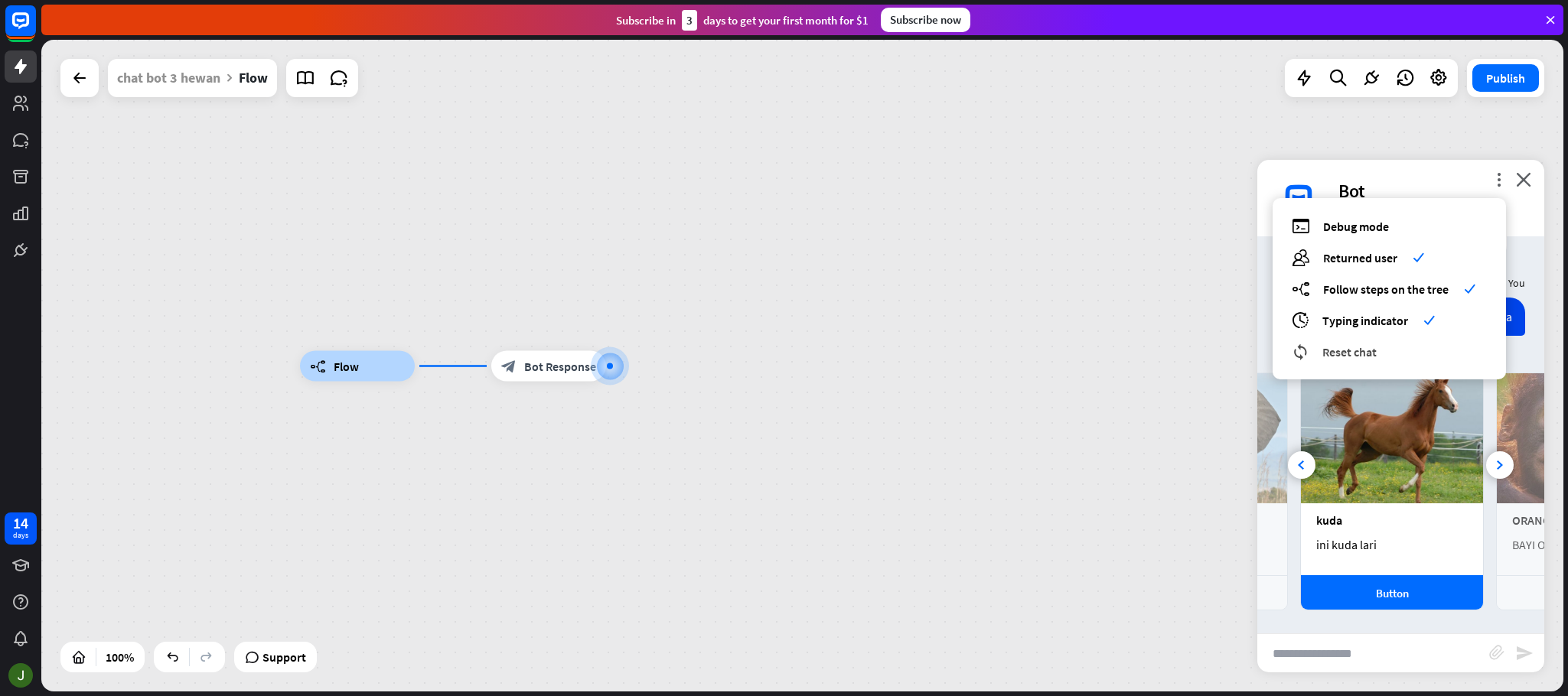click on "Reset chat" at bounding box center [1349, 352] 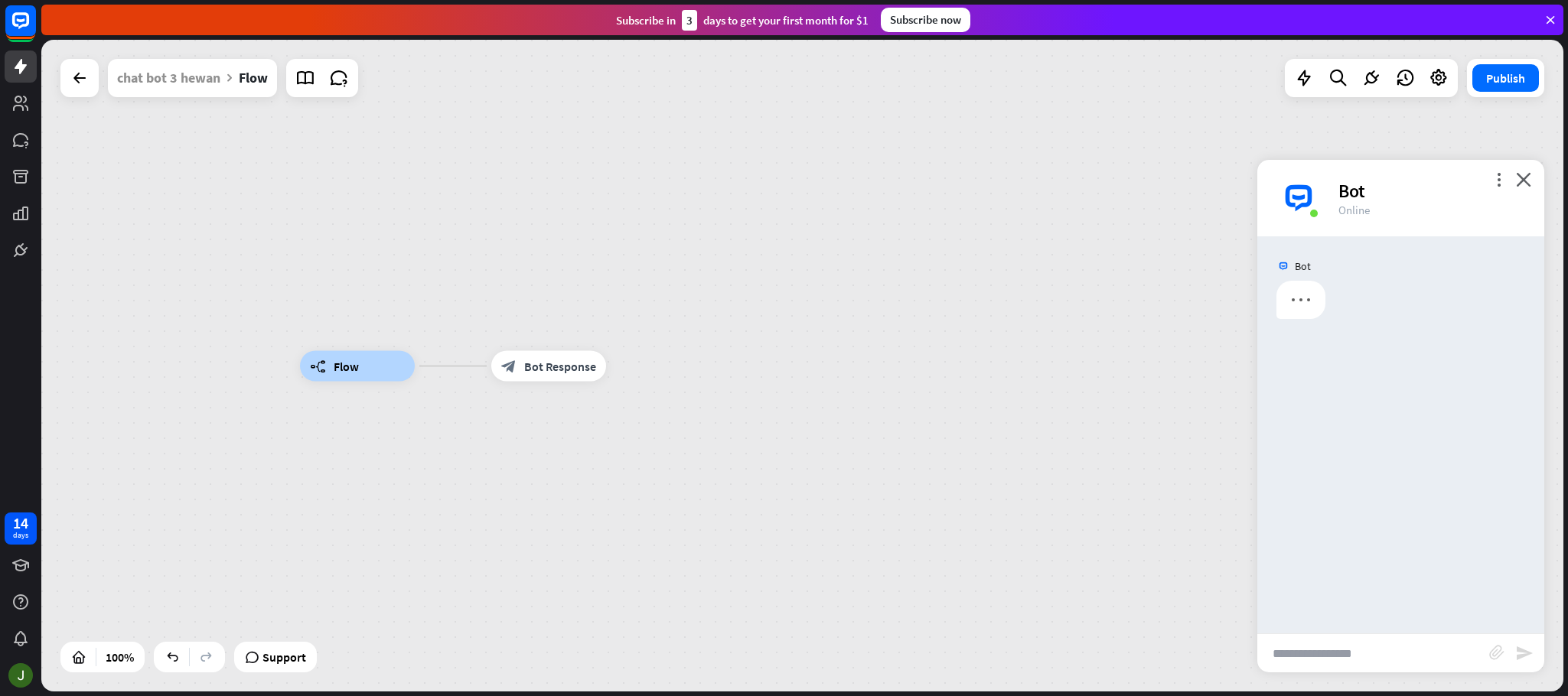 scroll, scrollTop: 0, scrollLeft: 0, axis: both 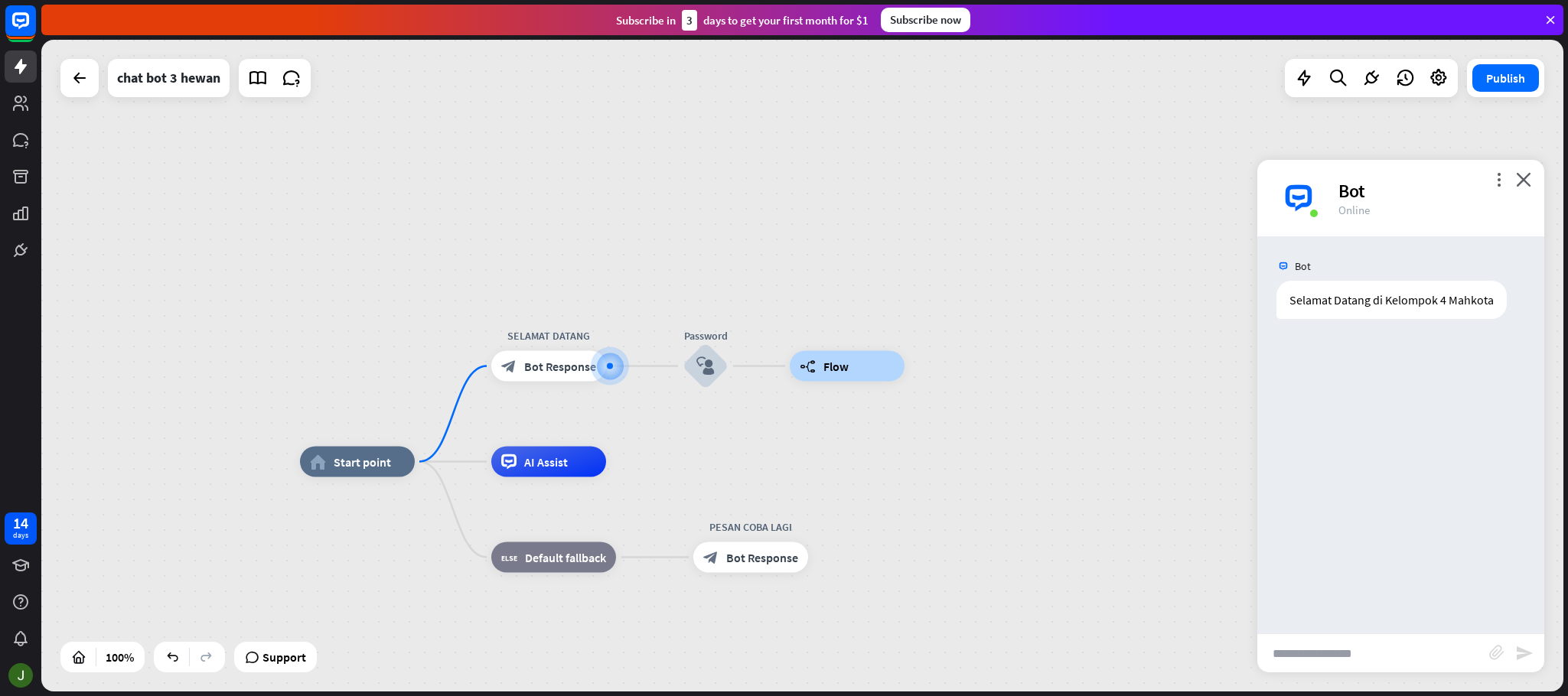 click at bounding box center (1373, 653) 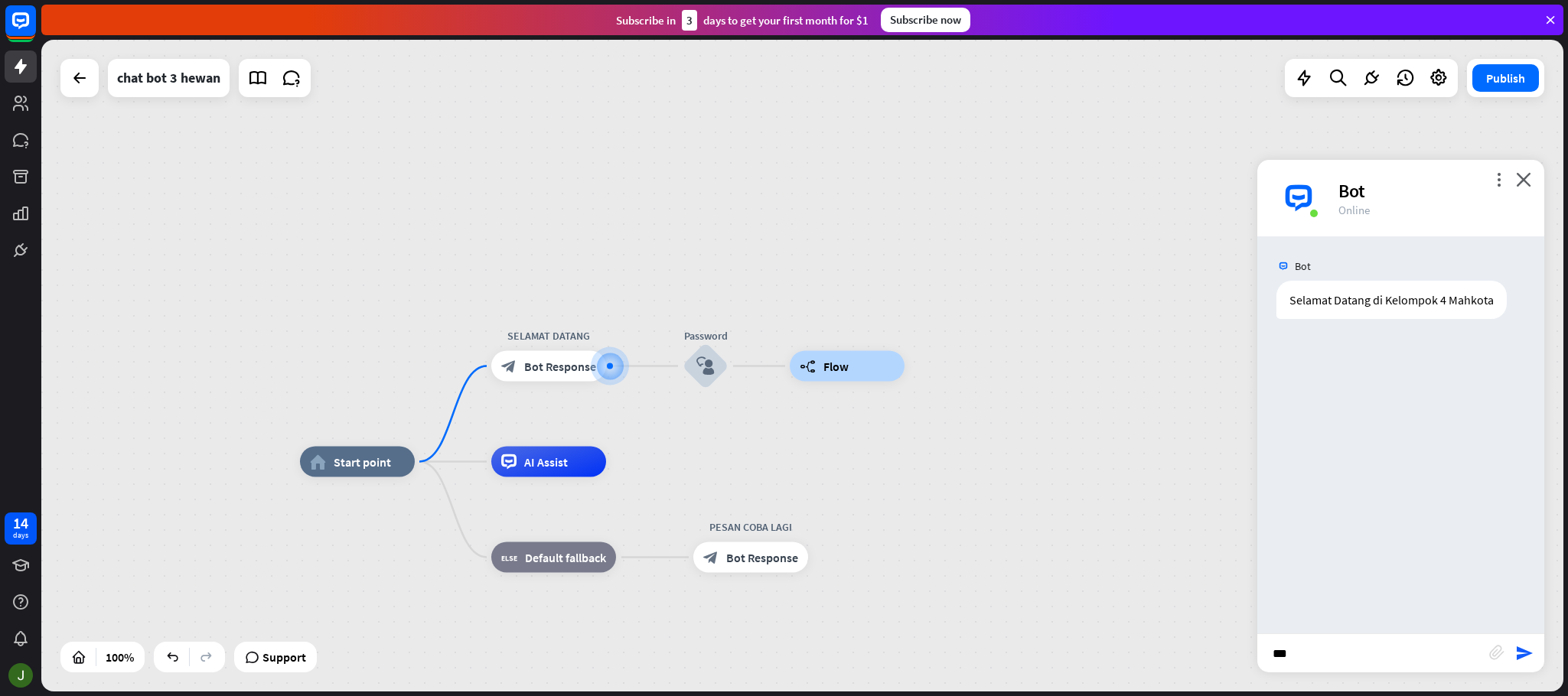 type on "****" 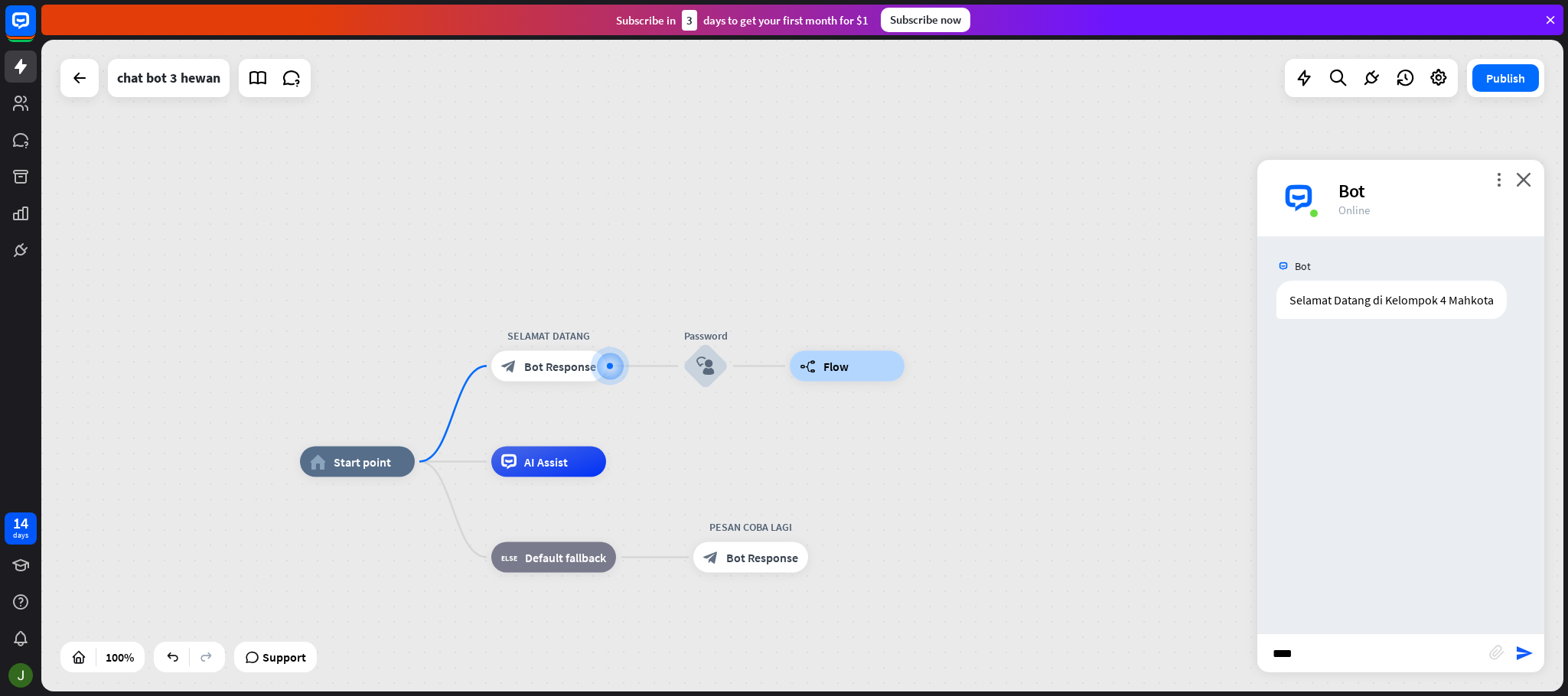 type 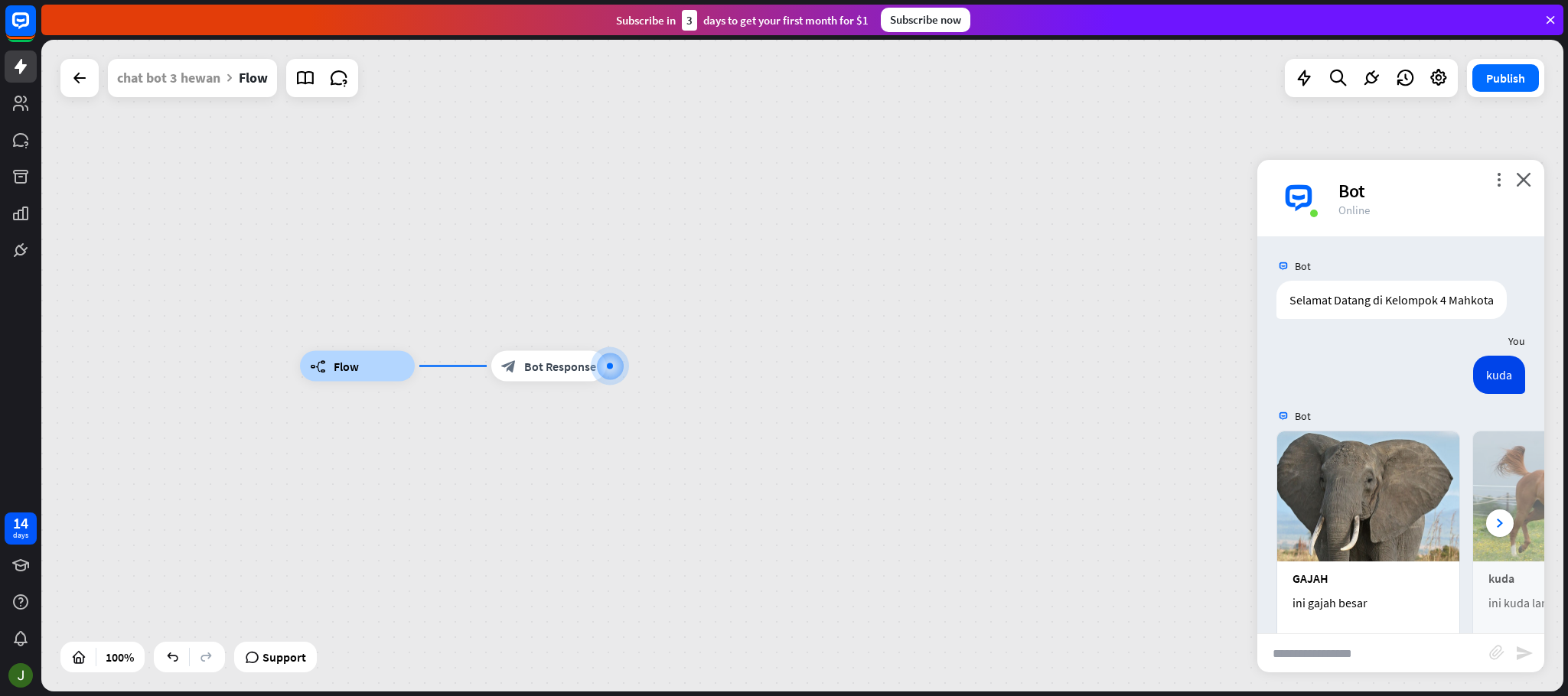 scroll, scrollTop: 58, scrollLeft: 0, axis: vertical 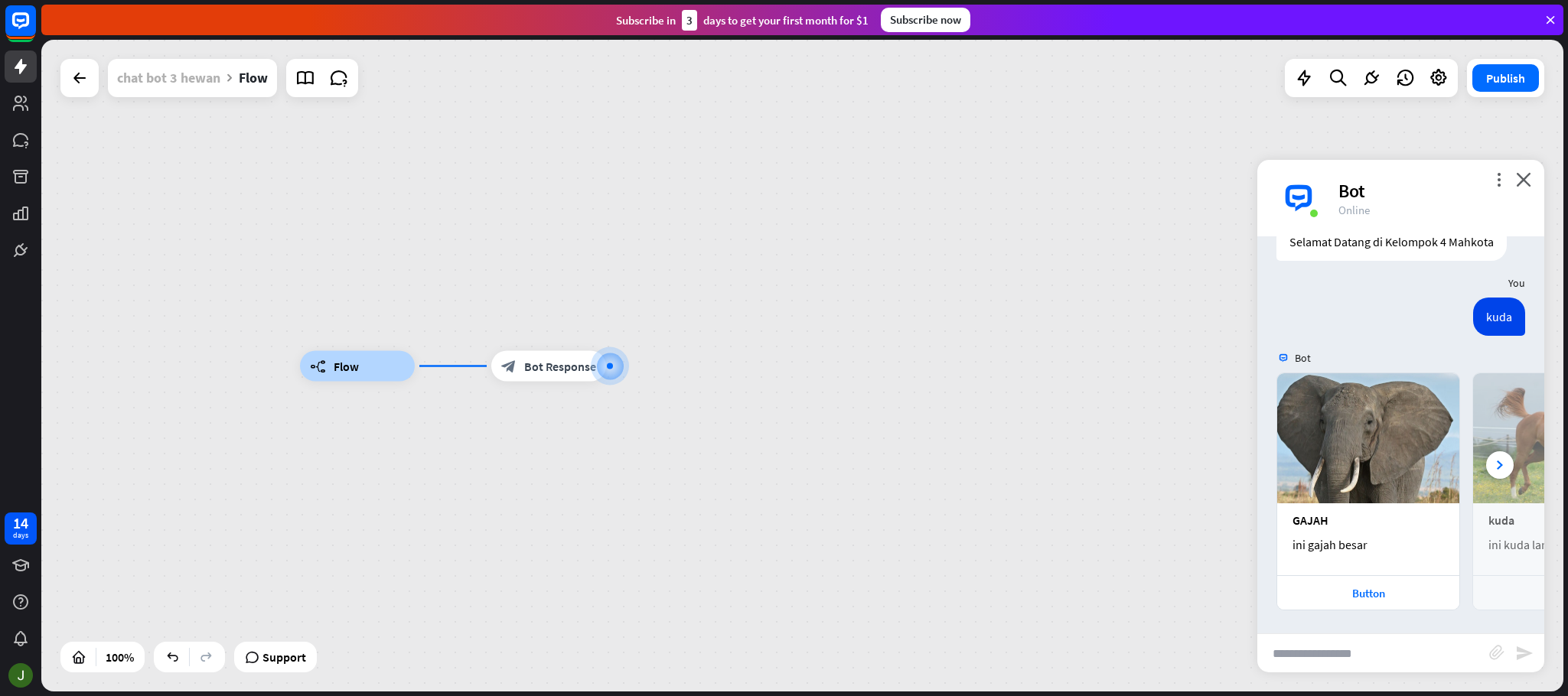 click on "chat bot 3 hewan" at bounding box center (168, 78) 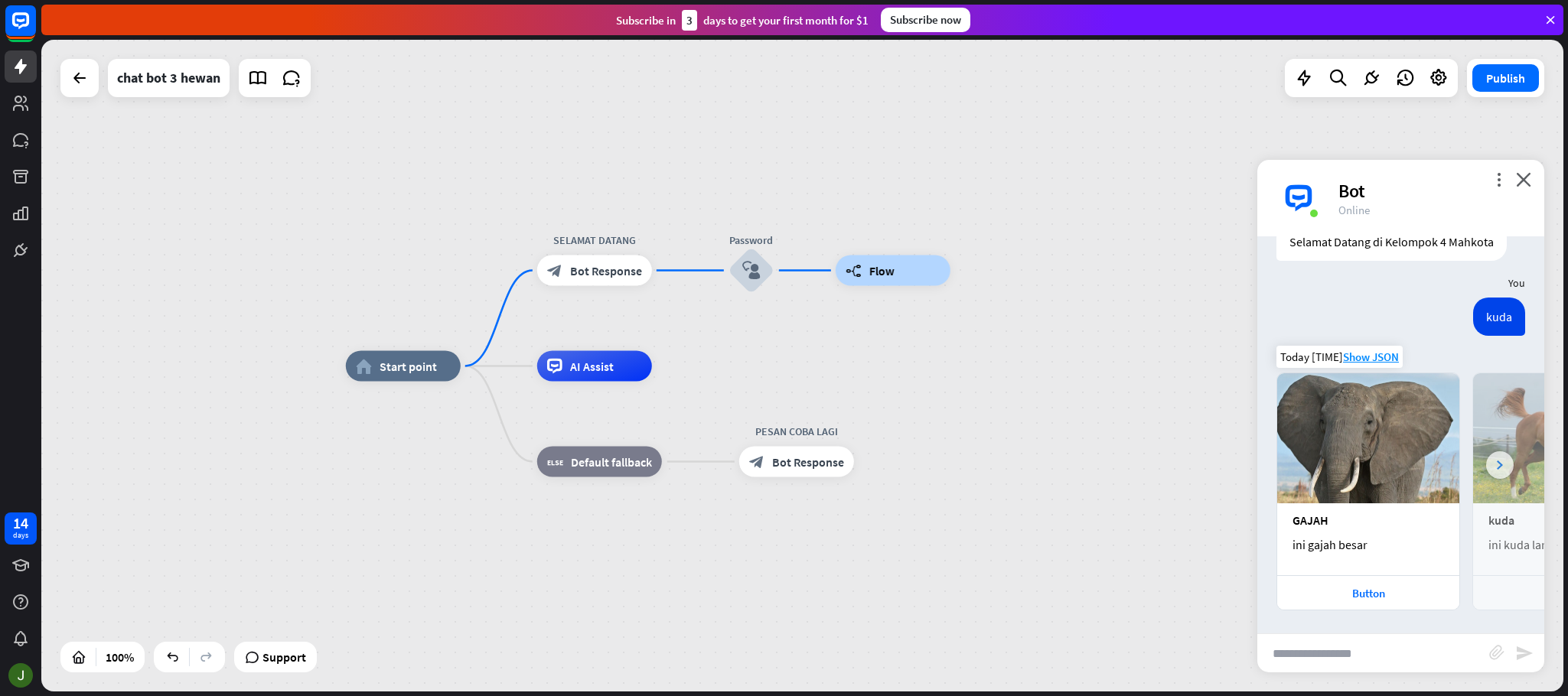 click at bounding box center (1500, 465) 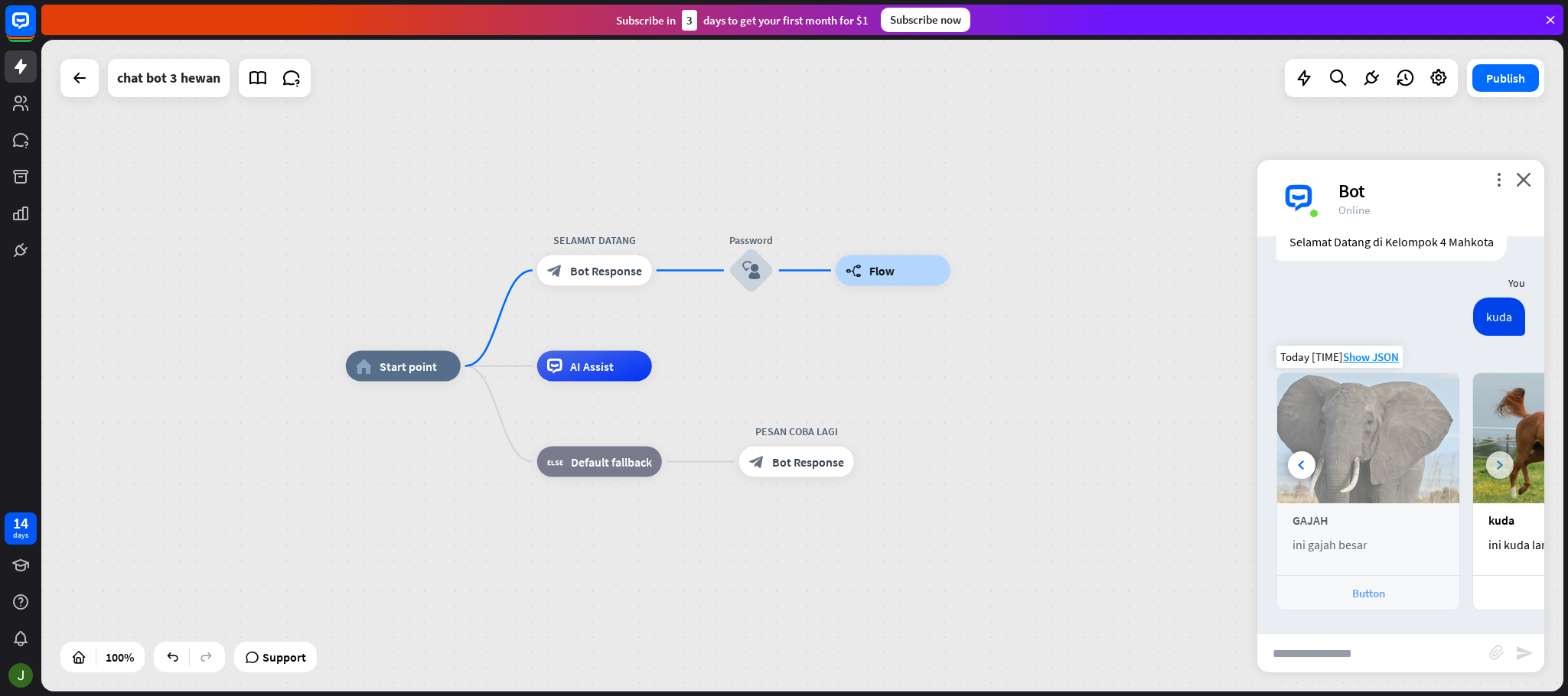 scroll, scrollTop: 0, scrollLeft: 172, axis: horizontal 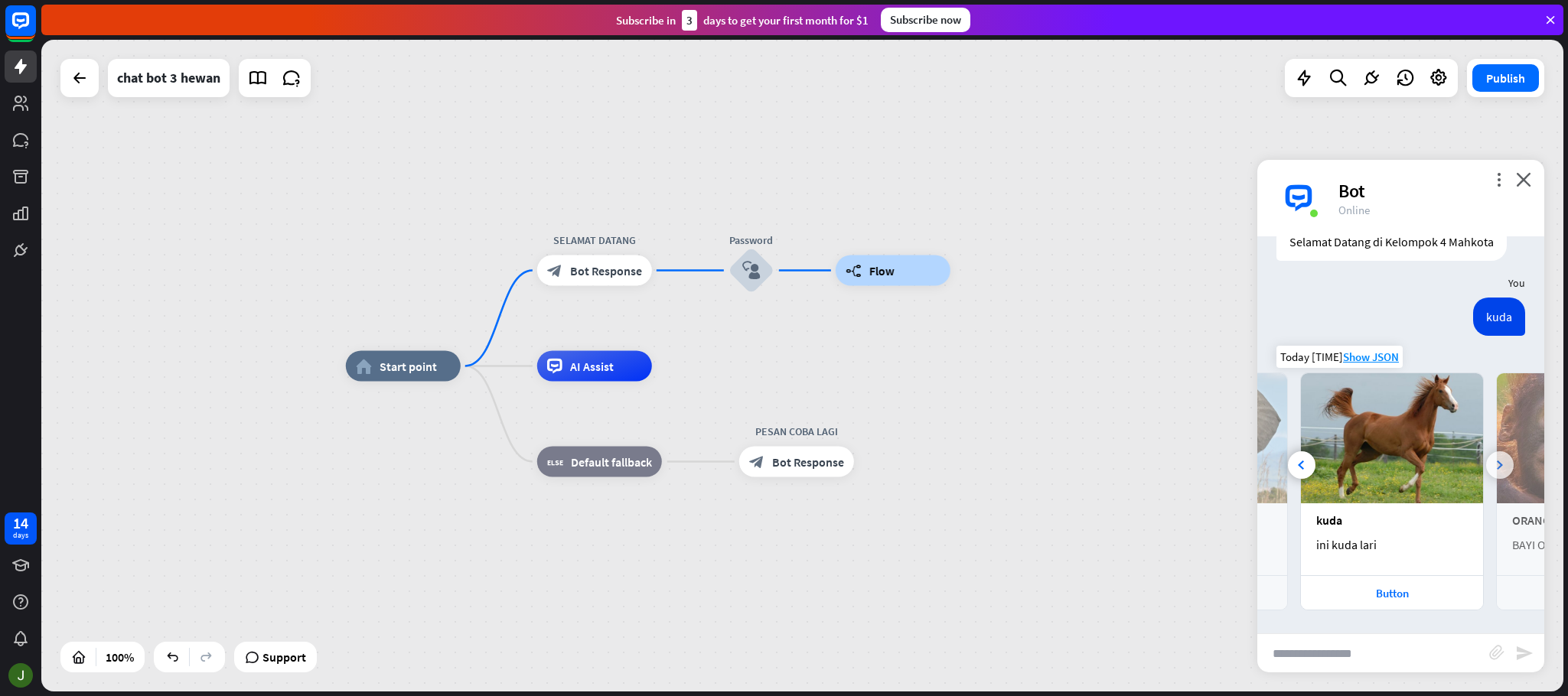 click at bounding box center (1500, 465) 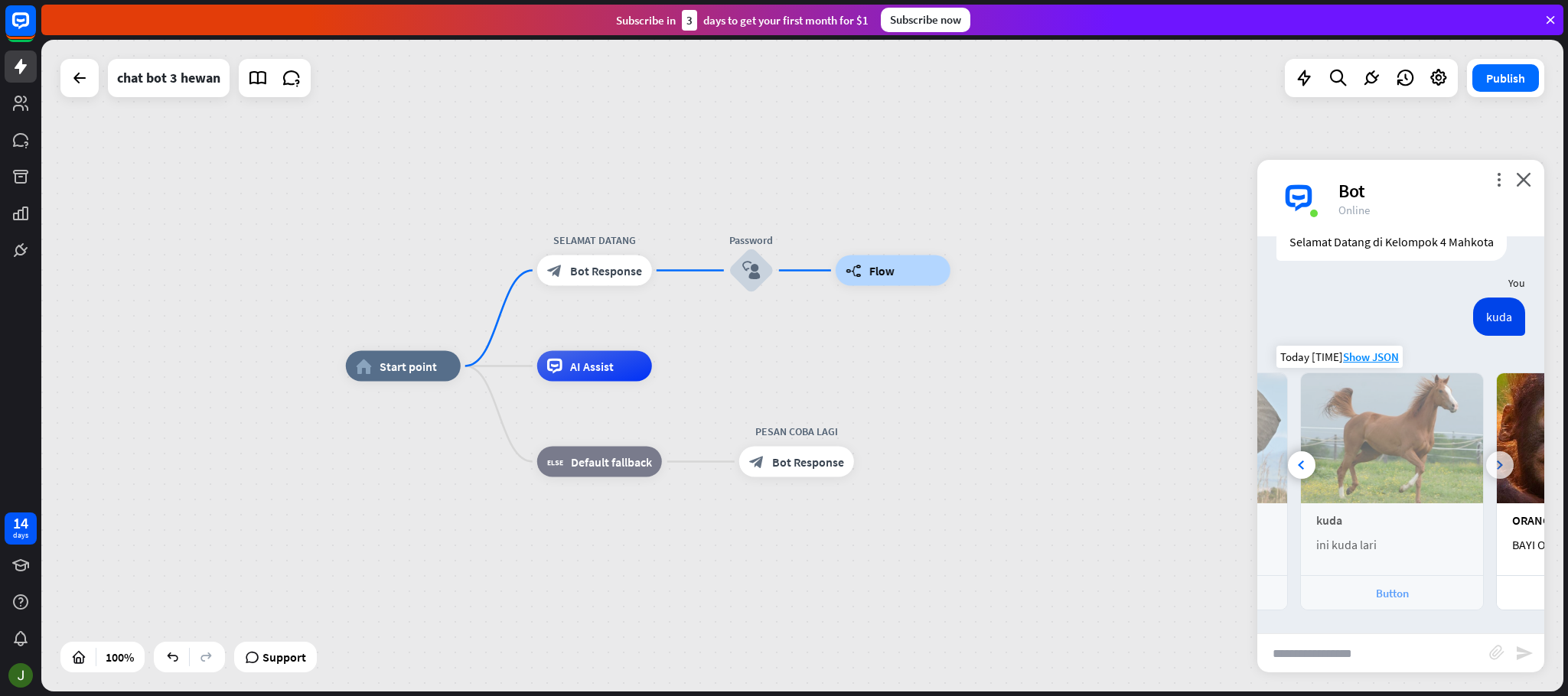 scroll, scrollTop: 0, scrollLeft: 343, axis: horizontal 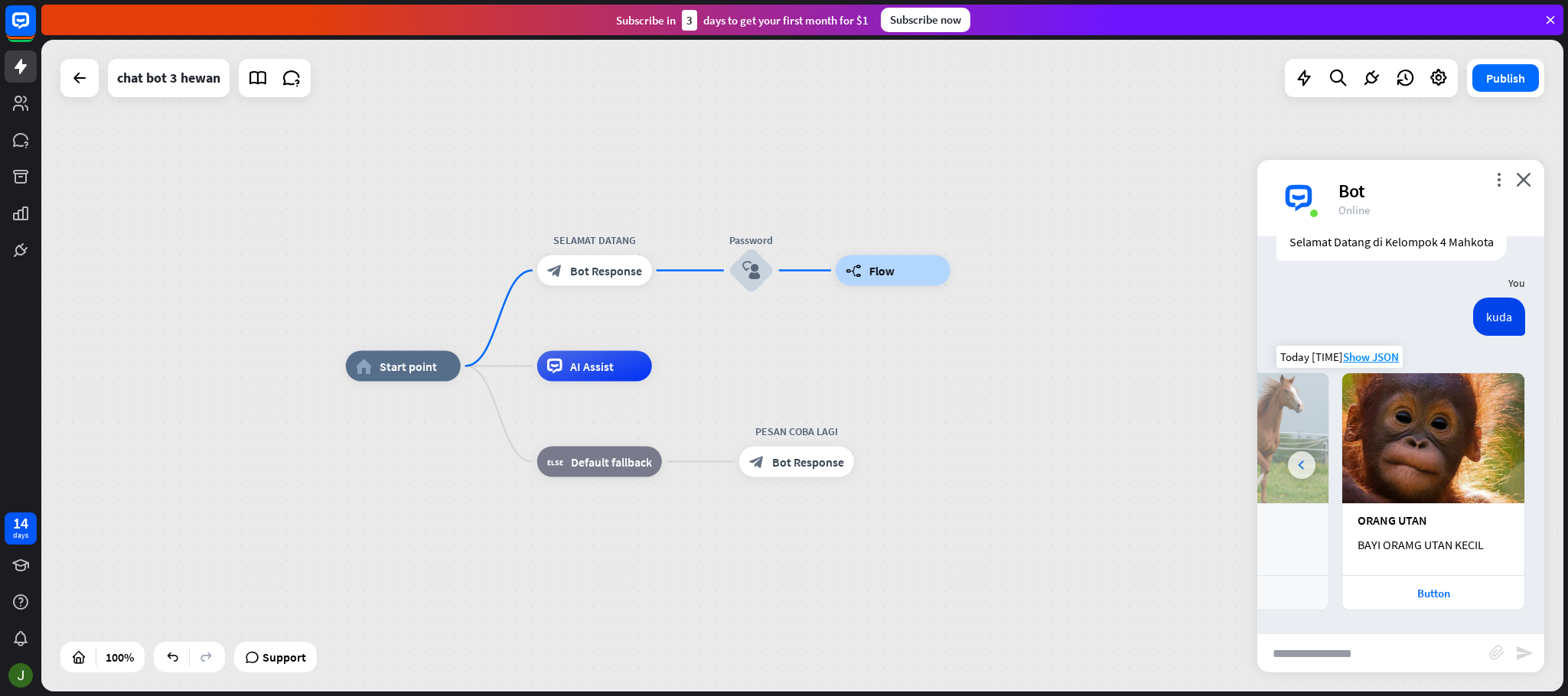 click at bounding box center (1302, 465) 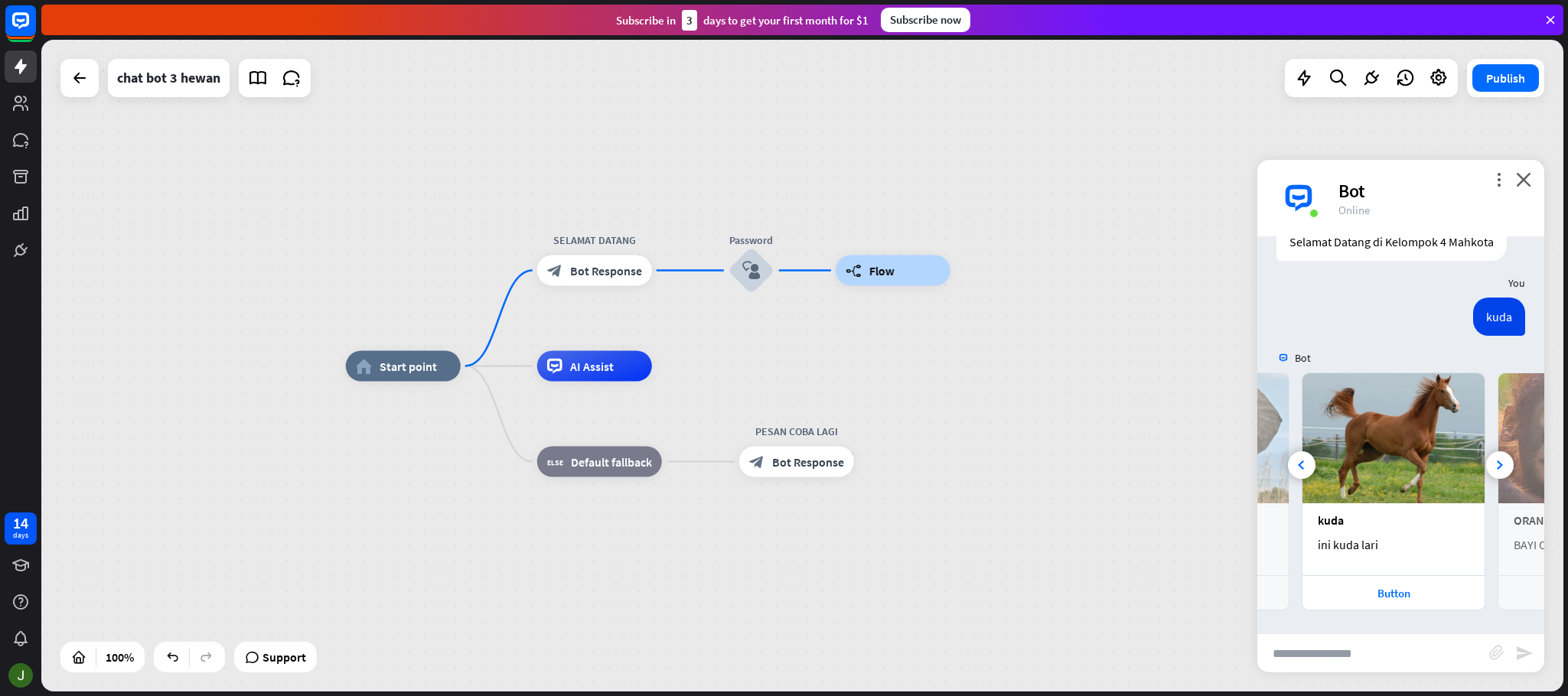 scroll, scrollTop: 0, scrollLeft: 172, axis: horizontal 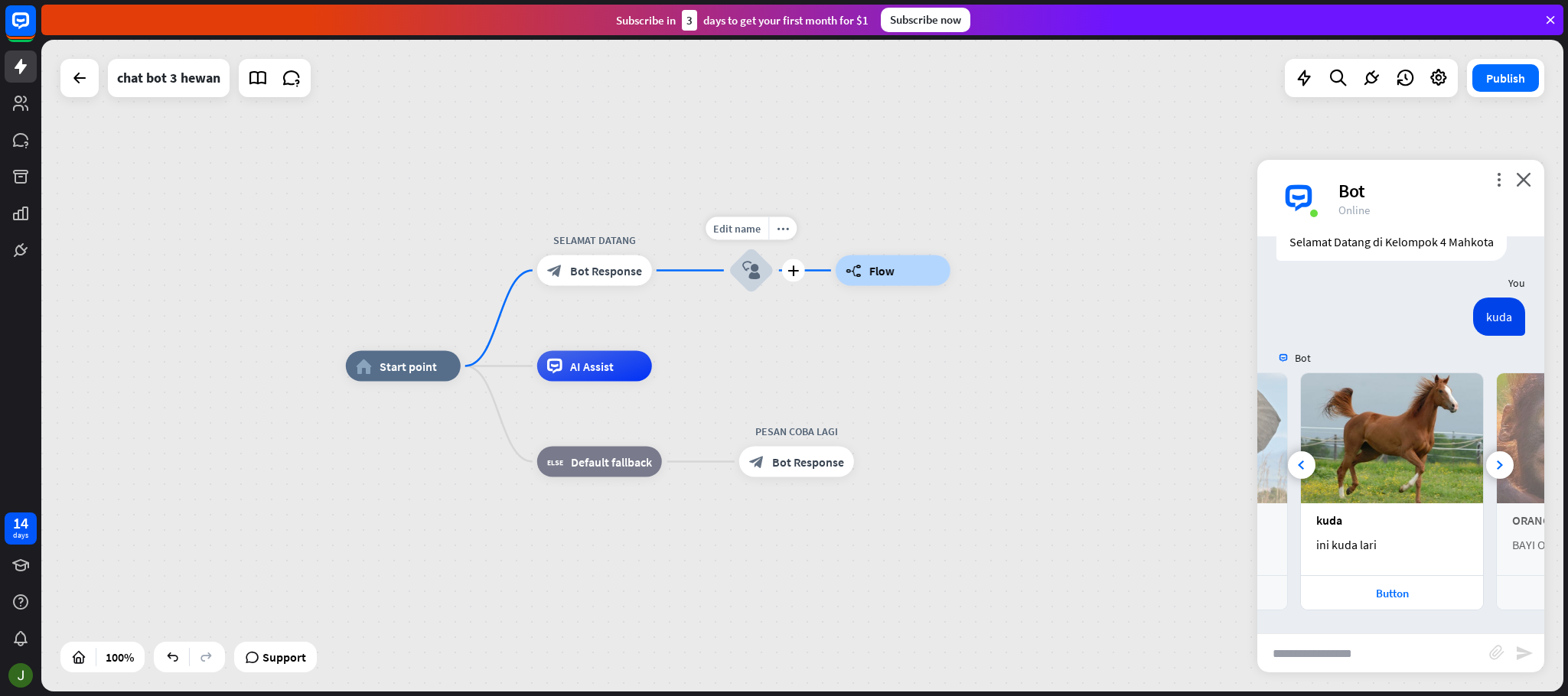 click on "block_user_input" at bounding box center [751, 271] 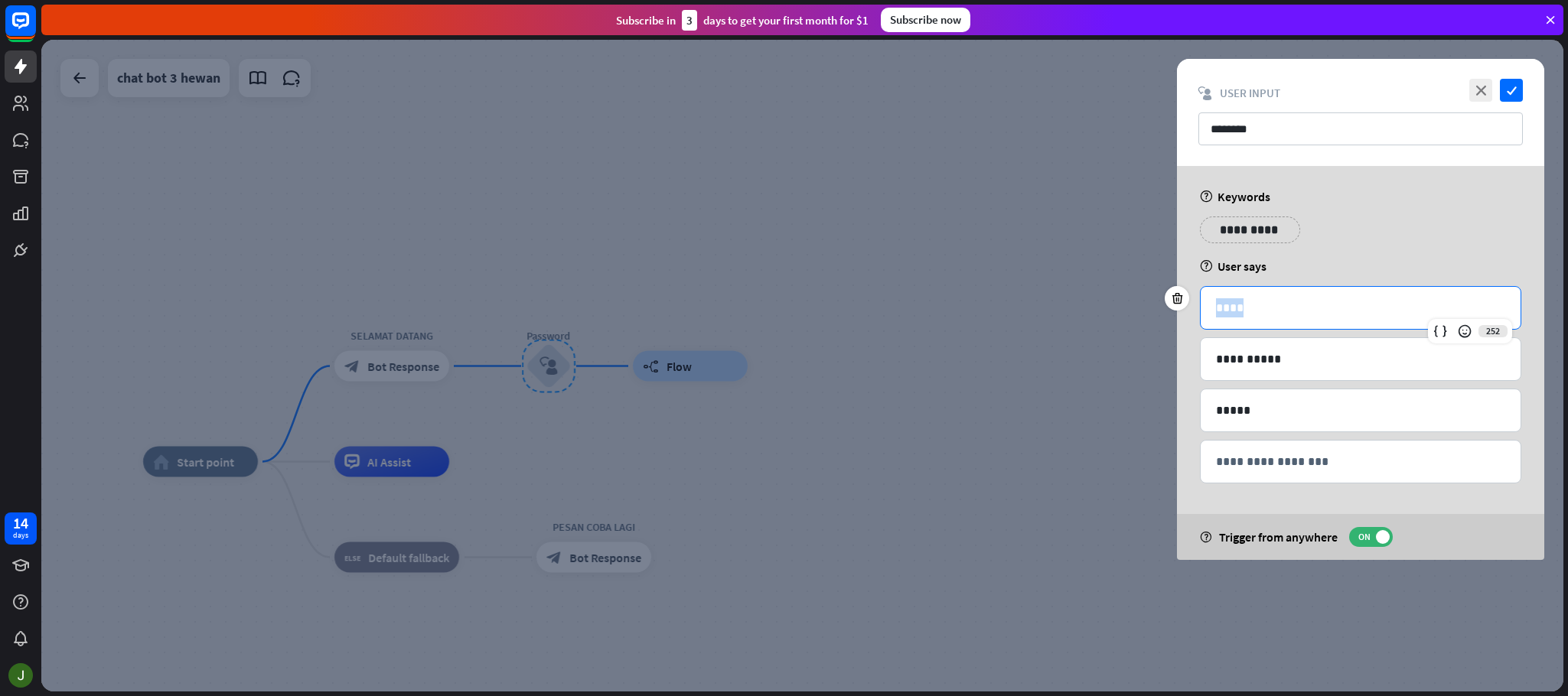 drag, startPoint x: 1284, startPoint y: 310, endPoint x: 1201, endPoint y: 311, distance: 83.00602 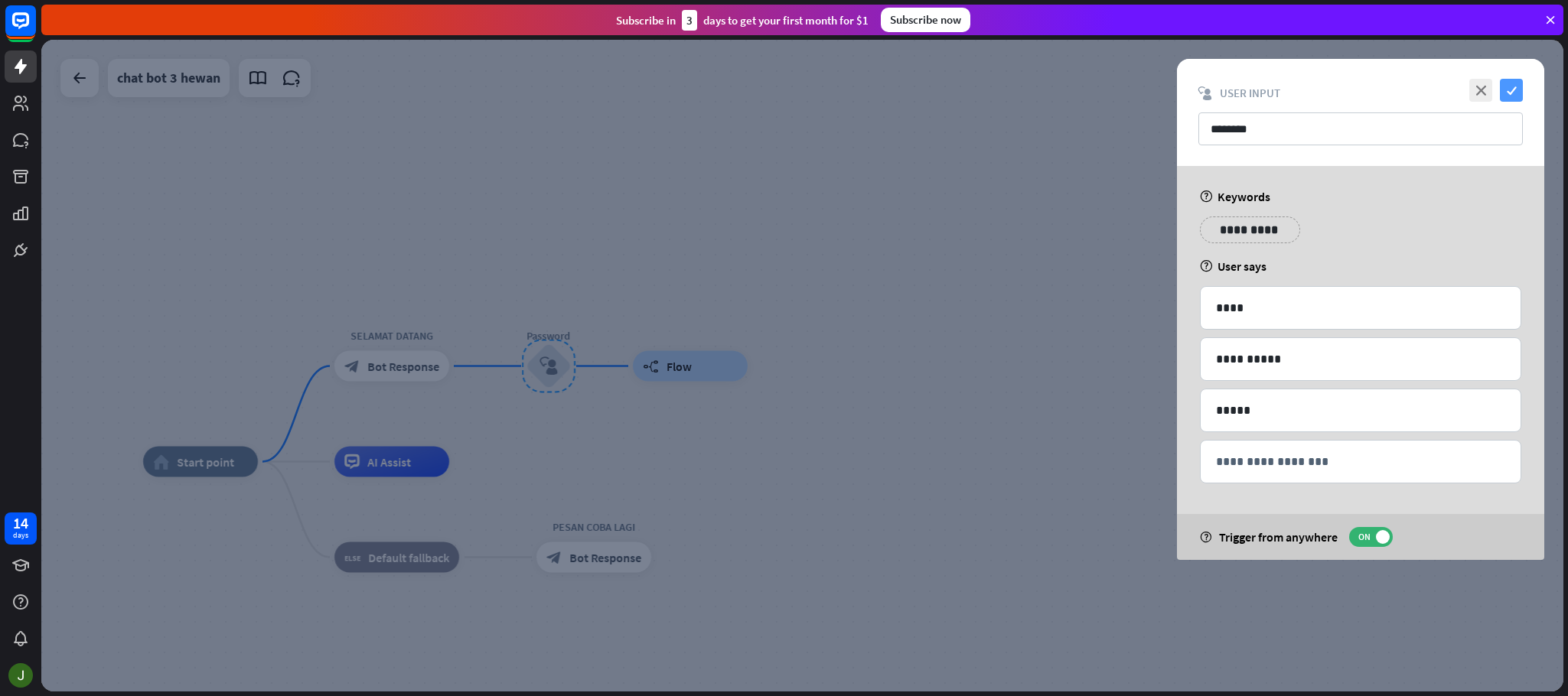 click on "check" at bounding box center [1511, 90] 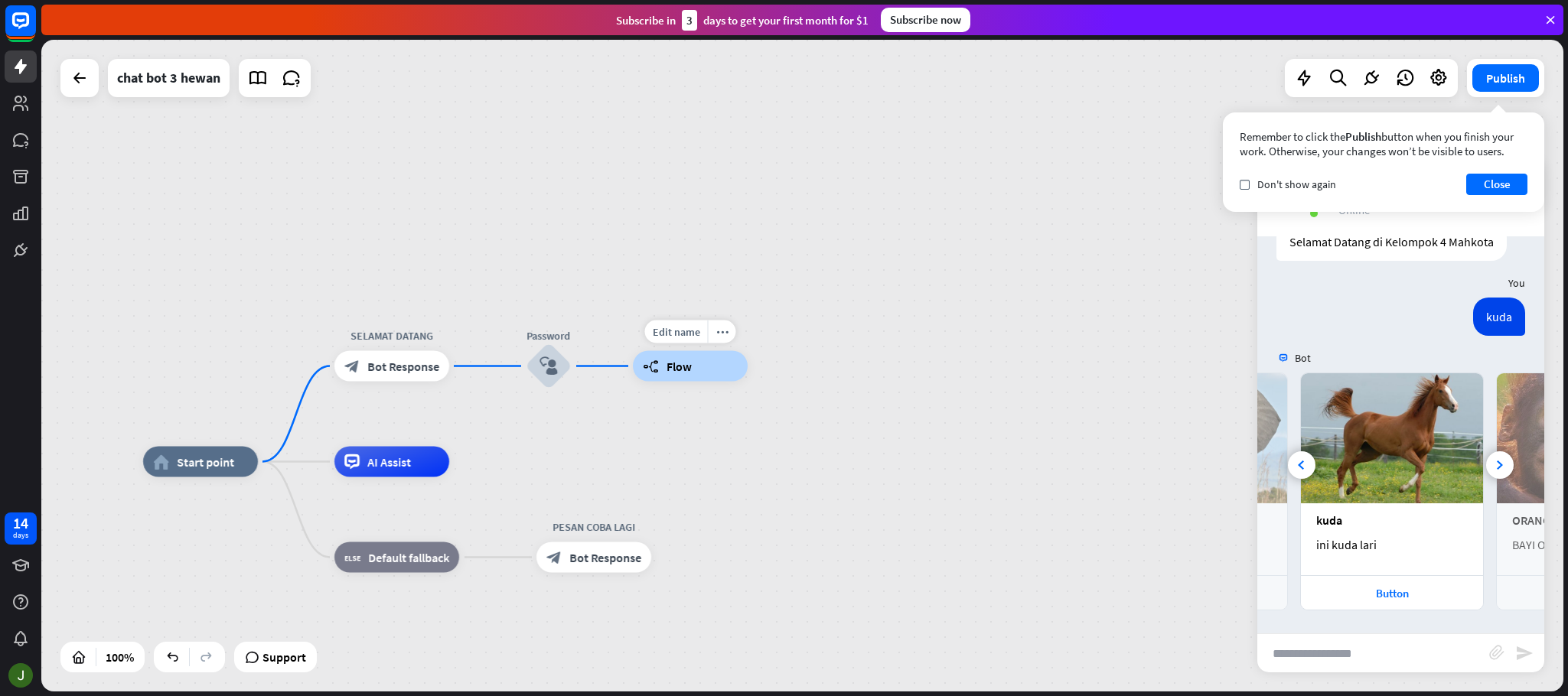 click on "builder_tree   Flow" at bounding box center [690, 366] 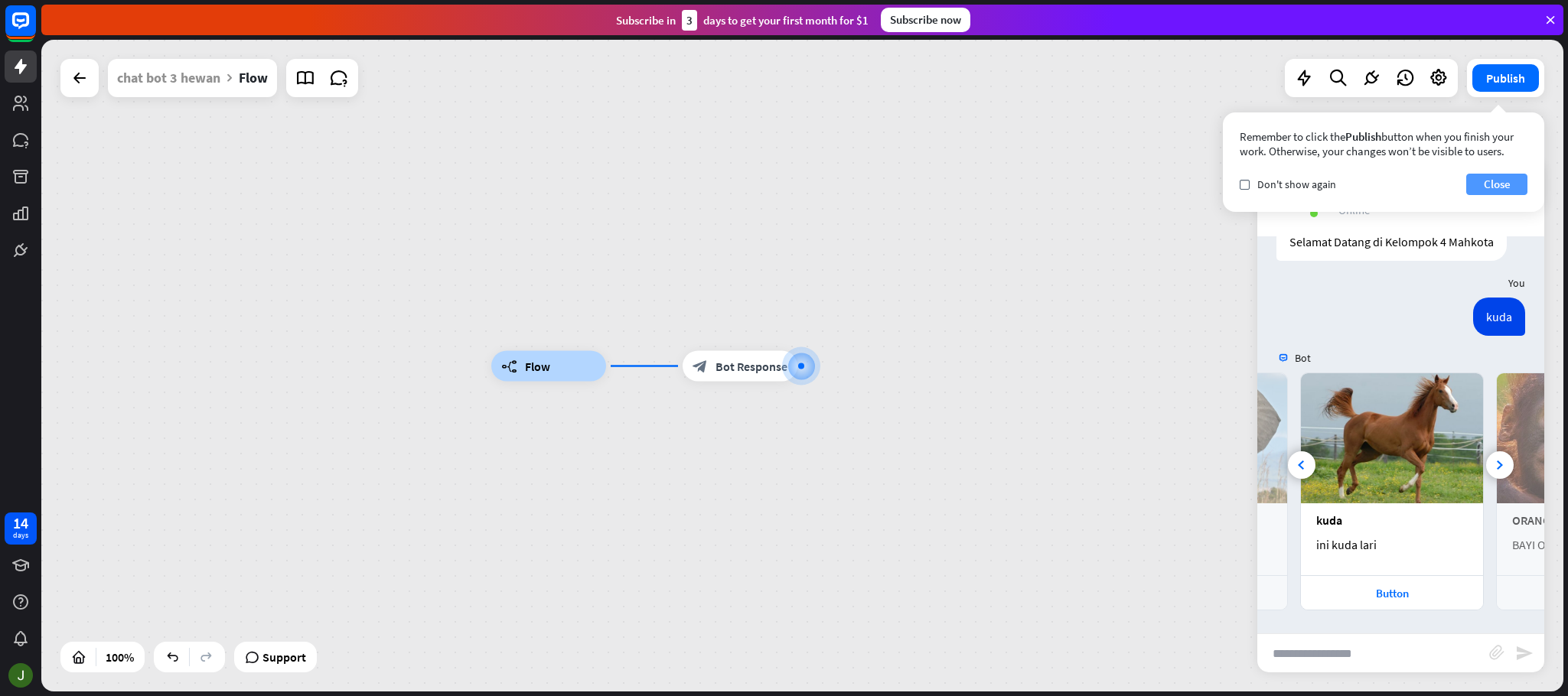 click on "Close" at bounding box center (1497, 184) 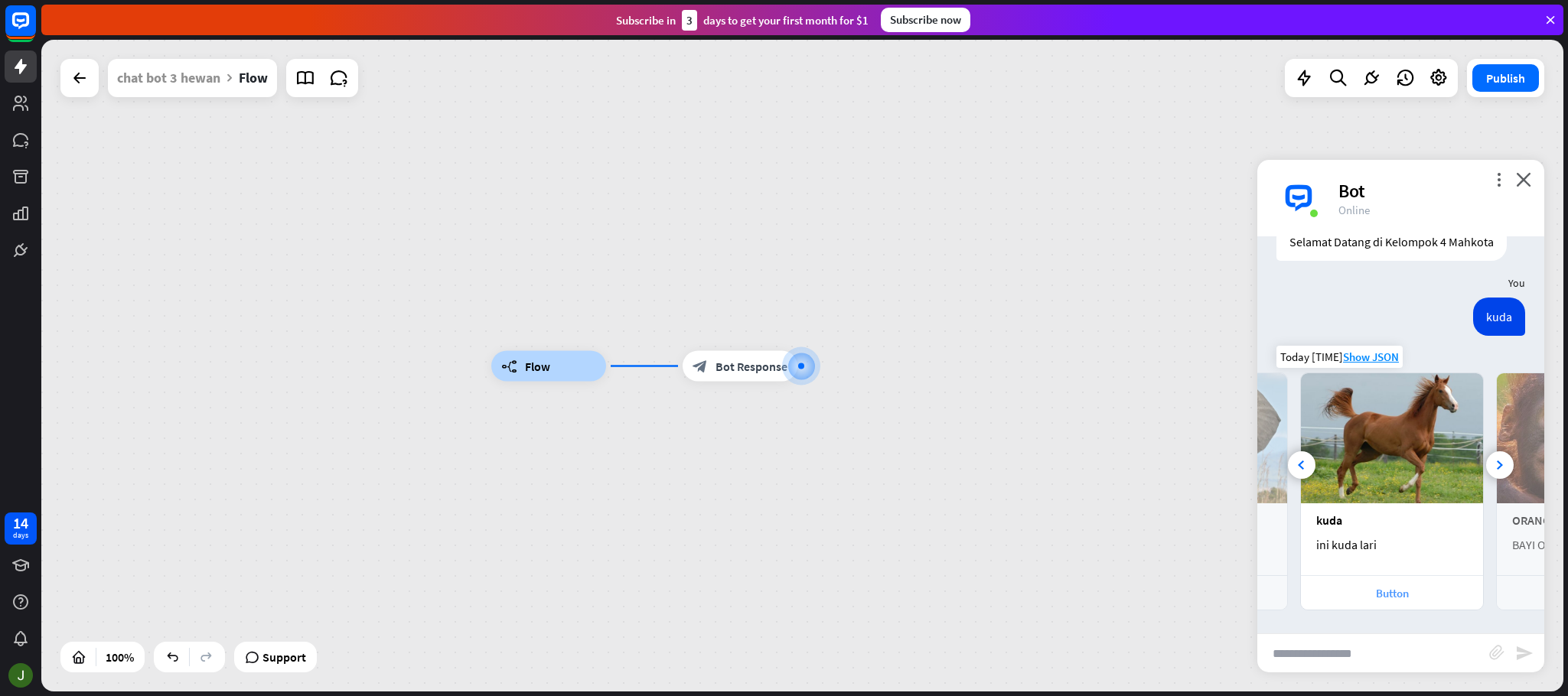 click on "Button" at bounding box center (1392, 593) 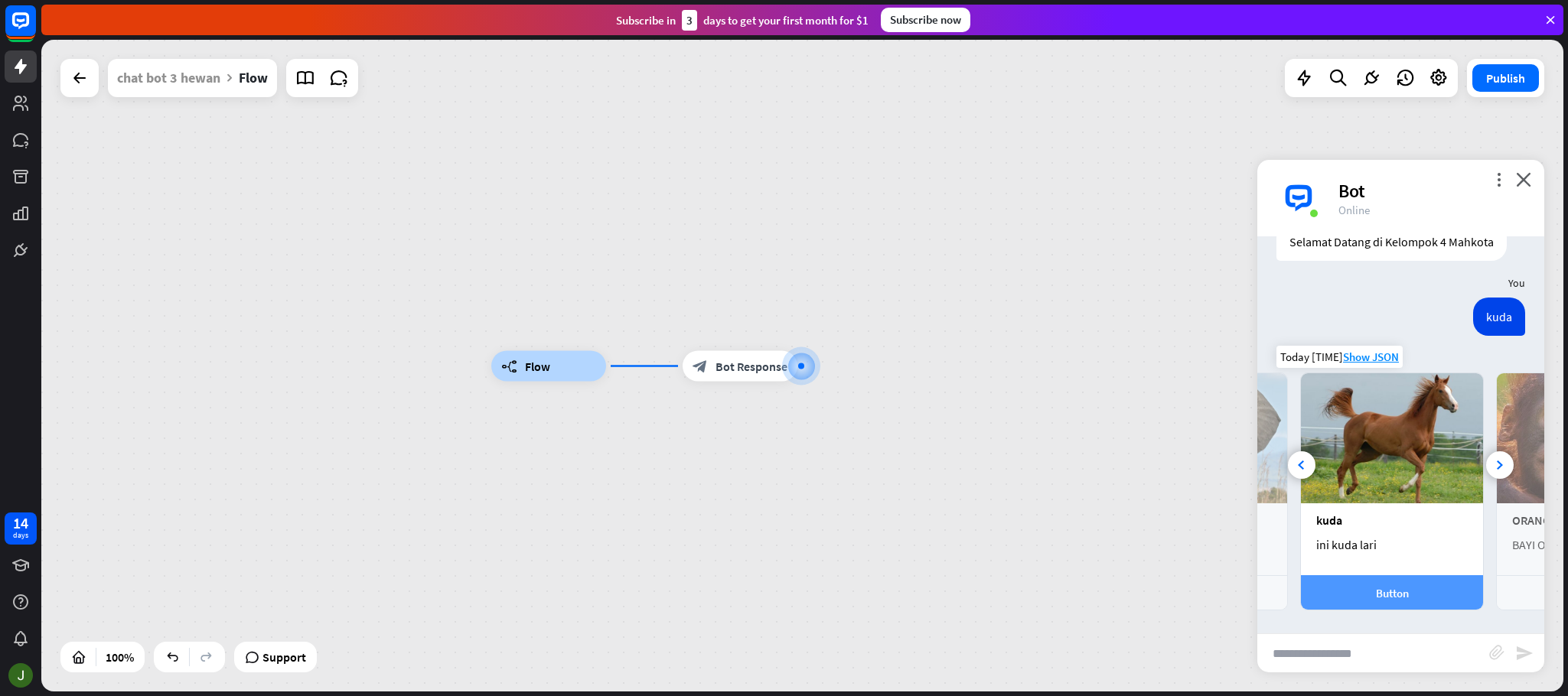 scroll, scrollTop: 0, scrollLeft: 172, axis: horizontal 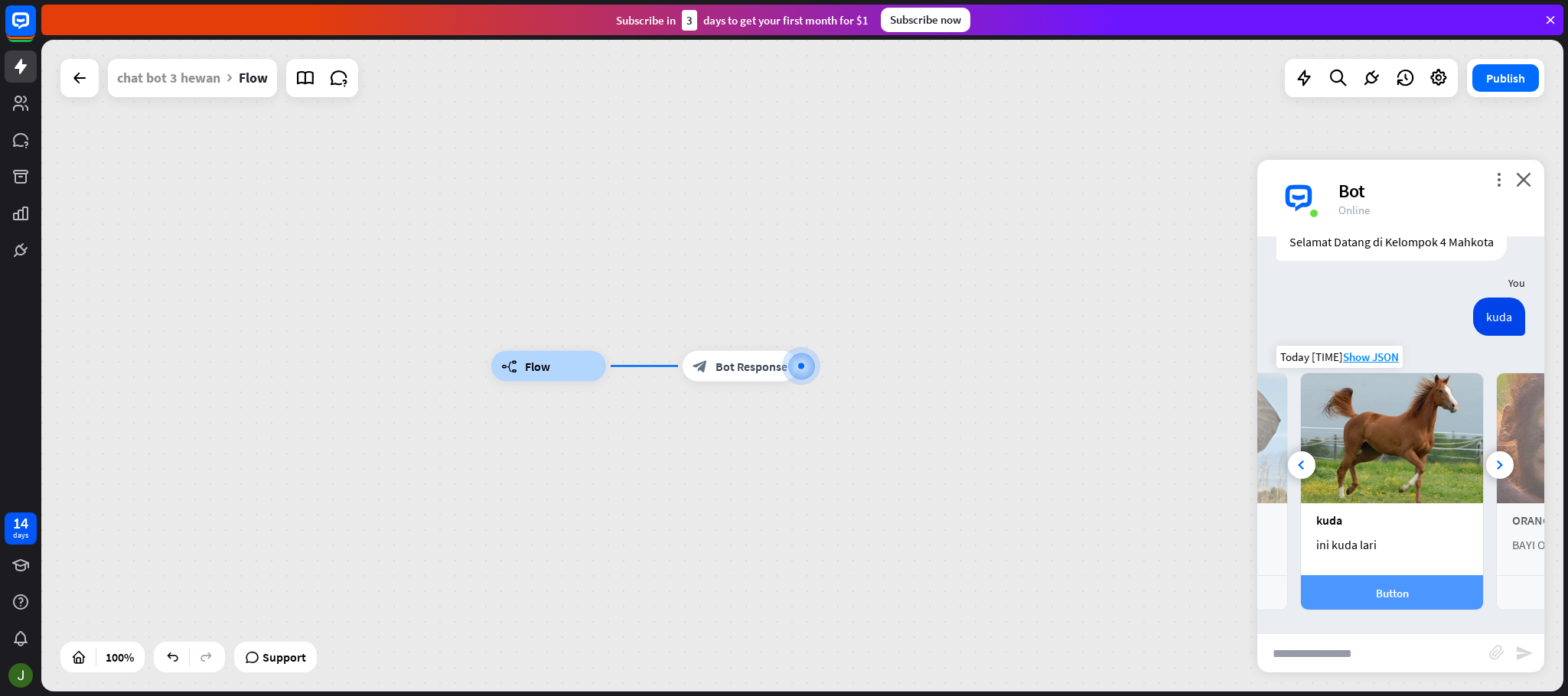 click on "Button" at bounding box center (1392, 593) 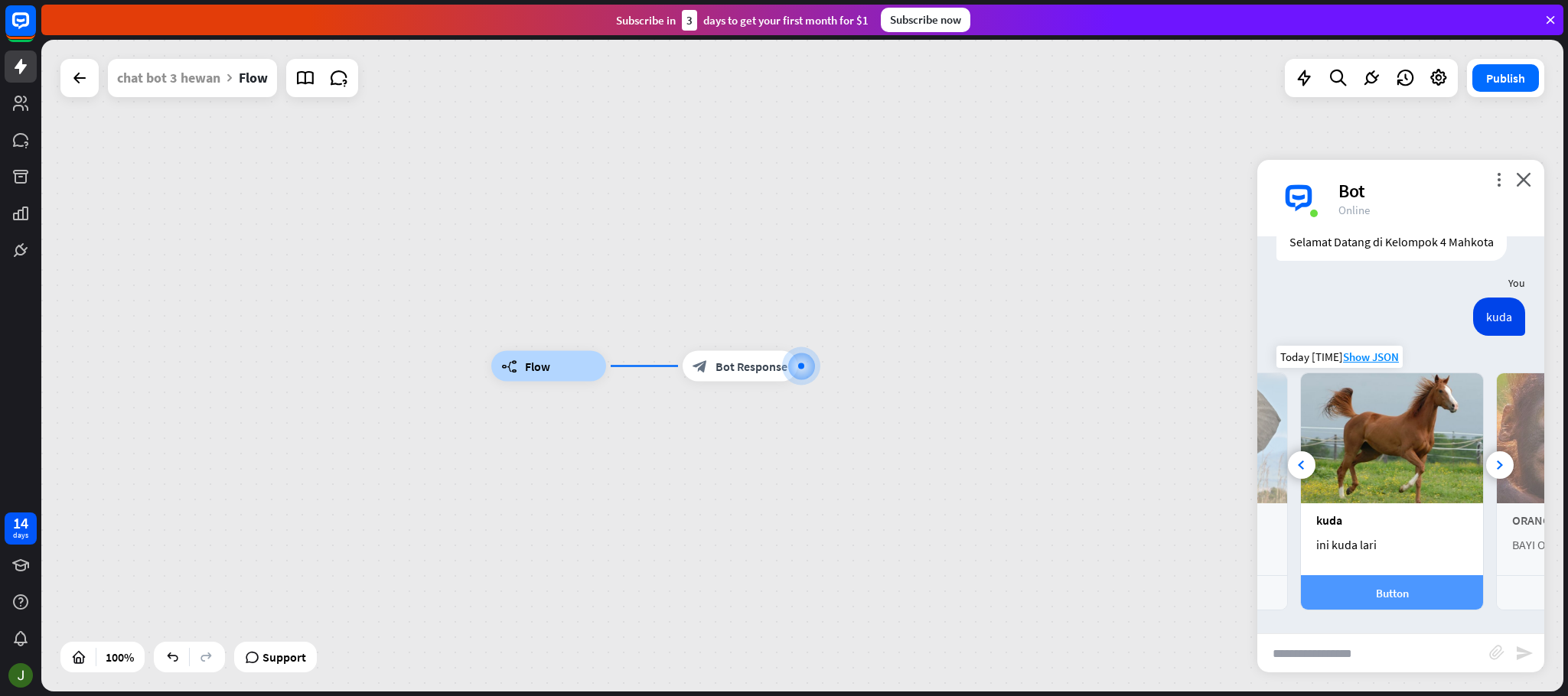 scroll, scrollTop: 0, scrollLeft: 172, axis: horizontal 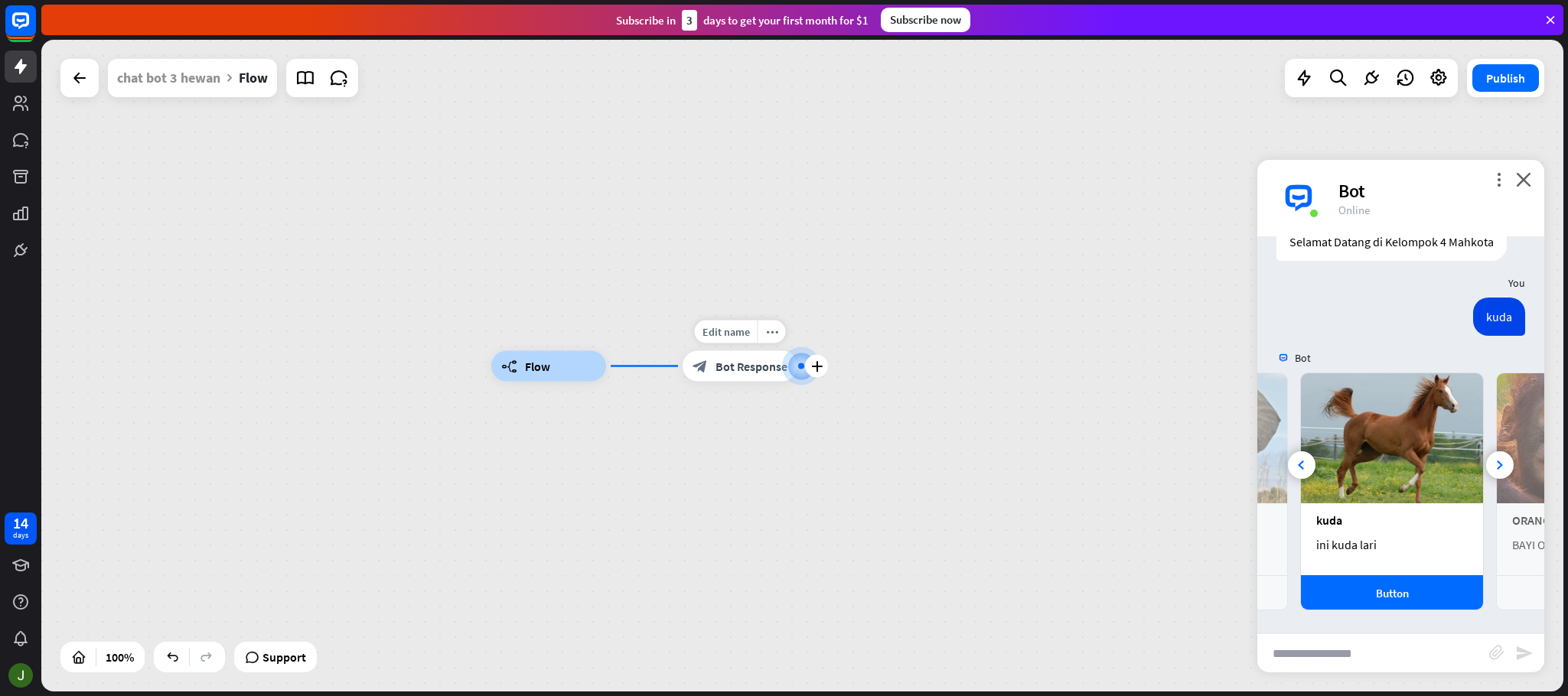 click on "block_bot_response   Bot Response" at bounding box center [740, 366] 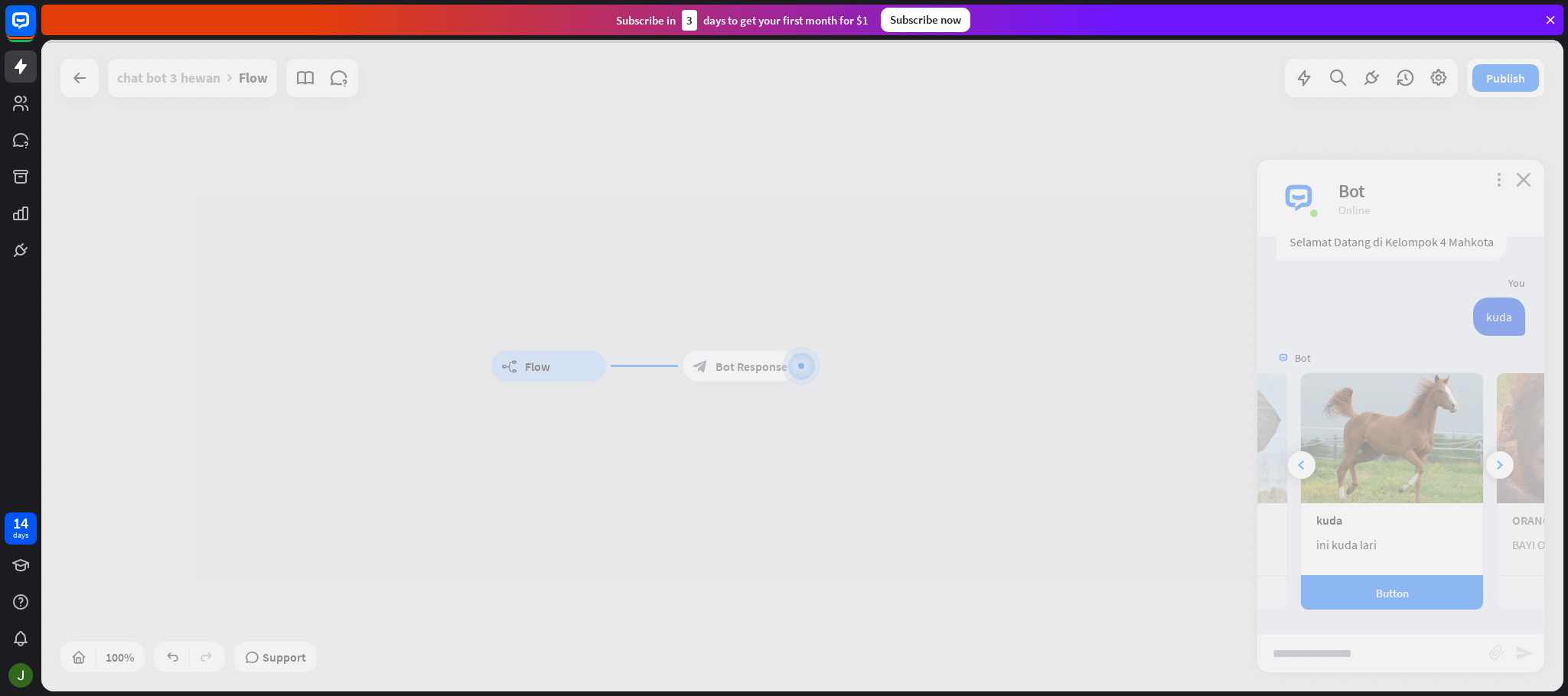 click at bounding box center (802, 366) 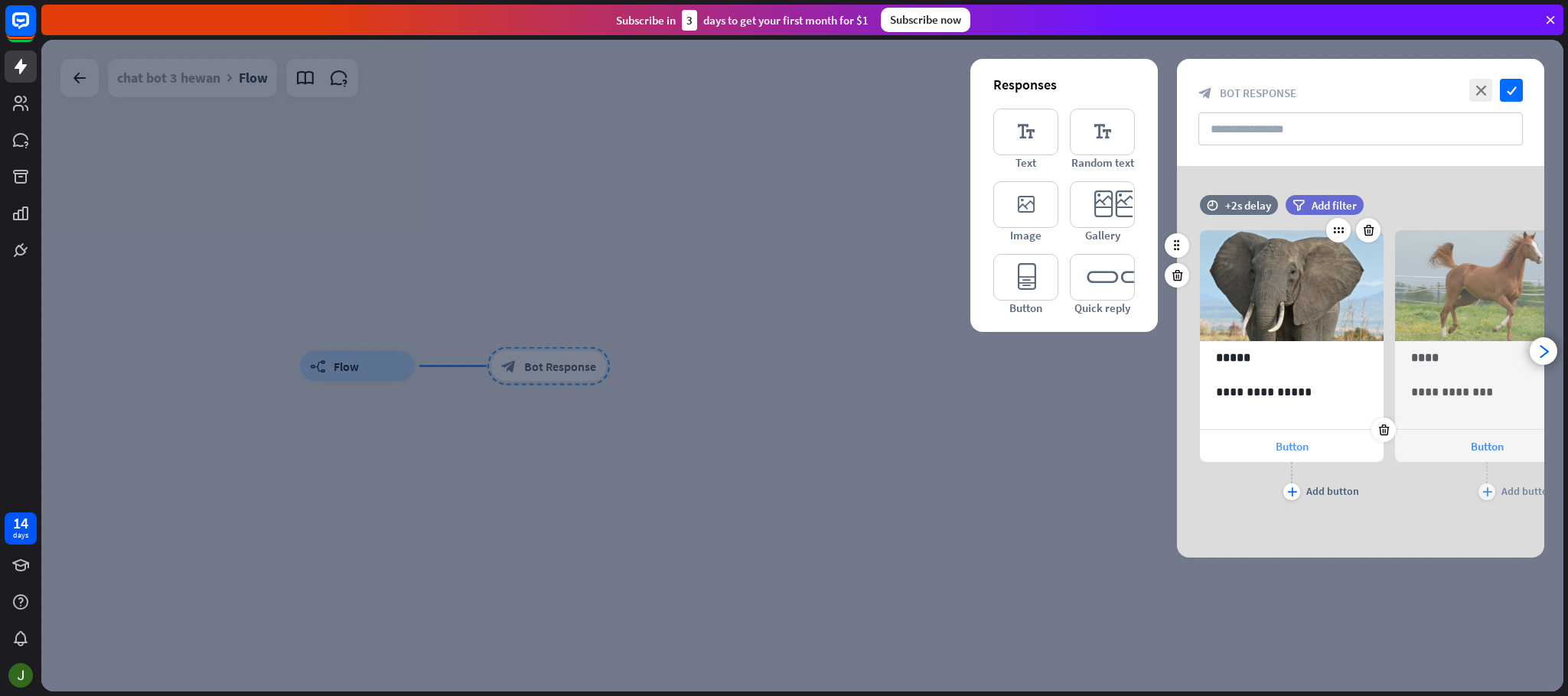 click on "Button" at bounding box center [1292, 446] 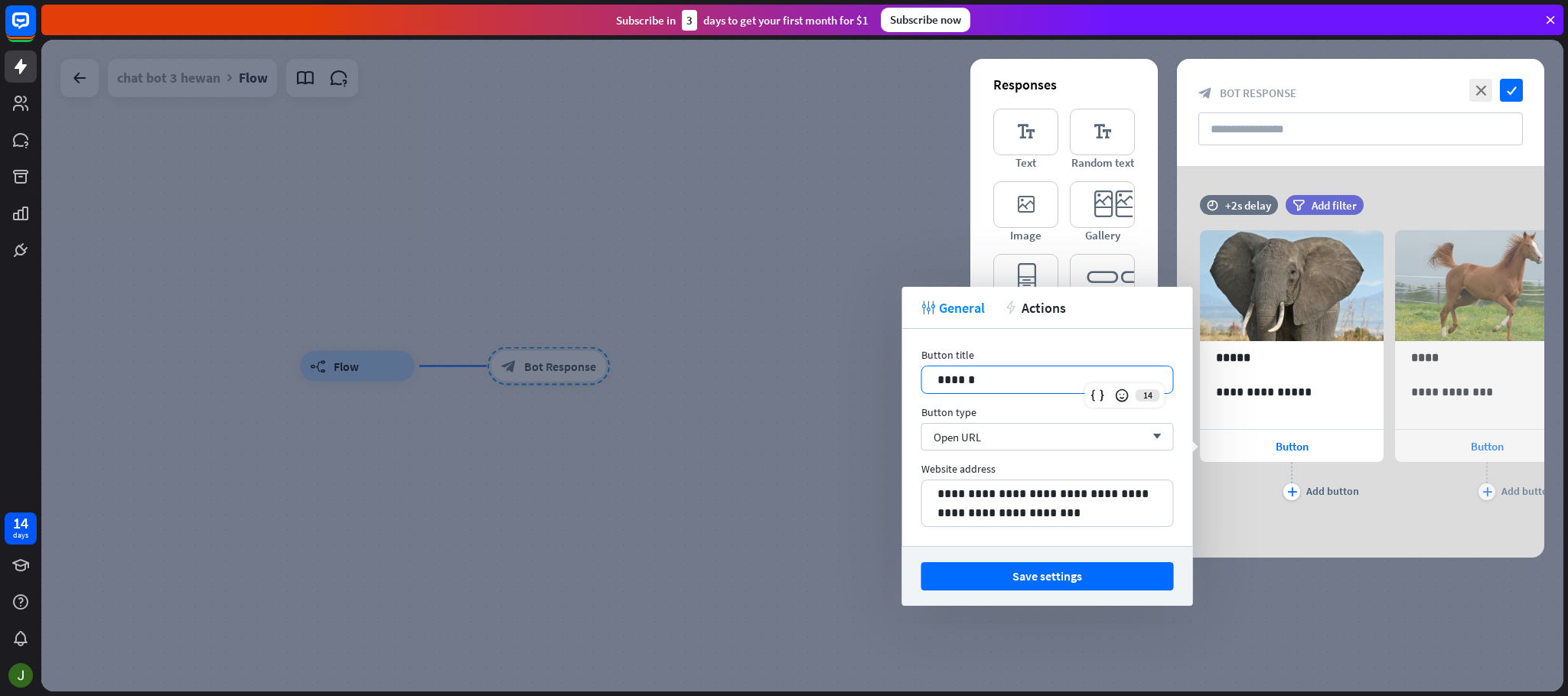 click on "******" at bounding box center [1047, 379] 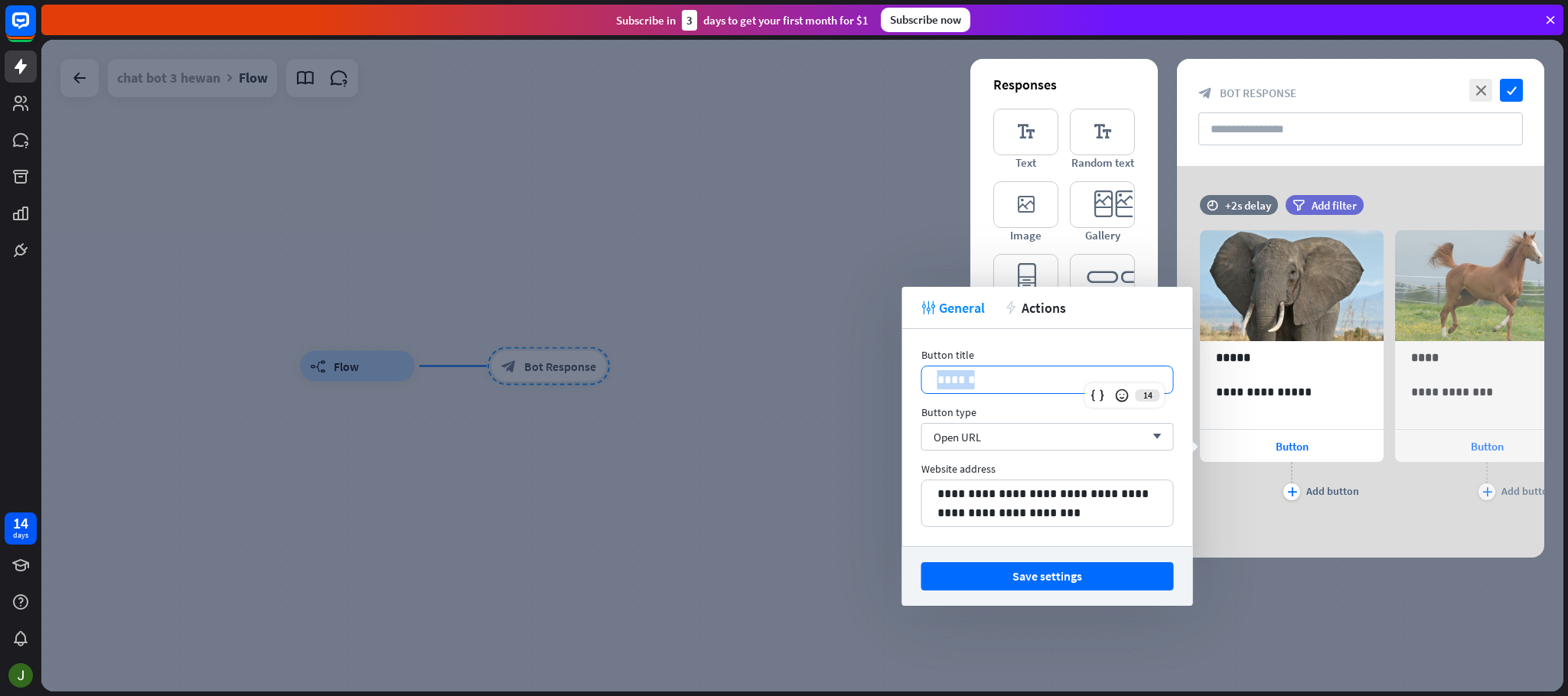 drag, startPoint x: 1015, startPoint y: 377, endPoint x: 909, endPoint y: 368, distance: 106.38139 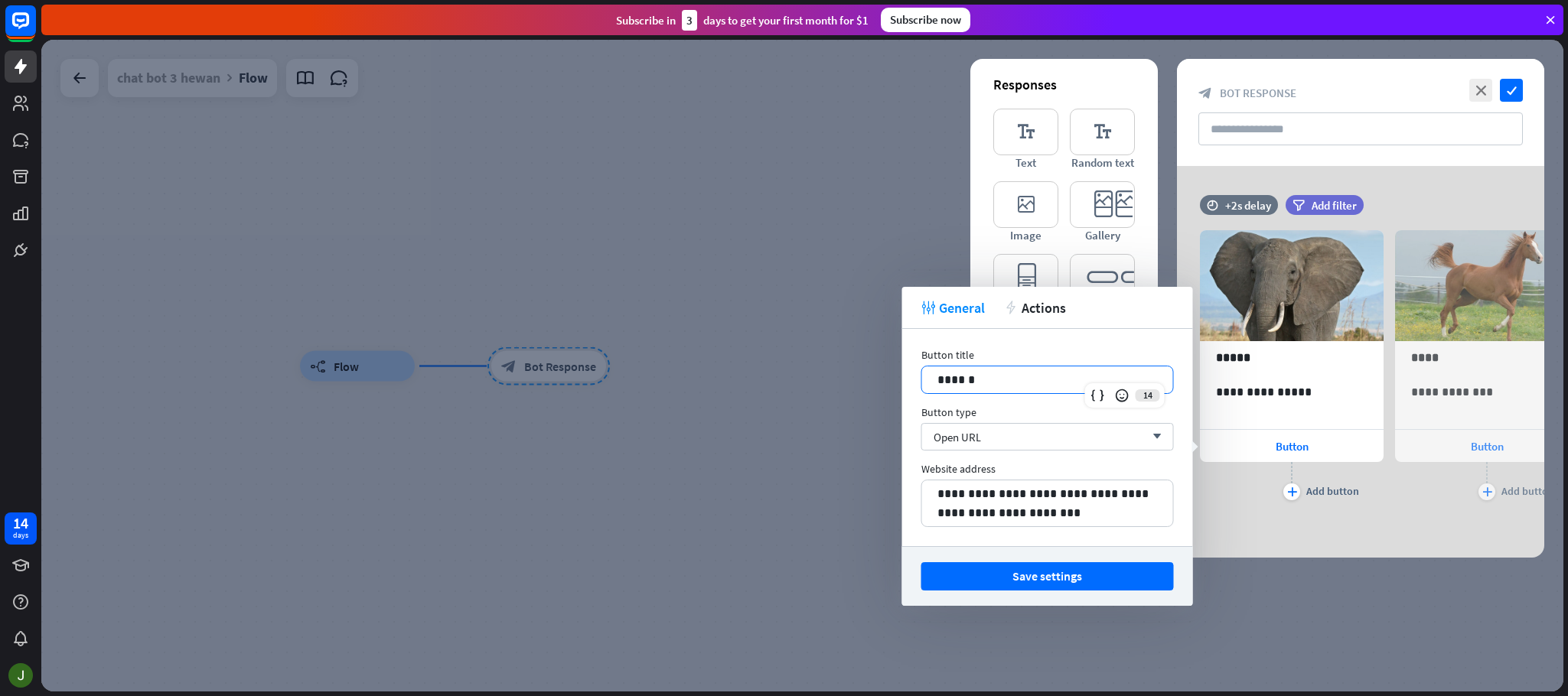 click at bounding box center [802, 366] 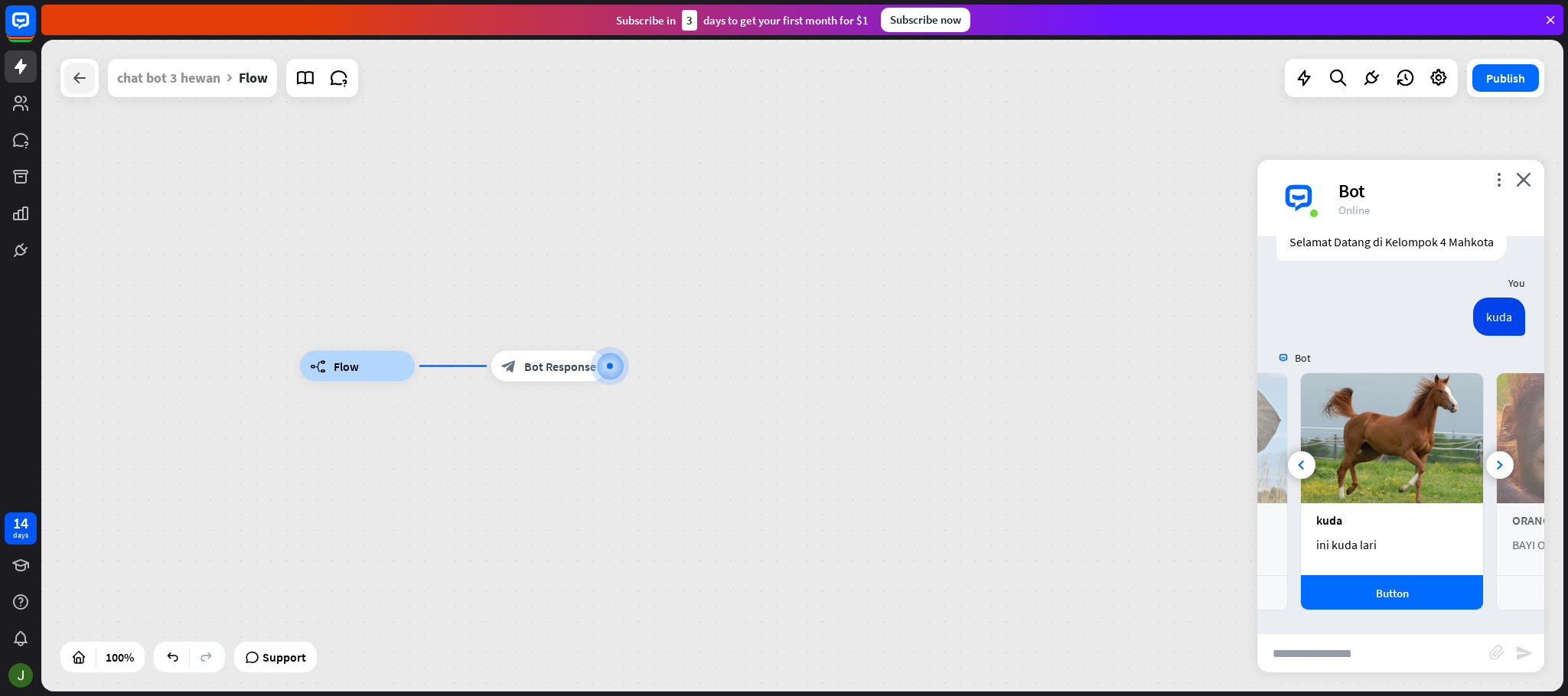 click at bounding box center [80, 78] 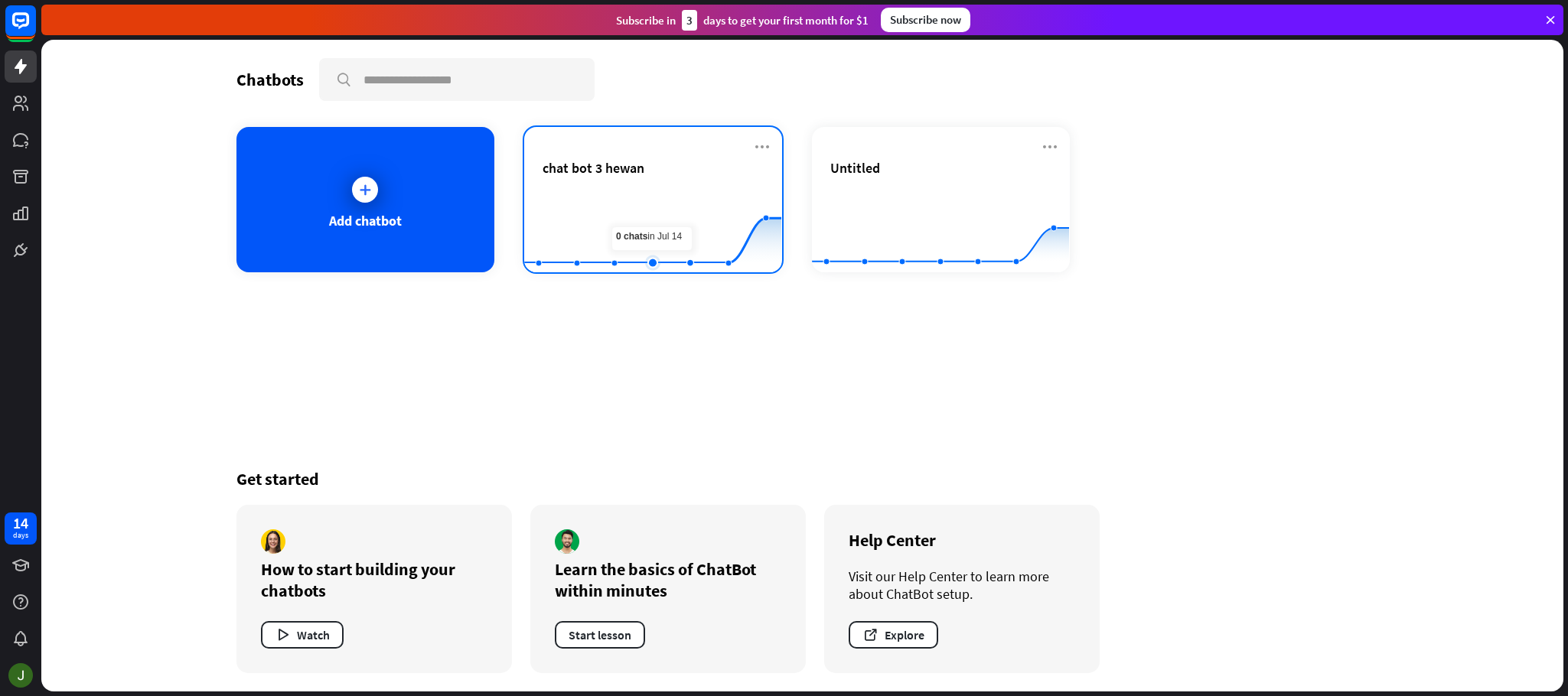 click 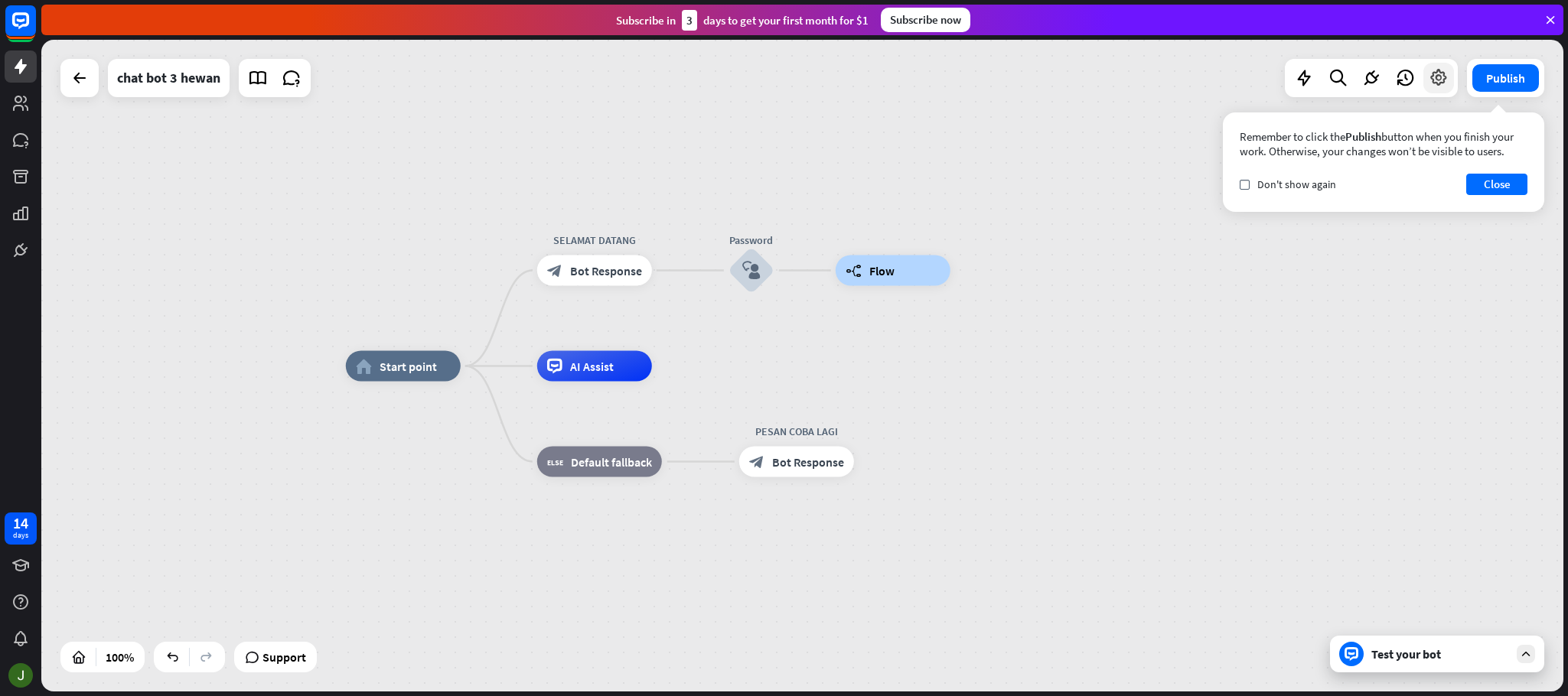 click at bounding box center [1439, 78] 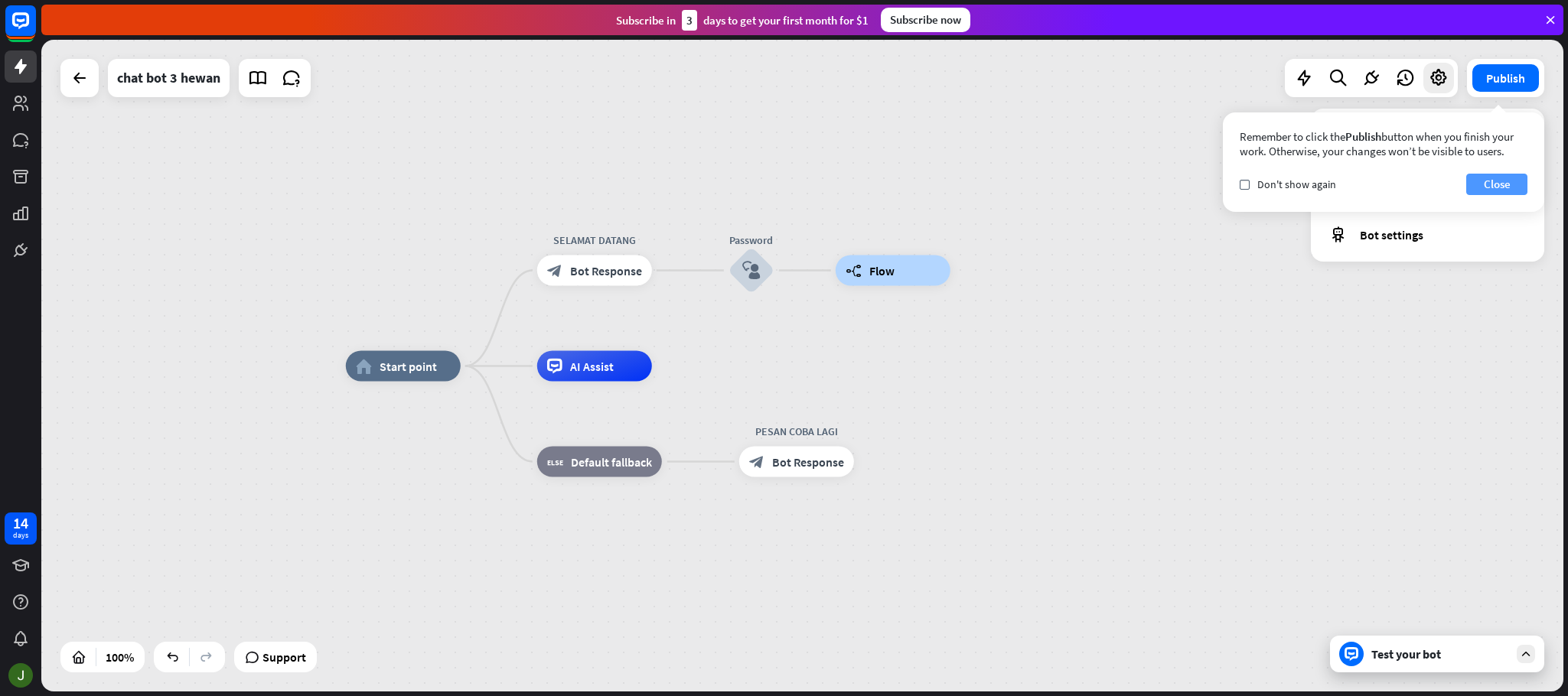 click on "Close" at bounding box center (1497, 184) 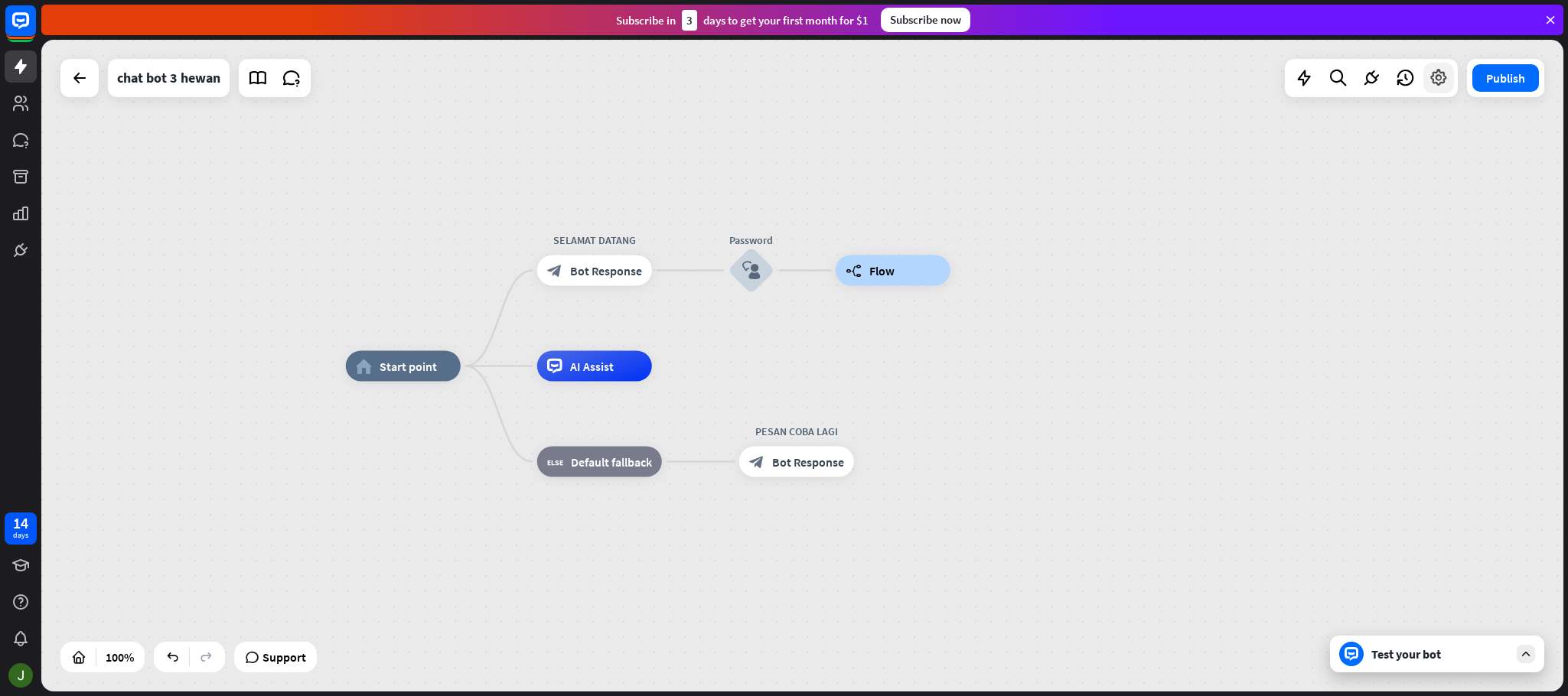 click at bounding box center [1439, 78] 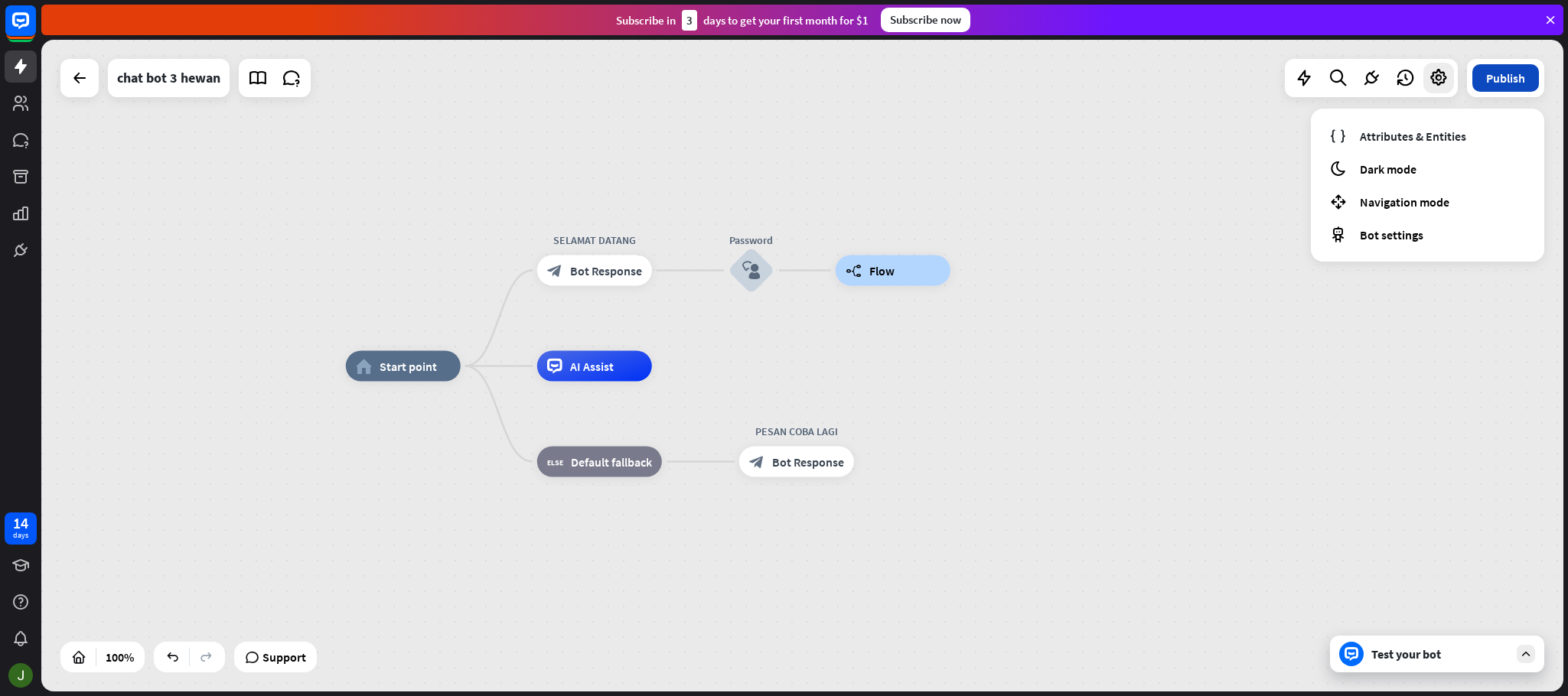 click on "Publish" at bounding box center (1505, 78) 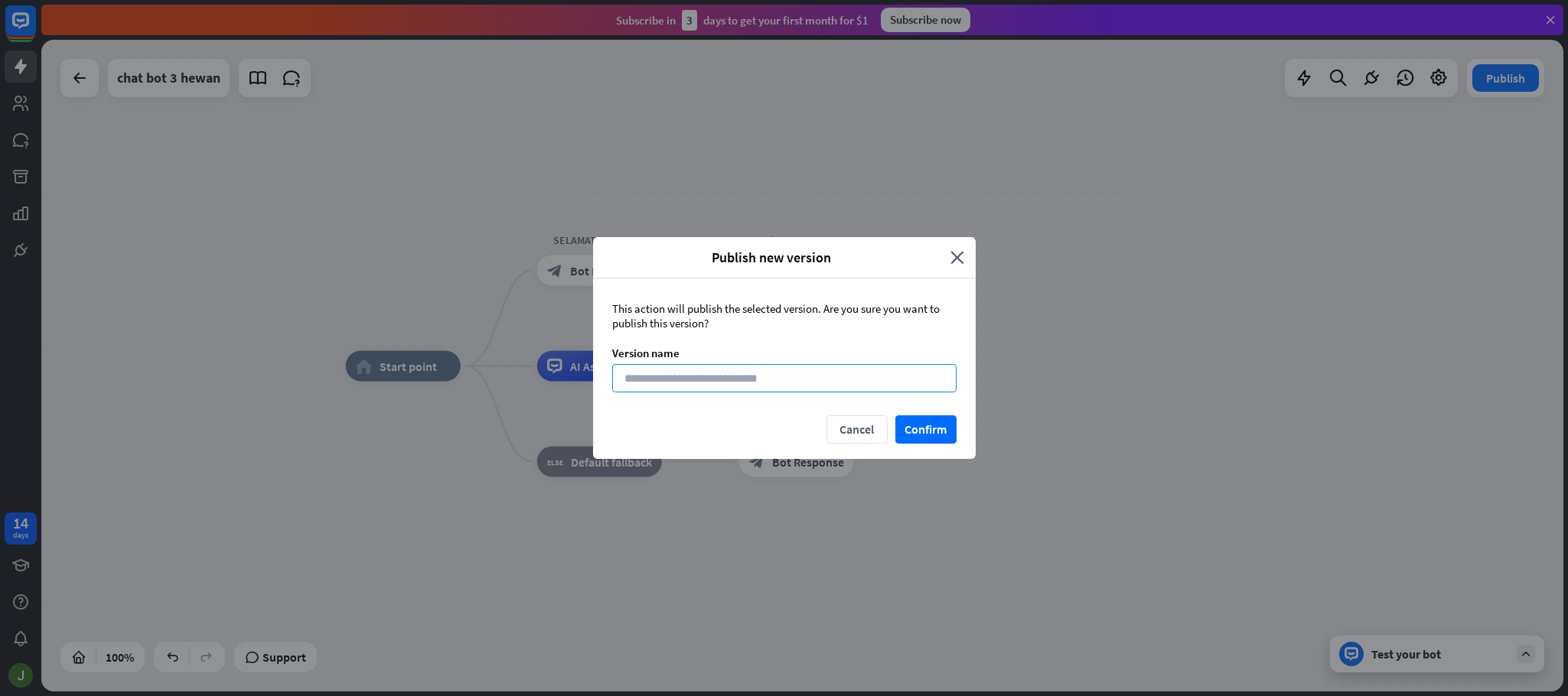 click at bounding box center (784, 378) 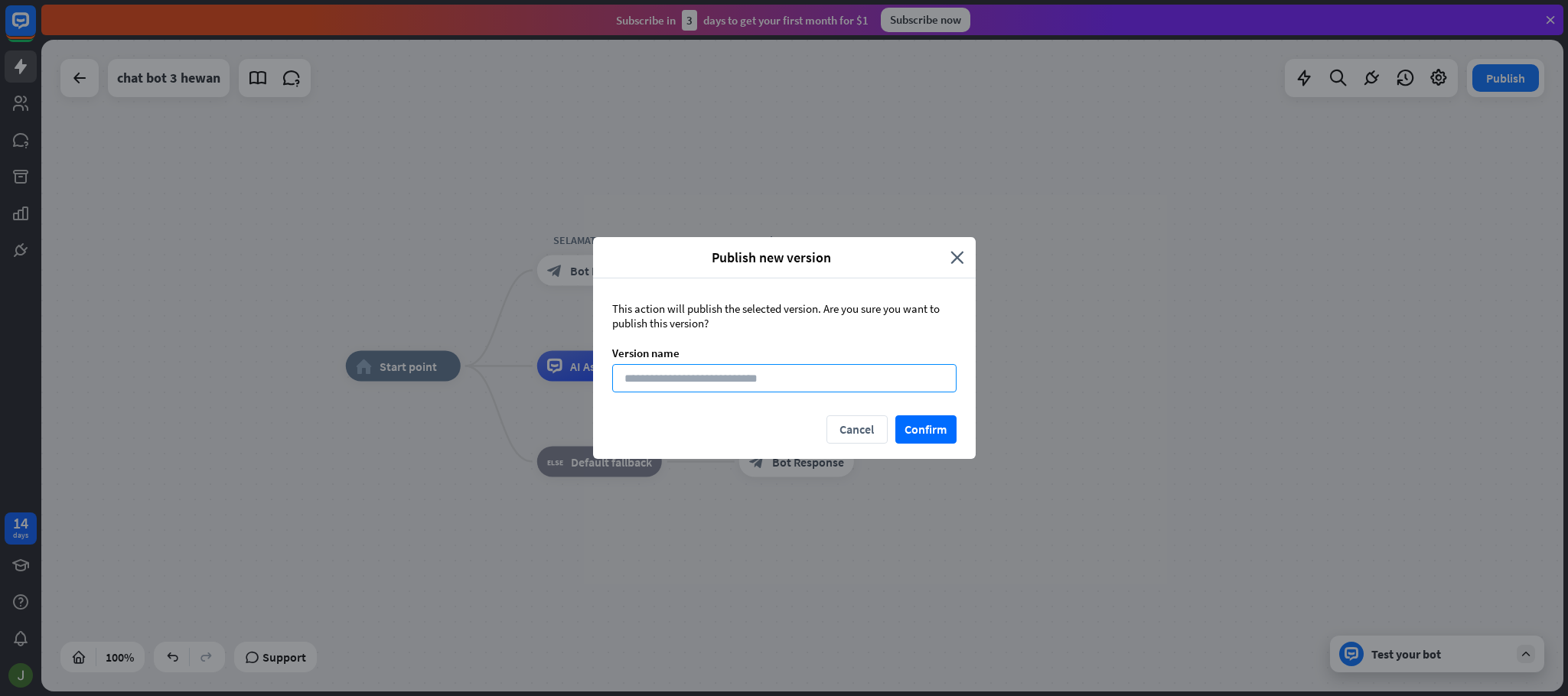 click at bounding box center [784, 378] 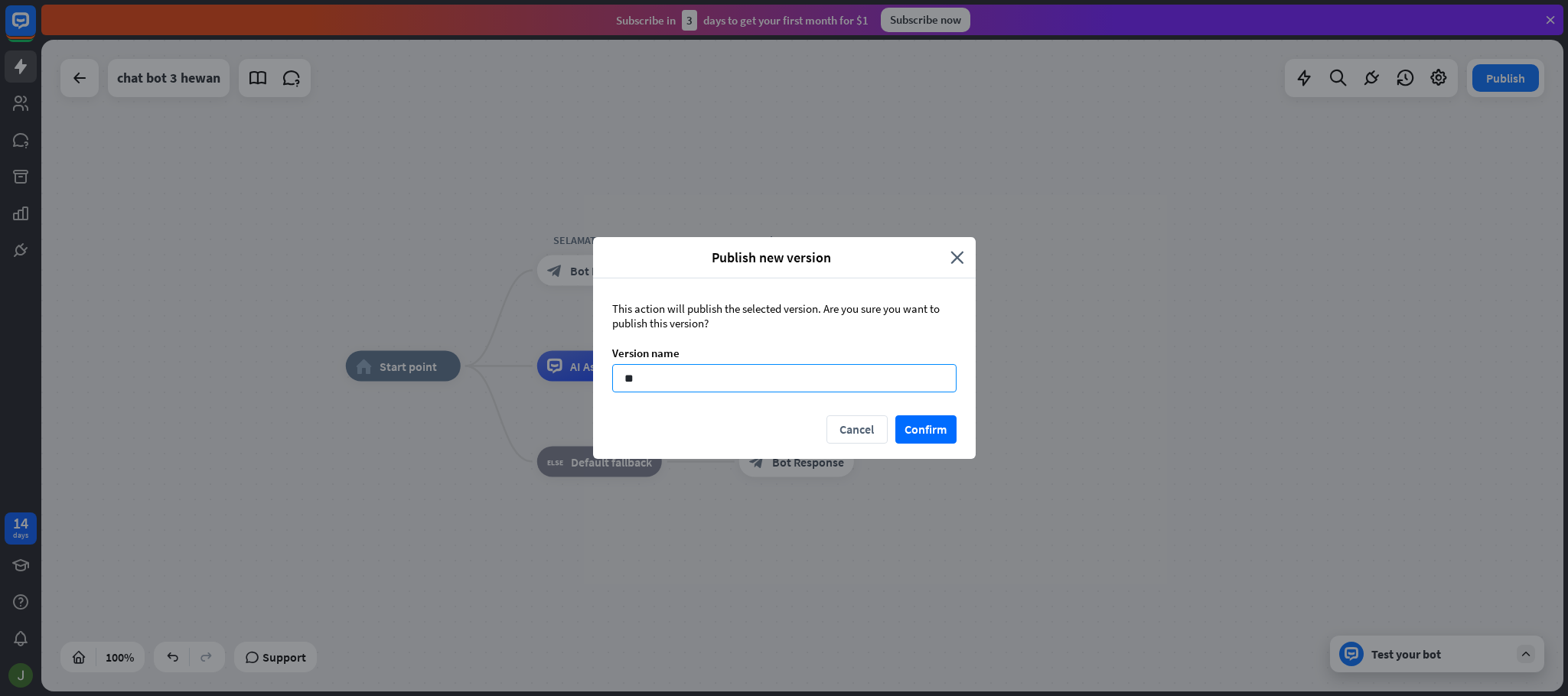 type on "*" 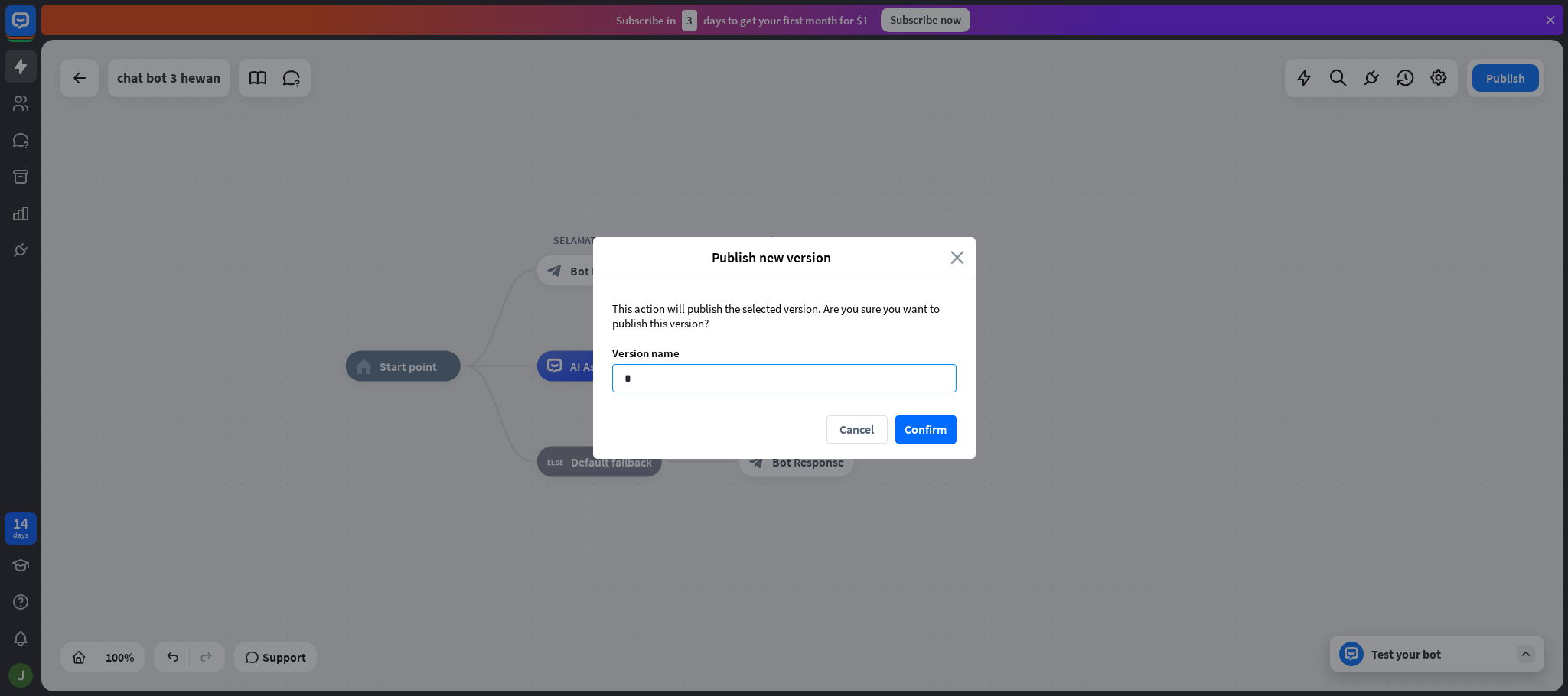 type on "*" 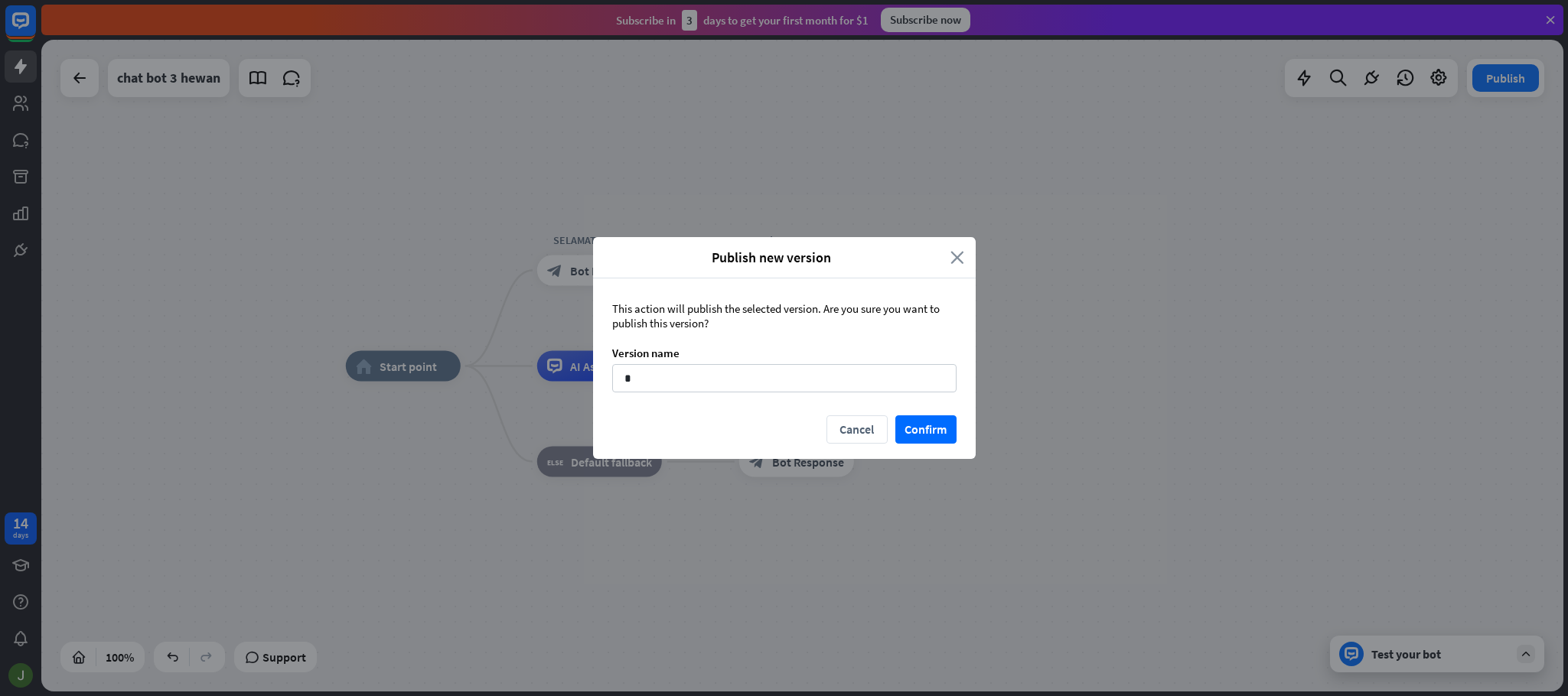 click on "close" at bounding box center (957, 257) 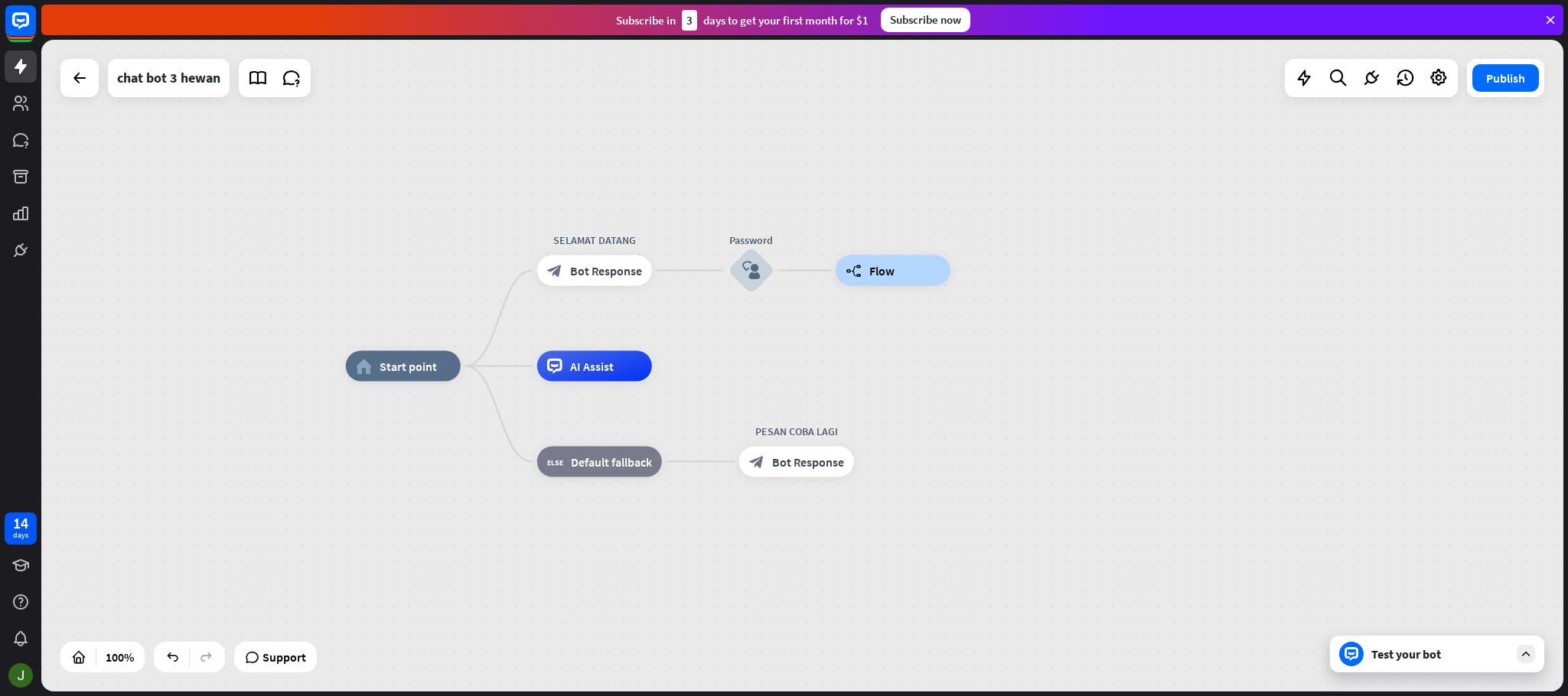 click on "Test your bot" at bounding box center [1440, 654] 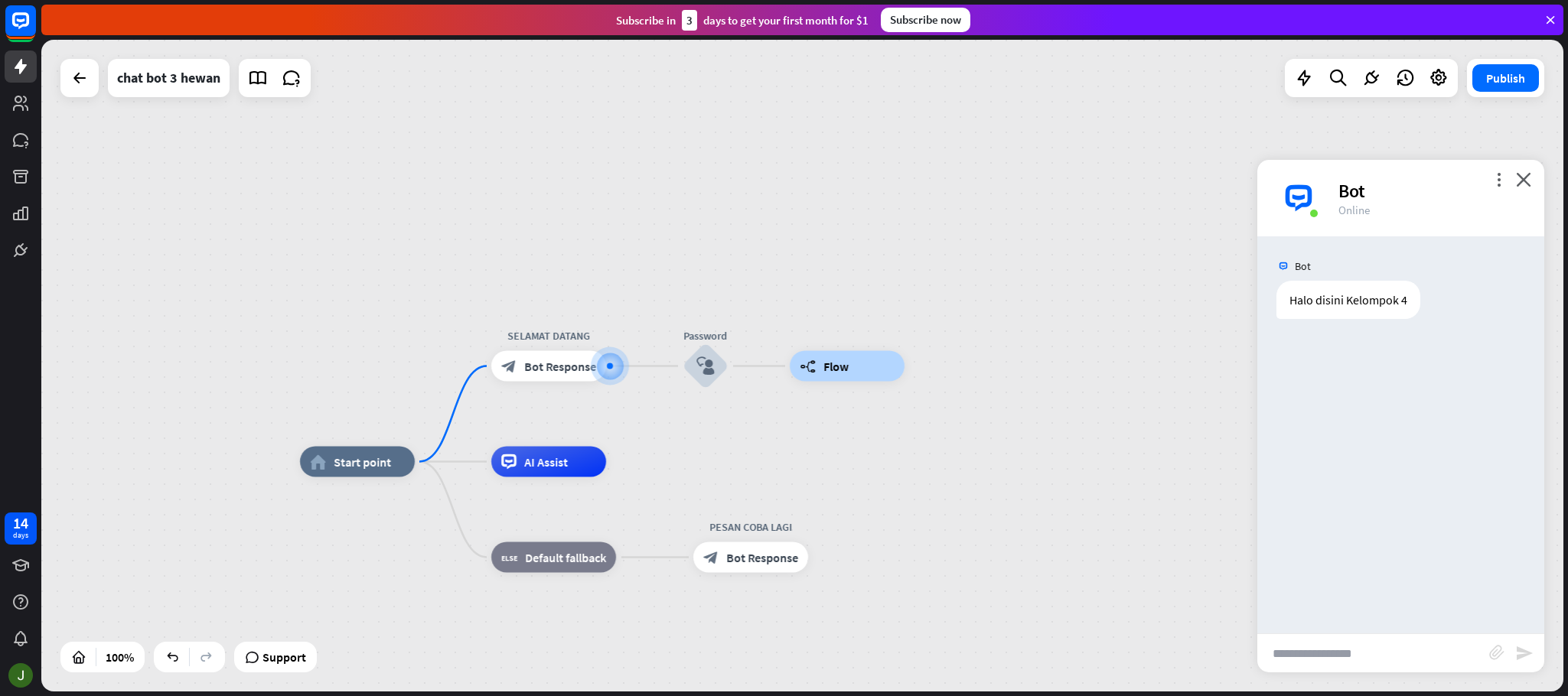 click at bounding box center (1373, 653) 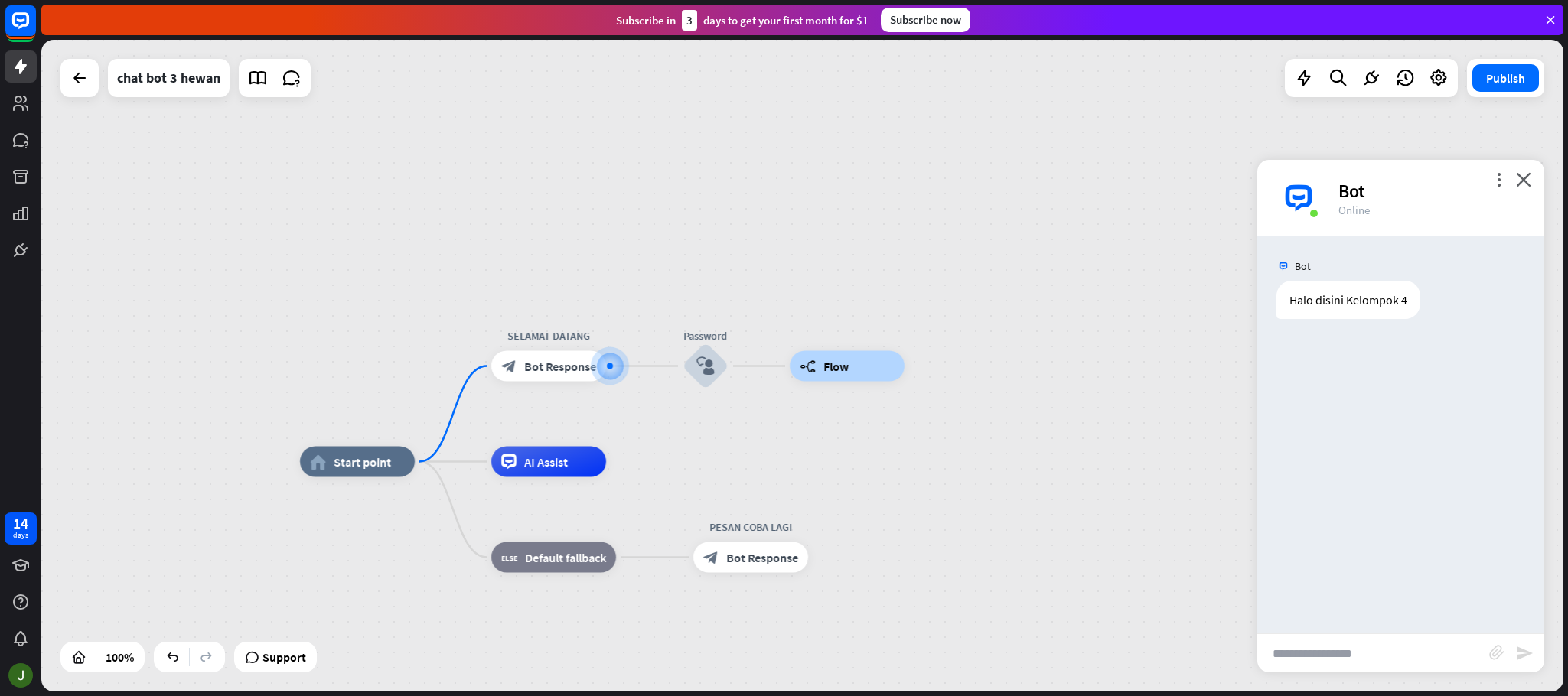 type on "*" 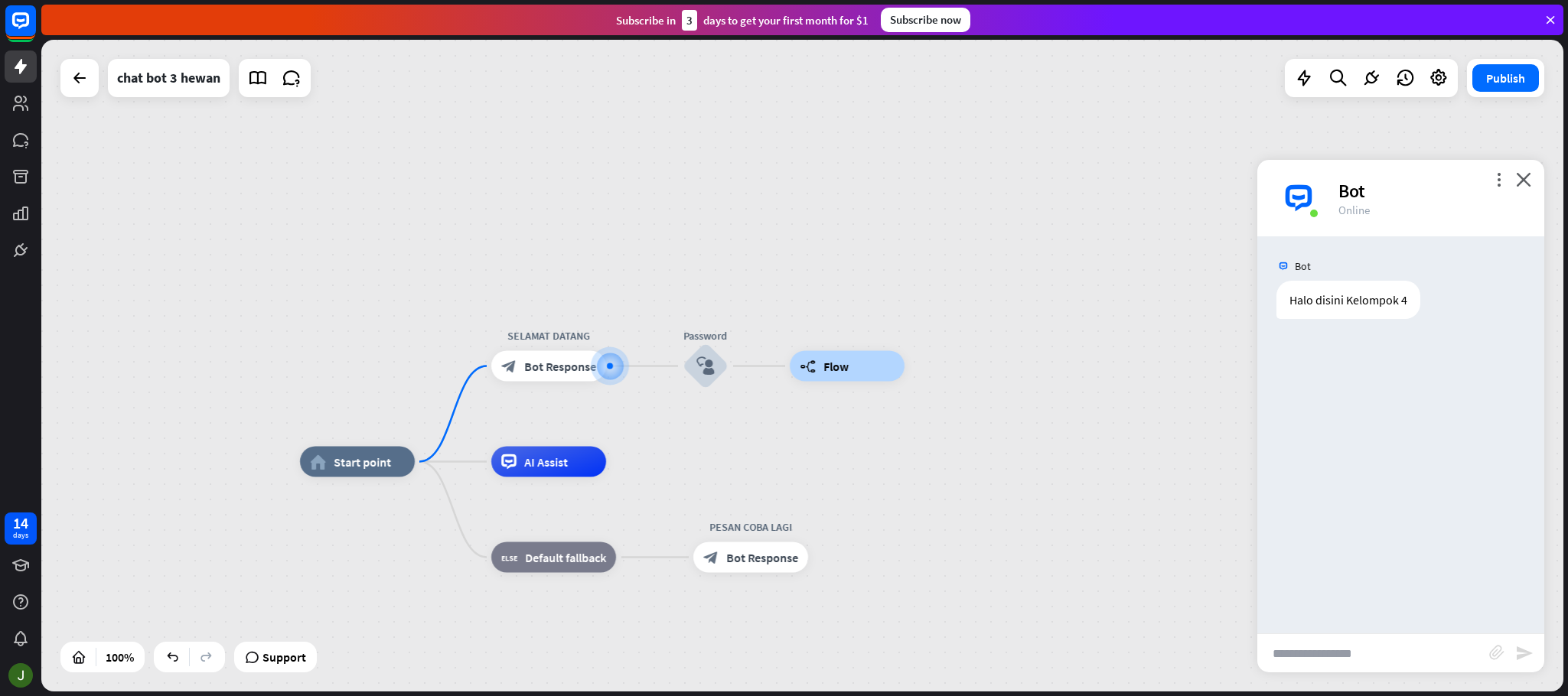 type on "*" 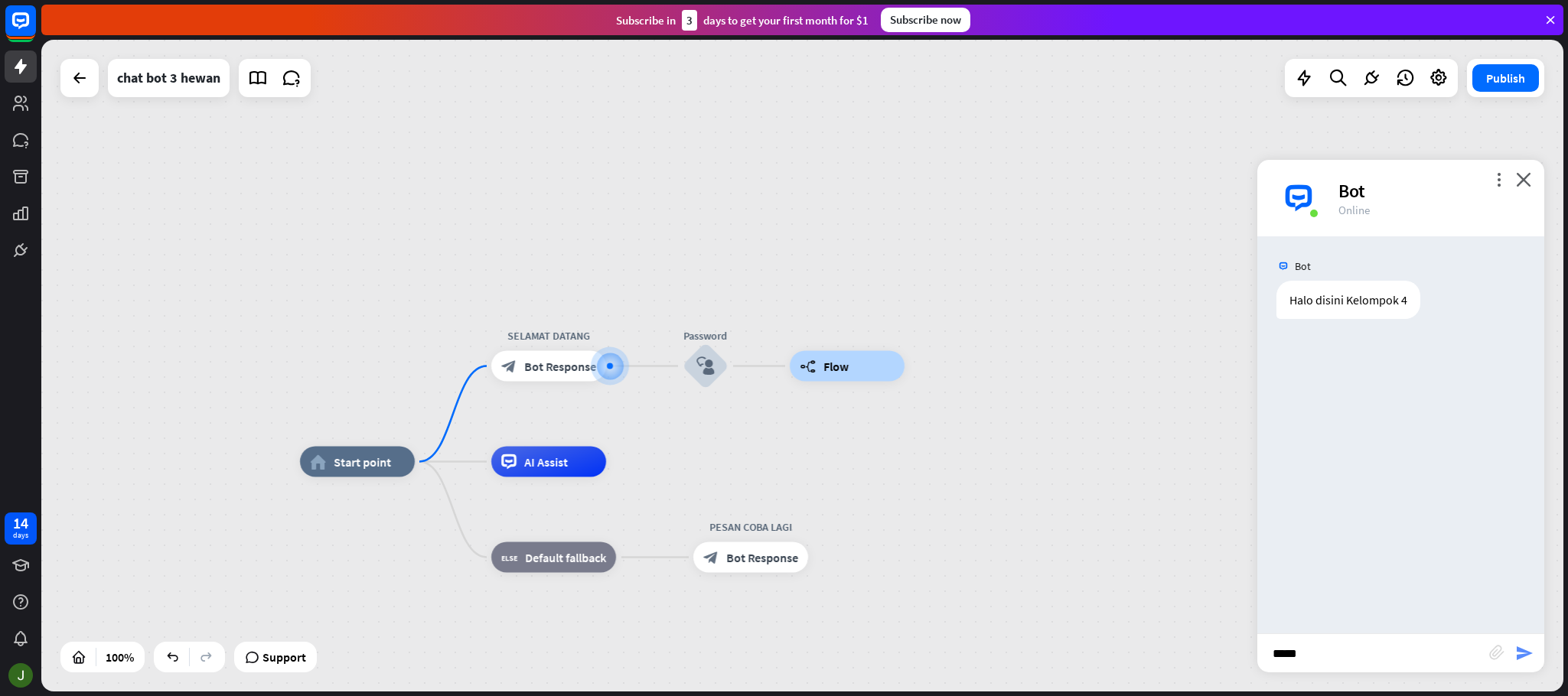 type on "*****" 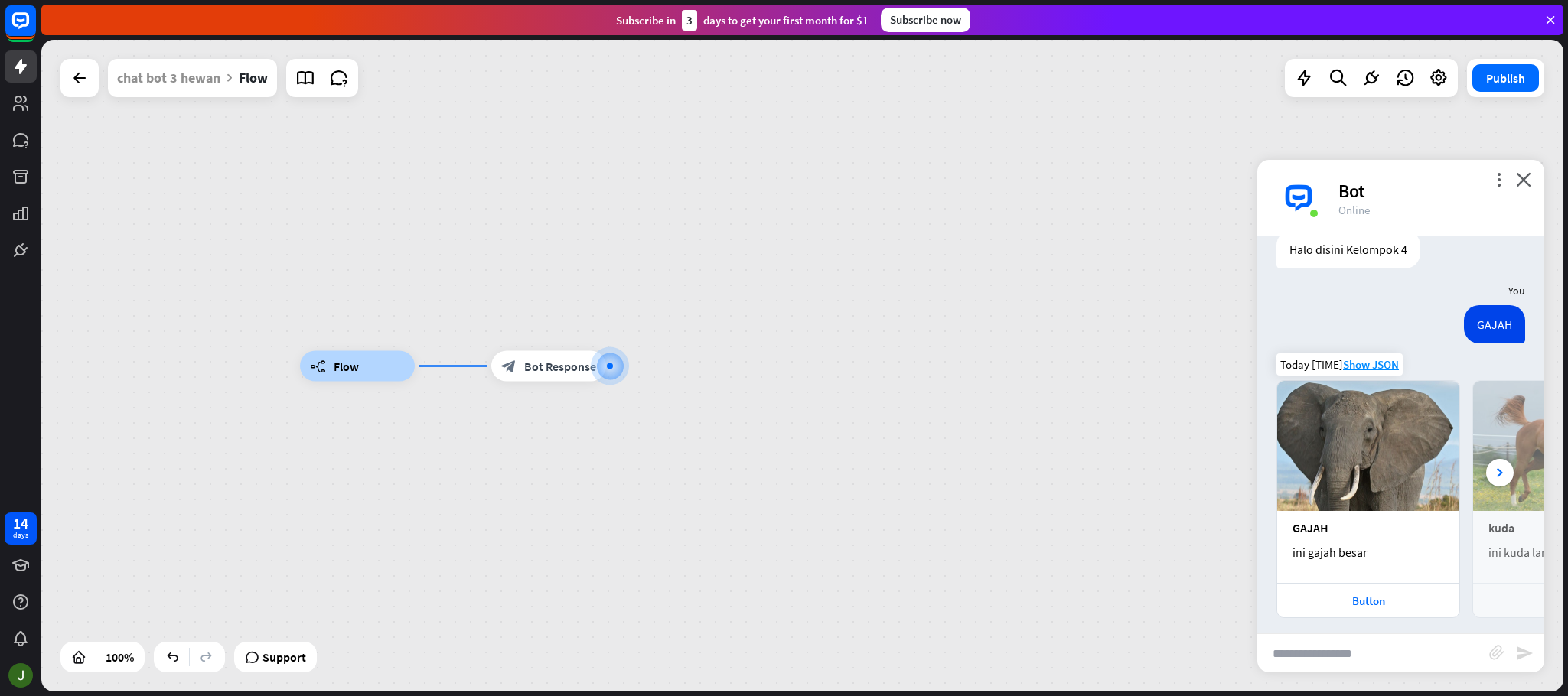 scroll, scrollTop: 58, scrollLeft: 0, axis: vertical 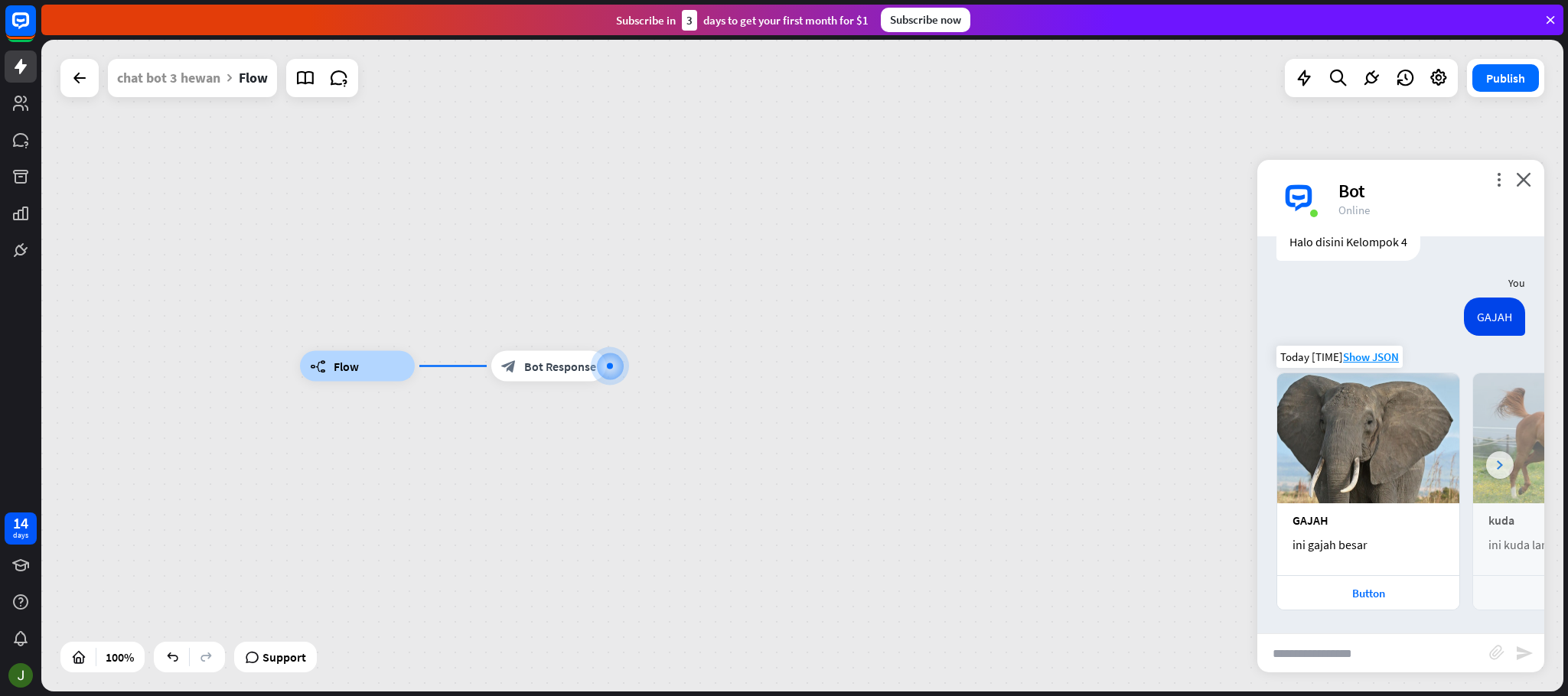 click 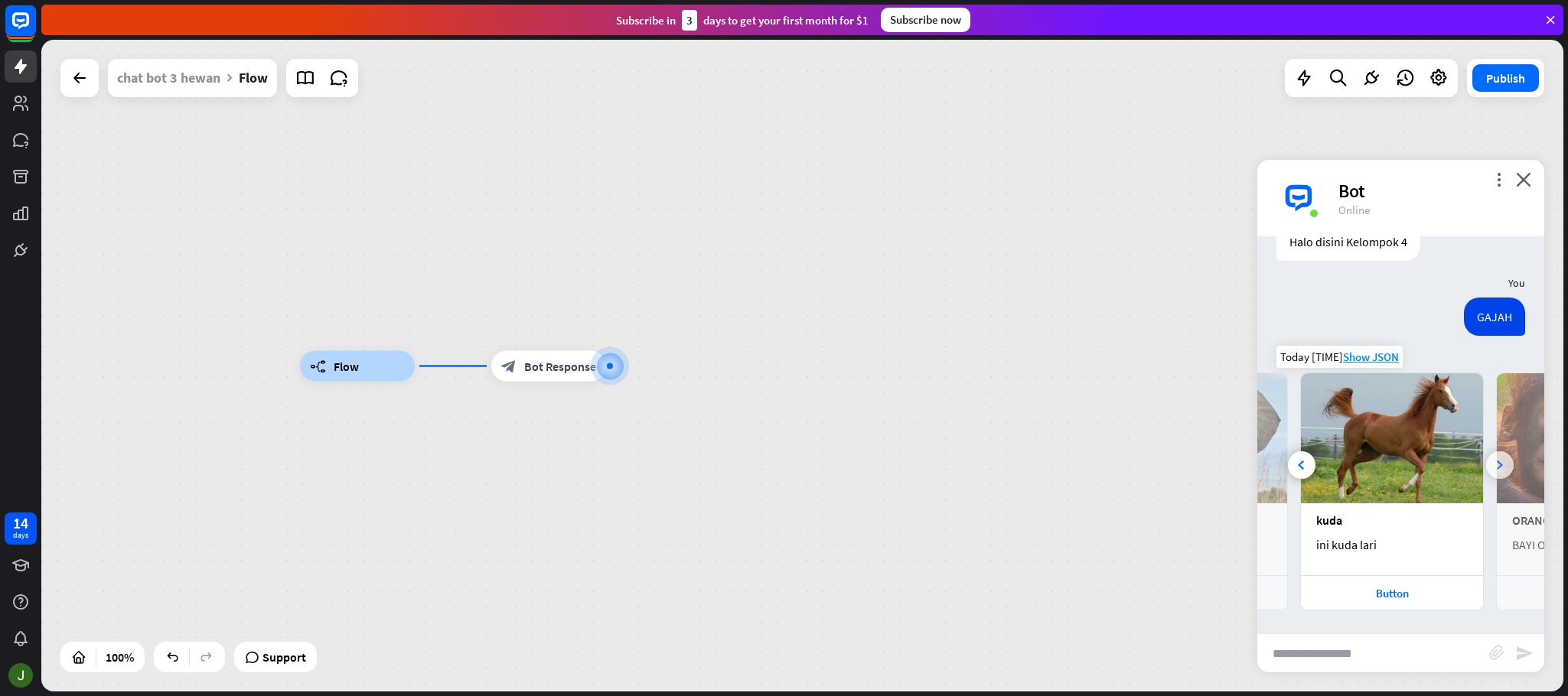 scroll, scrollTop: 0, scrollLeft: 172, axis: horizontal 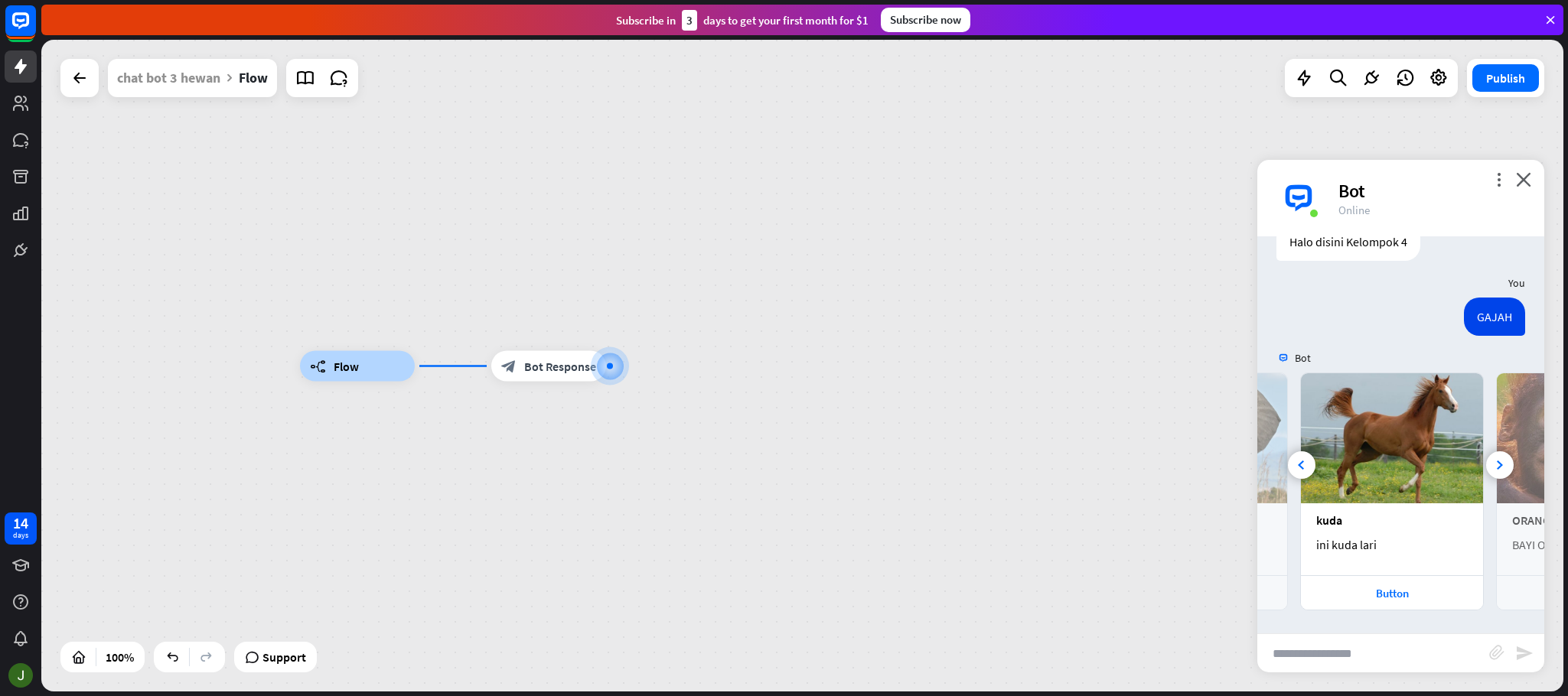 click at bounding box center [1373, 653] 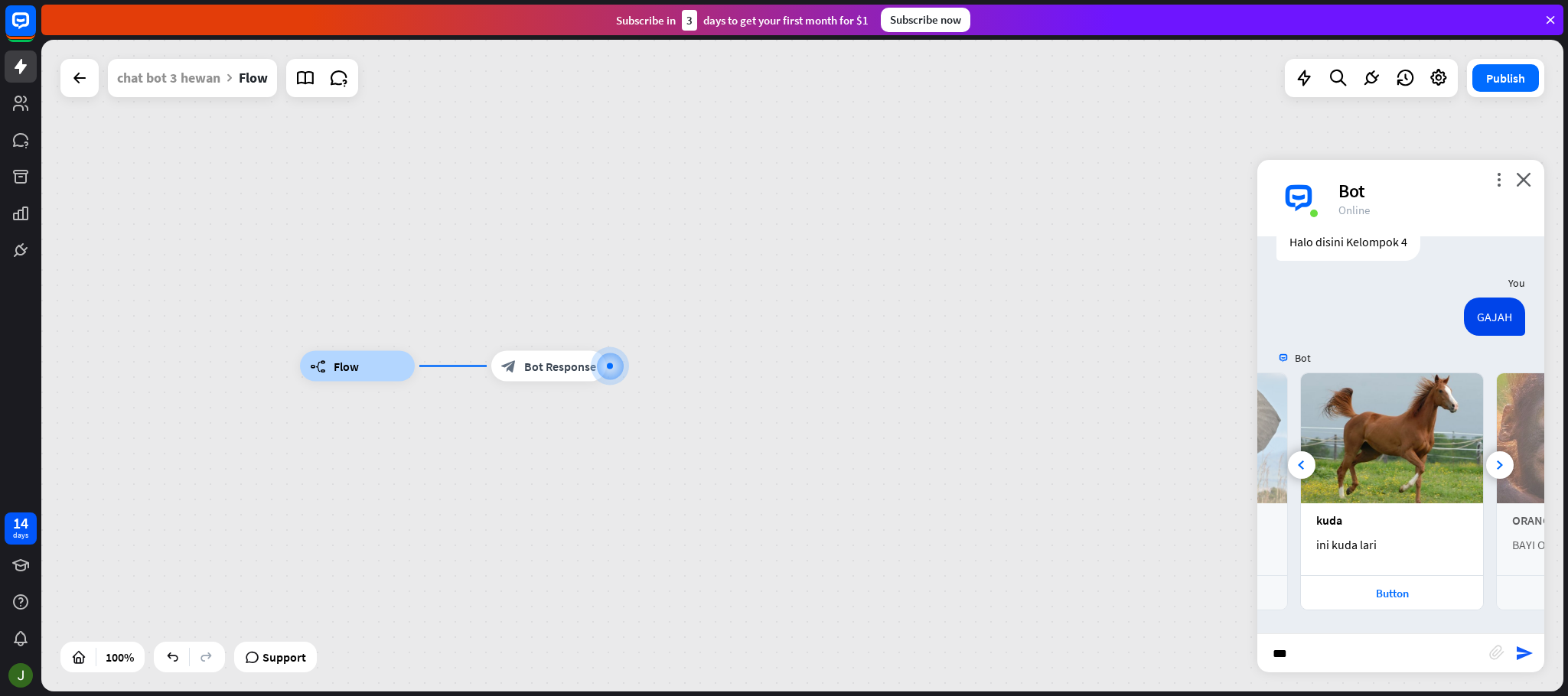 type on "****" 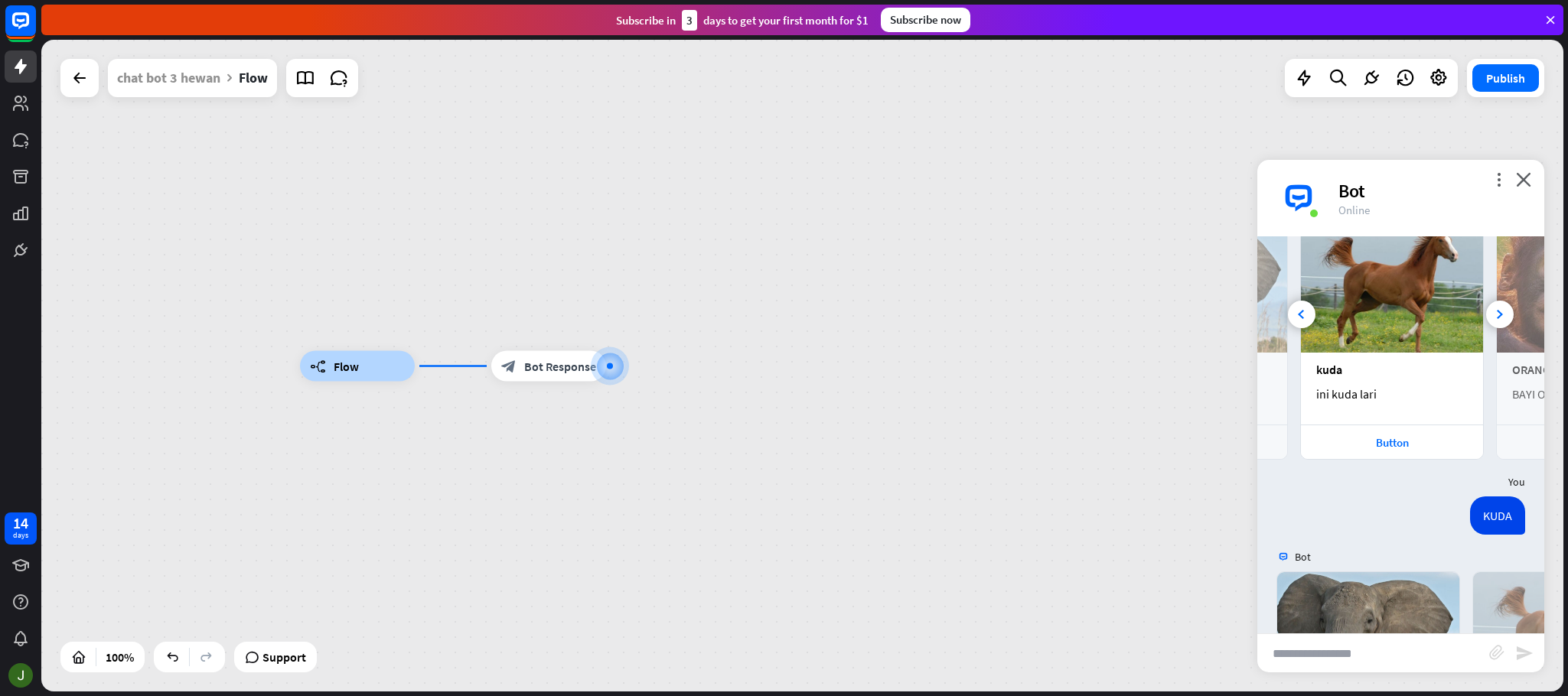 scroll, scrollTop: 408, scrollLeft: 0, axis: vertical 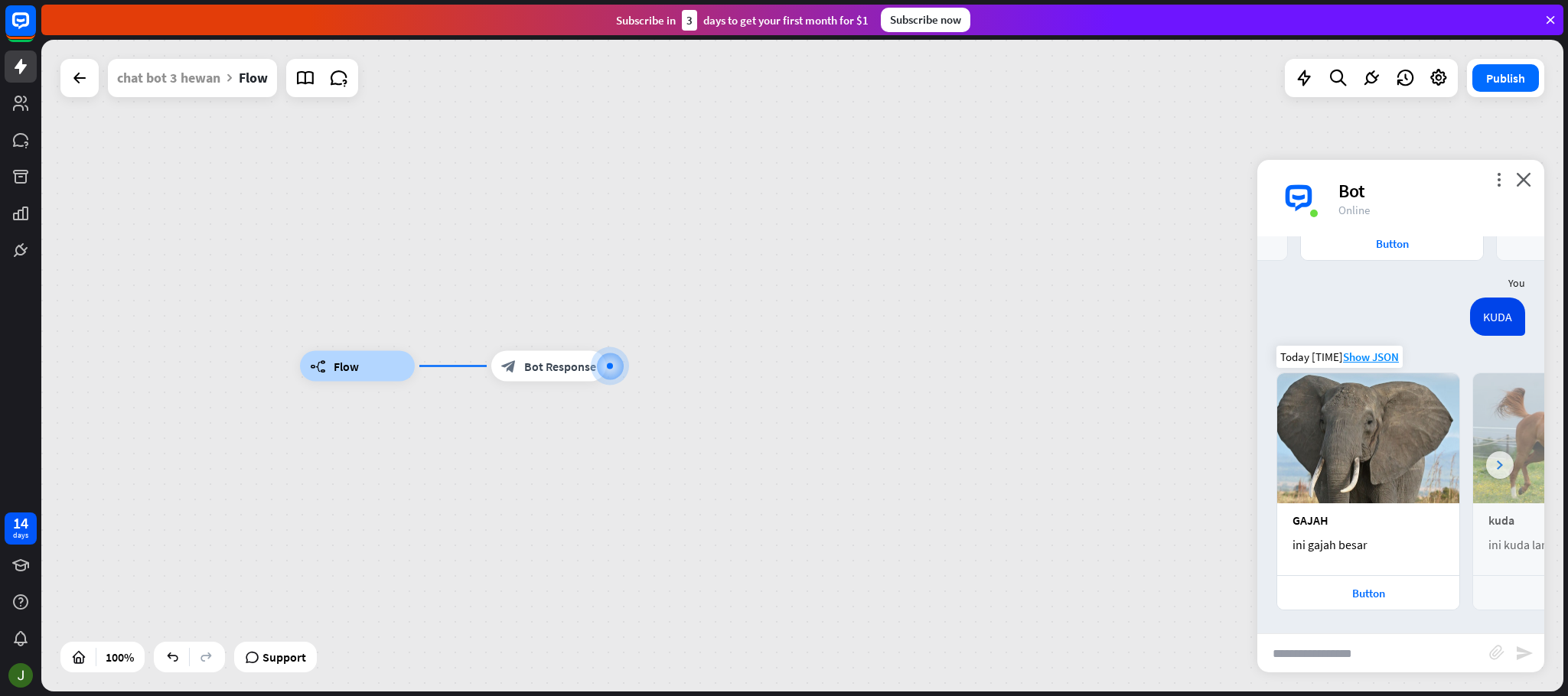 click at bounding box center (1500, 465) 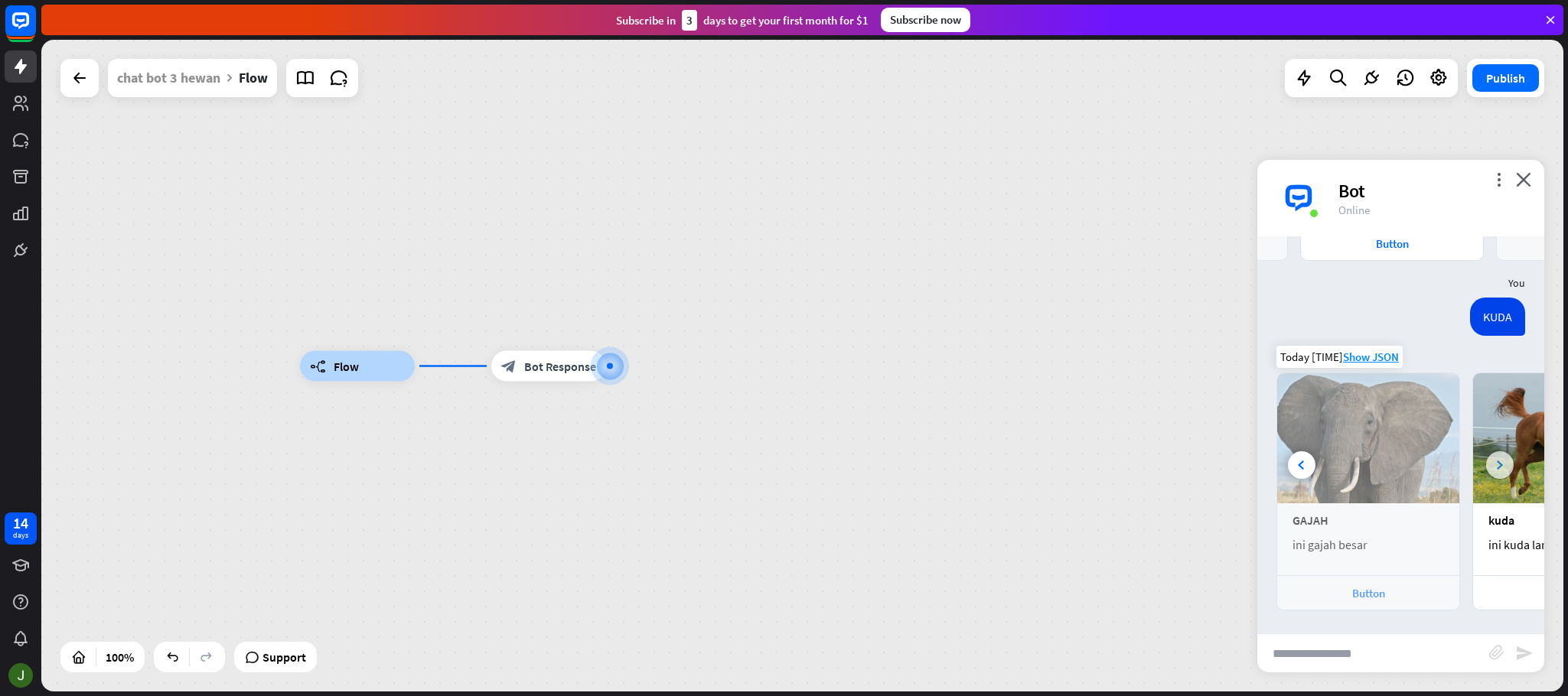 scroll, scrollTop: 0, scrollLeft: 172, axis: horizontal 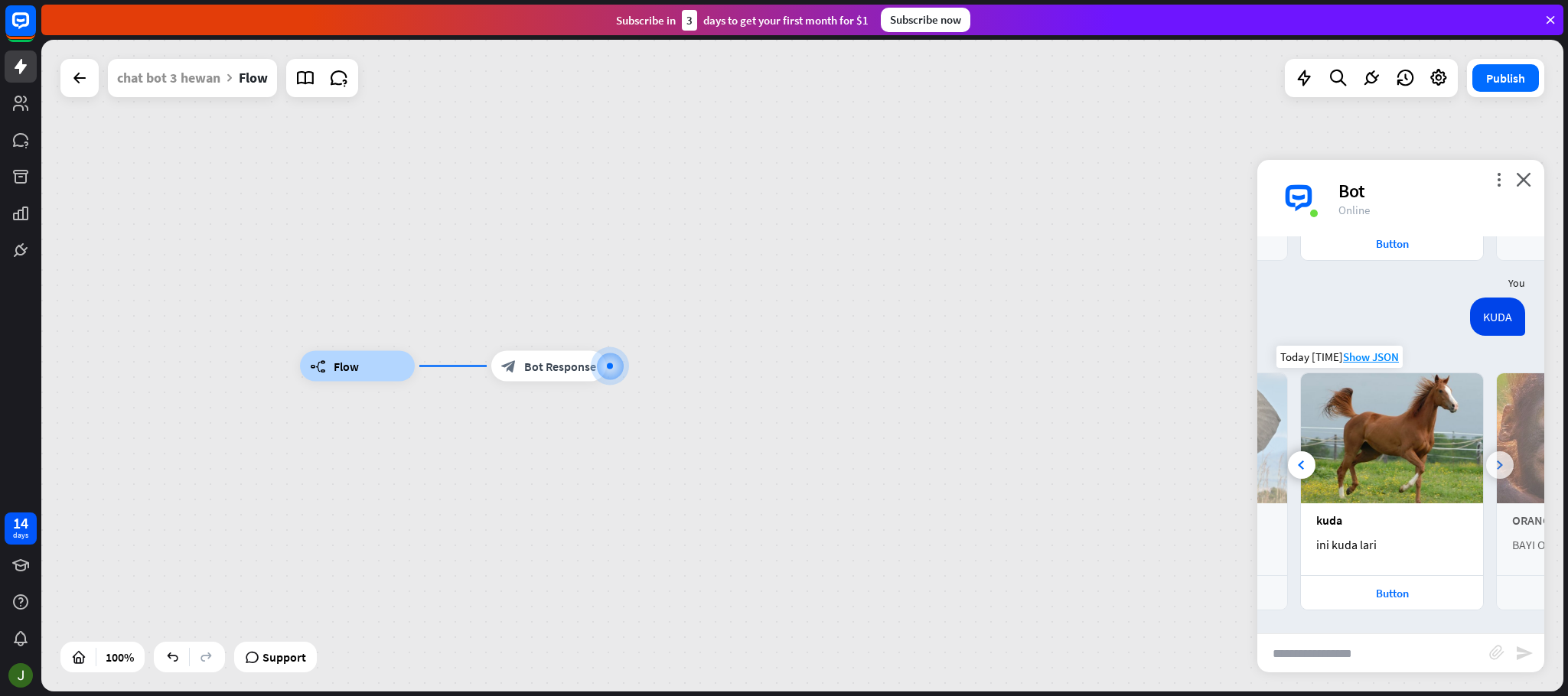 click at bounding box center [1500, 465] 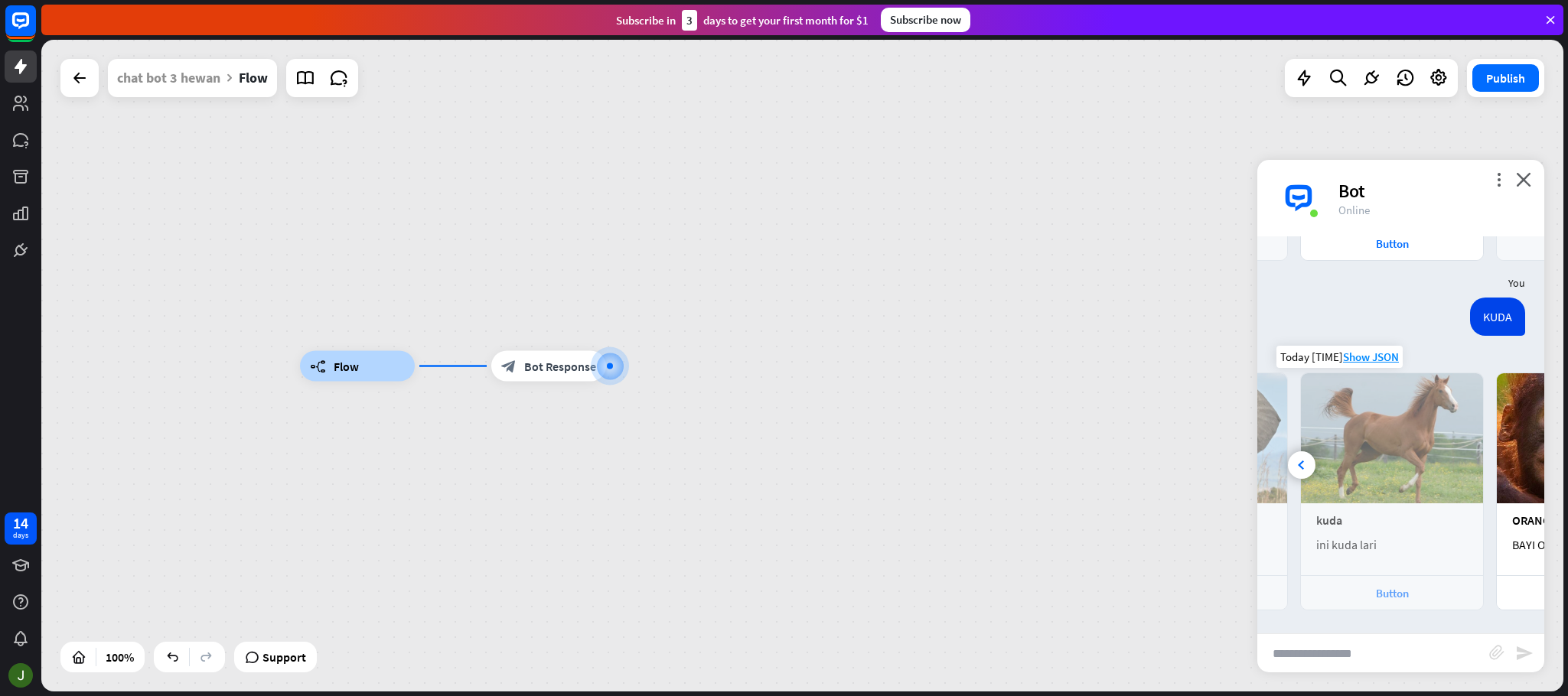 scroll, scrollTop: 0, scrollLeft: 343, axis: horizontal 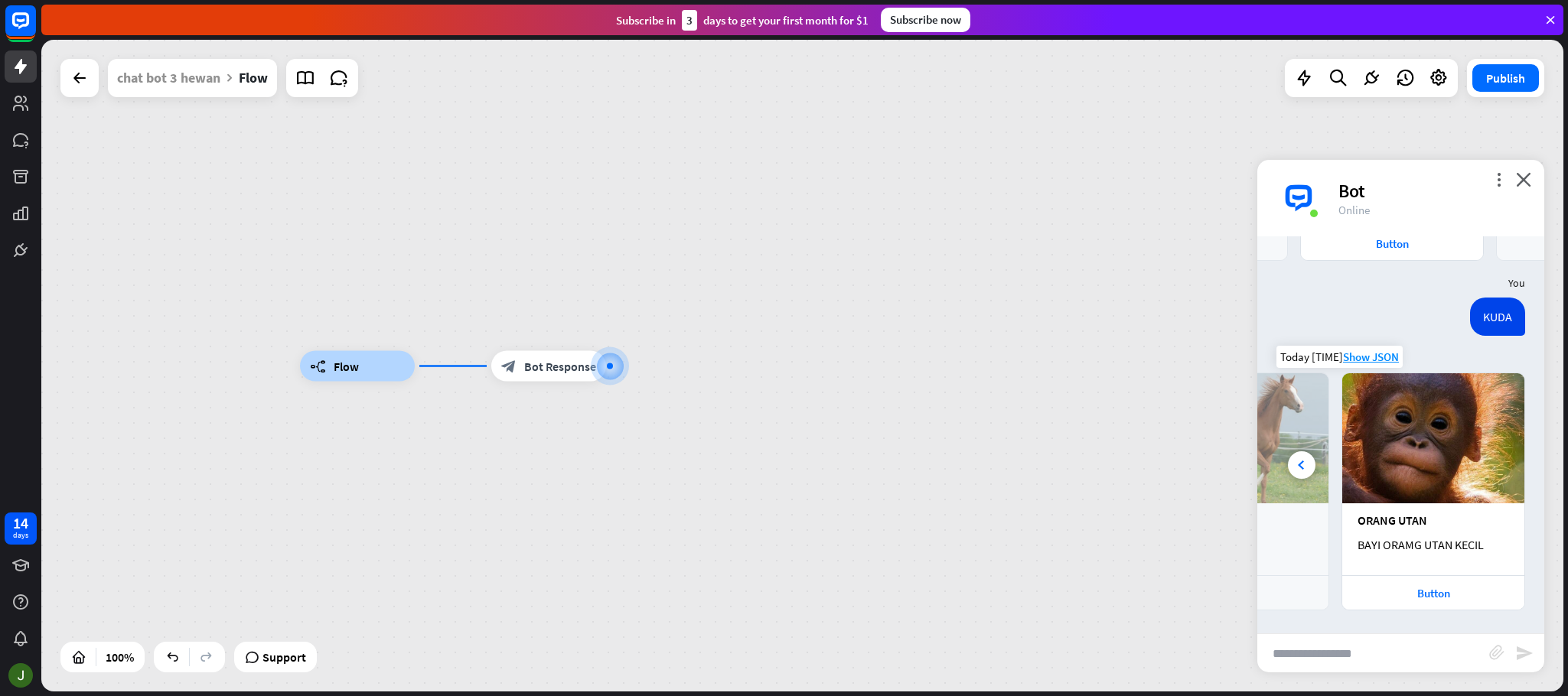 click at bounding box center [1373, 653] 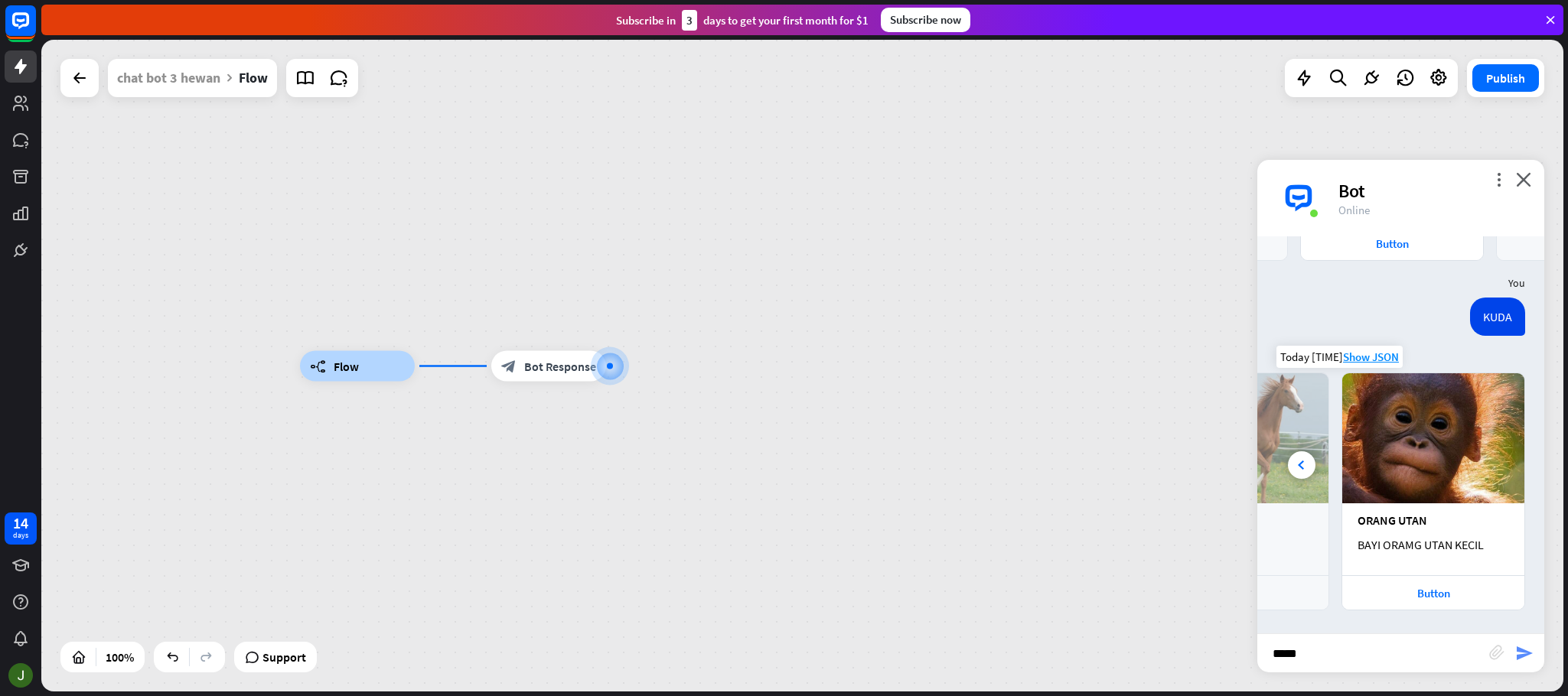 type on "*****" 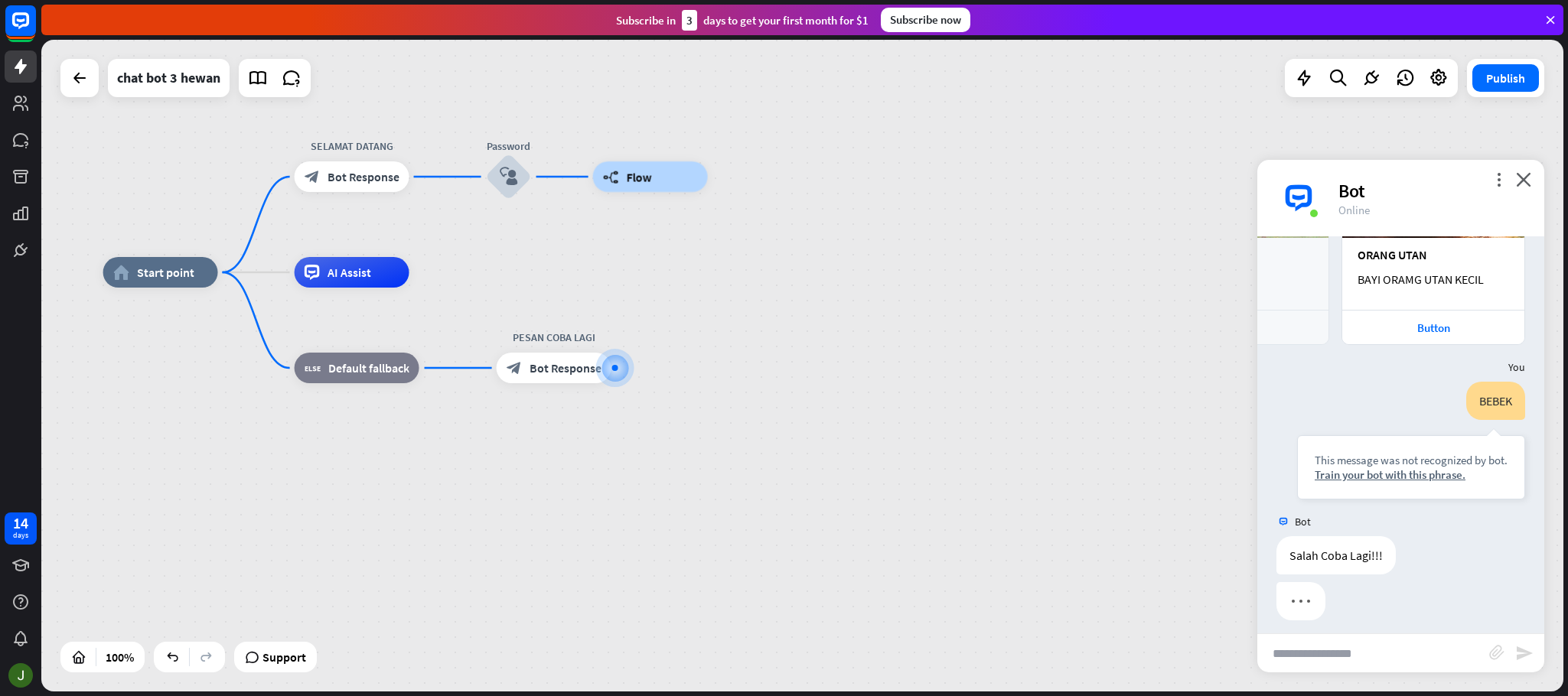 scroll, scrollTop: 685, scrollLeft: 0, axis: vertical 